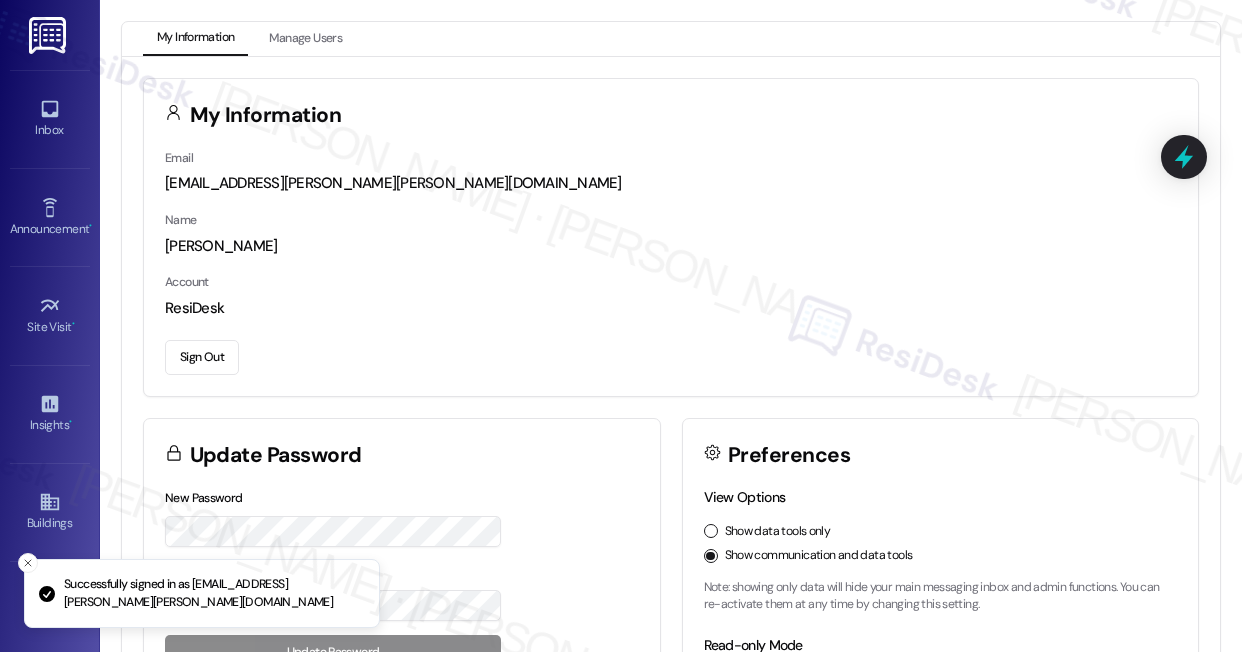 scroll, scrollTop: 0, scrollLeft: 0, axis: both 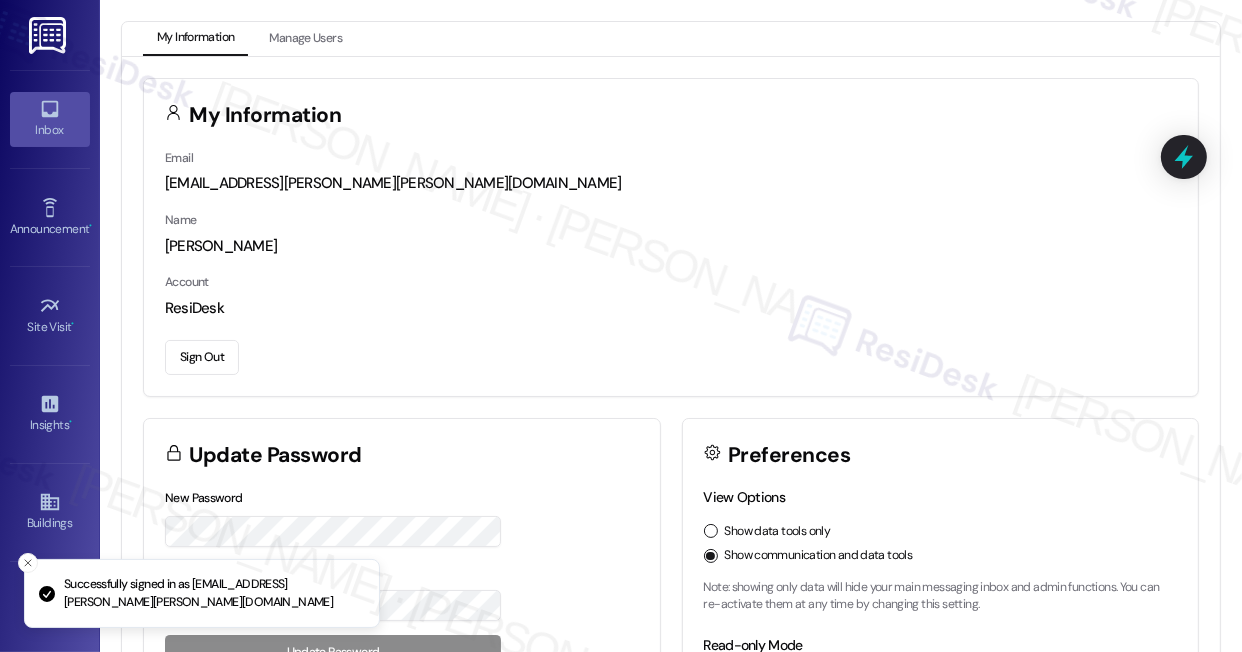 click on "Inbox" at bounding box center (50, 130) 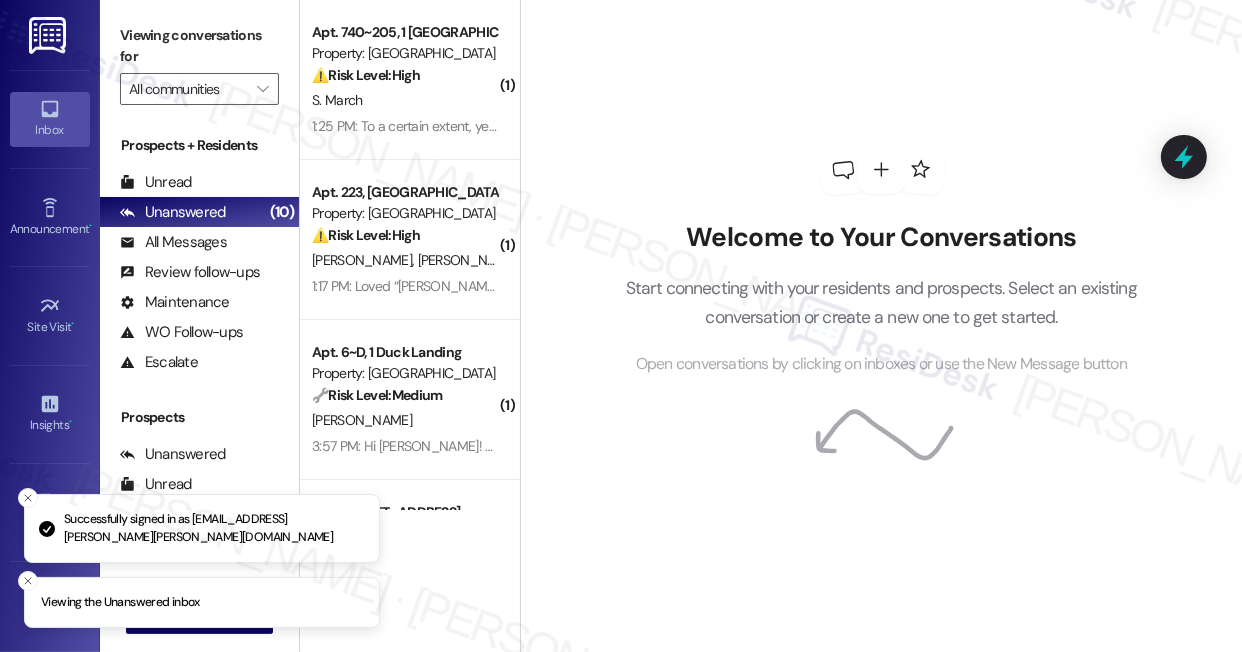 scroll, scrollTop: 290, scrollLeft: 0, axis: vertical 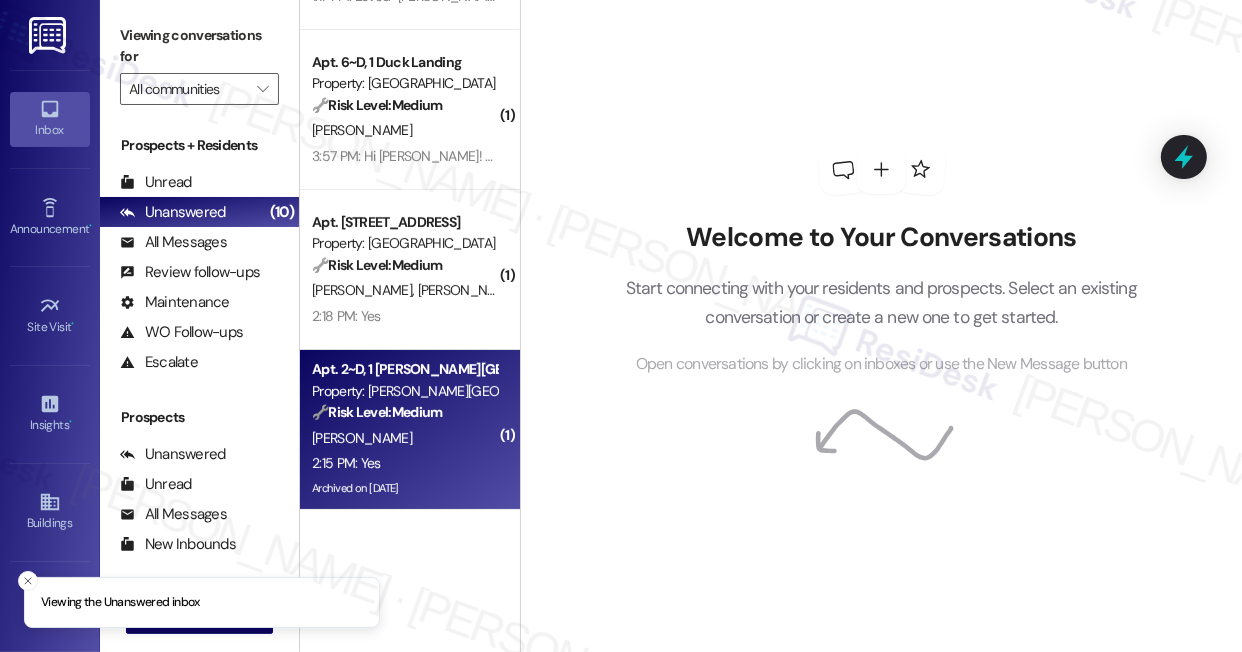click on "2:15 PM: Yes 2:15 PM: Yes" at bounding box center (404, 463) 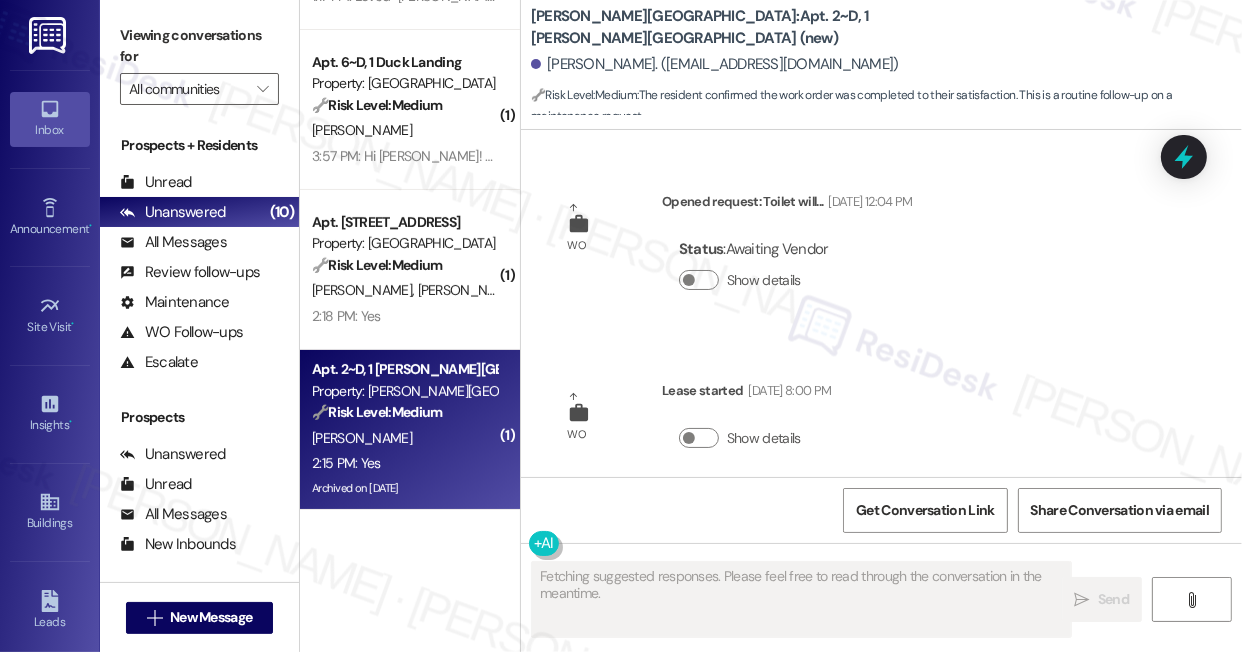 scroll, scrollTop: 33402, scrollLeft: 0, axis: vertical 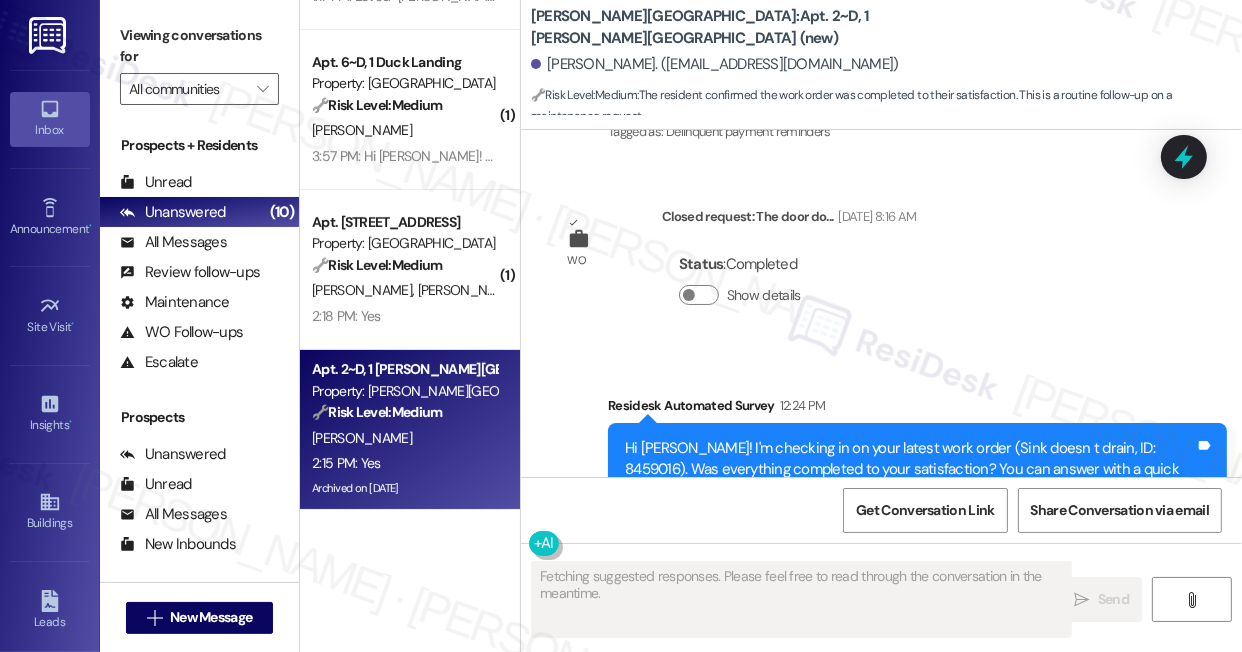 click on "Hi Raiven! I'm checking in on your latest work order (Sink doesn t drain, ID: 8459016). Was everything completed to your satisfaction? You can answer with a quick (Y/N)" at bounding box center [910, 470] 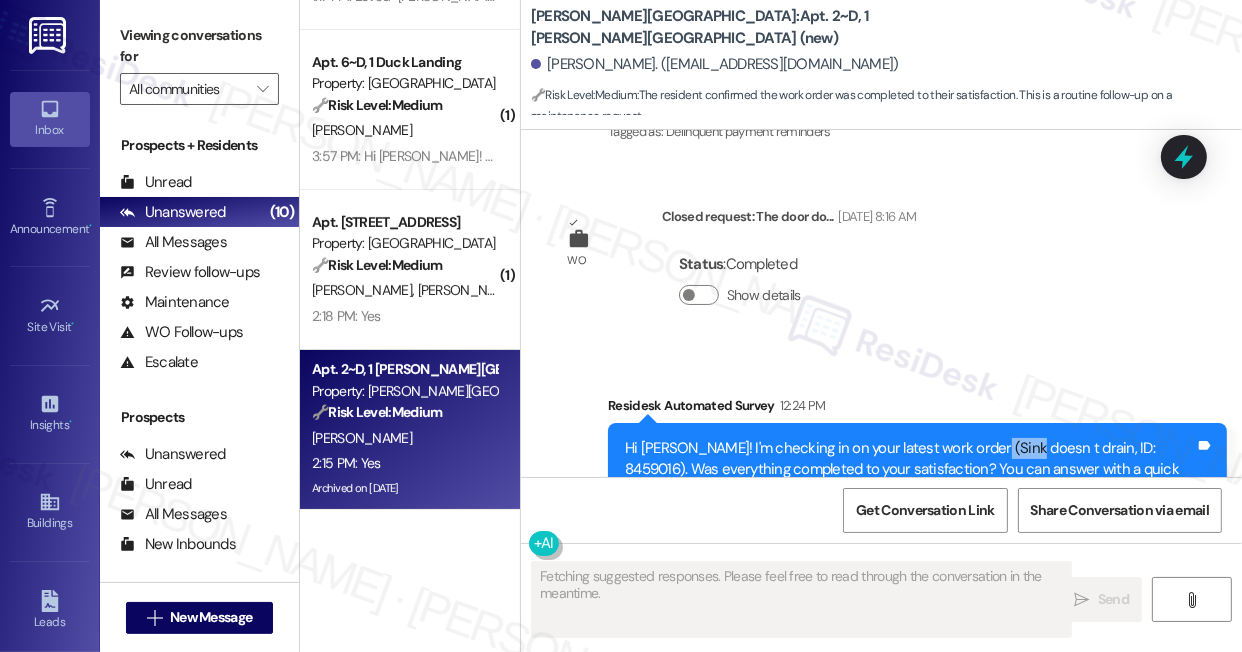 click on "Hi Raiven! I'm checking in on your latest work order (Sink doesn t drain, ID: 8459016). Was everything completed to your satisfaction? You can answer with a quick (Y/N)" at bounding box center [910, 470] 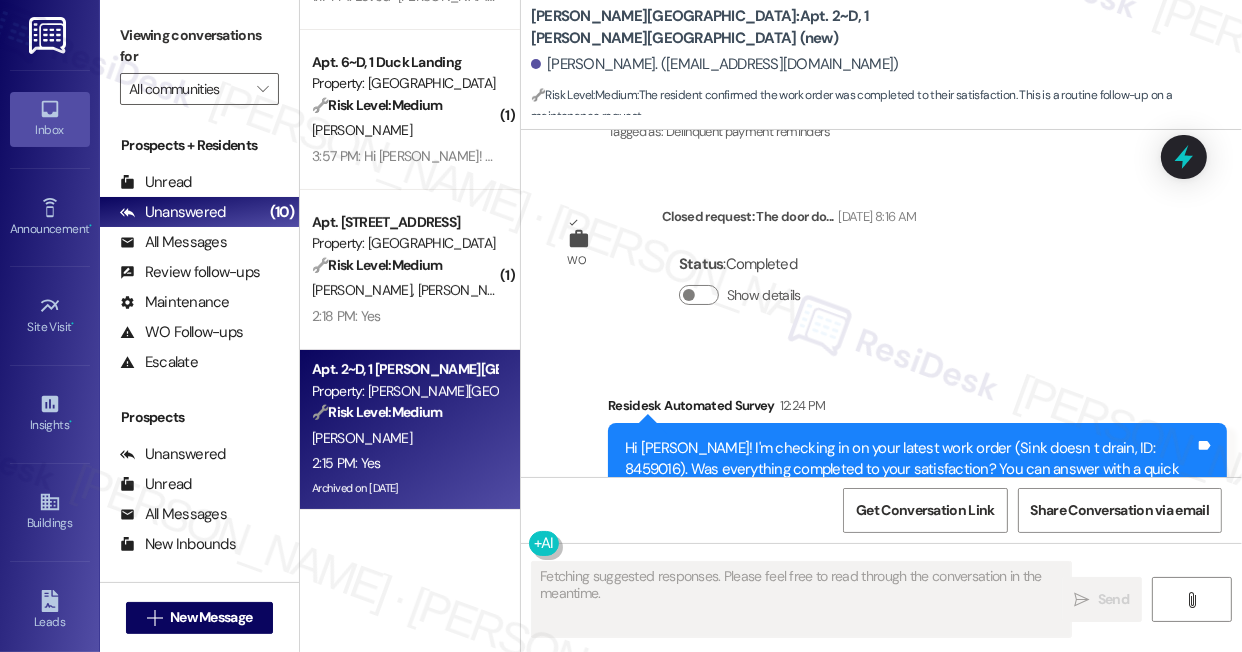click on "Hi Raiven! I'm checking in on your latest work order (Sink doesn t drain, ID: 8459016). Was everything completed to your satisfaction? You can answer with a quick (Y/N)" at bounding box center (910, 470) 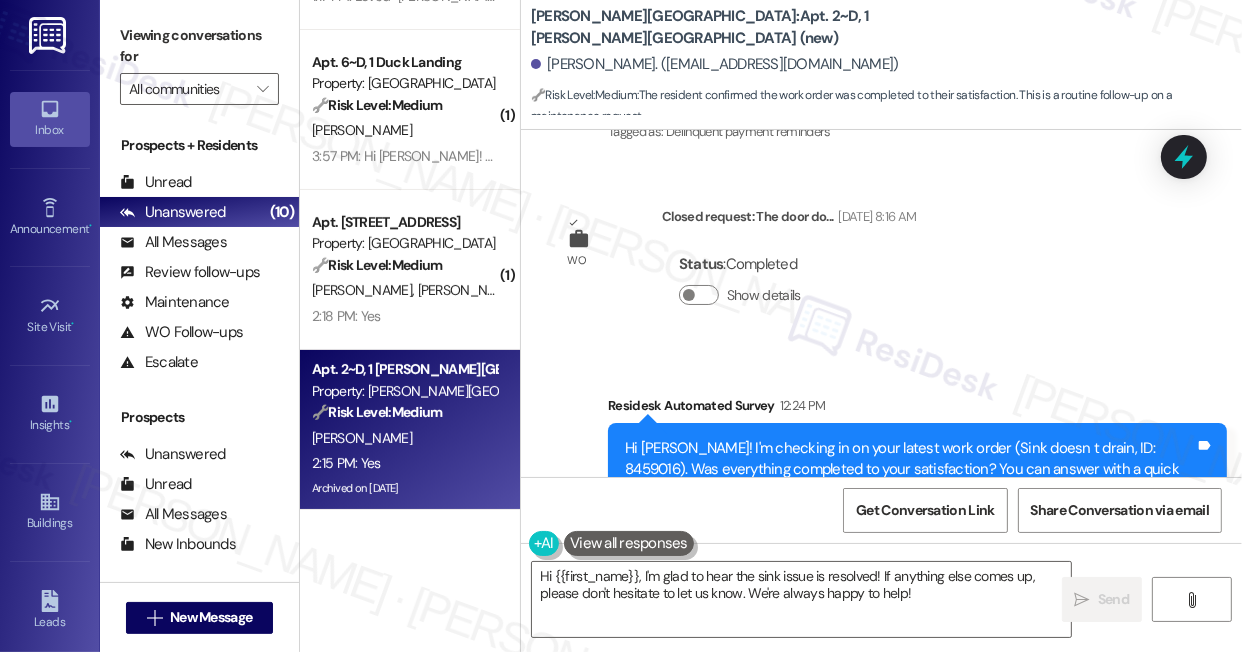 click on "Viewing conversations for" at bounding box center [199, 46] 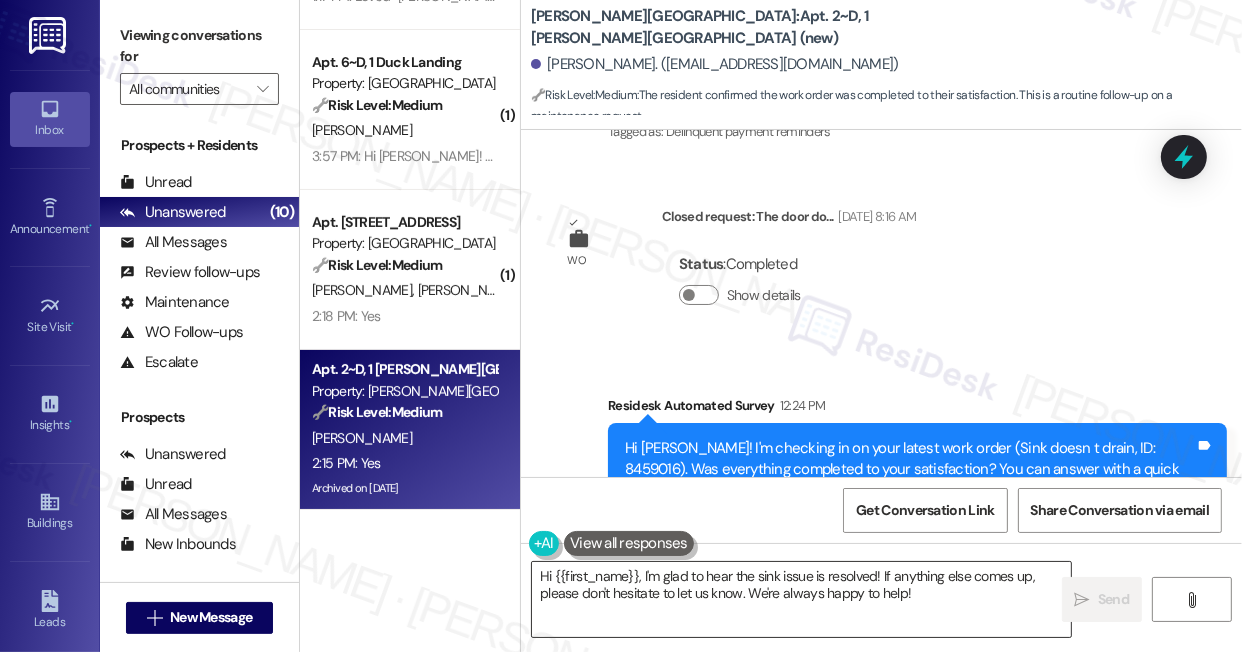 click on "Hi {{first_name}}, I'm glad to hear the sink issue is resolved! If anything else comes up, please don't hesitate to let us know. We're always happy to help!" at bounding box center [801, 599] 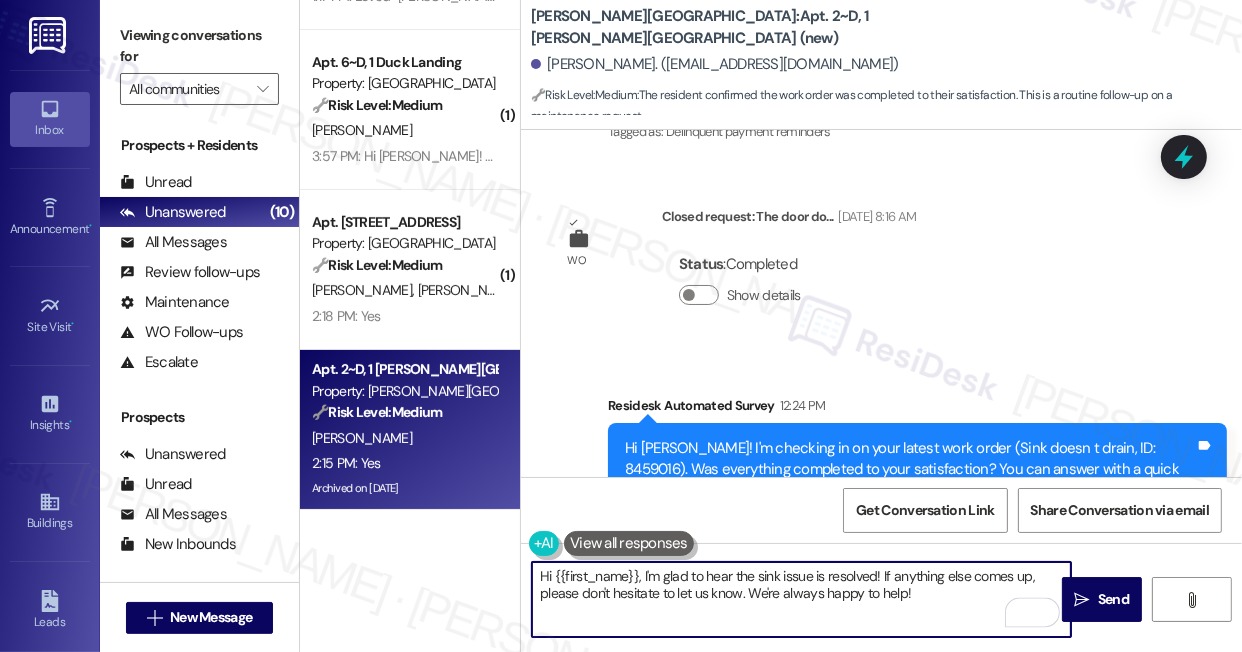 drag, startPoint x: 965, startPoint y: 602, endPoint x: 882, endPoint y: 571, distance: 88.60023 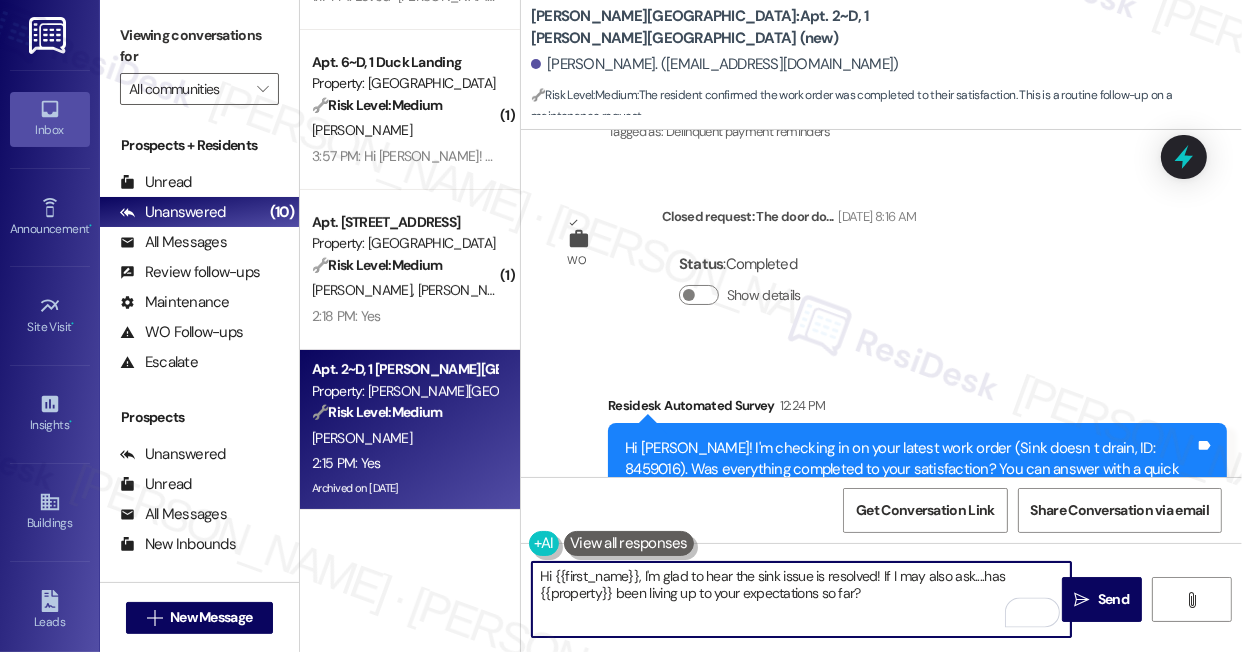 type on "Hi {{first_name}}, I'm glad to hear the sink issue is resolved! If I may also ask....has {{property}} been living up to your expectations so far?" 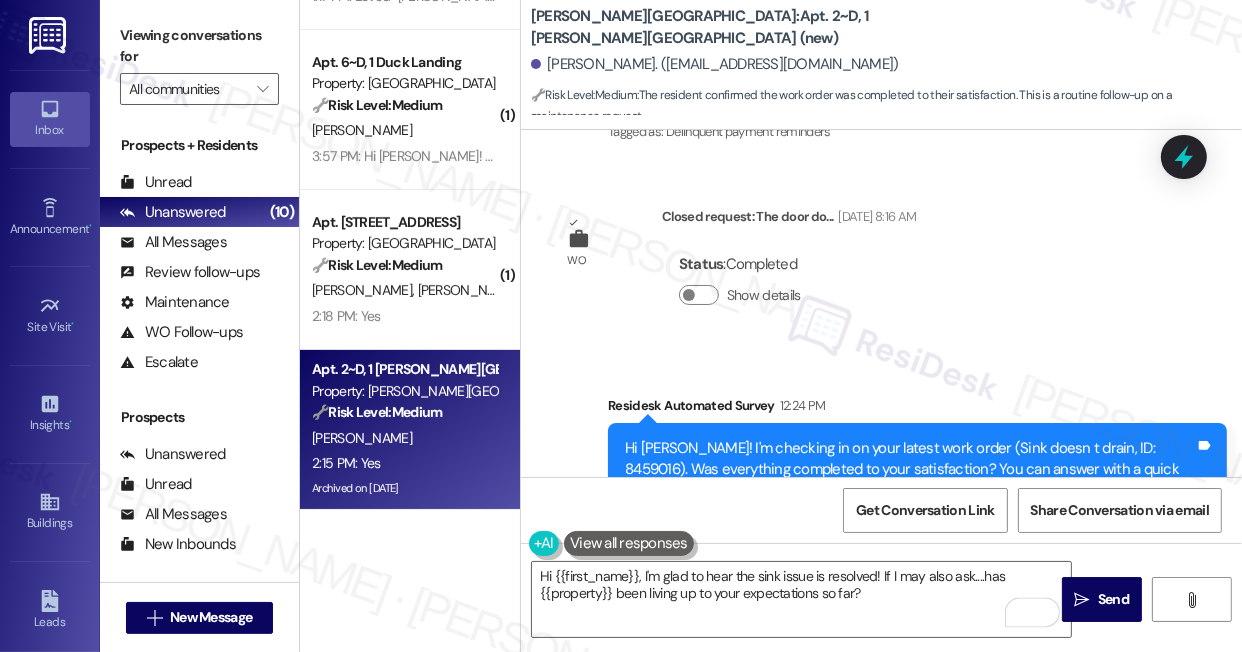 click on "Raiven Mccormick 2:15 PM" at bounding box center [628, 620] 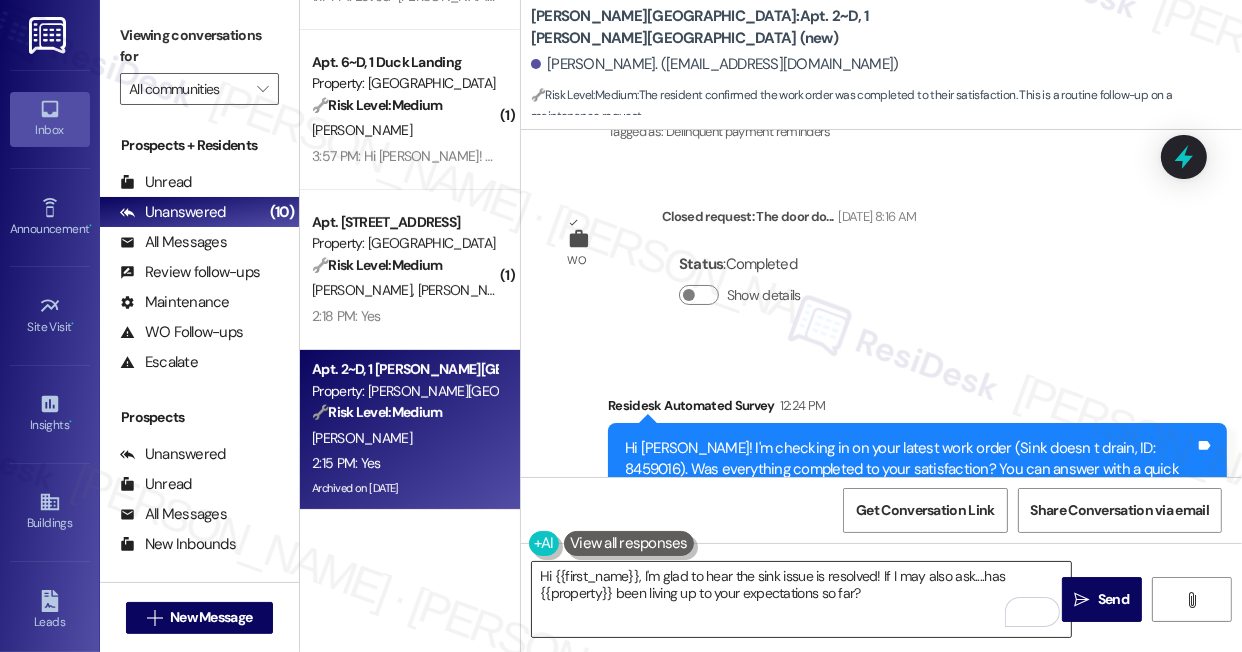 click on "Hi {{first_name}}, I'm glad to hear the sink issue is resolved! If I may also ask....has {{property}} been living up to your expectations so far?" at bounding box center [801, 599] 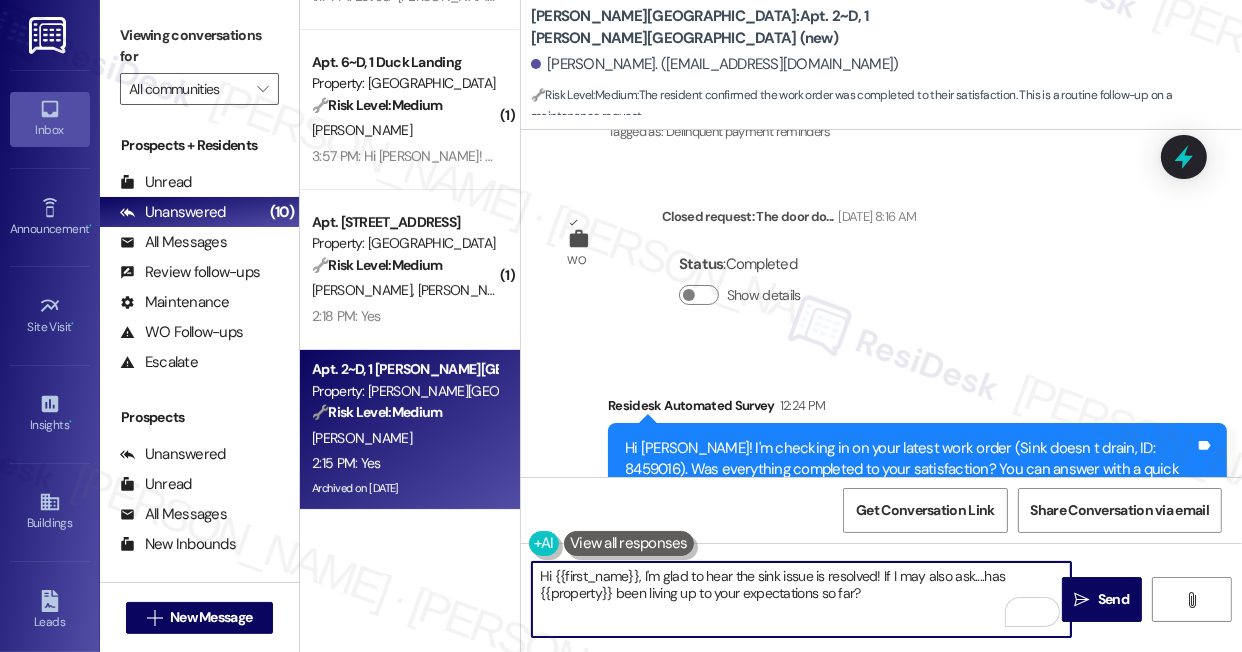 click on "Hi {{first_name}}, I'm glad to hear the sink issue is resolved! If I may also ask....has {{property}} been living up to your expectations so far?" at bounding box center [801, 599] 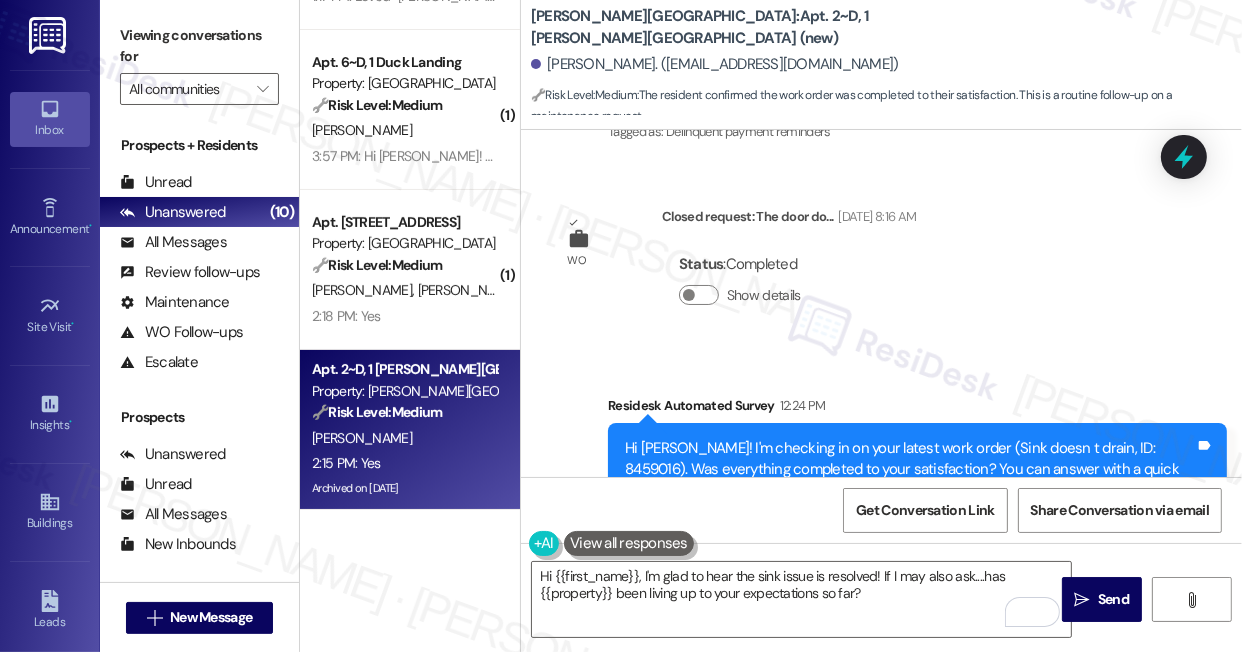 click on "Received via SMS Raiven Mccormick 2:15 PM Yes Tags and notes Tagged as:   Positive response Click to highlight conversations about Positive response" at bounding box center (881, 645) 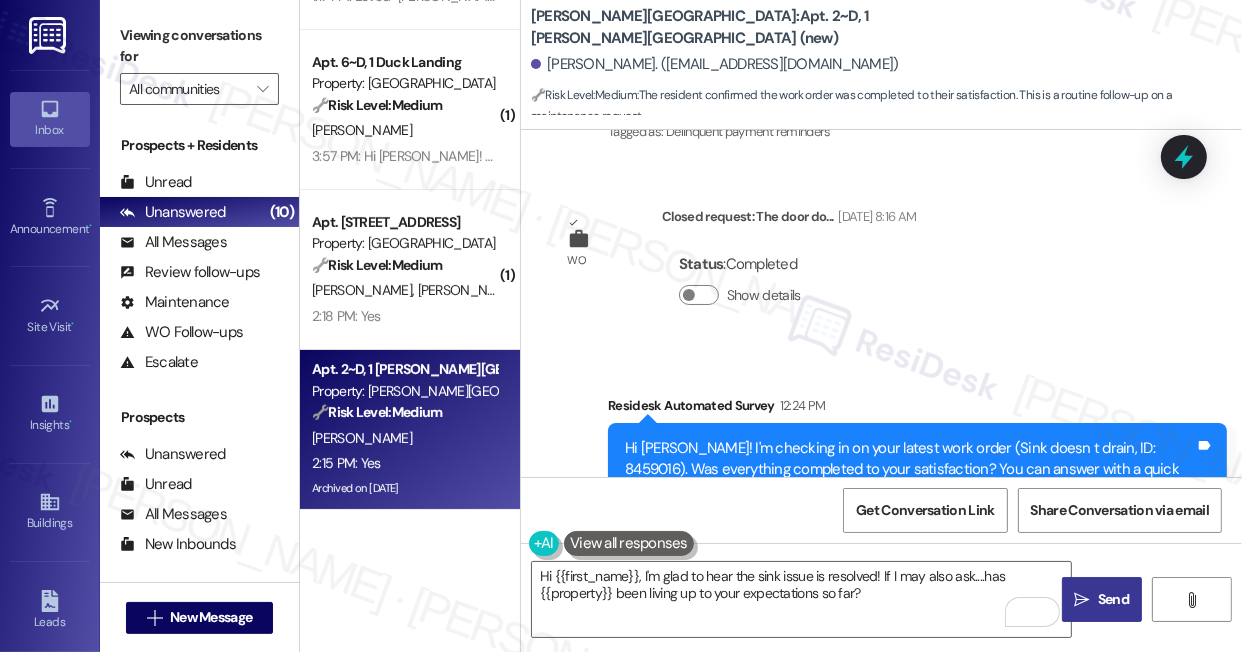 click on "Send" at bounding box center (1113, 599) 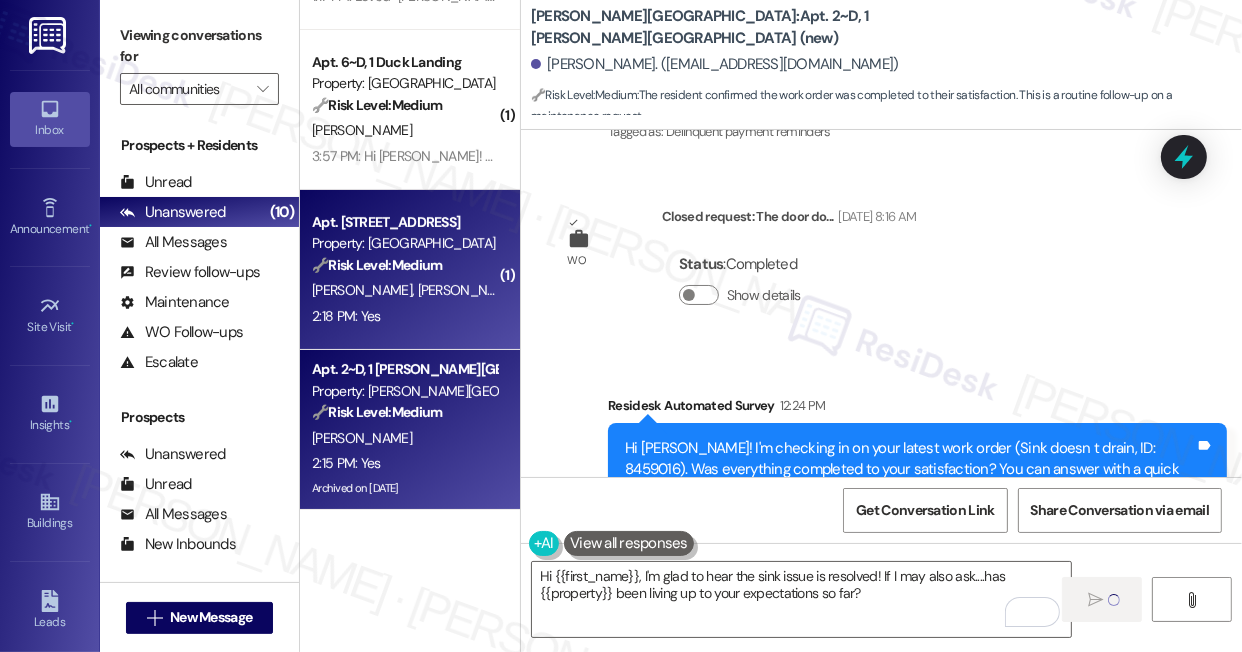 click on "Property: [GEOGRAPHIC_DATA]" at bounding box center (404, 243) 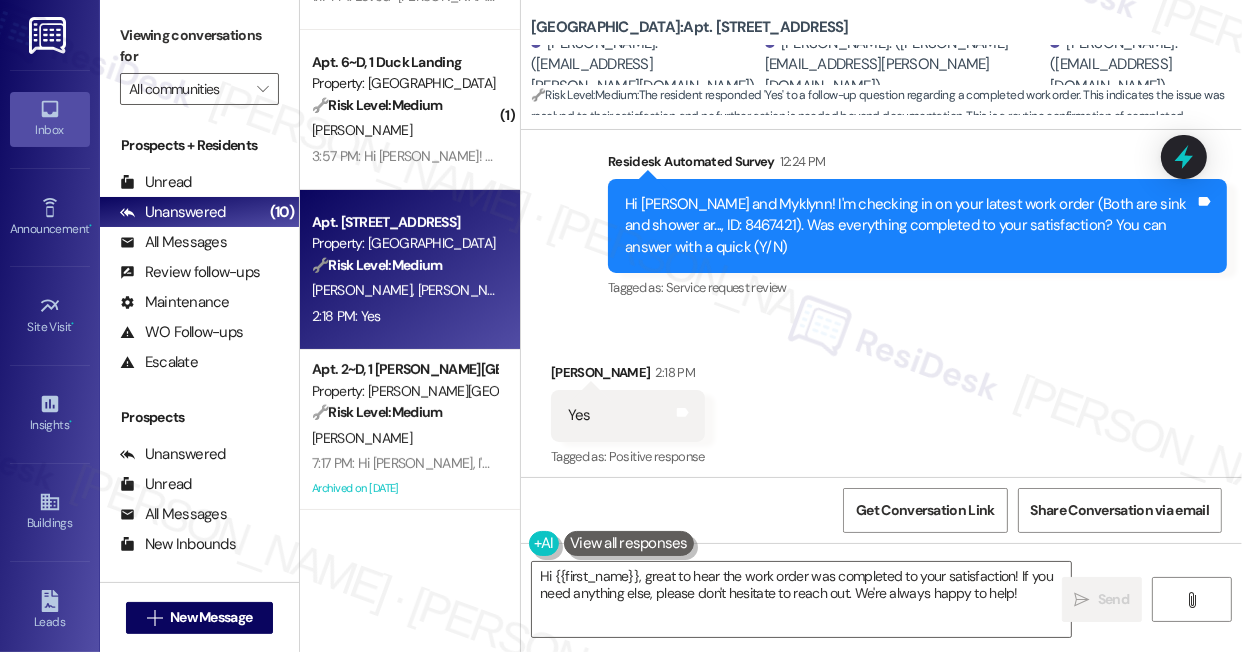 scroll, scrollTop: 3967, scrollLeft: 0, axis: vertical 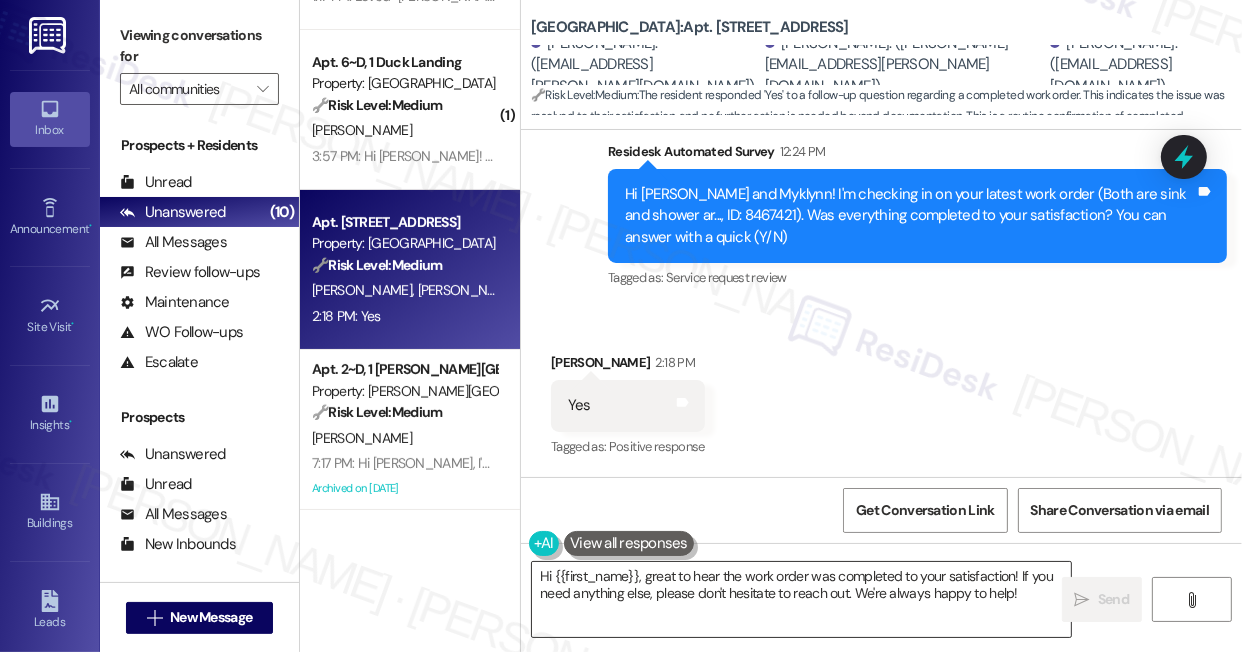 click on "Hi {{first_name}}, great to hear the work order was completed to your satisfaction! If you need anything else, please don't hesitate to reach out. We're always happy to help!" at bounding box center [801, 599] 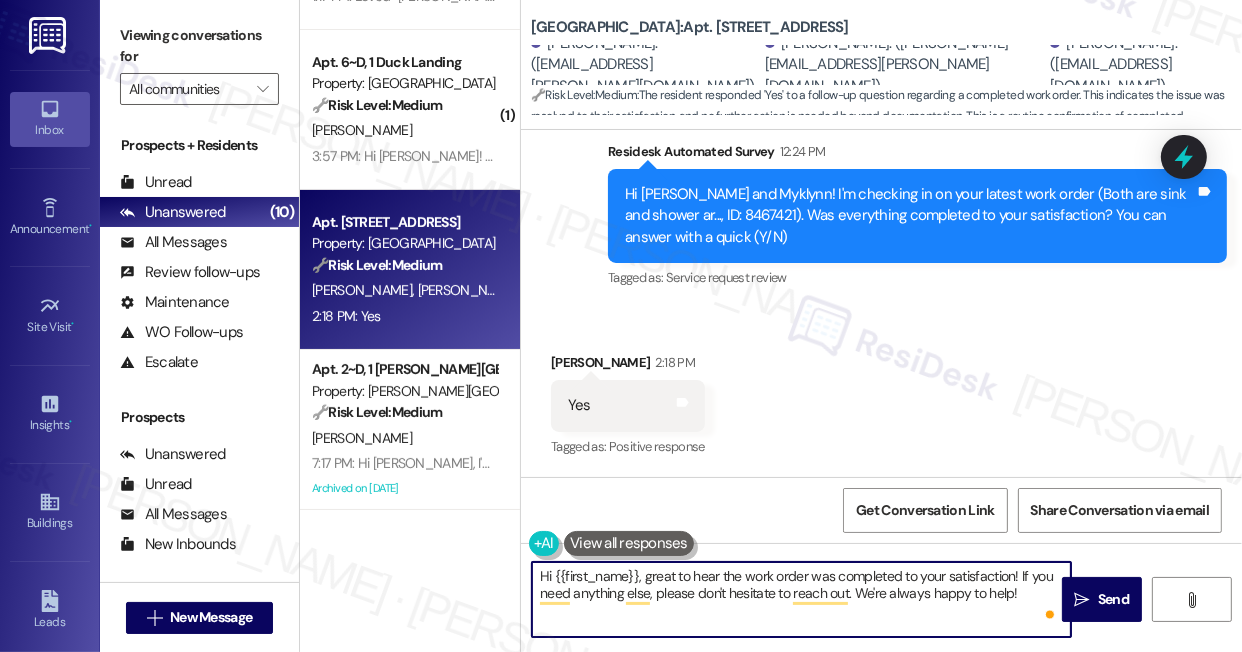drag, startPoint x: 1020, startPoint y: 593, endPoint x: 1018, endPoint y: 572, distance: 21.095022 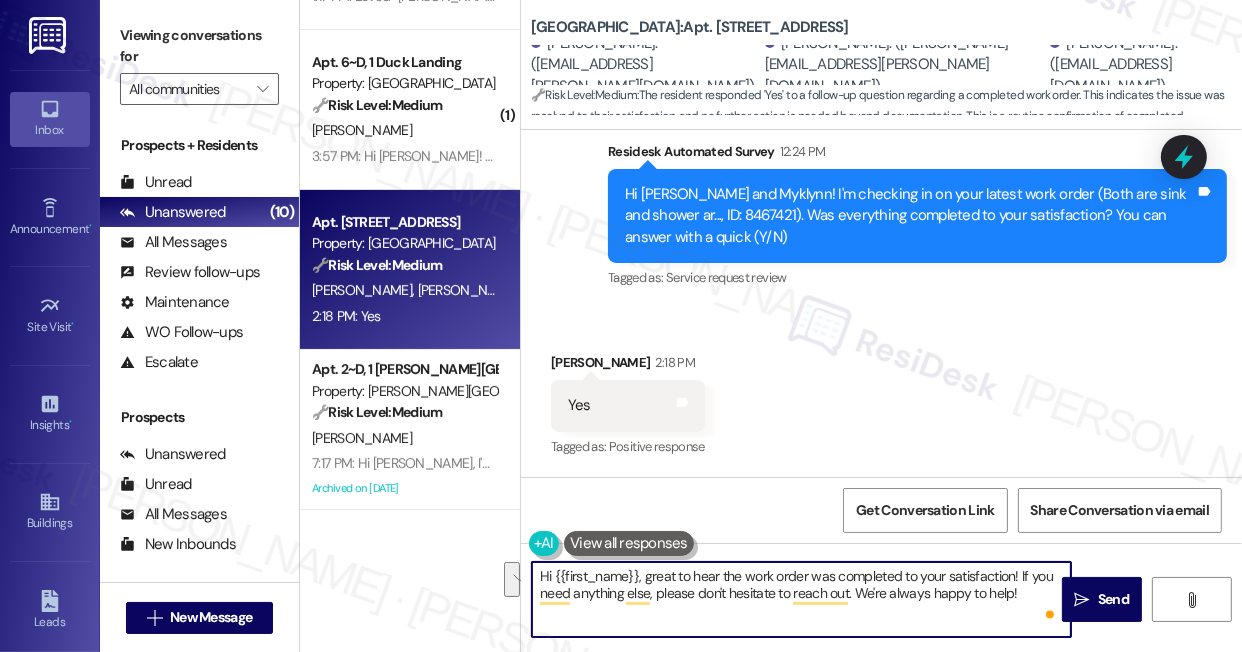paste on "I may also ask....has {{property}} been living up to your expectations so far?" 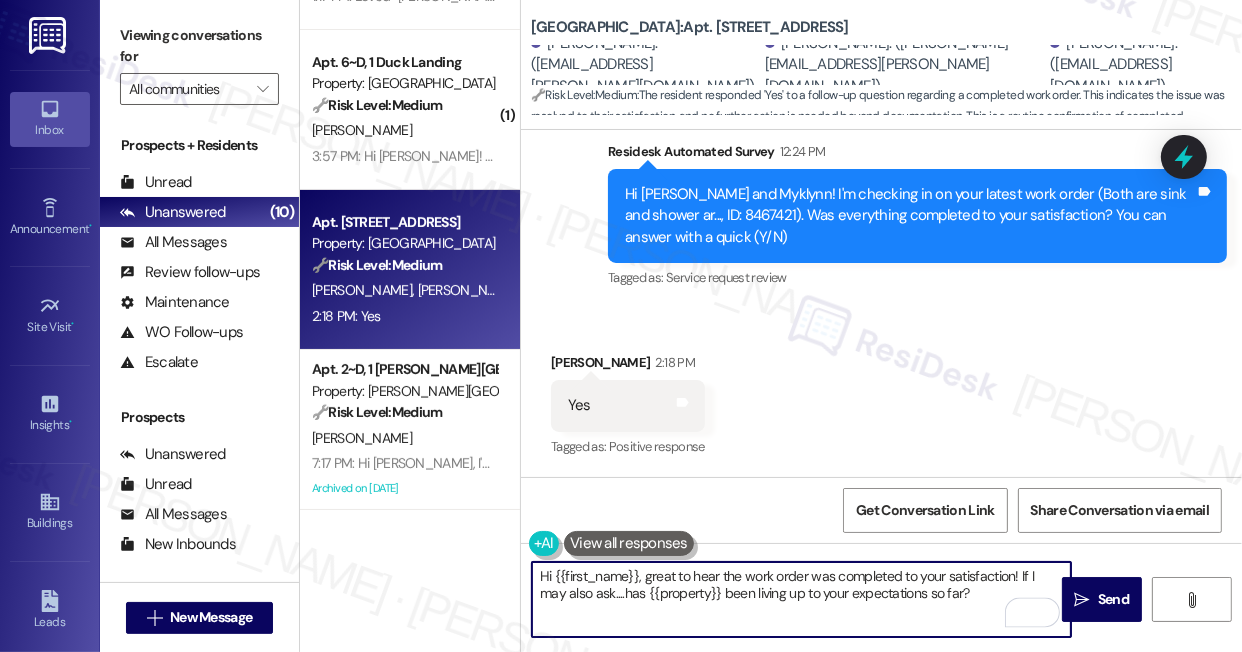 click on "Tia Arakelian 2:18 PM" at bounding box center (628, 366) 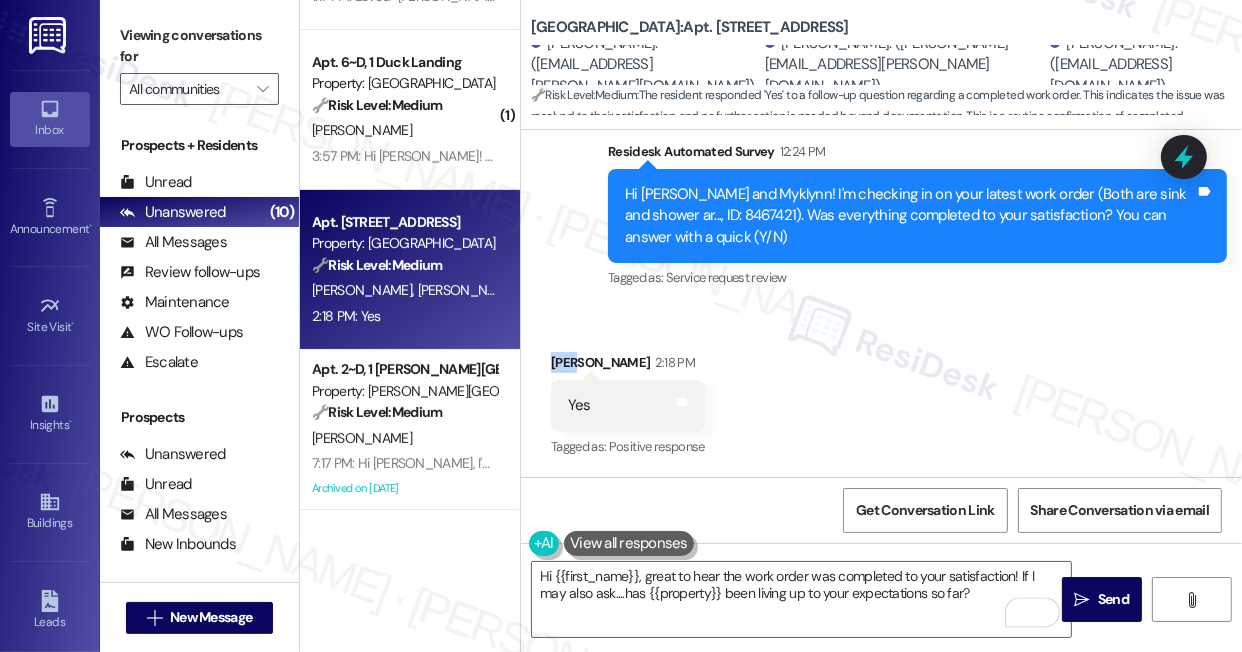 drag, startPoint x: 563, startPoint y: 359, endPoint x: 570, endPoint y: 385, distance: 26.925823 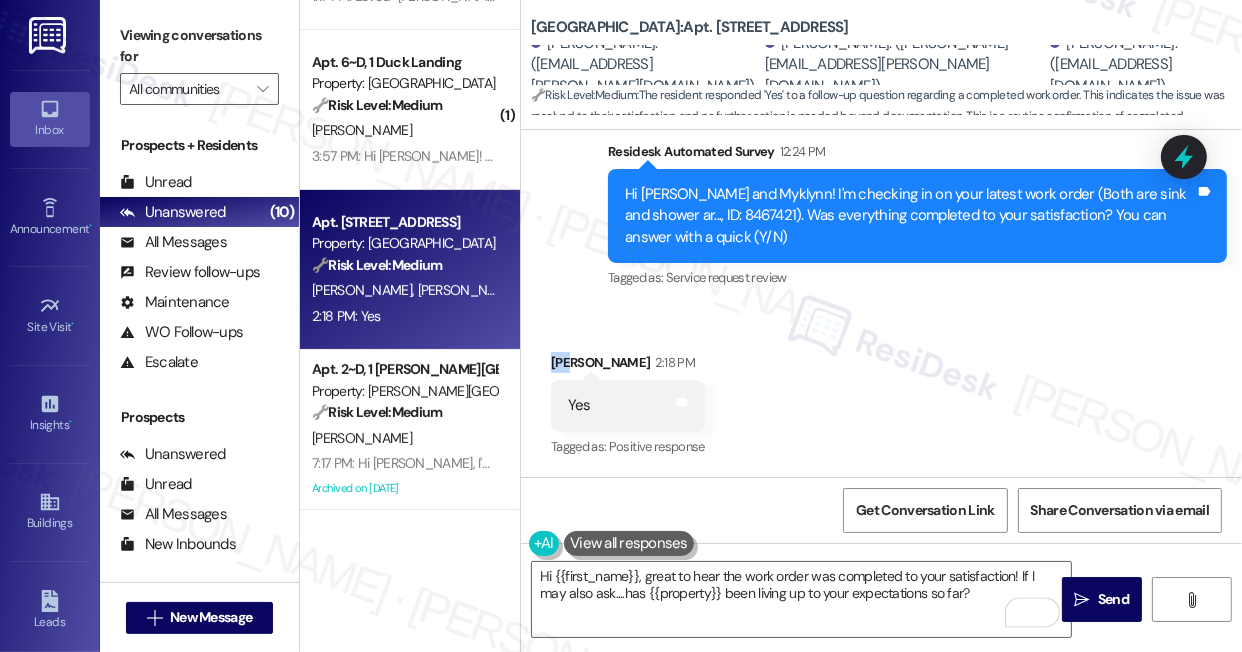 copy on "Tia" 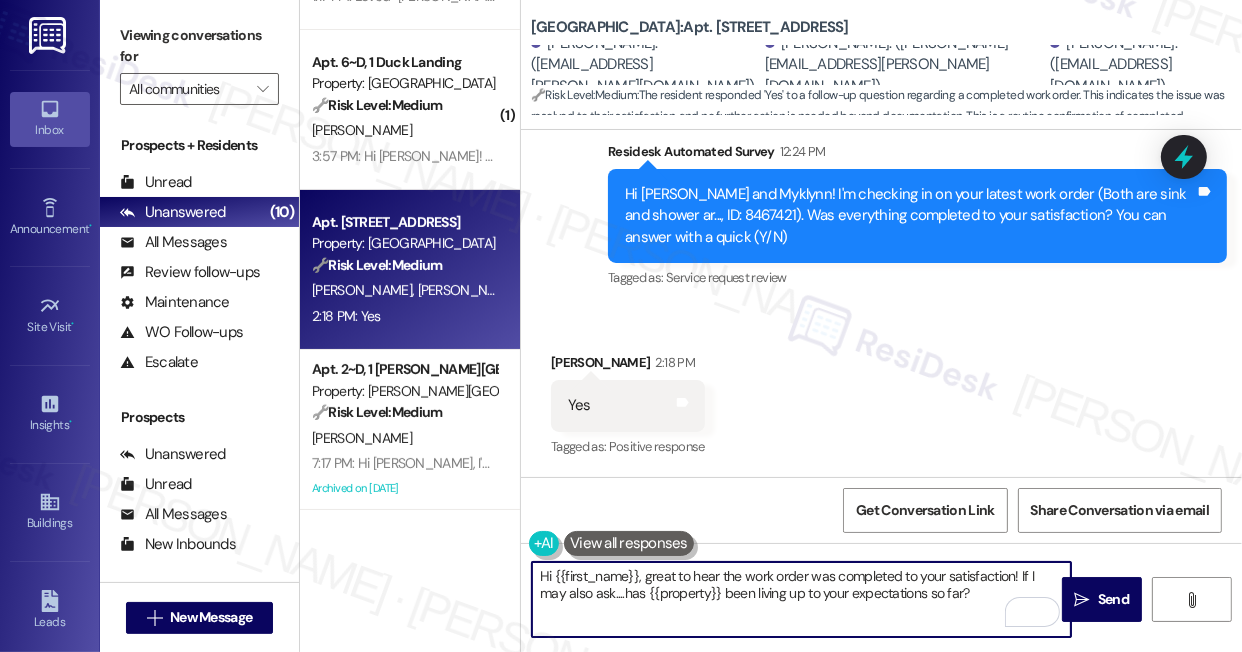drag, startPoint x: 557, startPoint y: 574, endPoint x: 638, endPoint y: 573, distance: 81.00617 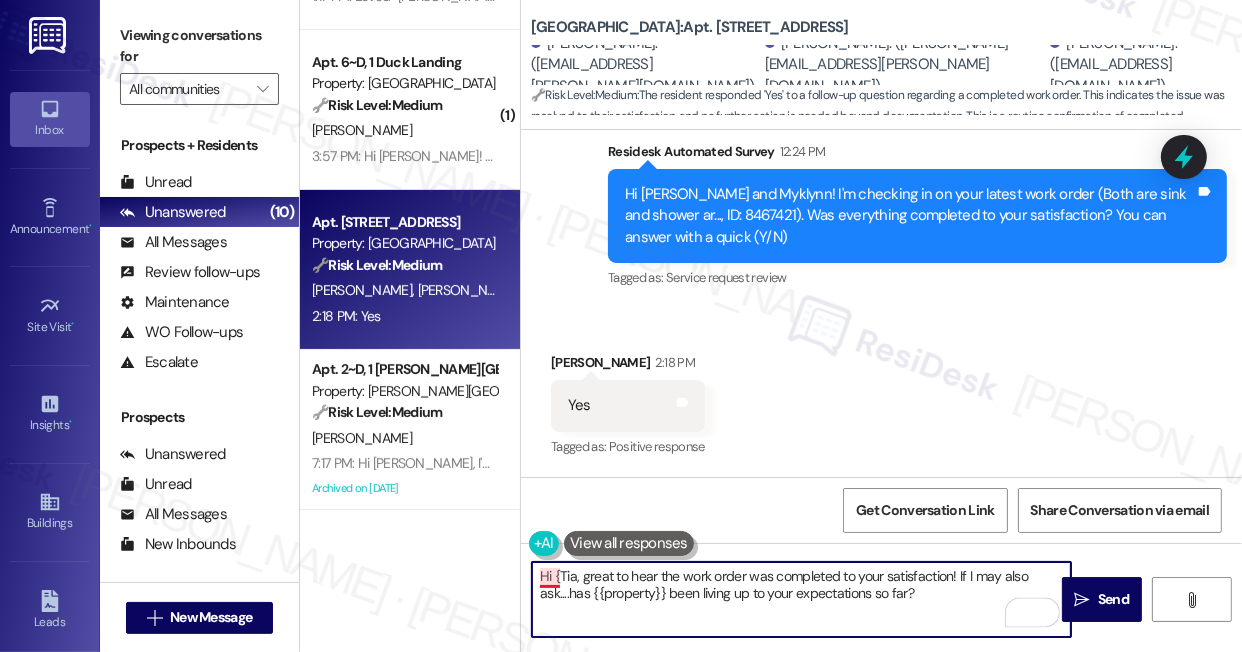 click on "Hi {Tia, great to hear the work order was completed to your satisfaction! If I may also ask....has {{property}} been living up to your expectations so far?" at bounding box center [801, 599] 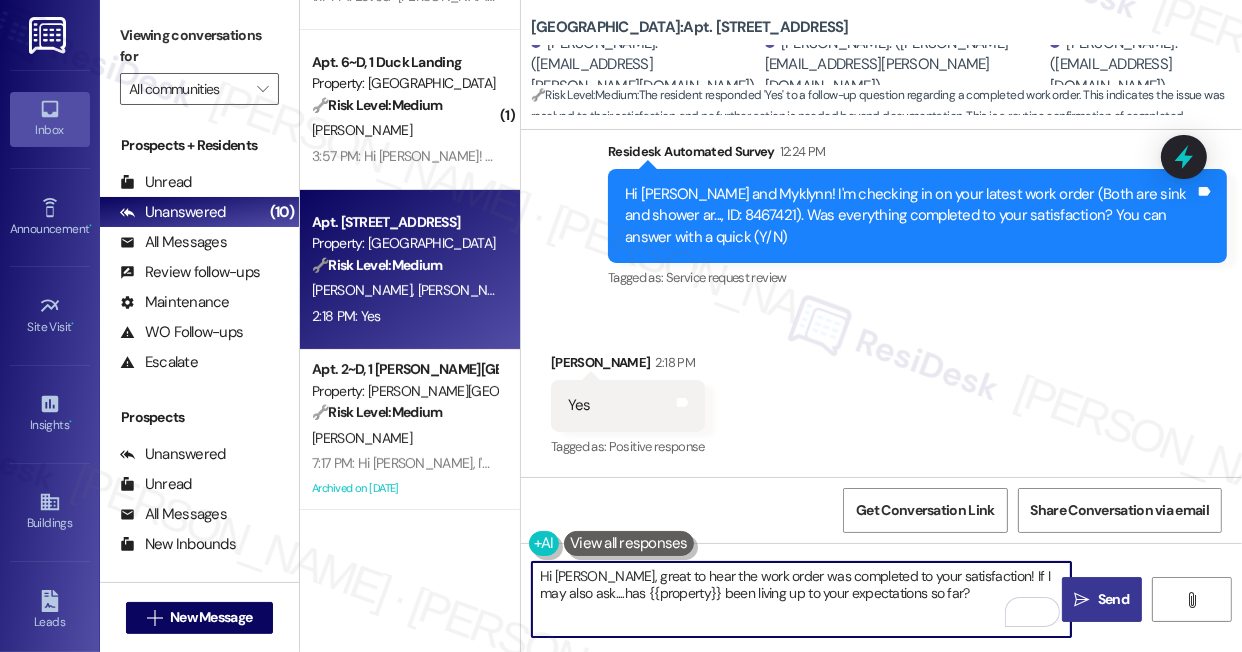 type on "Hi Tia, great to hear the work order was completed to your satisfaction! If I may also ask....has {{property}} been living up to your expectations so far?" 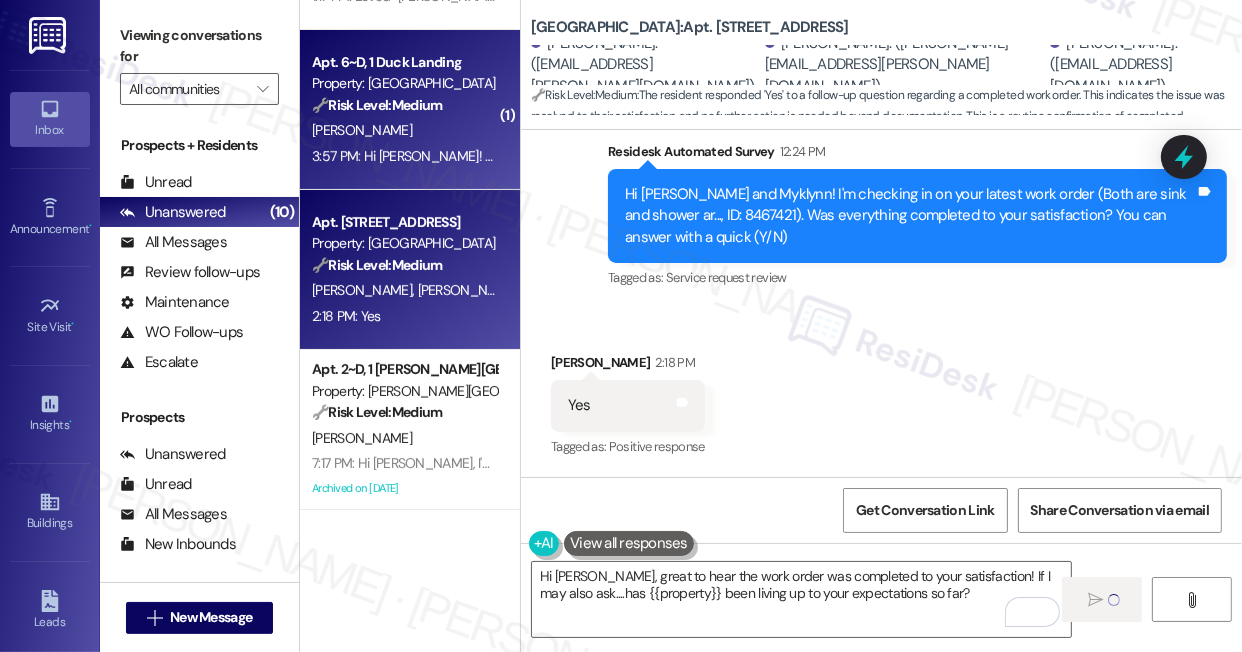 click on "3:57 PM: Hi Sarah! Do you know how I would go about getting a new access card! 3:57 PM: Hi Sarah! Do you know how I would go about getting a new access card!" at bounding box center [581, 156] 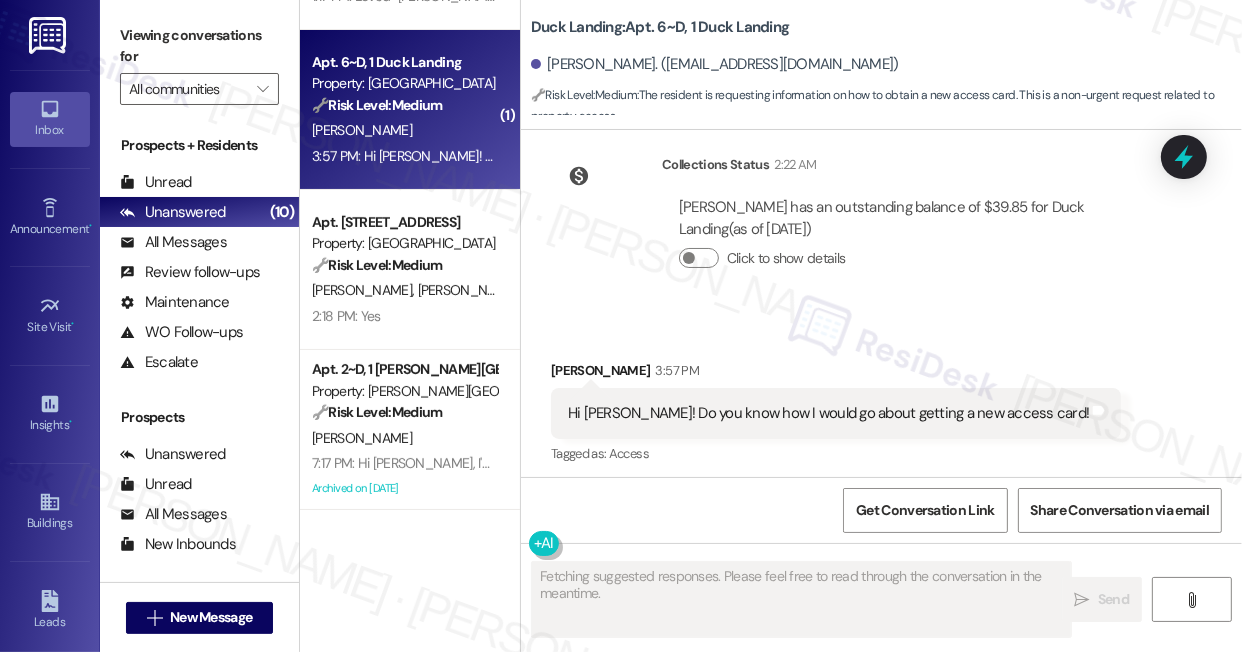 scroll, scrollTop: 4664, scrollLeft: 0, axis: vertical 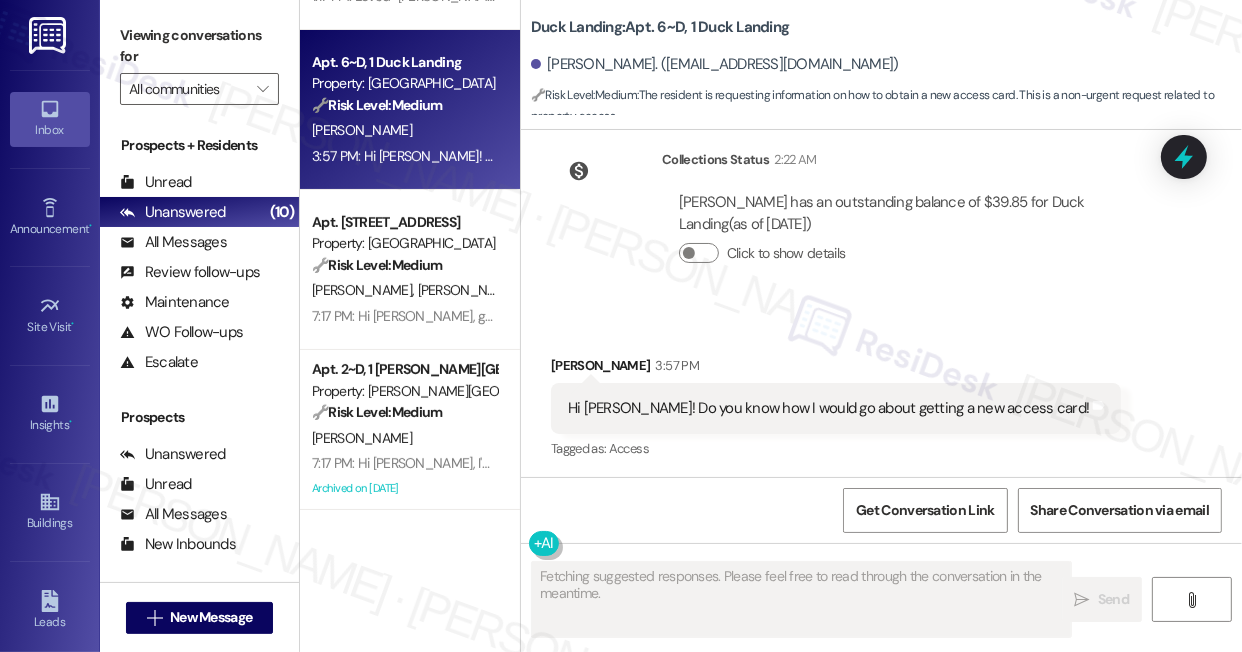 click on "Hi [PERSON_NAME]! Do you know how I would go about getting a new access card!" at bounding box center [828, 408] 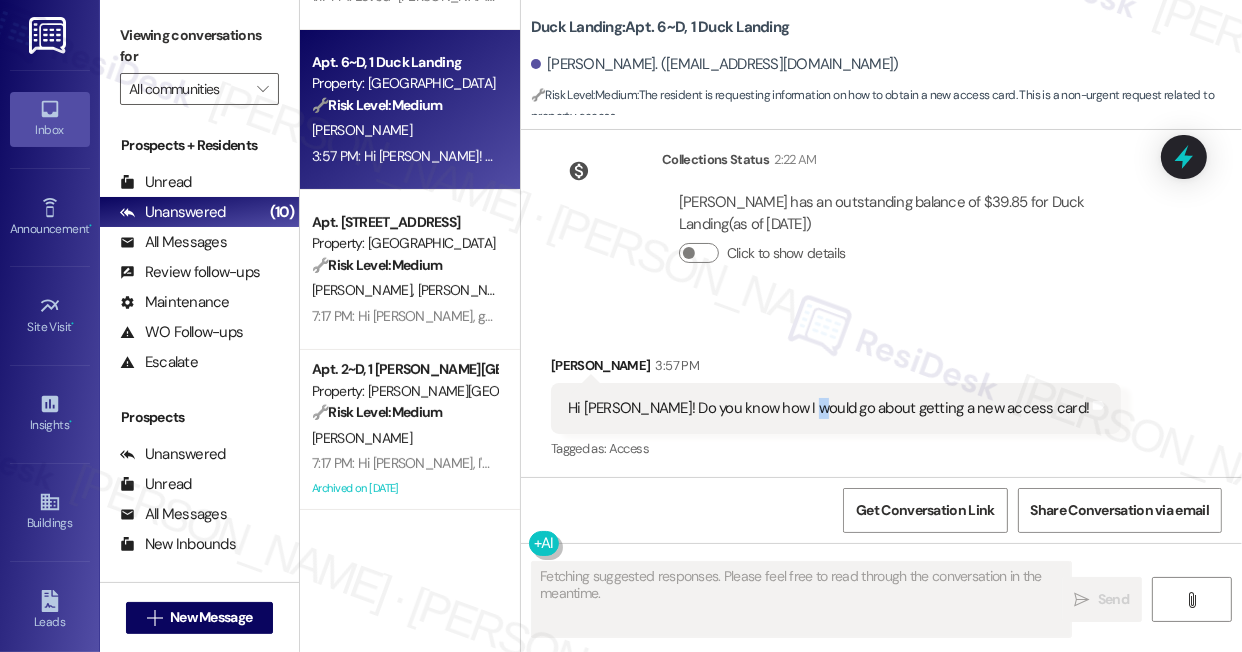 click on "Hi [PERSON_NAME]! Do you know how I would go about getting a new access card!" at bounding box center (828, 408) 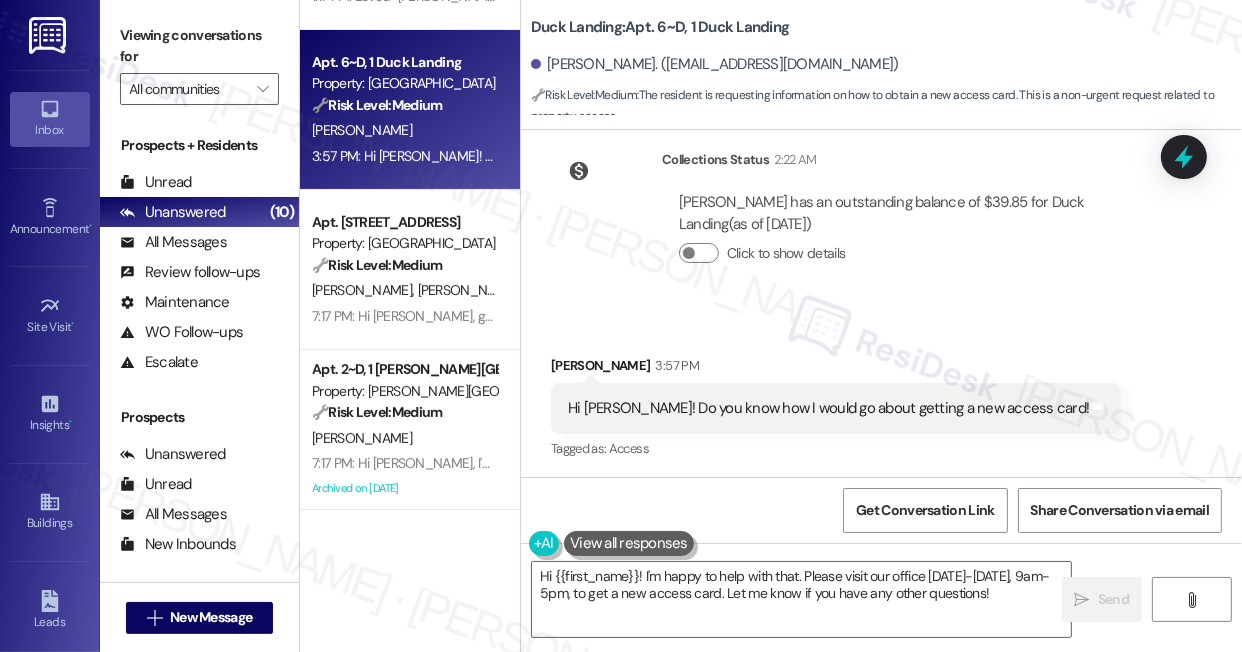 click on "Duck Landing:  Apt. 6~D, 1 Duck Landing" at bounding box center (660, 27) 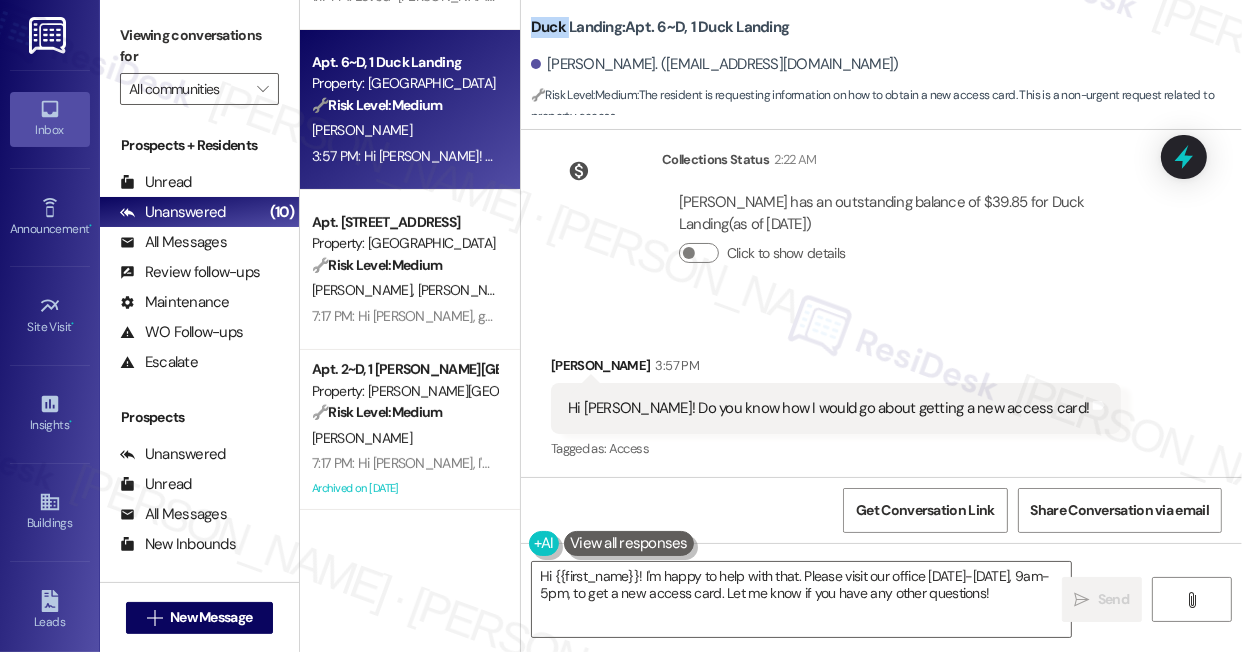 click on "Duck Landing:  Apt. 6~D, 1 Duck Landing" at bounding box center [660, 27] 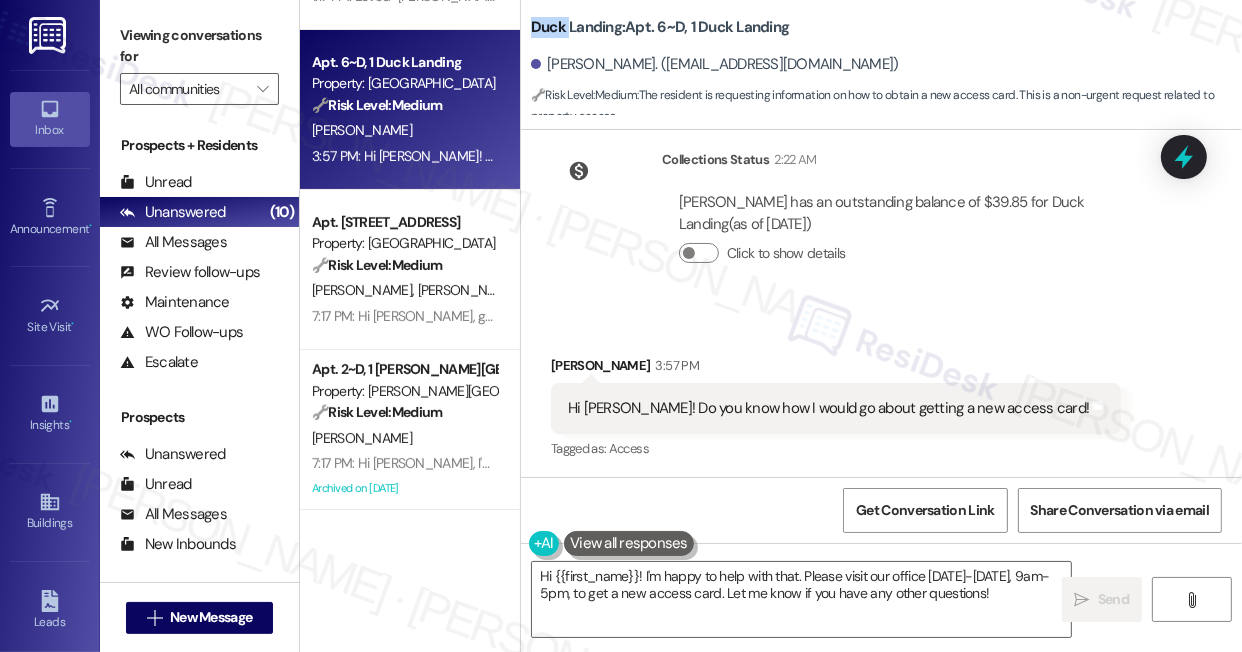 click on "Viewing conversations for" at bounding box center (199, 46) 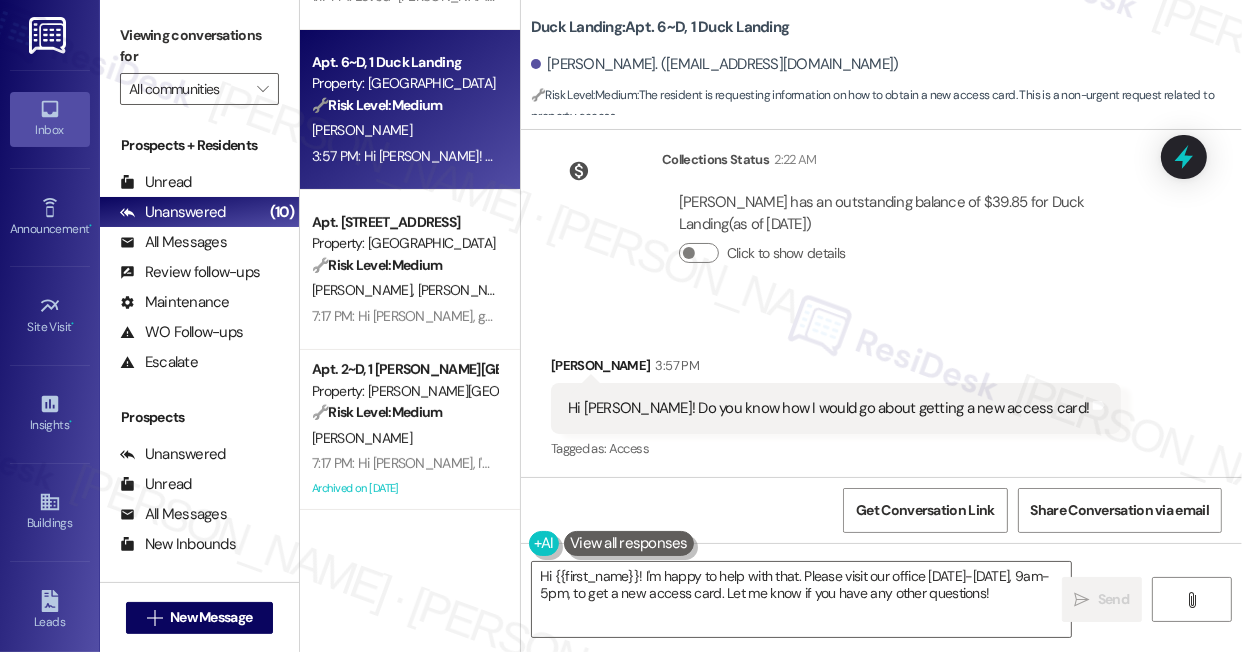 click on "Hi Sarah! Do you know how I would go about getting a new access card! Tags and notes" at bounding box center [836, 408] 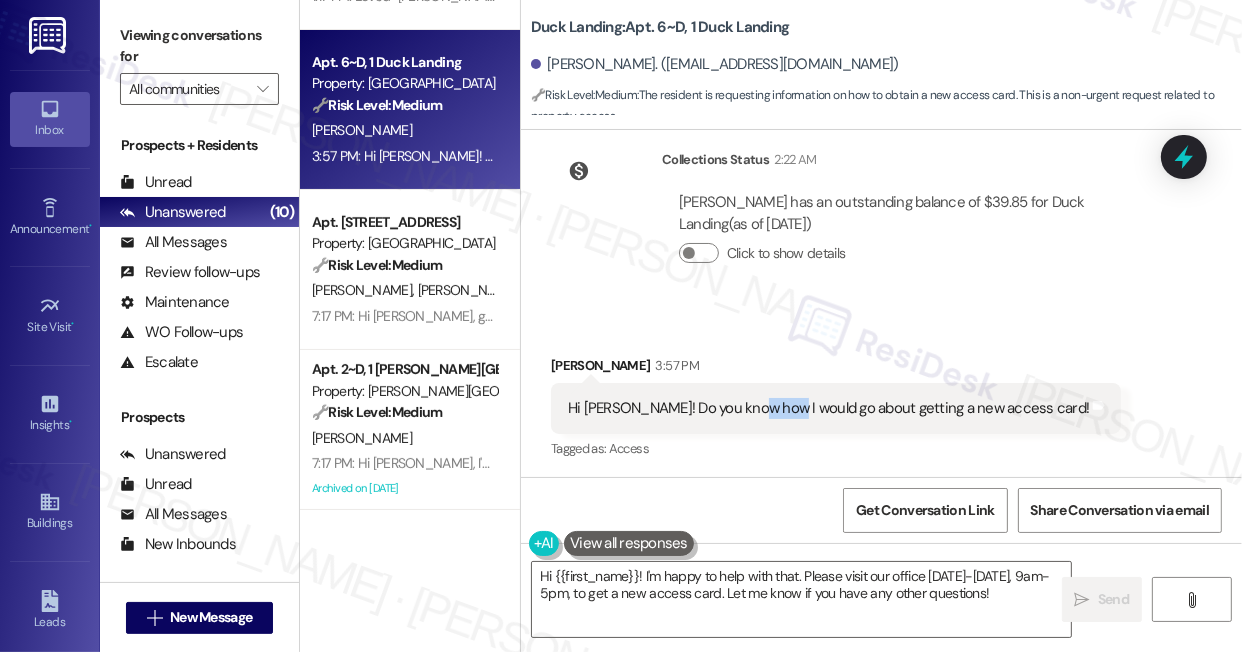 click on "Hi Sarah! Do you know how I would go about getting a new access card! Tags and notes" at bounding box center (836, 408) 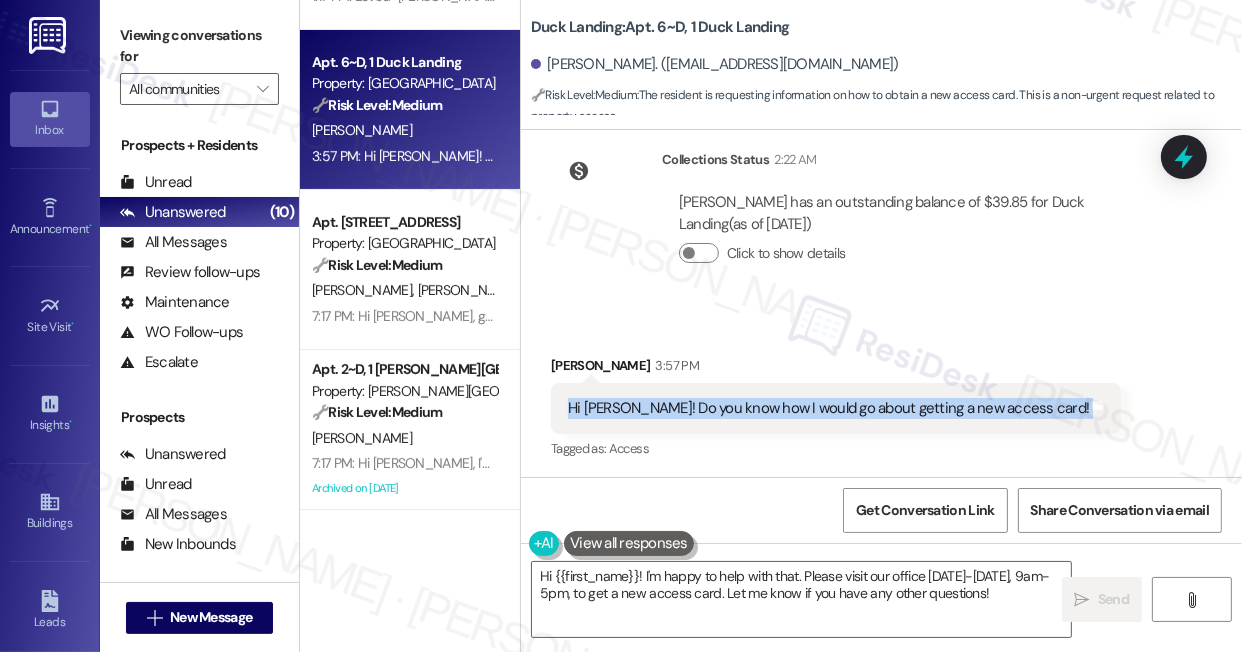 click on "Hi Sarah! Do you know how I would go about getting a new access card! Tags and notes" at bounding box center (836, 408) 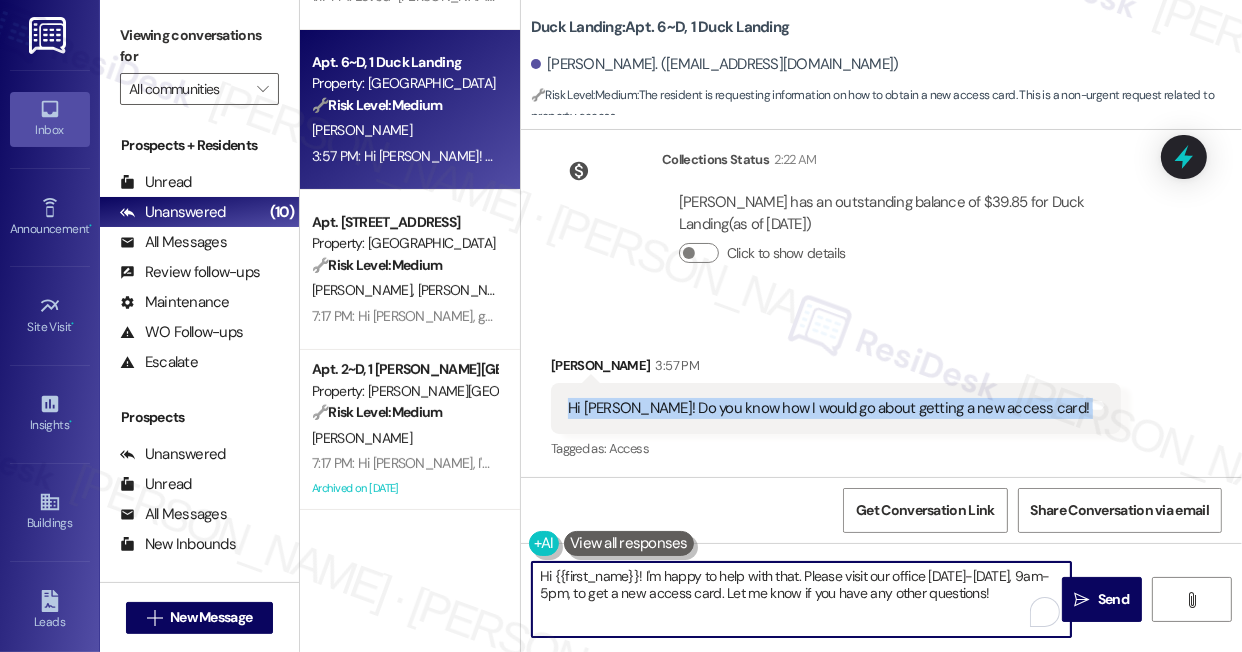 click on "Hi {{first_name}}! I'm happy to help with that. Please visit our office Monday-Friday, 9am-5pm, to get a new access card. Let me know if you have any other questions!" at bounding box center (801, 599) 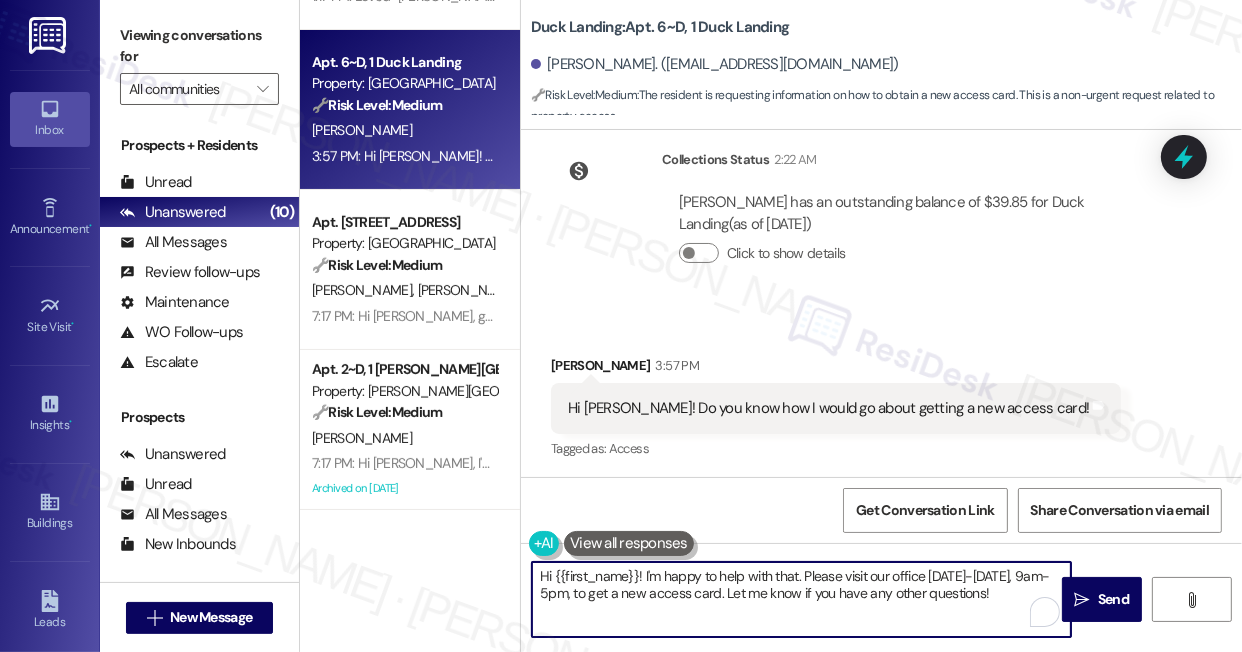 click on "Hi {{first_name}}! I'm happy to help with that. Please visit our office Monday-Friday, 9am-5pm, to get a new access card. Let me know if you have any other questions!" at bounding box center (801, 599) 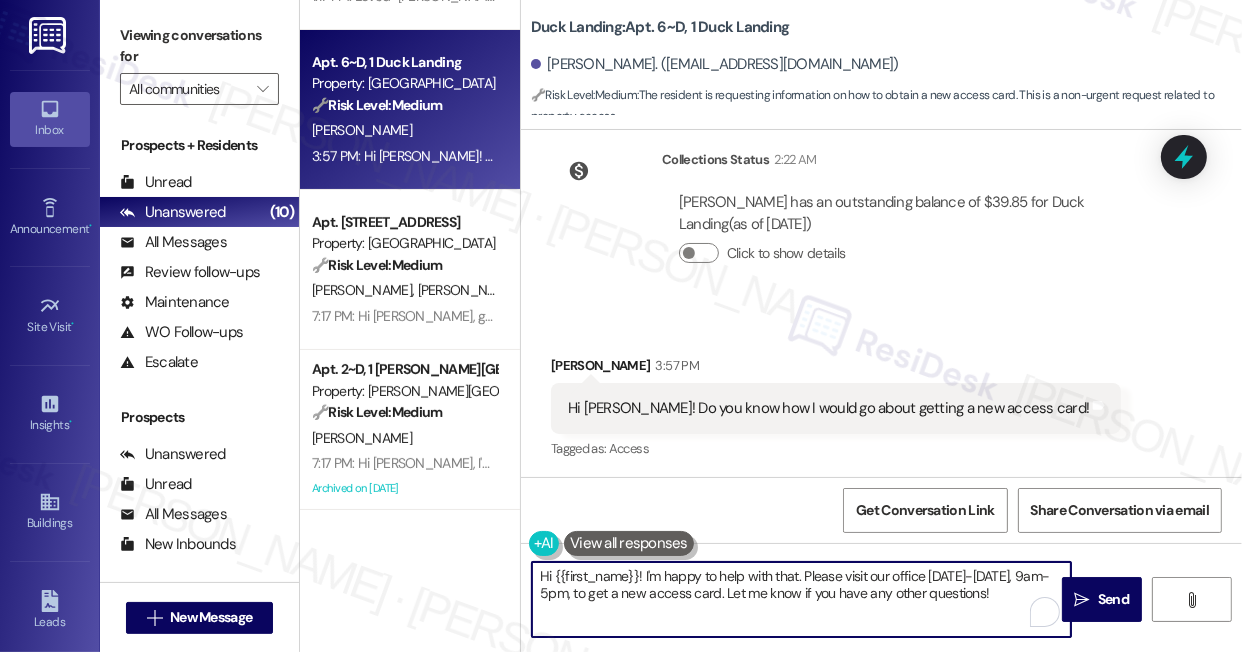 click on "Hi {{first_name}}! I'm happy to help with that. Please visit our office Monday-Friday, 9am-5pm, to get a new access card. Let me know if you have any other questions!" at bounding box center [801, 599] 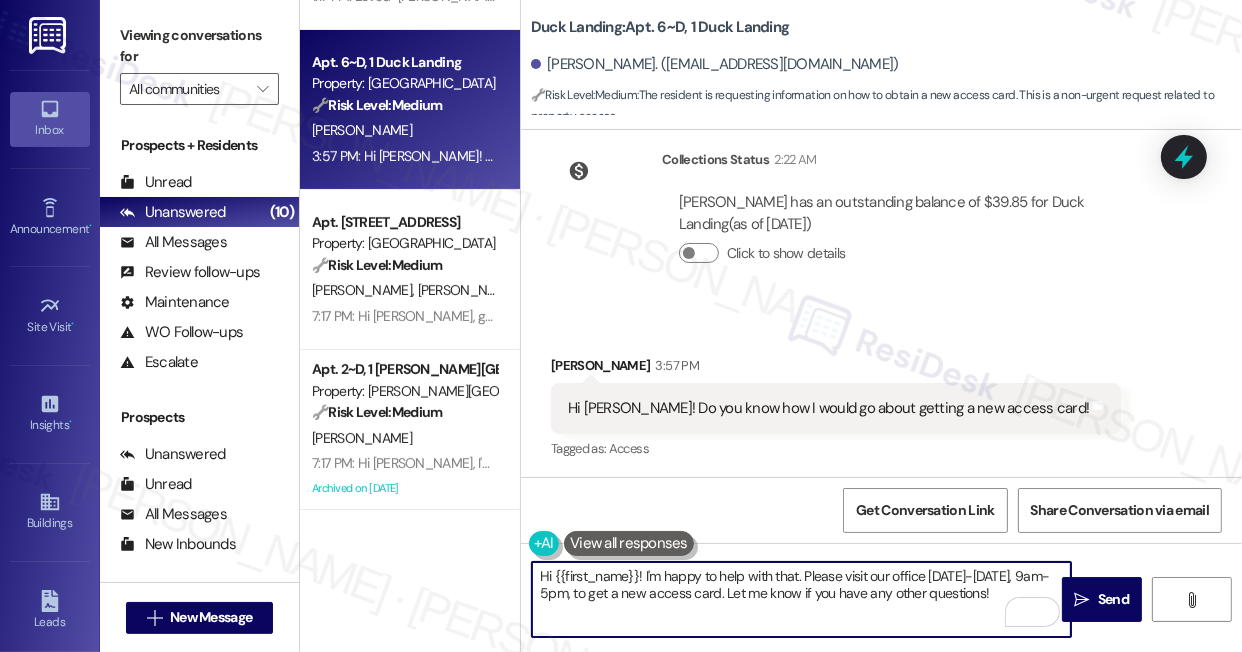 click on "Hi {{first_name}}! I'm happy to help with that. Please visit our office Monday-Friday, 9am-5pm, to get a new access card. Let me know if you have any other questions!" at bounding box center [801, 599] 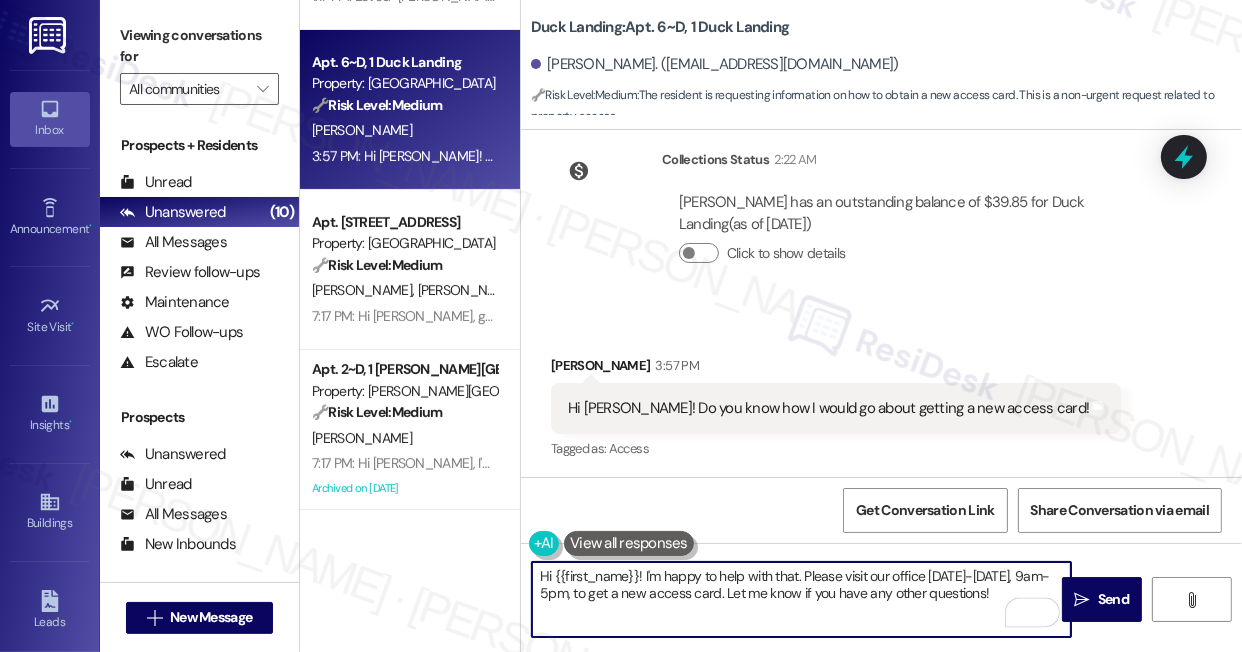 click on "Hi {{first_name}}! I'm happy to help with that. Please visit our office Monday-Friday, 9am-5pm, to get a new access card. Let me know if you have any other questions!" at bounding box center [801, 599] 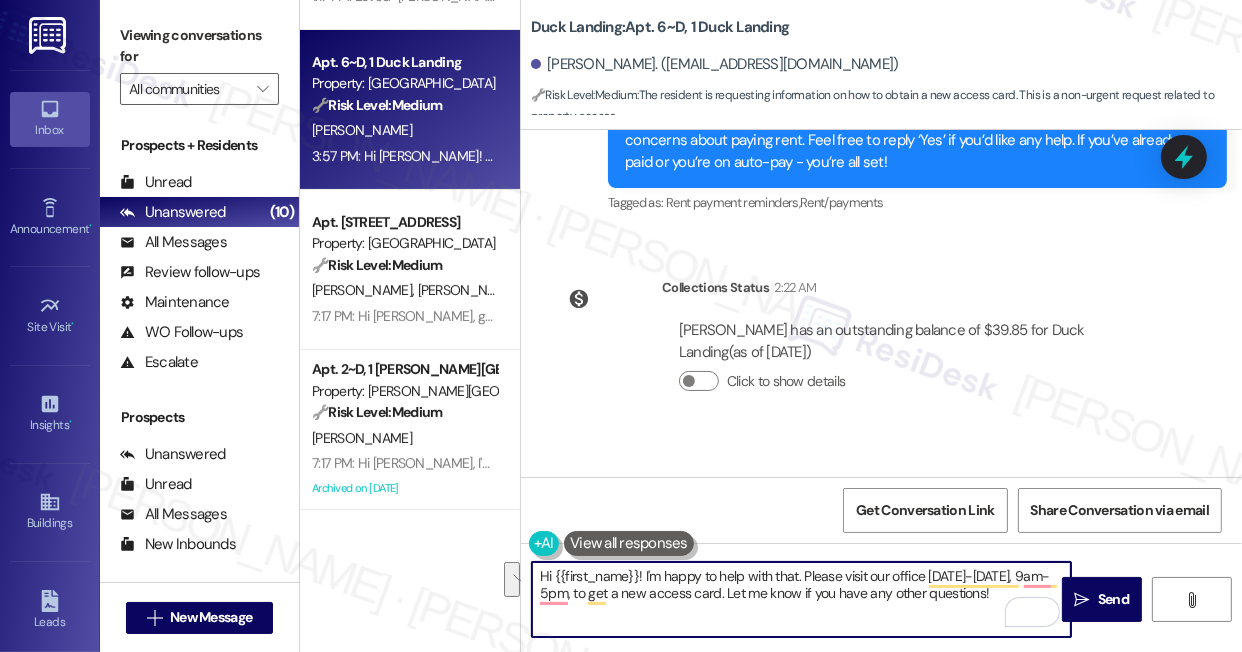 scroll, scrollTop: 4665, scrollLeft: 0, axis: vertical 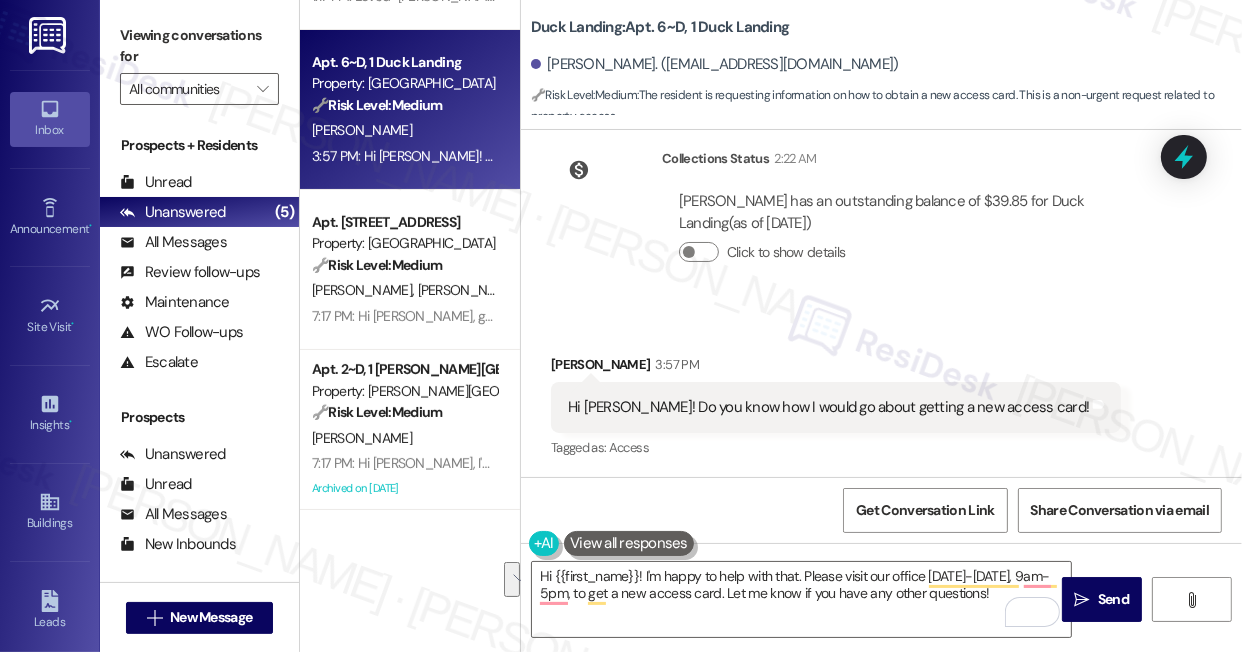 click on "Viewing conversations for All communities " at bounding box center [199, 62] 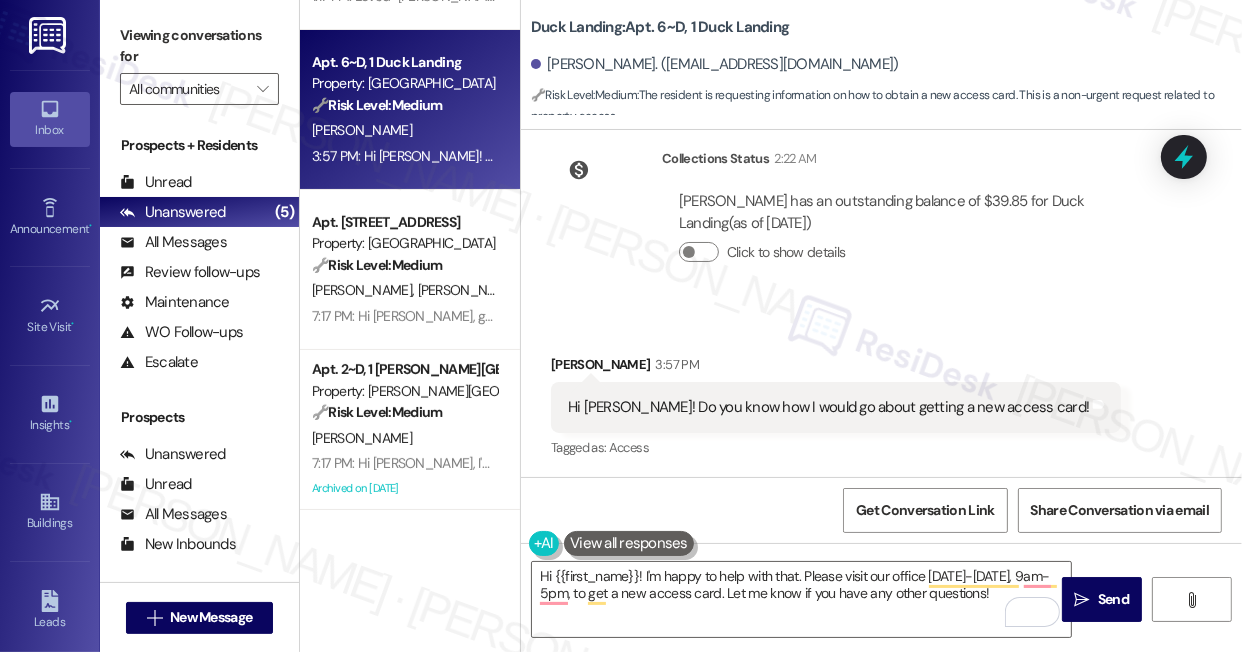 click on "Viewing conversations for All communities " at bounding box center [199, 62] 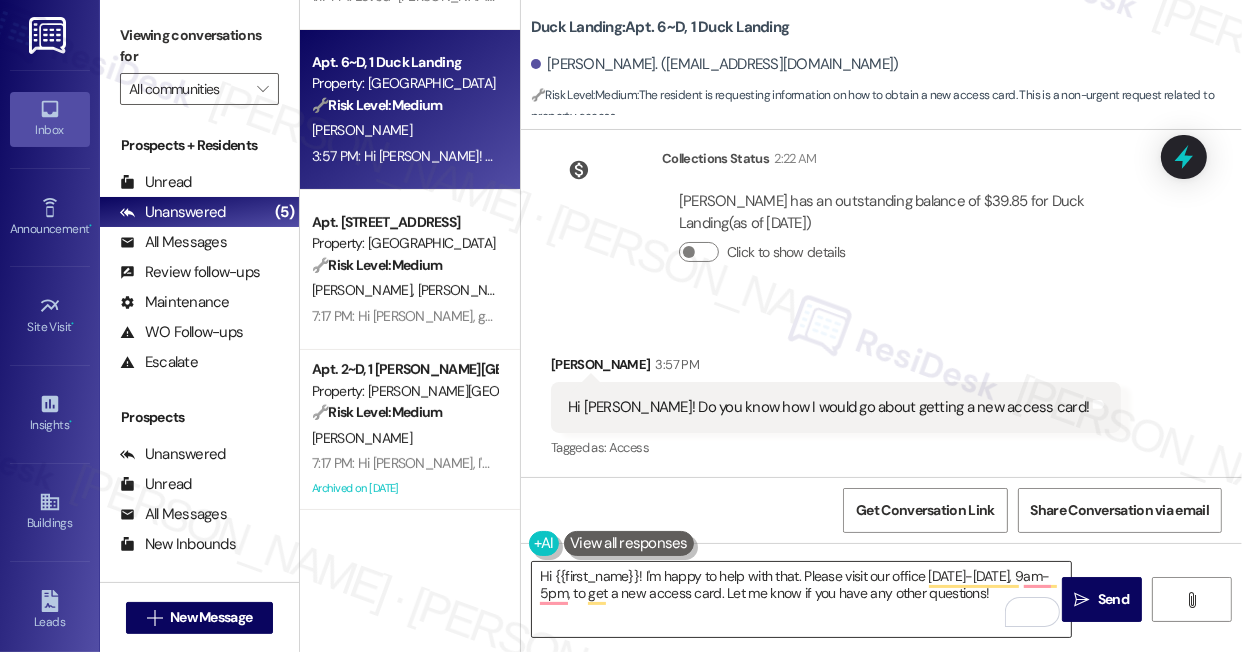 click on "Hi {{first_name}}! I'm happy to help with that. Please visit our office Monday-Friday, 9am-5pm, to get a new access card. Let me know if you have any other questions!" at bounding box center [801, 599] 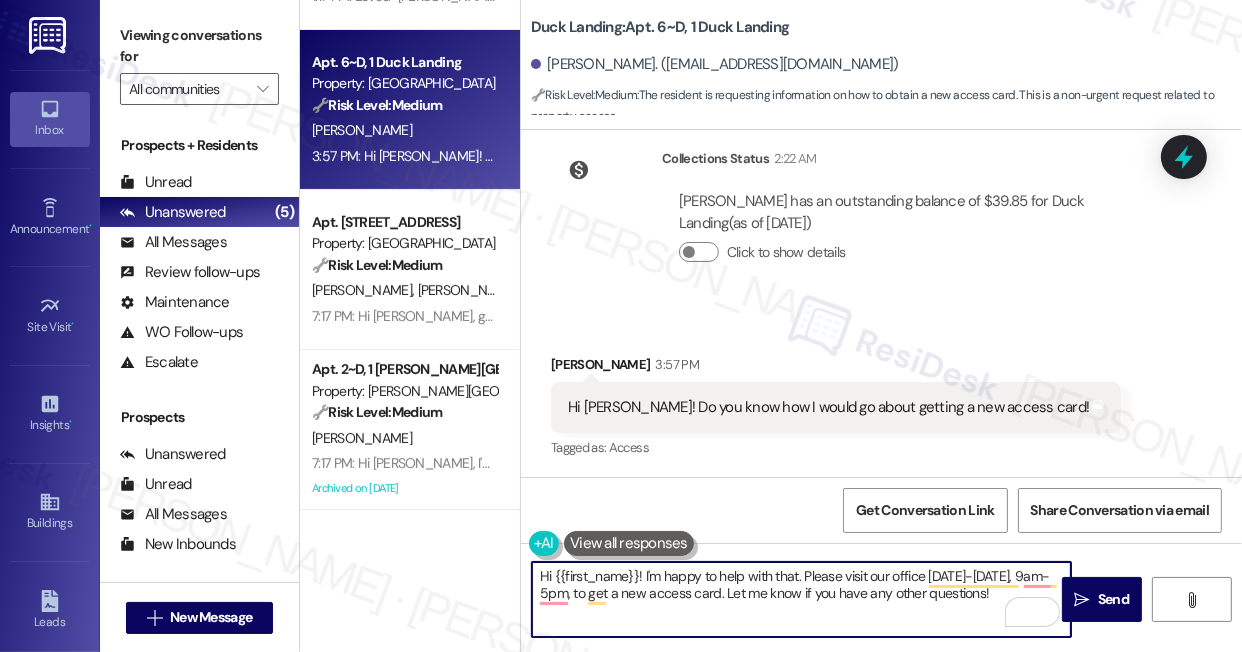 click on "Hi Sarah! Do you know how I would go about getting a new access card! Tags and notes" at bounding box center (836, 407) 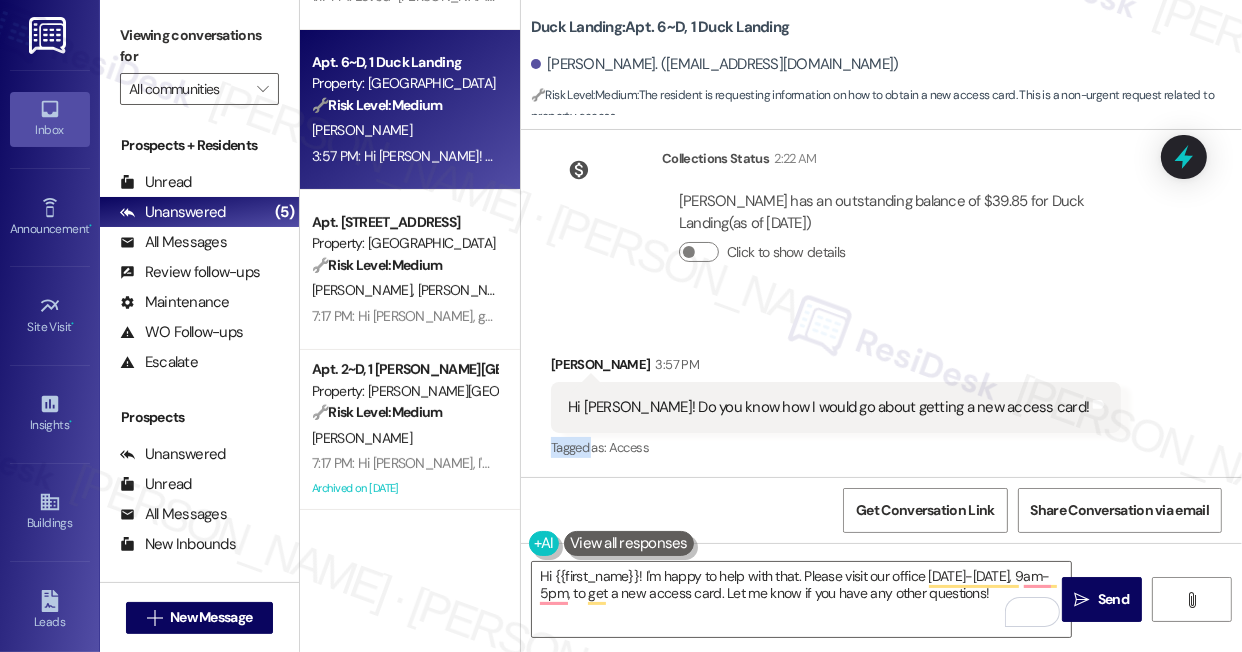 drag, startPoint x: 573, startPoint y: 371, endPoint x: 582, endPoint y: 378, distance: 11.401754 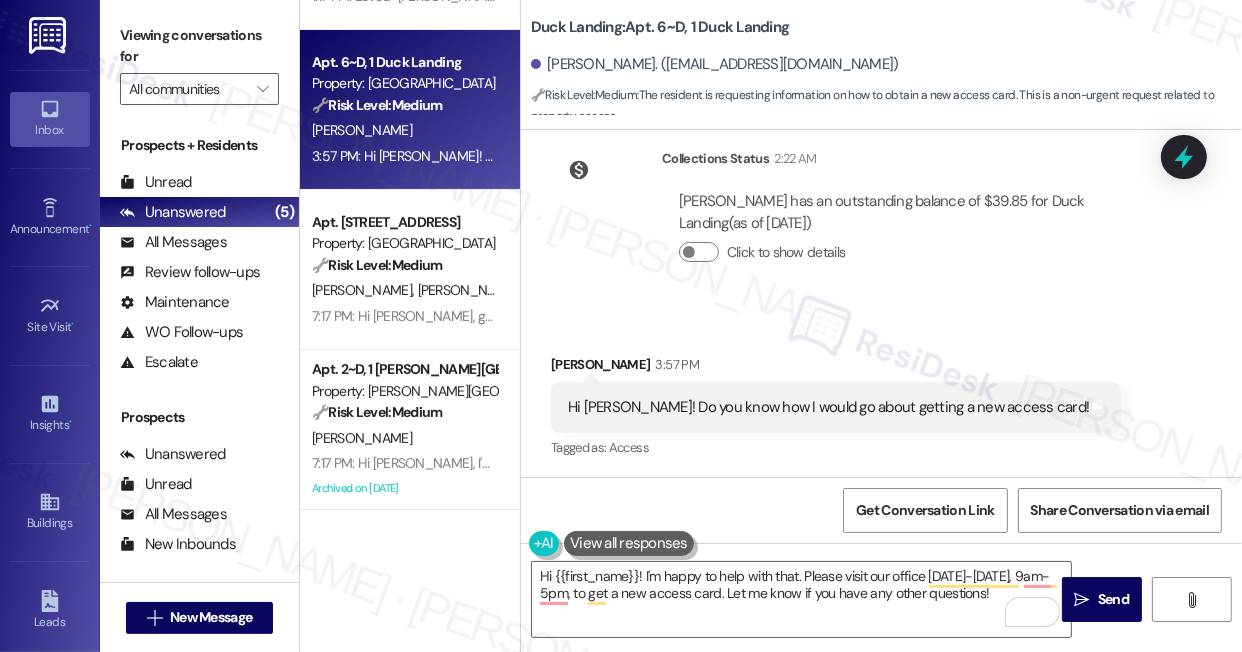 click on "Hi [PERSON_NAME]! Do you know how I would go about getting a new access card!" at bounding box center (828, 407) 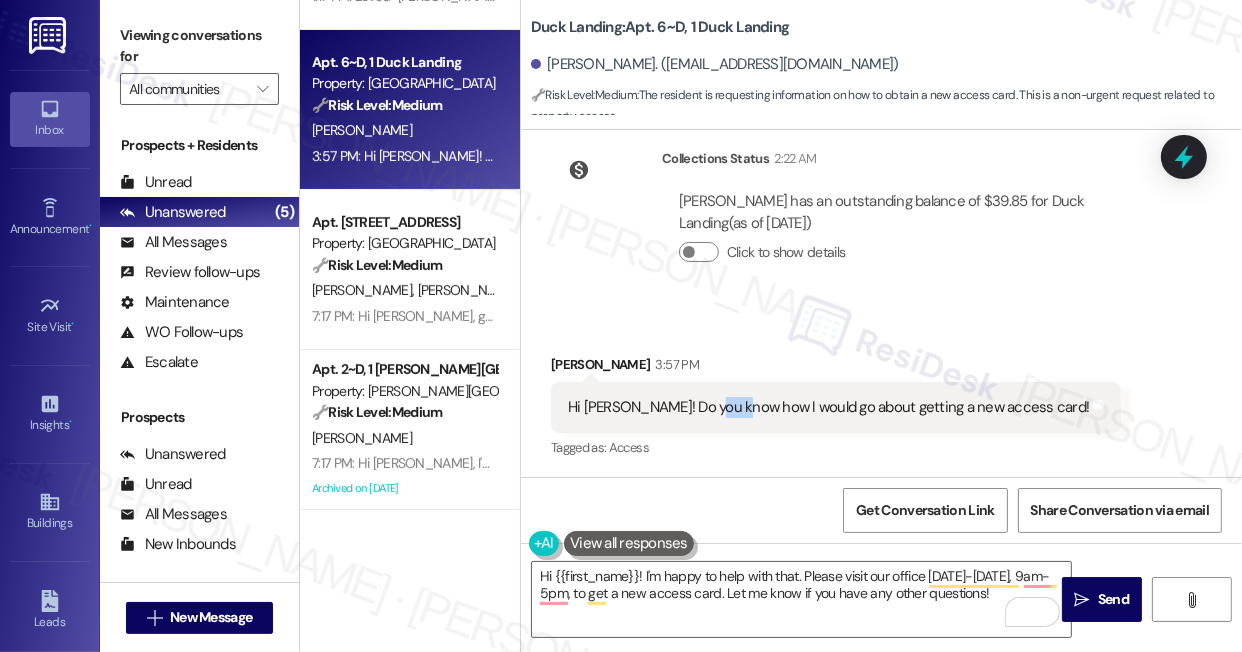 click on "Hi [PERSON_NAME]! Do you know how I would go about getting a new access card!" at bounding box center (828, 407) 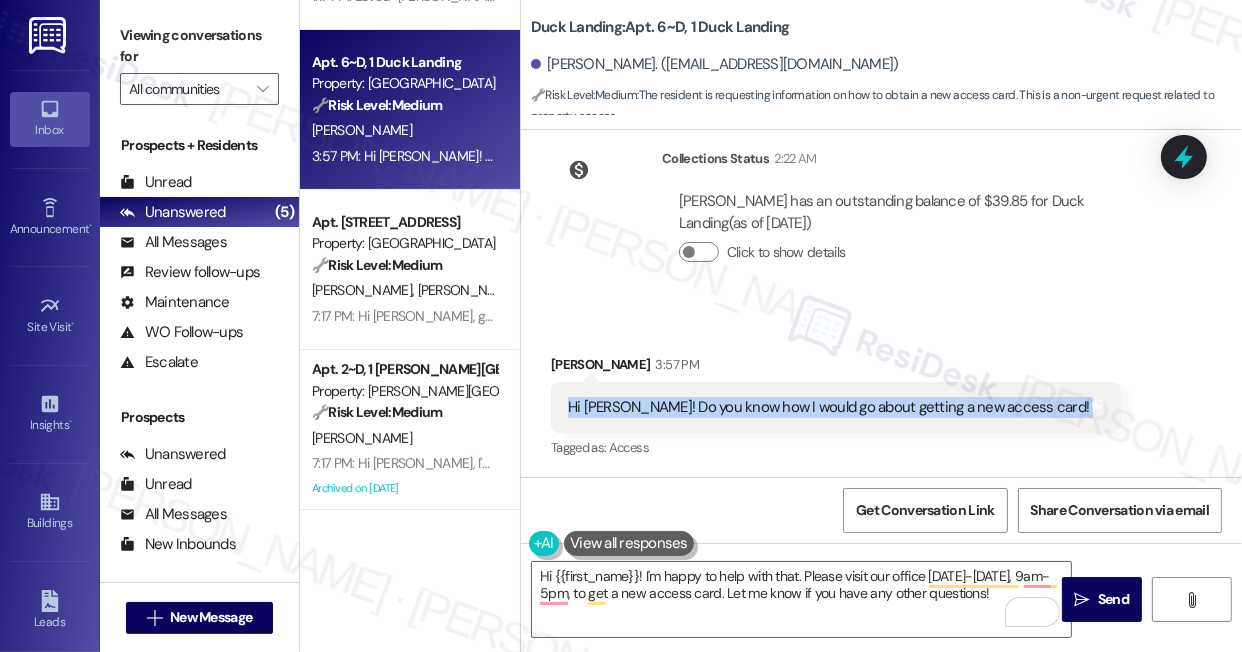 click on "Hi [PERSON_NAME]! Do you know how I would go about getting a new access card!" at bounding box center (828, 407) 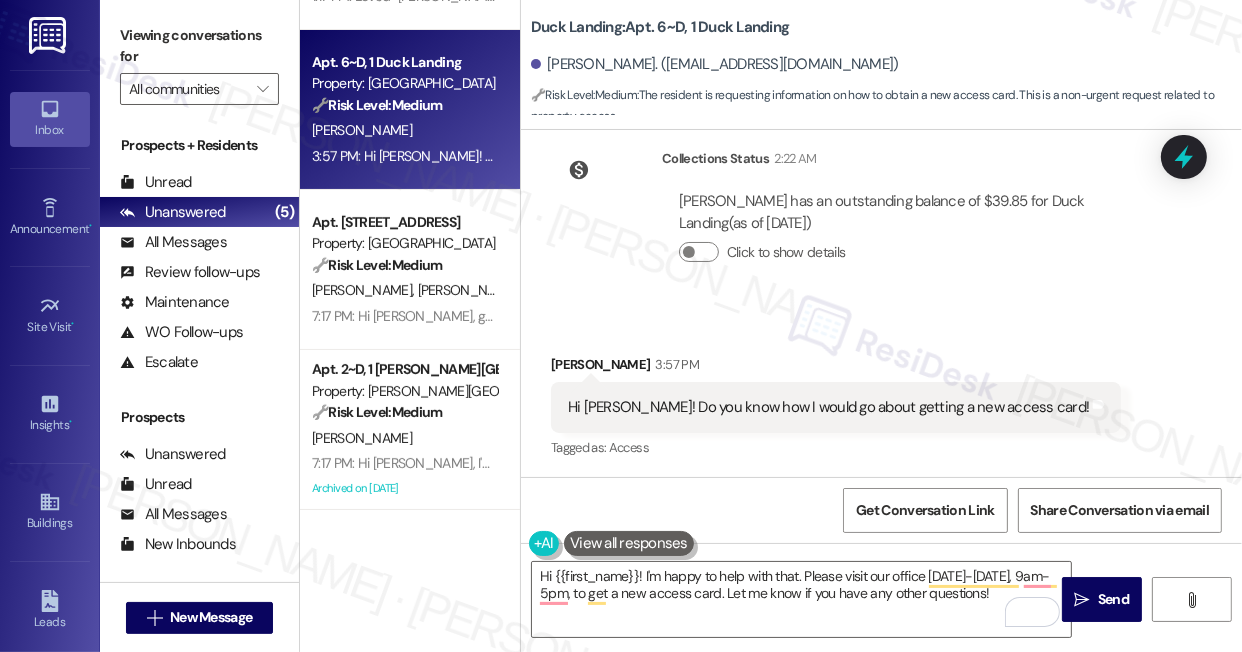 click on "Viewing conversations for" at bounding box center (199, 46) 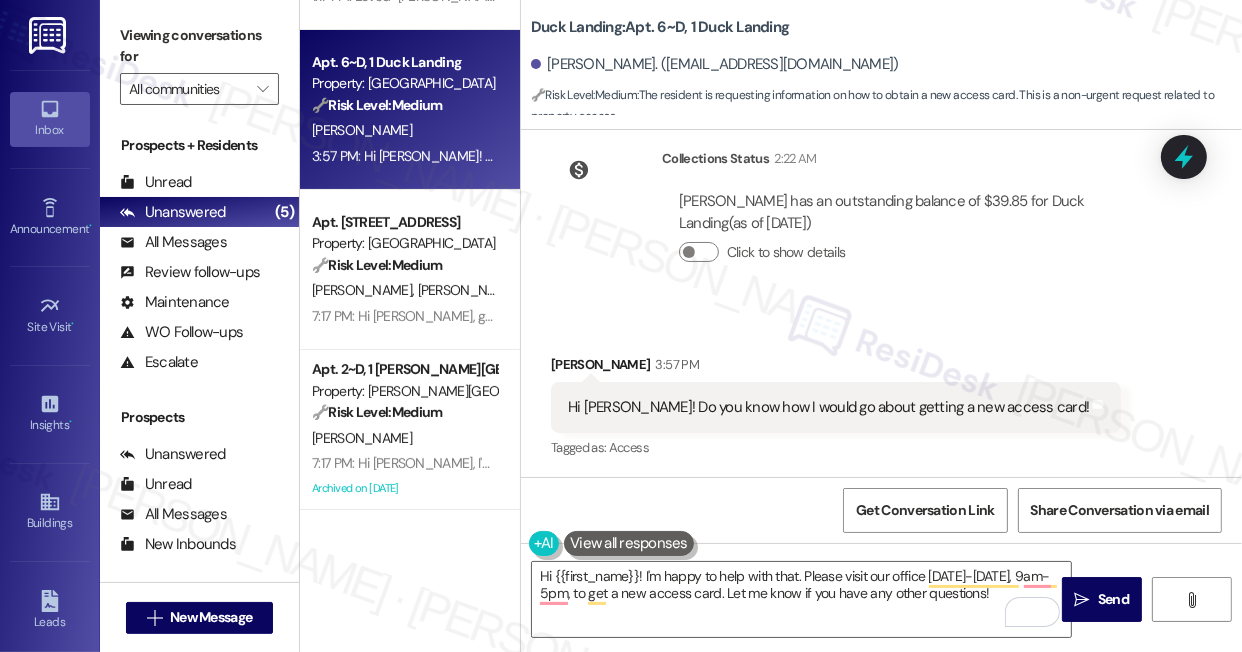 click on "Viewing conversations for" at bounding box center [199, 46] 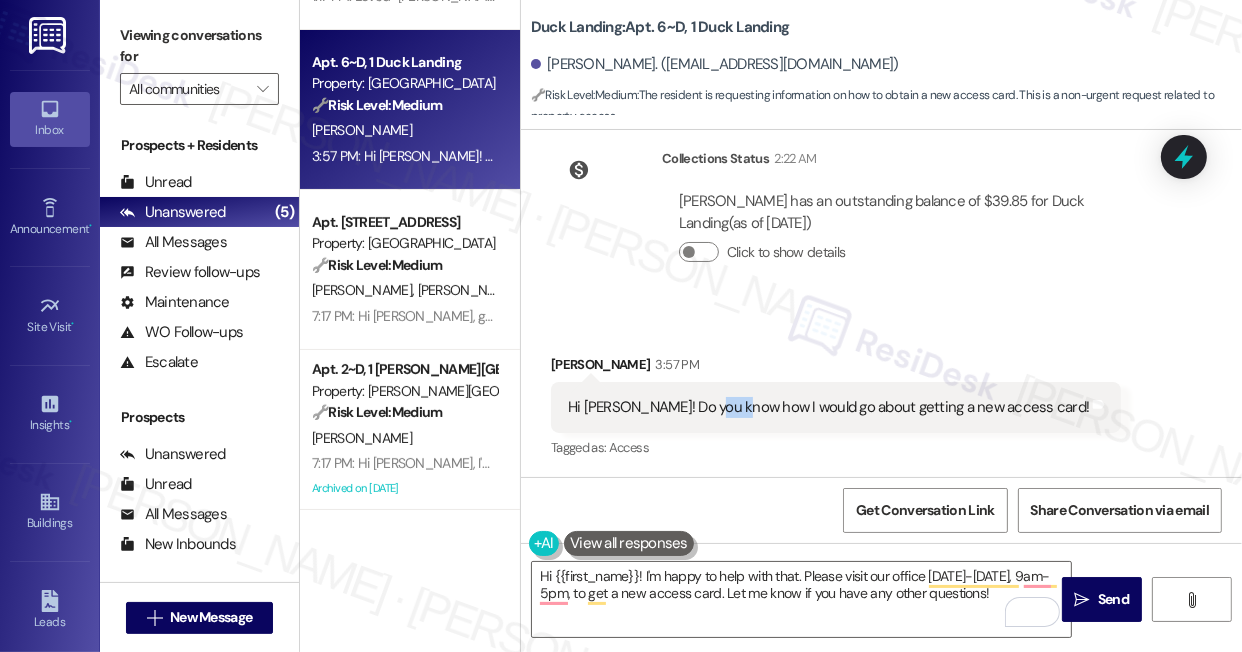 click on "Hi [PERSON_NAME]! Do you know how I would go about getting a new access card!" at bounding box center (828, 407) 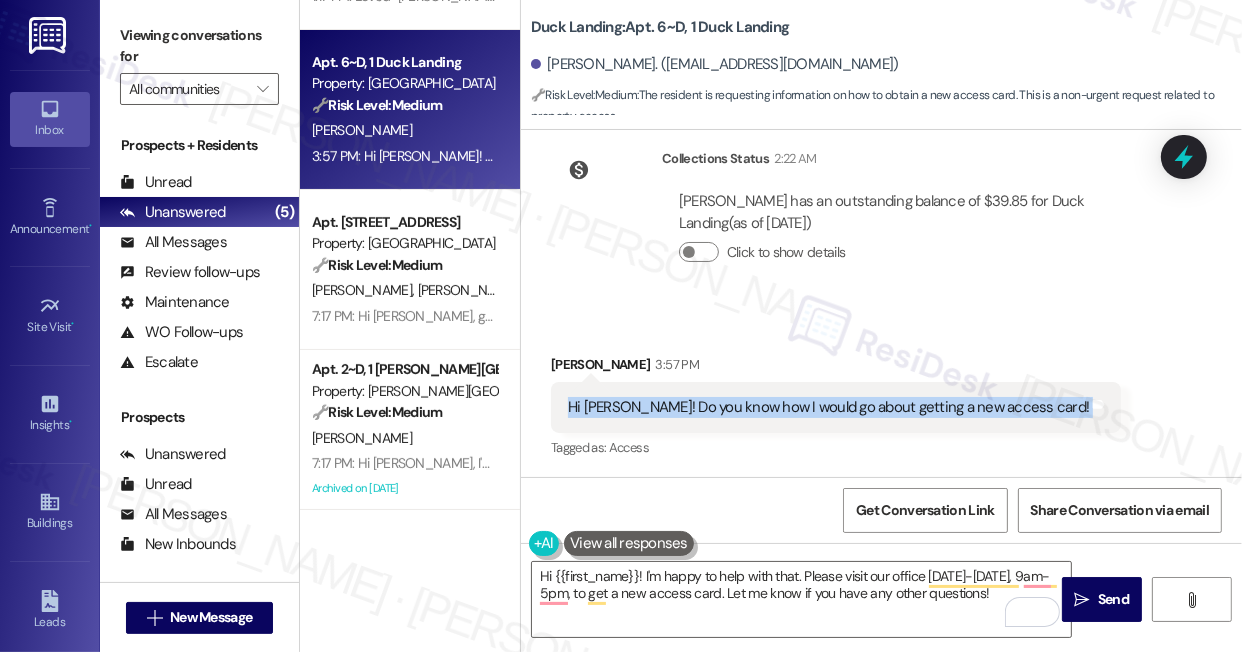 click on "Hi [PERSON_NAME]! Do you know how I would go about getting a new access card!" at bounding box center [828, 407] 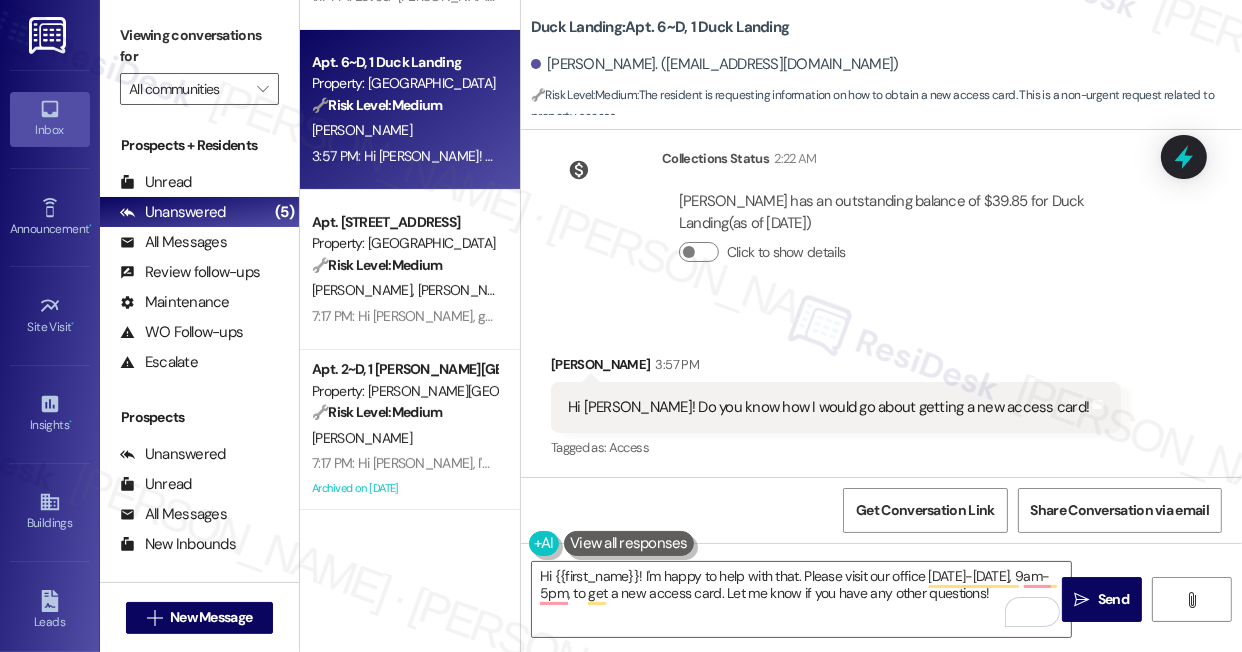 click on "Viewing conversations for All communities " at bounding box center [199, 62] 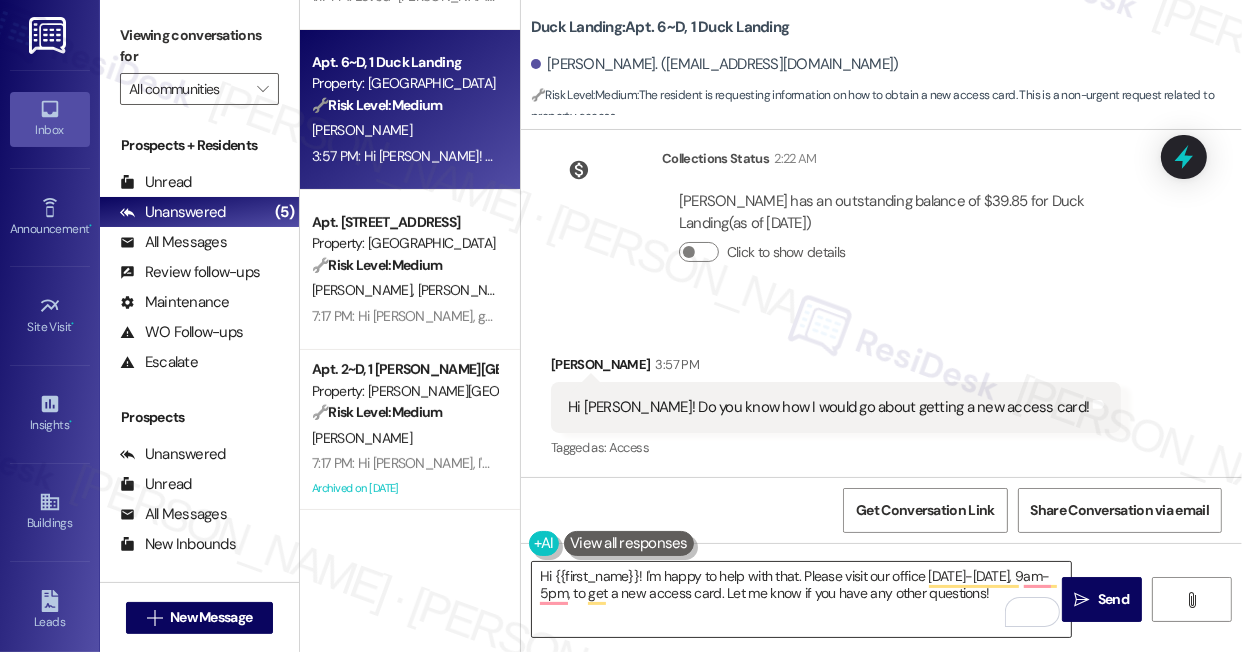 click on "Hi {{first_name}}! I'm happy to help with that. Please visit our office Monday-Friday, 9am-5pm, to get a new access card. Let me know if you have any other questions!" at bounding box center (801, 599) 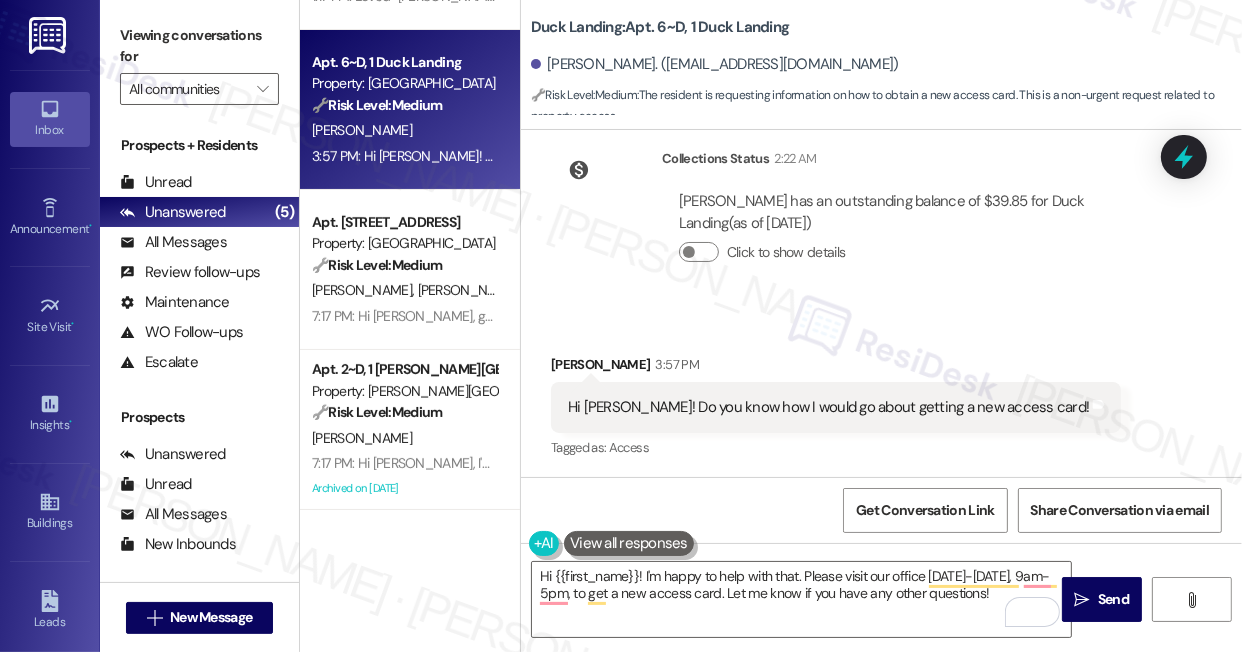 click on "Viewing conversations for" at bounding box center [199, 46] 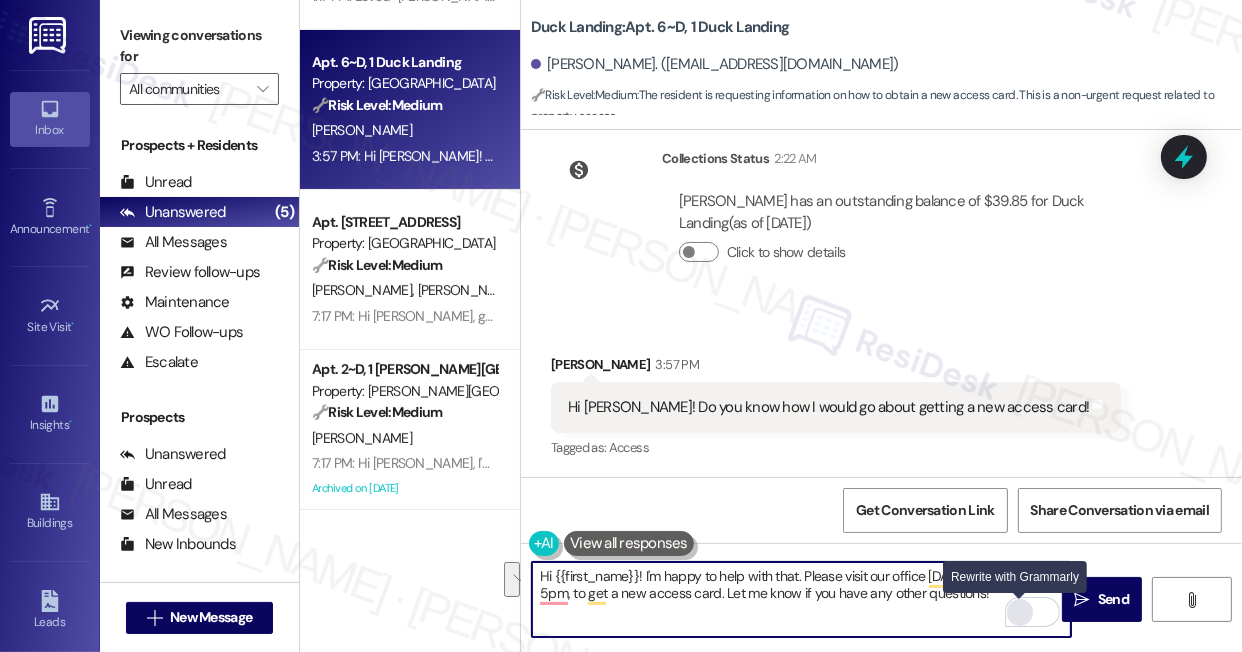 drag, startPoint x: 642, startPoint y: 574, endPoint x: 975, endPoint y: 618, distance: 335.89432 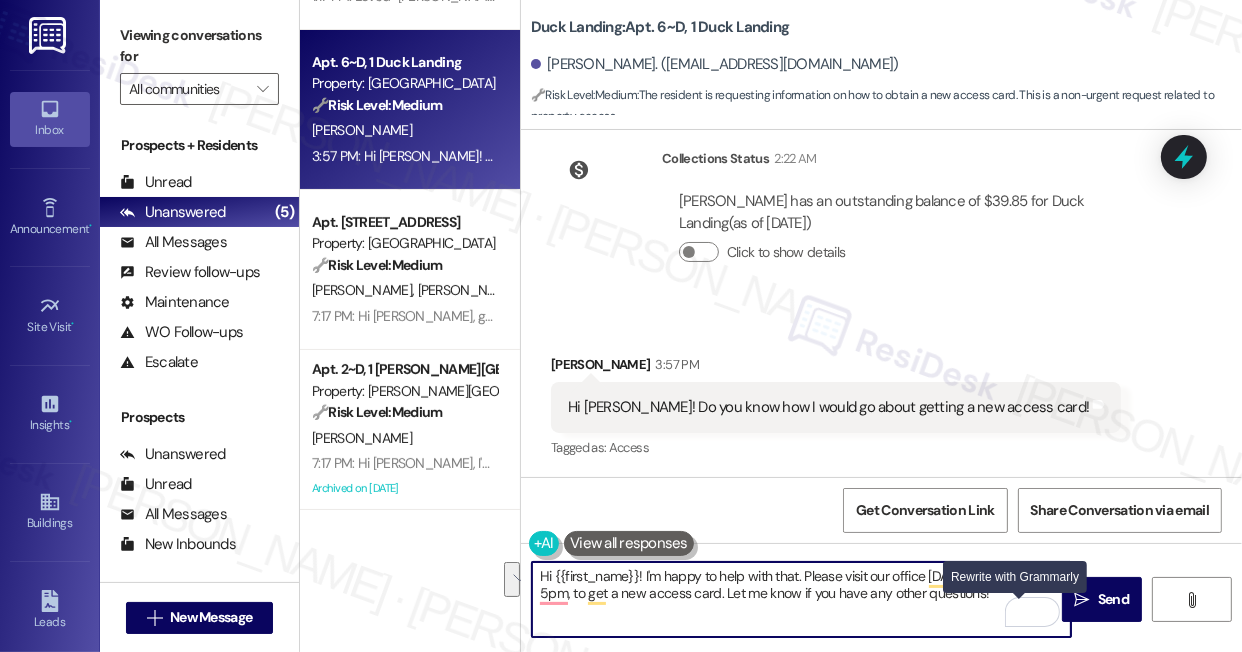 click on "Hi {{first_name}}! I'm happy to help with that. Please visit our office Monday-Friday, 9am-5pm, to get a new access card. Let me know if you have any other questions!" at bounding box center (801, 599) 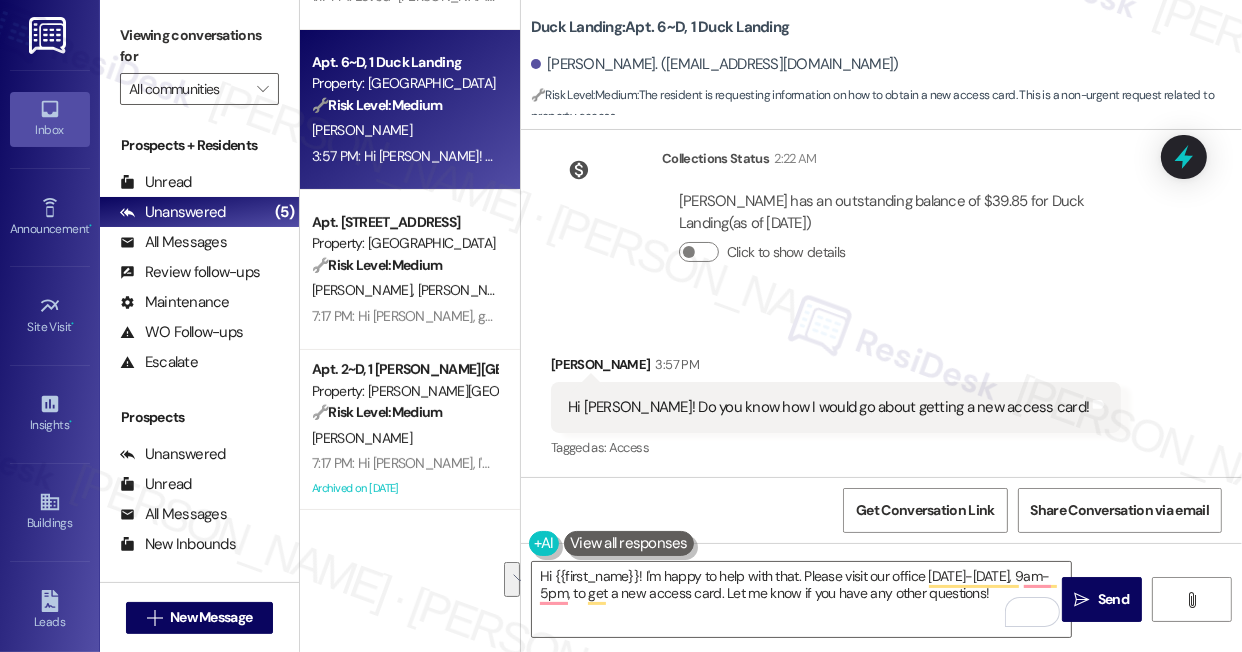 click on "Viewing conversations for" at bounding box center (199, 46) 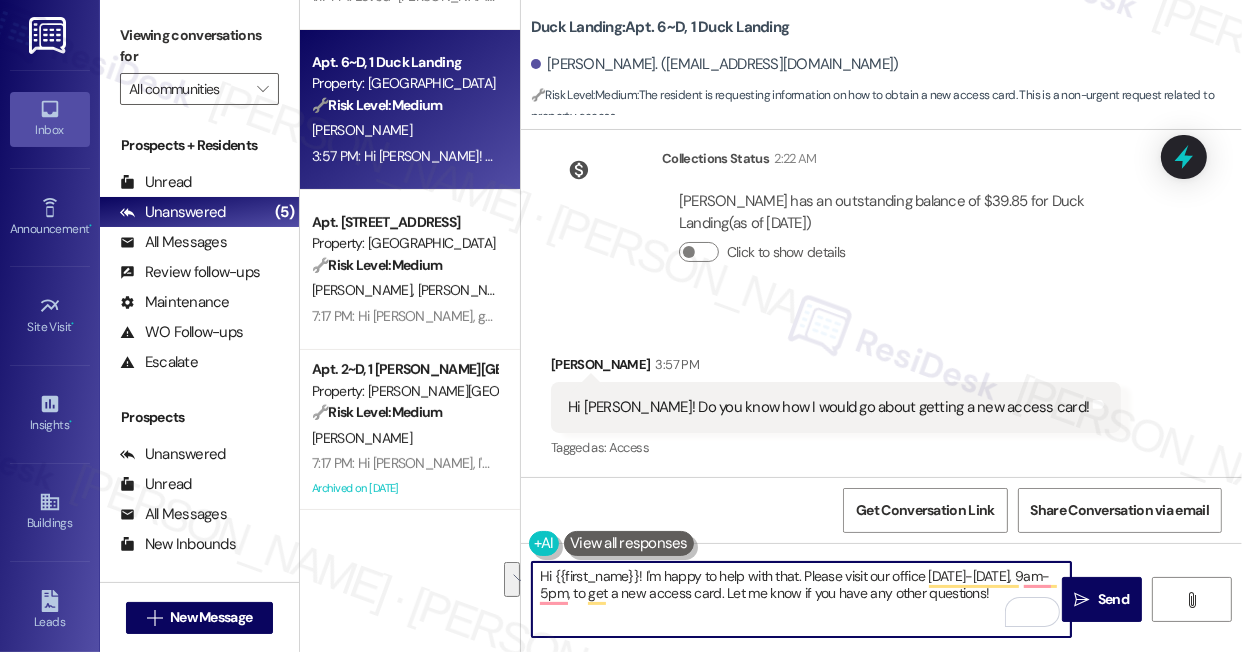 drag, startPoint x: 997, startPoint y: 596, endPoint x: 643, endPoint y: 576, distance: 354.5645 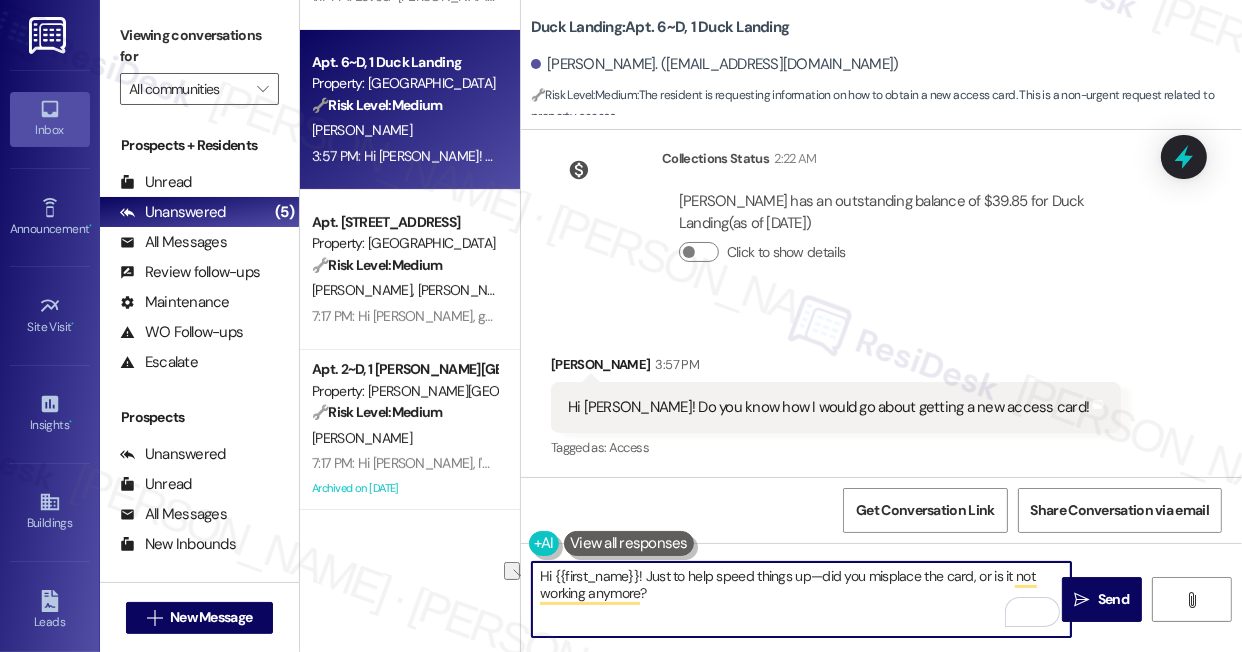 drag, startPoint x: 688, startPoint y: 575, endPoint x: 817, endPoint y: 573, distance: 129.0155 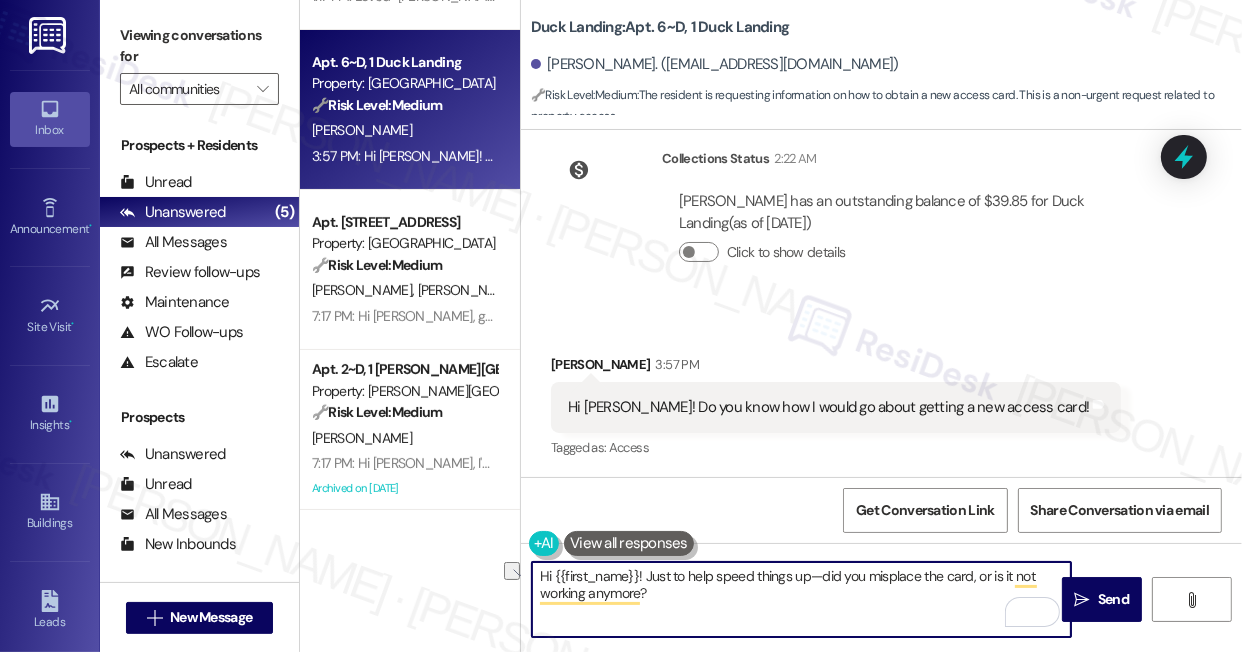 click on "Hi {{first_name}}! Just to help speed things up—did you misplace the card, or is it not working anymore?" at bounding box center [801, 599] 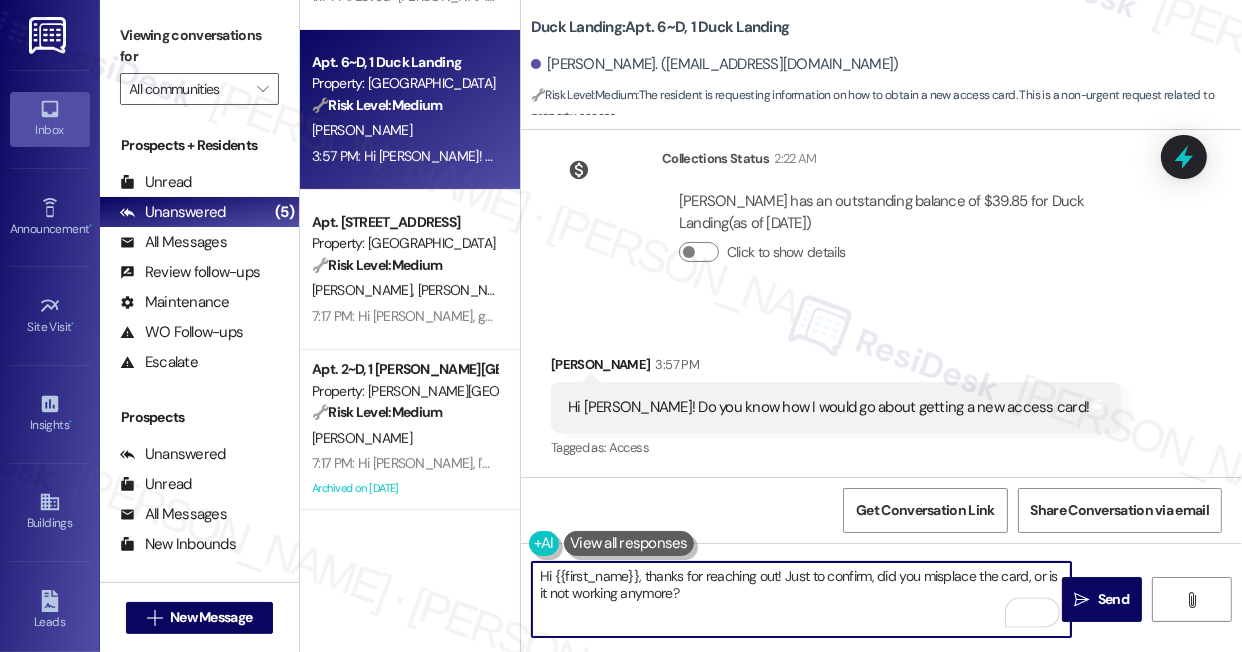 click on "Hi {{first_name}}, thanks for reaching out! Just to confirm, did you misplace the card, or is it not working anymore?" at bounding box center [801, 599] 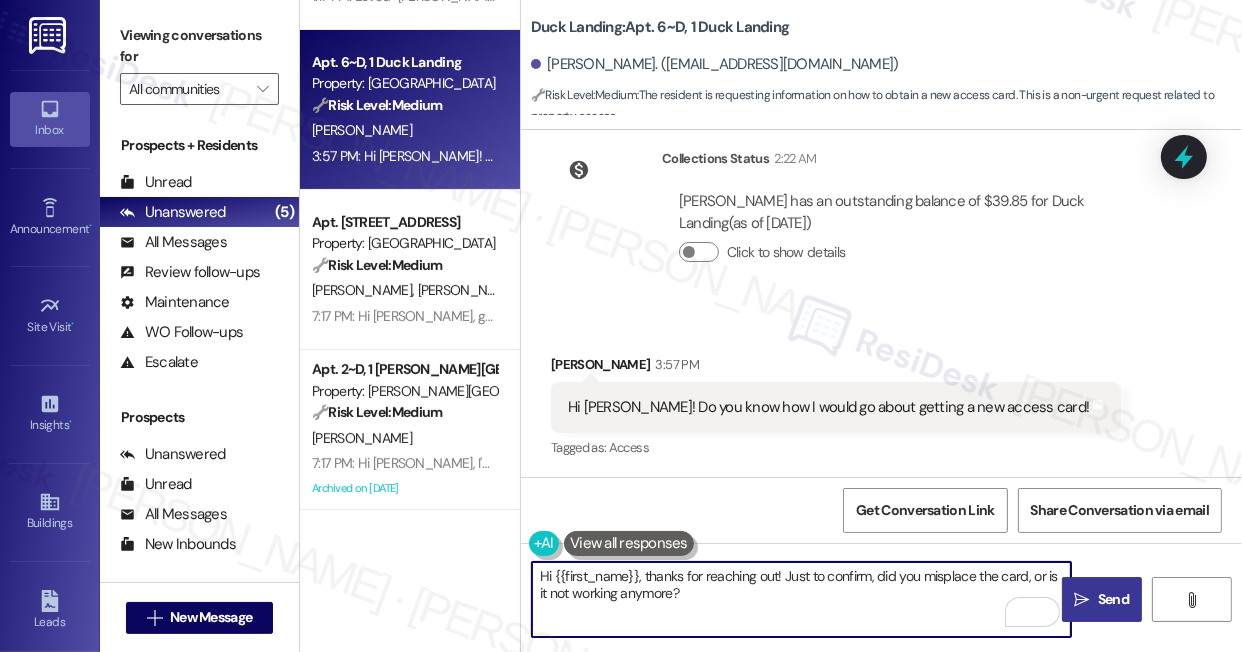 type on "Hi {{first_name}}, thanks for reaching out! Just to confirm, did you misplace the card, or is it not working anymore?" 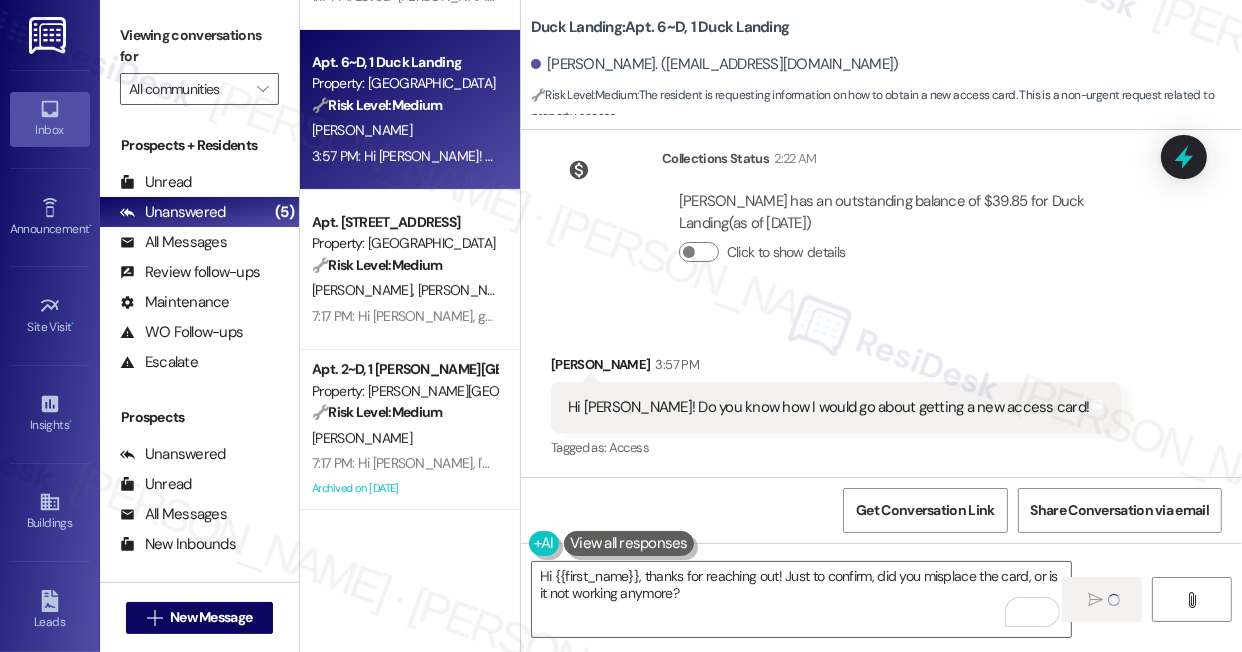 type 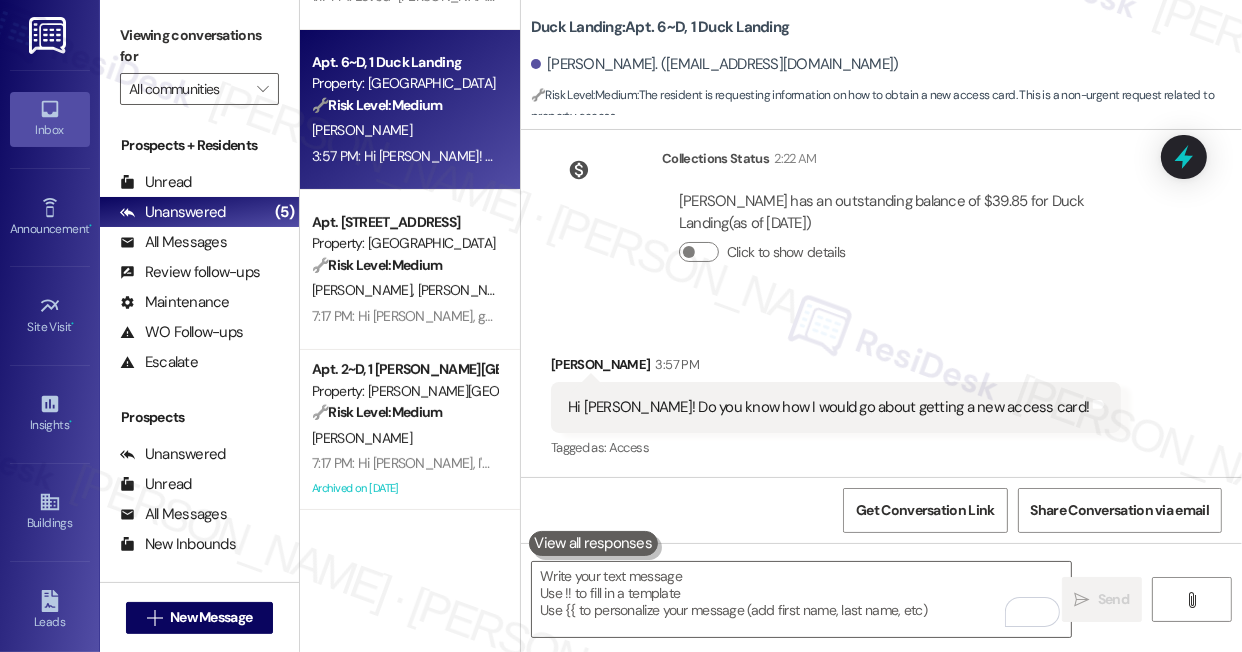 scroll, scrollTop: 4664, scrollLeft: 0, axis: vertical 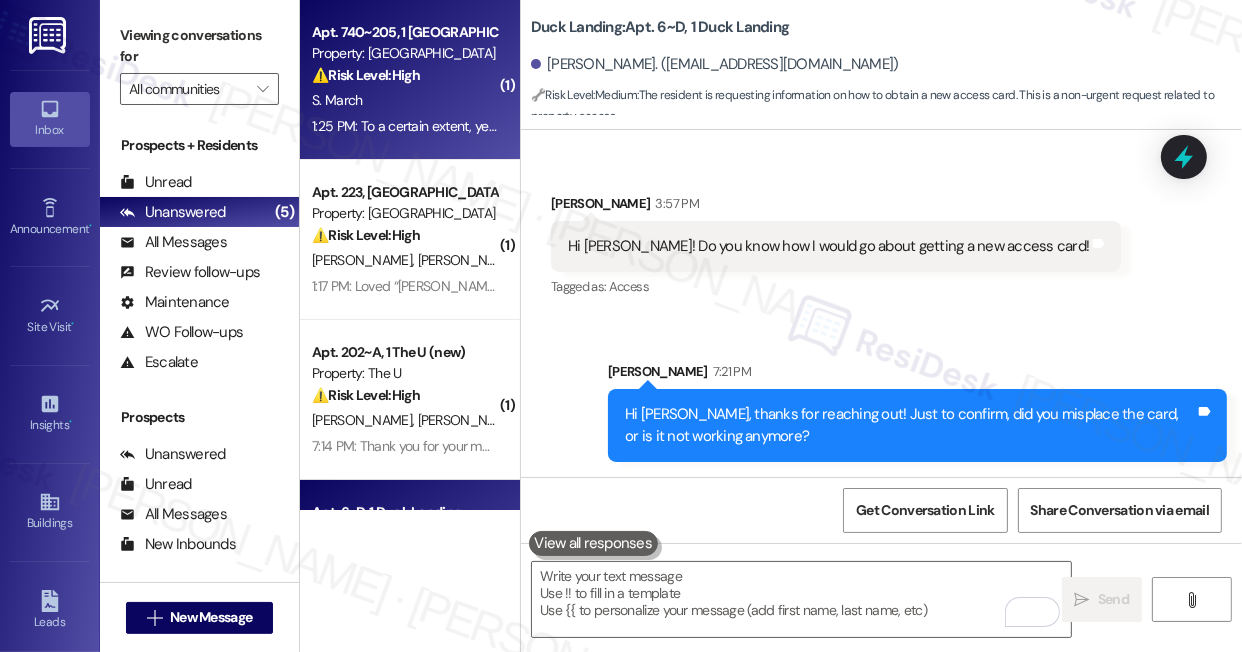 click on "1:25 PM: To a certain extent, yes. However, I had no idea how expensive the additional utility fees were going to be. I don't know how sustainable this is going to be for me and not sure how long I can afford to stay here Is there someone I can talk to in order to understand exactly what each of these fees are? 1:25 PM: To a certain extent, yes. However, I had no idea how expensive the additional utility fees were going to be. I don't know how sustainable this is going to be for me and not sure how long I can afford to stay here Is there someone I can talk to in order to understand exactly what each of these fees are?" at bounding box center (1198, 126) 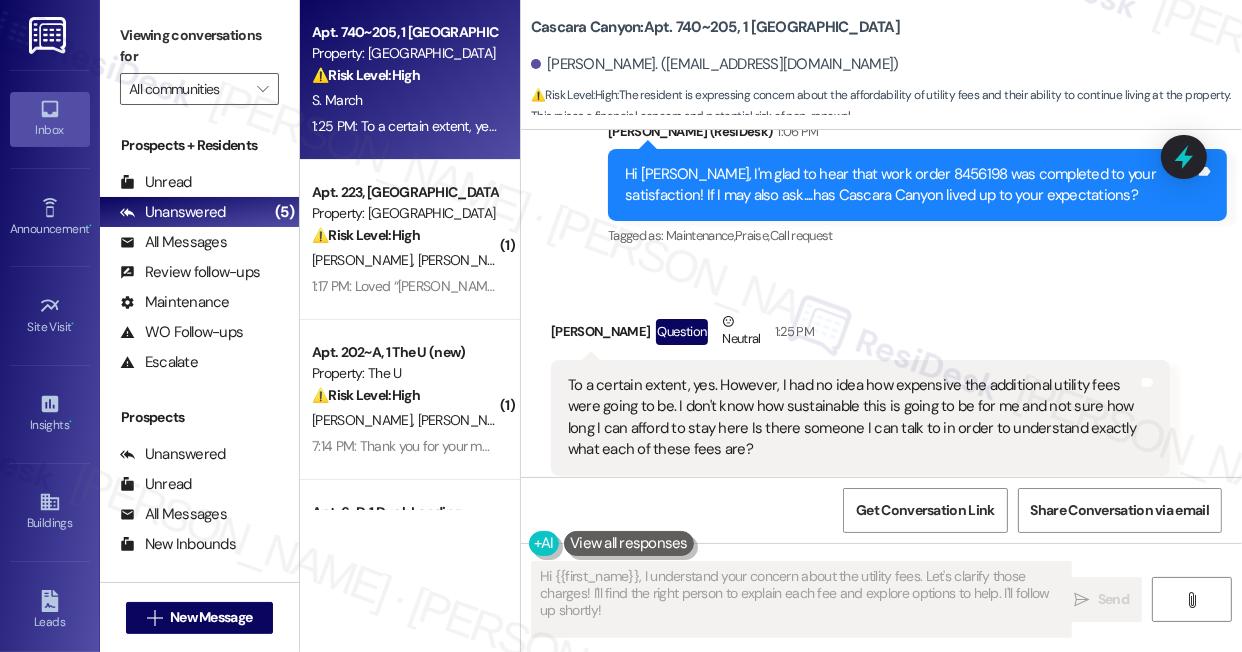 scroll, scrollTop: 607, scrollLeft: 0, axis: vertical 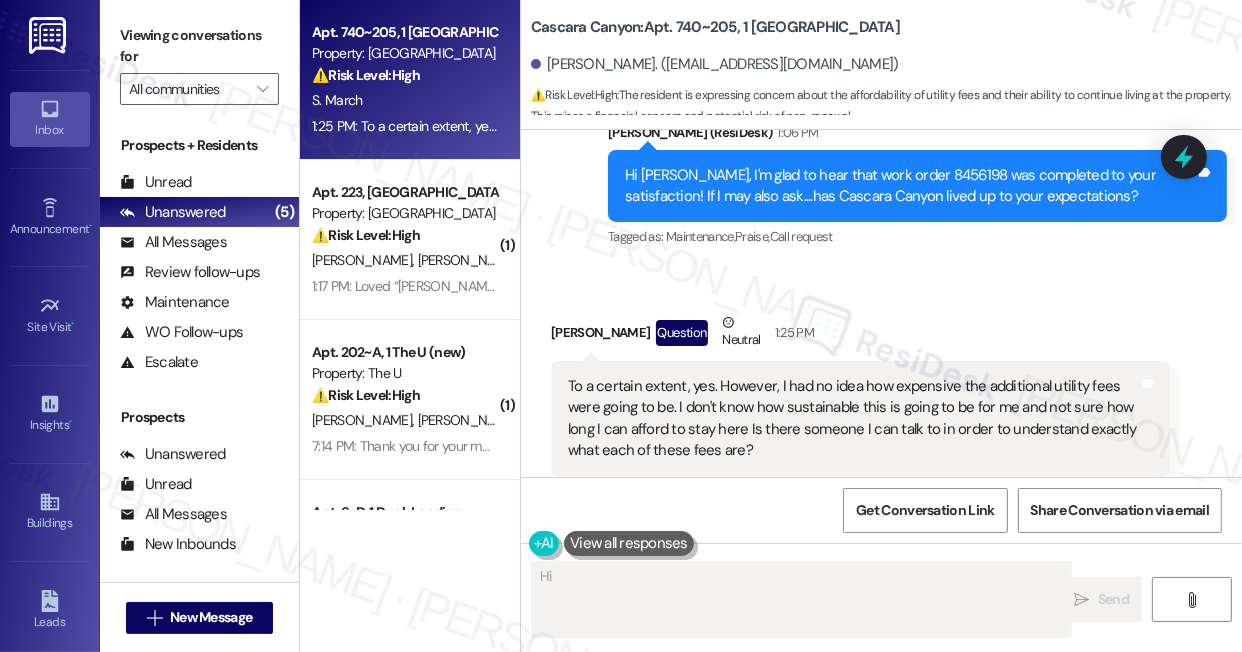 click on "Hi [PERSON_NAME], I'm glad to hear that work order 8456198 was completed to your satisfaction! If I may also ask....has Cascara Canyon lived up to your expectations?" at bounding box center [910, 186] 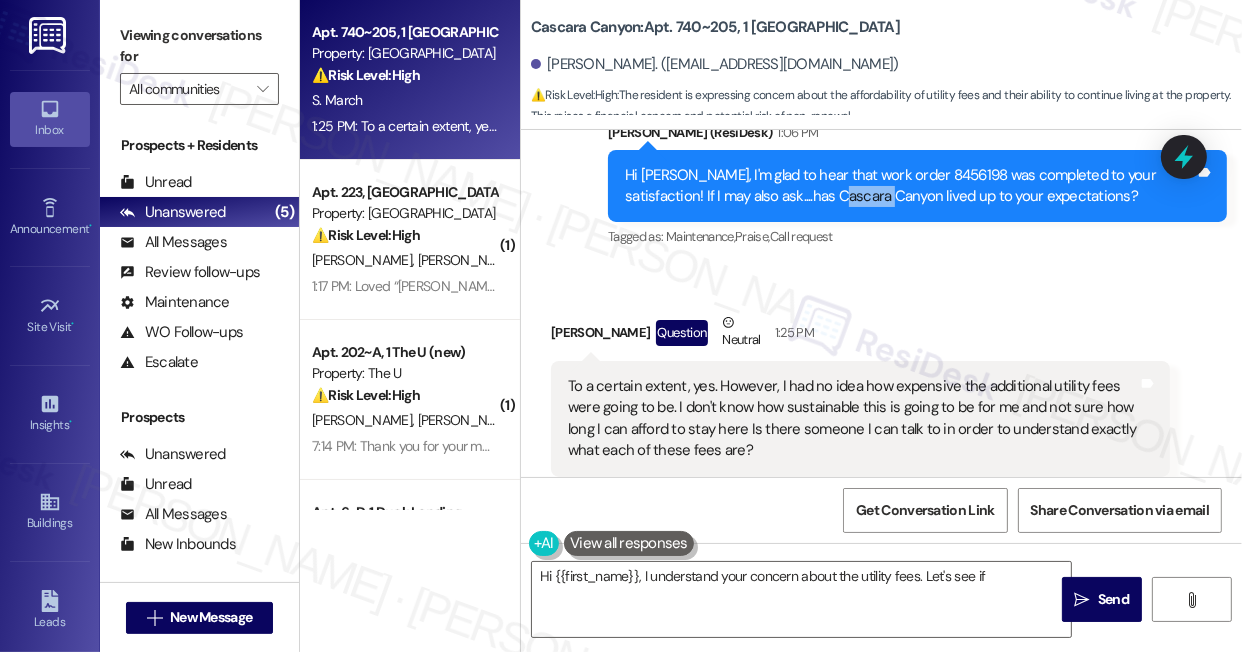 click on "Hi [PERSON_NAME], I'm glad to hear that work order 8456198 was completed to your satisfaction! If I may also ask....has Cascara Canyon lived up to your expectations?" at bounding box center [910, 186] 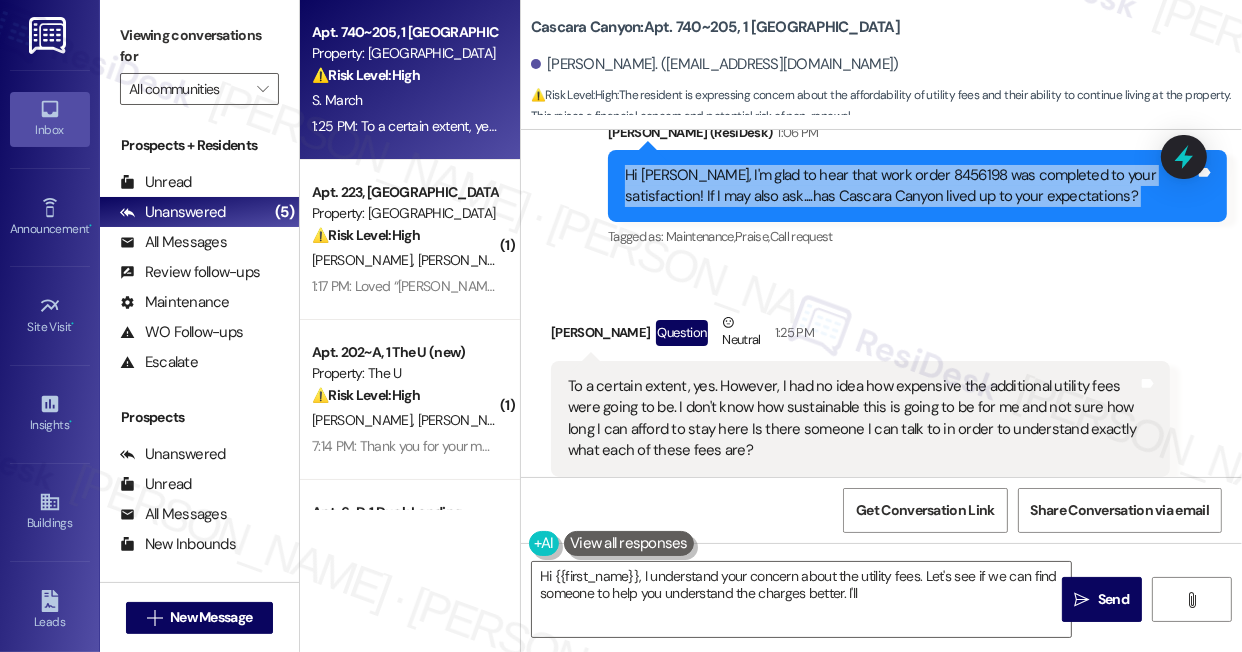 click on "Hi [PERSON_NAME], I'm glad to hear that work order 8456198 was completed to your satisfaction! If I may also ask....has Cascara Canyon lived up to your expectations?" at bounding box center [910, 186] 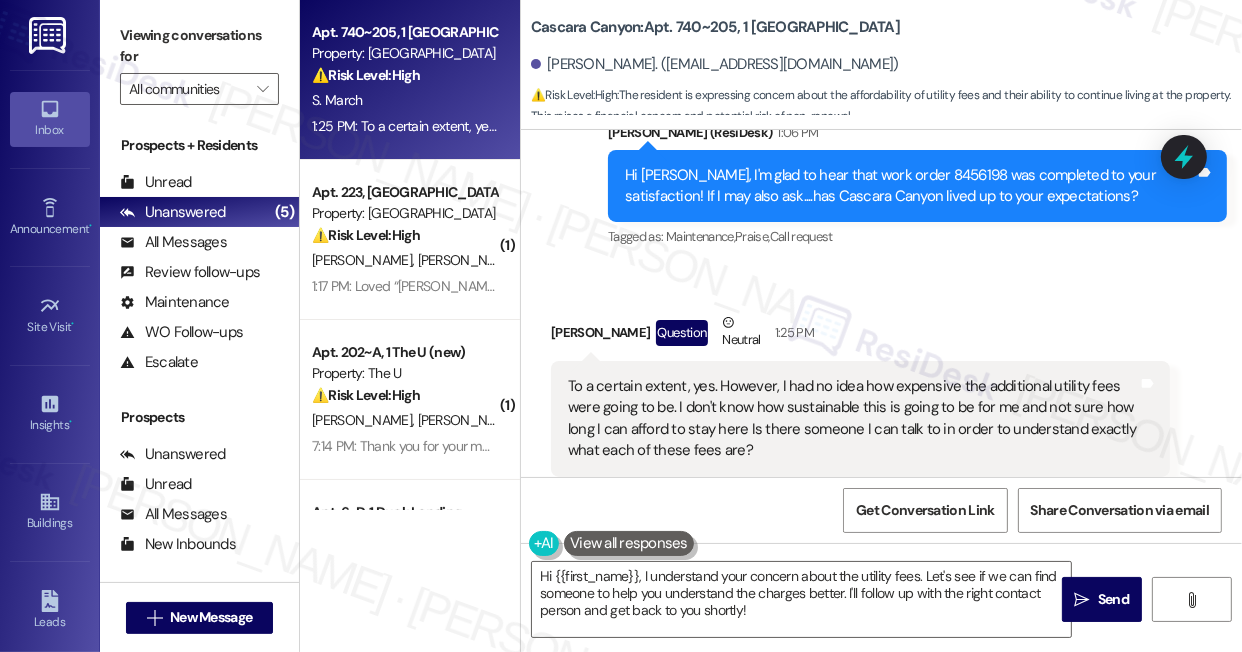 click on "To a certain extent, yes. However, I had no idea how expensive the additional utility fees were going to be. I don't know how sustainable this is going to be for me and not sure how long I can afford to stay here Is there someone I can talk to in order to understand exactly what each of these fees are?" at bounding box center (853, 419) 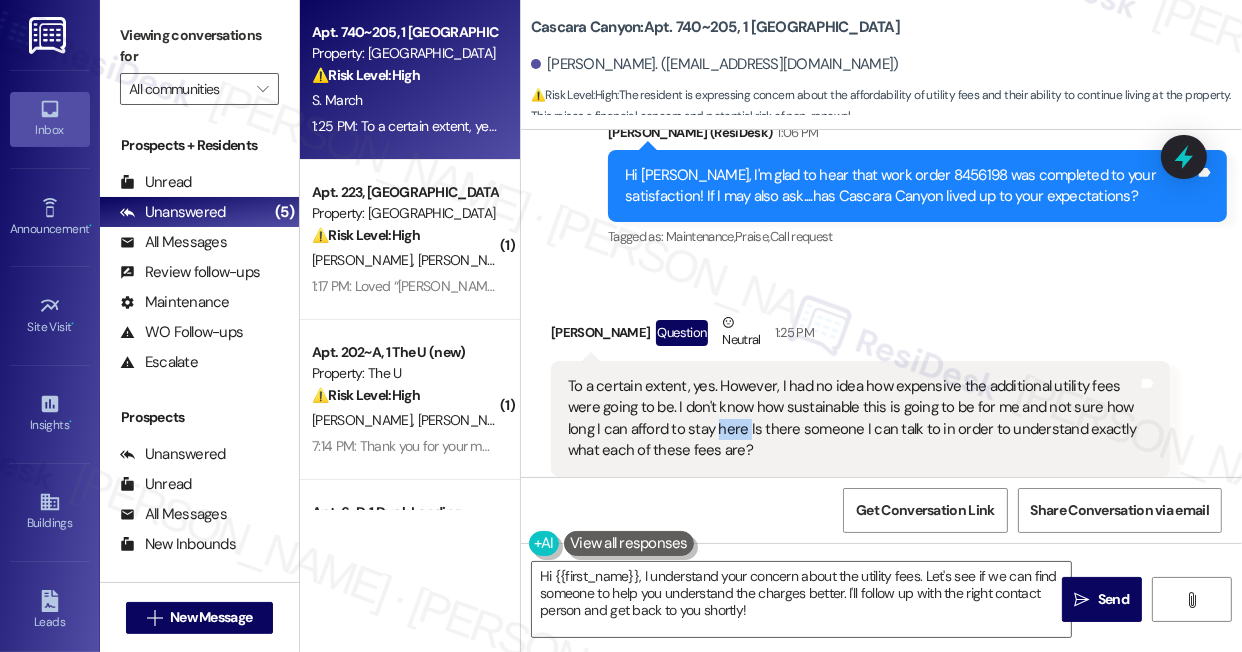 click on "To a certain extent, yes. However, I had no idea how expensive the additional utility fees were going to be. I don't know how sustainable this is going to be for me and not sure how long I can afford to stay here Is there someone I can talk to in order to understand exactly what each of these fees are?" at bounding box center (853, 419) 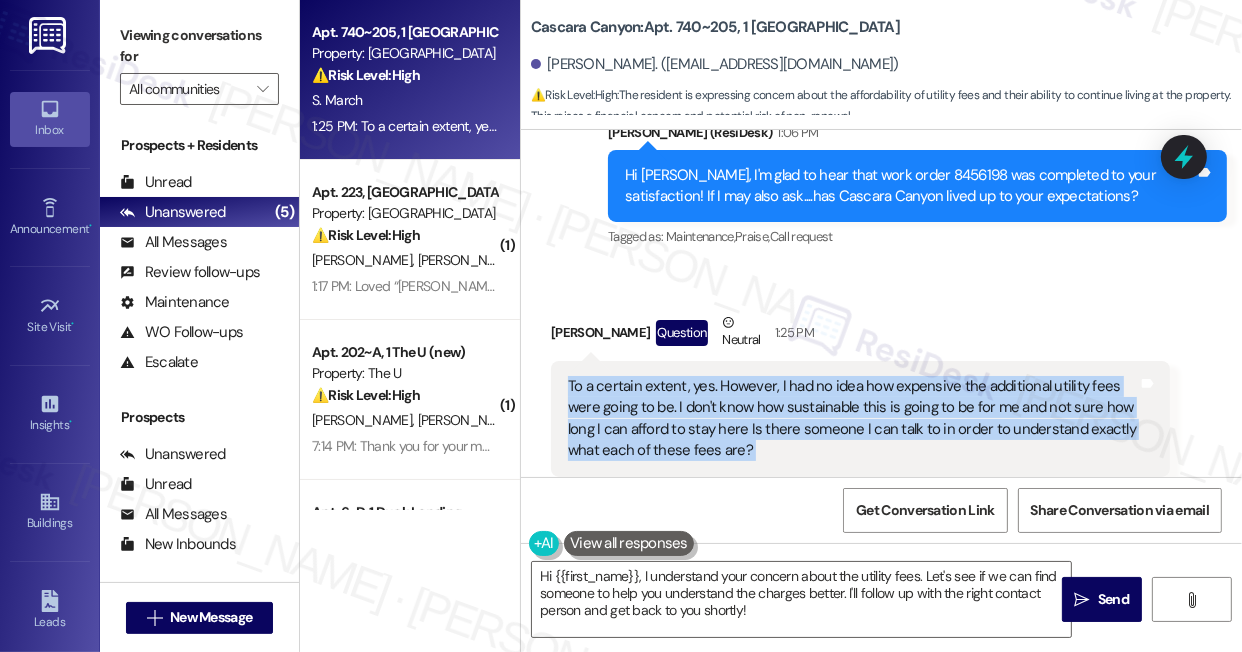 click on "To a certain extent, yes. However, I had no idea how expensive the additional utility fees were going to be. I don't know how sustainable this is going to be for me and not sure how long I can afford to stay here Is there someone I can talk to in order to understand exactly what each of these fees are?" at bounding box center (853, 419) 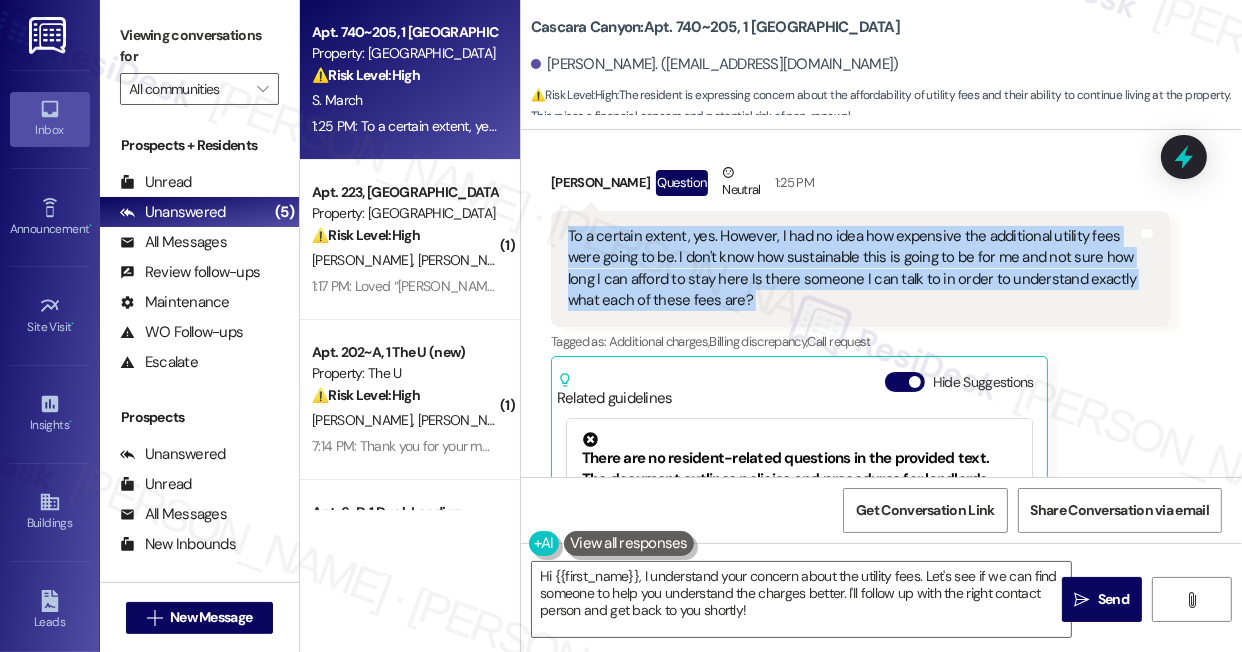scroll, scrollTop: 789, scrollLeft: 0, axis: vertical 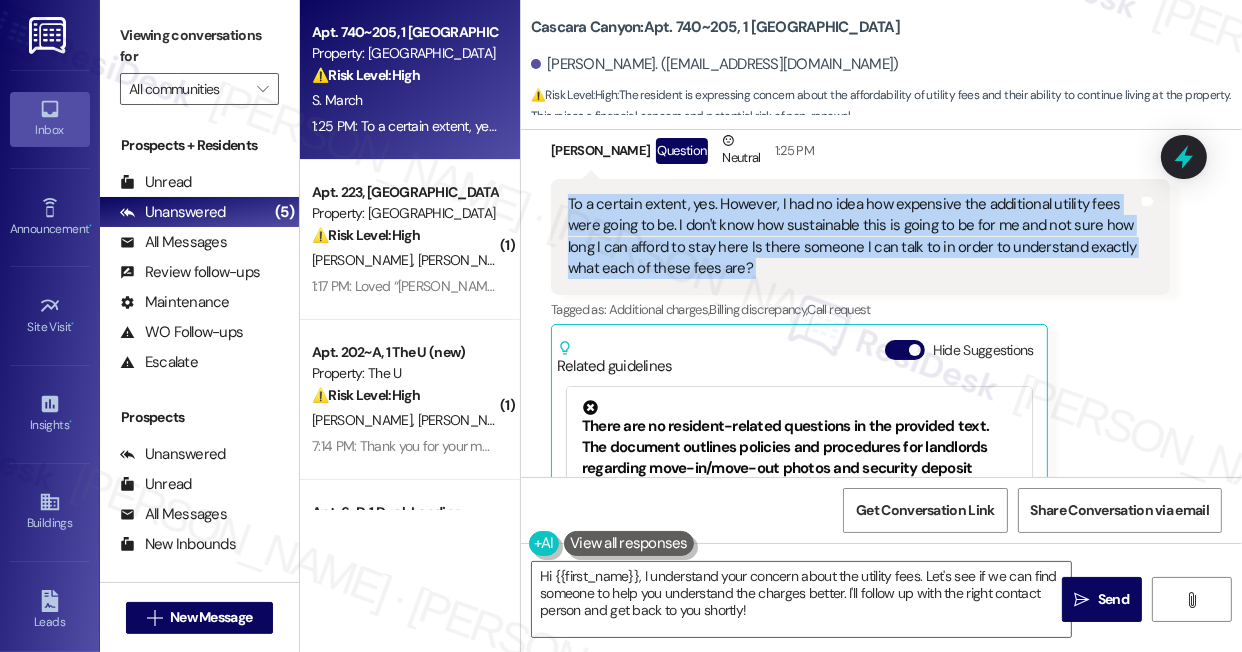 click on "To a certain extent, yes. However, I had no idea how expensive the additional utility fees were going to be. I don't know how sustainable this is going to be for me and not sure how long I can afford to stay here Is there someone I can talk to in order to understand exactly what each of these fees are?" at bounding box center (853, 237) 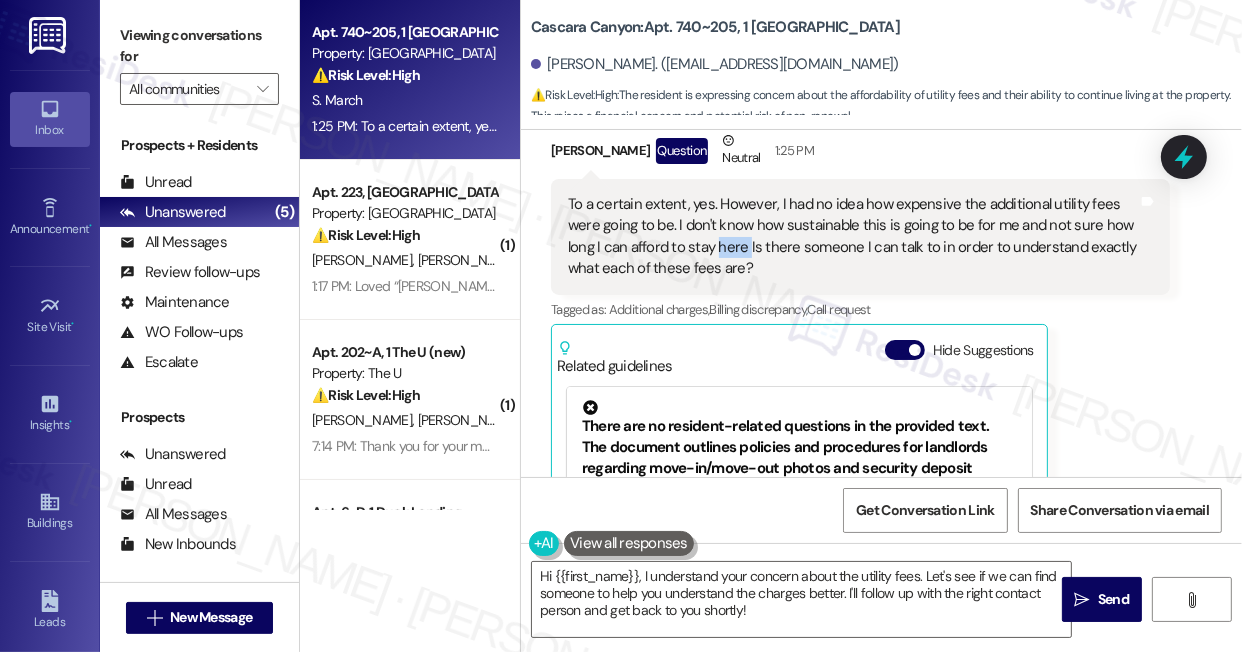 click on "To a certain extent, yes. However, I had no idea how expensive the additional utility fees were going to be. I don't know how sustainable this is going to be for me and not sure how long I can afford to stay here Is there someone I can talk to in order to understand exactly what each of these fees are?" at bounding box center [853, 237] 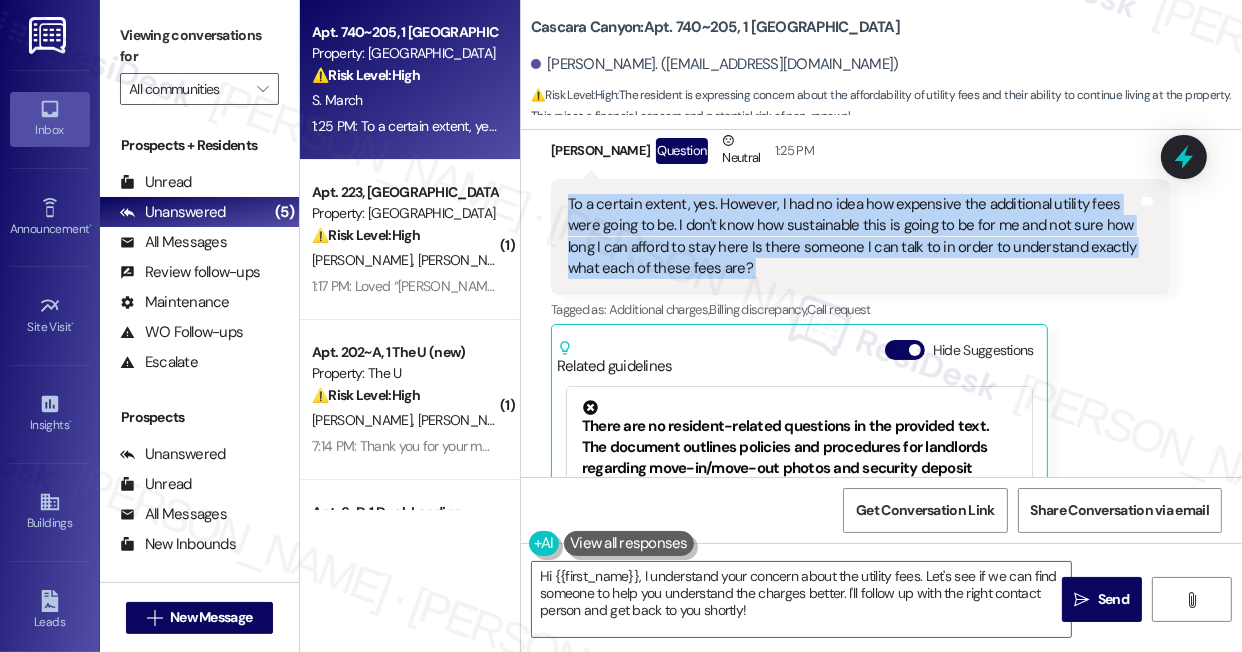 click on "To a certain extent, yes. However, I had no idea how expensive the additional utility fees were going to be. I don't know how sustainable this is going to be for me and not sure how long I can afford to stay here Is there someone I can talk to in order to understand exactly what each of these fees are?" at bounding box center (853, 237) 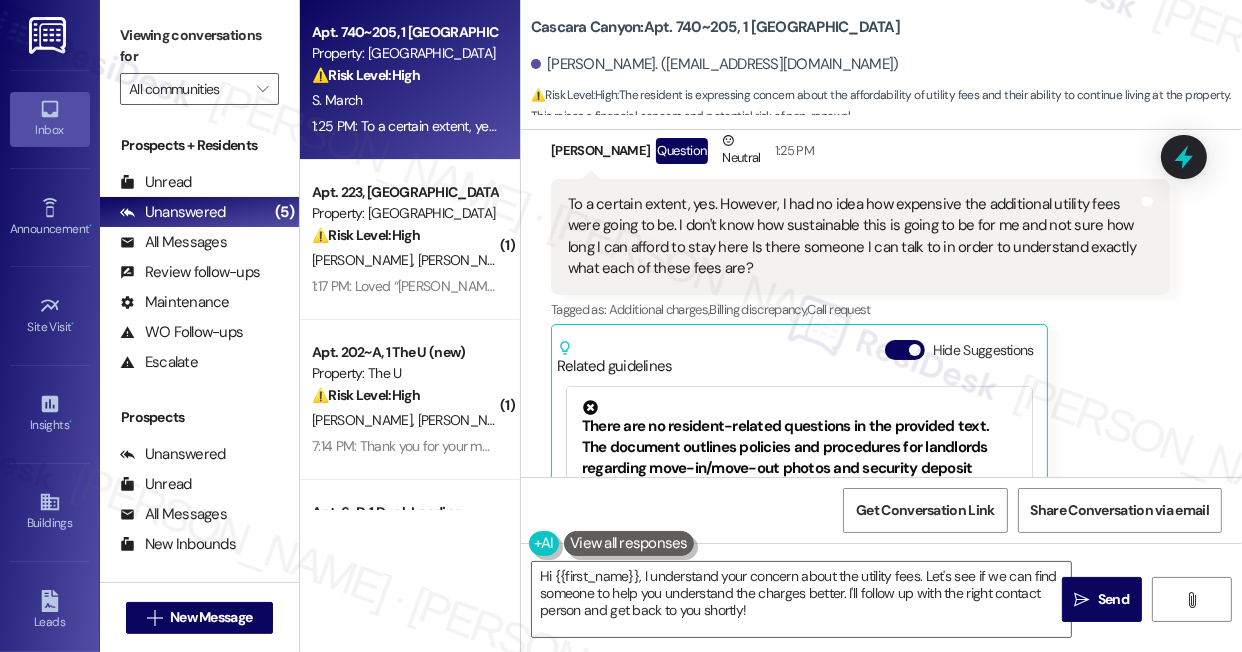 click on "Viewing conversations for" at bounding box center (199, 46) 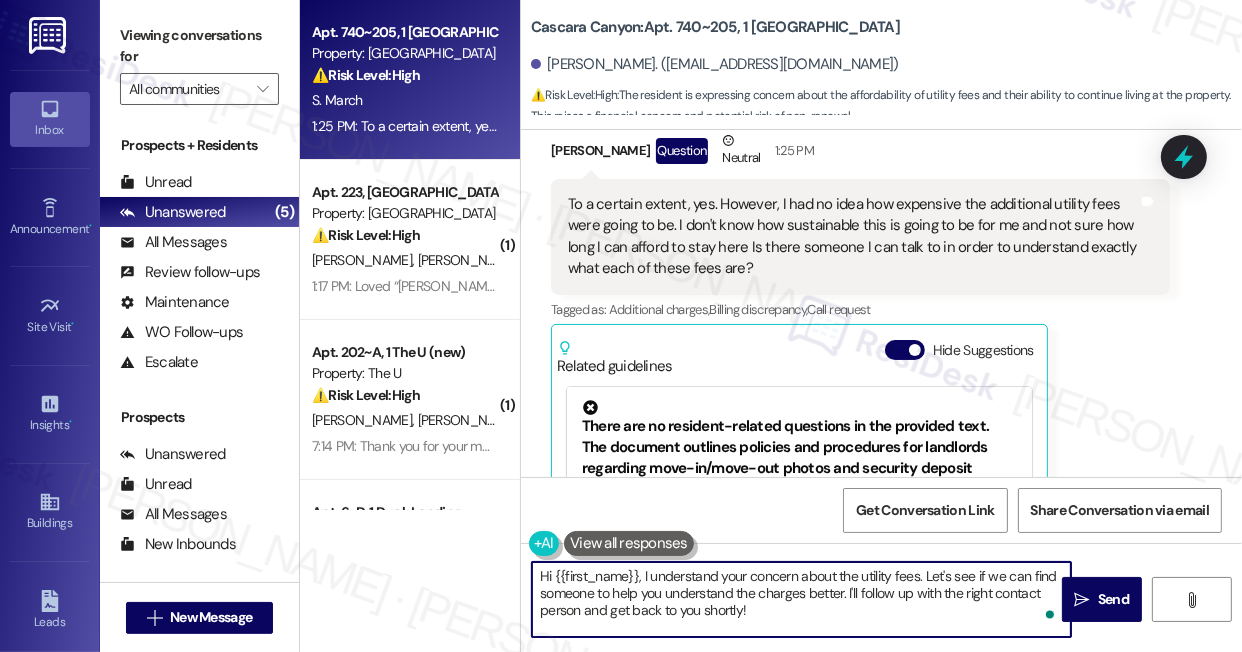 drag, startPoint x: 852, startPoint y: 621, endPoint x: 926, endPoint y: 579, distance: 85.08819 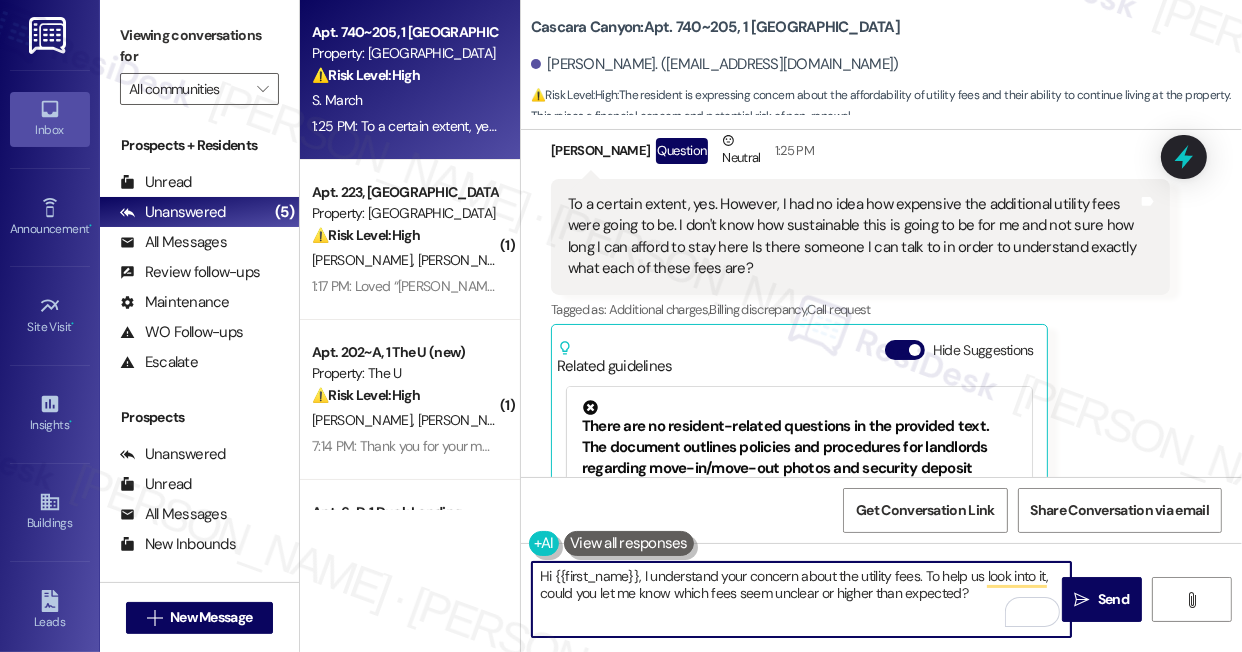 click on "Hi {{first_name}}, I understand your concern about the utility fees. To help us look into it, could you let me know which fees seem unclear or higher than expected?" at bounding box center (801, 599) 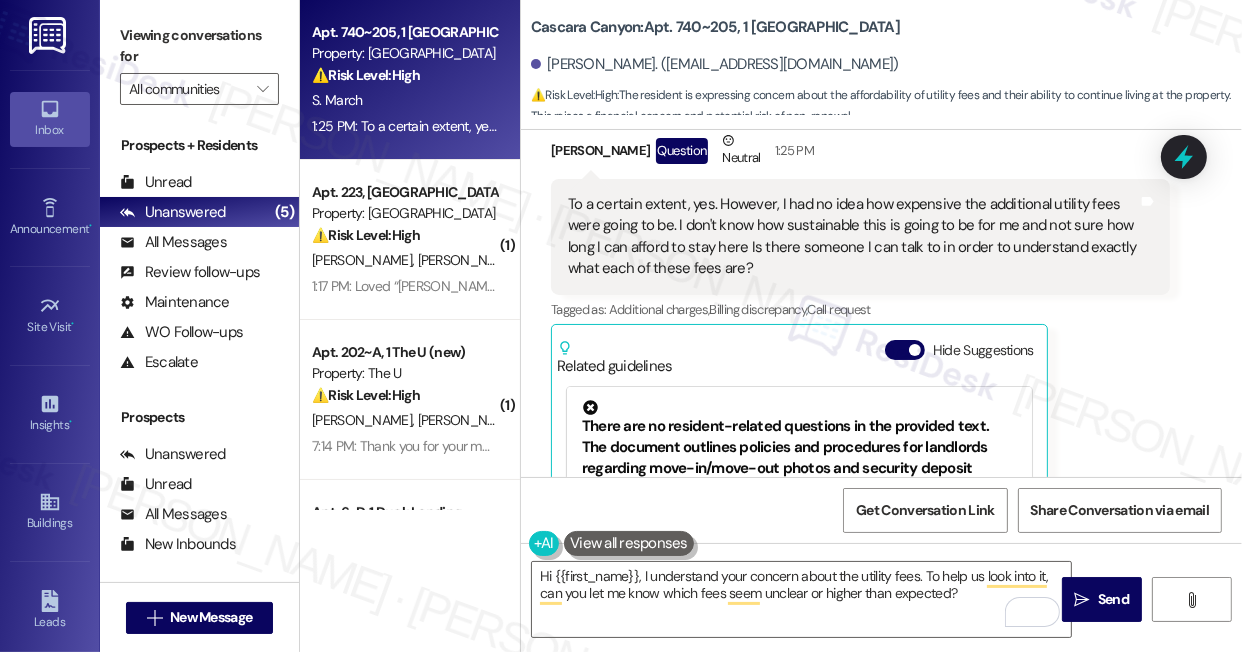 click on "Viewing conversations for" at bounding box center (199, 46) 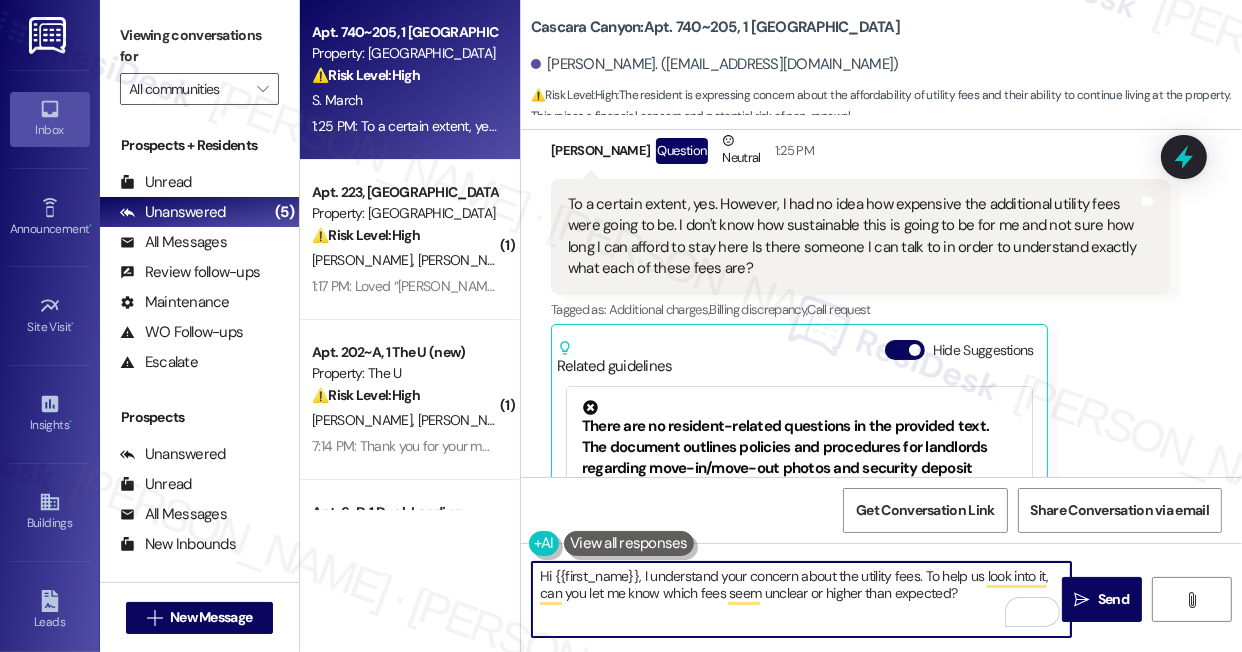 click on "Hi {{first_name}}, I understand your concern about the utility fees. To help us look into it, can you let me know which fees seem unclear or higher than expected?" at bounding box center [801, 599] 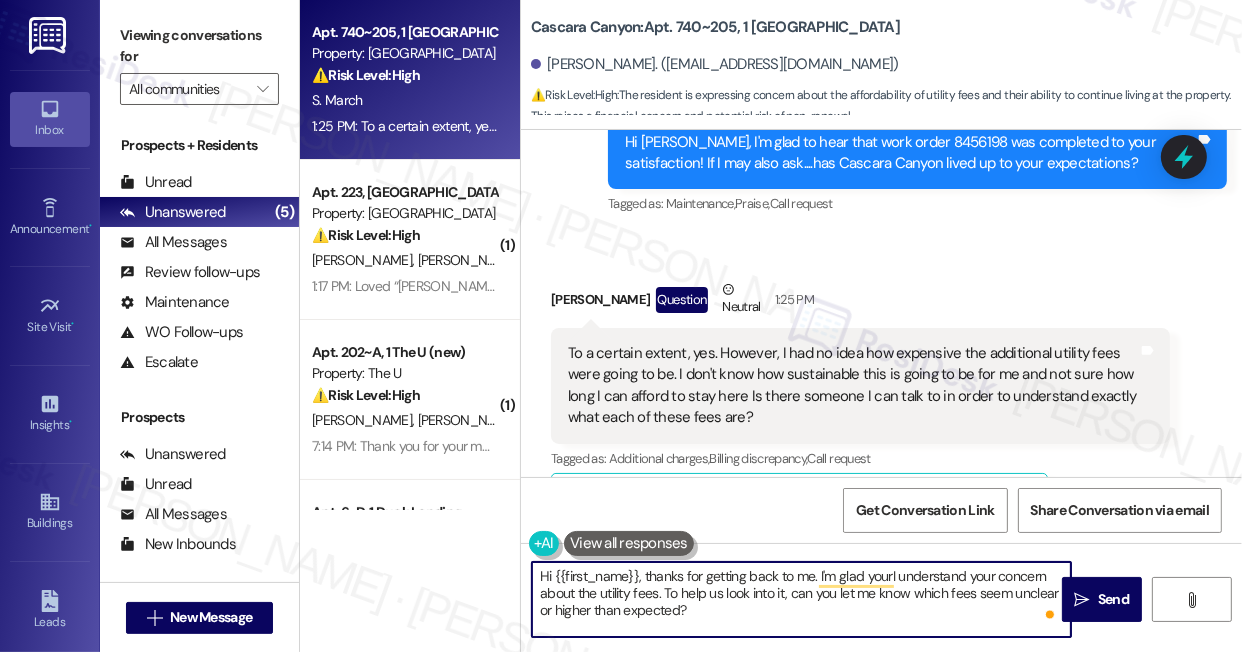 scroll, scrollTop: 607, scrollLeft: 0, axis: vertical 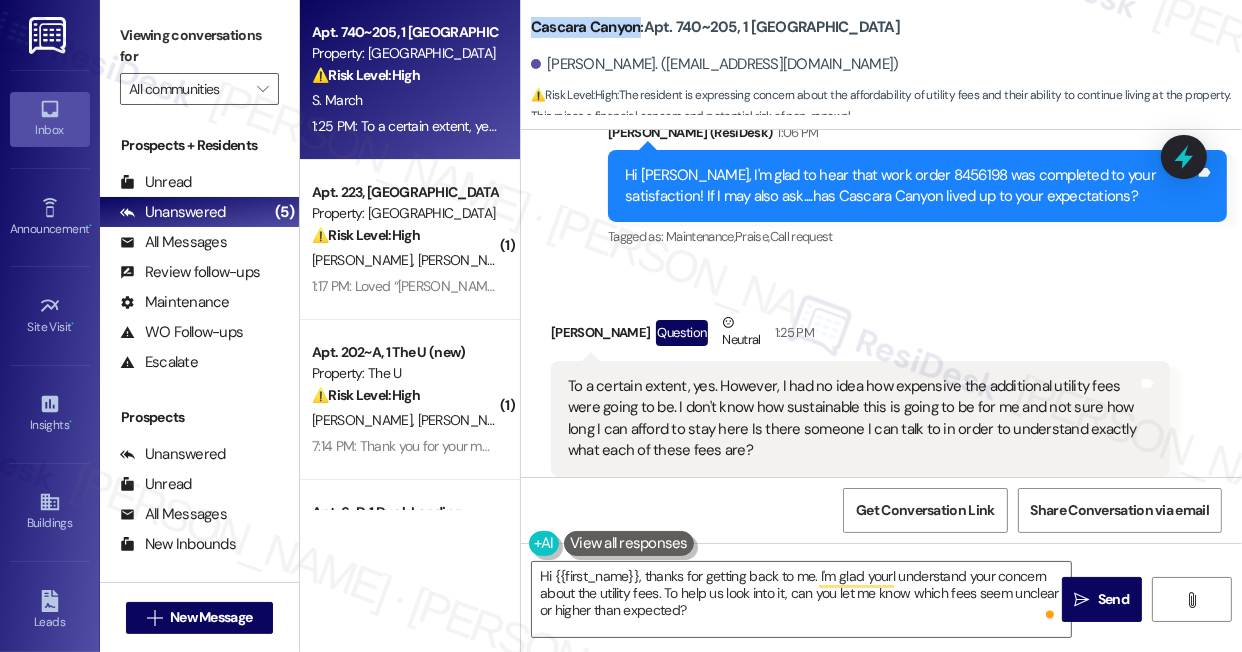 drag, startPoint x: 637, startPoint y: 24, endPoint x: 533, endPoint y: 27, distance: 104.04326 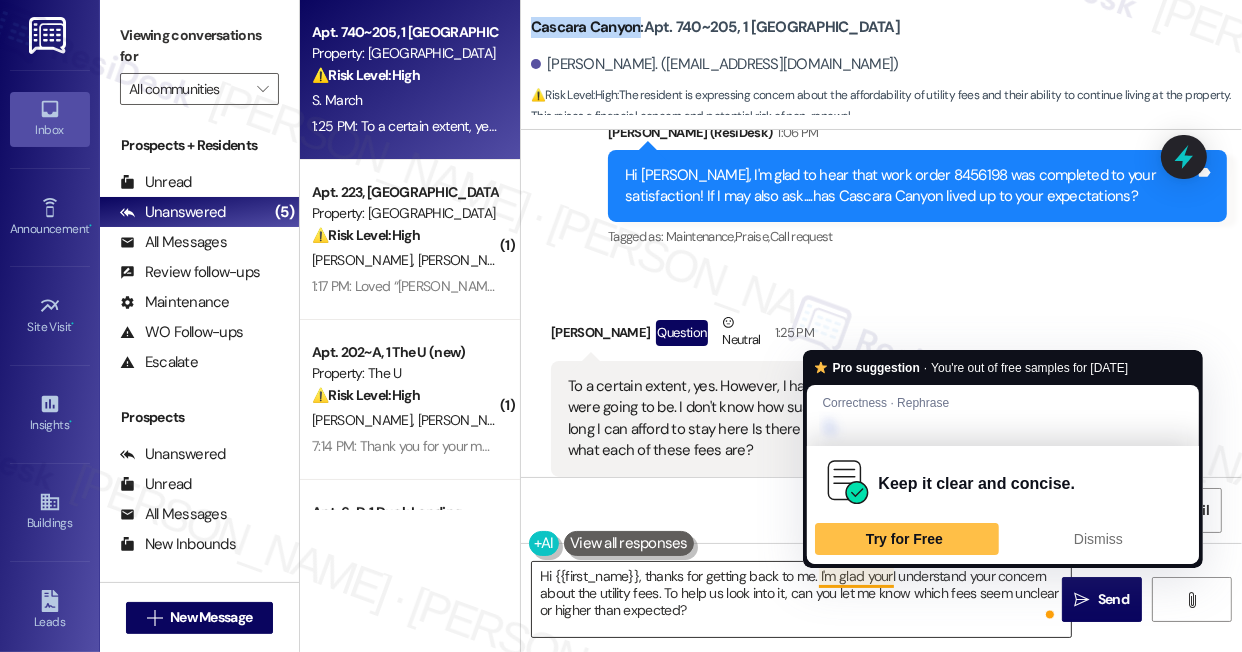 click on "Hi {{first_name}}, thanks for getting back to me. I'm glad yourI understand your concern about the utility fees. To help us look into it, can you let me know which fees seem unclear or higher than expected?" at bounding box center [801, 599] 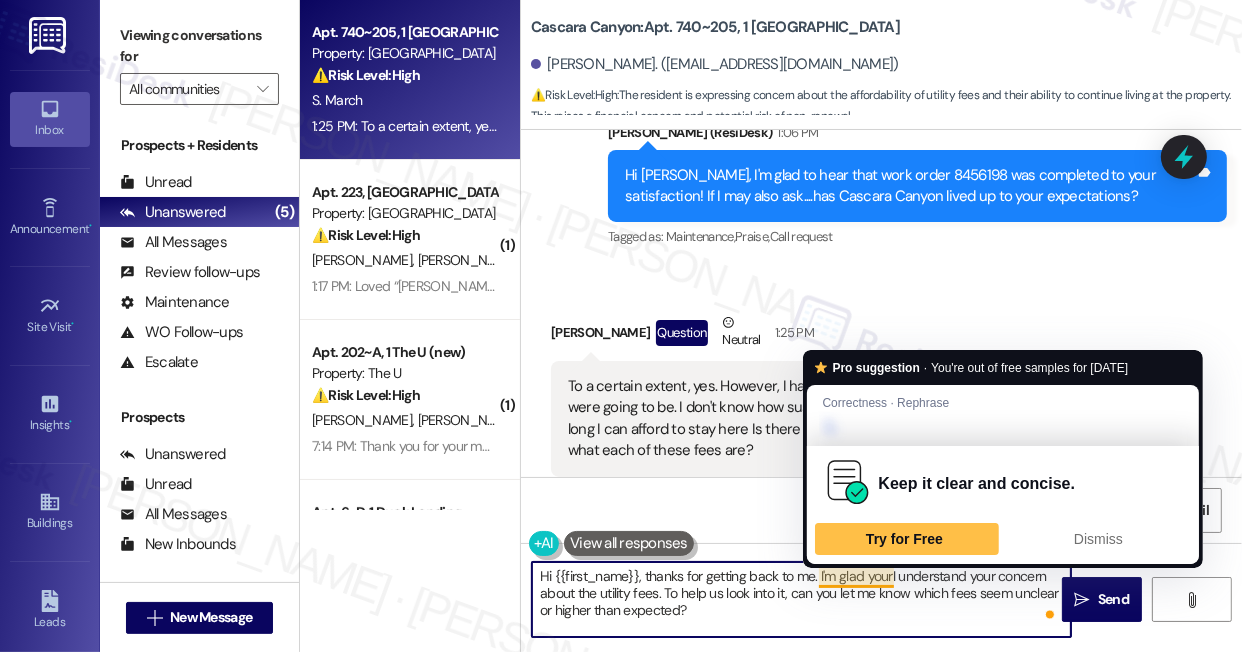click on "Hi {{first_name}}, thanks for getting back to me. I'm glad yourI understand your concern about the utility fees. To help us look into it, can you let me know which fees seem unclear or higher than expected?" at bounding box center [801, 599] 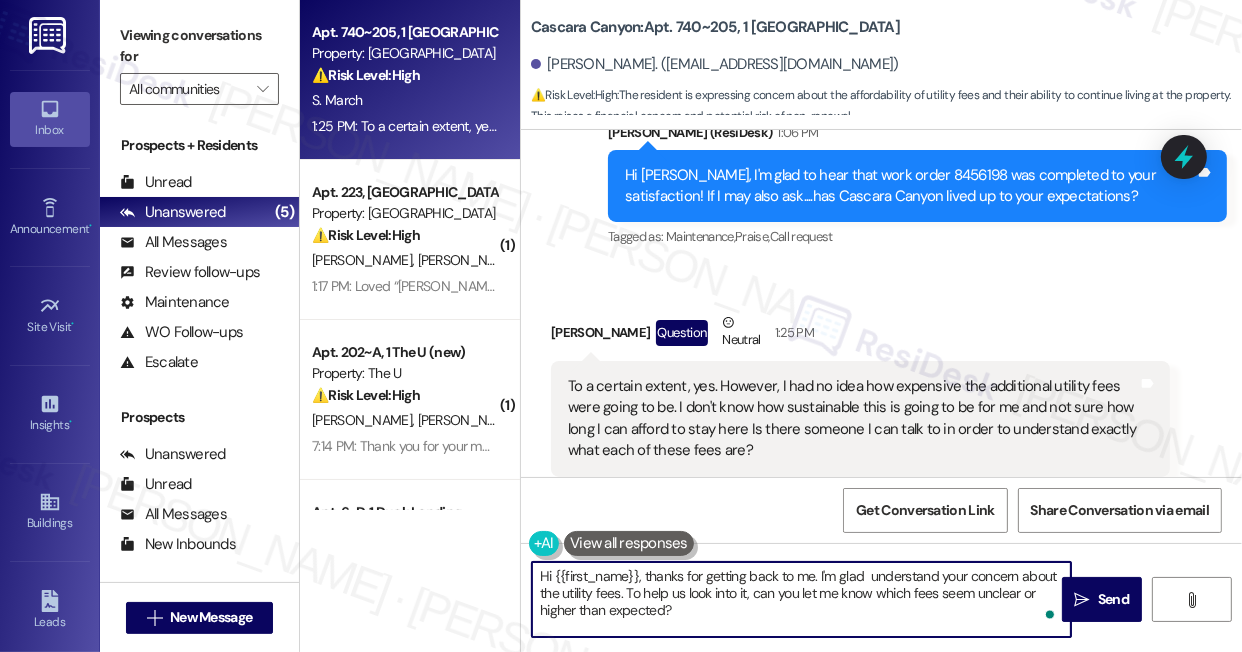 paste on "[GEOGRAPHIC_DATA]" 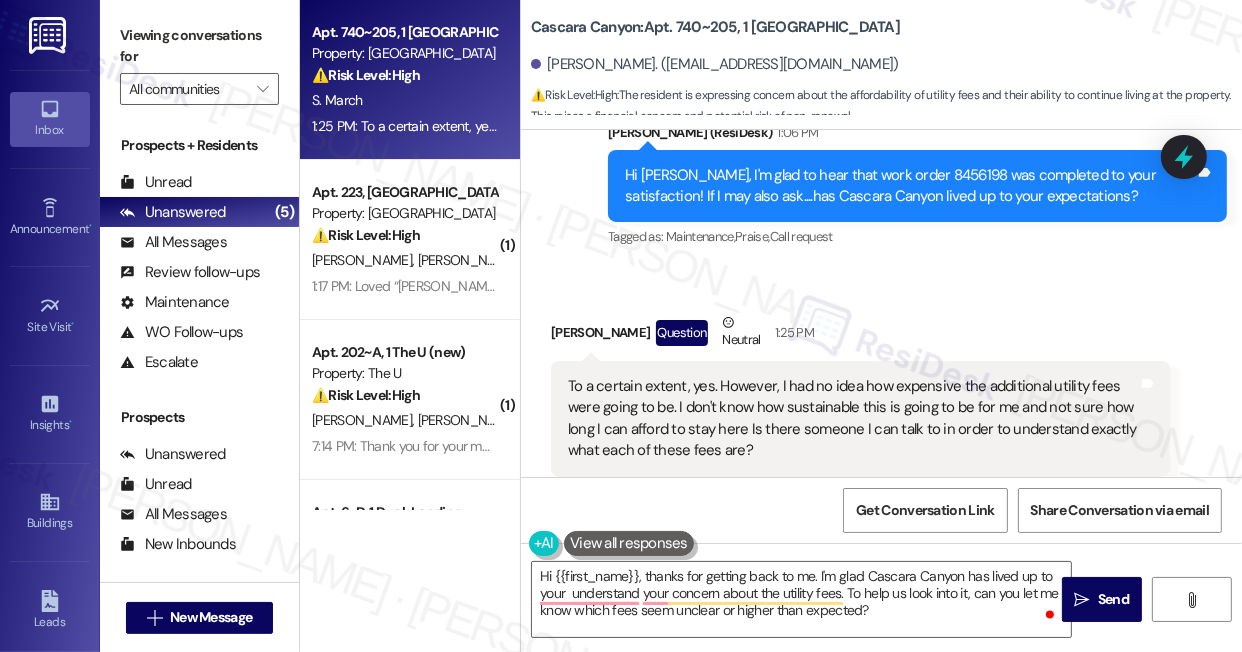 click on "Hi [PERSON_NAME], I'm glad to hear that work order 8456198 was completed to your satisfaction! If I may also ask....has Cascara Canyon lived up to your expectations?" at bounding box center [910, 186] 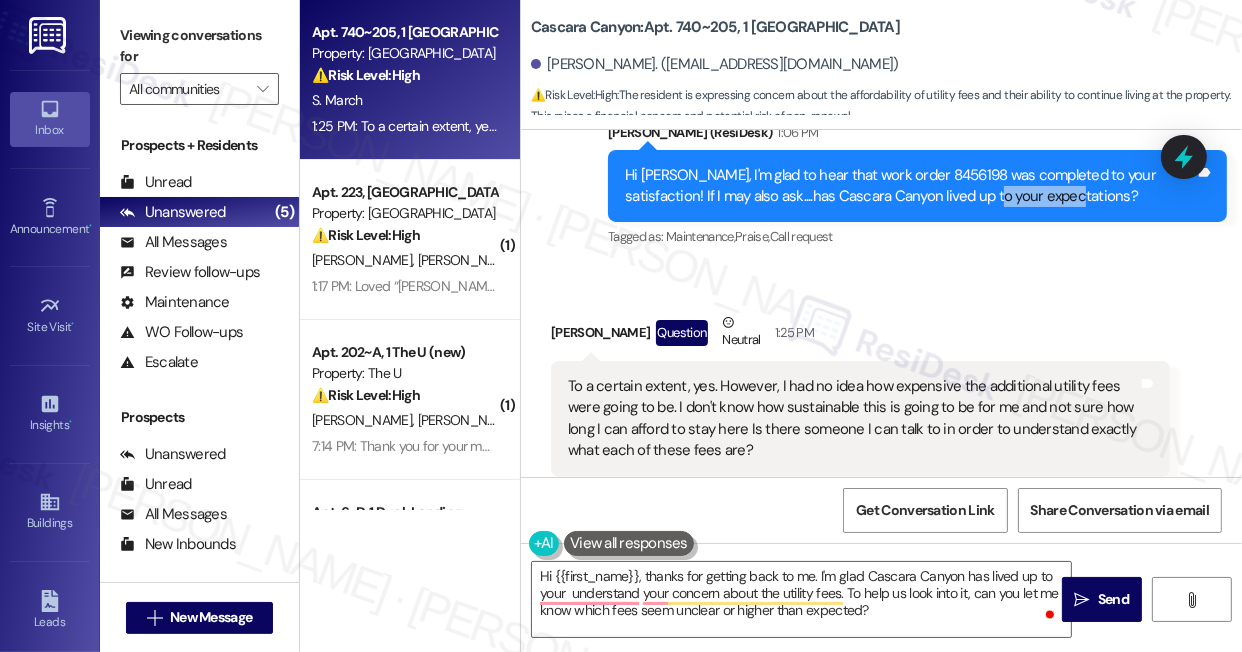 click on "Hi [PERSON_NAME], I'm glad to hear that work order 8456198 was completed to your satisfaction! If I may also ask....has Cascara Canyon lived up to your expectations?" at bounding box center [910, 186] 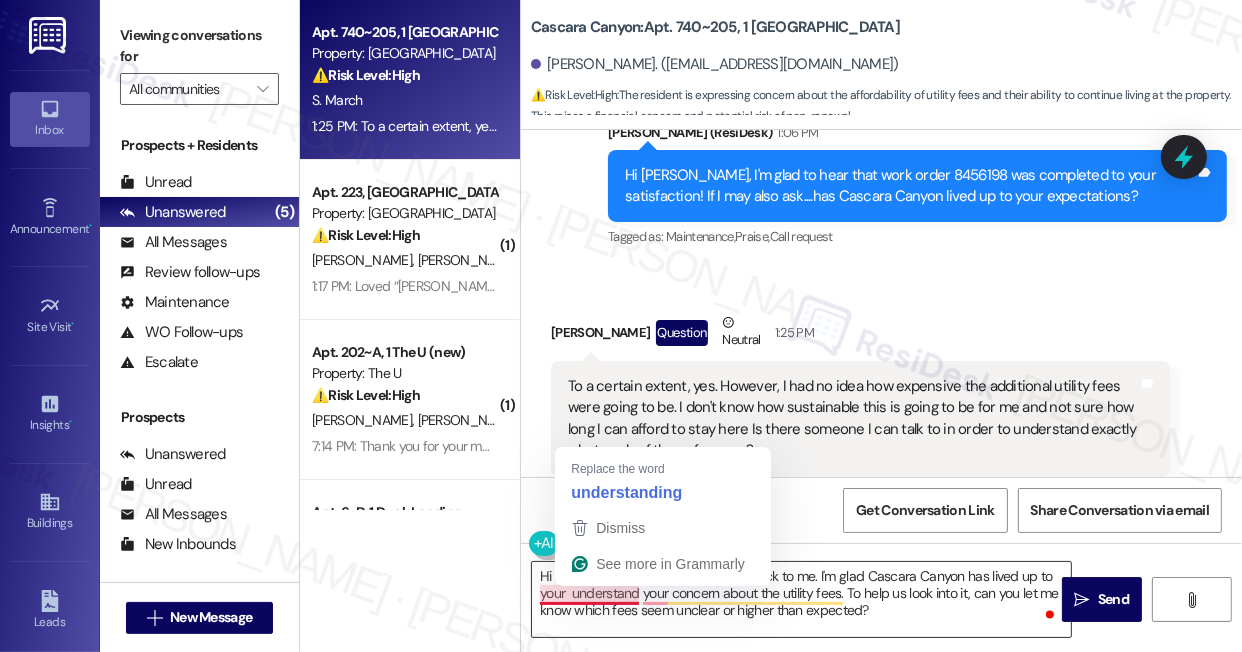 click on "Hi {{first_name}}, thanks for getting back to me. I'm glad Cascara Canyon has lived up to your  understand your concern about the utility fees. To help us look into it, can you let me know which fees seem unclear or higher than expected?" at bounding box center [801, 599] 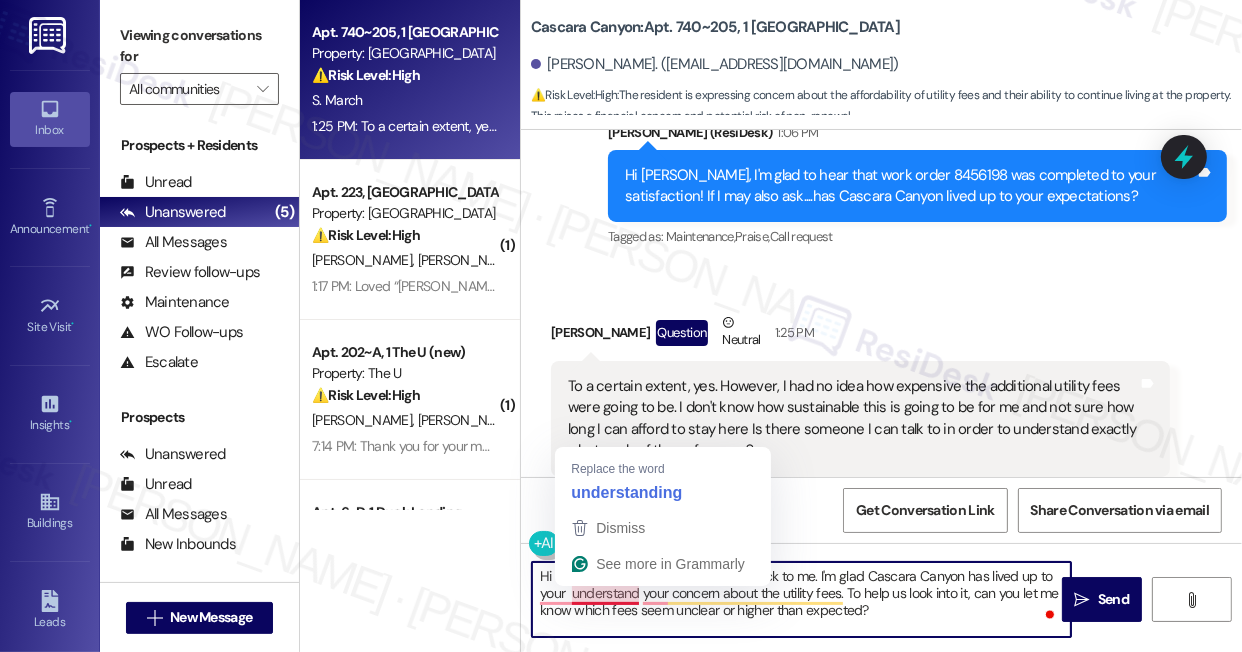 paste on "expectations" 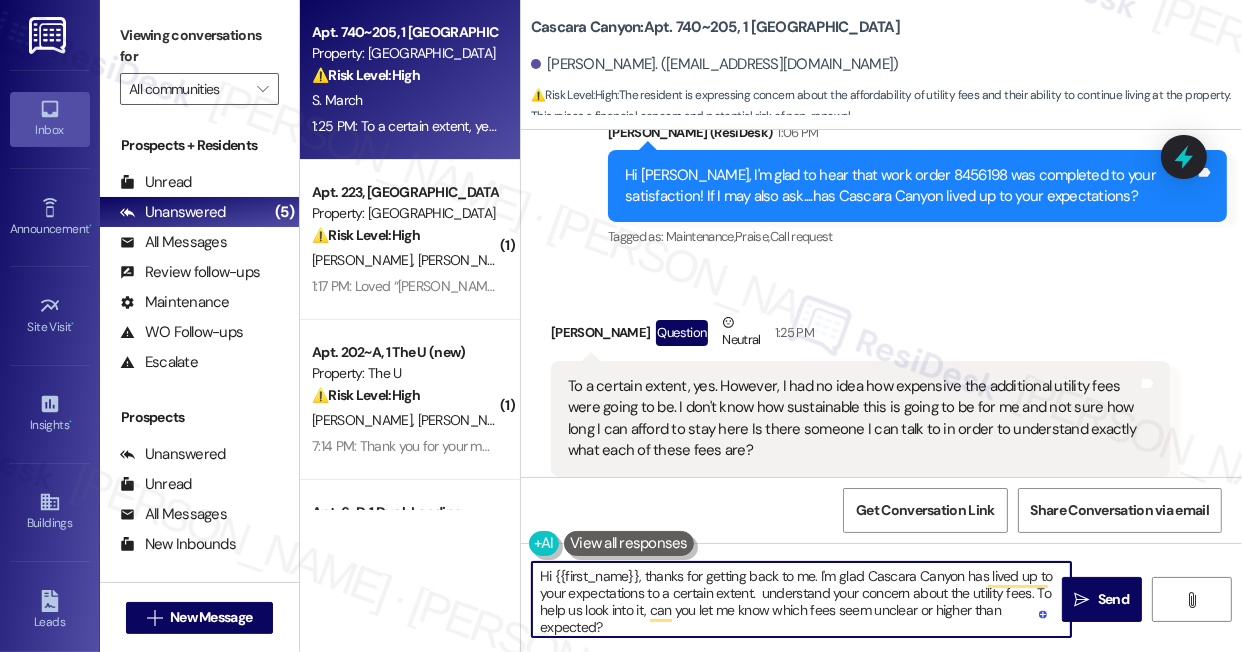 type on "Hi {{first_name}}, thanks for getting back to me. I'm glad Cascara Canyon has lived up to your expectations to a certain extent. I understand your concern about the utility fees. To help us look into it, can you let me know which fees seem unclear or higher than expected?" 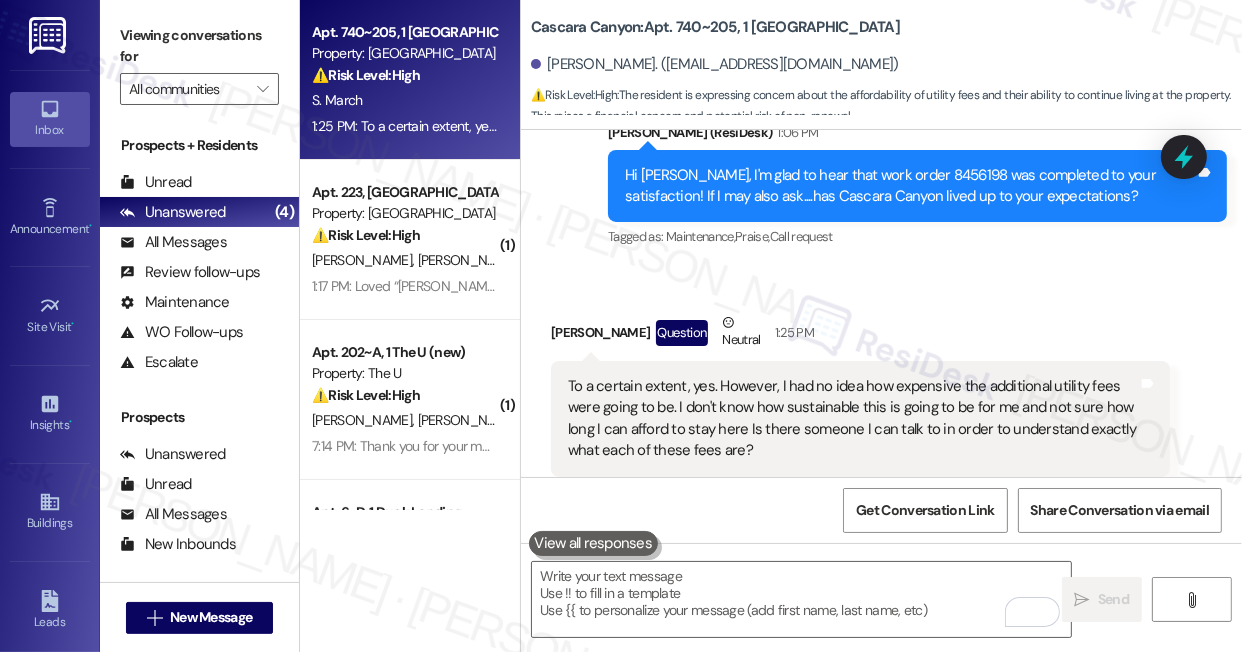 click on "Viewing conversations for" at bounding box center (199, 46) 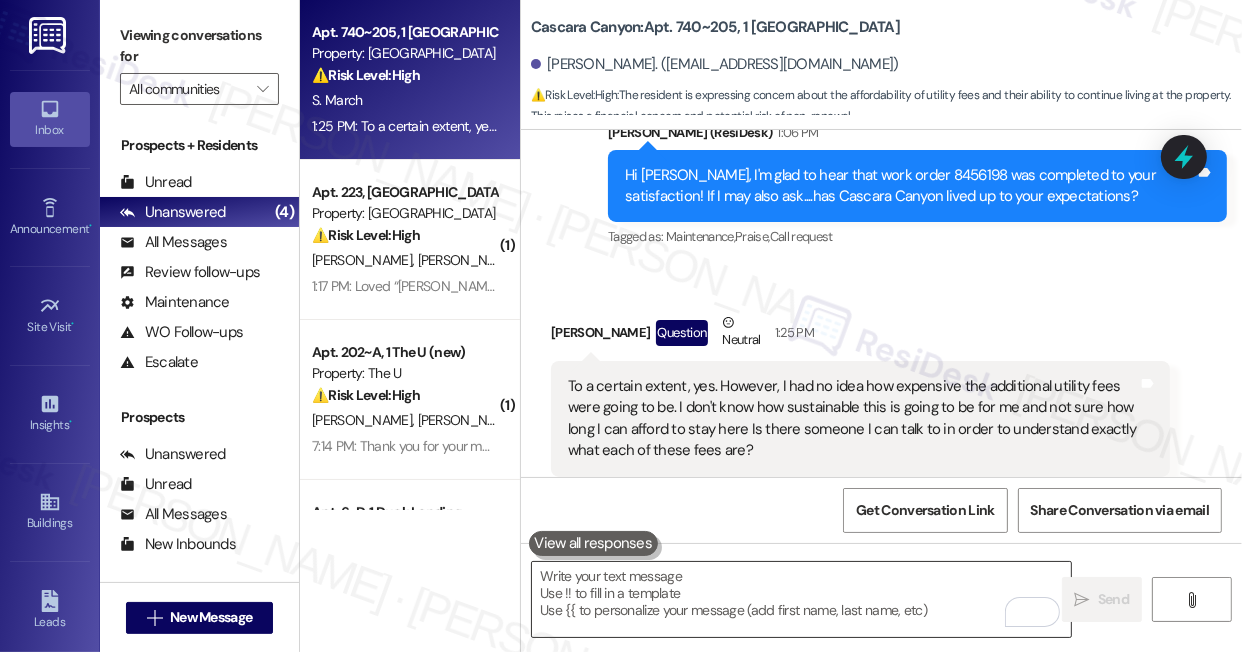 click at bounding box center [801, 599] 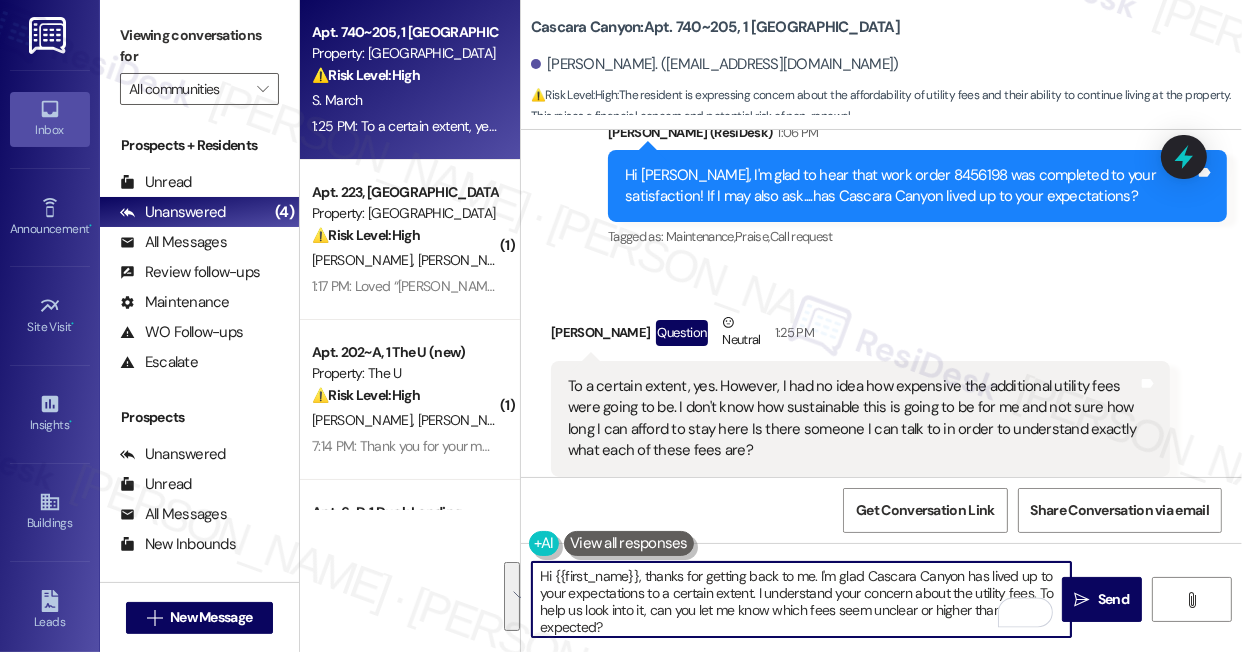 click on "Hi {{first_name}}, thanks for getting back to me. I'm glad Cascara Canyon has lived up to your expectations to a certain extent. I understand your concern about the utility fees. To help us look into it, can you let me know which fees seem unclear or higher than expected?" at bounding box center [801, 599] 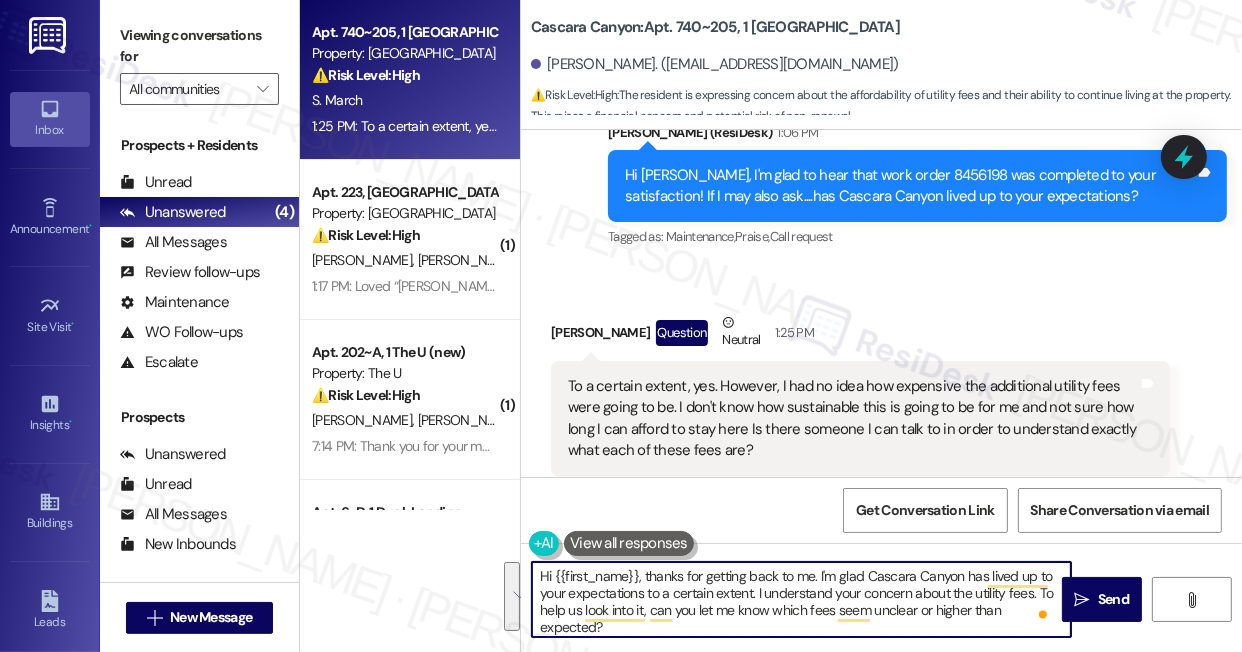 drag, startPoint x: 788, startPoint y: 619, endPoint x: 818, endPoint y: 571, distance: 56.603886 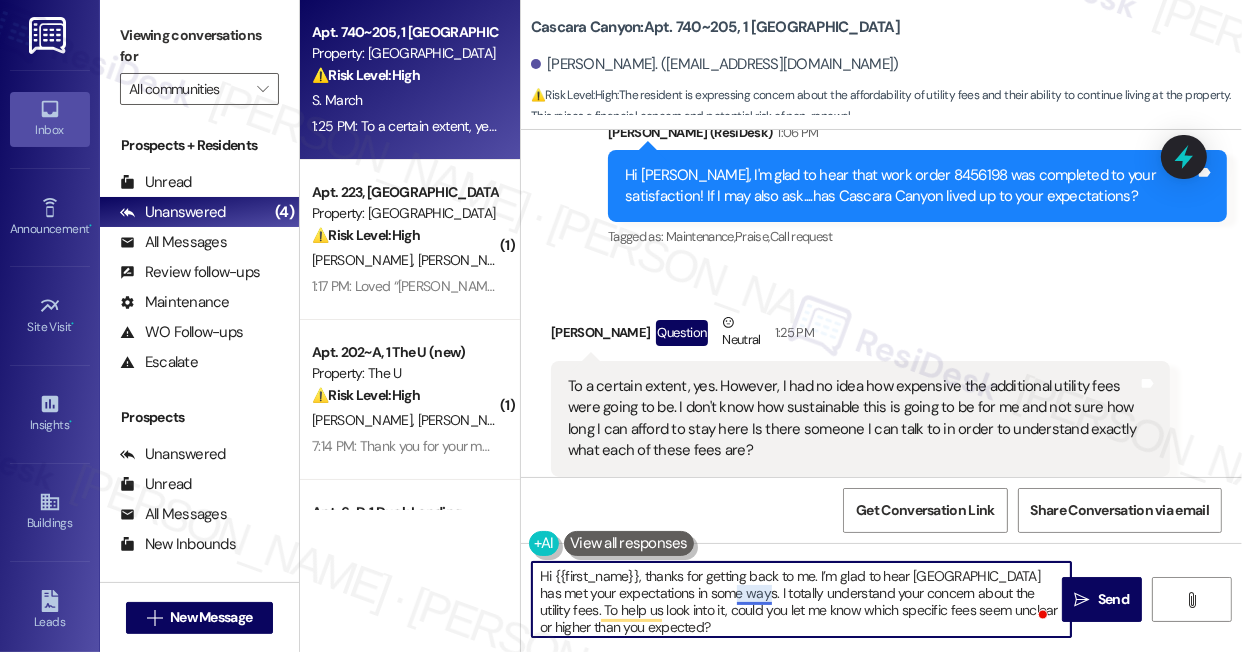 click on "Hi {{first_name}}, thanks for getting back to me. I’m glad to hear Cascara Canyon has met your expectations in some ways. I totally understand your concern about the utility fees. To help us look into it, could you let me know which specific fees seem unclear or higher than you expected?" at bounding box center (801, 599) 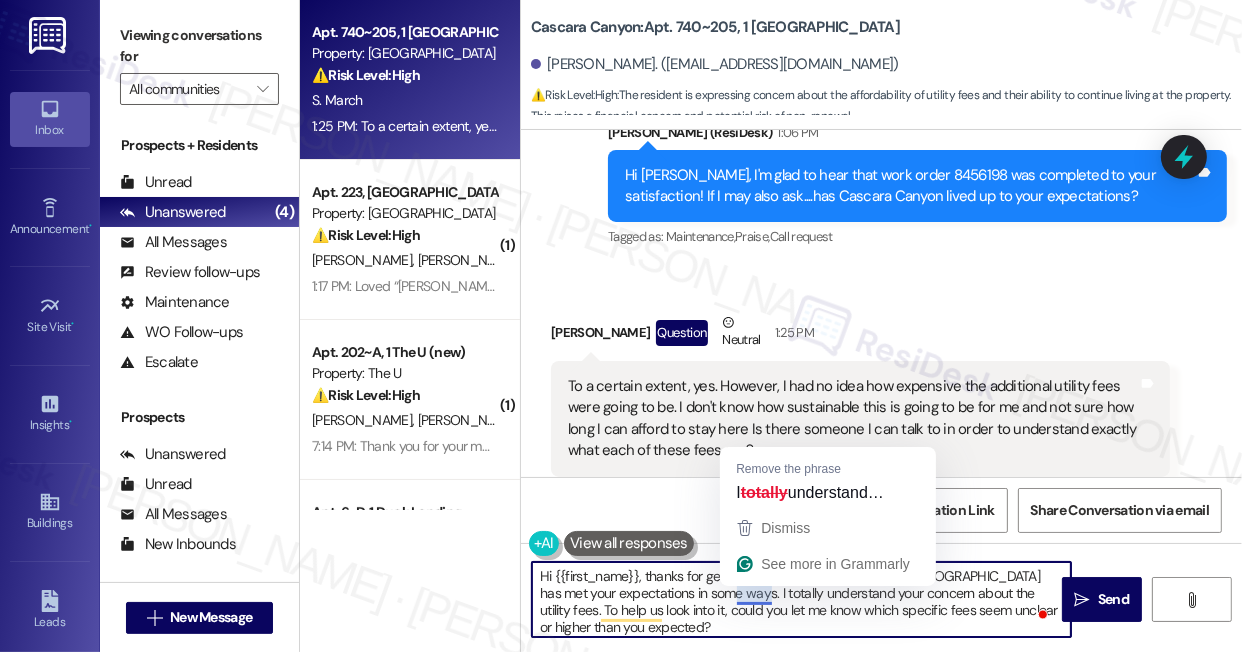 click on "Hi {{first_name}}, thanks for getting back to me. I’m glad to hear Cascara Canyon has met your expectations in some ways. I totally understand your concern about the utility fees. To help us look into it, could you let me know which specific fees seem unclear or higher than you expected?" at bounding box center (801, 599) 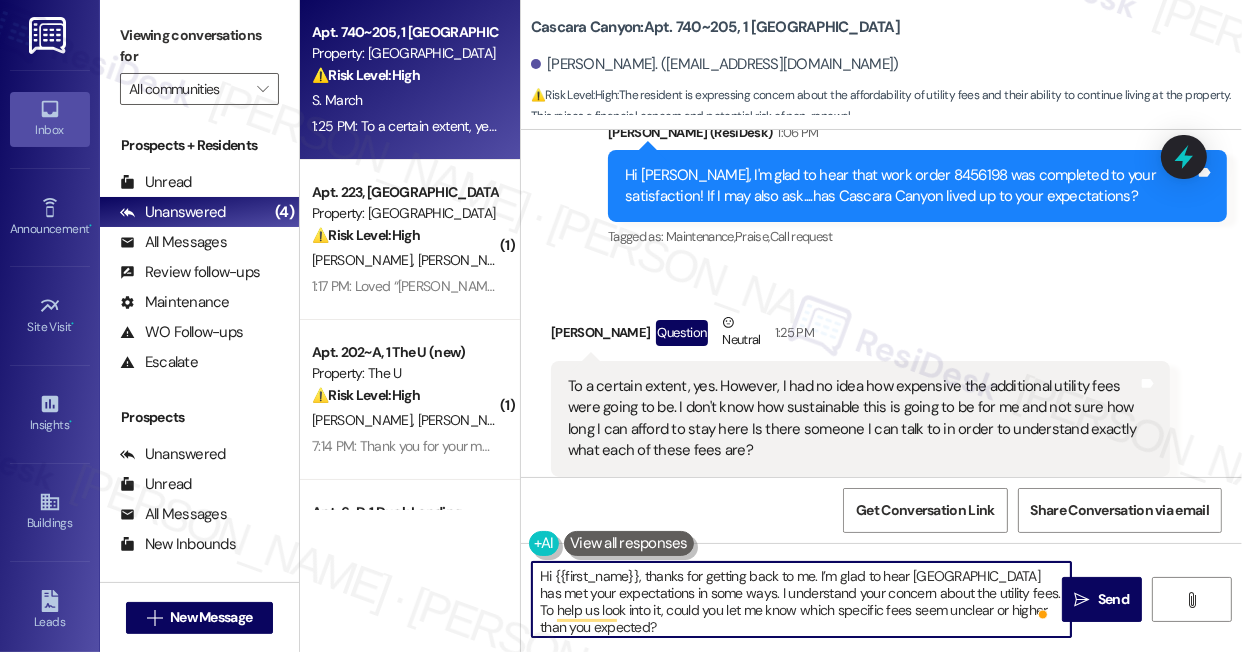 drag, startPoint x: 882, startPoint y: 592, endPoint x: 744, endPoint y: 594, distance: 138.0145 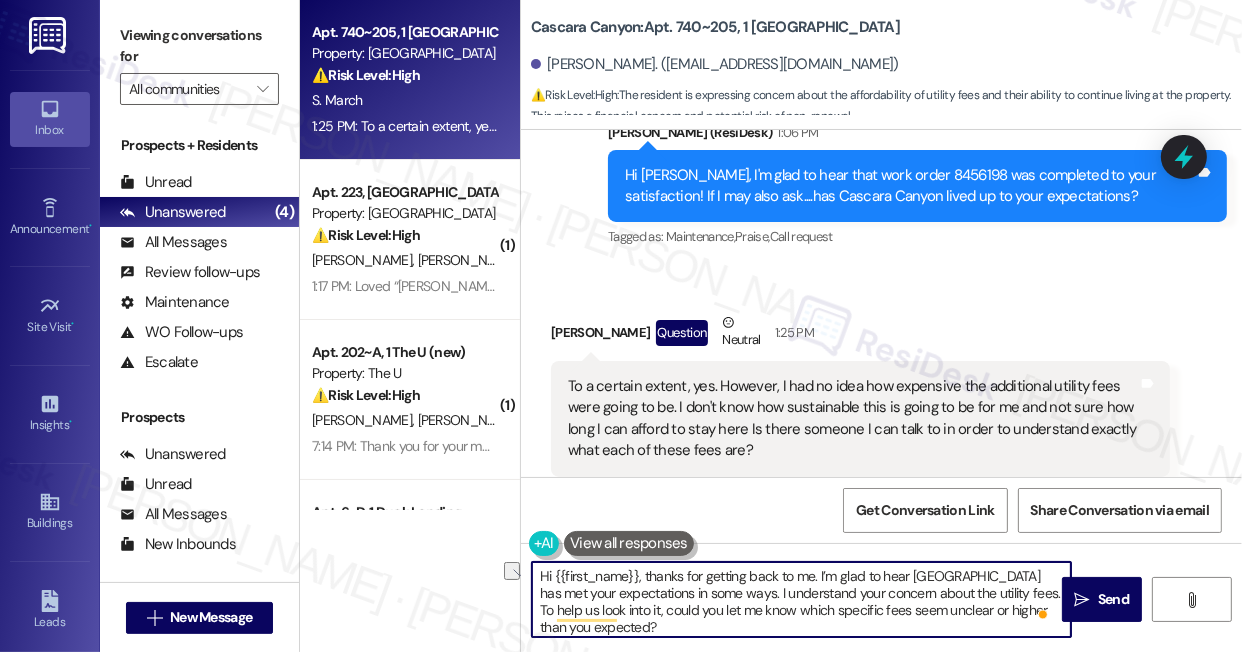 click on "Hi {{first_name}}, thanks for getting back to me. I’m glad to hear Cascara Canyon has met your expectations in some ways. I understand your concern about the utility fees. To help us look into it, could you let me know which specific fees seem unclear or higher than you expected?" at bounding box center [801, 599] 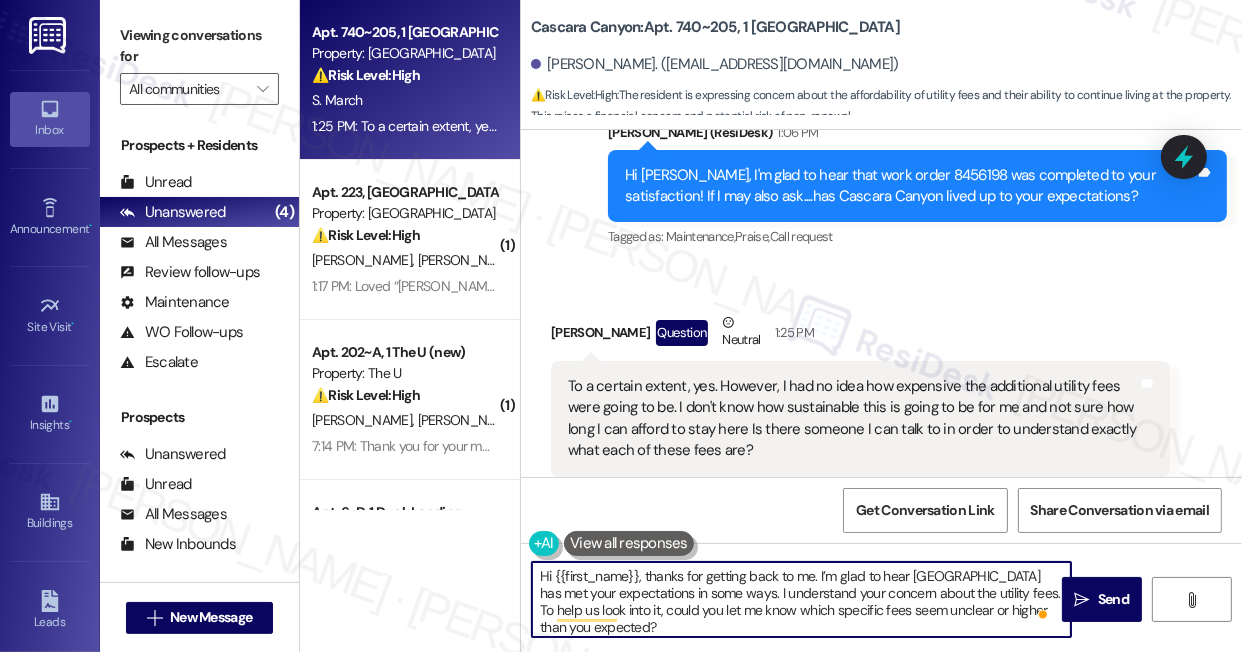 click on "Hi {{first_name}}, thanks for getting back to me. I’m glad to hear Cascara Canyon has met your expectations in some ways. I understand your concern about the utility fees. To help us look into it, could you let me know which specific fees seem unclear or higher than you expected?" at bounding box center (801, 599) 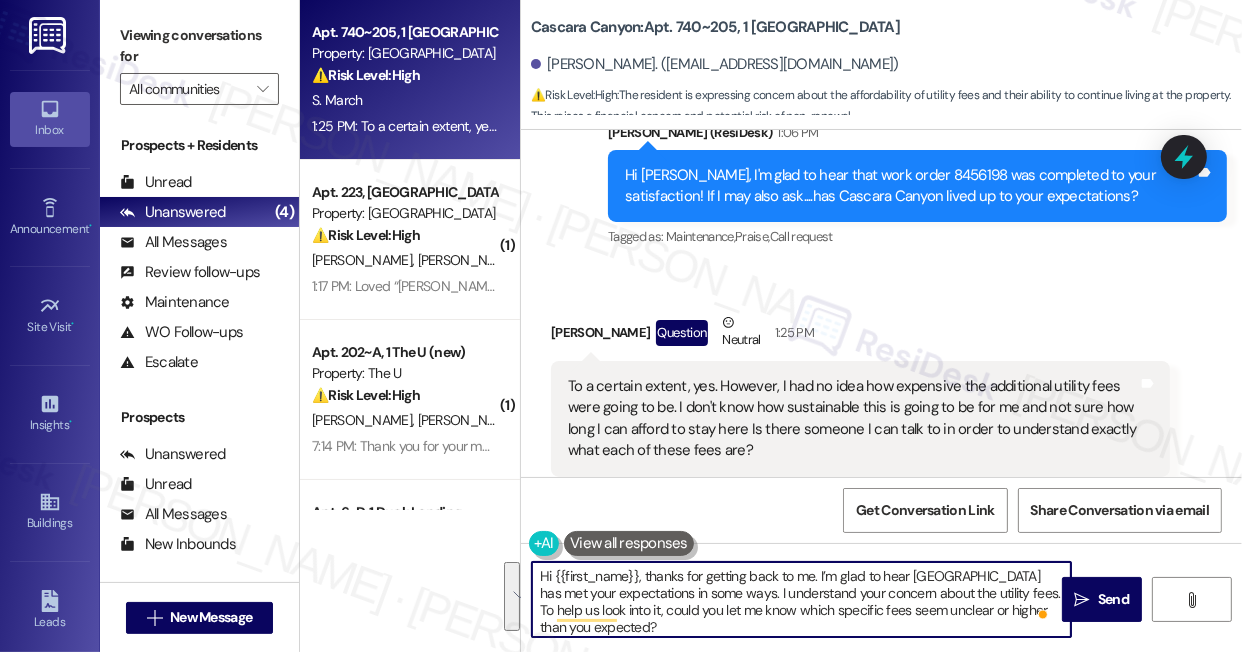 click on "Hi {{first_name}}, thanks for getting back to me. I’m glad to hear Cascara Canyon has met your expectations in some ways. I understand your concern about the utility fees. To help us look into it, could you let me know which specific fees seem unclear or higher than you expected?" at bounding box center [801, 599] 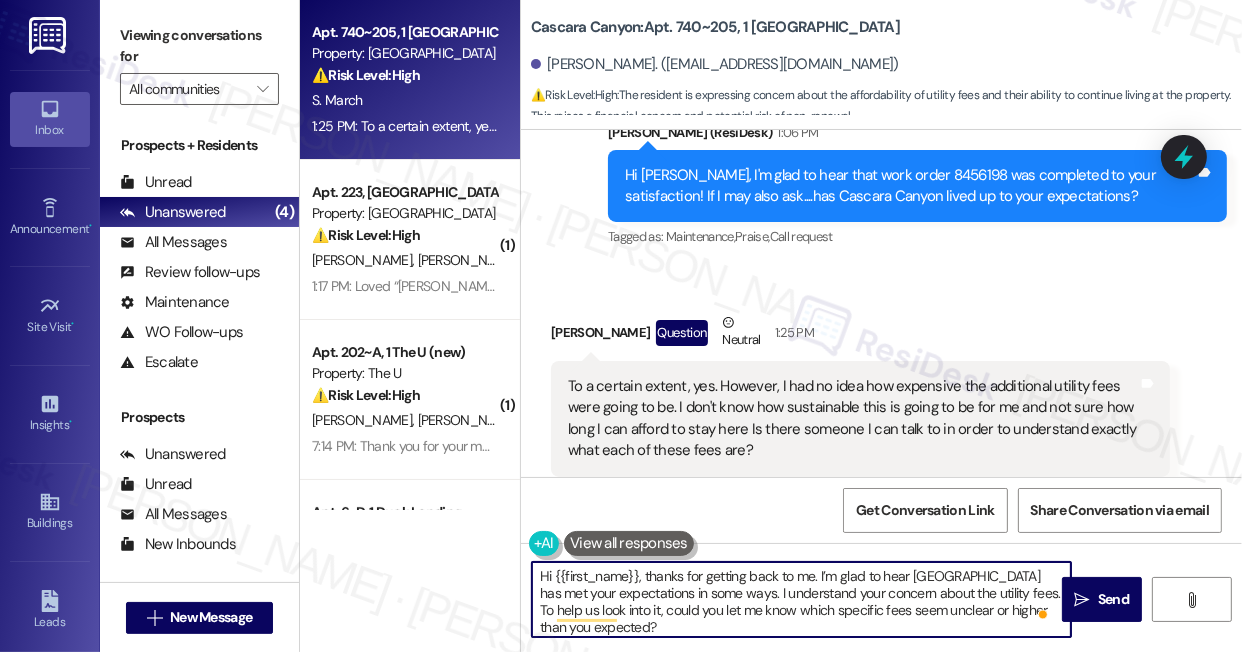 scroll, scrollTop: 5, scrollLeft: 0, axis: vertical 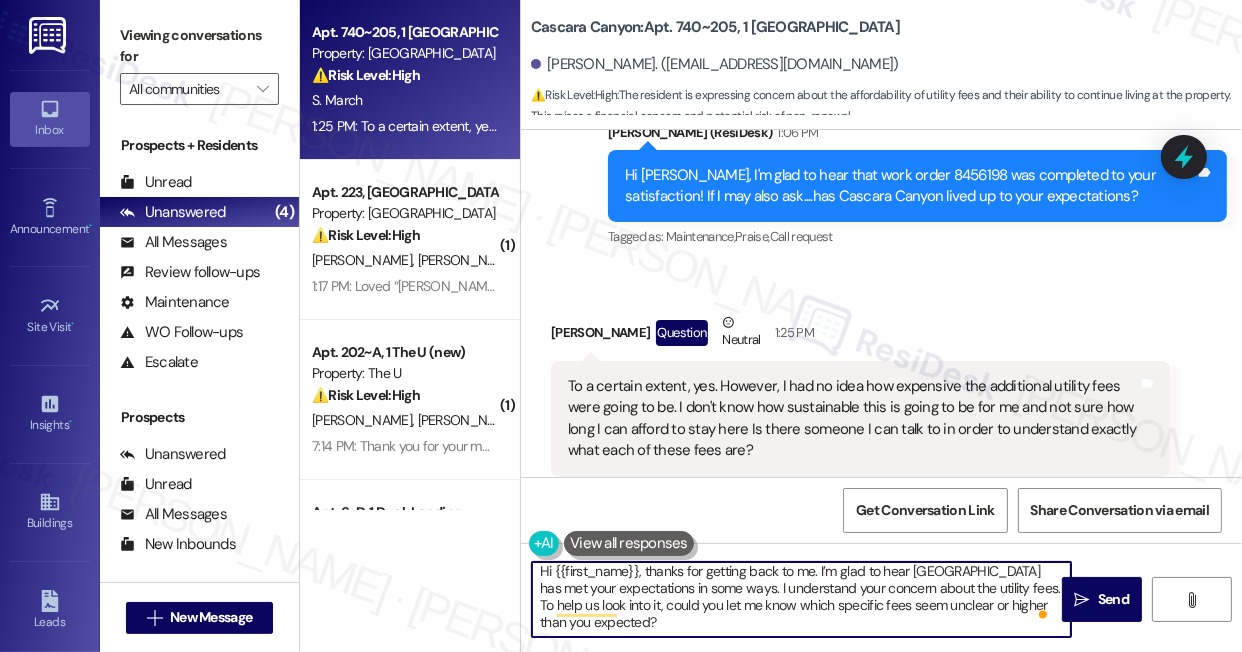 type on "Hi {{first_name}}, thanks for getting back to me. I’m glad to hear Cascara Canyon has met your expectations in some ways. I understand your concern about the utility fees. To help us look into it, could you let me know which specific fees seem unclear or higher than you expected?" 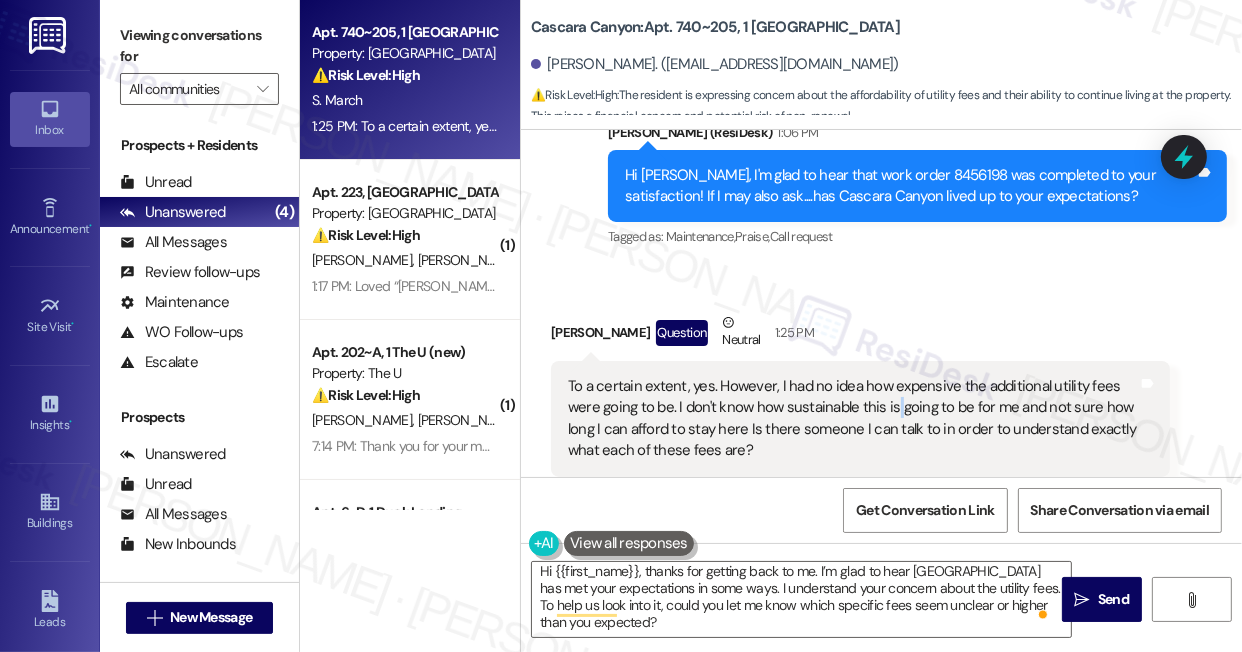 click on "To a certain extent, yes. However, I had no idea how expensive the additional utility fees were going to be. I don't know how sustainable this is going to be for me and not sure how long I can afford to stay here Is there someone I can talk to in order to understand exactly what each of these fees are?" at bounding box center [853, 419] 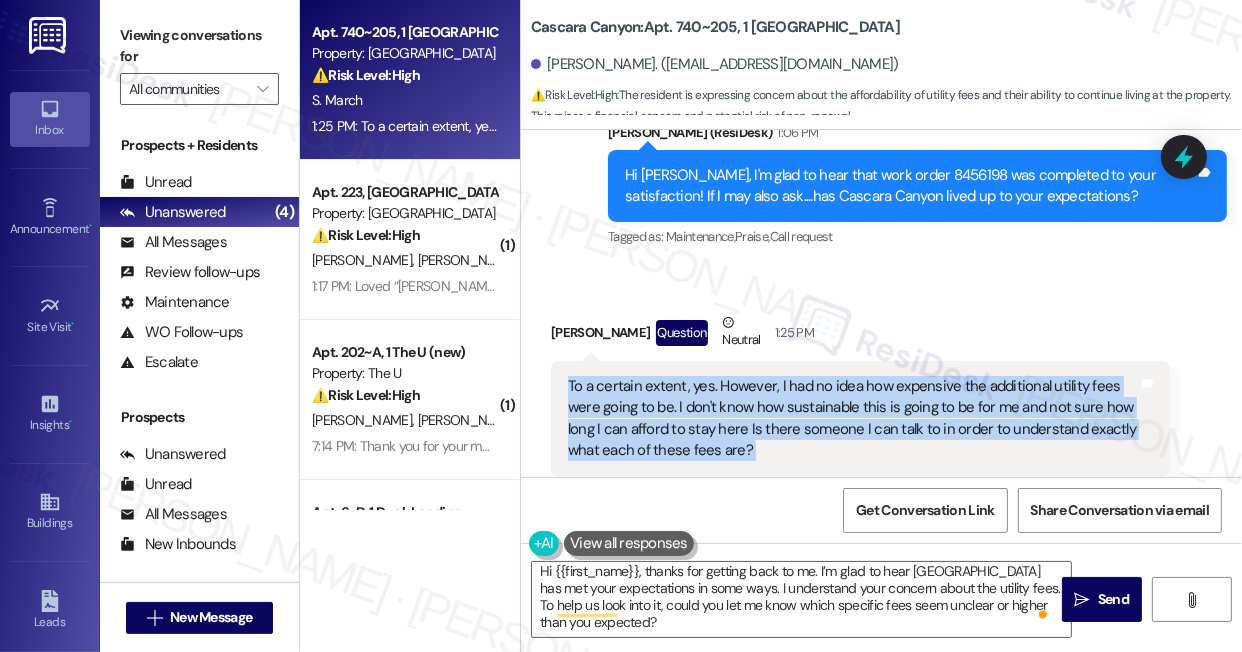 click on "To a certain extent, yes. However, I had no idea how expensive the additional utility fees were going to be. I don't know how sustainable this is going to be for me and not sure how long I can afford to stay here Is there someone I can talk to in order to understand exactly what each of these fees are?" at bounding box center (853, 419) 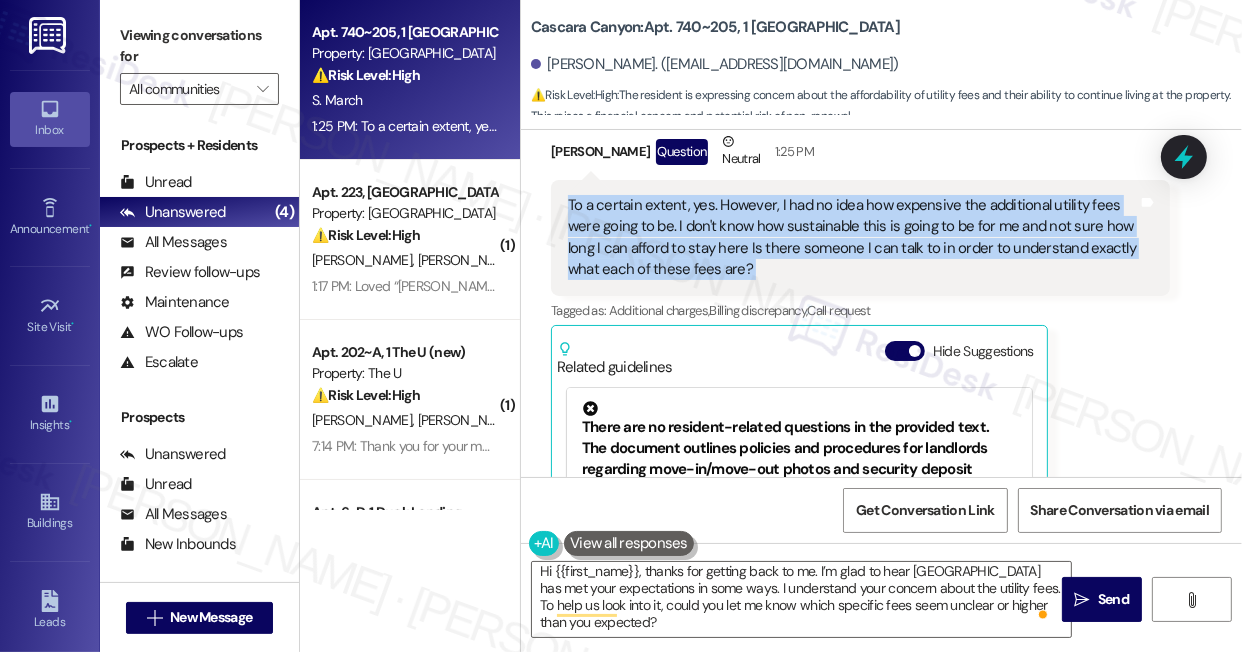 scroll, scrollTop: 789, scrollLeft: 0, axis: vertical 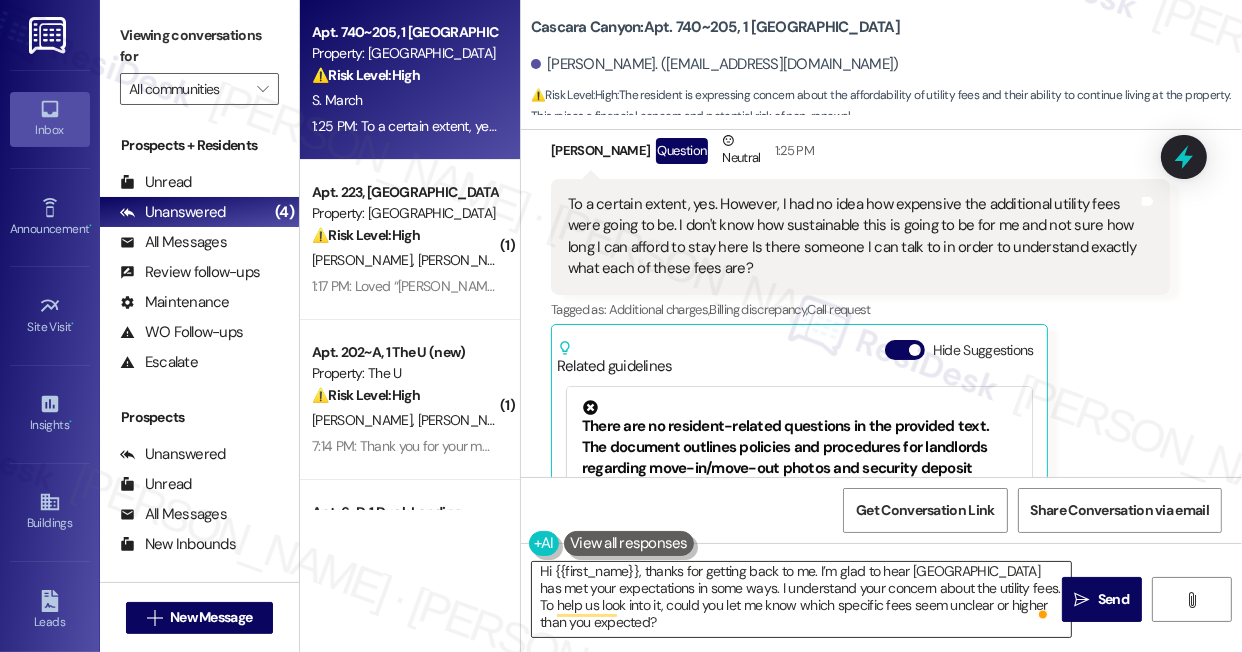 click on "Hi {{first_name}}, thanks for getting back to me. I’m glad to hear Cascara Canyon has met your expectations in some ways. I understand your concern about the utility fees. To help us look into it, could you let me know which specific fees seem unclear or higher than you expected?" at bounding box center [801, 599] 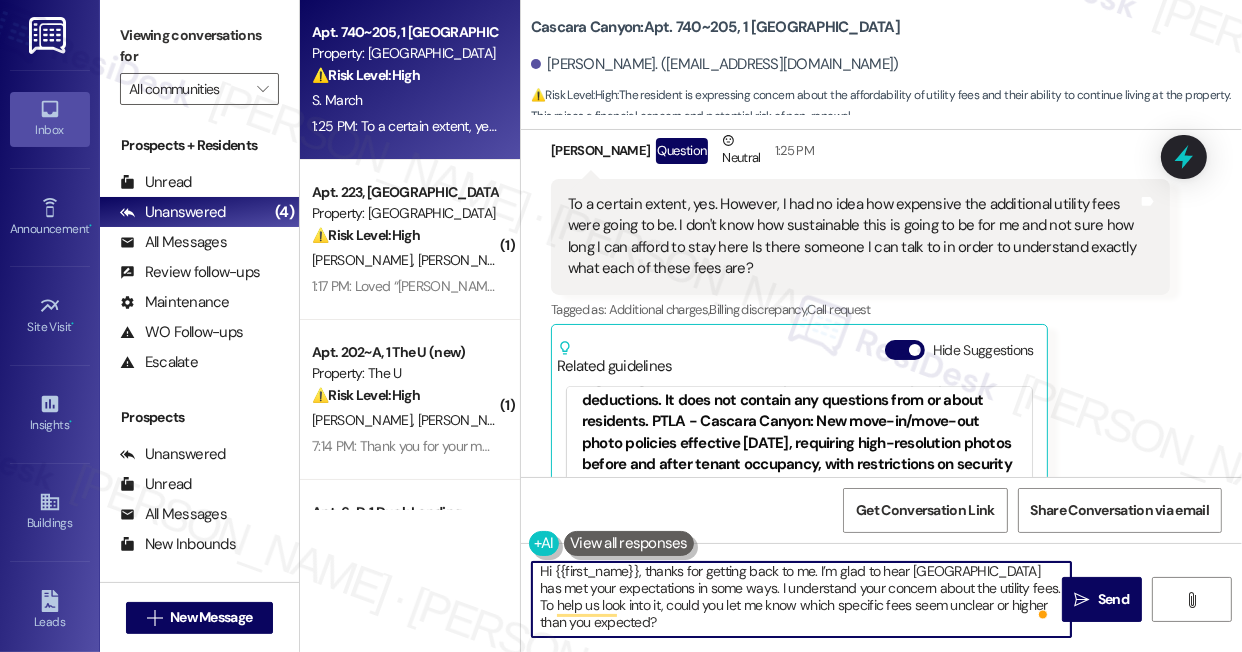 scroll, scrollTop: 177, scrollLeft: 0, axis: vertical 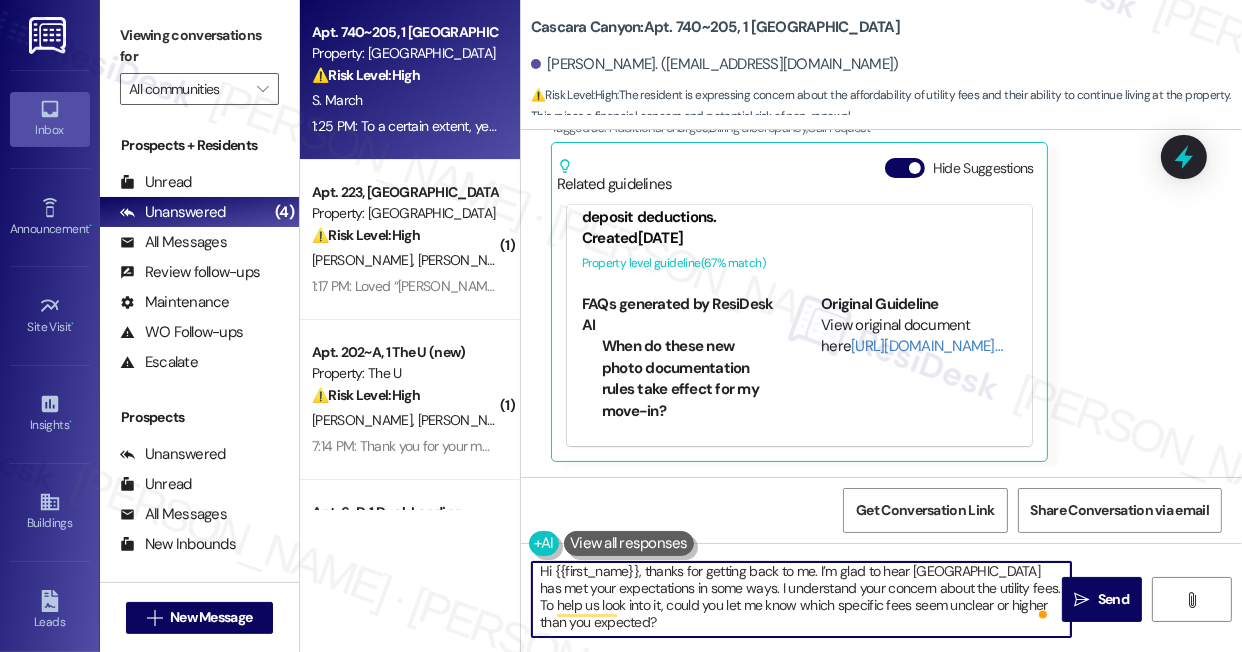 click on "Hi {{first_name}}, thanks for getting back to me. I’m glad to hear Cascara Canyon has met your expectations in some ways. I understand your concern about the utility fees. To help us look into it, could you let me know which specific fees seem unclear or higher than you expected?" at bounding box center (801, 599) 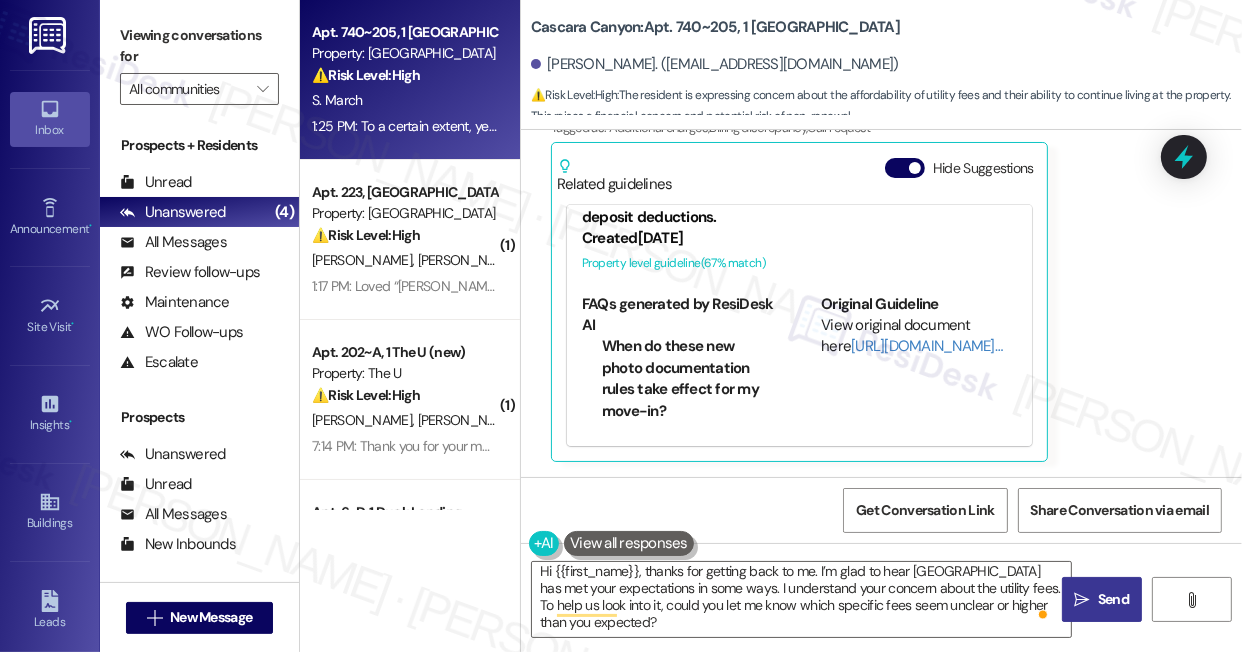 click on "" at bounding box center [1082, 600] 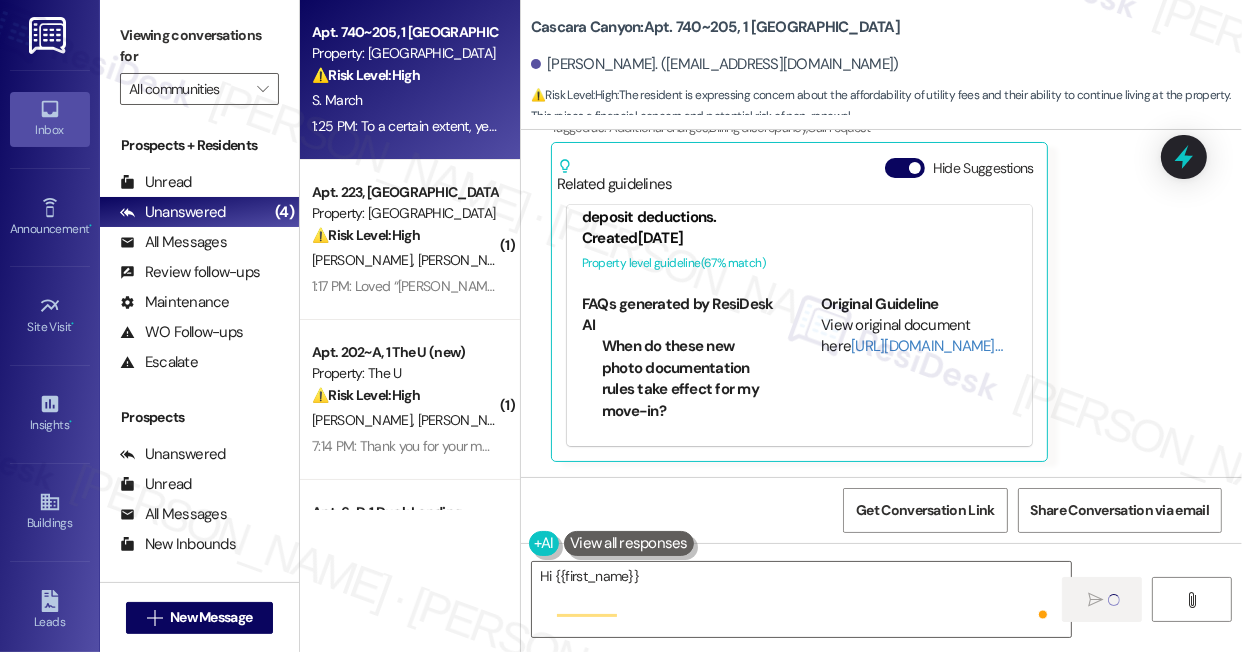scroll, scrollTop: 0, scrollLeft: 0, axis: both 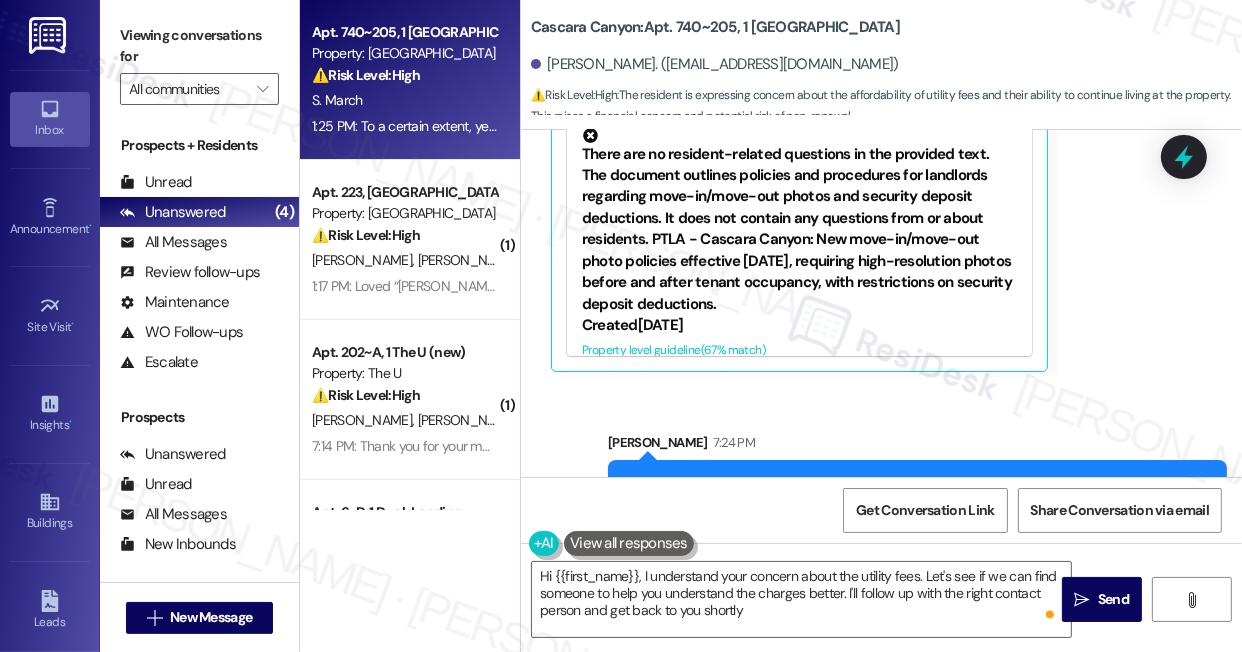type on "Hi {{first_name}}, I understand your concern about the utility fees. Let's see if we can find someone to help you understand the charges better. I'll follow up with the right contact person and get back to you shortly!" 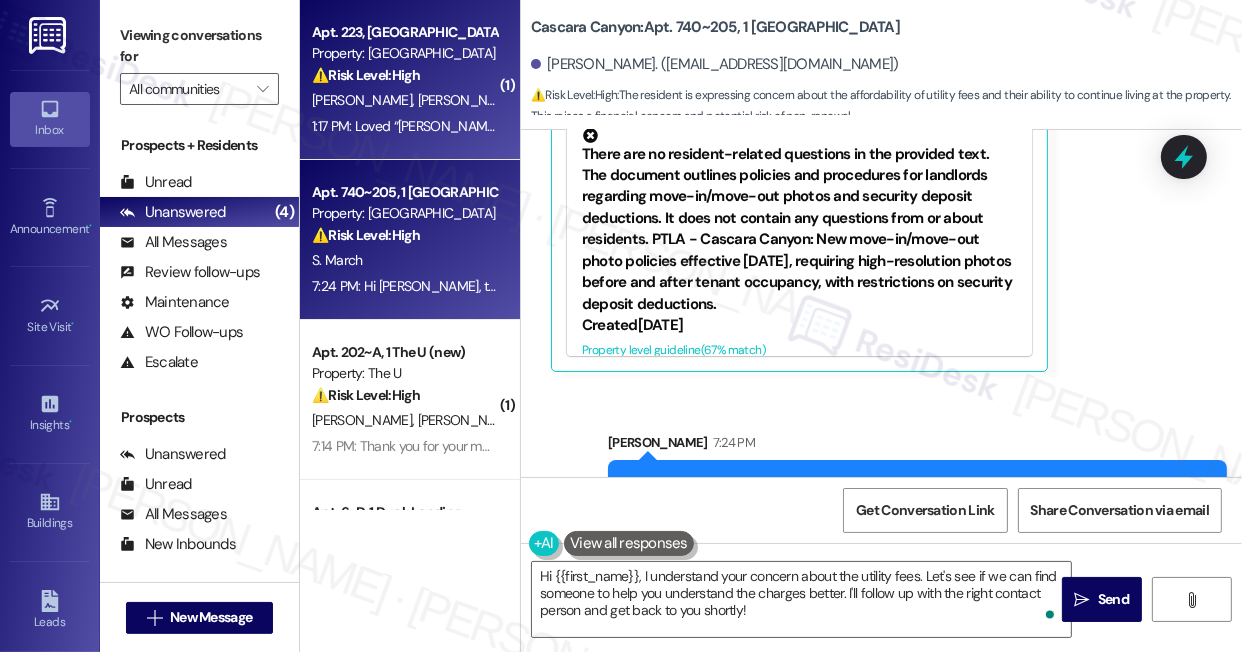 click on "⚠️  Risk Level:  High The resident mentions black mold, which is a health and safety concern. The resident also expresses dissatisfaction with the 8-month wait time, indicating a potential risk mitigation issue due to the delay in addressing the problem." at bounding box center (404, 75) 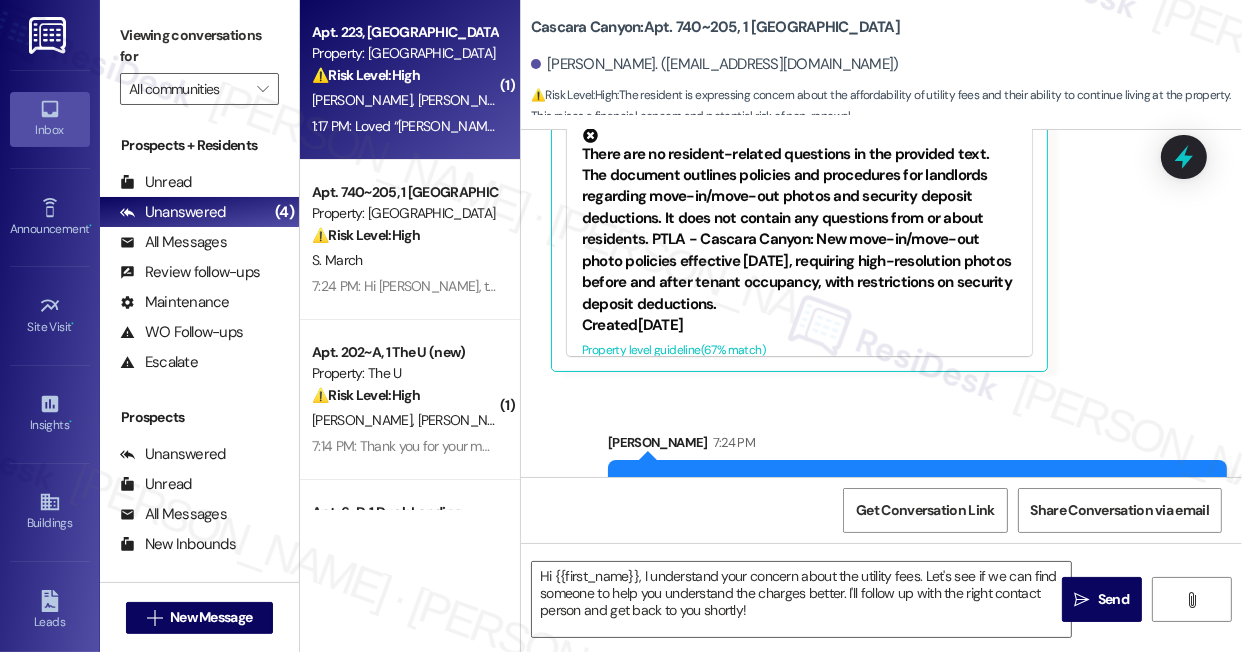 type on "Fetching suggested responses. Please feel free to read through the conversation in the meantime." 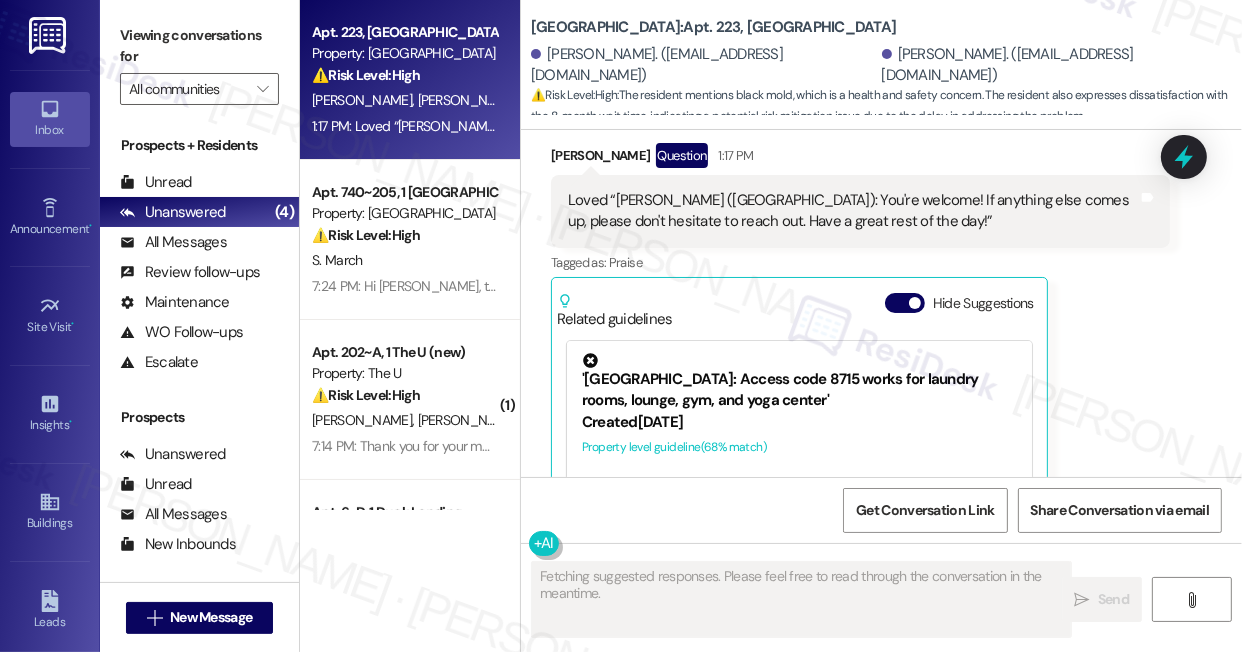 scroll, scrollTop: 6655, scrollLeft: 0, axis: vertical 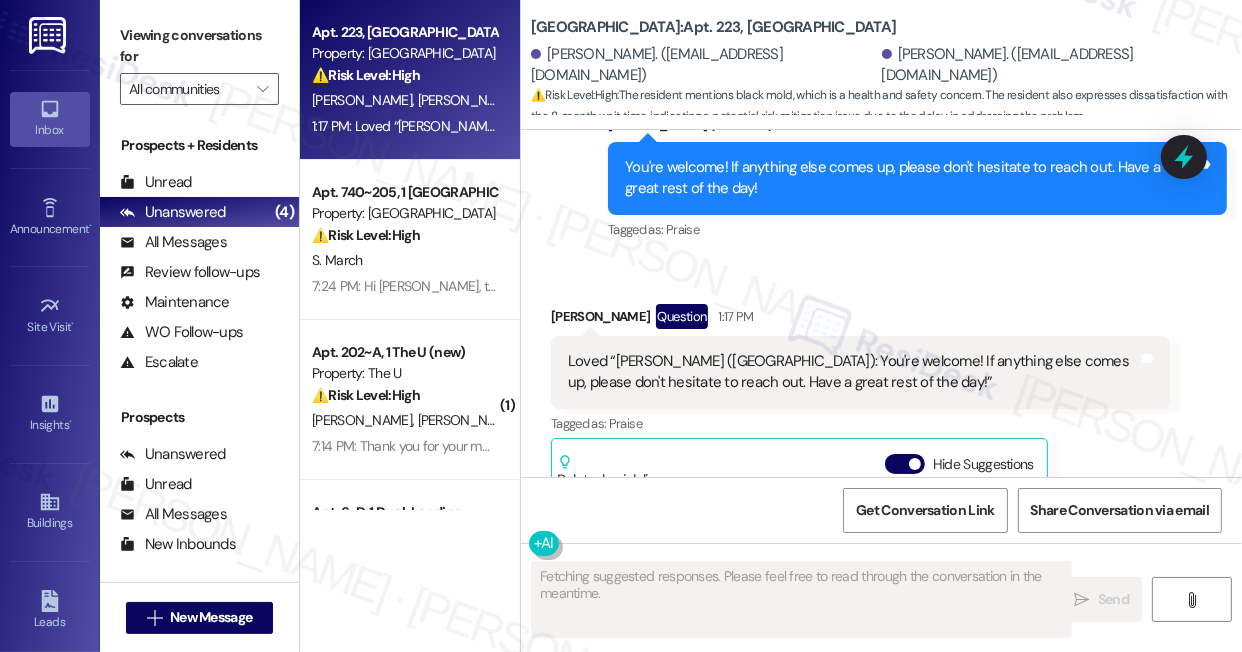 click on "Loved “Sarah (University Park & Place): You're welcome! If anything else comes up, please don't hesitate to reach out. Have a great rest of the day!”" at bounding box center (853, 372) 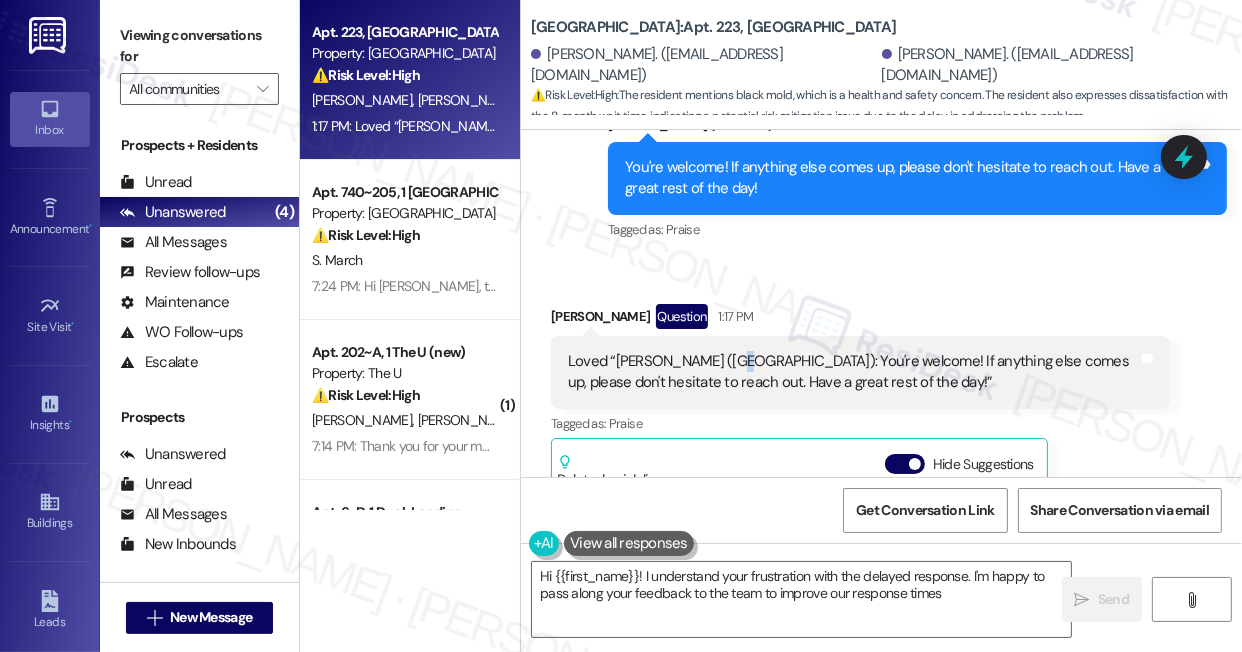 click on "Loved “Sarah (University Park & Place): You're welcome! If anything else comes up, please don't hesitate to reach out. Have a great rest of the day!”" at bounding box center (853, 372) 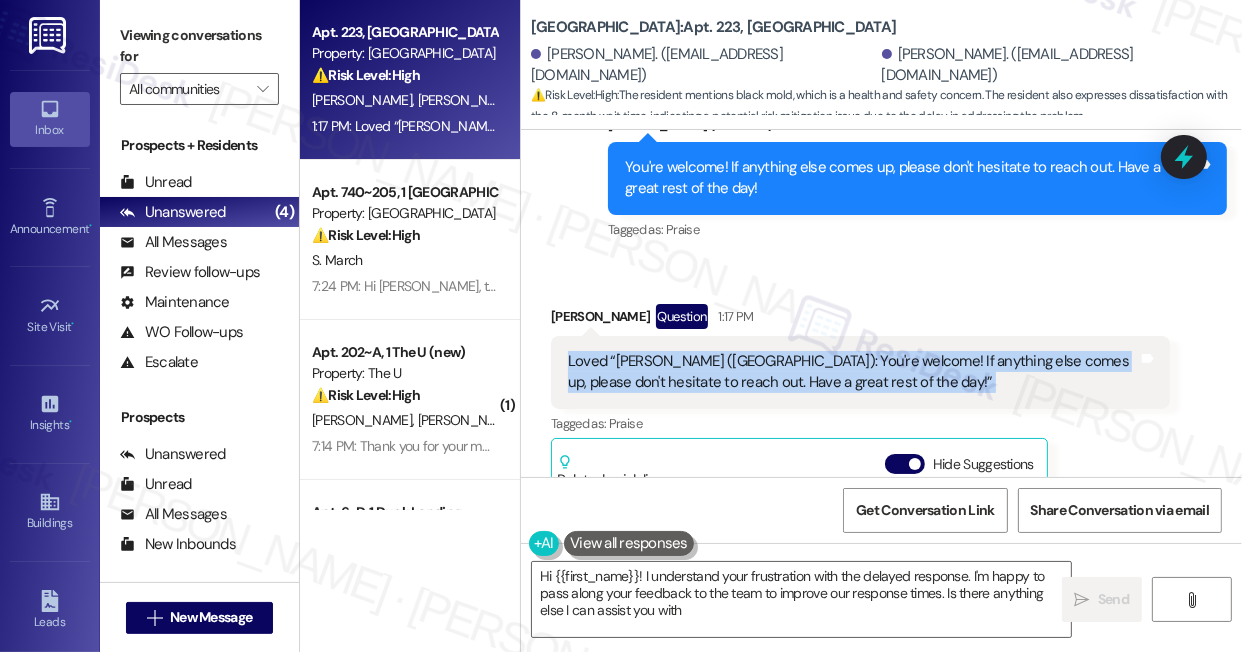 type on "Hi {{first_name}}! I understand your frustration with the delayed response. I'm happy to pass along your feedback to the team to improve our response times. Is there anything else I can assist you with?" 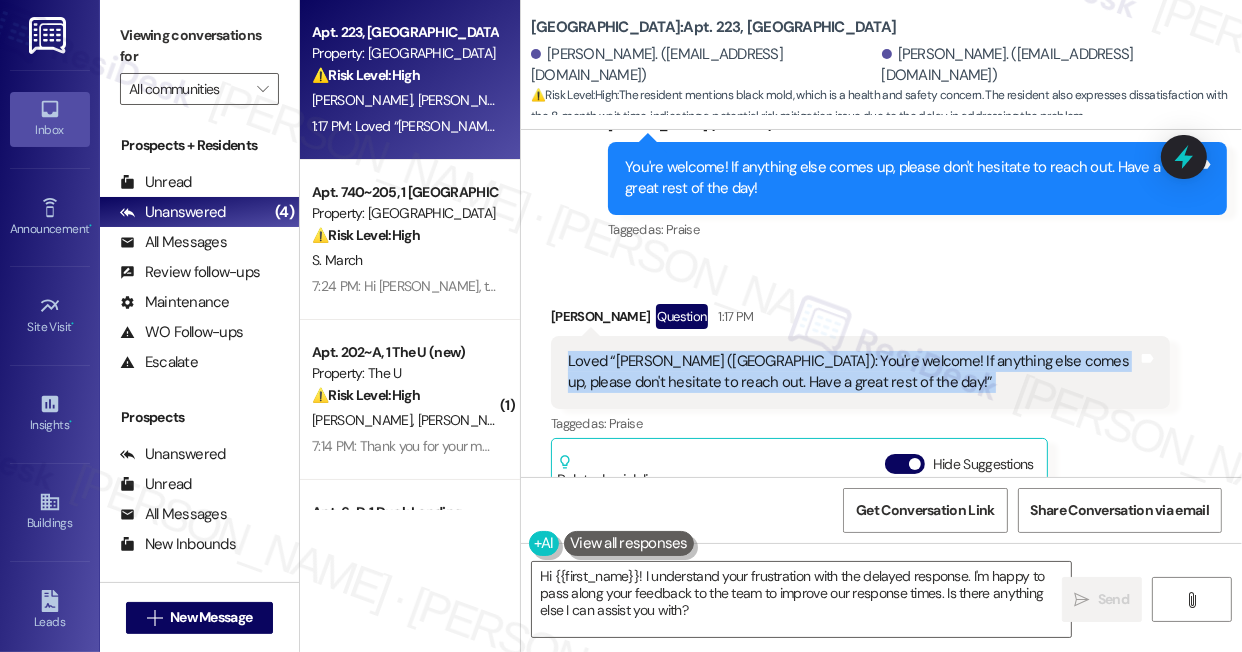 click on "Loved “Sarah (University Park & Place): You're welcome! If anything else comes up, please don't hesitate to reach out. Have a great rest of the day!”" at bounding box center (853, 372) 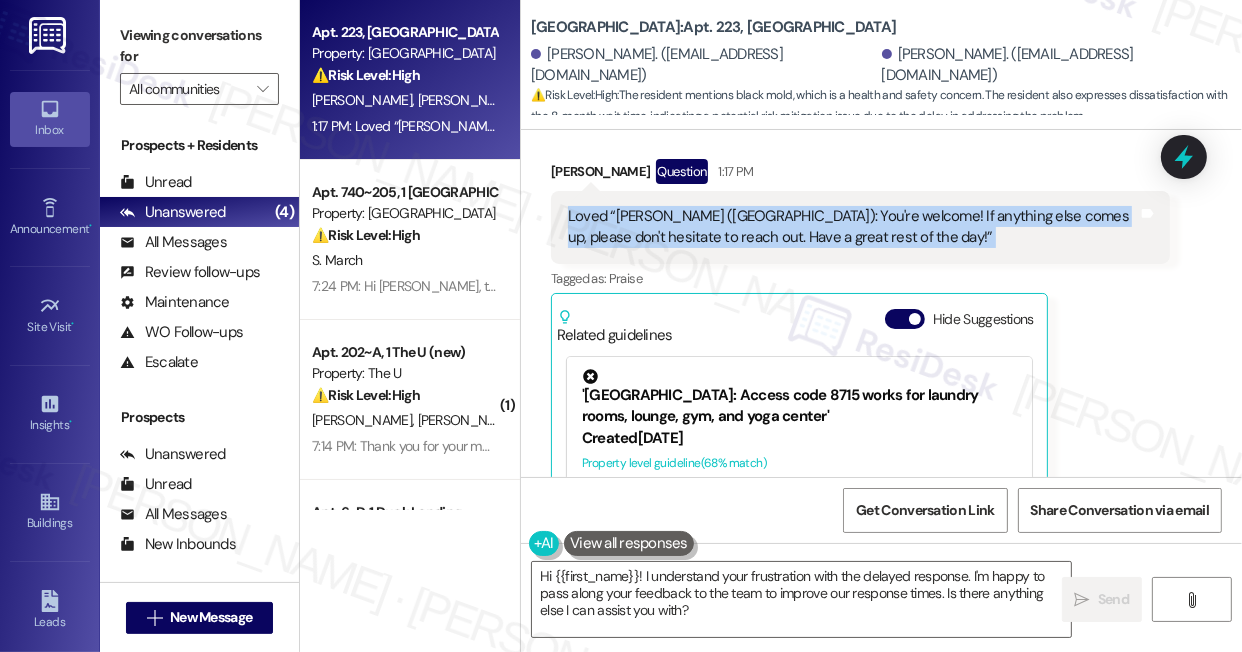 scroll, scrollTop: 6928, scrollLeft: 0, axis: vertical 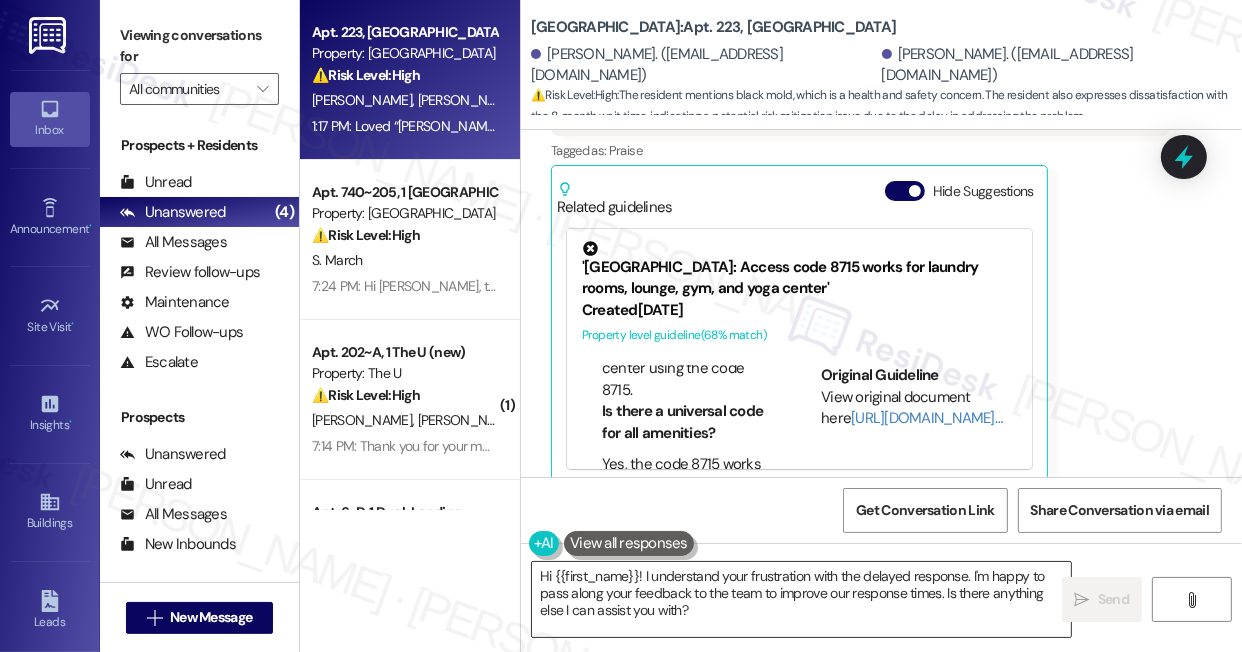 click on "Hi {{first_name}}! I understand your frustration with the delayed response. I'm happy to pass along your feedback to the team to improve our response times. Is there anything else I can assist you with?" at bounding box center (801, 599) 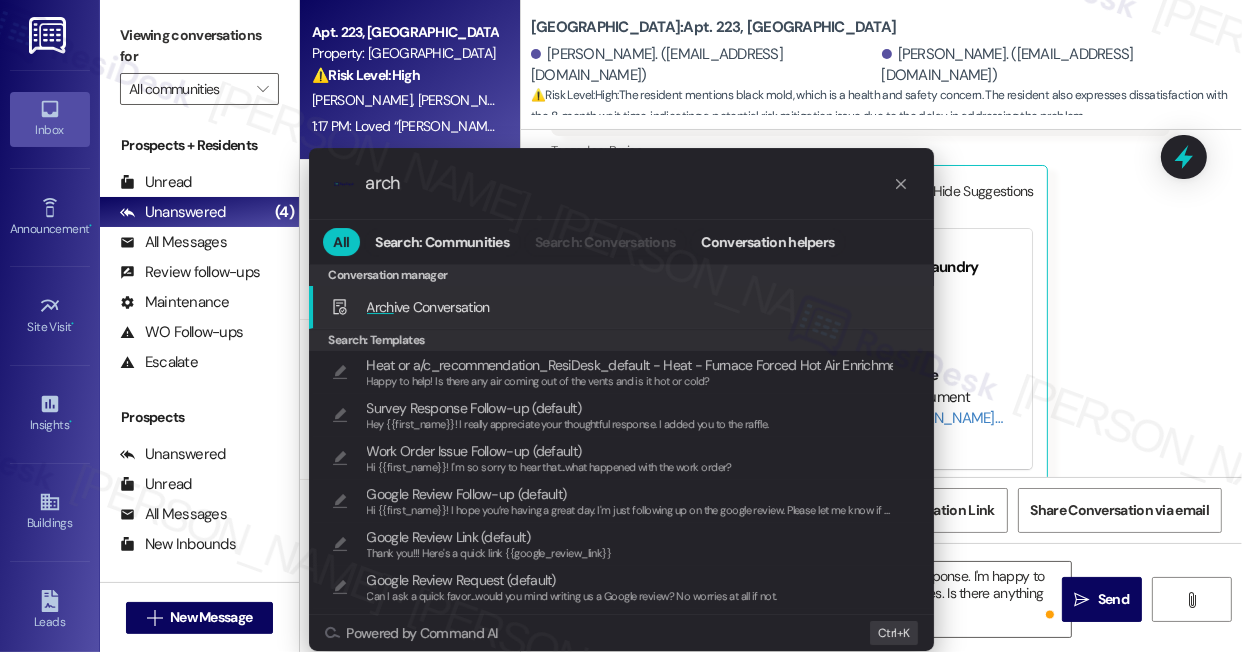 type on "arch" 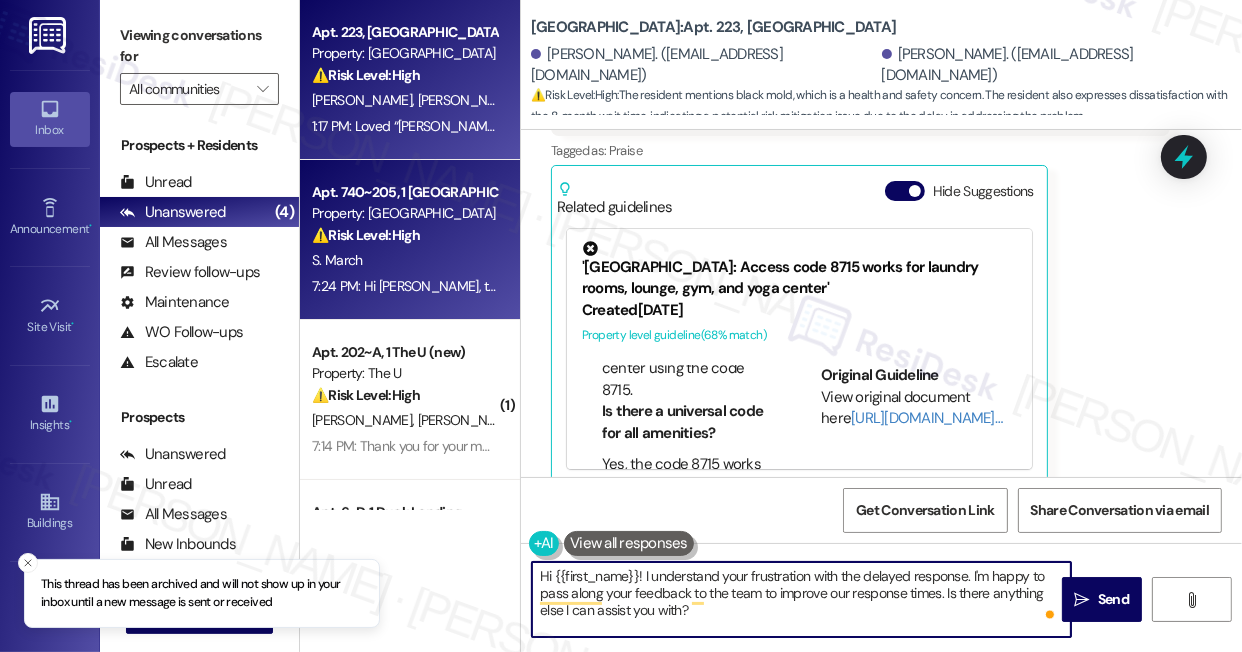 click on "S. March" at bounding box center (404, 260) 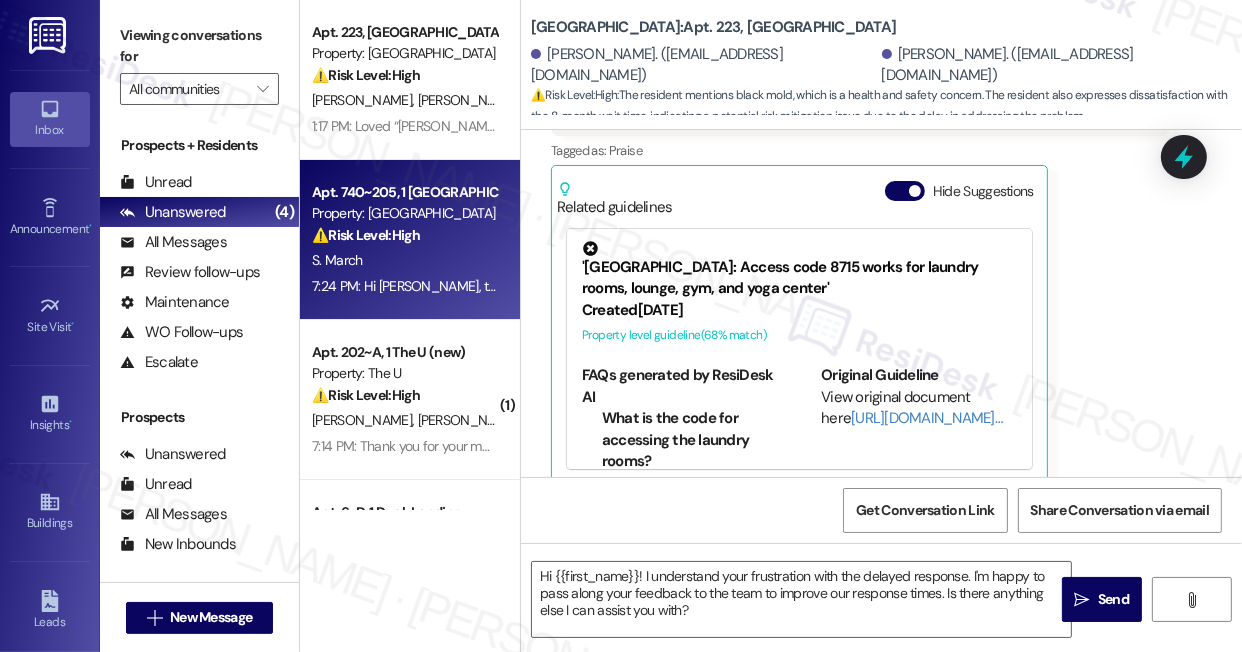 type on "Fetching suggested responses. Please feel free to read through the conversation in the meantime." 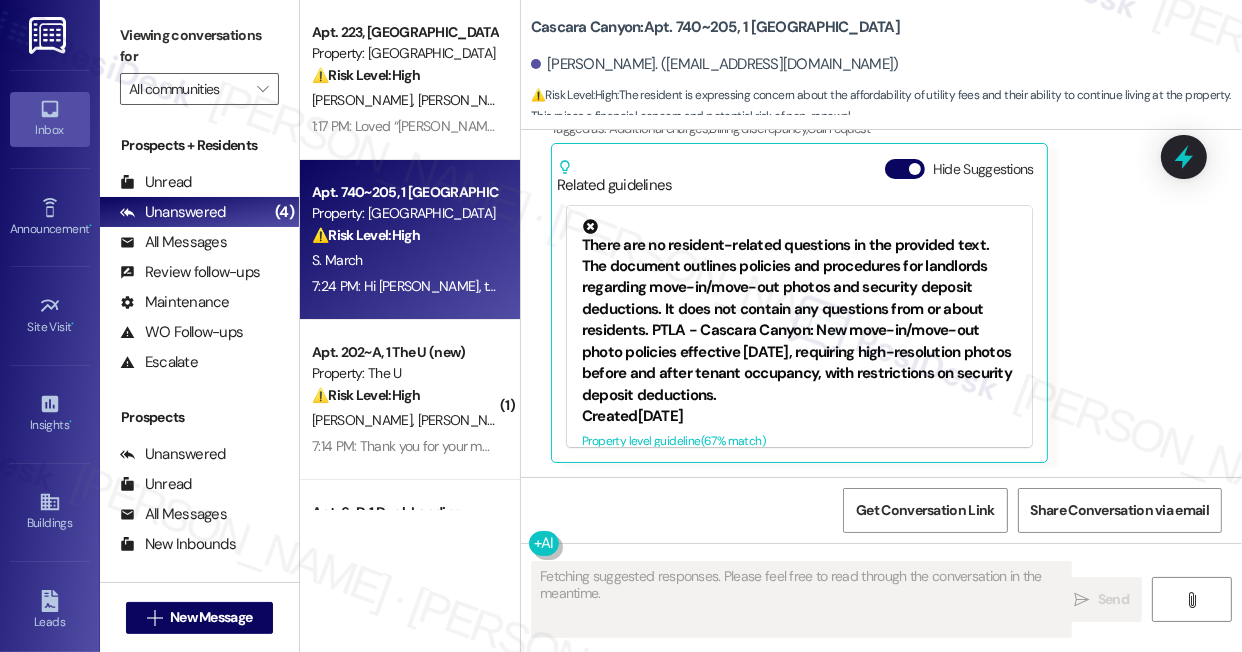 click on "Property: The U" at bounding box center [404, 373] 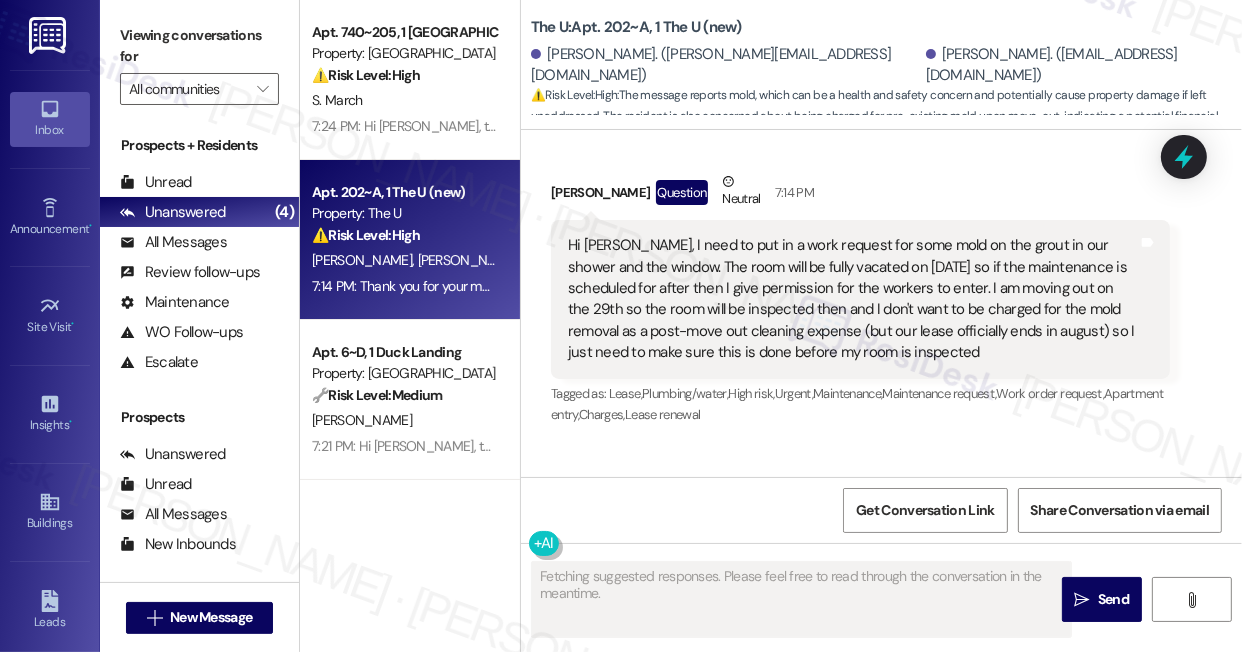 scroll, scrollTop: 13463, scrollLeft: 0, axis: vertical 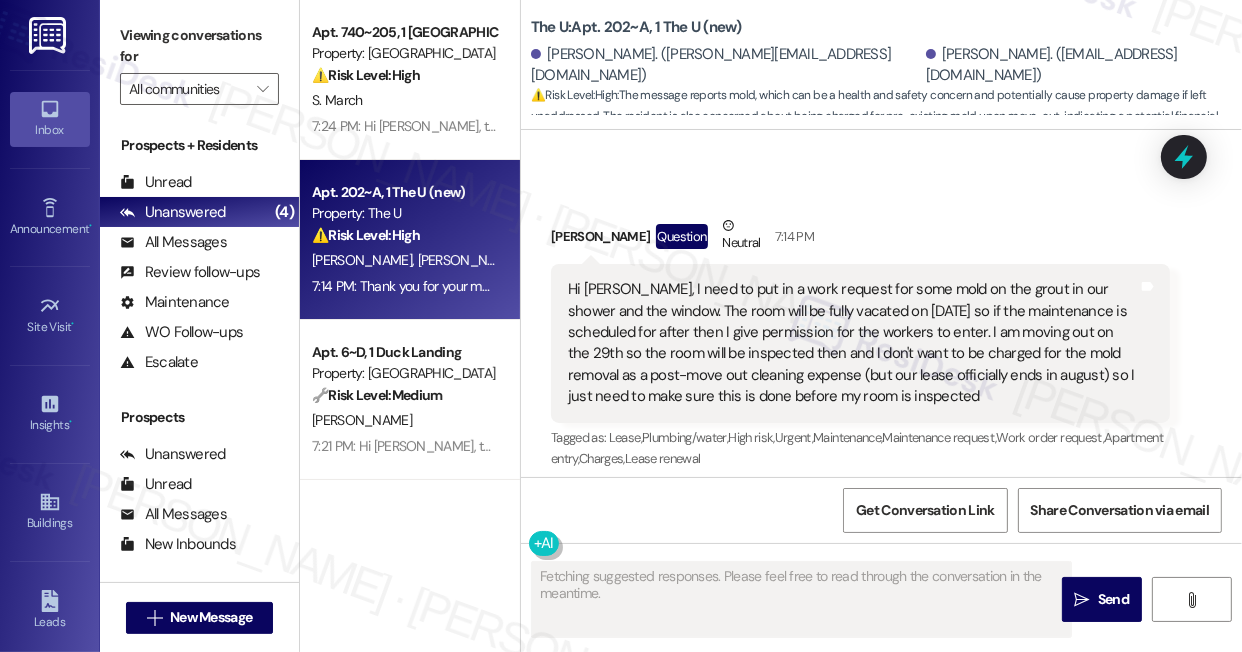 click on "Hi Sarah, I need to put in a work request for some mold on the grout in our shower and the window. The room will be fully vacated on July 29th so if the maintenance is scheduled for after then I give permission for the workers to enter. I am moving out on the 29th so the room will be inspected then and I don't want to be charged for the mold removal as a post-move out cleaning expense (but our lease officially ends in august) so I just need to make sure this is done before my room is inspected" at bounding box center [853, 343] 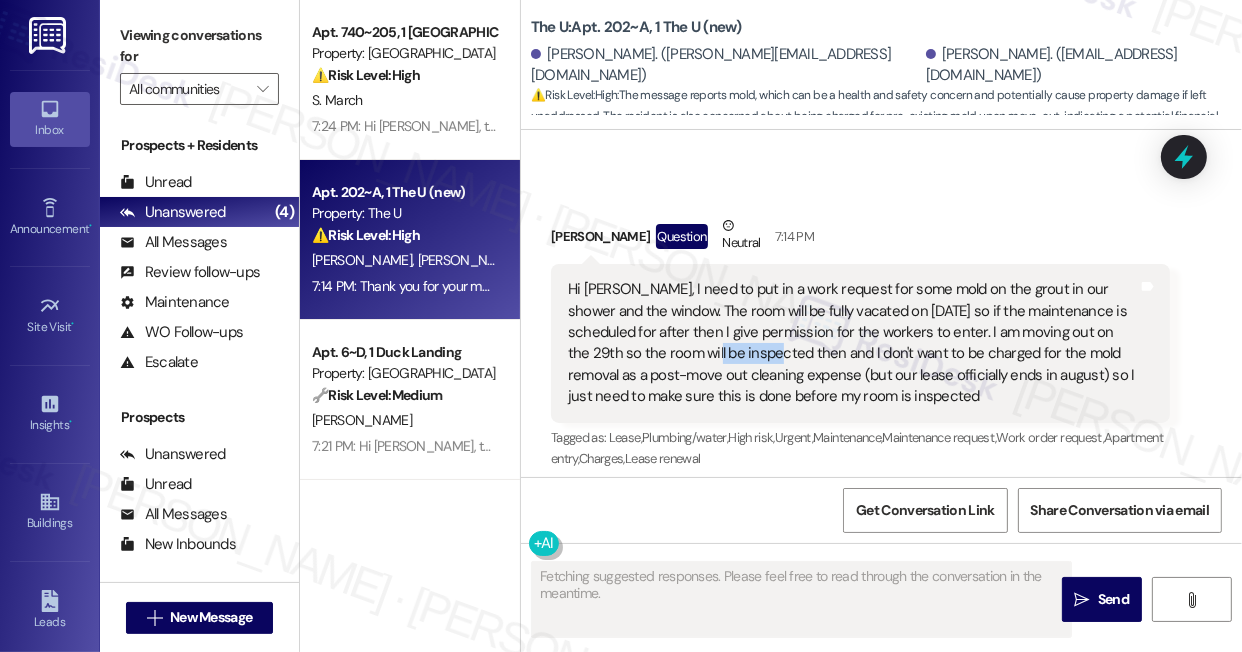 click on "Hi Sarah, I need to put in a work request for some mold on the grout in our shower and the window. The room will be fully vacated on July 29th so if the maintenance is scheduled for after then I give permission for the workers to enter. I am moving out on the 29th so the room will be inspected then and I don't want to be charged for the mold removal as a post-move out cleaning expense (but our lease officially ends in august) so I just need to make sure this is done before my room is inspected" at bounding box center (853, 343) 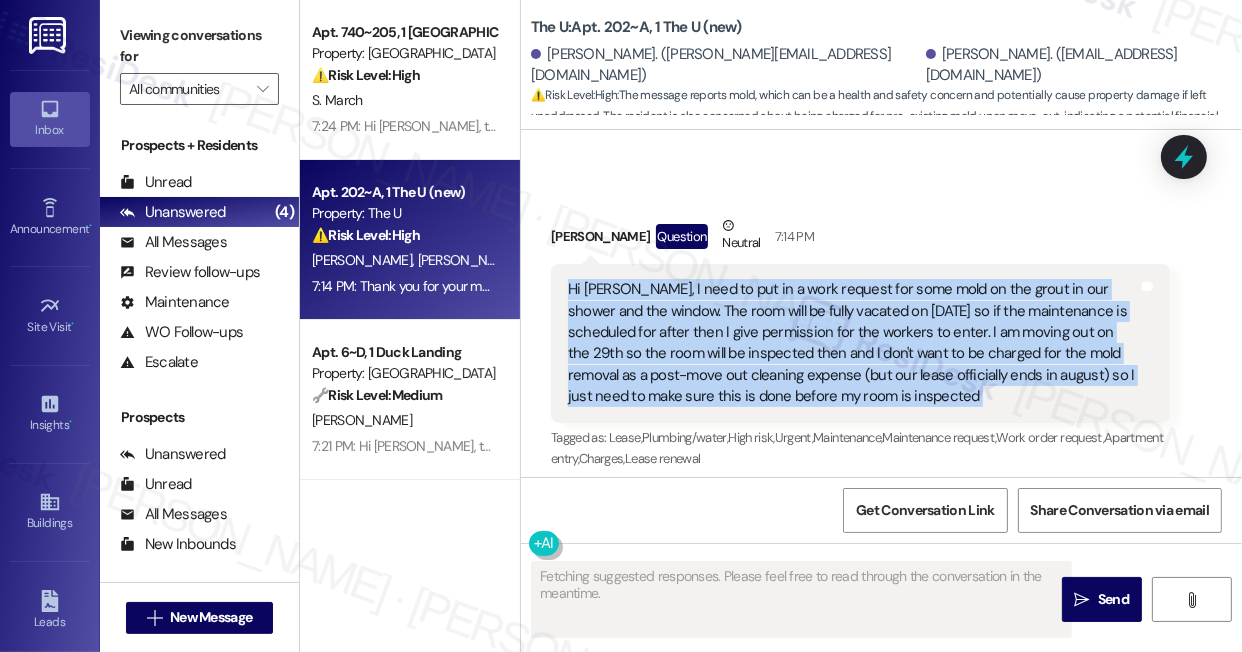 click on "Hi Sarah, I need to put in a work request for some mold on the grout in our shower and the window. The room will be fully vacated on July 29th so if the maintenance is scheduled for after then I give permission for the workers to enter. I am moving out on the 29th so the room will be inspected then and I don't want to be charged for the mold removal as a post-move out cleaning expense (but our lease officially ends in august) so I just need to make sure this is done before my room is inspected" at bounding box center [853, 343] 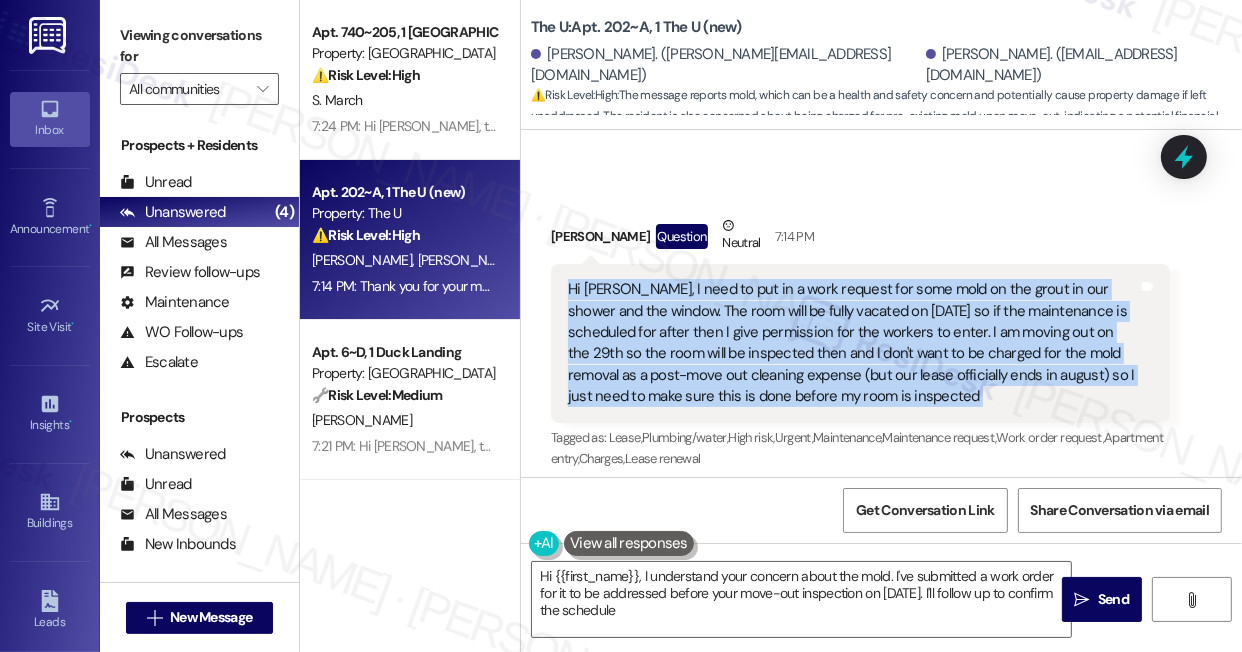 type on "Hi {{first_name}}, I understand your concern about the mold. I've submitted a work order for it to be addressed before your move-out inspection on July 29th. I'll follow up to confirm the schedule." 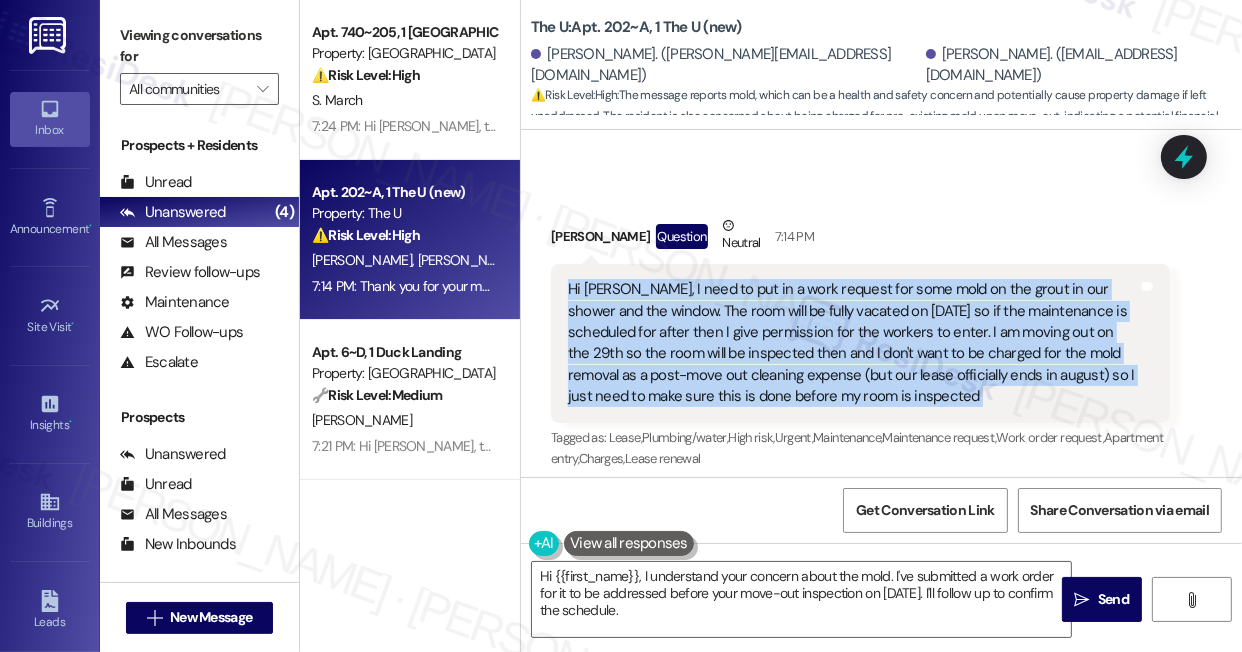 copy on "Hi Sarah, I need to put in a work request for some mold on the grout in our shower and the window. The room will be fully vacated on July 29th so if the maintenance is scheduled for after then I give permission for the workers to enter. I am moving out on the 29th so the room will be inspected then and I don't want to be charged for the mold removal as a post-move out cleaning expense (but our lease officially ends in august) so I just need to make sure this is done before my room is inspected Tags and notes" 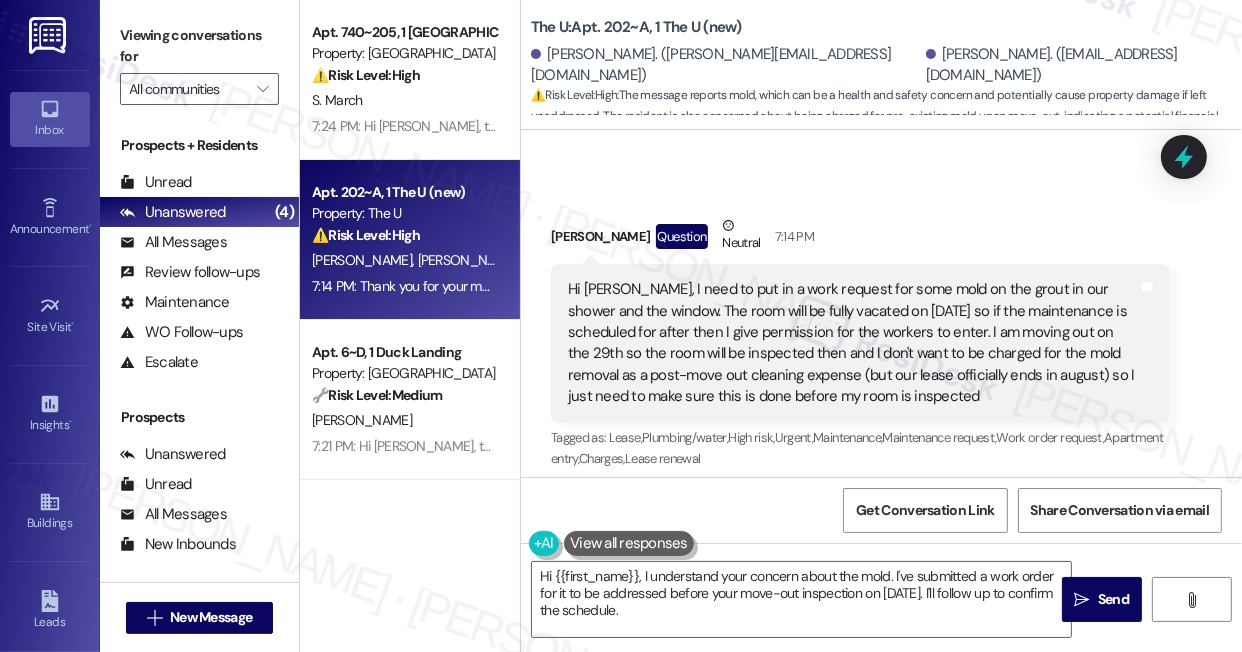 click on "Viewing conversations for" at bounding box center [199, 46] 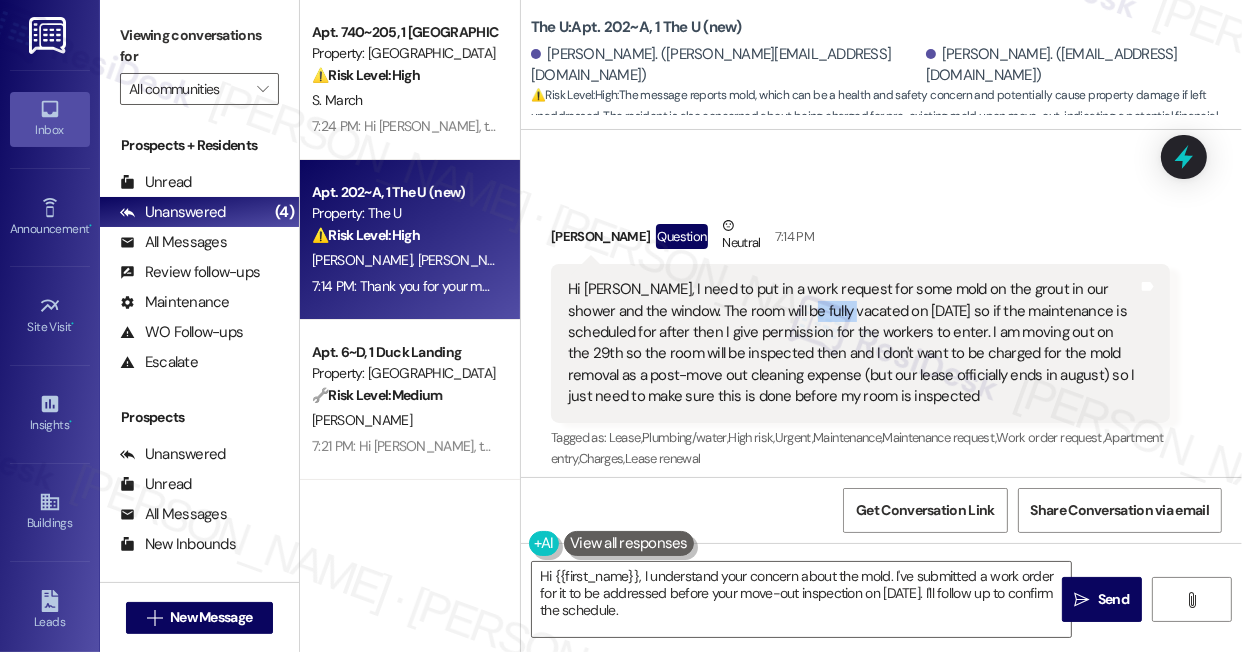click on "Hi Sarah, I need to put in a work request for some mold on the grout in our shower and the window. The room will be fully vacated on July 29th so if the maintenance is scheduled for after then I give permission for the workers to enter. I am moving out on the 29th so the room will be inspected then and I don't want to be charged for the mold removal as a post-move out cleaning expense (but our lease officially ends in august) so I just need to make sure this is done before my room is inspected" at bounding box center (853, 343) 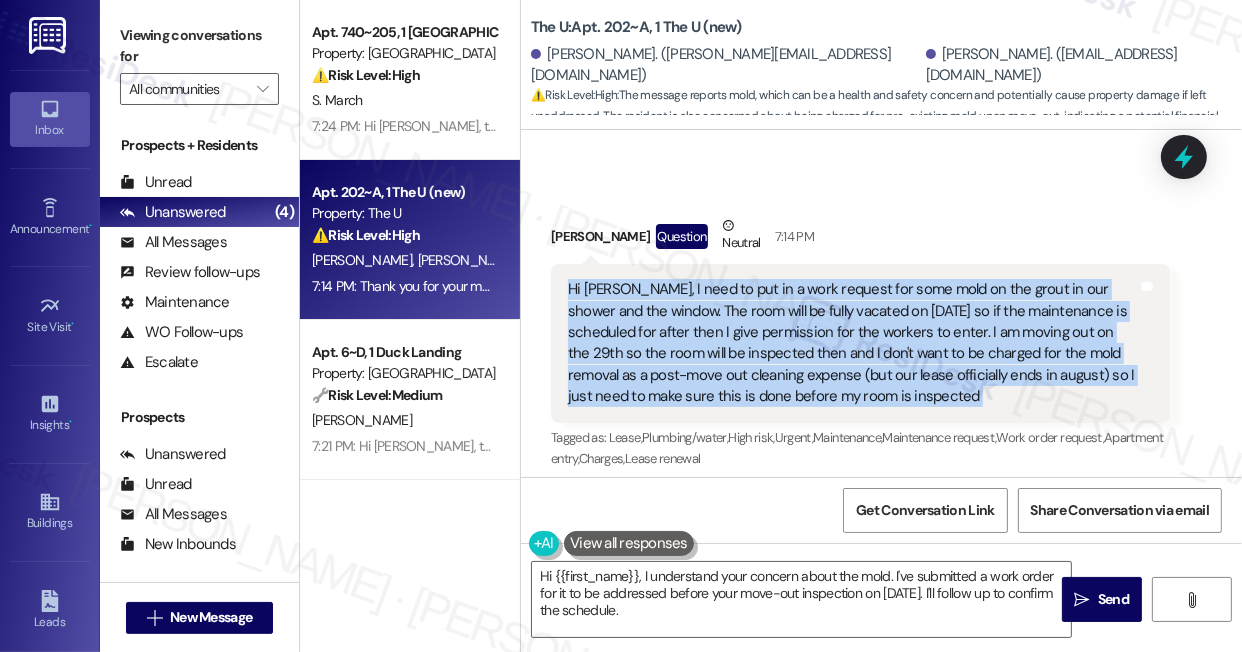 click on "Hi Sarah, I need to put in a work request for some mold on the grout in our shower and the window. The room will be fully vacated on July 29th so if the maintenance is scheduled for after then I give permission for the workers to enter. I am moving out on the 29th so the room will be inspected then and I don't want to be charged for the mold removal as a post-move out cleaning expense (but our lease officially ends in august) so I just need to make sure this is done before my room is inspected" at bounding box center [853, 343] 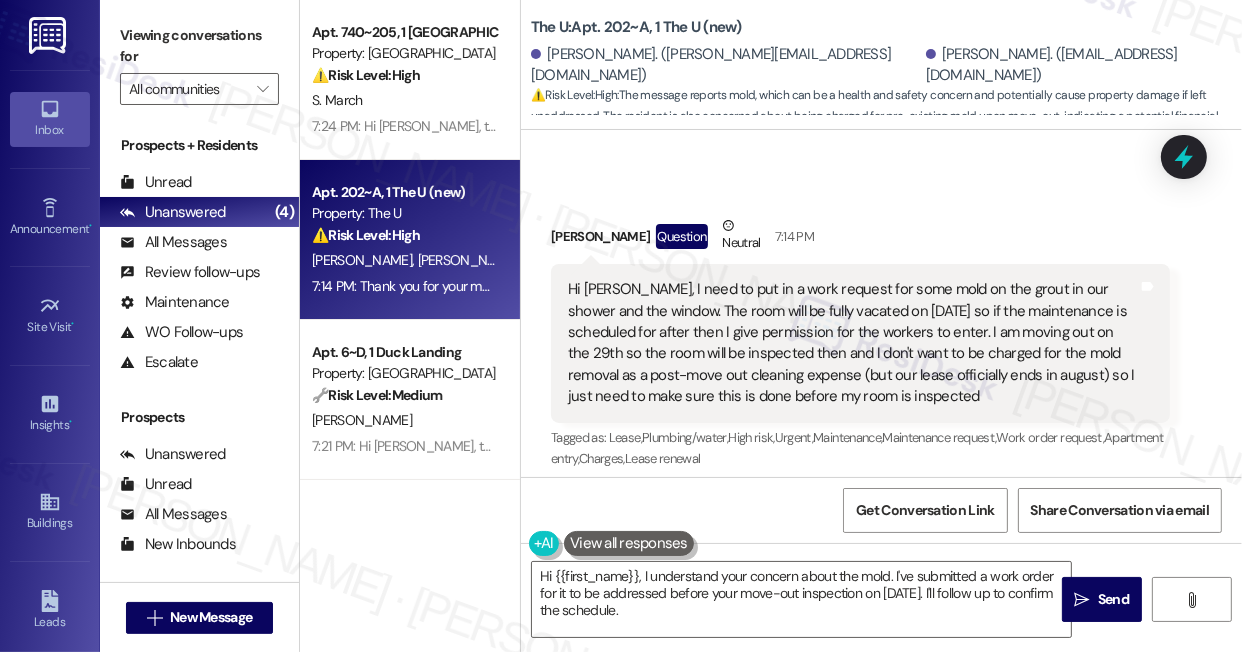 click on "Viewing conversations for" at bounding box center [199, 46] 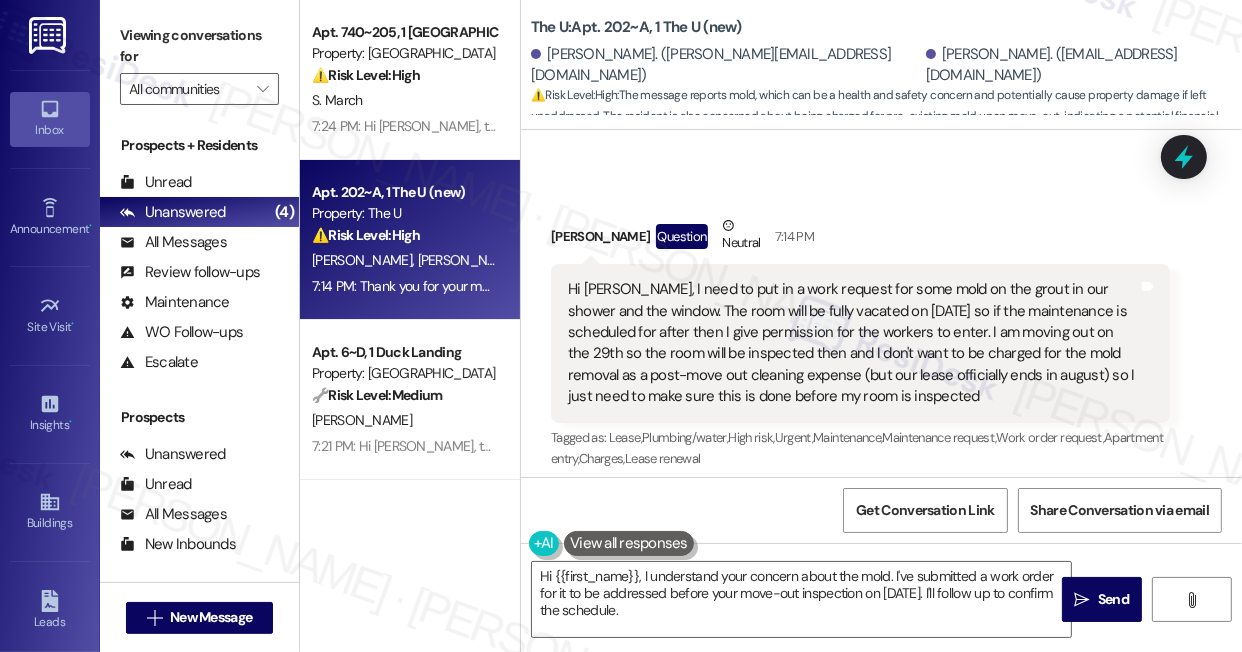 click on "Hi Sarah, I need to put in a work request for some mold on the grout in our shower and the window. The room will be fully vacated on July 29th so if the maintenance is scheduled for after then I give permission for the workers to enter. I am moving out on the 29th so the room will be inspected then and I don't want to be charged for the mold removal as a post-move out cleaning expense (but our lease officially ends in august) so I just need to make sure this is done before my room is inspected" at bounding box center [853, 343] 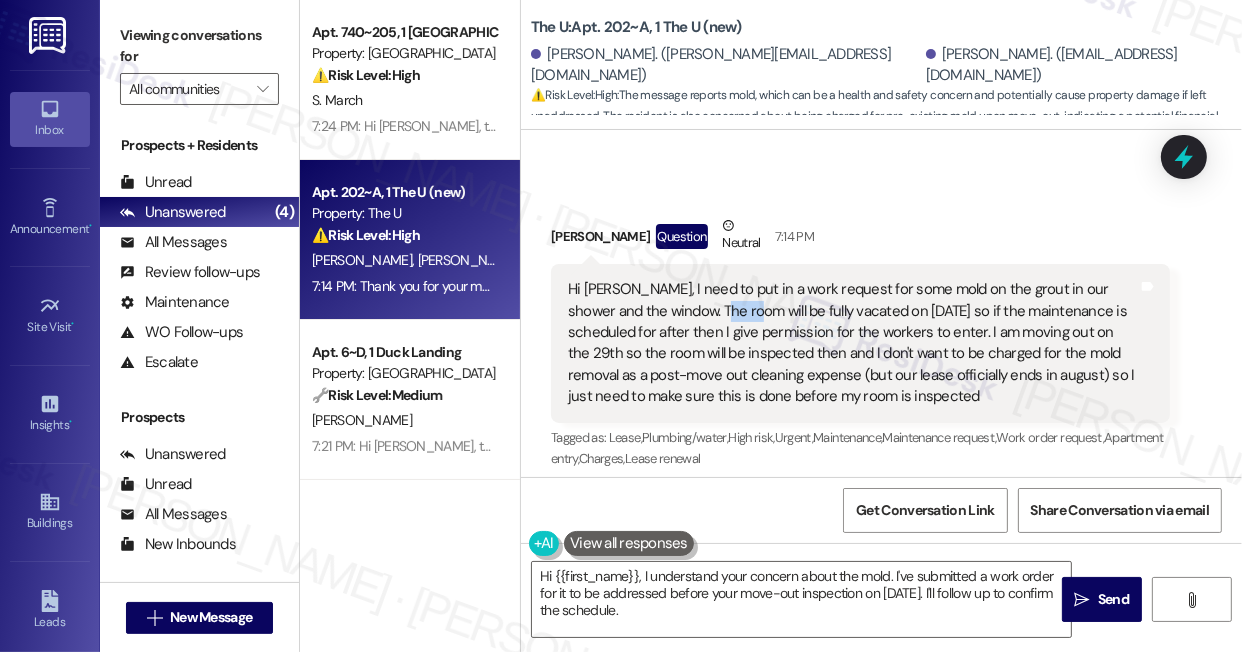 click on "Hi Sarah, I need to put in a work request for some mold on the grout in our shower and the window. The room will be fully vacated on July 29th so if the maintenance is scheduled for after then I give permission for the workers to enter. I am moving out on the 29th so the room will be inspected then and I don't want to be charged for the mold removal as a post-move out cleaning expense (but our lease officially ends in august) so I just need to make sure this is done before my room is inspected" at bounding box center (853, 343) 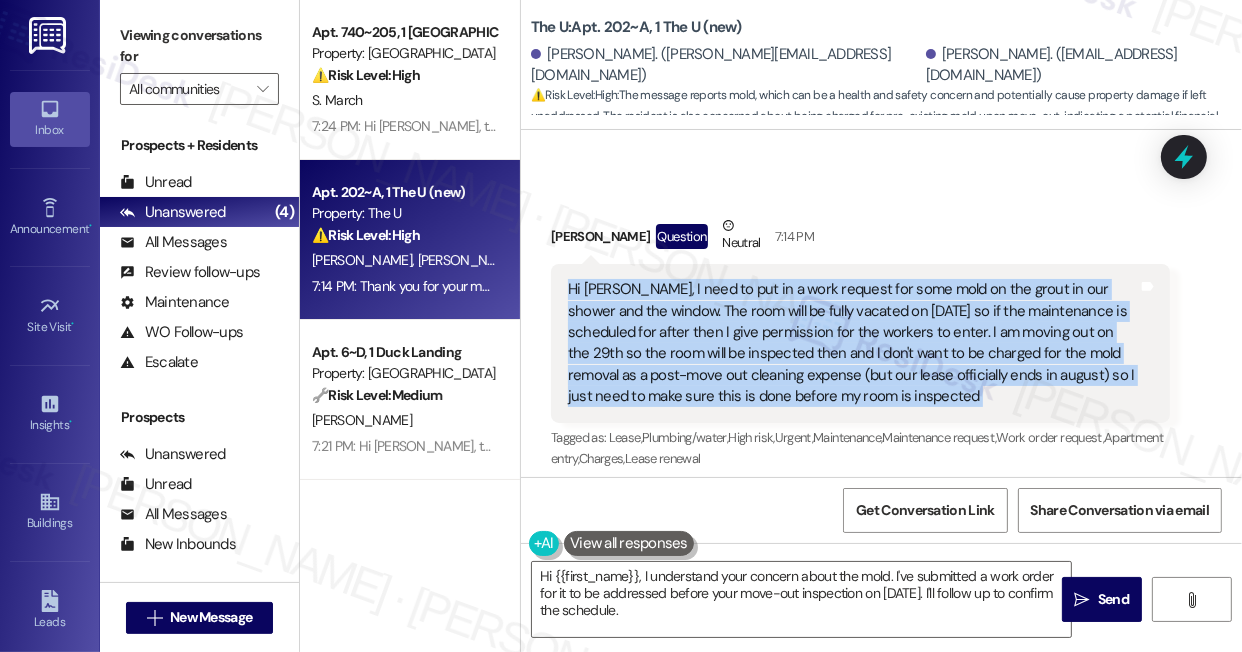 click on "Hi Sarah, I need to put in a work request for some mold on the grout in our shower and the window. The room will be fully vacated on July 29th so if the maintenance is scheduled for after then I give permission for the workers to enter. I am moving out on the 29th so the room will be inspected then and I don't want to be charged for the mold removal as a post-move out cleaning expense (but our lease officially ends in august) so I just need to make sure this is done before my room is inspected" at bounding box center [853, 343] 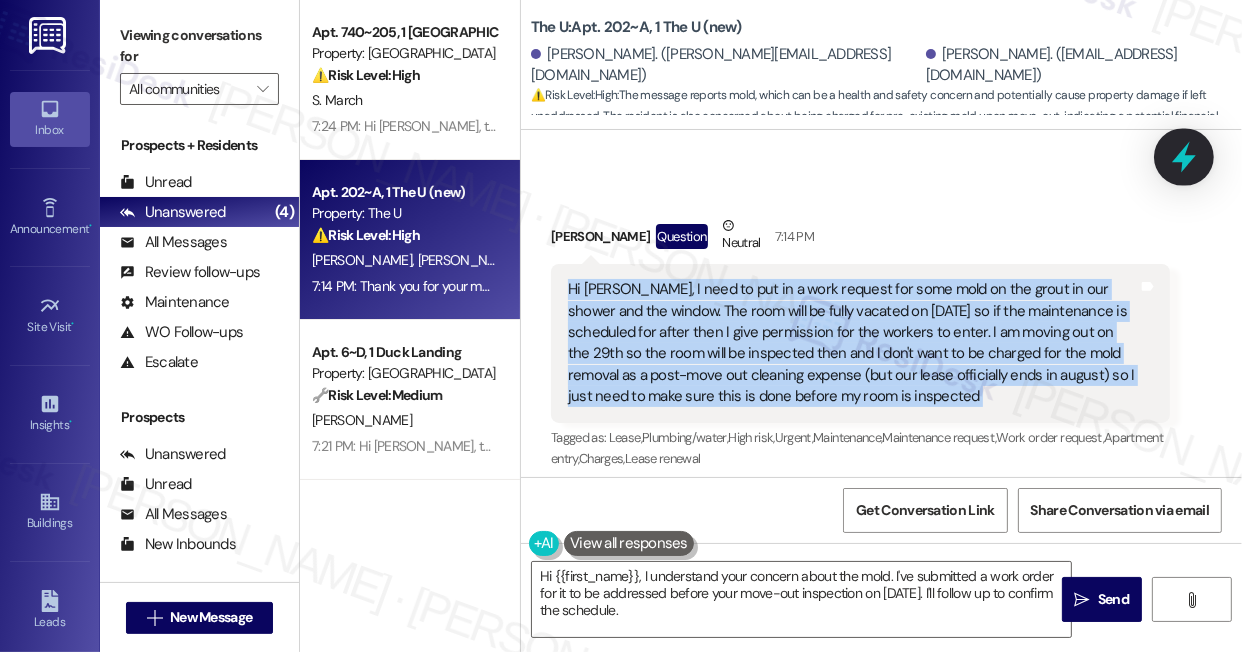 click 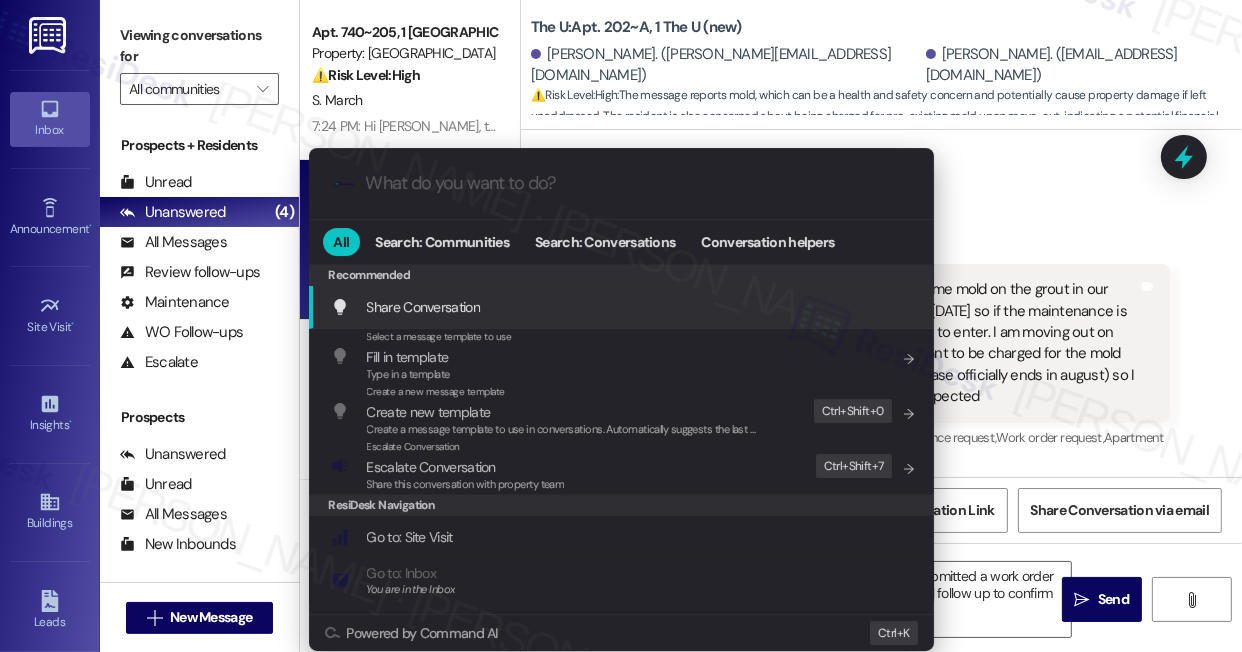 type on "o" 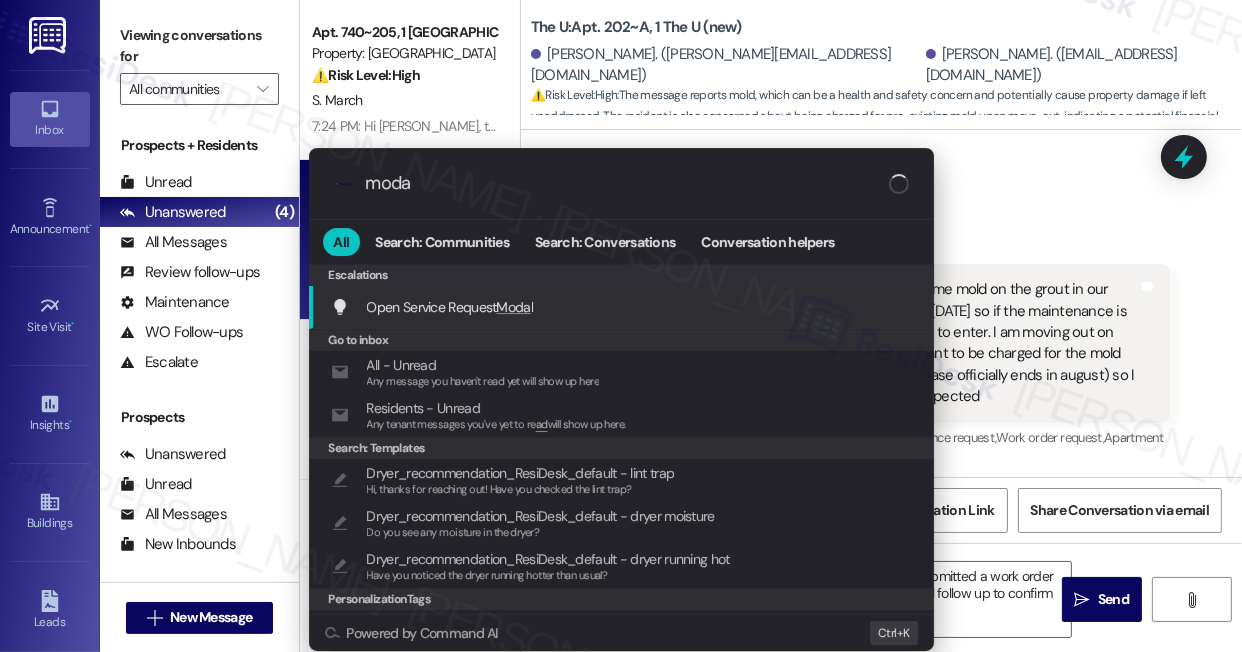 type on "modal" 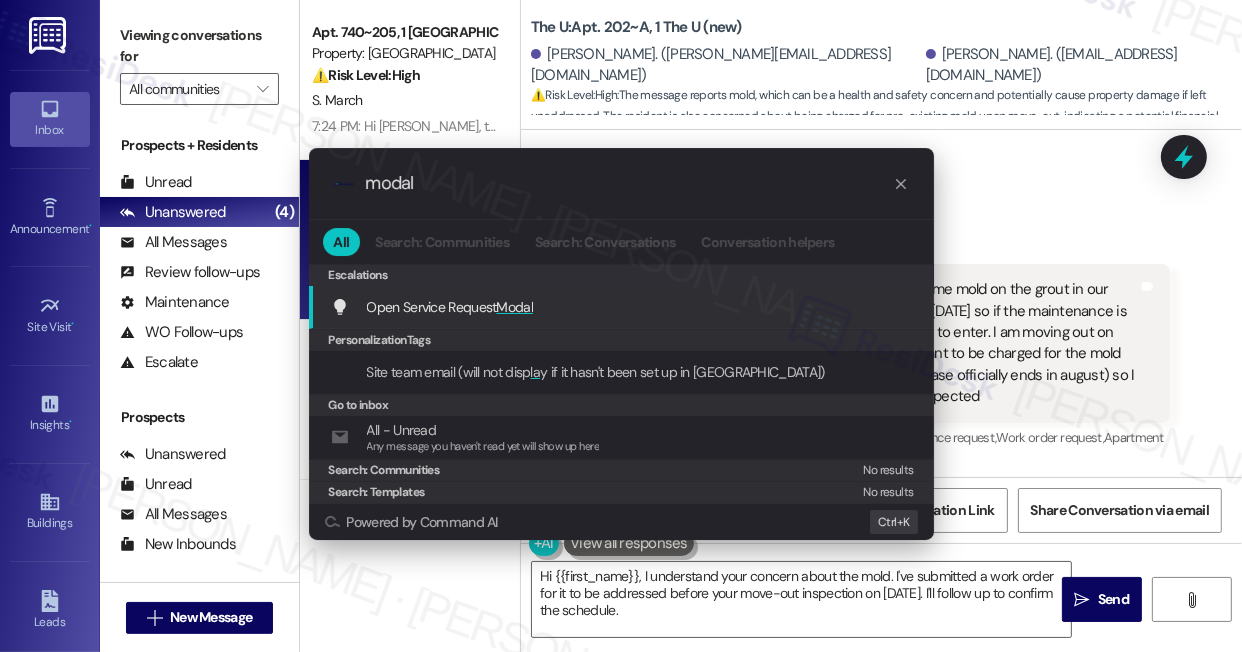 click on "Open Service Request  Modal" at bounding box center (450, 307) 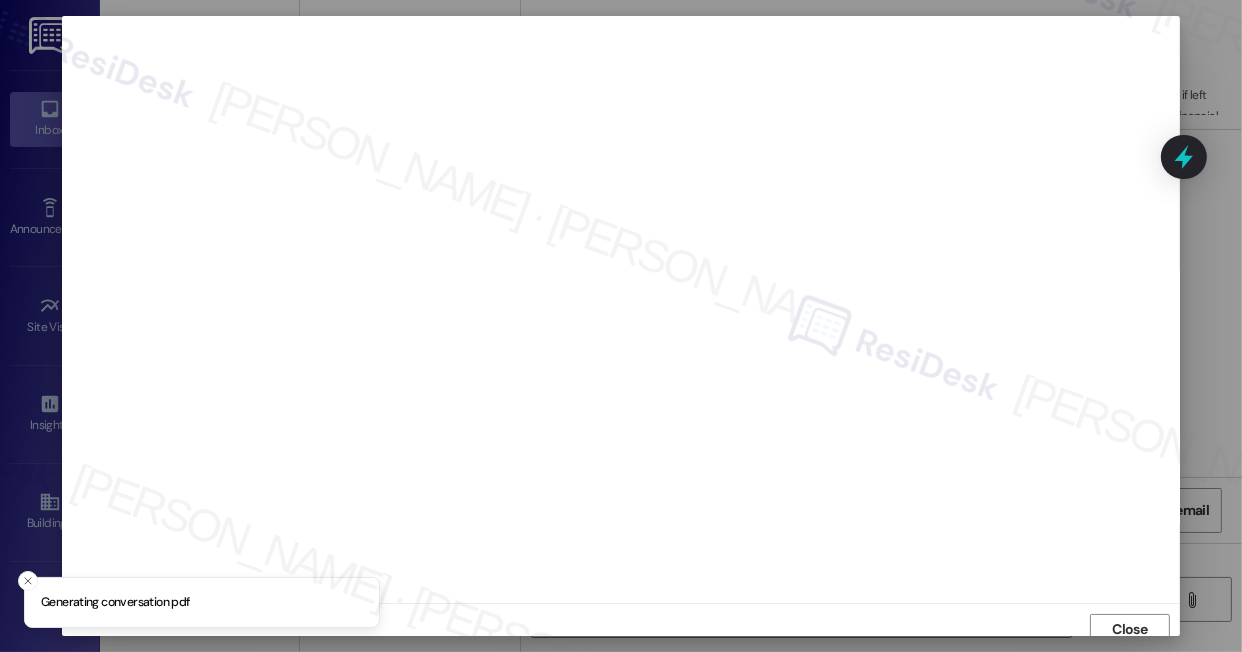 scroll, scrollTop: 9, scrollLeft: 0, axis: vertical 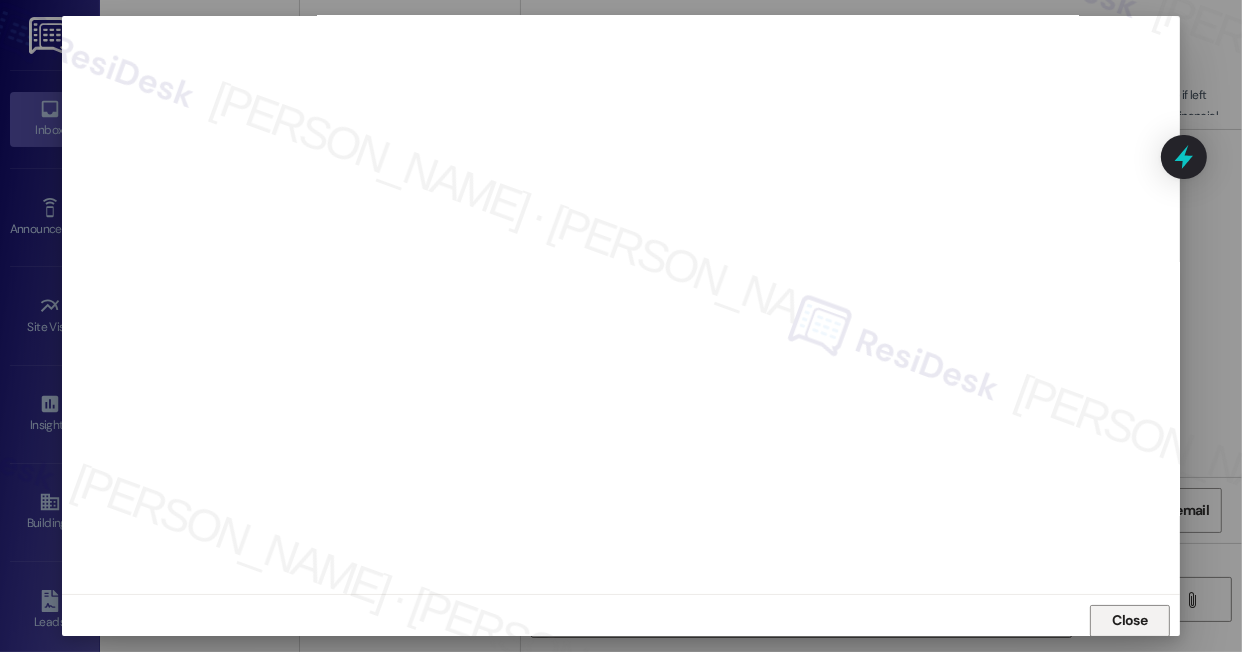 click on "Close" at bounding box center [1130, 621] 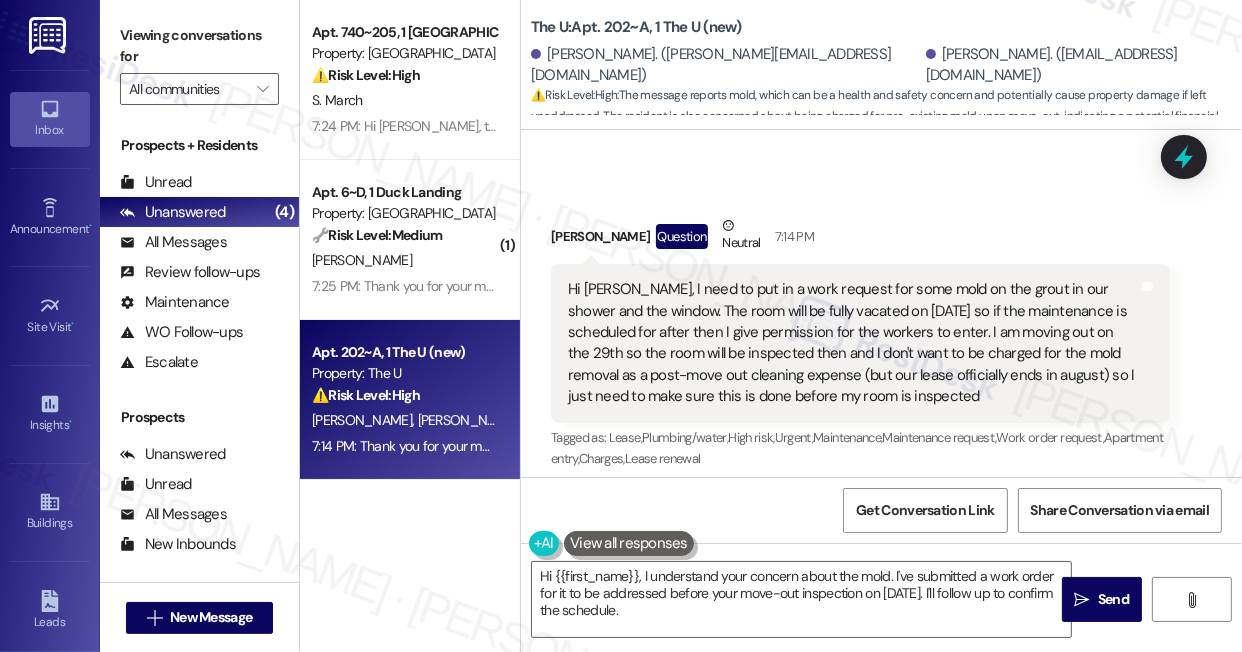 click on "Hi Sarah, I need to put in a work request for some mold on the grout in our shower and the window. The room will be fully vacated on July 29th so if the maintenance is scheduled for after then I give permission for the workers to enter. I am moving out on the 29th so the room will be inspected then and I don't want to be charged for the mold removal as a post-move out cleaning expense (but our lease officially ends in august) so I just need to make sure this is done before my room is inspected" at bounding box center (853, 343) 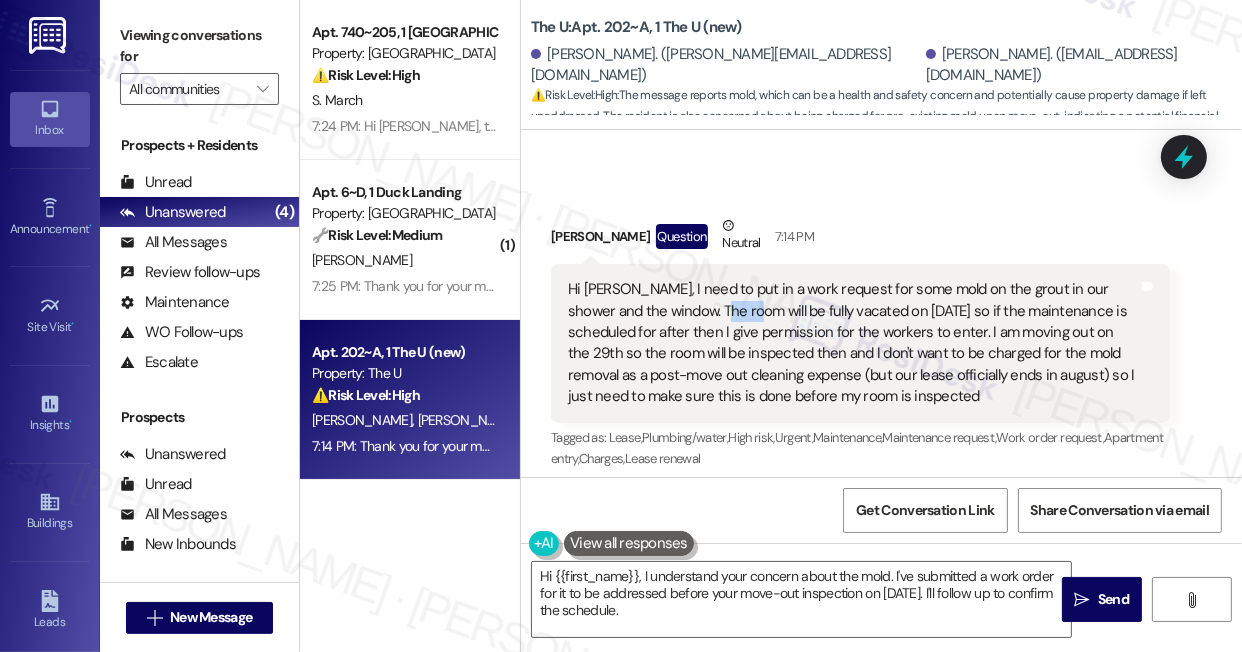 click on "Hi Sarah, I need to put in a work request for some mold on the grout in our shower and the window. The room will be fully vacated on July 29th so if the maintenance is scheduled for after then I give permission for the workers to enter. I am moving out on the 29th so the room will be inspected then and I don't want to be charged for the mold removal as a post-move out cleaning expense (but our lease officially ends in august) so I just need to make sure this is done before my room is inspected" at bounding box center (853, 343) 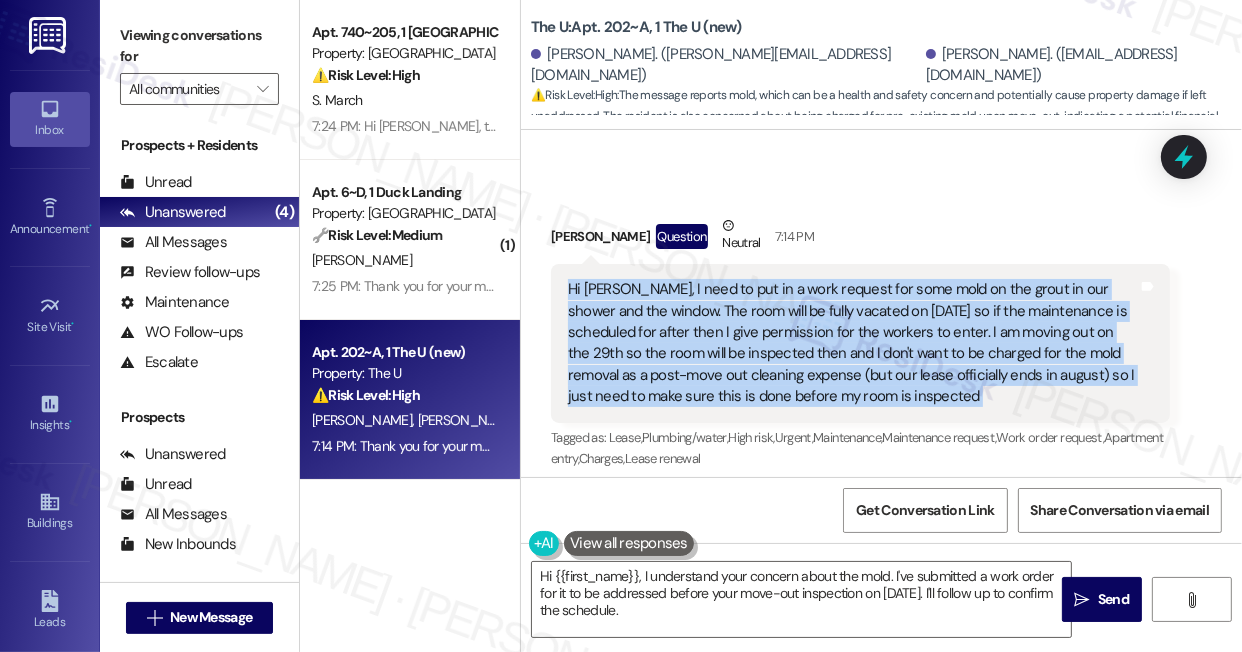 click on "Hi Sarah, I need to put in a work request for some mold on the grout in our shower and the window. The room will be fully vacated on July 29th so if the maintenance is scheduled for after then I give permission for the workers to enter. I am moving out on the 29th so the room will be inspected then and I don't want to be charged for the mold removal as a post-move out cleaning expense (but our lease officially ends in august) so I just need to make sure this is done before my room is inspected" at bounding box center [853, 343] 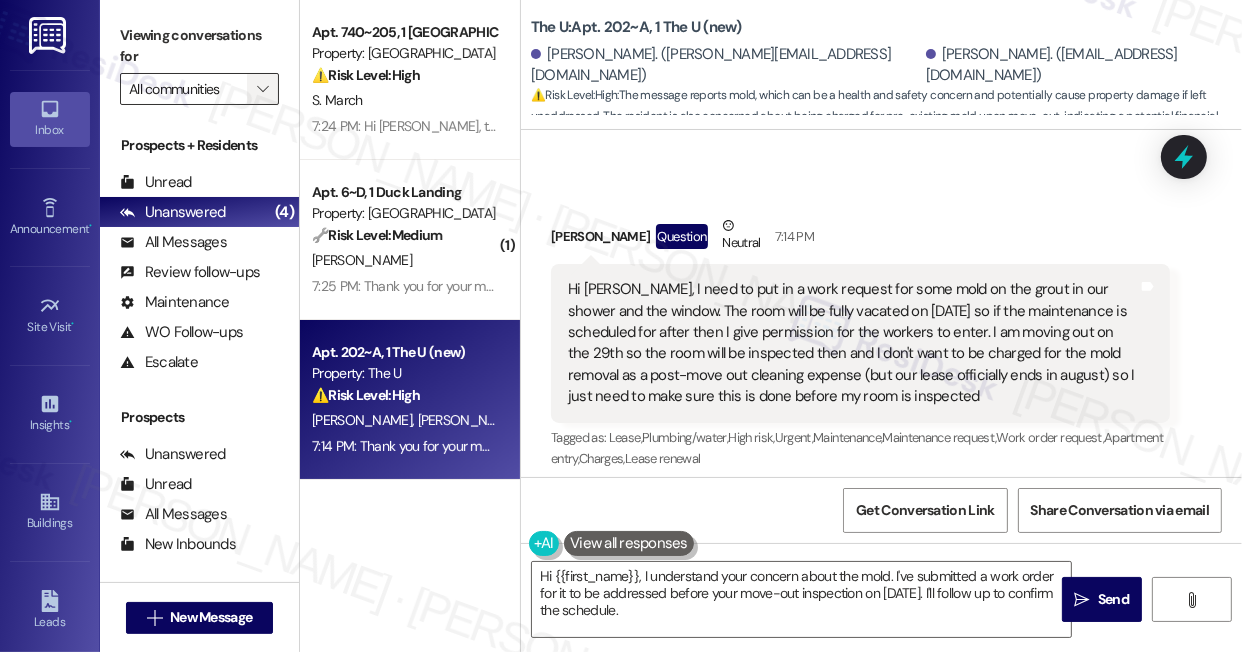 drag, startPoint x: 185, startPoint y: 48, endPoint x: 263, endPoint y: 100, distance: 93.74433 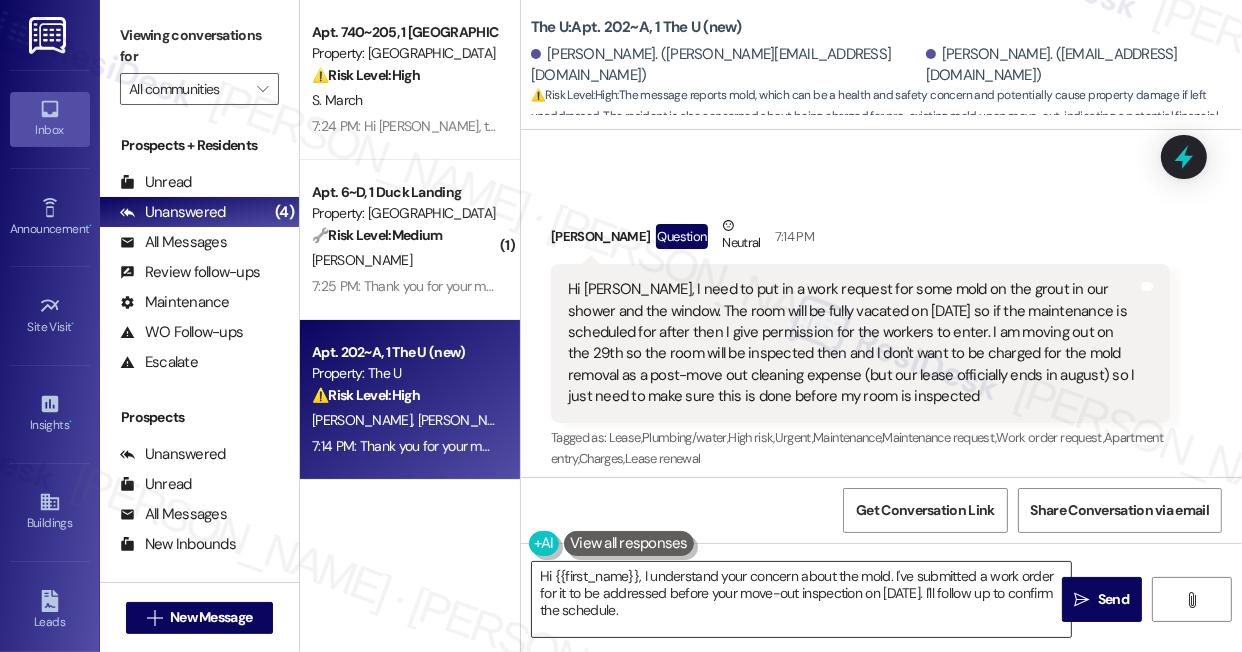 click on "Hi {{first_name}}, I understand your concern about the mold. I've submitted a work order for it to be addressed before your move-out inspection on July 29th. I'll follow up to confirm the schedule." at bounding box center [801, 599] 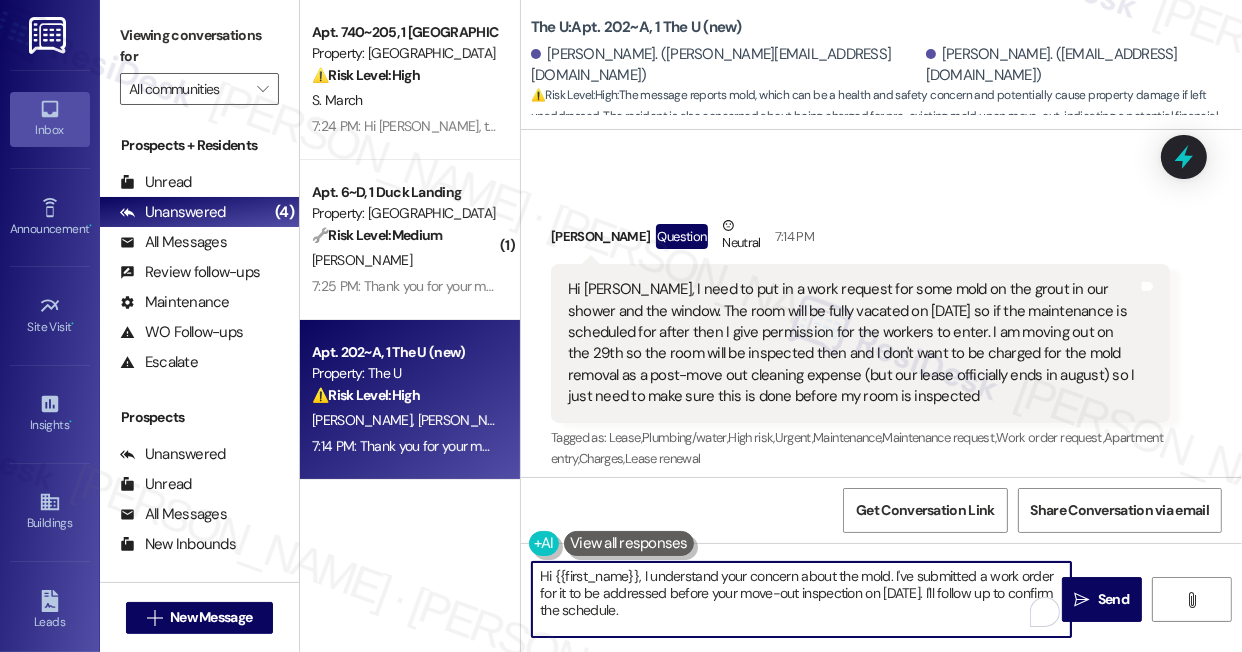 click on "Hi {{first_name}}, I understand your concern about the mold. I've submitted a work order for it to be addressed before your move-out inspection on July 29th. I'll follow up to confirm the schedule." at bounding box center [801, 599] 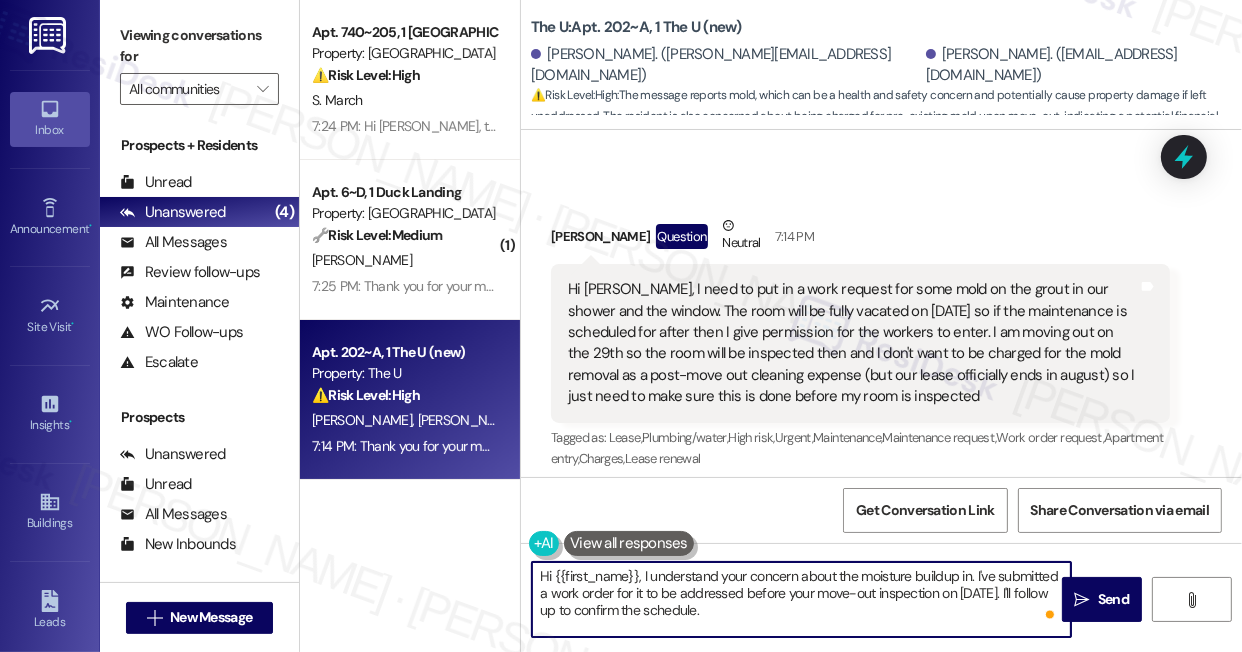type on "Hi {{first_name}}, I understand your concern about the moisture buildup in . I've submitted a work order for it to be addressed before your move-out inspection on July 29th. I'll follow up to confirm the schedule." 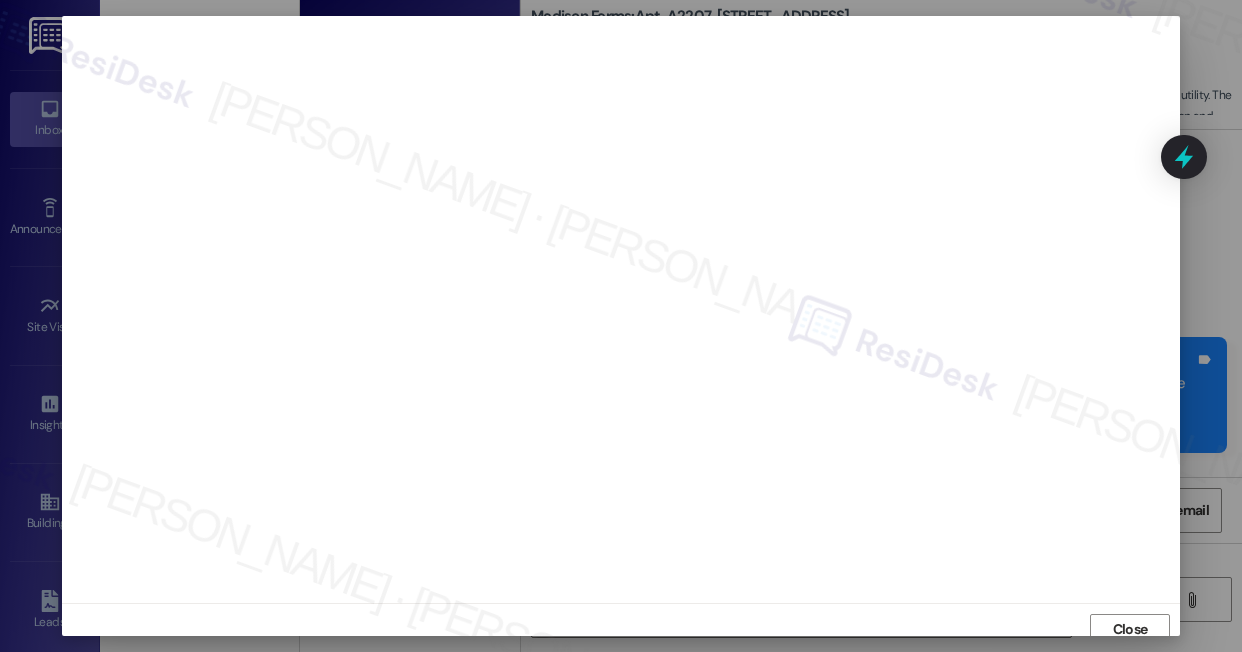 scroll, scrollTop: 0, scrollLeft: 0, axis: both 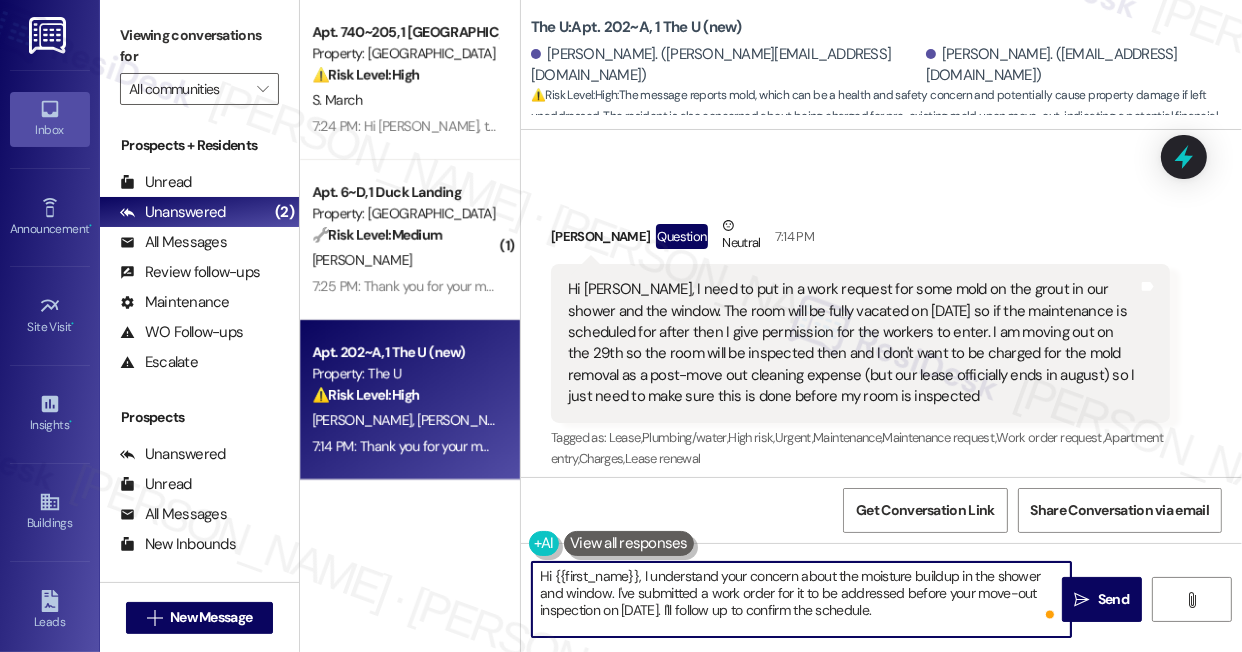 click on "Hi Sarah, I need to put in a work request for some mold on the grout in our shower and the window. The room will be fully vacated on July 29th so if the maintenance is scheduled for after then I give permission for the workers to enter. I am moving out on the 29th so the room will be inspected then and I don't want to be charged for the mold removal as a post-move out cleaning expense (but our lease officially ends in august) so I just need to make sure this is done before my room is inspected" at bounding box center [853, 343] 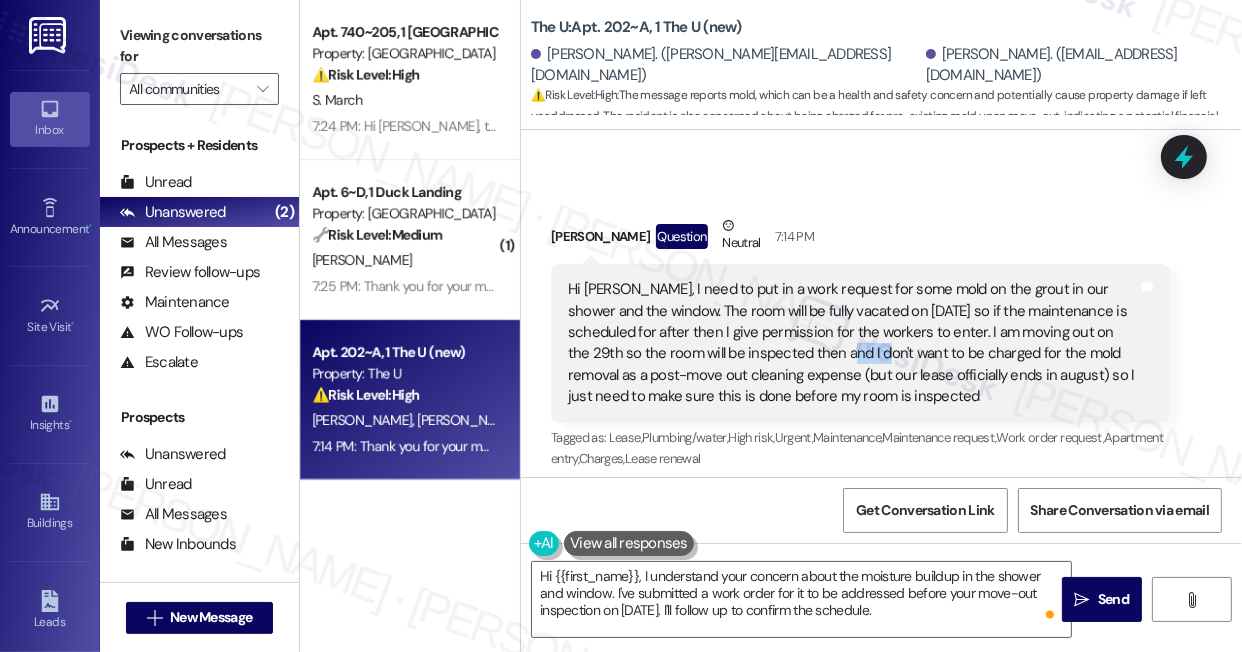 click on "Hi Sarah, I need to put in a work request for some mold on the grout in our shower and the window. The room will be fully vacated on July 29th so if the maintenance is scheduled for after then I give permission for the workers to enter. I am moving out on the 29th so the room will be inspected then and I don't want to be charged for the mold removal as a post-move out cleaning expense (but our lease officially ends in august) so I just need to make sure this is done before my room is inspected" at bounding box center [853, 343] 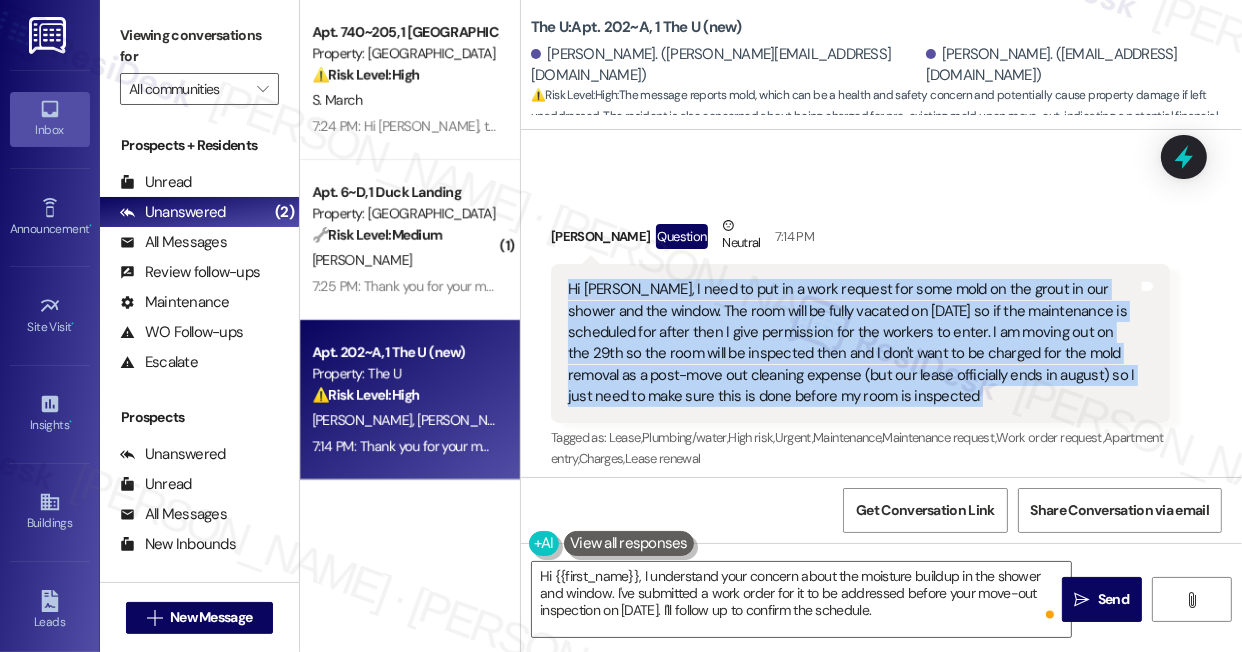 click on "Hi Sarah, I need to put in a work request for some mold on the grout in our shower and the window. The room will be fully vacated on July 29th so if the maintenance is scheduled for after then I give permission for the workers to enter. I am moving out on the 29th so the room will be inspected then and I don't want to be charged for the mold removal as a post-move out cleaning expense (but our lease officially ends in august) so I just need to make sure this is done before my room is inspected" at bounding box center [853, 343] 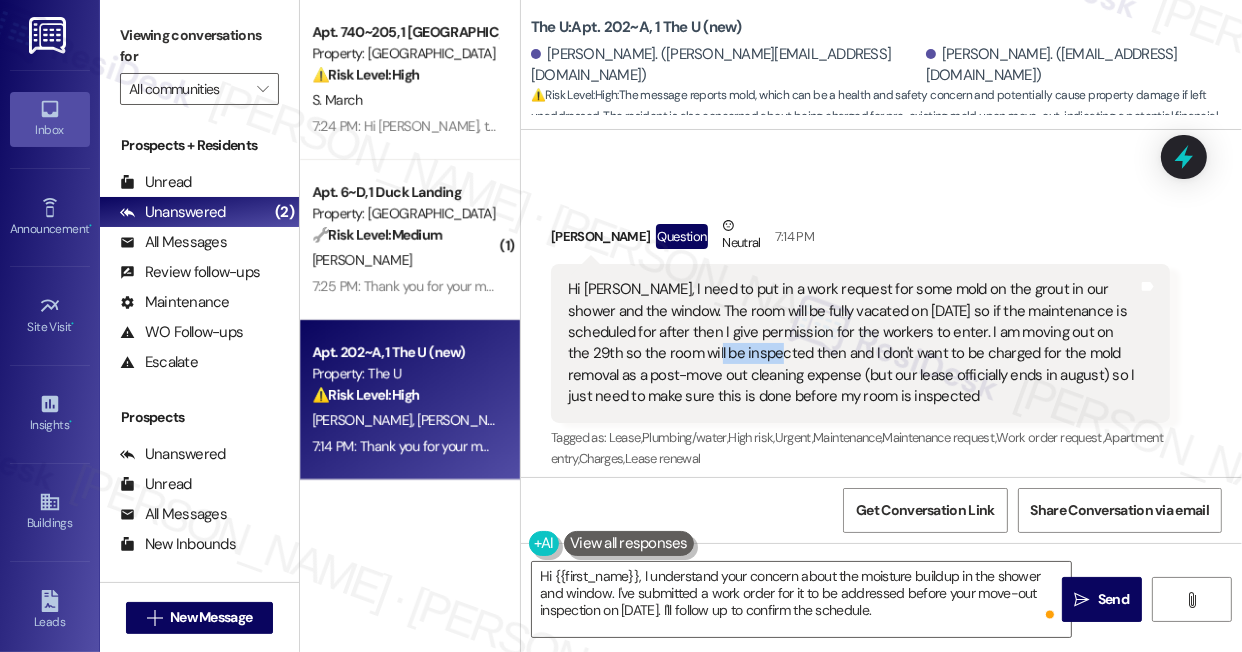 click on "Hi Sarah, I need to put in a work request for some mold on the grout in our shower and the window. The room will be fully vacated on July 29th so if the maintenance is scheduled for after then I give permission for the workers to enter. I am moving out on the 29th so the room will be inspected then and I don't want to be charged for the mold removal as a post-move out cleaning expense (but our lease officially ends in august) so I just need to make sure this is done before my room is inspected" at bounding box center (853, 343) 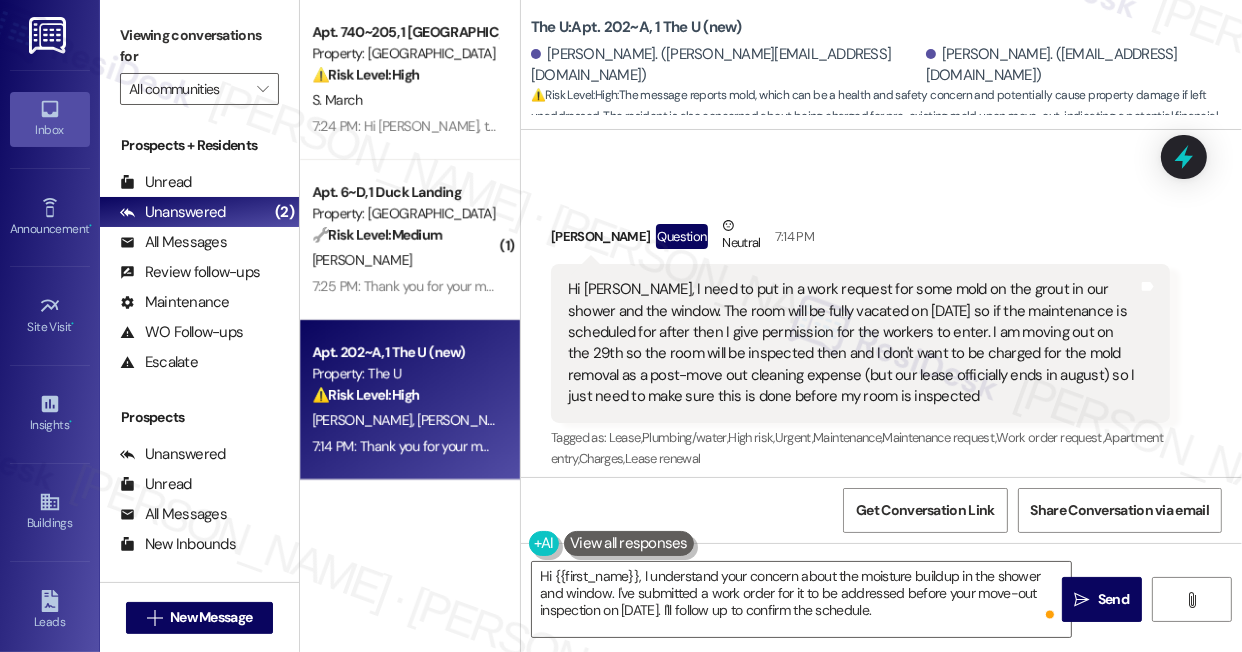 click on "Hi Sarah, I need to put in a work request for some mold on the grout in our shower and the window. The room will be fully vacated on July 29th so if the maintenance is scheduled for after then I give permission for the workers to enter. I am moving out on the 29th so the room will be inspected then and I don't want to be charged for the mold removal as a post-move out cleaning expense (but our lease officially ends in august) so I just need to make sure this is done before my room is inspected" at bounding box center (853, 343) 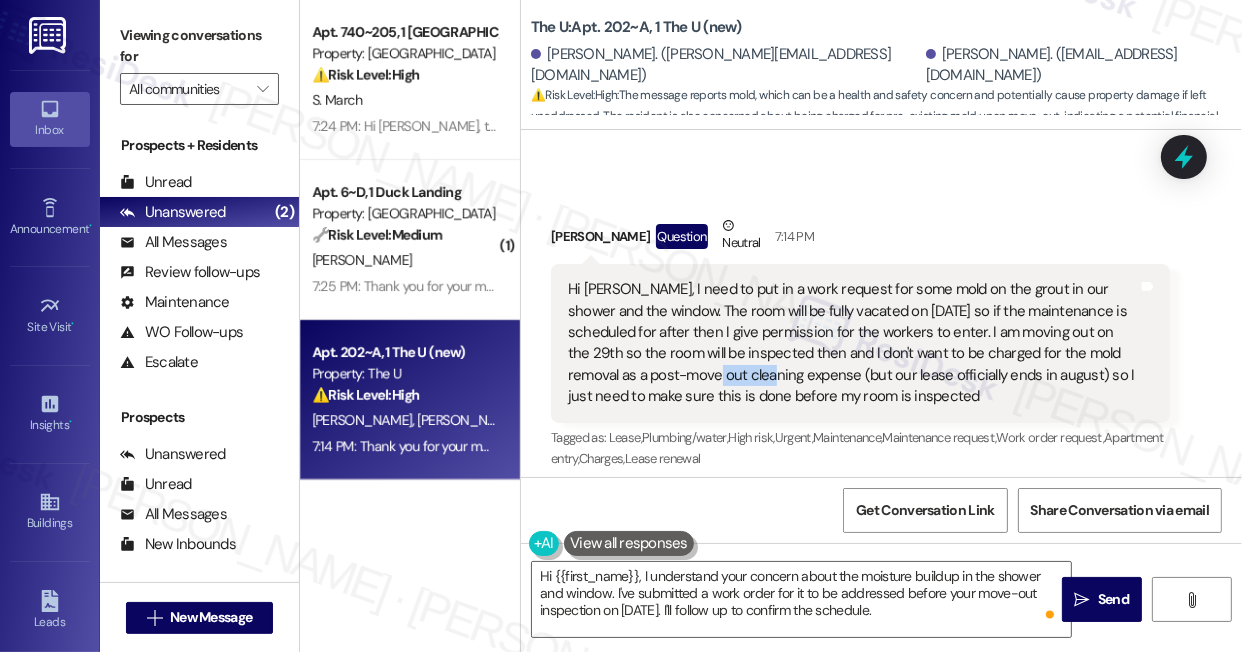 click on "Hi Sarah, I need to put in a work request for some mold on the grout in our shower and the window. The room will be fully vacated on July 29th so if the maintenance is scheduled for after then I give permission for the workers to enter. I am moving out on the 29th so the room will be inspected then and I don't want to be charged for the mold removal as a post-move out cleaning expense (but our lease officially ends in august) so I just need to make sure this is done before my room is inspected" at bounding box center (853, 343) 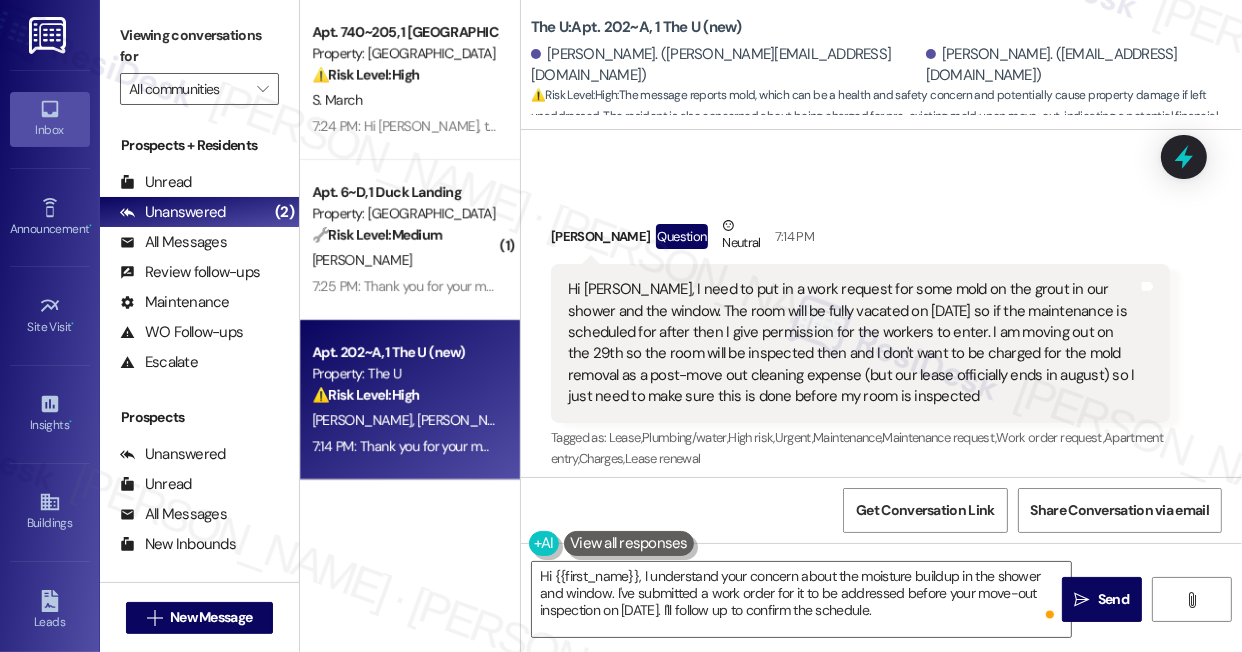 click on "Hi Sarah, I need to put in a work request for some mold on the grout in our shower and the window. The room will be fully vacated on July 29th so if the maintenance is scheduled for after then I give permission for the workers to enter. I am moving out on the 29th so the room will be inspected then and I don't want to be charged for the mold removal as a post-move out cleaning expense (but our lease officially ends in august) so I just need to make sure this is done before my room is inspected" at bounding box center (853, 343) 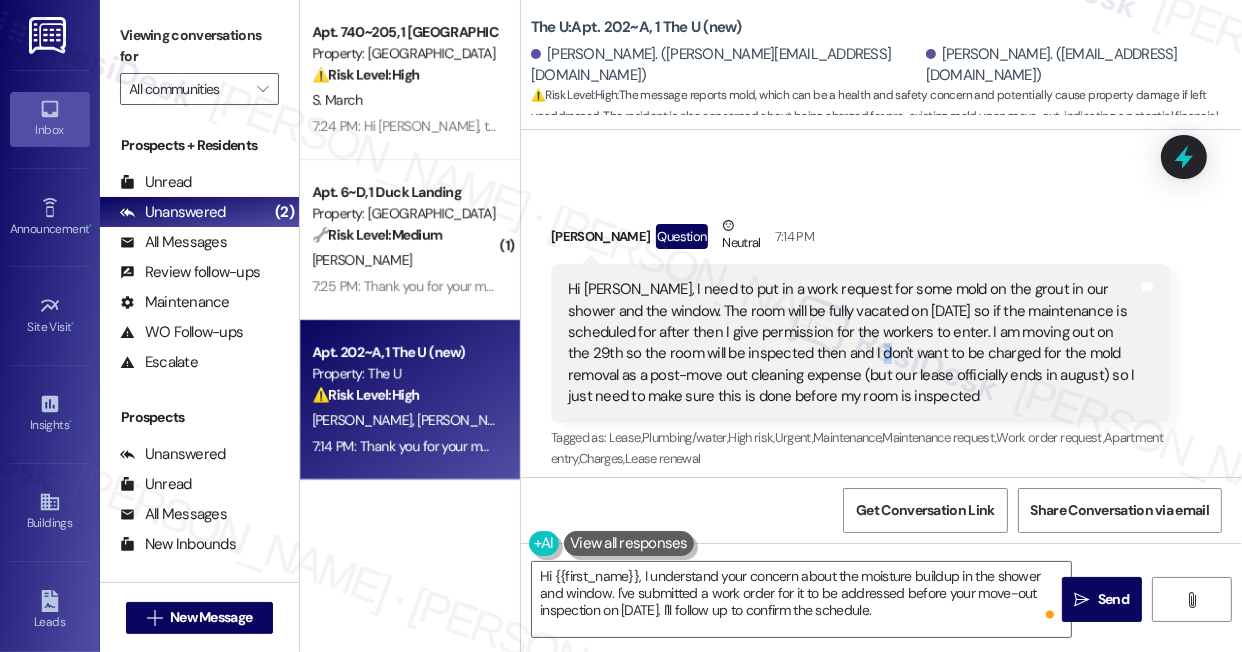 click on "Hi Sarah, I need to put in a work request for some mold on the grout in our shower and the window. The room will be fully vacated on July 29th so if the maintenance is scheduled for after then I give permission for the workers to enter. I am moving out on the 29th so the room will be inspected then and I don't want to be charged for the mold removal as a post-move out cleaning expense (but our lease officially ends in august) so I just need to make sure this is done before my room is inspected" at bounding box center [853, 343] 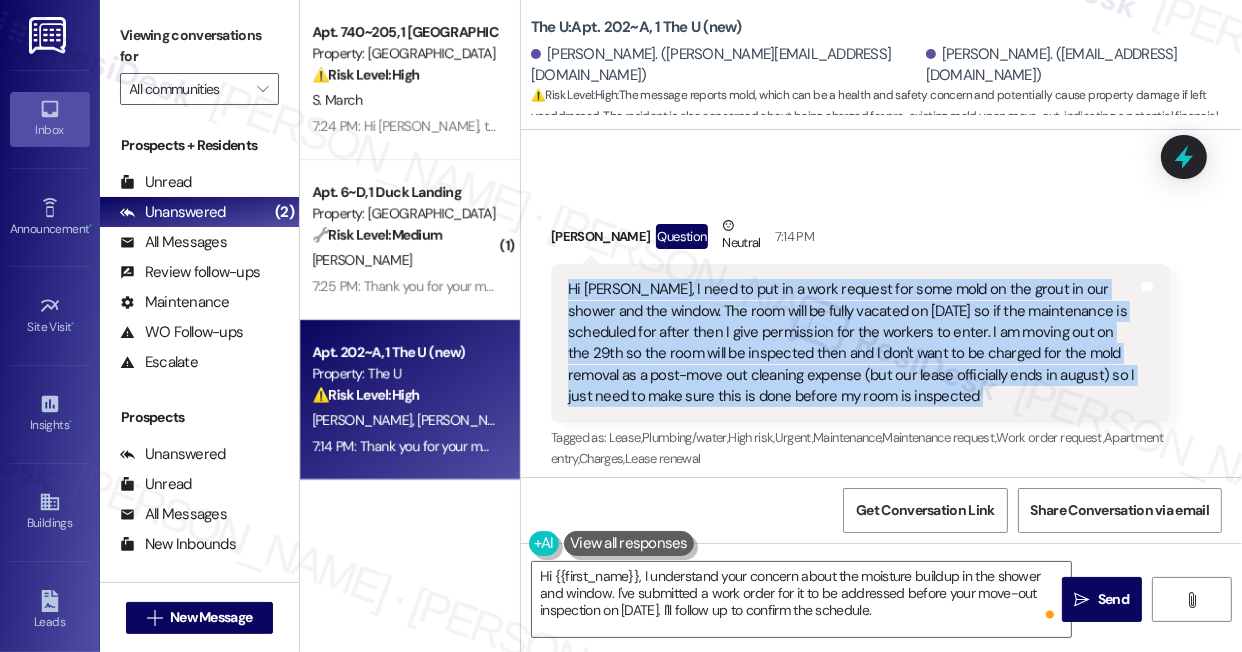 click on "Hi Sarah, I need to put in a work request for some mold on the grout in our shower and the window. The room will be fully vacated on July 29th so if the maintenance is scheduled for after then I give permission for the workers to enter. I am moving out on the 29th so the room will be inspected then and I don't want to be charged for the mold removal as a post-move out cleaning expense (but our lease officially ends in august) so I just need to make sure this is done before my room is inspected" at bounding box center (853, 343) 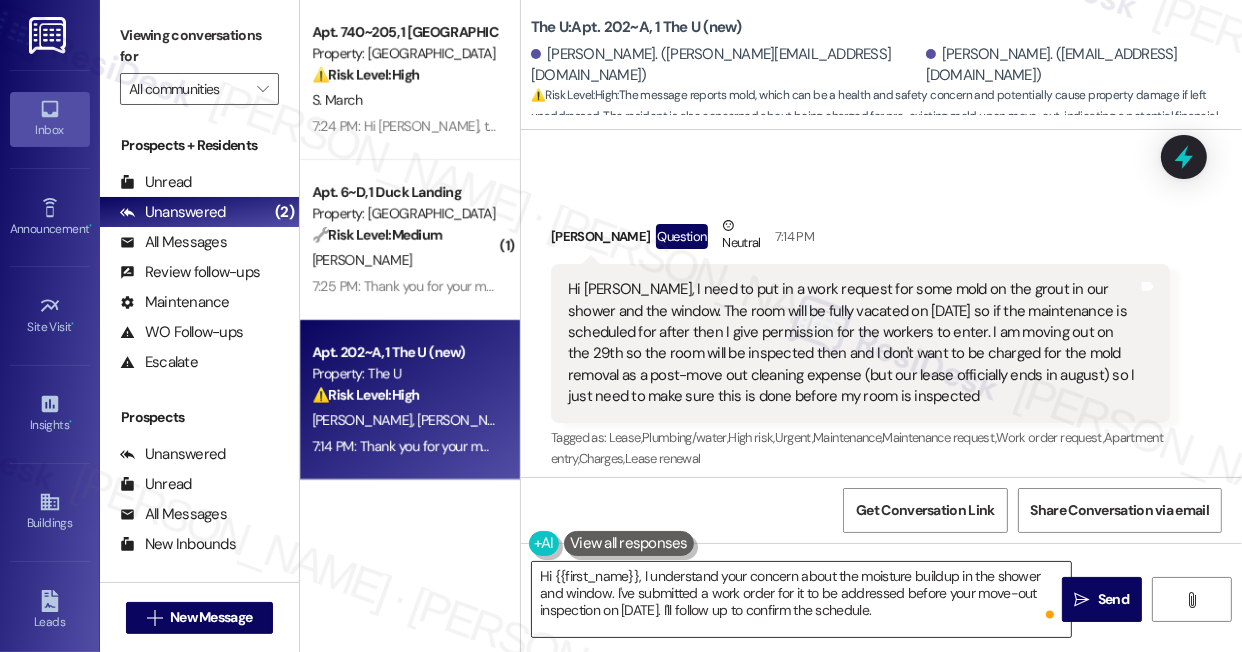click on "Hi {{first_name}}, I understand your concern about the moisture buildup in the shower and window. I've submitted a work order for it to be addressed before your move-out inspection on July 29th. I'll follow up to confirm the schedule." at bounding box center (801, 599) 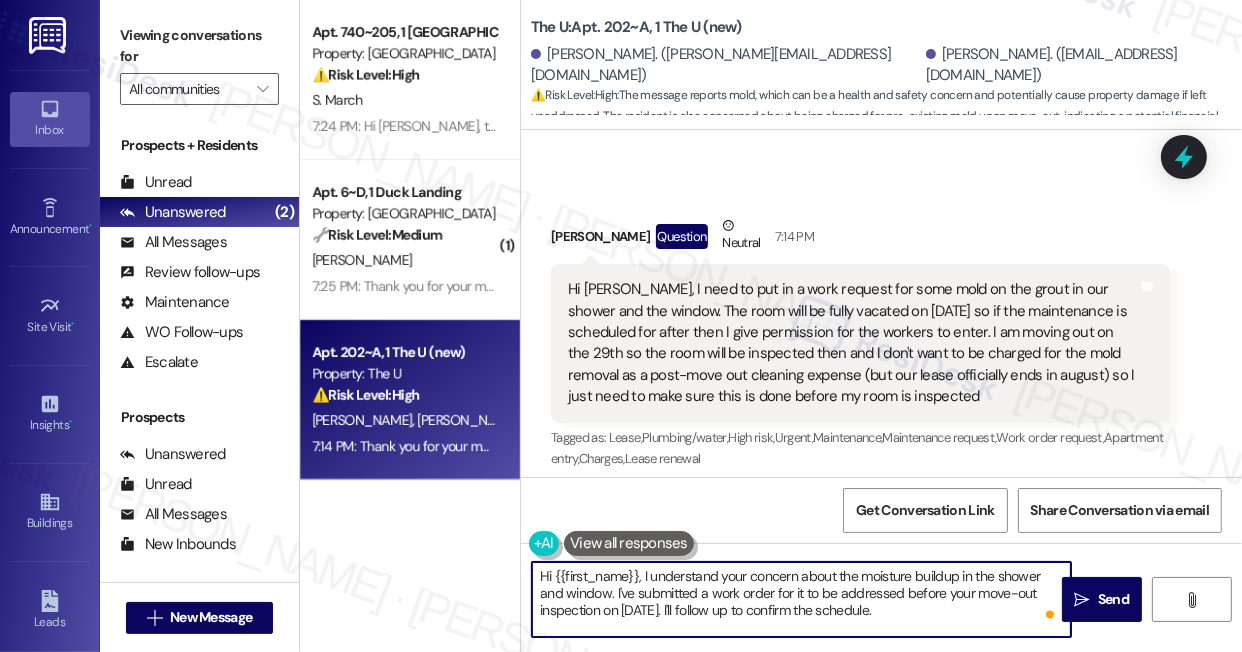 click on "Hi {{first_name}}, I understand your concern about the moisture buildup in the shower and window. I've submitted a work order for it to be addressed before your move-out inspection on July 29th. I'll follow up to confirm the schedule." at bounding box center (801, 599) 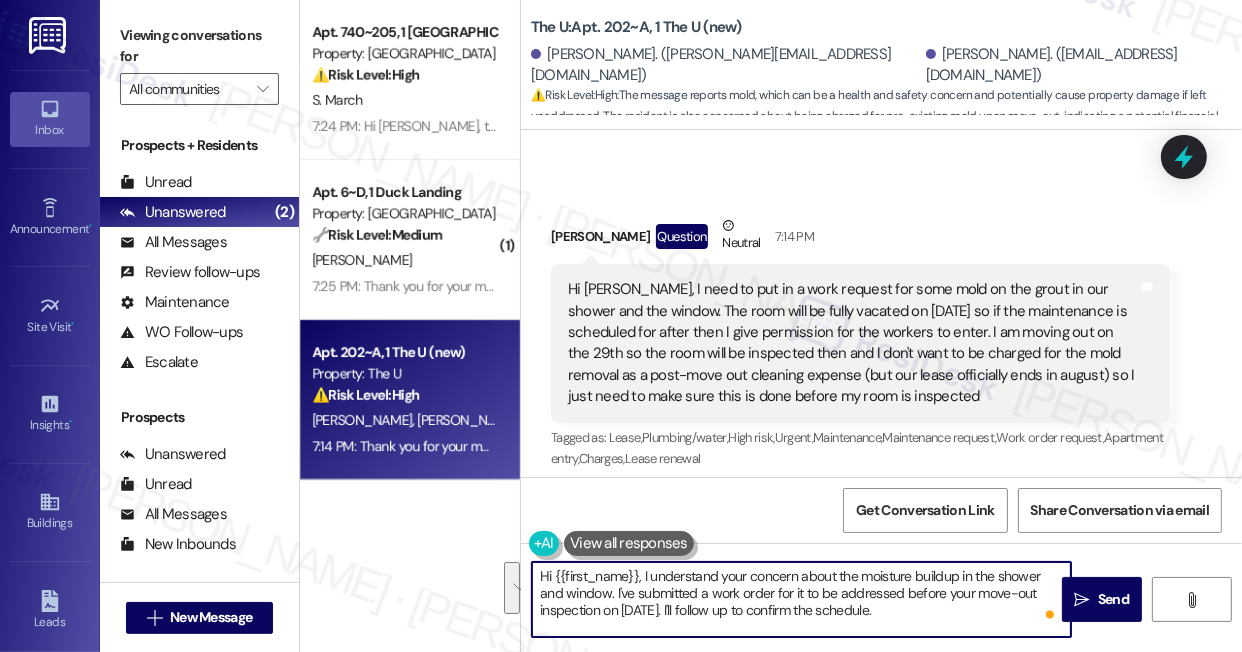 click on "Hi {{first_name}}, I understand your concern about the moisture buildup in the shower and window. I've submitted a work order for it to be addressed before your move-out inspection on July 29th. I'll follow up to confirm the schedule." at bounding box center [801, 599] 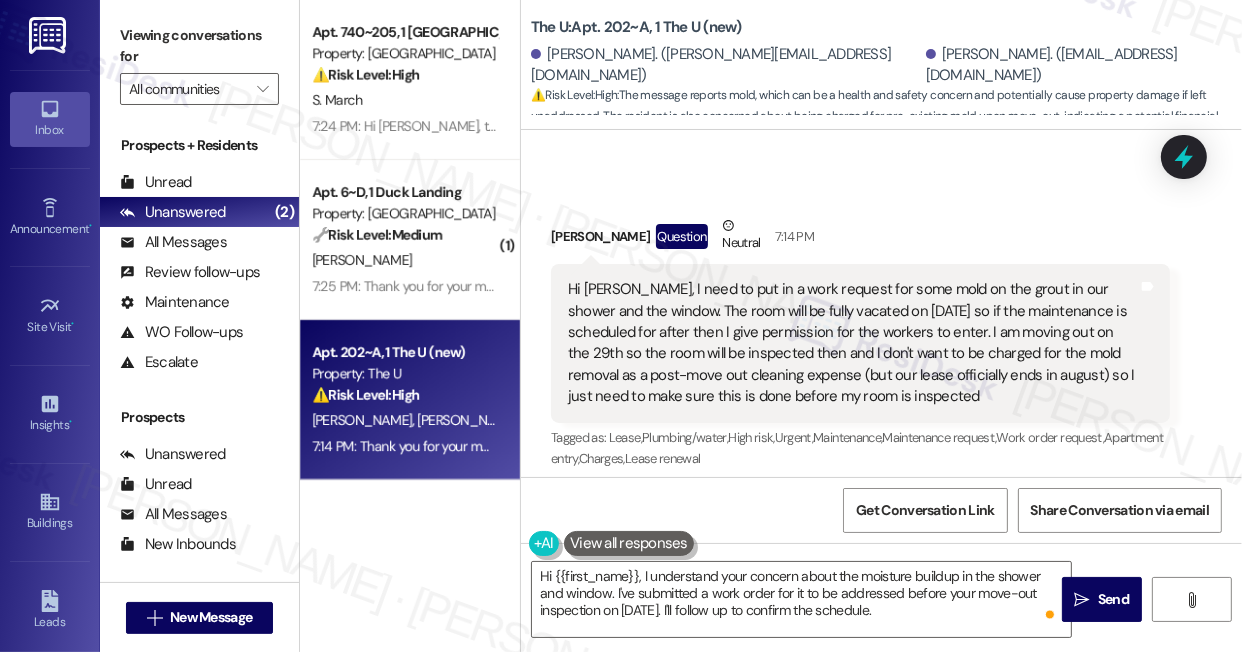 click on "Viewing conversations for" at bounding box center [199, 46] 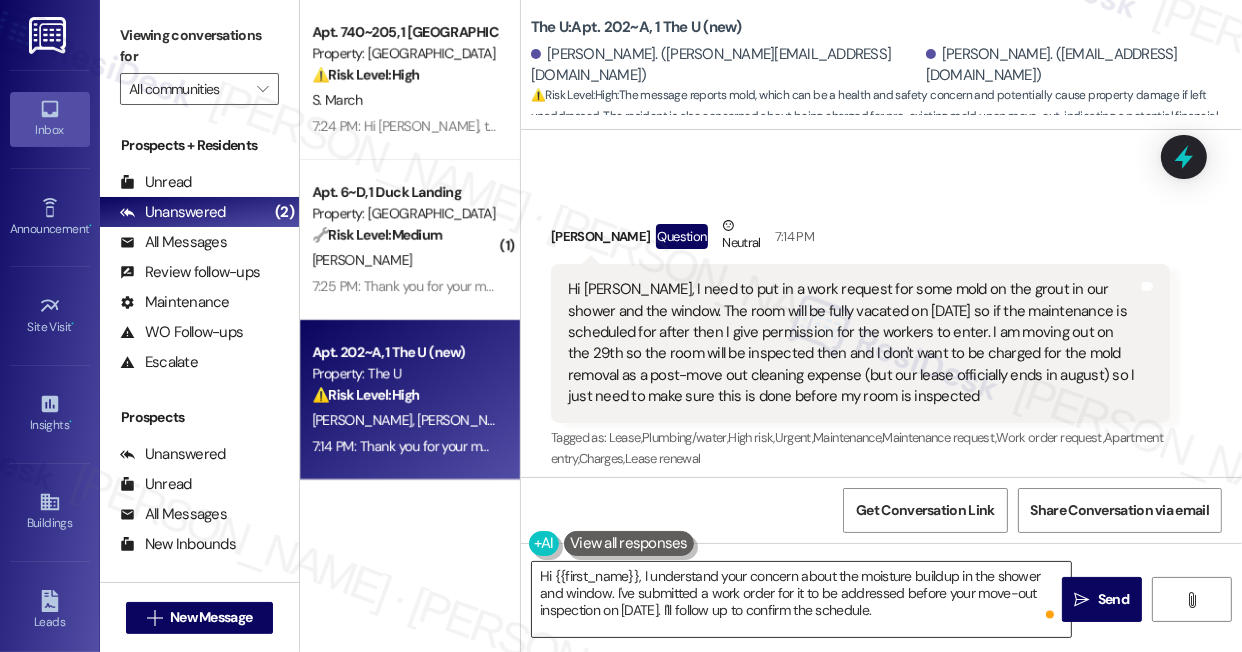 click on "Hi {{first_name}}, I understand your concern about the moisture buildup in the shower and window. I've submitted a work order for it to be addressed before your move-out inspection on July 29th. I'll follow up to confirm the schedule." at bounding box center [801, 599] 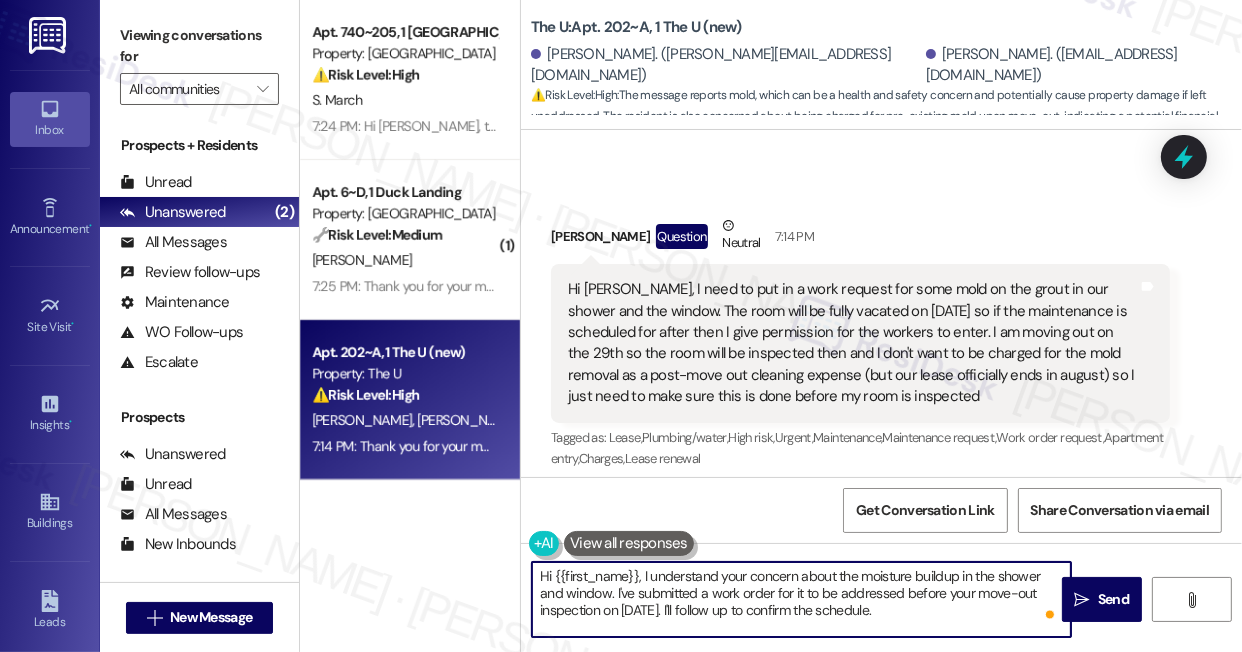 click on "Hi {{first_name}}, I understand your concern about the moisture buildup in the shower and window. I've submitted a work order for it to be addressed before your move-out inspection on July 29th. I'll follow up to confirm the schedule." at bounding box center [801, 599] 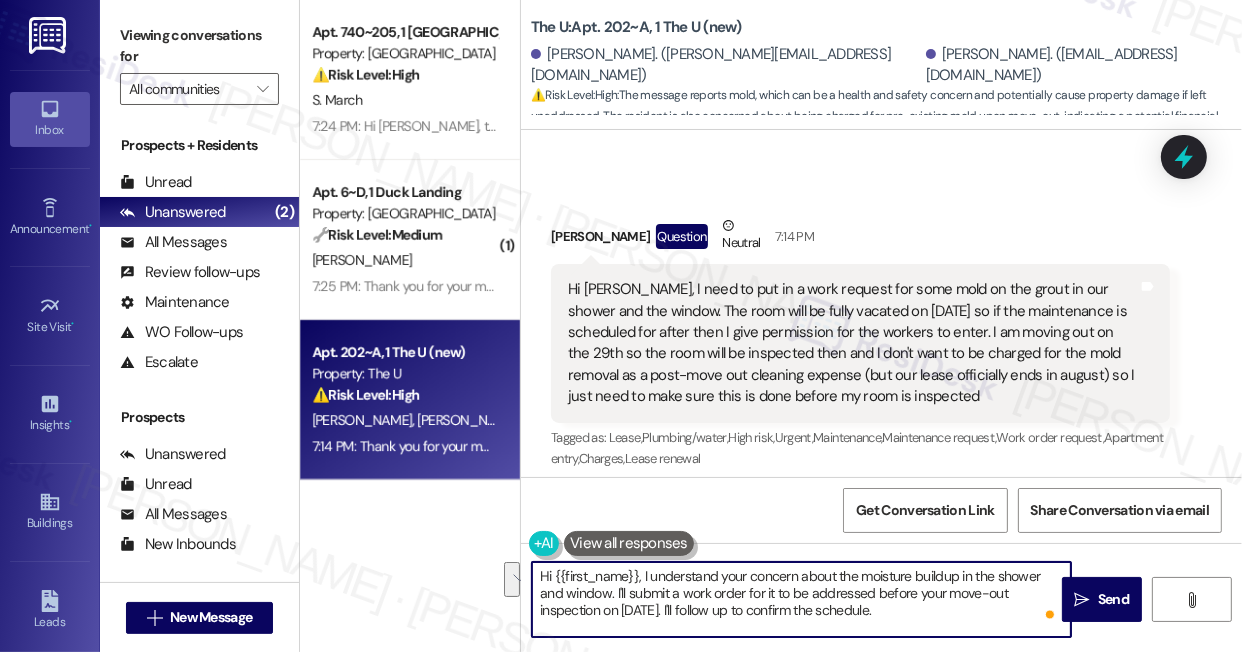 drag, startPoint x: 776, startPoint y: 593, endPoint x: 678, endPoint y: 606, distance: 98.85848 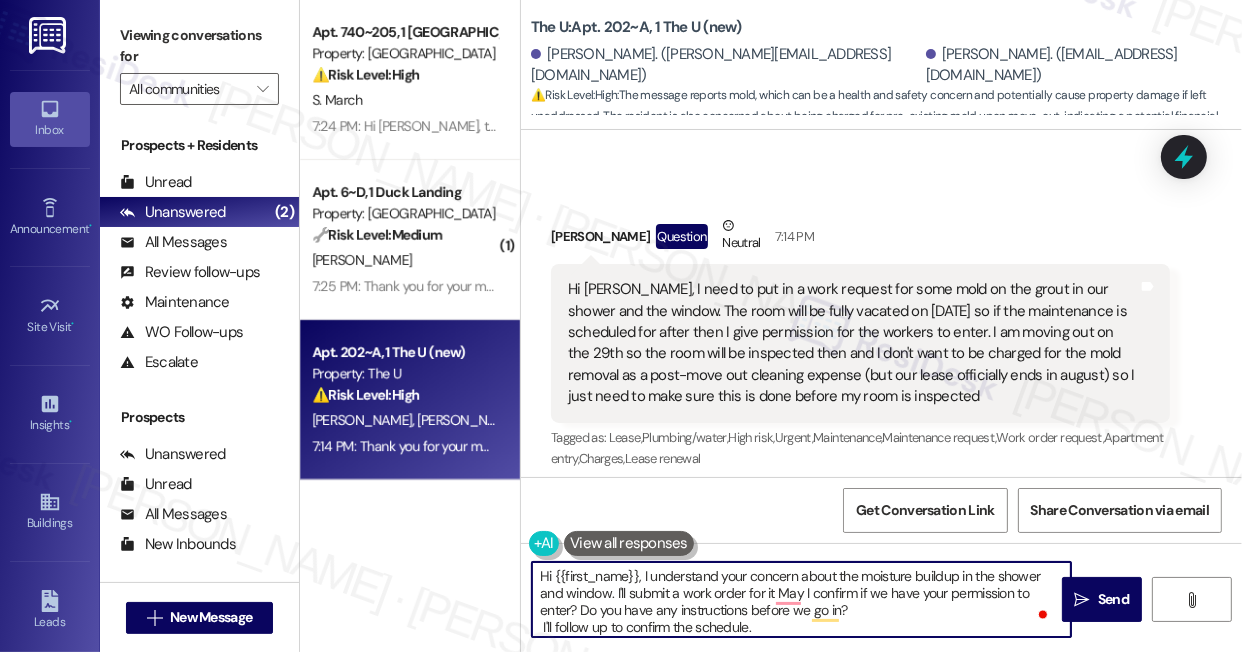 click on "Hi {{first_name}}, I understand your concern about the moisture buildup in the shower and window. I'll submit a work order for it May I confirm if we have your permission to enter? Do you have any instructions before we go in?
I'll follow up to confirm the schedule." at bounding box center [801, 599] 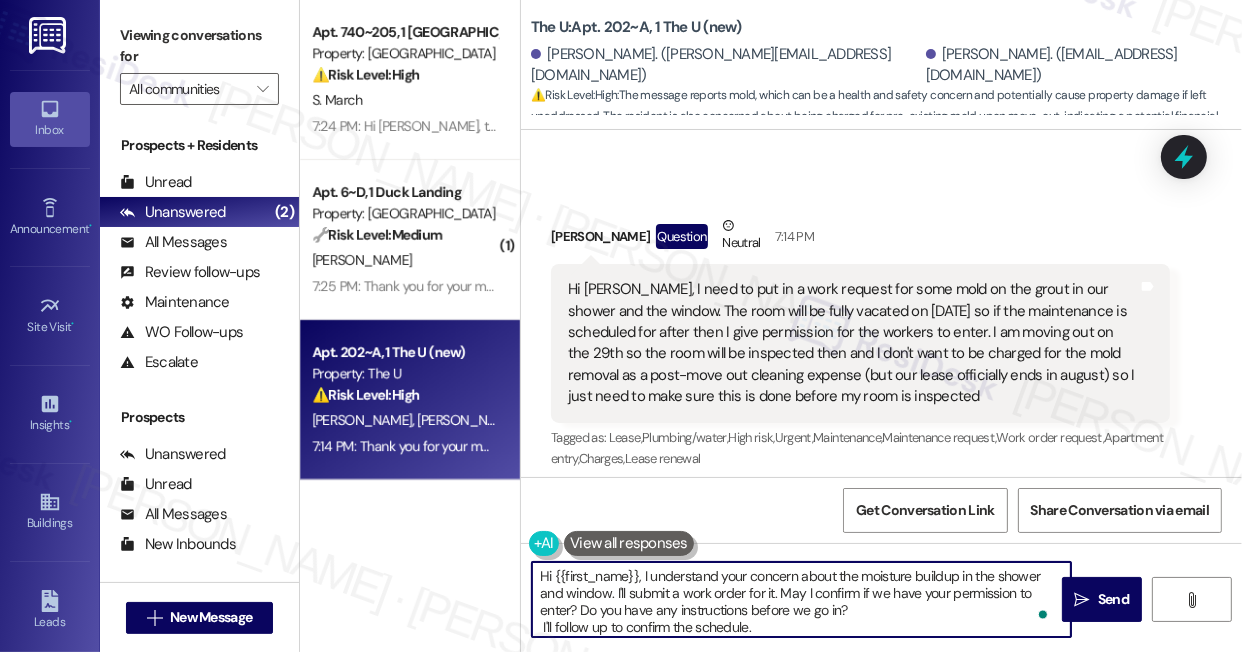 scroll, scrollTop: 5, scrollLeft: 0, axis: vertical 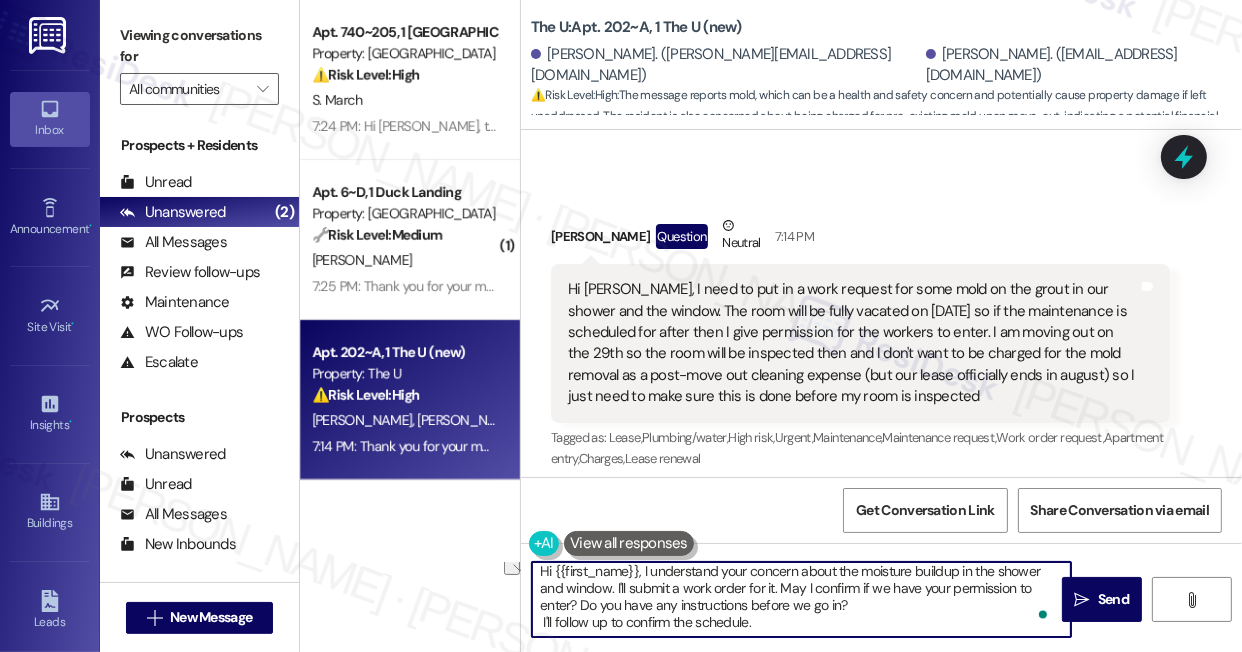 drag, startPoint x: 776, startPoint y: 628, endPoint x: 510, endPoint y: 624, distance: 266.03006 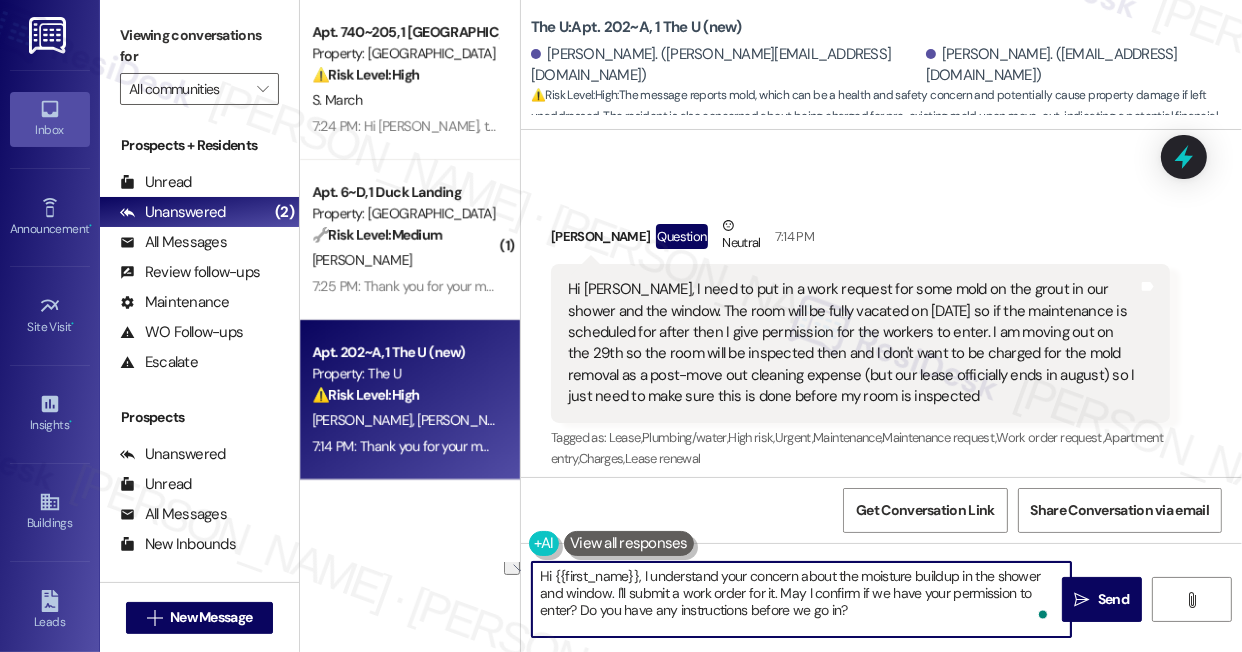 scroll, scrollTop: 0, scrollLeft: 0, axis: both 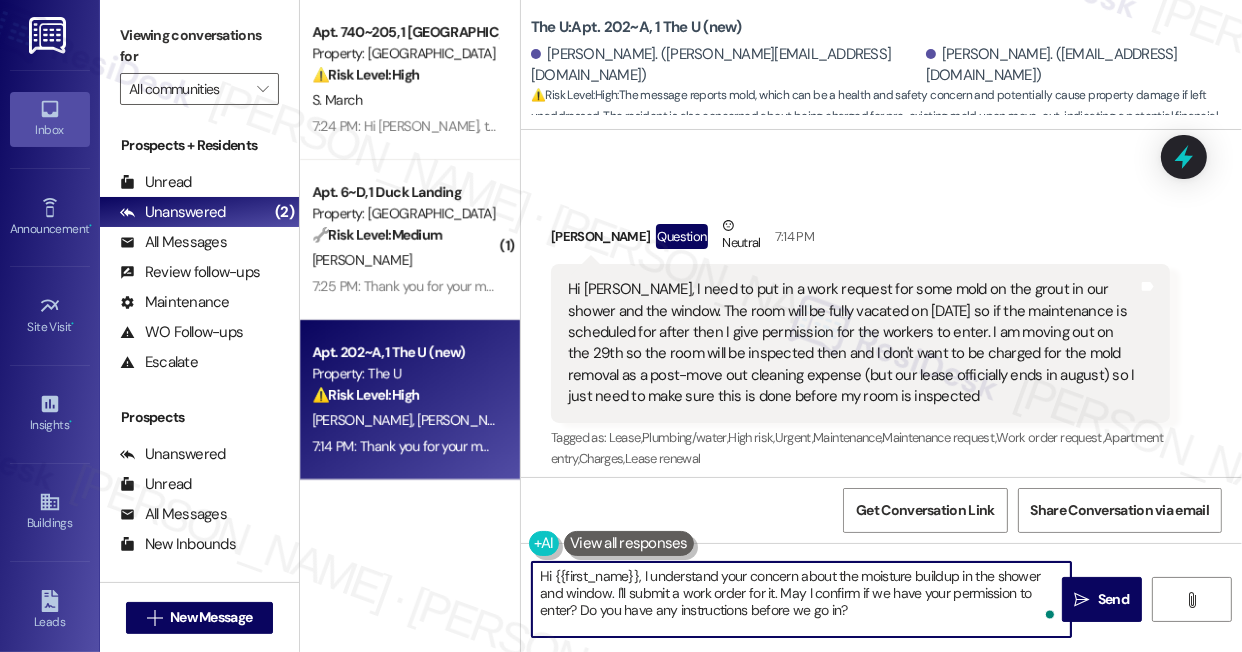 click on "Hi {{first_name}}, I understand your concern about the moisture buildup in the shower and window. I'll submit a work order for it. May I confirm if we have your permission to enter? Do you have any instructions before we go in?" at bounding box center [801, 599] 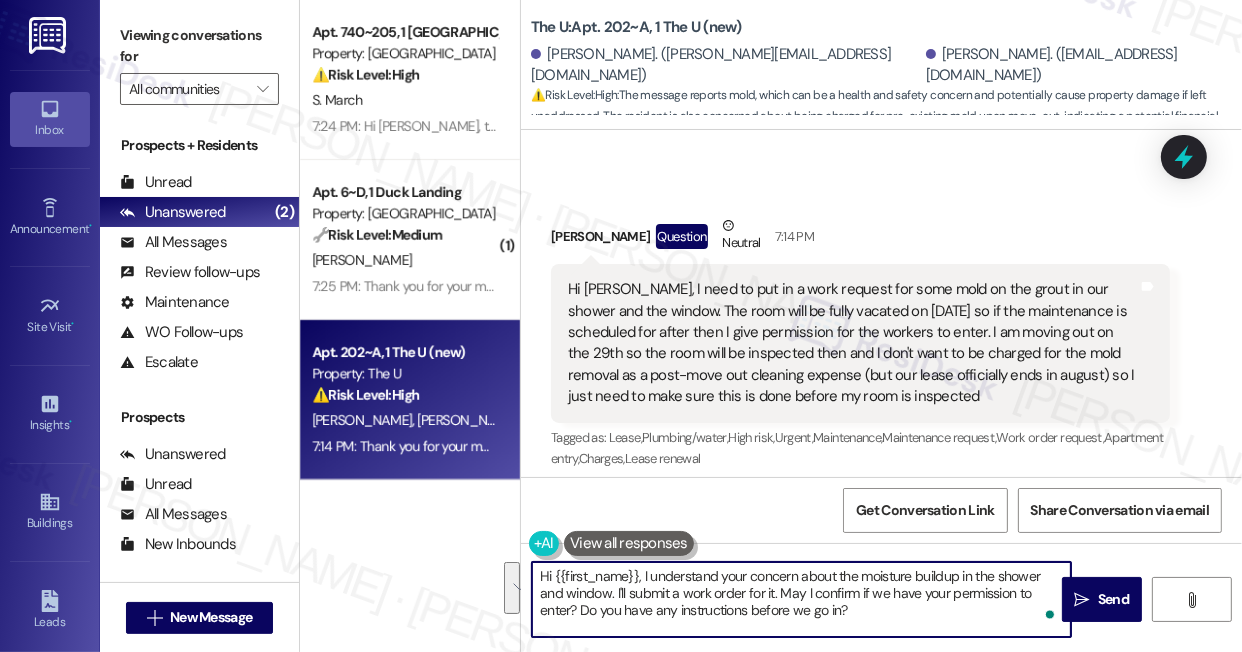 click on "Hi {{first_name}}, I understand your concern about the moisture buildup in the shower and window. I'll submit a work order for it. May I confirm if we have your permission to enter? Do you have any instructions before we go in?" at bounding box center [801, 599] 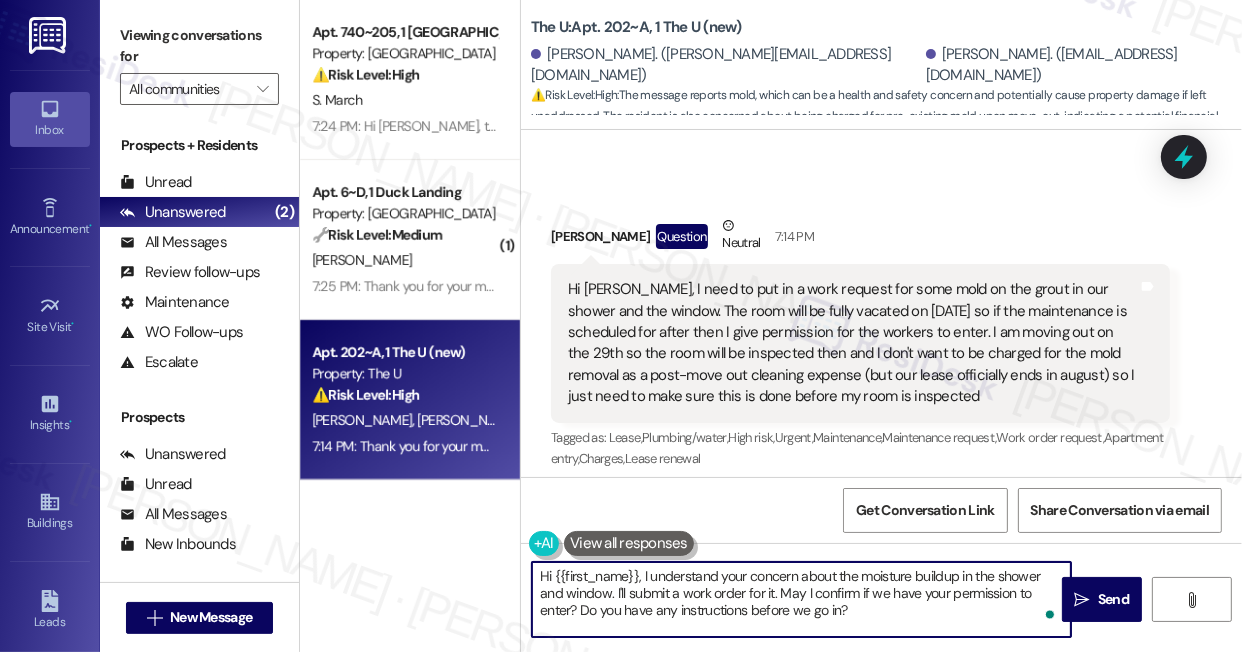 click on "Hi {{first_name}}, I understand your concern about the moisture buildup in the shower and window. I'll submit a work order for it. May I confirm if we have your permission to enter? Do you have any instructions before we go in?" at bounding box center [801, 599] 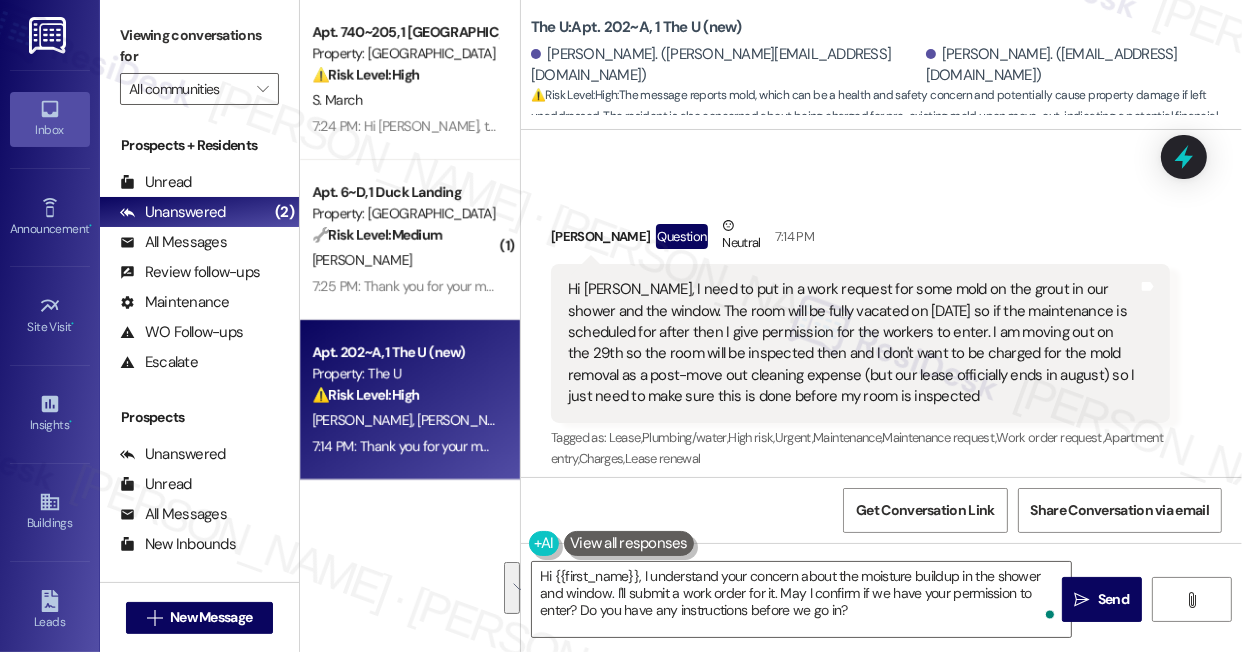 click on "Tagged as:   Lease ,  Click to highlight conversations about Lease Plumbing/water ,  Click to highlight conversations about Plumbing/water High risk ,  Click to highlight conversations about High risk Urgent ,  Click to highlight conversations about Urgent Maintenance ,  Click to highlight conversations about Maintenance Maintenance request ,  Click to highlight conversations about Maintenance request Work order request ,  Click to highlight conversations about Work order request Apartment entry ,  Click to highlight conversations about Apartment entry Charges ,  Click to highlight conversations about Charges Lease renewal Click to highlight conversations about Lease renewal" at bounding box center (860, 448) 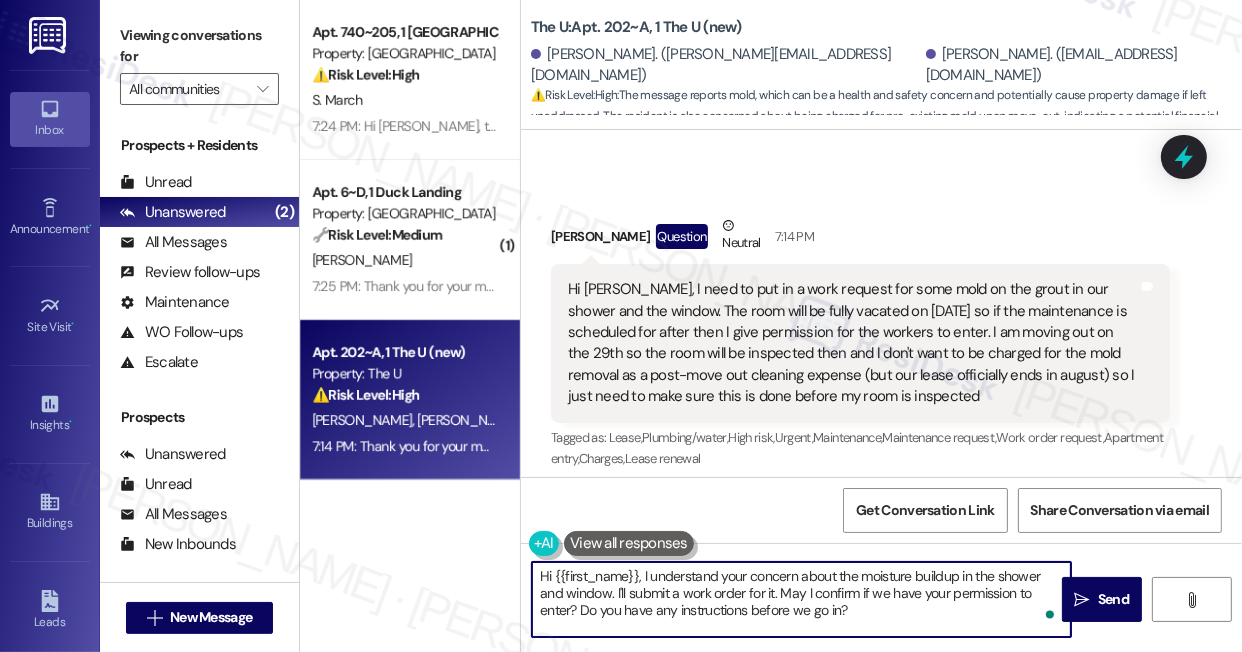 click on "Hi {{first_name}}, I understand your concern about the moisture buildup in the shower and window. I'll submit a work order for it. May I confirm if we have your permission to enter? Do you have any instructions before we go in?" at bounding box center [801, 599] 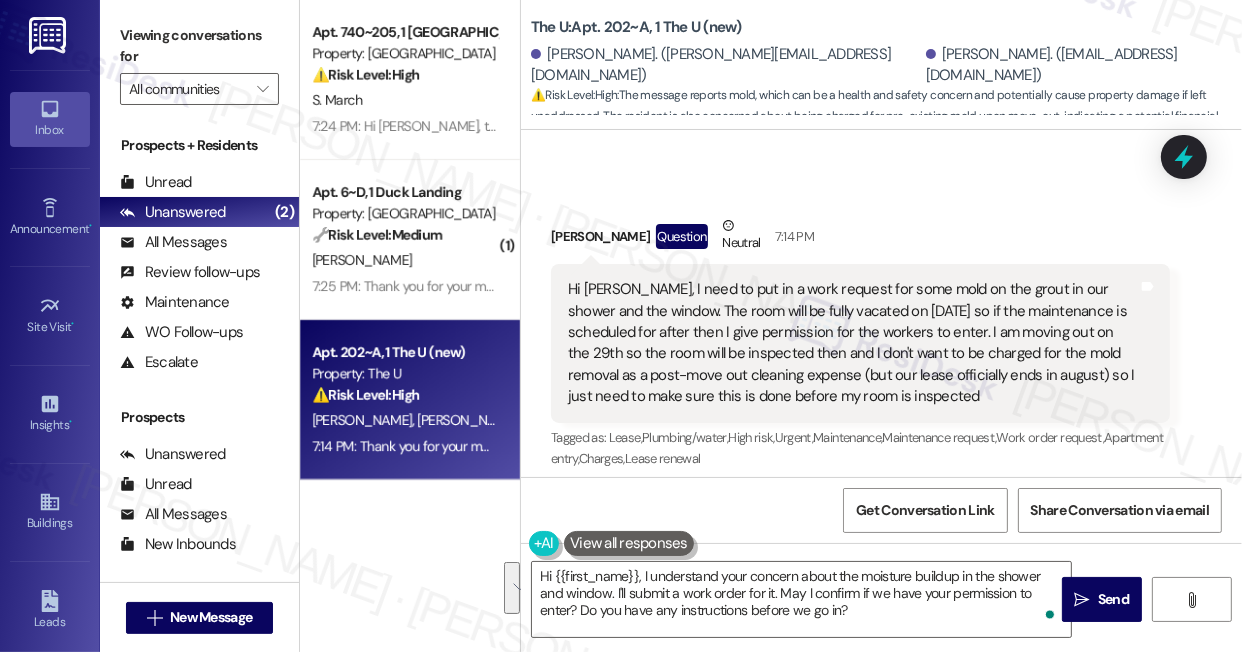 drag, startPoint x: 830, startPoint y: 421, endPoint x: 827, endPoint y: 411, distance: 10.440307 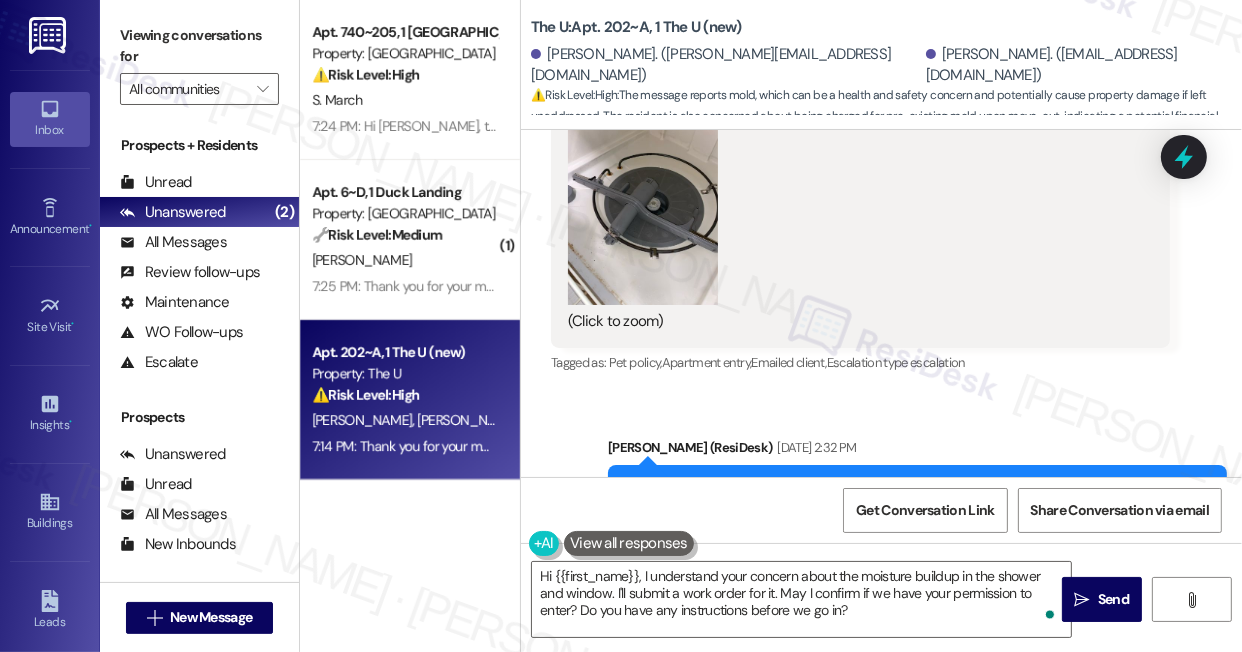 scroll, scrollTop: 13645, scrollLeft: 0, axis: vertical 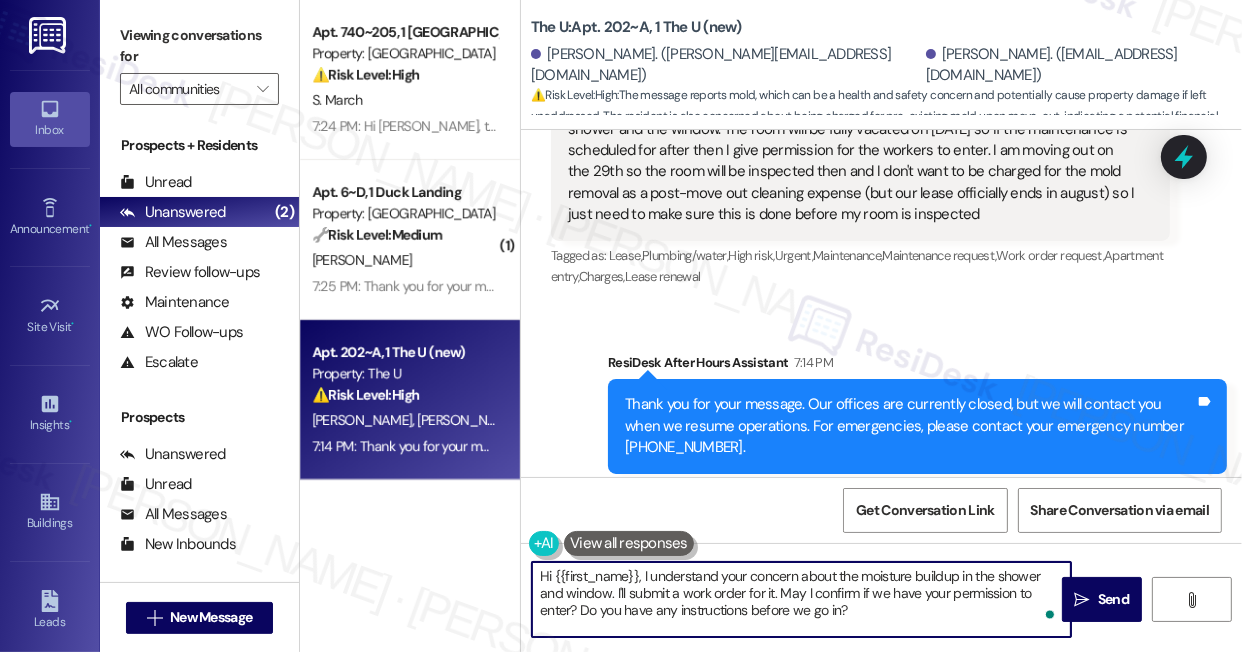drag, startPoint x: 770, startPoint y: 603, endPoint x: 801, endPoint y: 608, distance: 31.400637 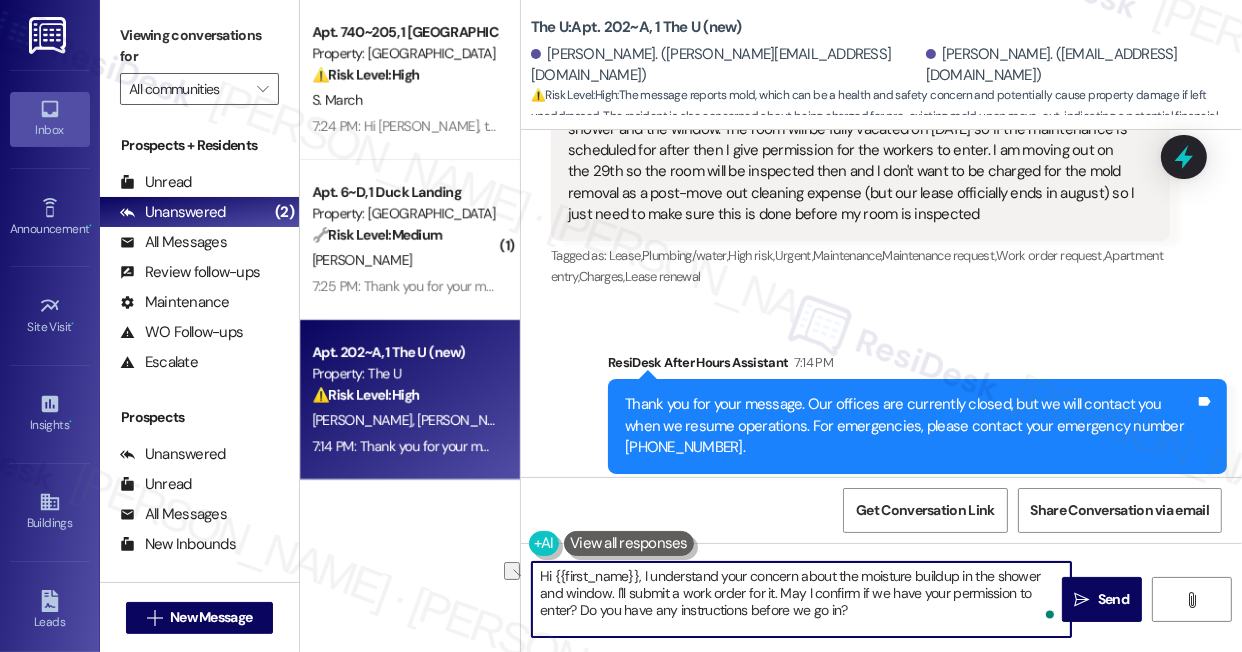 drag, startPoint x: 896, startPoint y: 632, endPoint x: 582, endPoint y: 630, distance: 314.00638 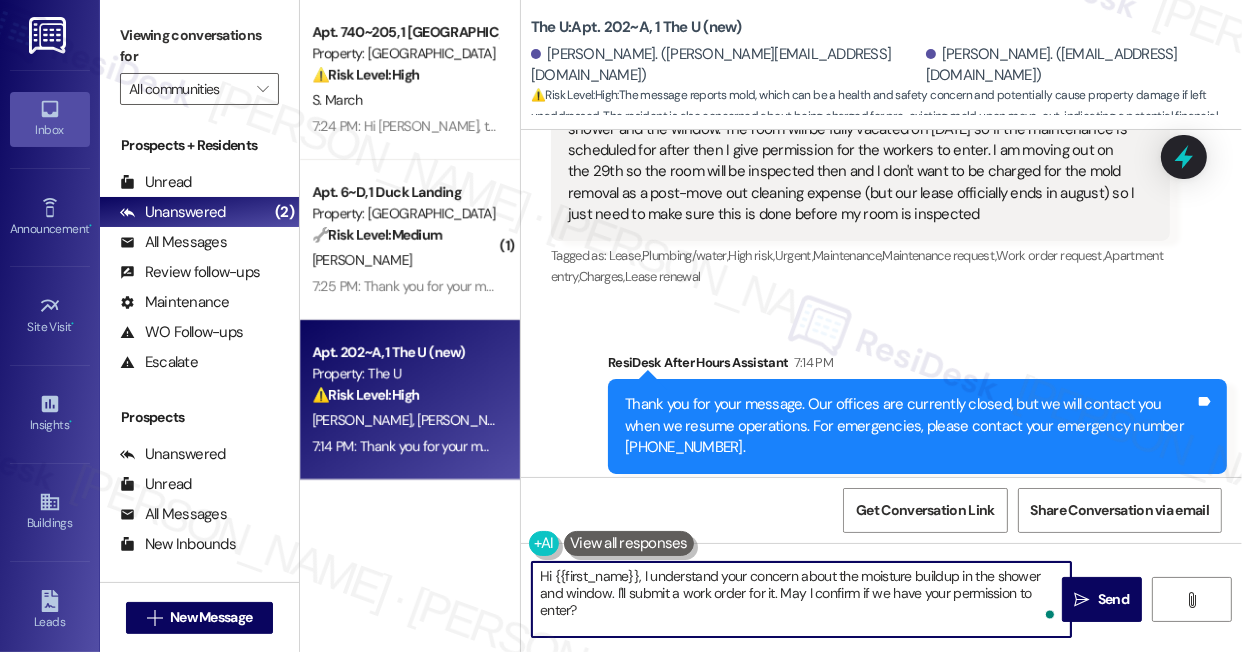 drag, startPoint x: 680, startPoint y: 599, endPoint x: 688, endPoint y: 592, distance: 10.630146 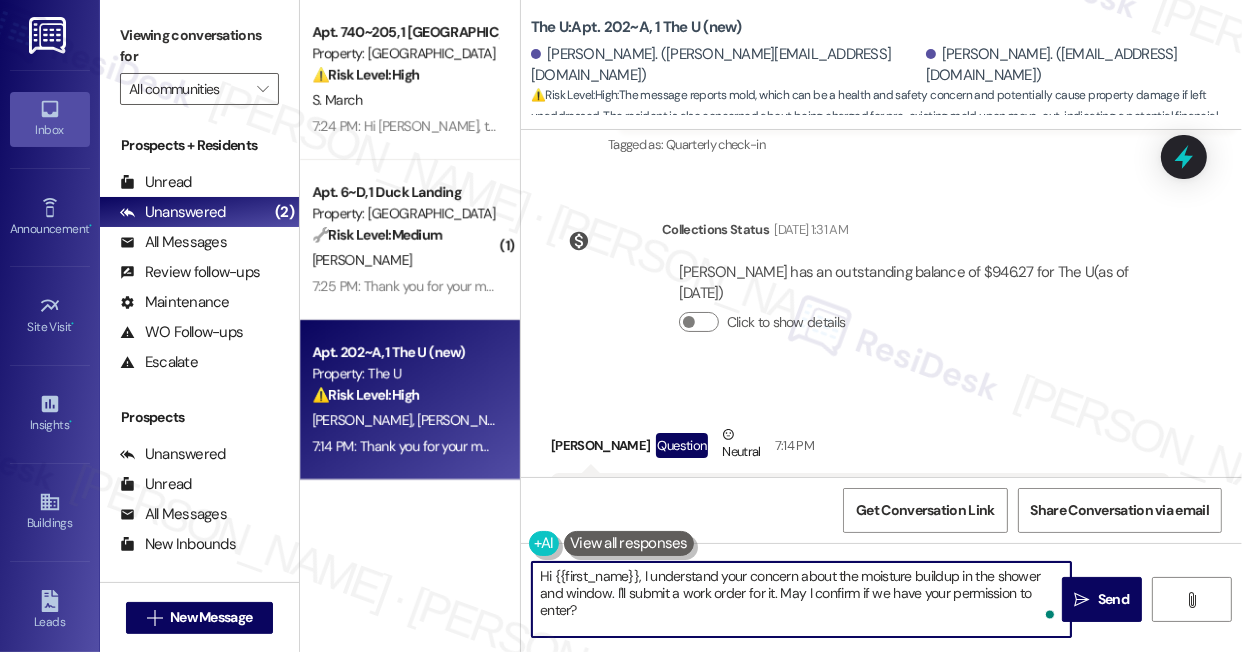 scroll, scrollTop: 13282, scrollLeft: 0, axis: vertical 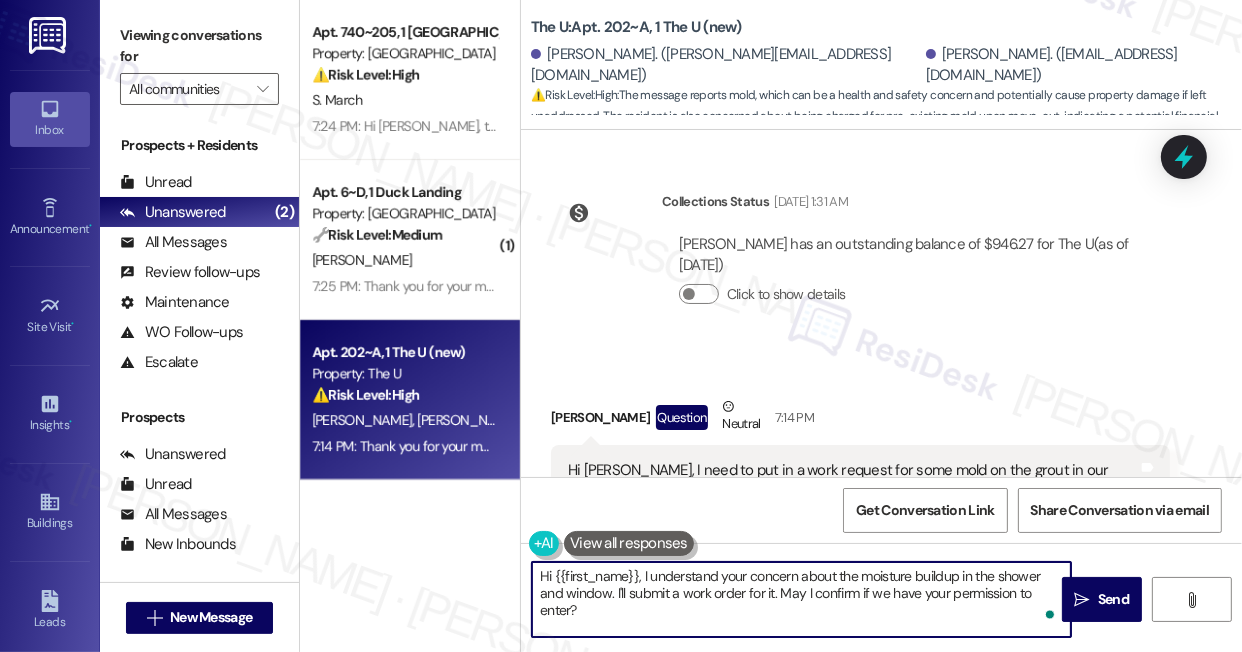 click on "Claire Schnabel Question   Neutral 7:14 PM" at bounding box center [860, 420] 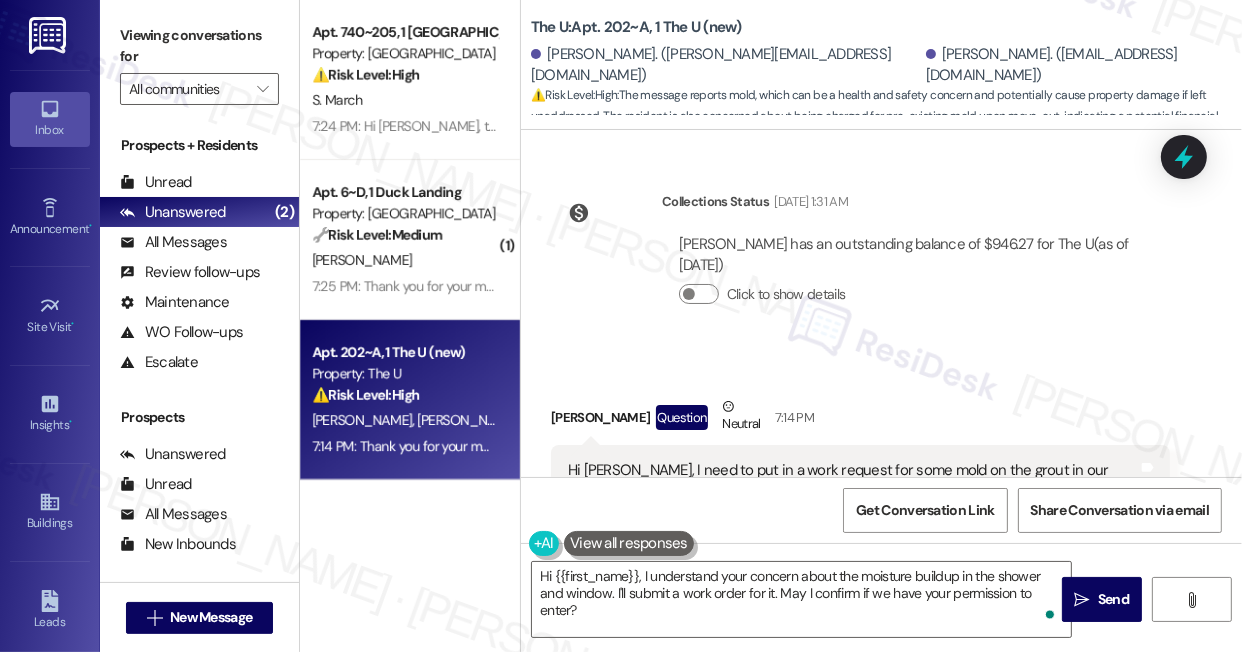 click on "Claire Schnabel Question   Neutral 7:14 PM" at bounding box center (860, 420) 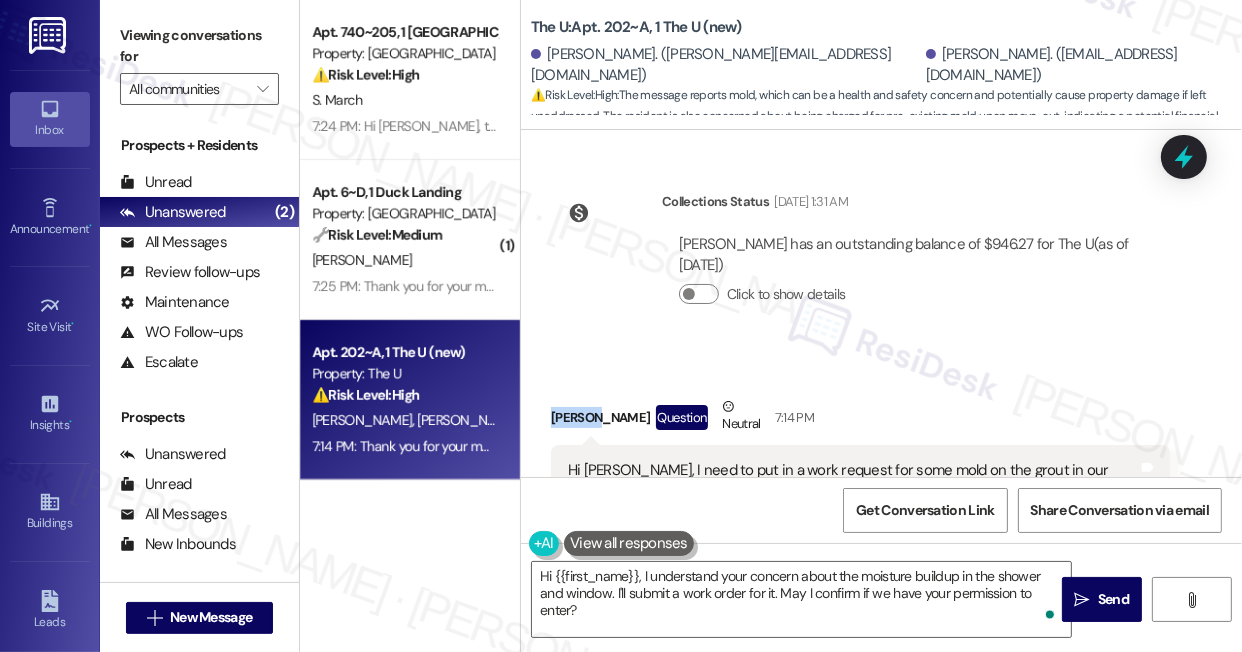 click on "Claire Schnabel Question   Neutral 7:14 PM" at bounding box center (860, 420) 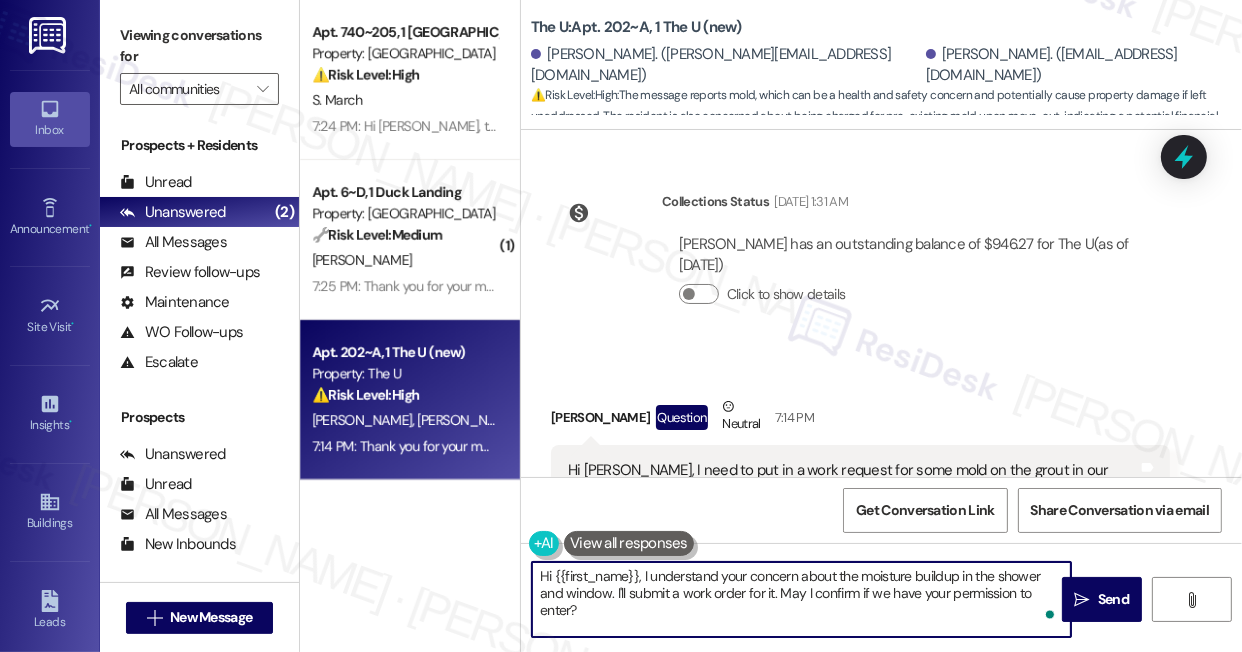 drag, startPoint x: 556, startPoint y: 576, endPoint x: 639, endPoint y: 573, distance: 83.0542 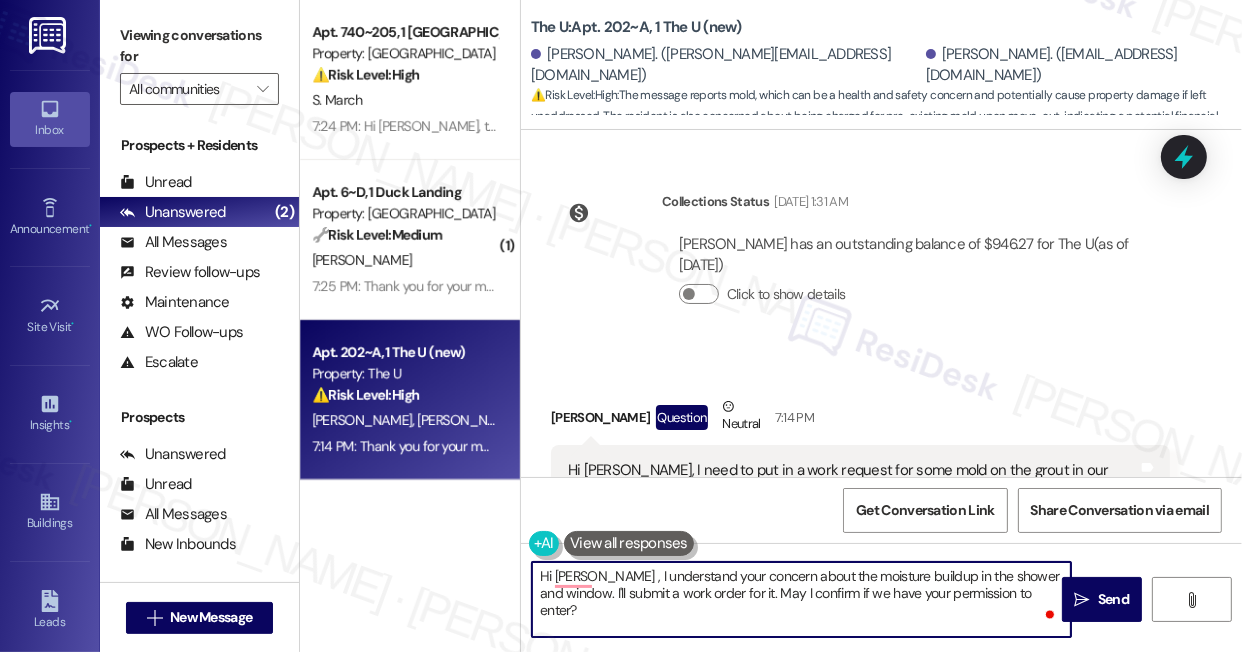 type on "Hi Claire, I understand your concern about the moisture buildup in the shower and window. I'll submit a work order for it. May I confirm if we have your permission to enter?" 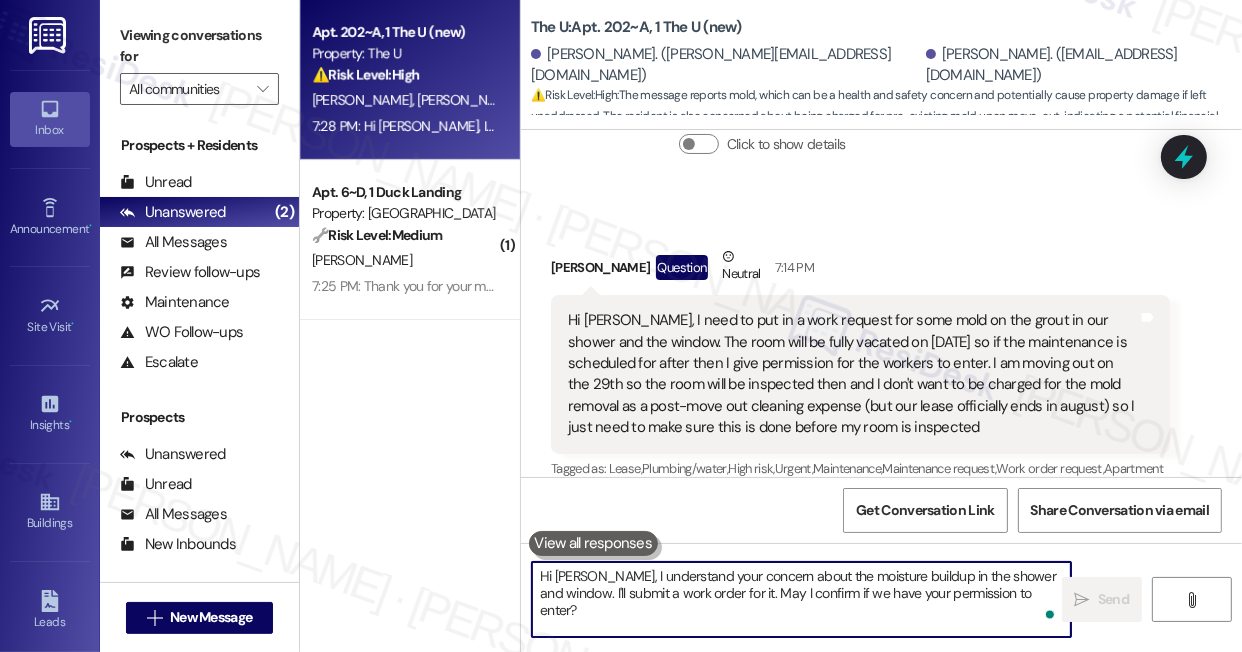 scroll, scrollTop: 13805, scrollLeft: 0, axis: vertical 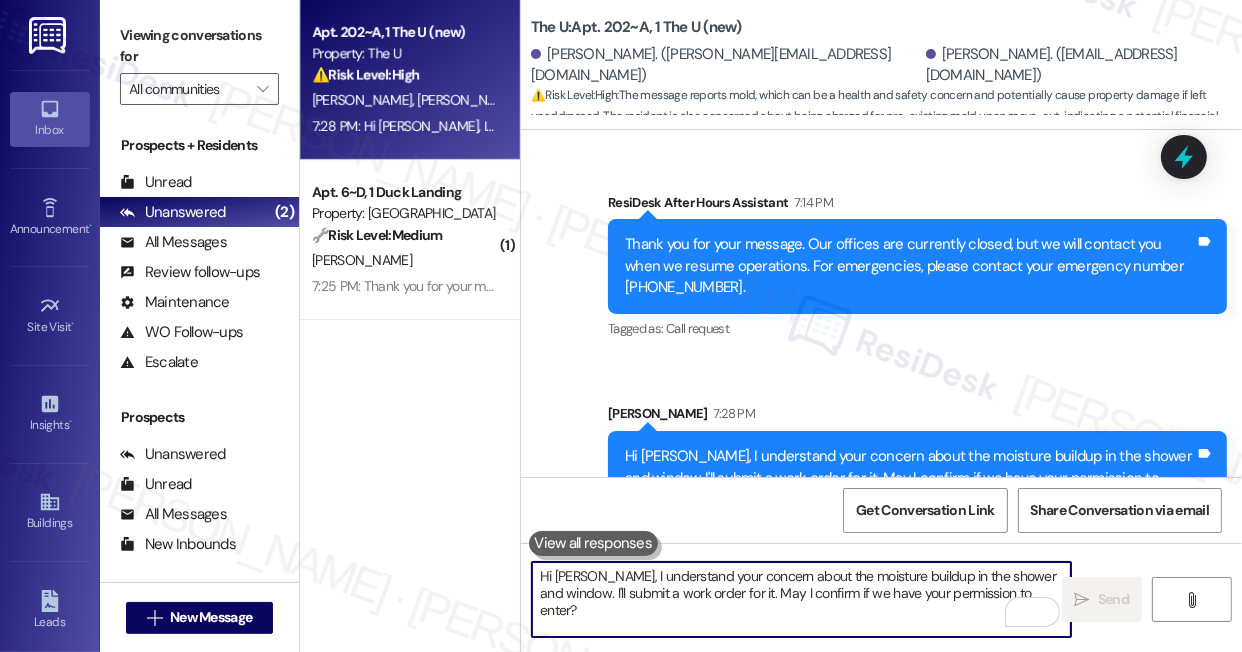 type 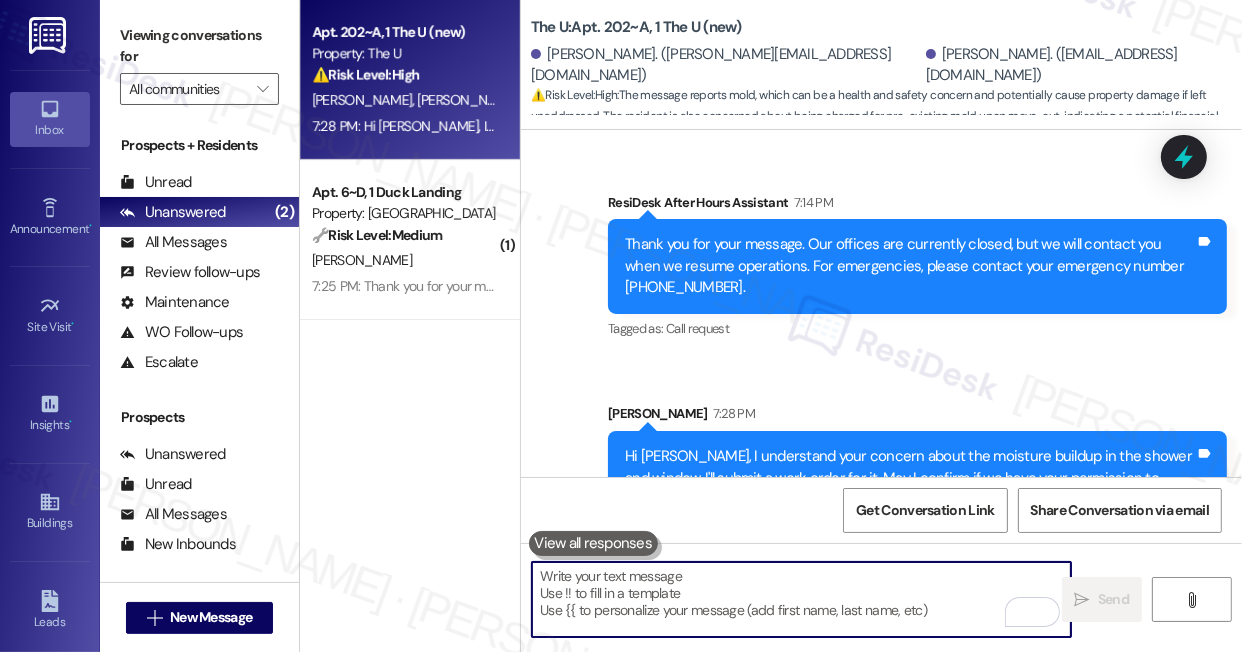 click on "Hi Claire, I understand your concern about the moisture buildup in the shower and window. I'll submit a work order for it. May I confirm if we have your permission to enter? Tags and notes" at bounding box center (917, 478) 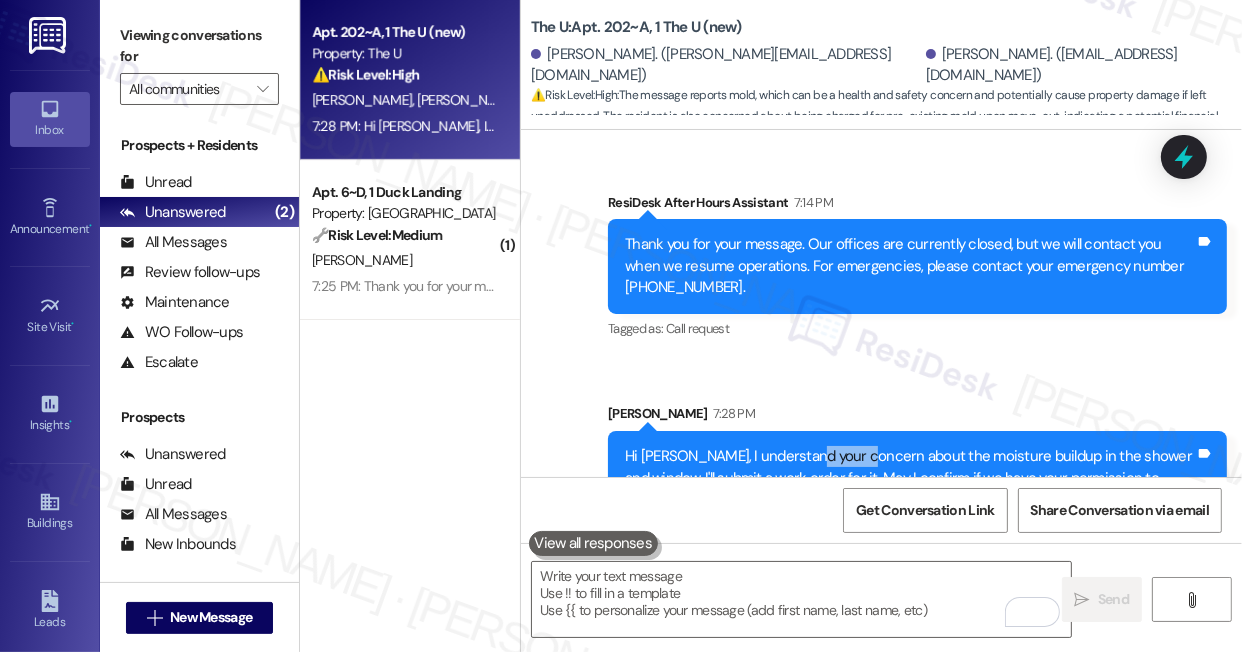 click on "Hi Claire, I understand your concern about the moisture buildup in the shower and window. I'll submit a work order for it. May I confirm if we have your permission to enter? Tags and notes" at bounding box center [917, 478] 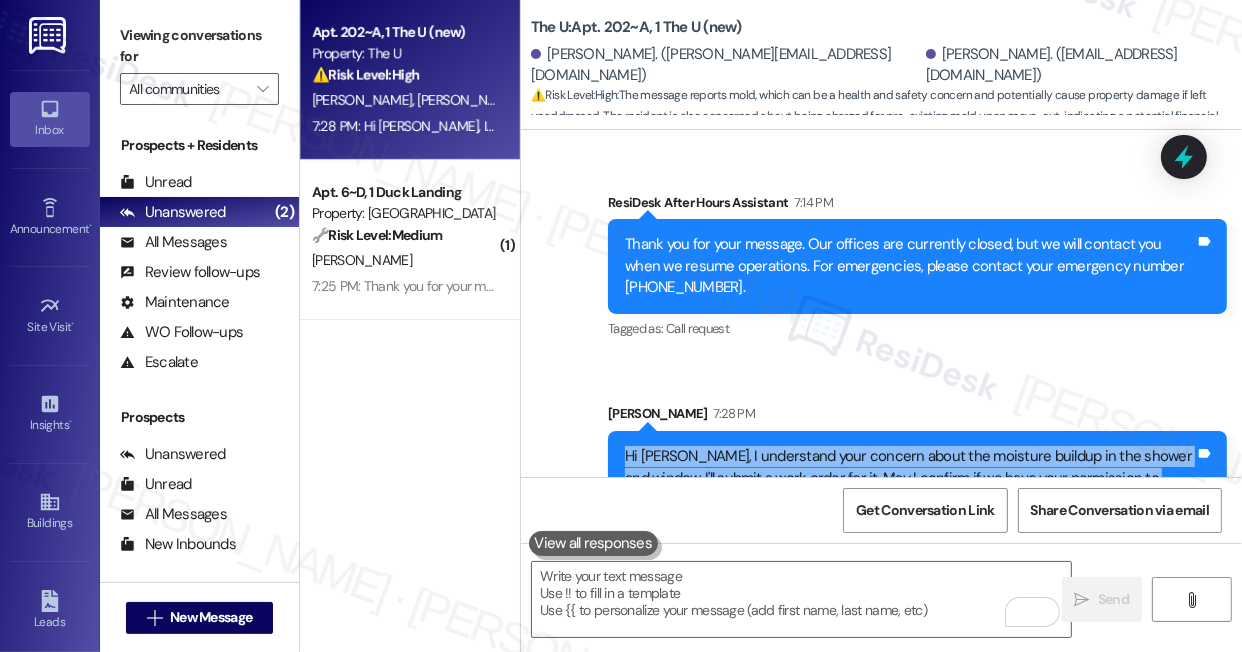 click on "Hi Claire, I understand your concern about the moisture buildup in the shower and window. I'll submit a work order for it. May I confirm if we have your permission to enter? Tags and notes" at bounding box center [917, 478] 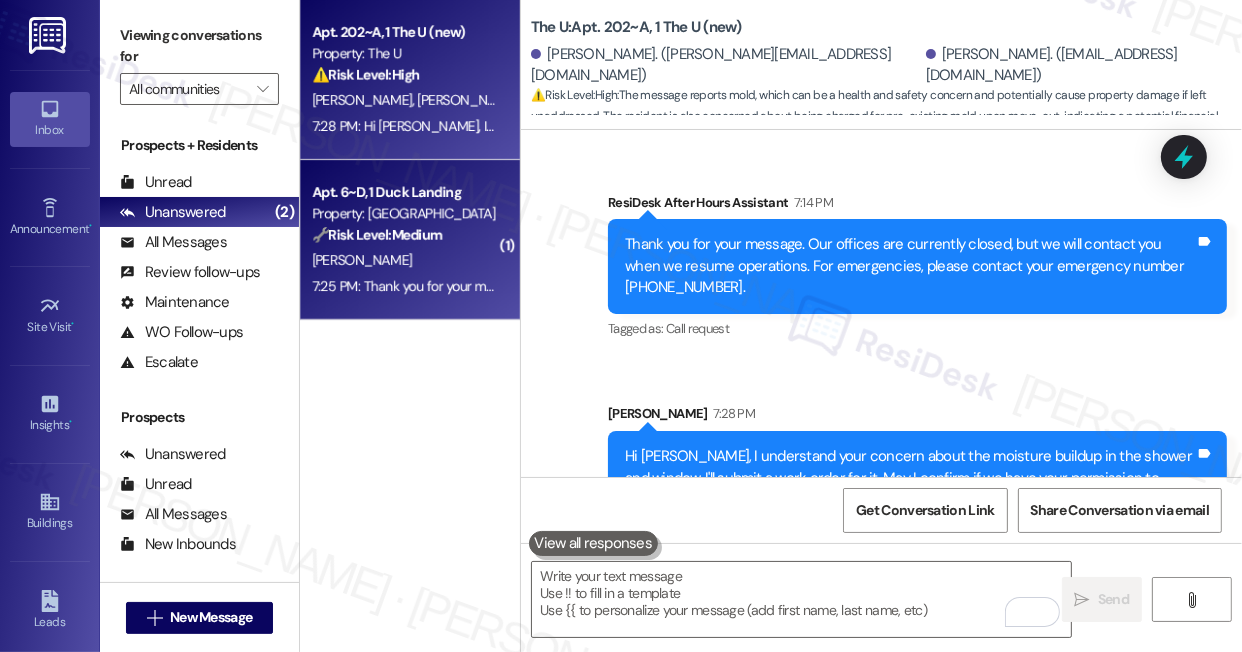 click on "[PERSON_NAME]" at bounding box center (404, 260) 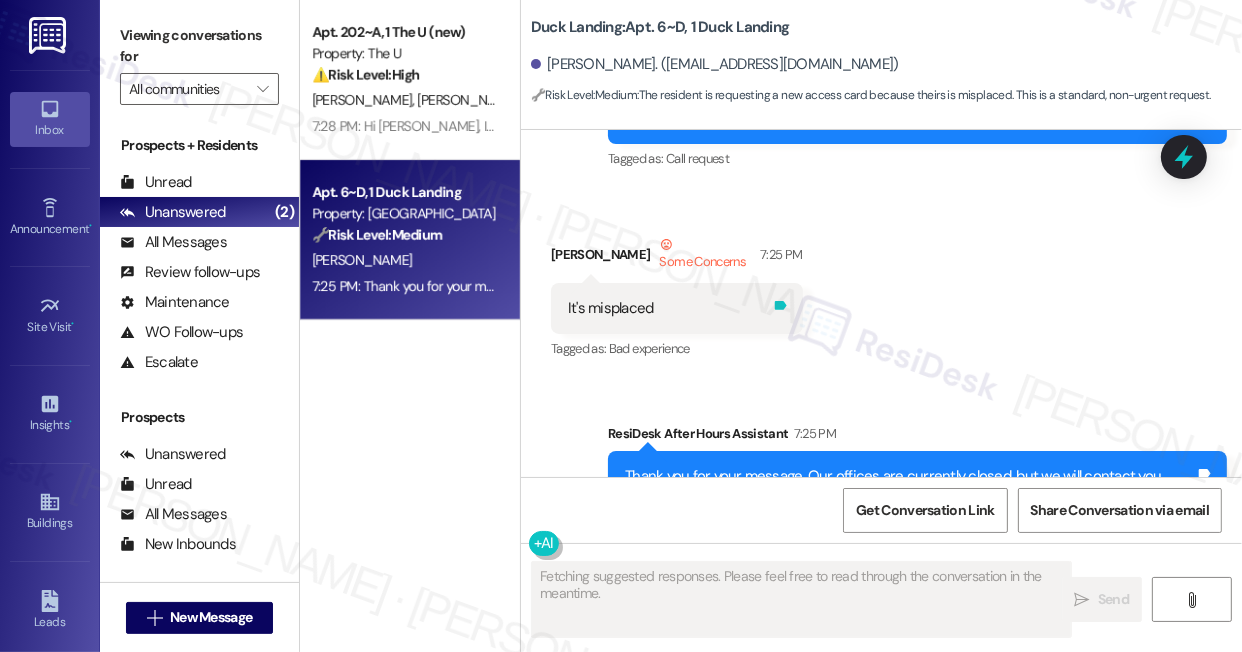 scroll, scrollTop: 5075, scrollLeft: 0, axis: vertical 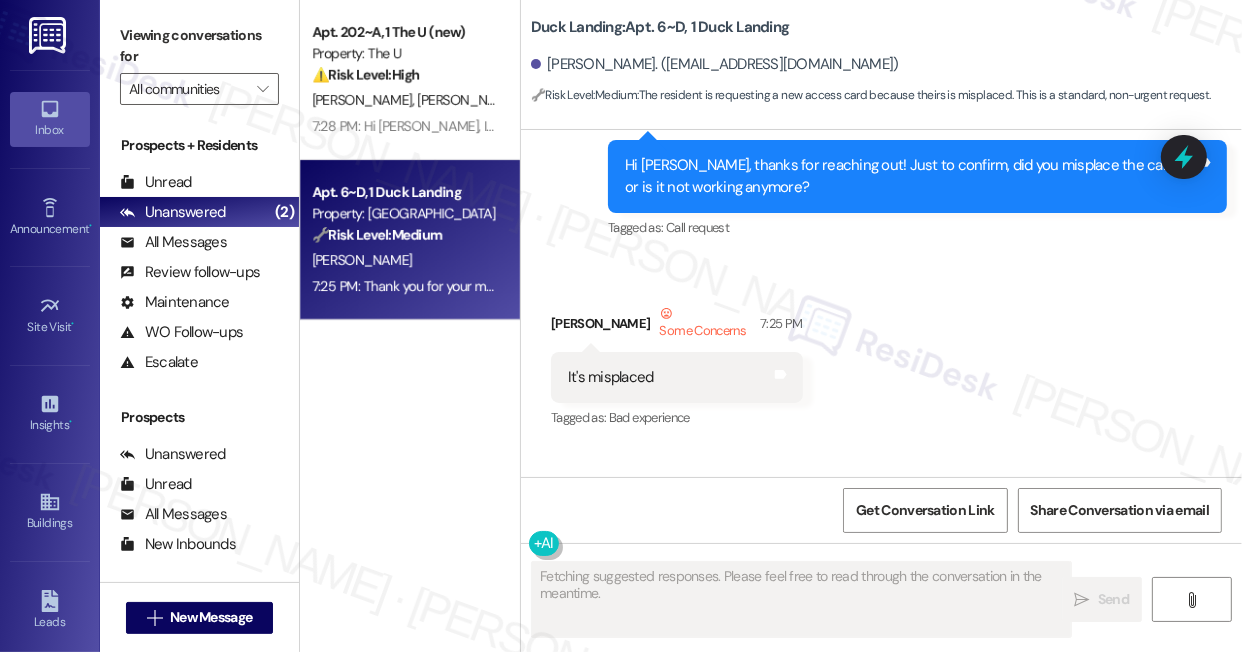 click on "It's misplaced" at bounding box center [611, 377] 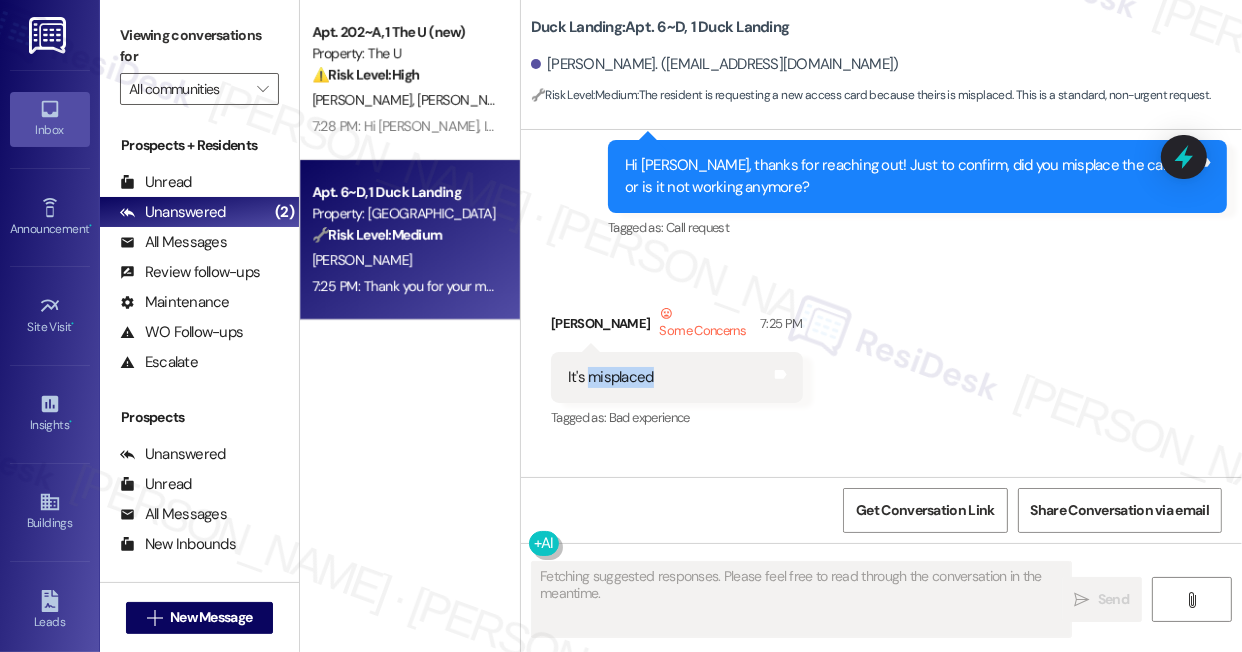 click on "It's misplaced" at bounding box center (611, 377) 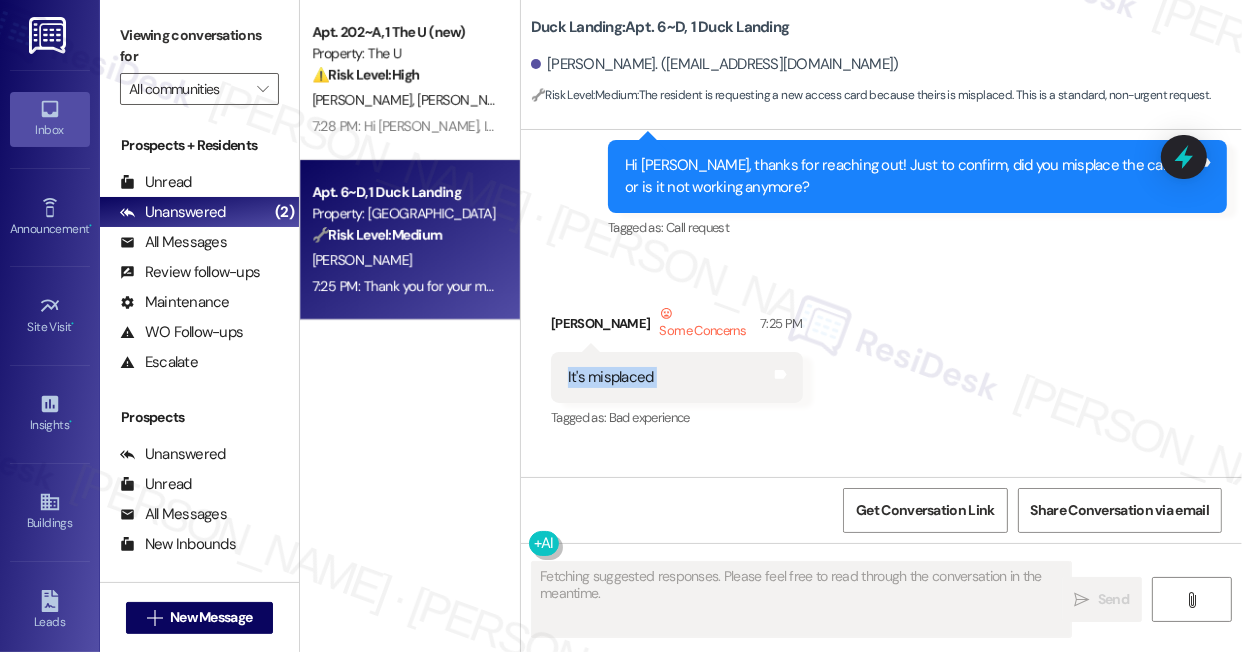 click on "It's misplaced" at bounding box center [611, 377] 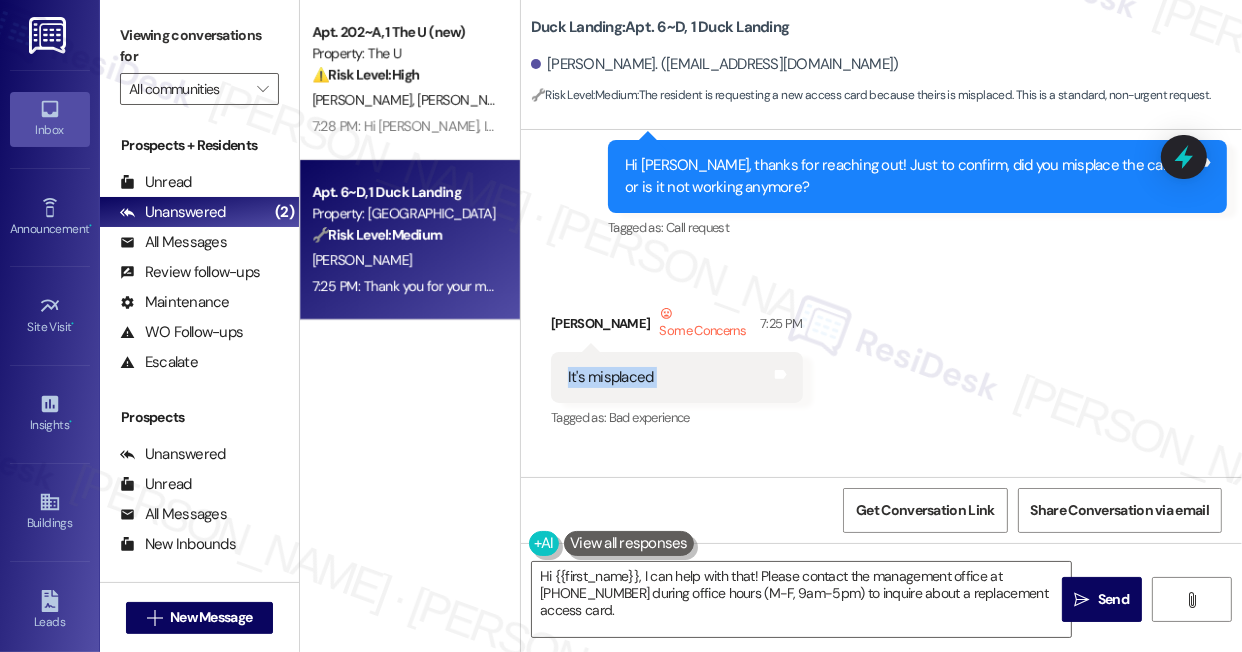 click on "It's misplaced" at bounding box center [611, 377] 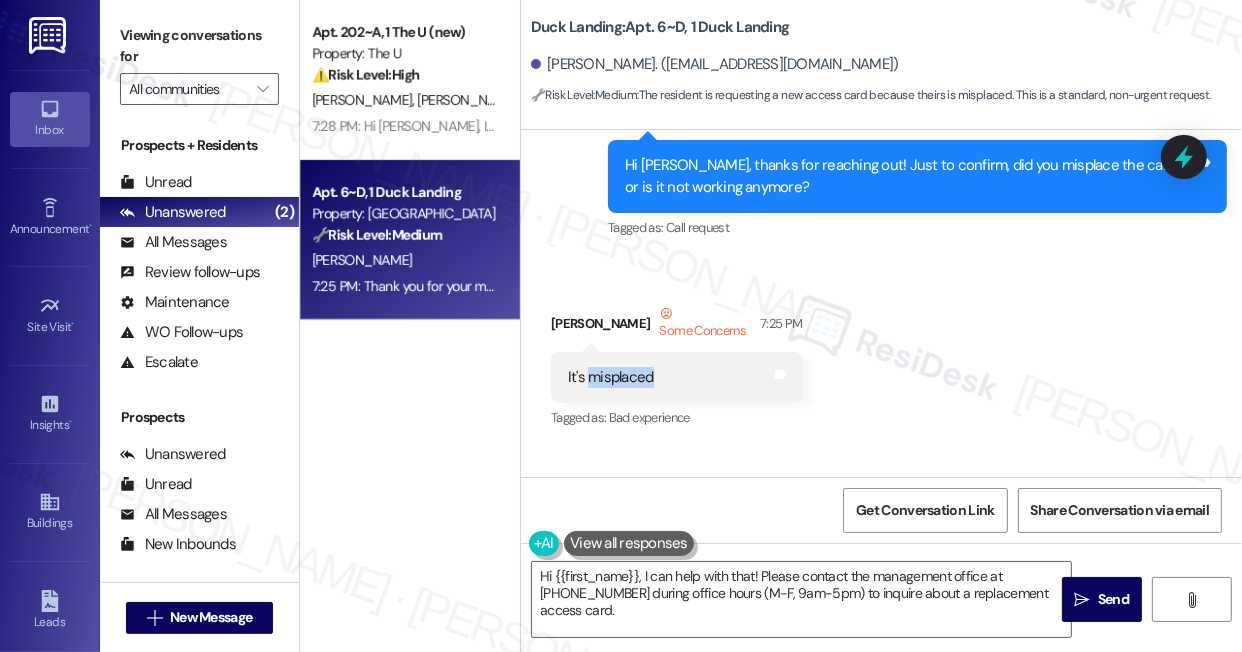 click on "It's misplaced" at bounding box center (611, 377) 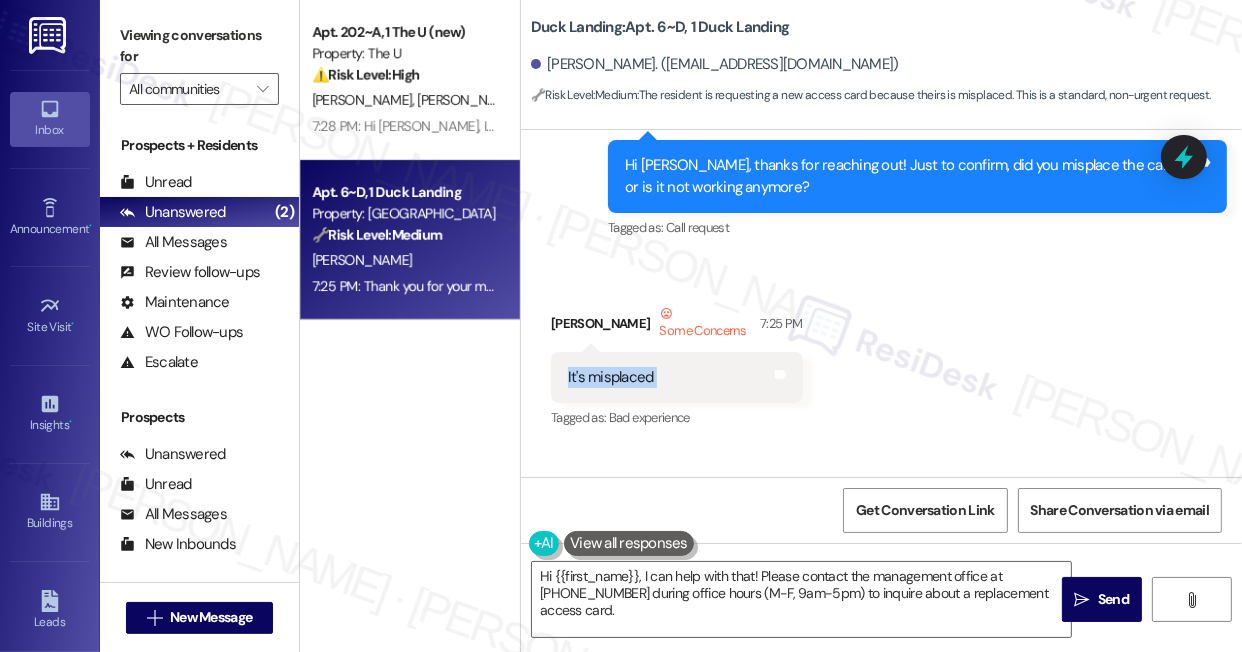 click on "It's misplaced" at bounding box center [611, 377] 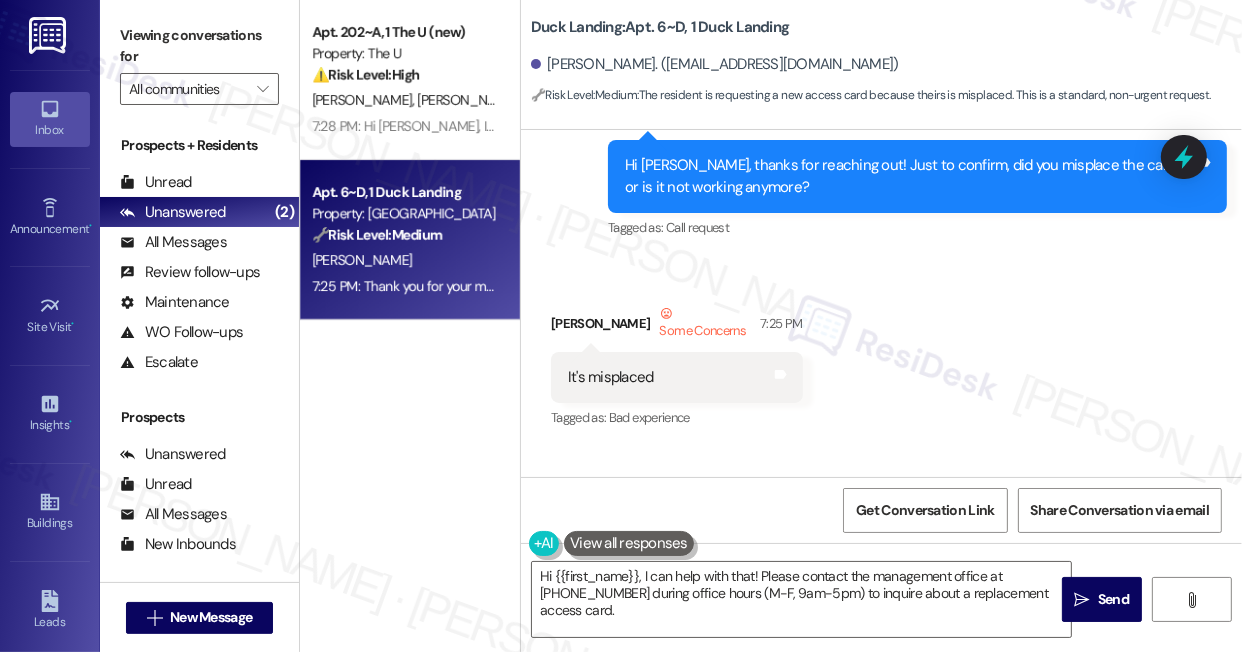 click on "Received via SMS Lauren Kocheny   Some Concerns 7:25 PM It's misplaced Tags and notes Tagged as:   Bad experience Click to highlight conversations about Bad experience" at bounding box center (881, 353) 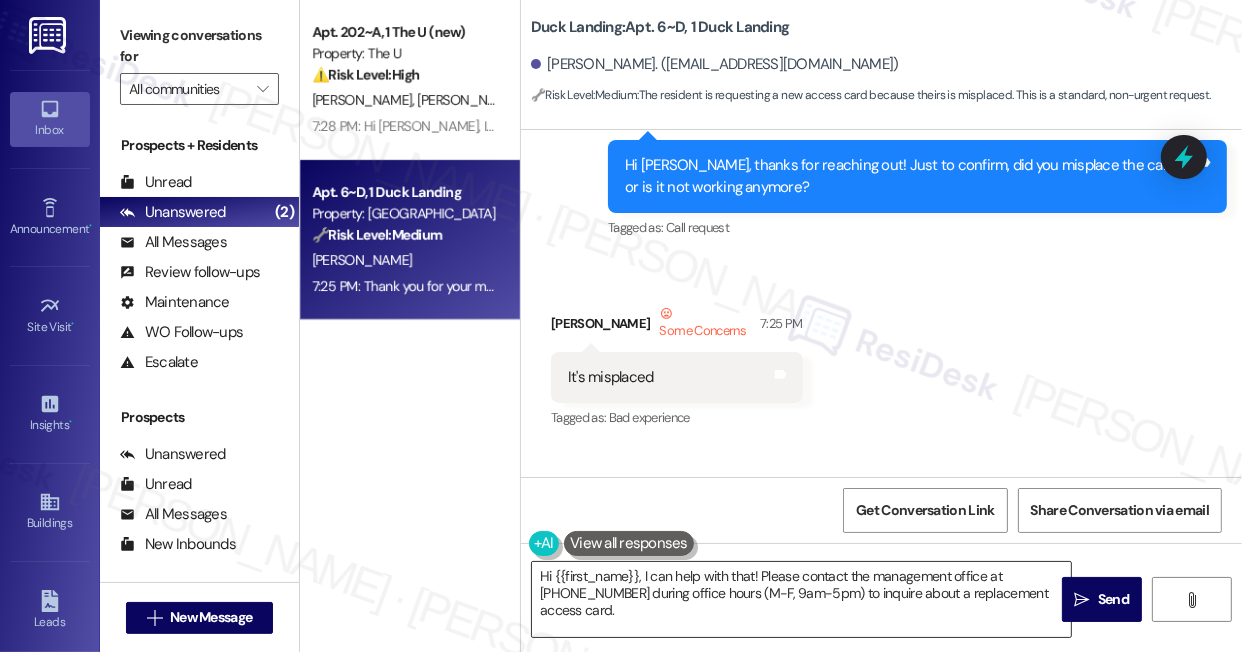 click on "Hi {{first_name}}, I can help with that! Please contact the management office at 541-636-4246 during office hours (M-F, 9am-5pm) to inquire about a replacement access card." at bounding box center (801, 599) 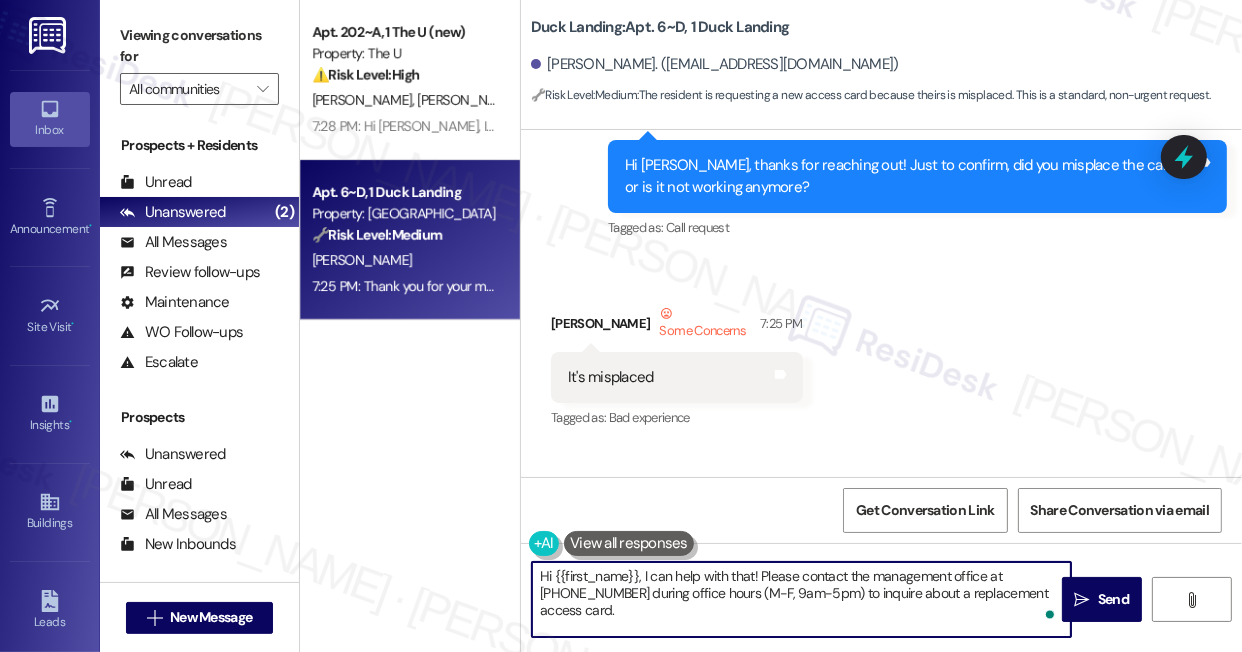 click on "Hi {{first_name}}, I can help with that! Please contact the management office at 541-636-4246 during office hours (M-F, 9am-5pm) to inquire about a replacement access card." at bounding box center (801, 599) 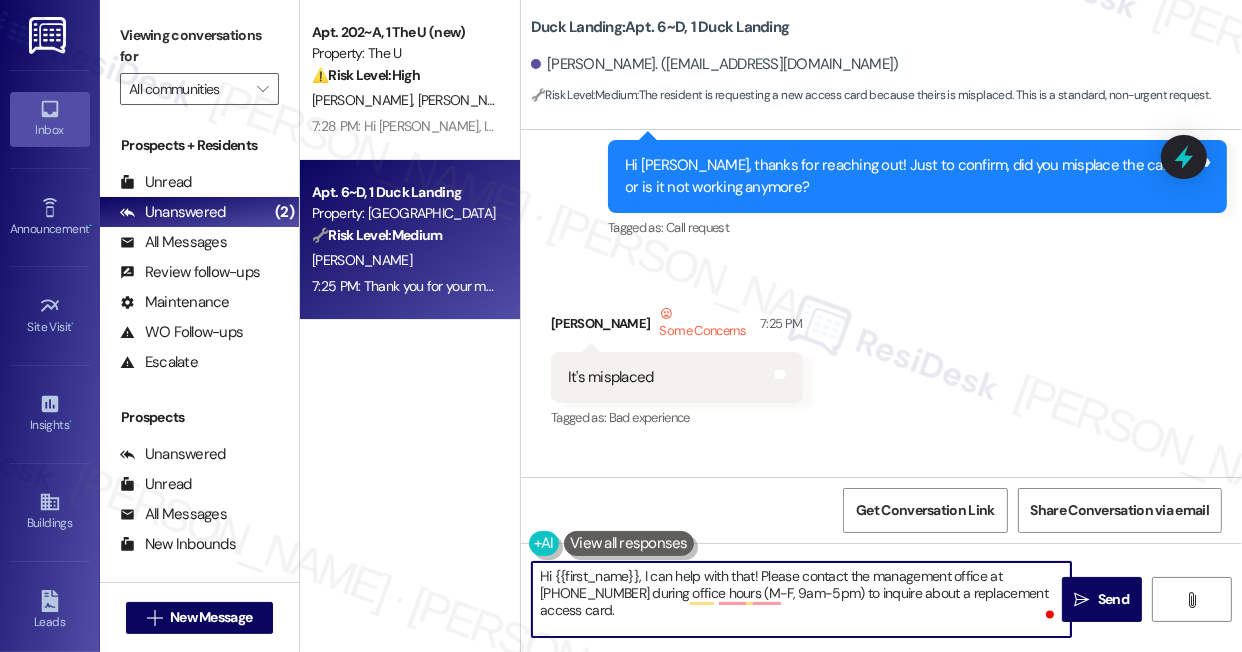 click on "Duck Landing:  Apt. 6~D, 1 Duck Landing" at bounding box center (660, 27) 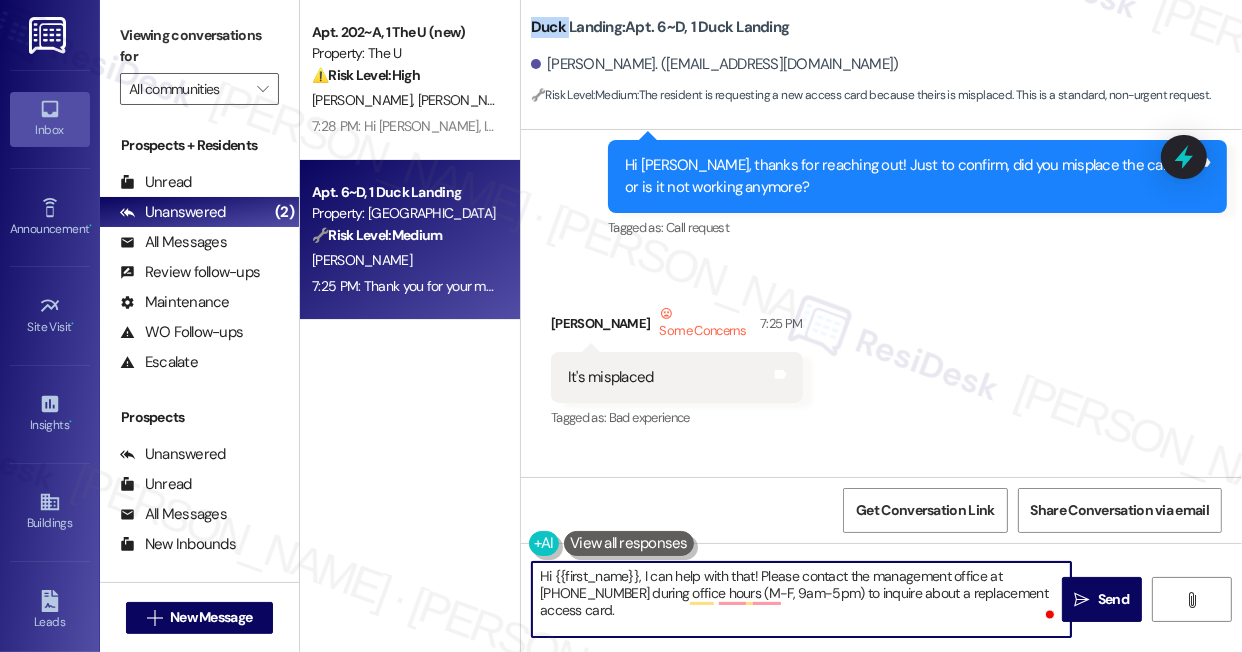 click on "Duck Landing:  Apt. 6~D, 1 Duck Landing" at bounding box center (660, 27) 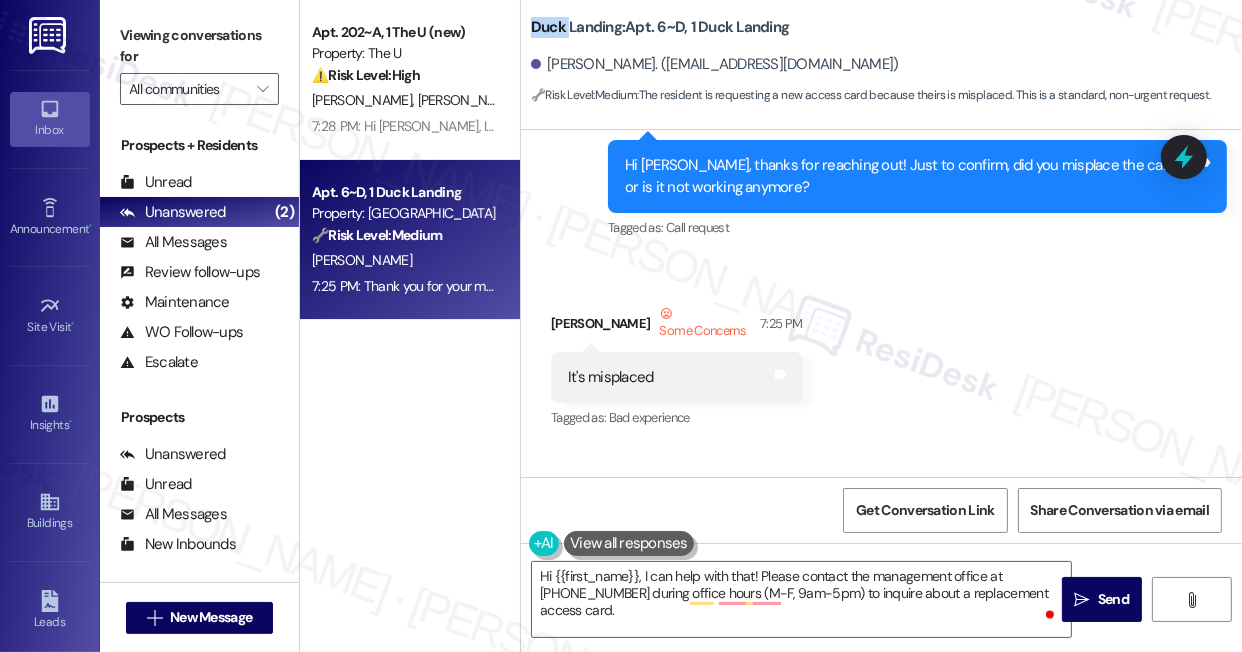 copy on "Duck" 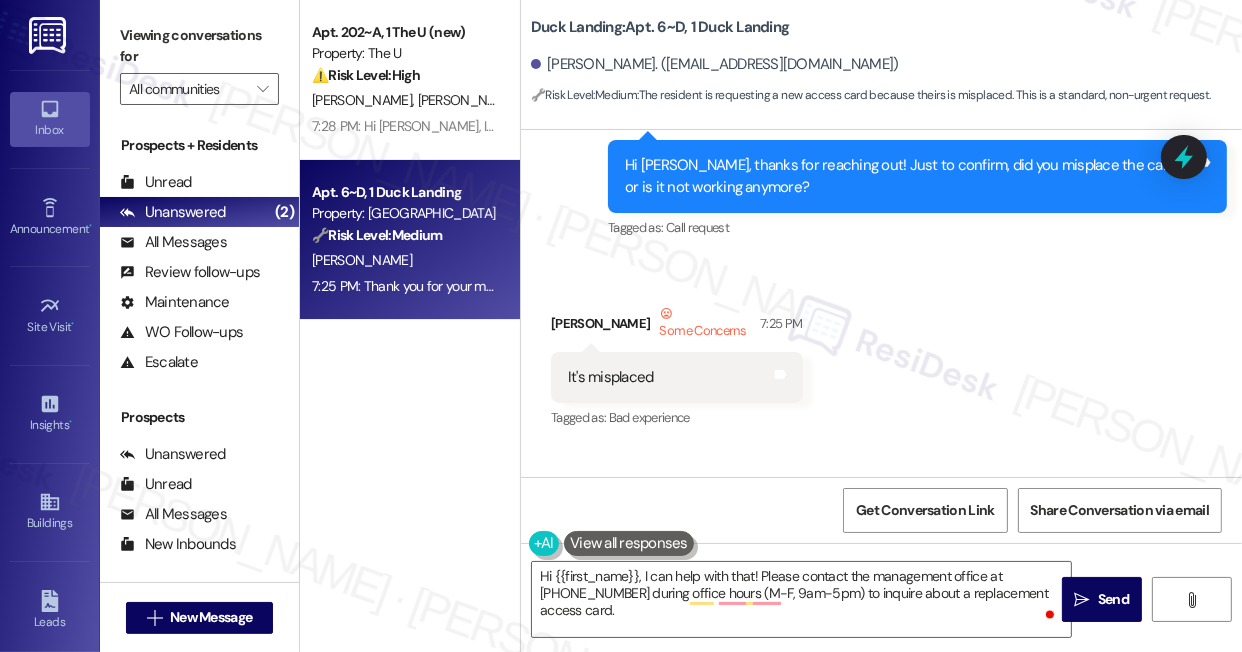click on "Viewing conversations for" at bounding box center [199, 46] 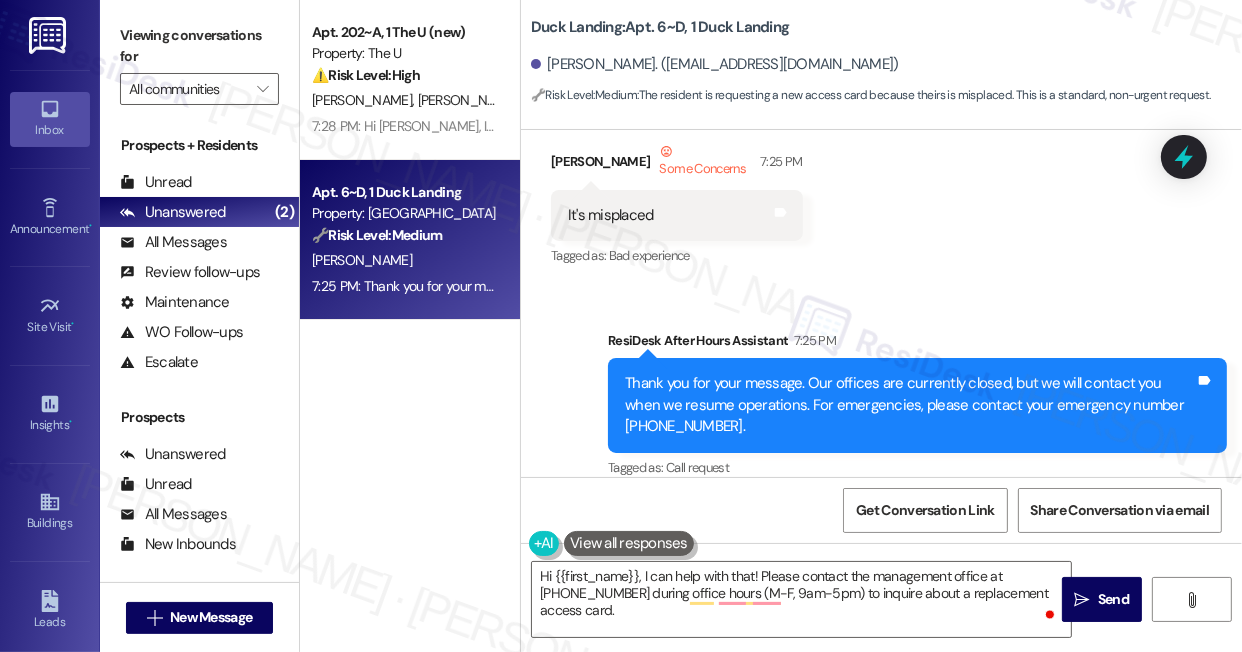 scroll, scrollTop: 5257, scrollLeft: 0, axis: vertical 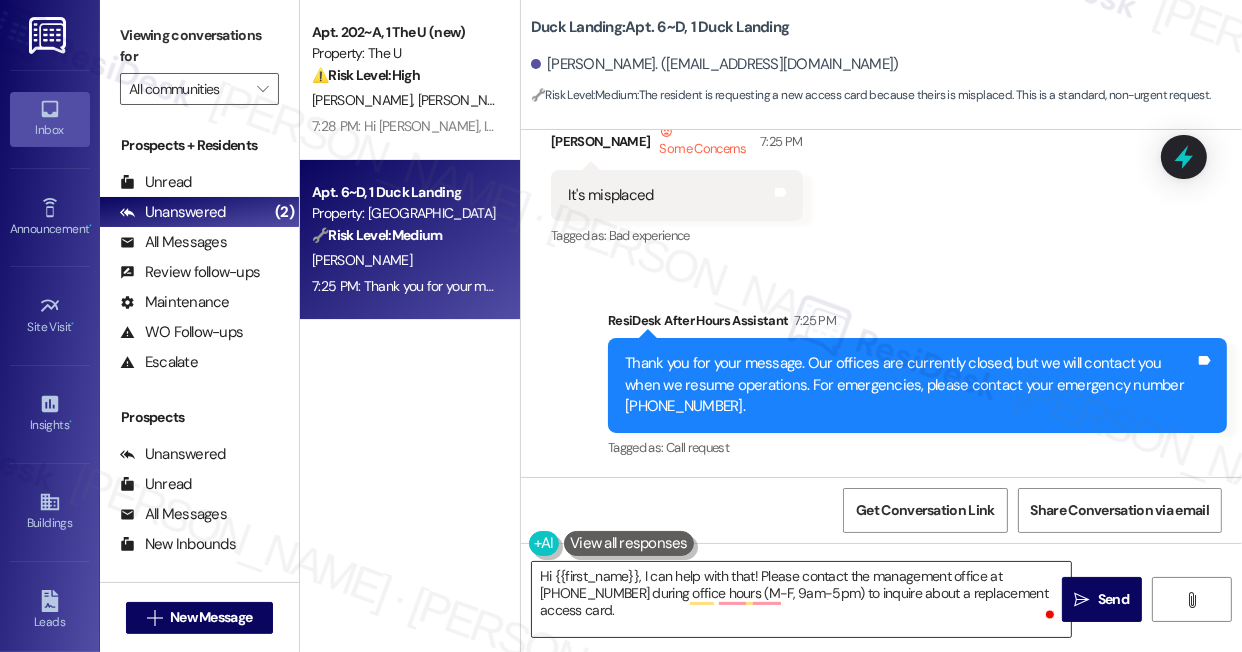 click on "Hi {{first_name}}, I can help with that! Please contact the management office at 541-636-4246 during office hours (M-F, 9am-5pm) to inquire about a replacement access card." at bounding box center [801, 599] 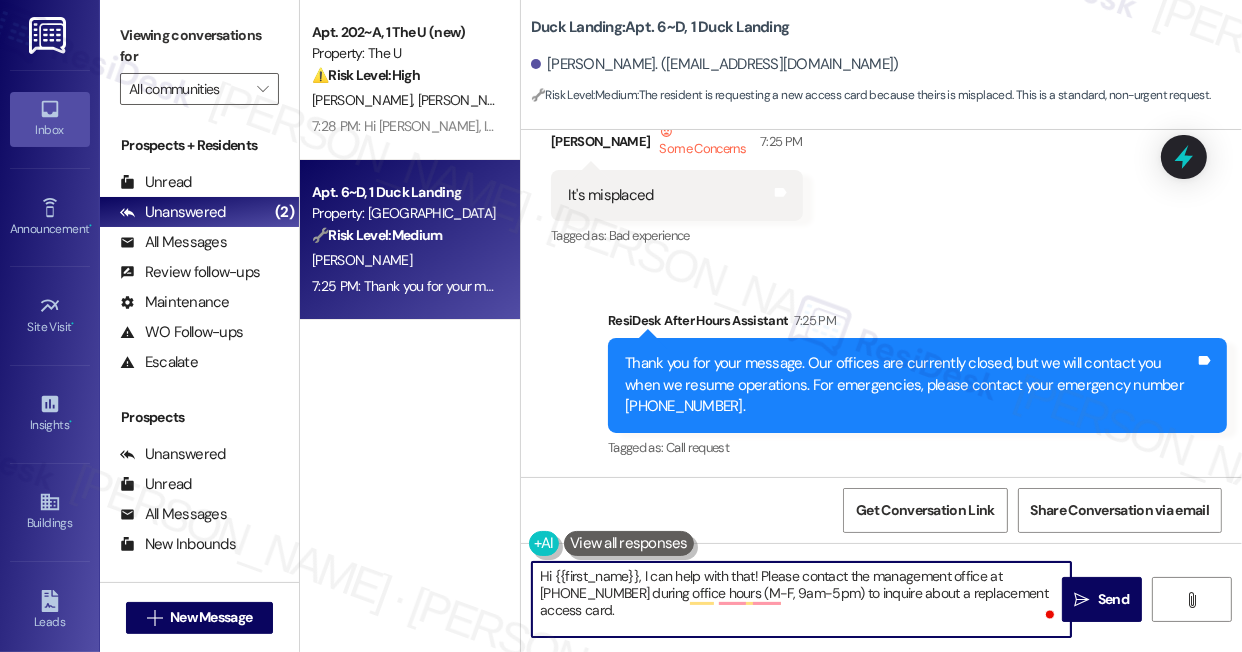 click on "Hi {{first_name}}, I can help with that! Please contact the management office at 541-636-4246 during office hours (M-F, 9am-5pm) to inquire about a replacement access card." at bounding box center [801, 599] 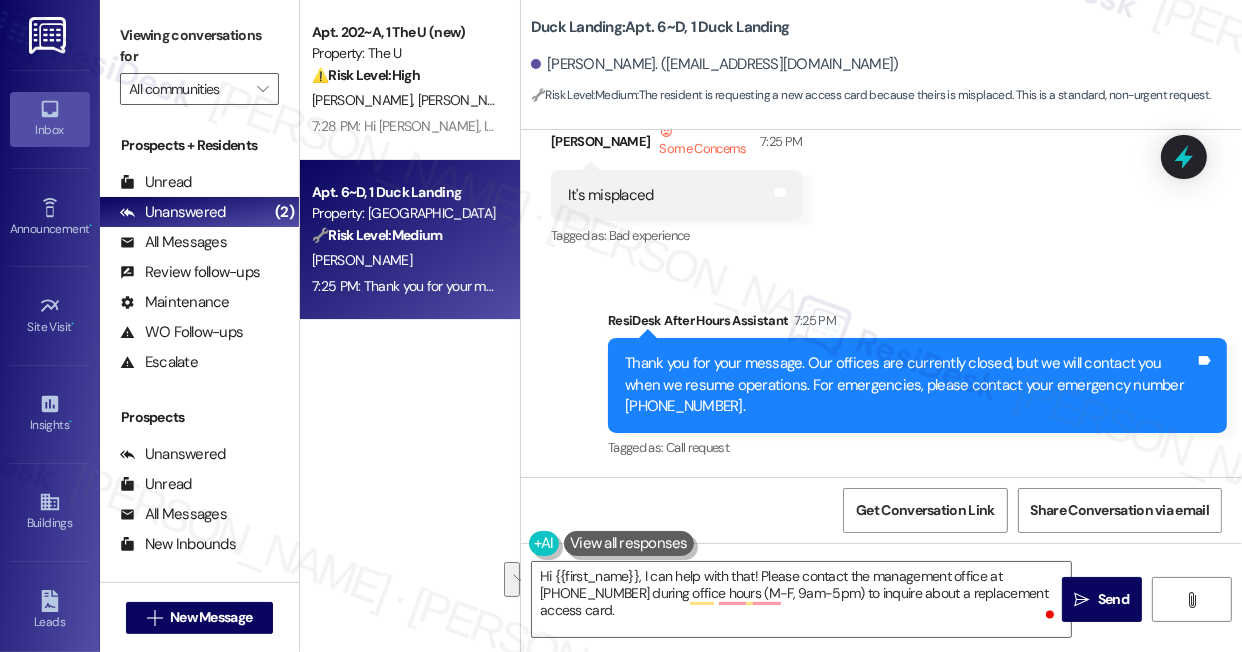 click on "Viewing conversations for" at bounding box center (199, 46) 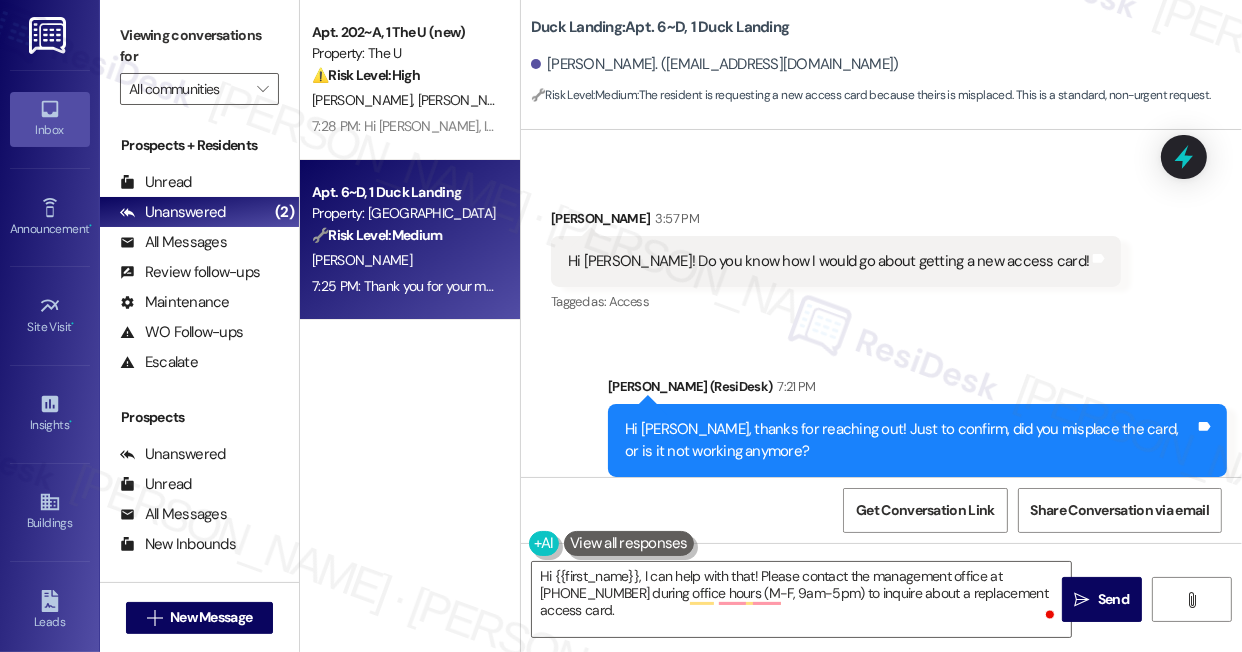 scroll, scrollTop: 4712, scrollLeft: 0, axis: vertical 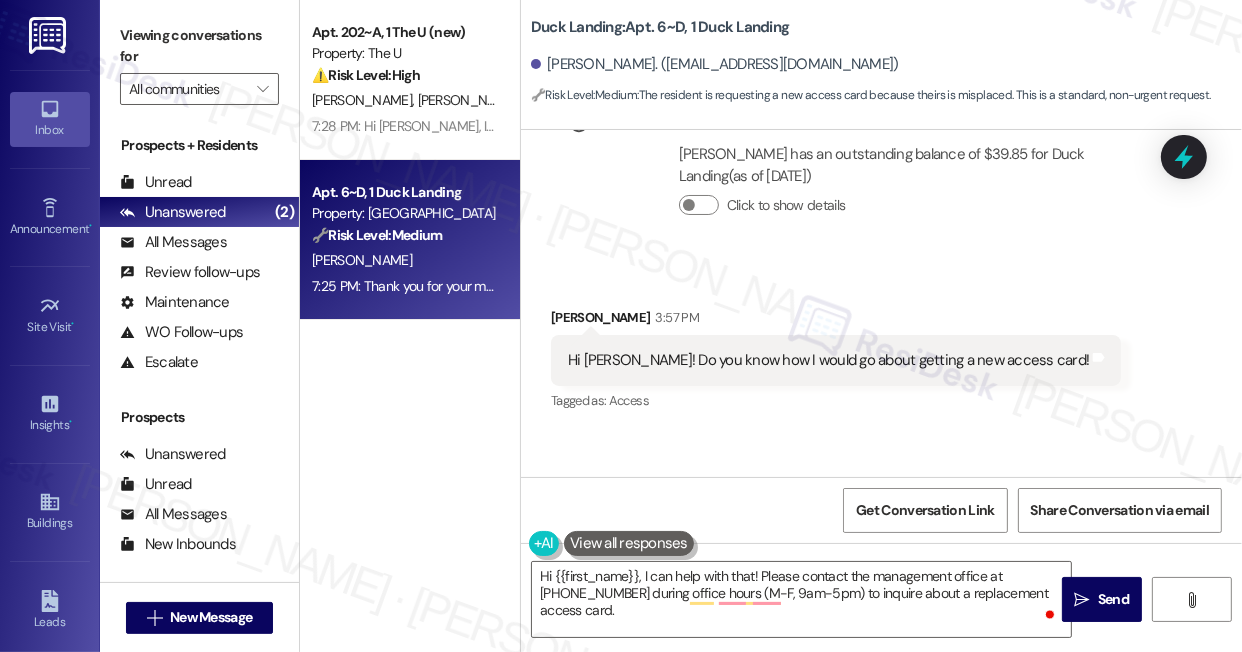 click on "Hi [PERSON_NAME]! Do you know how I would go about getting a new access card!" at bounding box center (828, 360) 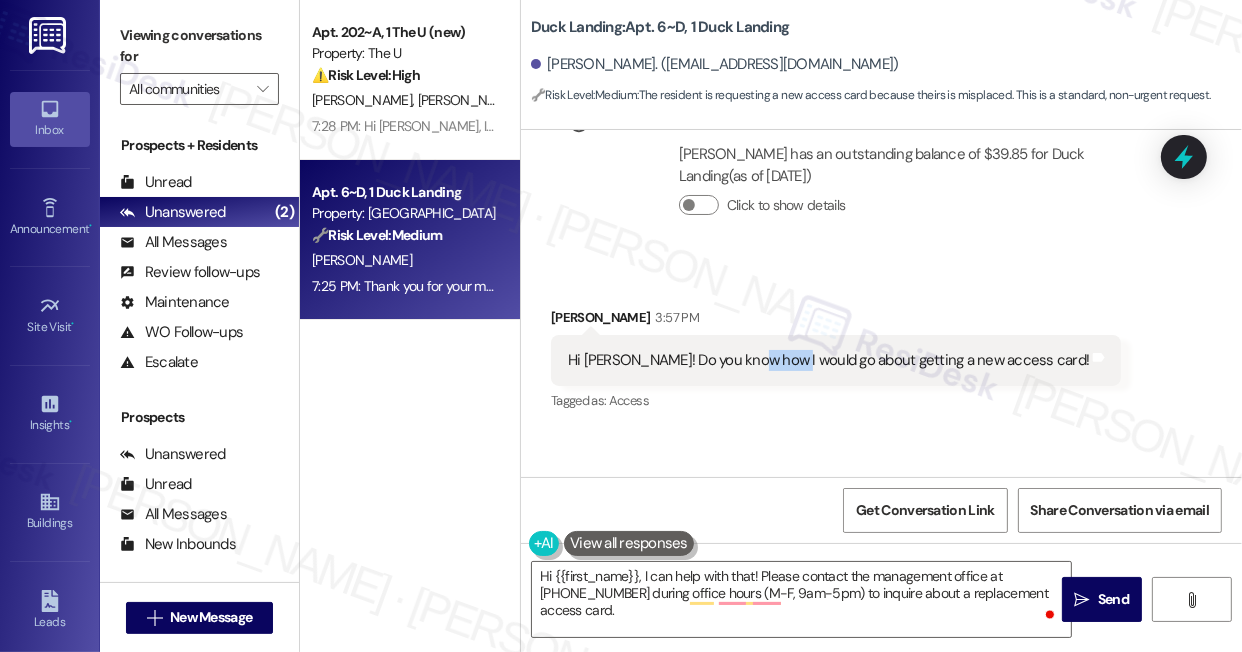 click on "Hi [PERSON_NAME]! Do you know how I would go about getting a new access card!" at bounding box center [828, 360] 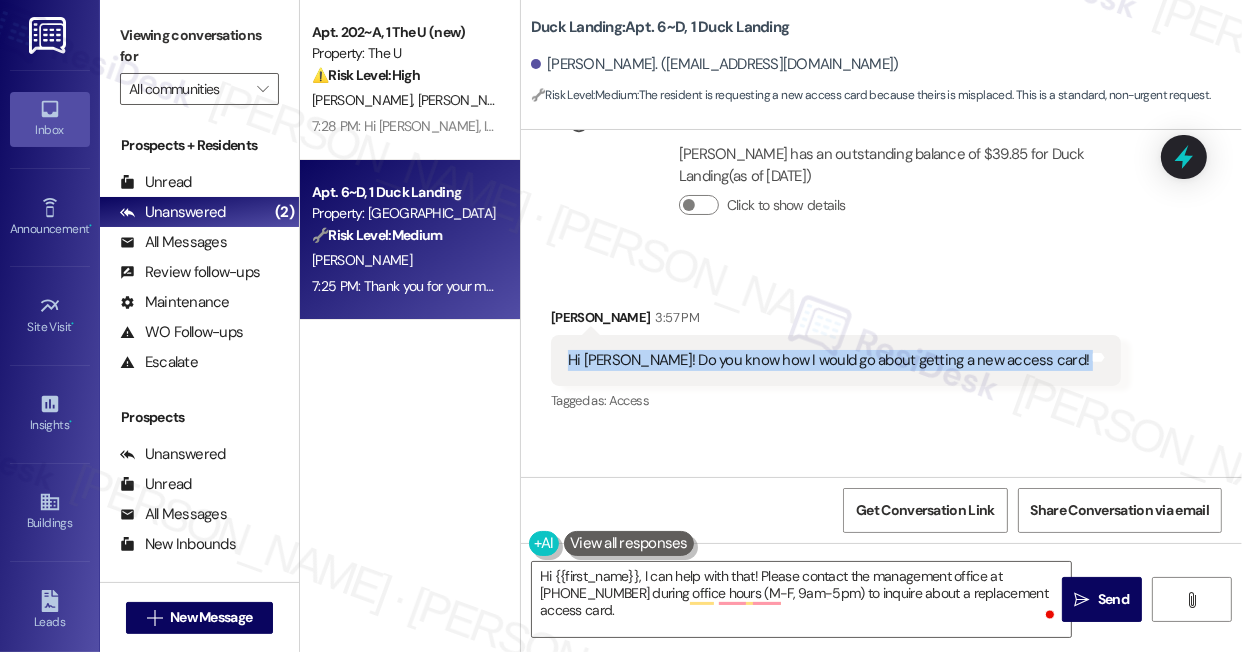 click on "Hi [PERSON_NAME]! Do you know how I would go about getting a new access card!" at bounding box center [828, 360] 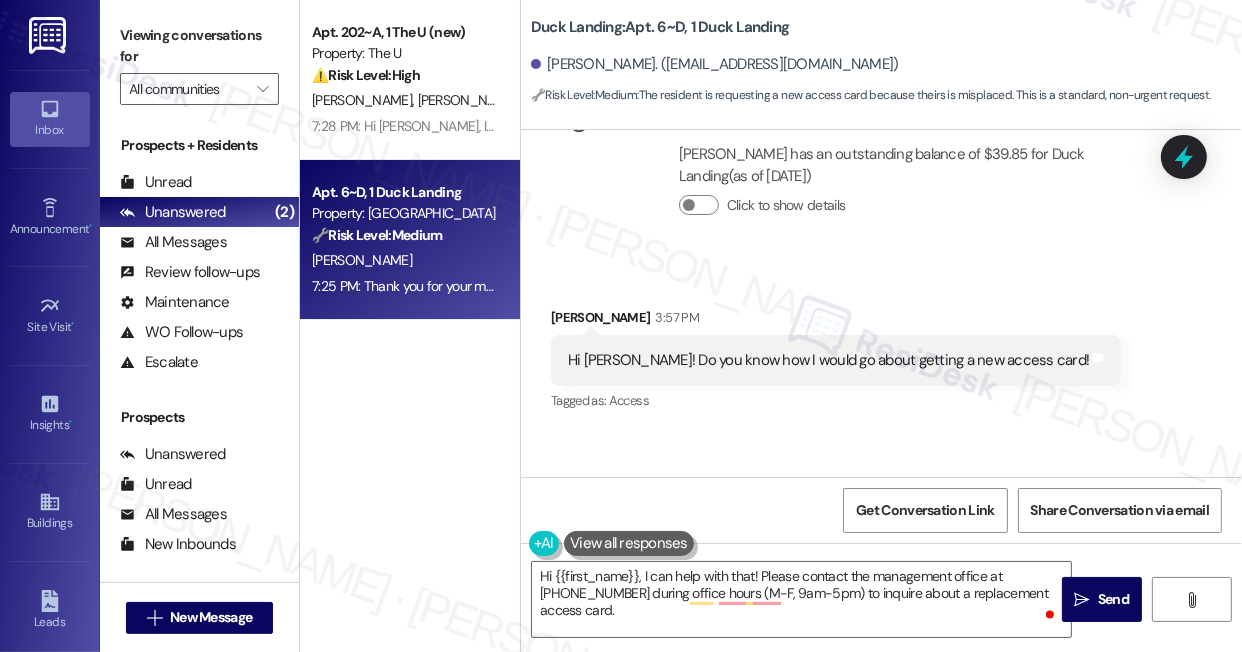 click on "Viewing conversations for" at bounding box center [199, 46] 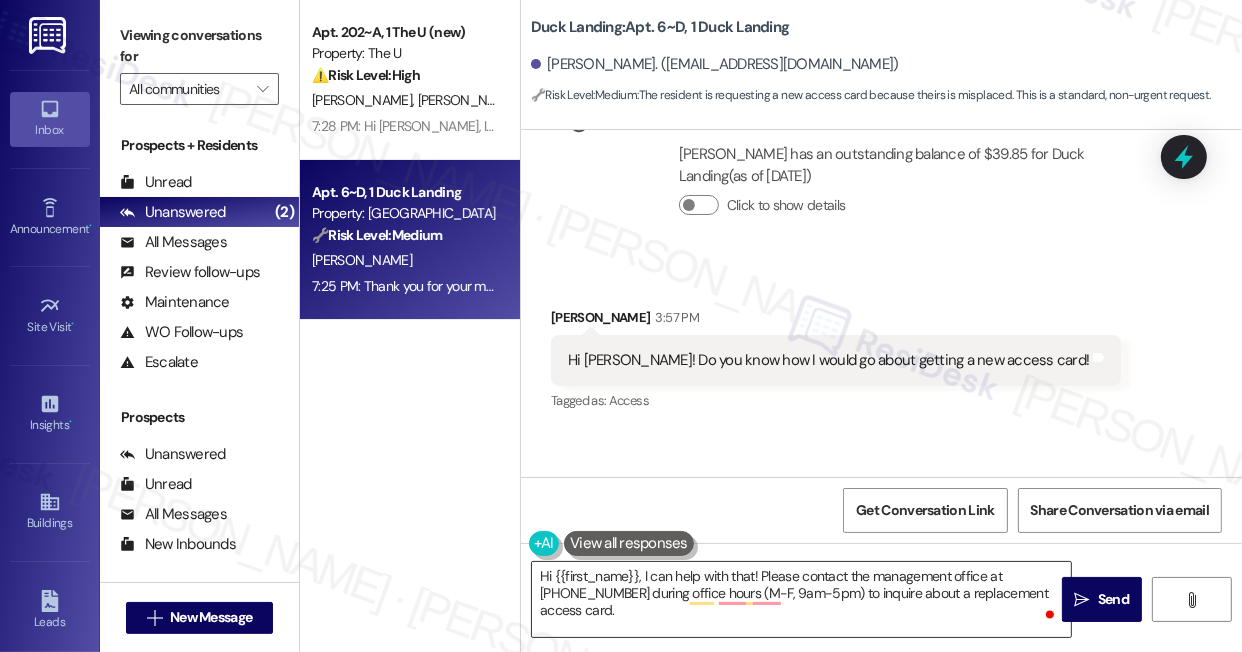 click on "Hi {{first_name}}, I can help with that! Please contact the management office at 541-636-4246 during office hours (M-F, 9am-5pm) to inquire about a replacement access card." at bounding box center [801, 599] 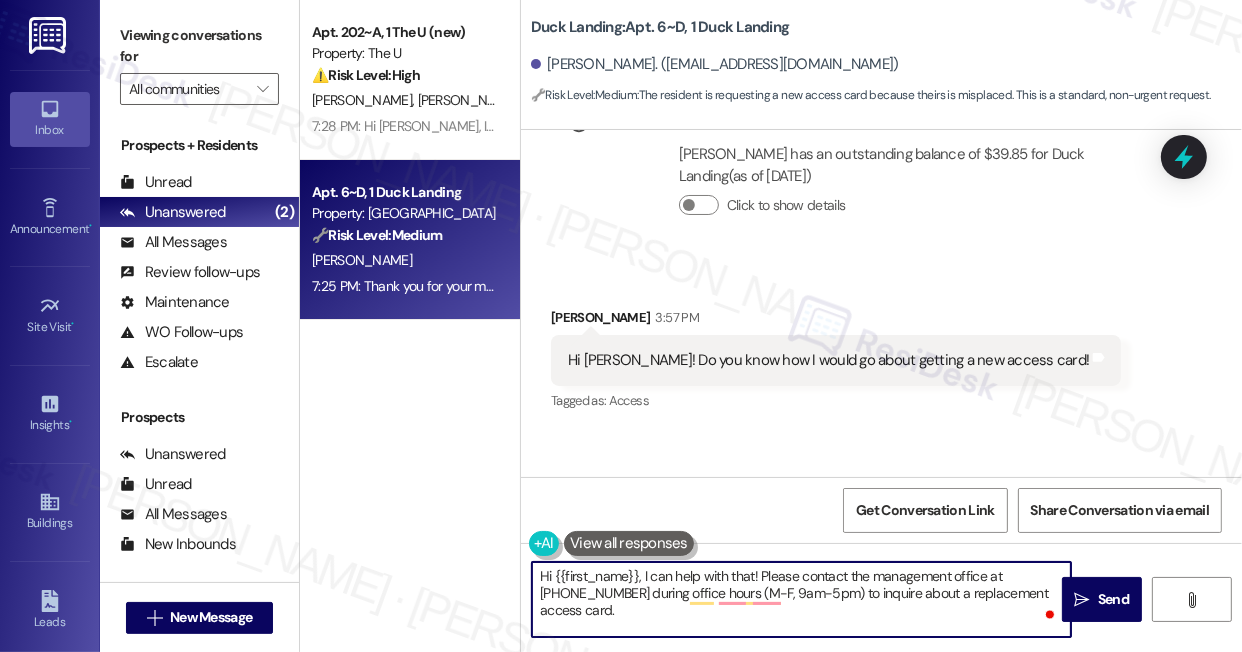 click on "Hi {{first_name}}, I can help with that! Please contact the management office at 541-636-4246 during office hours (M-F, 9am-5pm) to inquire about a replacement access card." at bounding box center (801, 599) 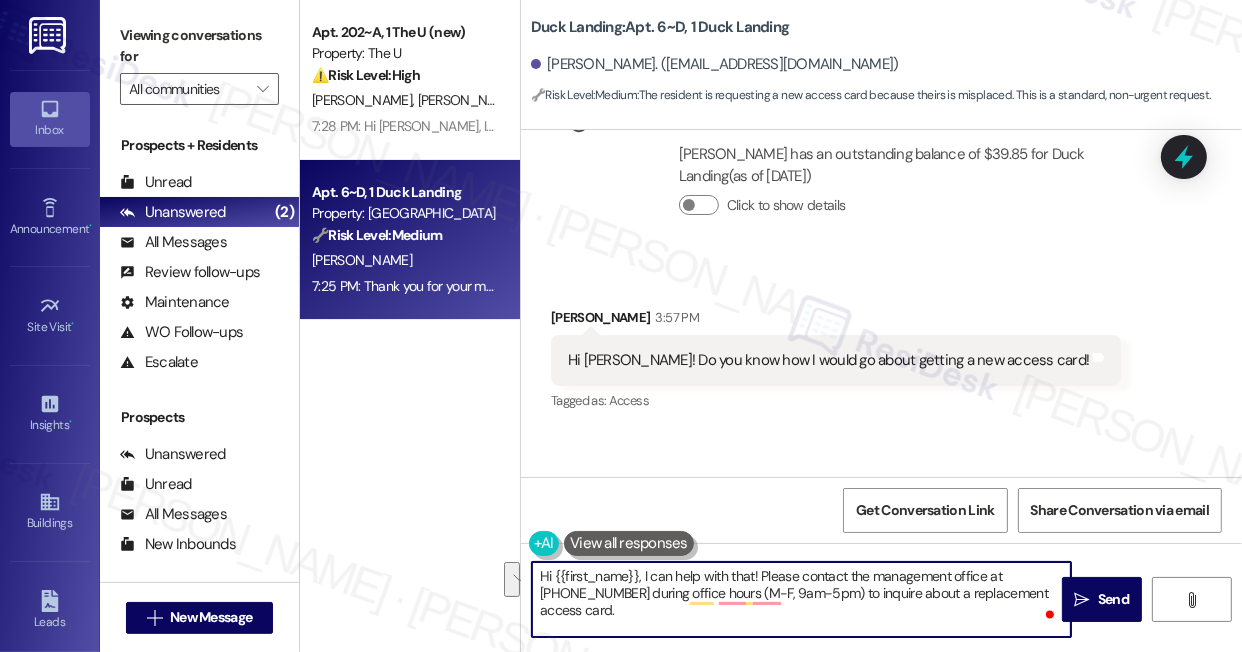 click on "Hi {{first_name}}, I can help with that! Please contact the management office at 541-636-4246 during office hours (M-F, 9am-5pm) to inquire about a replacement access card." at bounding box center (801, 599) 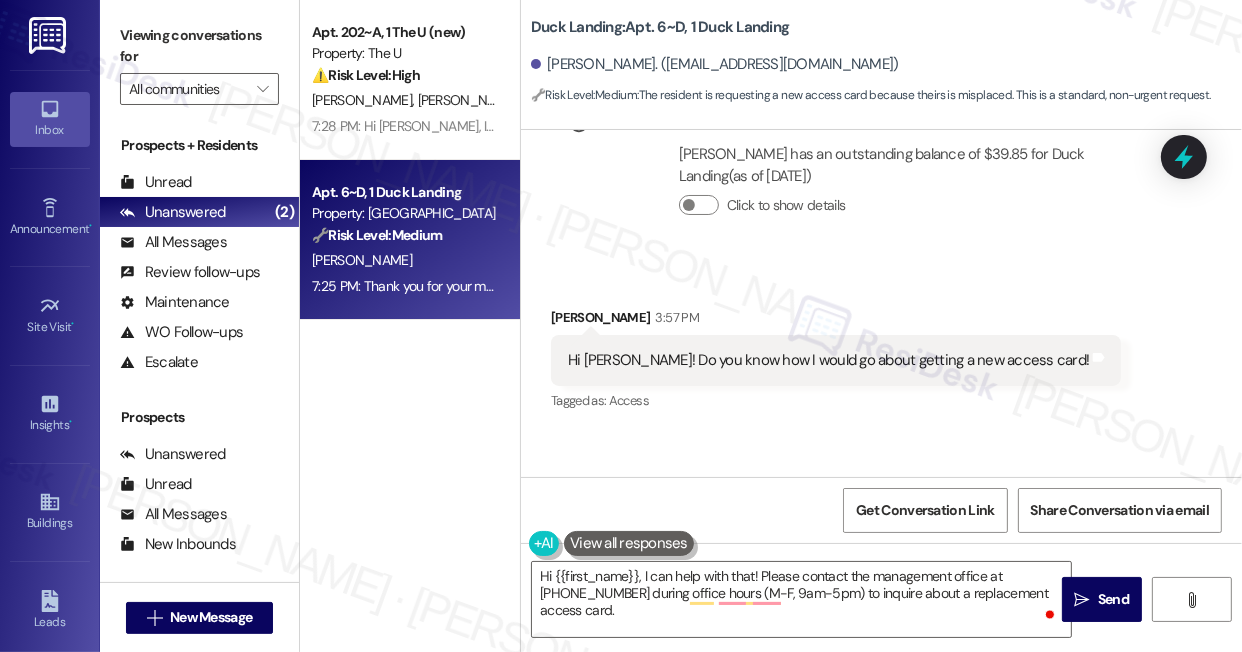 click on "Viewing conversations for" at bounding box center [199, 46] 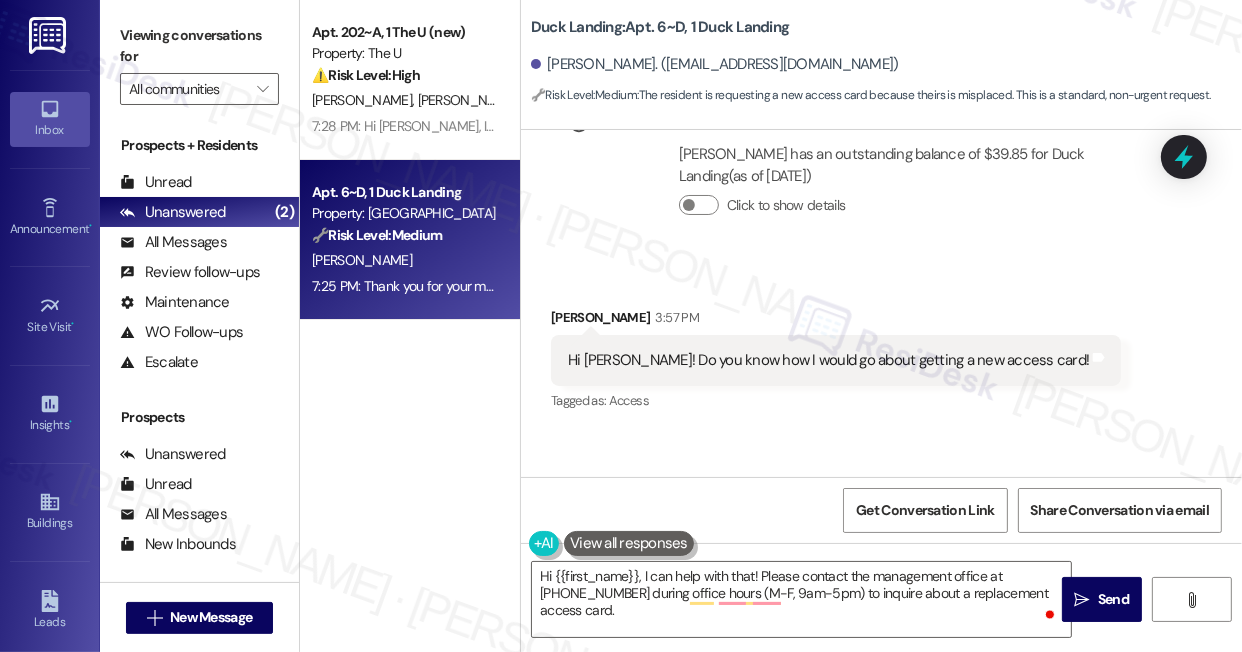 drag, startPoint x: 127, startPoint y: 22, endPoint x: 142, endPoint y: 25, distance: 15.297058 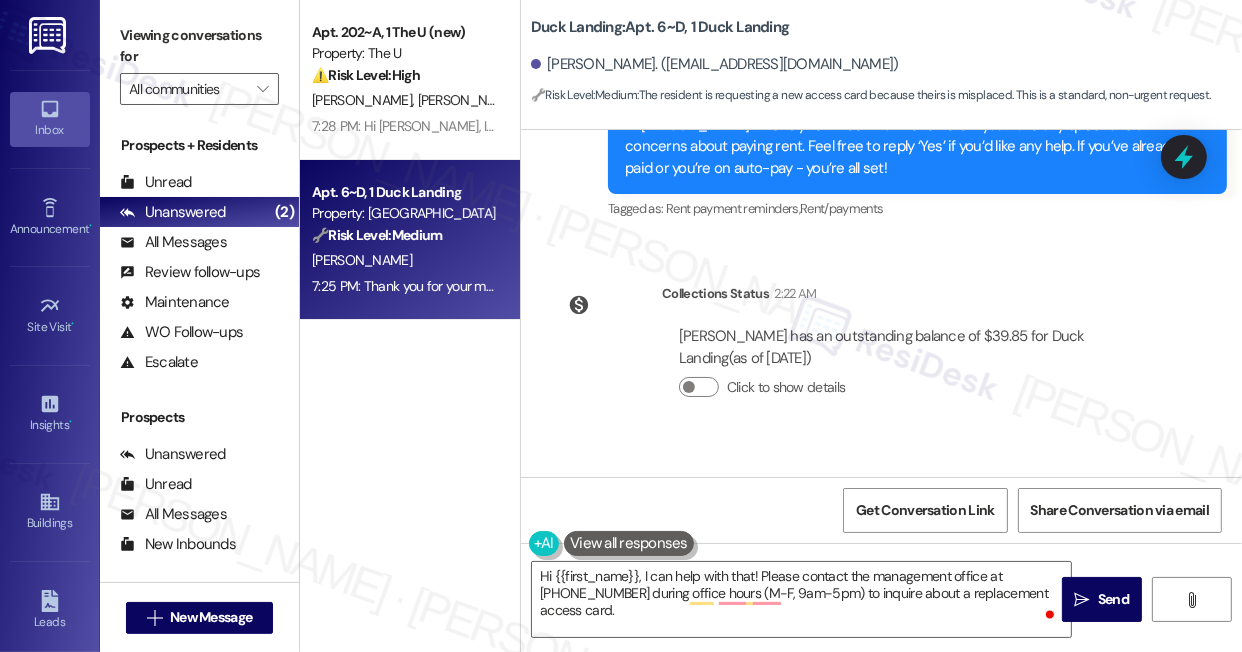 scroll, scrollTop: 4802, scrollLeft: 0, axis: vertical 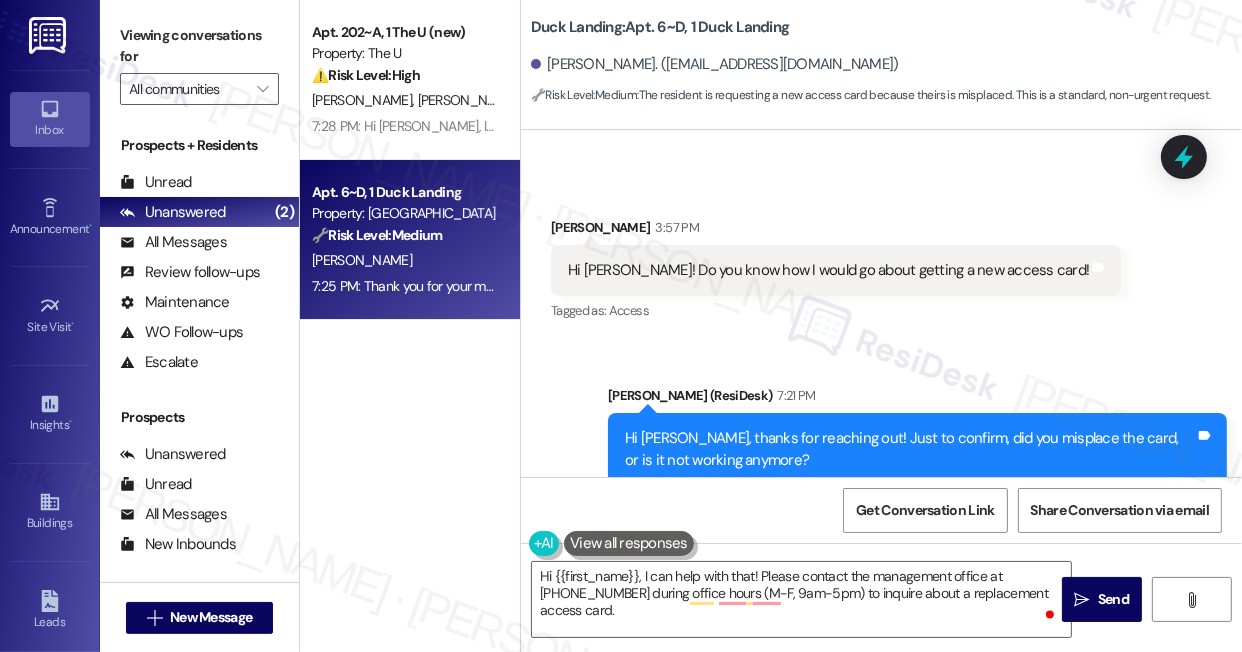click on "Hi [PERSON_NAME]! Do you know how I would go about getting a new access card!" at bounding box center (828, 270) 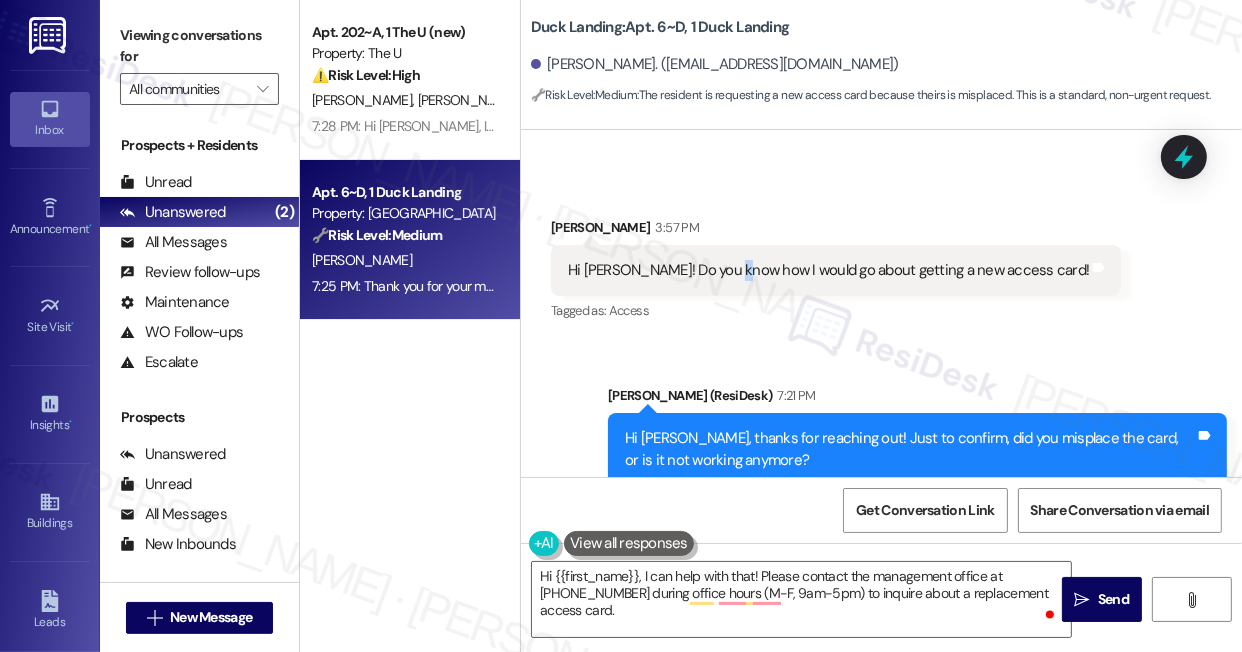 click on "Hi [PERSON_NAME]! Do you know how I would go about getting a new access card!" at bounding box center (828, 270) 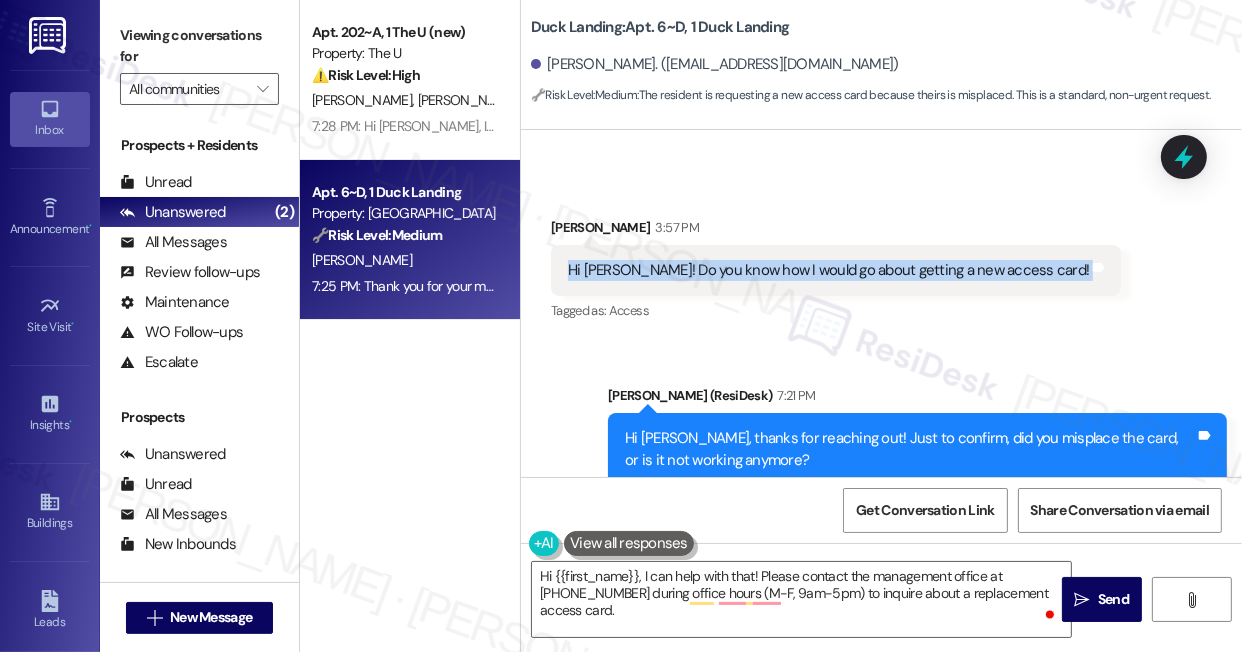 click on "Hi [PERSON_NAME]! Do you know how I would go about getting a new access card!" at bounding box center (828, 270) 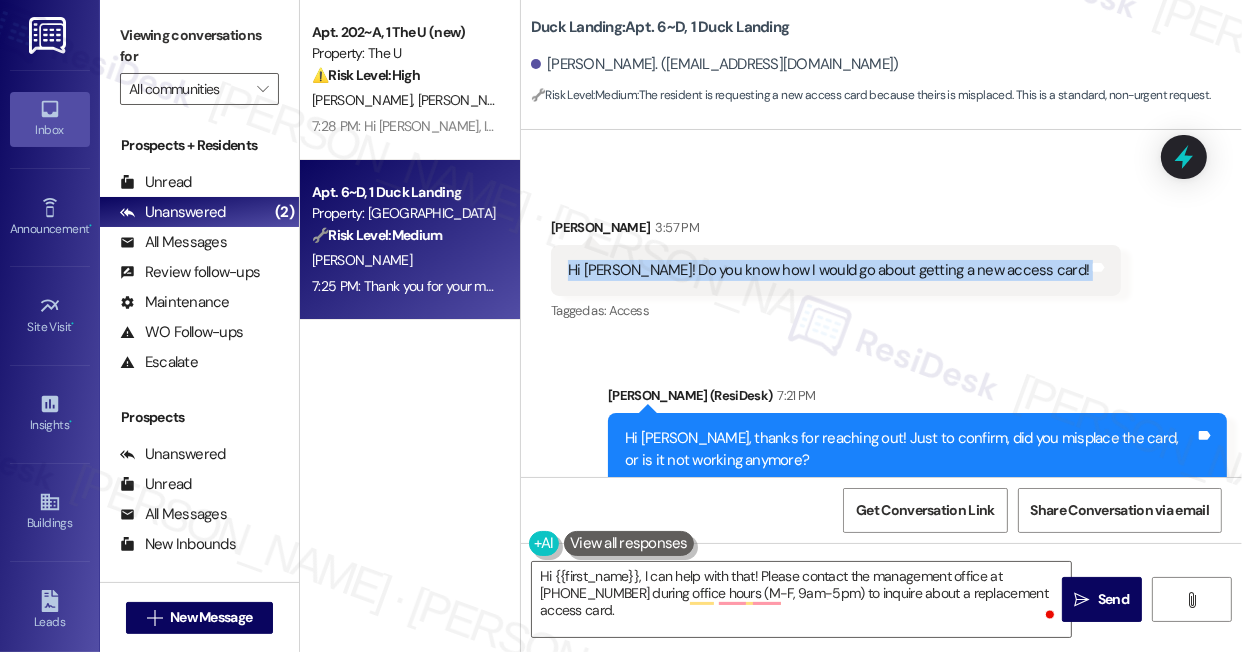 copy on "Hi Sarah! Do you know how I would go about getting a new access card! Tags and notes" 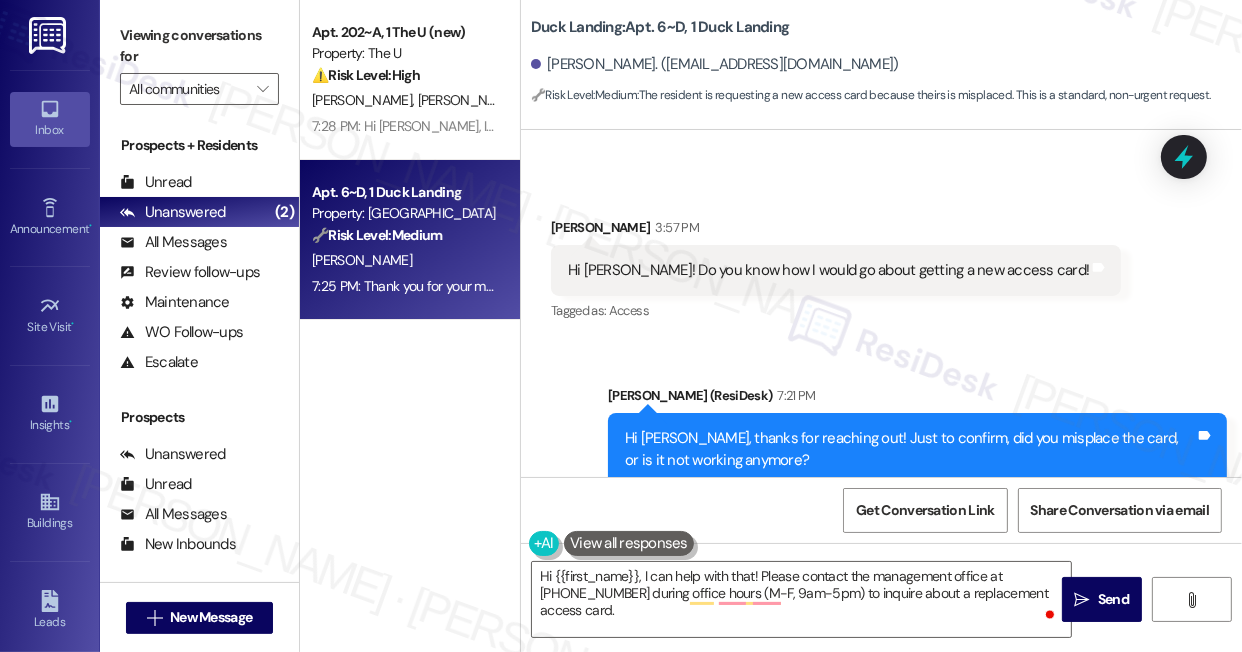 drag, startPoint x: 168, startPoint y: 48, endPoint x: 296, endPoint y: 143, distance: 159.40201 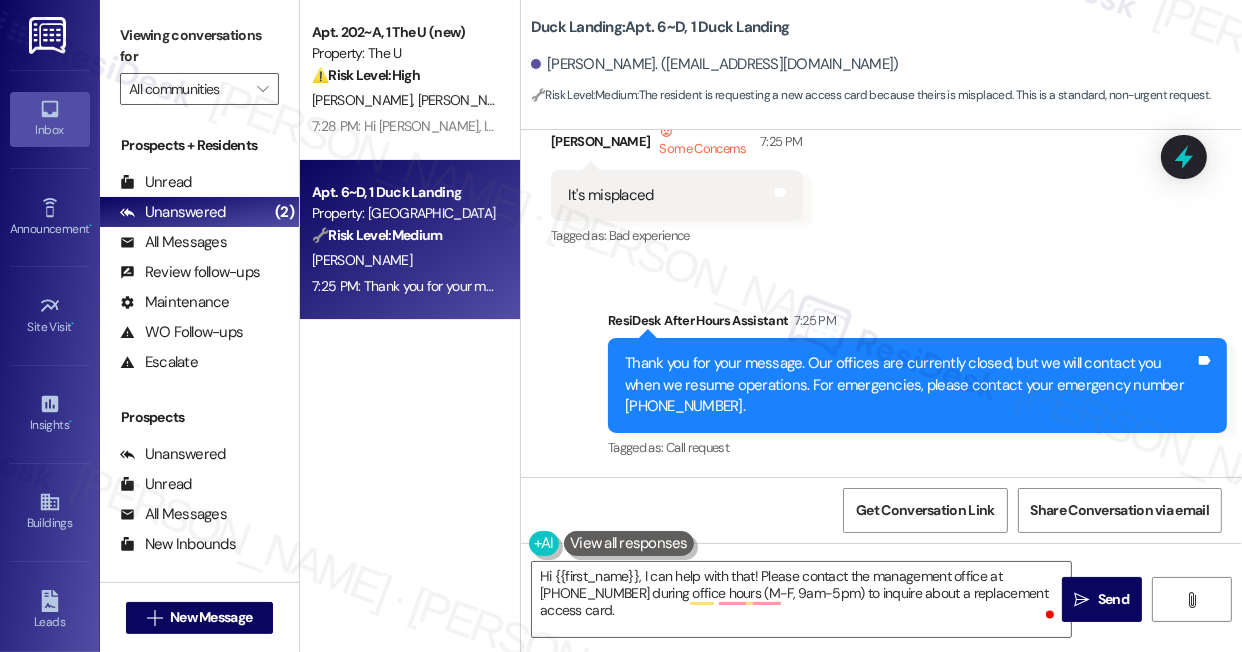 scroll, scrollTop: 4984, scrollLeft: 0, axis: vertical 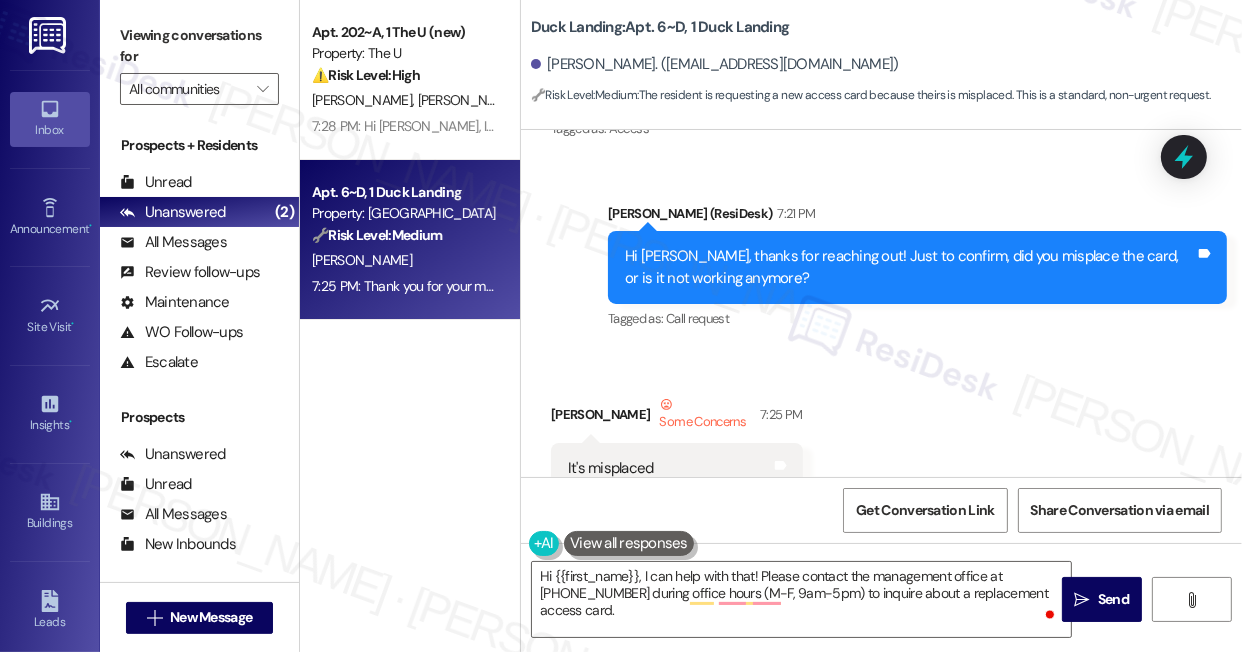 click on "It's misplaced" at bounding box center [611, 468] 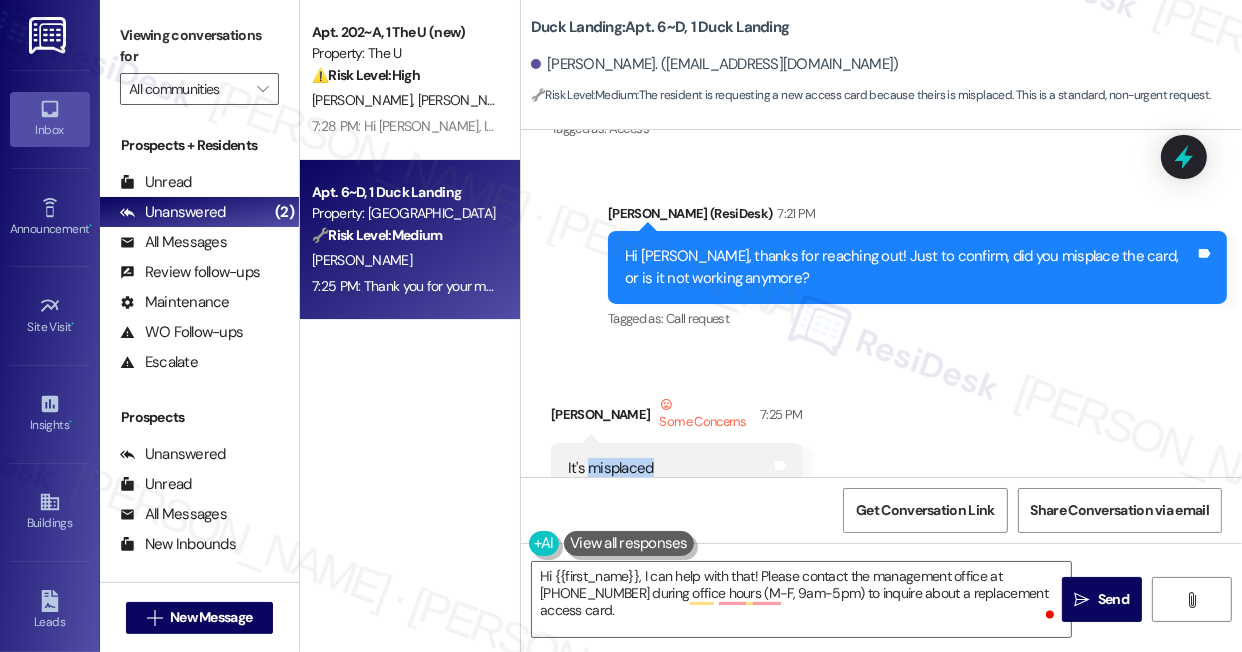 click on "It's misplaced" at bounding box center [611, 468] 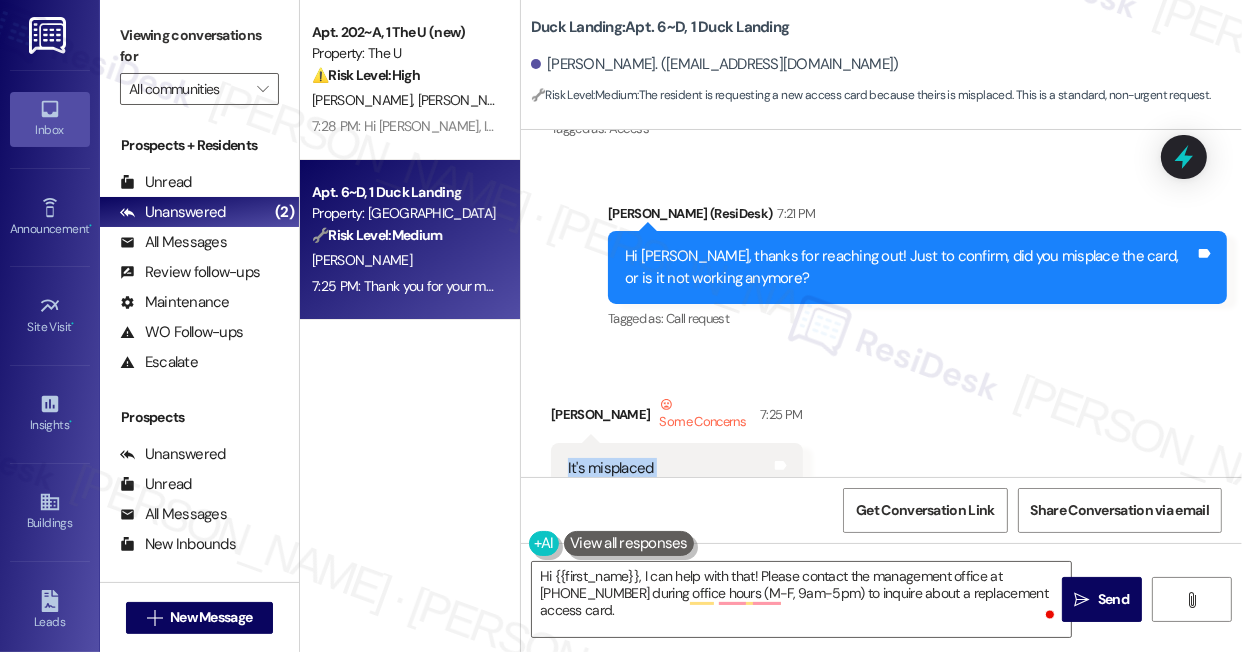 click on "It's misplaced" at bounding box center [611, 468] 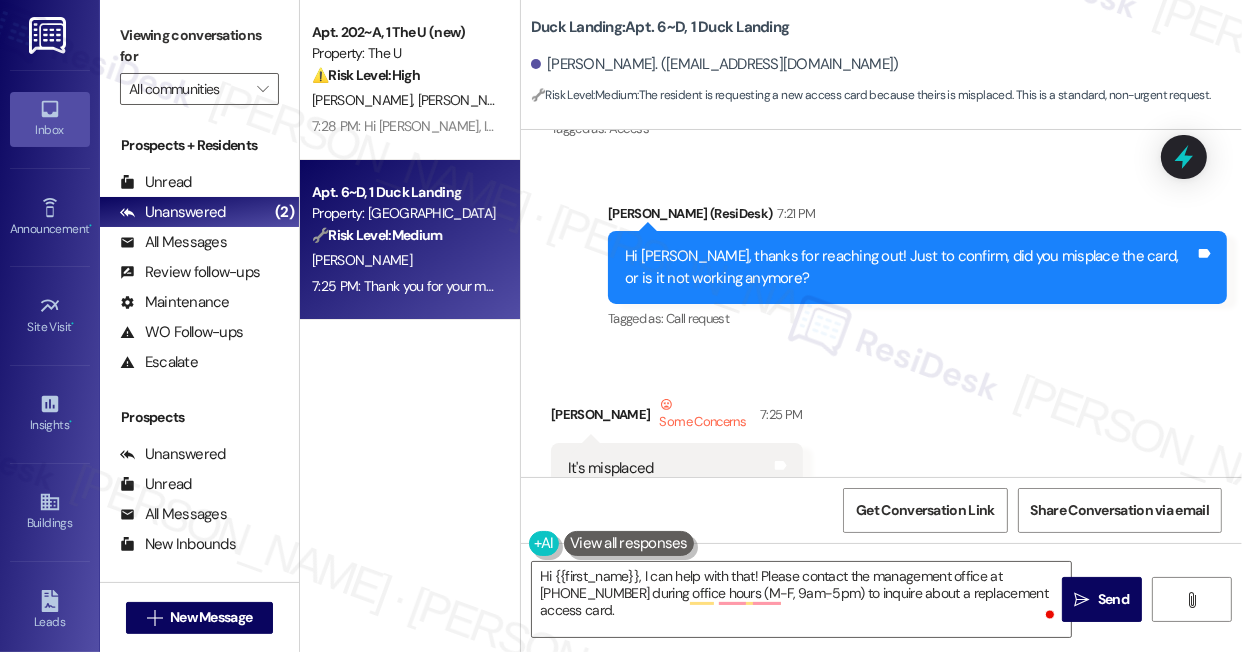 click on "Viewing conversations for All communities " at bounding box center (199, 62) 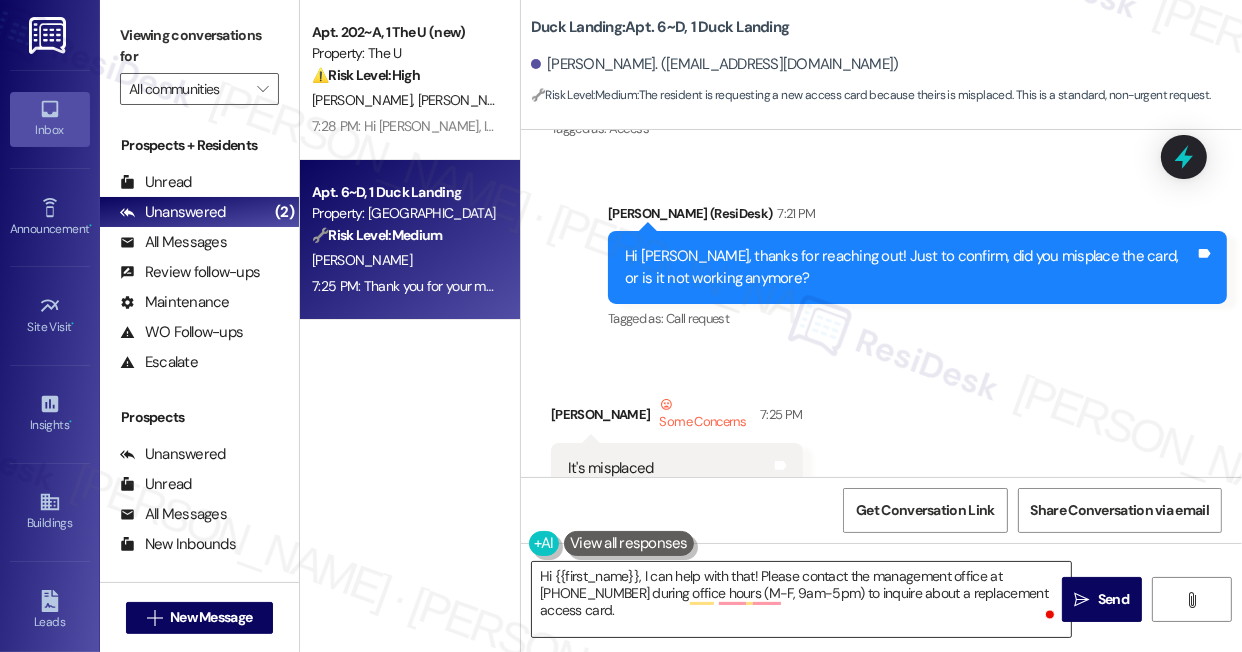 click on "Hi {{first_name}}, I can help with that! Please contact the management office at 541-636-4246 during office hours (M-F, 9am-5pm) to inquire about a replacement access card." at bounding box center [801, 599] 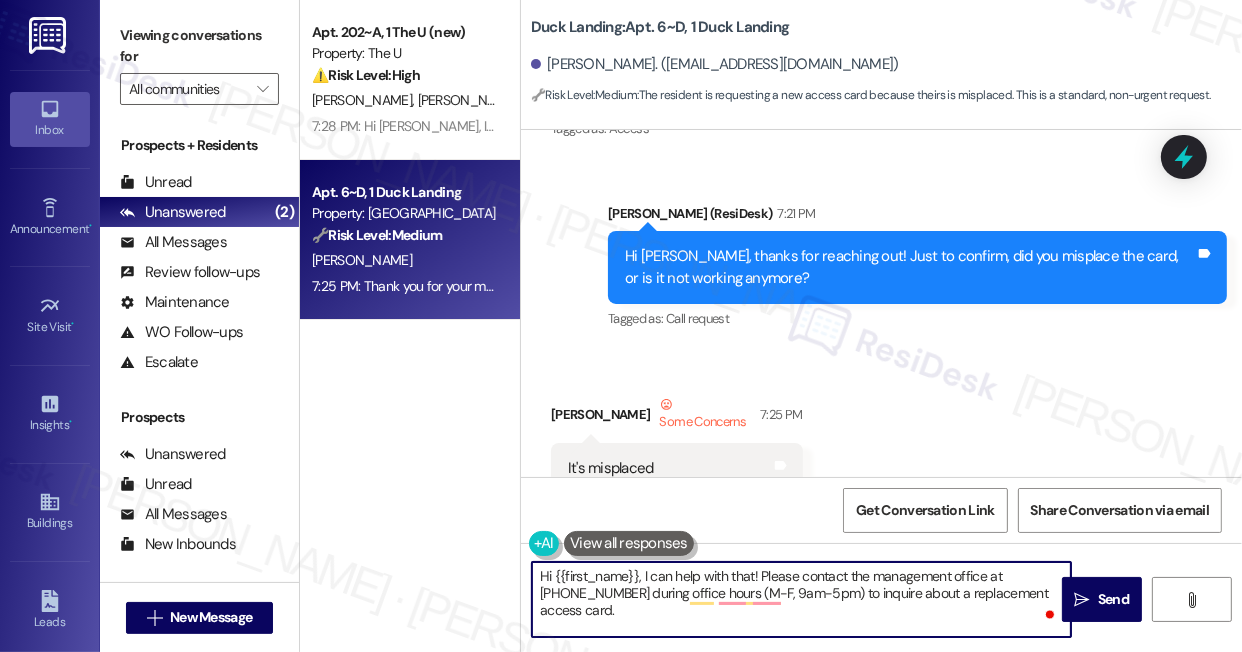 click on "Hi {{first_name}}, I can help with that! Please contact the management office at 541-636-4246 during office hours (M-F, 9am-5pm) to inquire about a replacement access card." at bounding box center [801, 599] 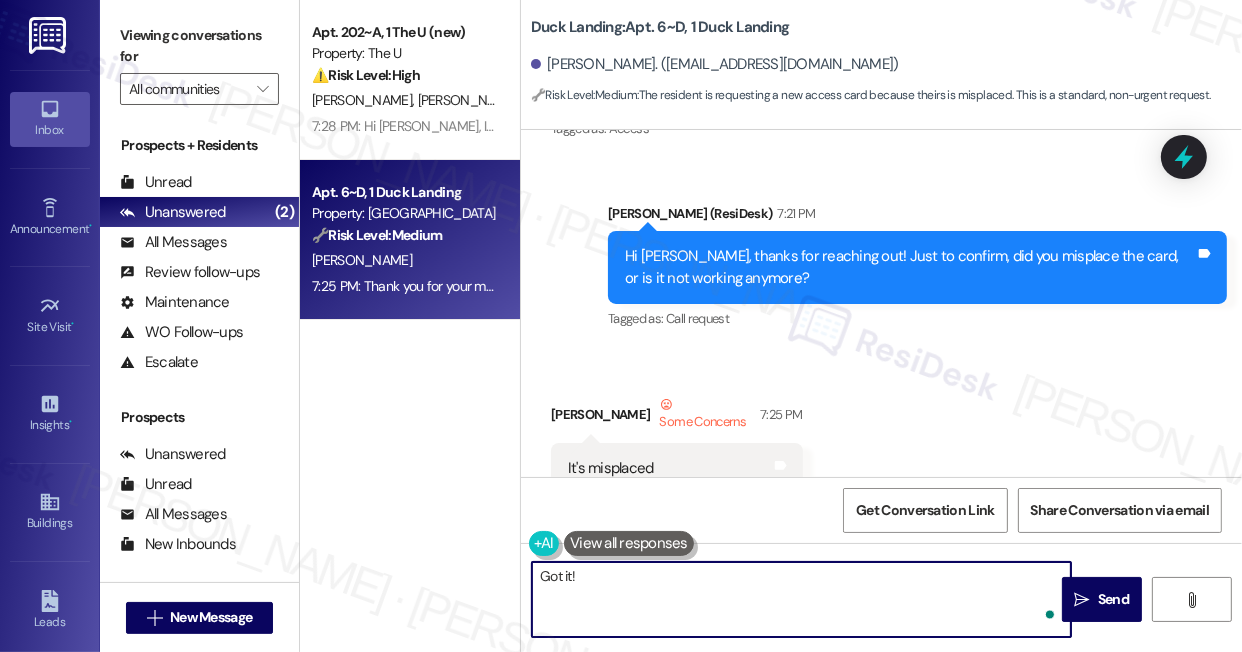 paste on "checked with the front desk in case it was turned in?" 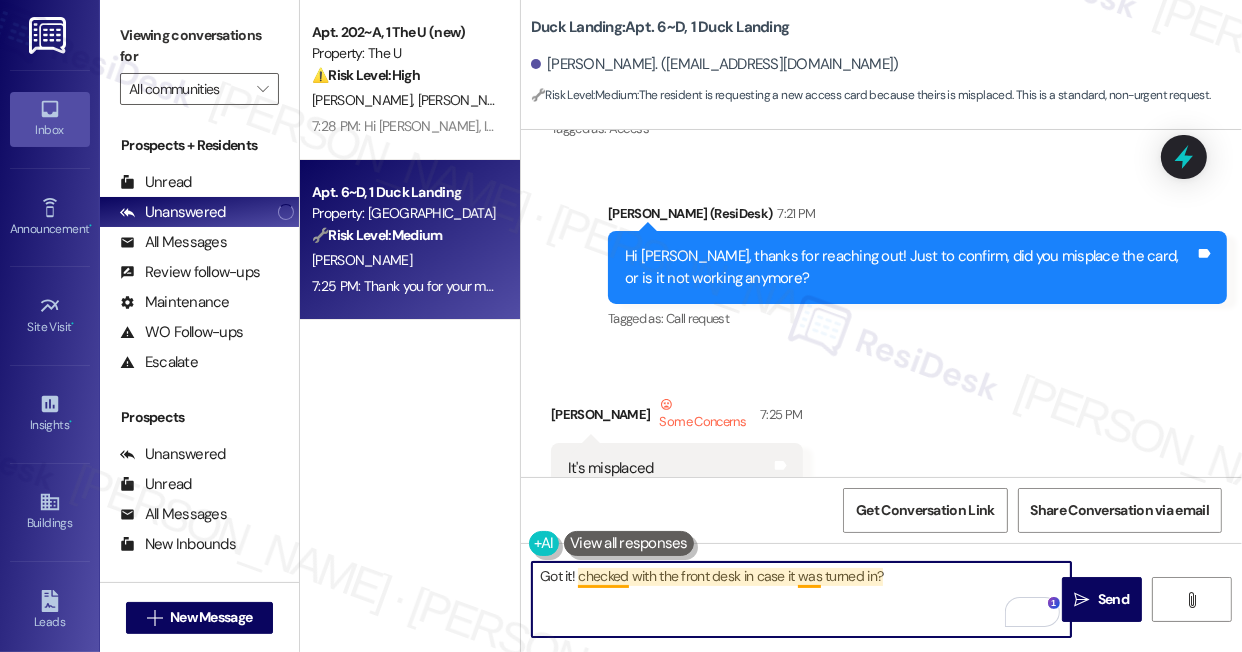 drag, startPoint x: 578, startPoint y: 577, endPoint x: 589, endPoint y: 576, distance: 11.045361 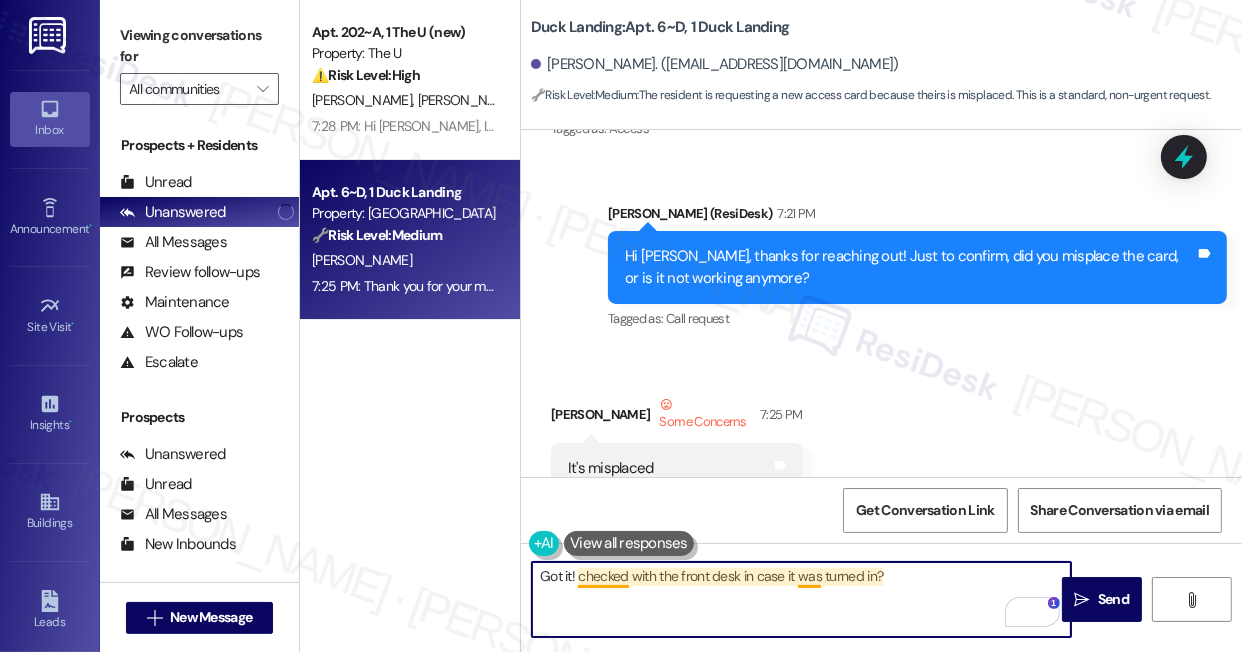 click on "Got it! checked with the front desk in case it was turned in?" at bounding box center [801, 599] 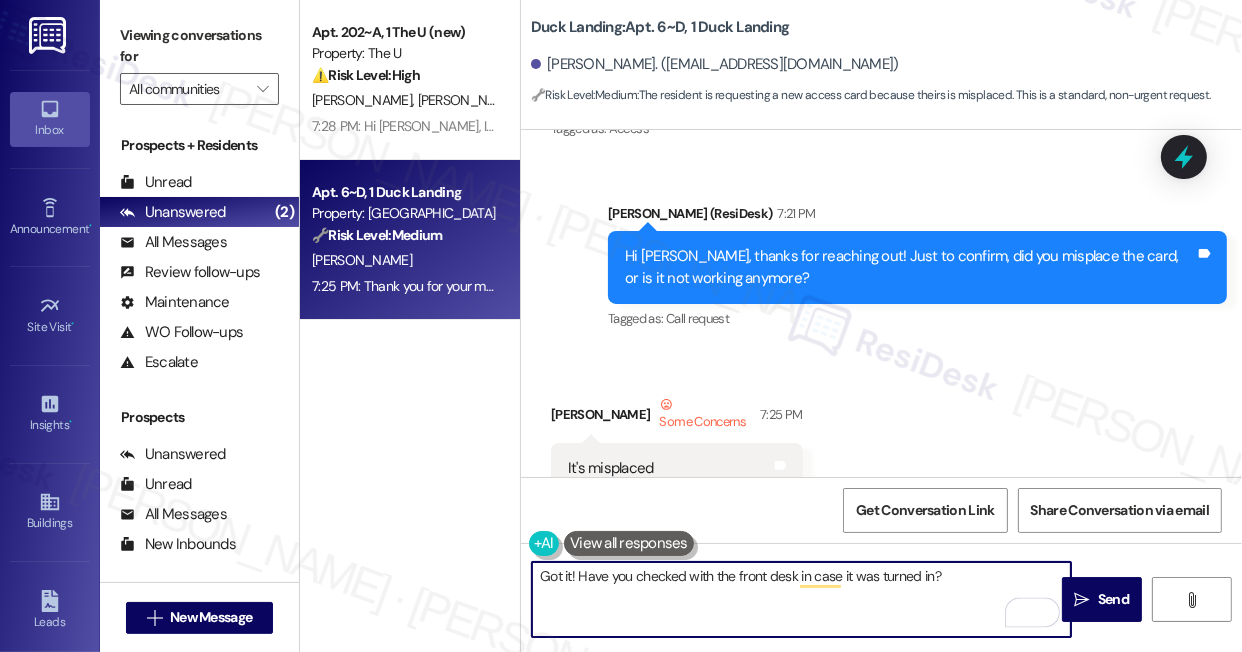 type on "Got it! Have you checked with the front desk in case it was turned in?" 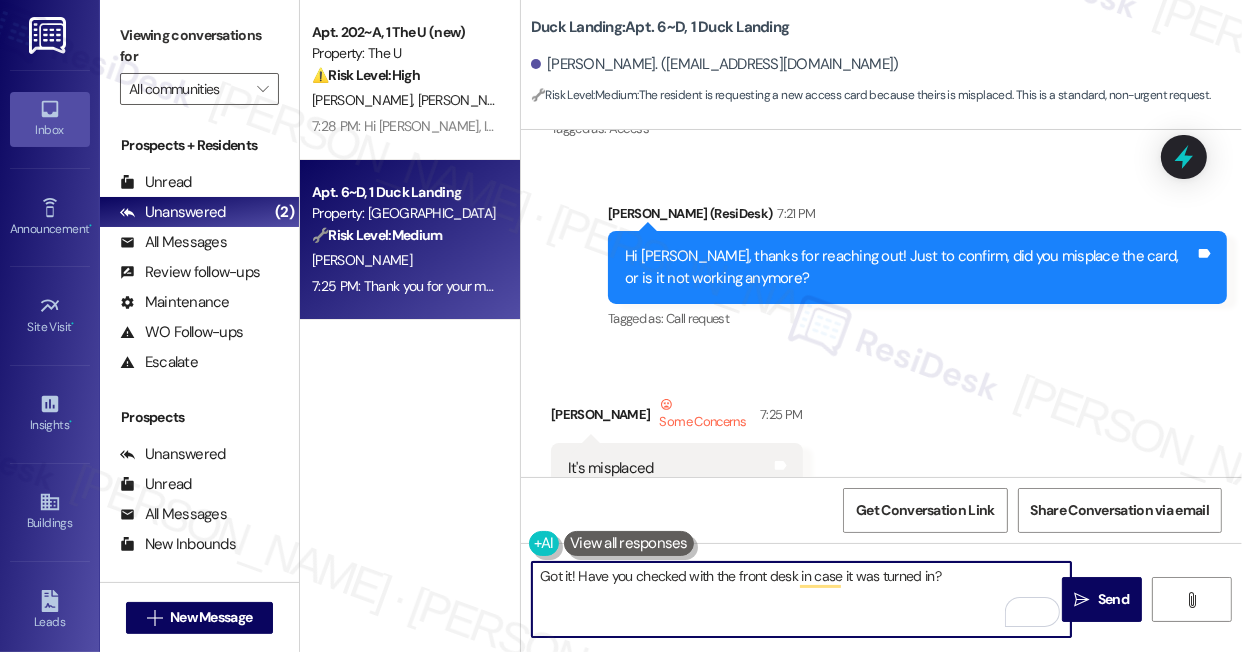 drag, startPoint x: 957, startPoint y: 573, endPoint x: 979, endPoint y: 570, distance: 22.203604 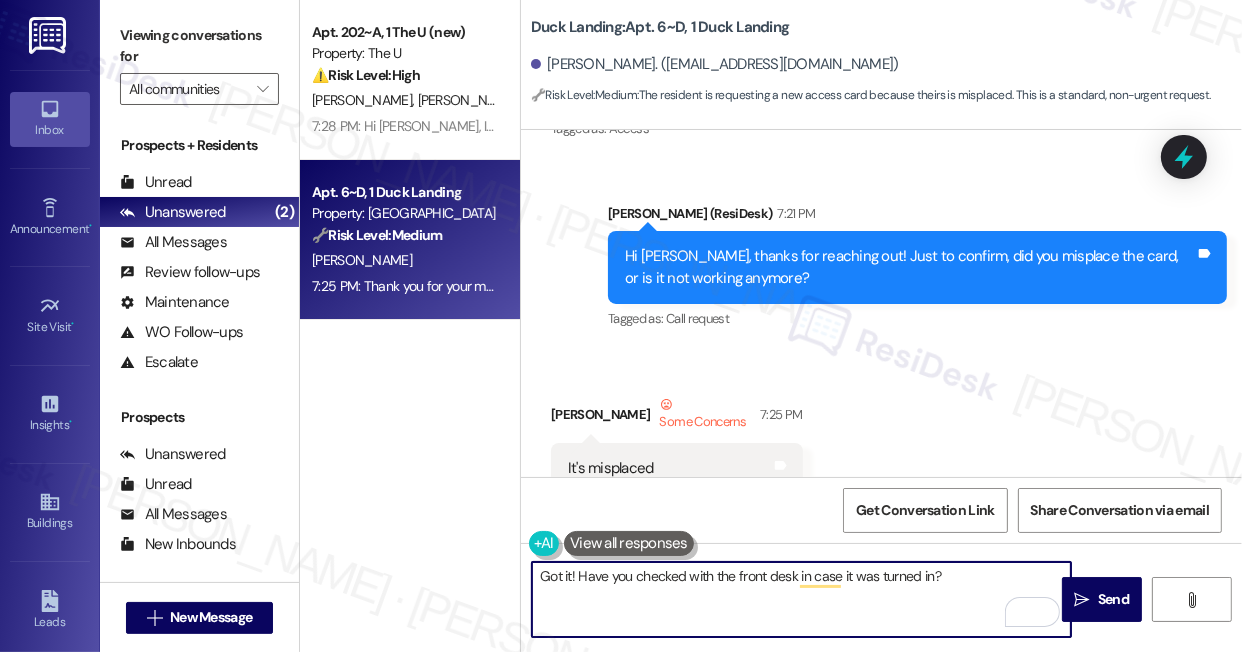 click on "Got it! Have you checked with the front desk in case it was turned in?" at bounding box center [801, 599] 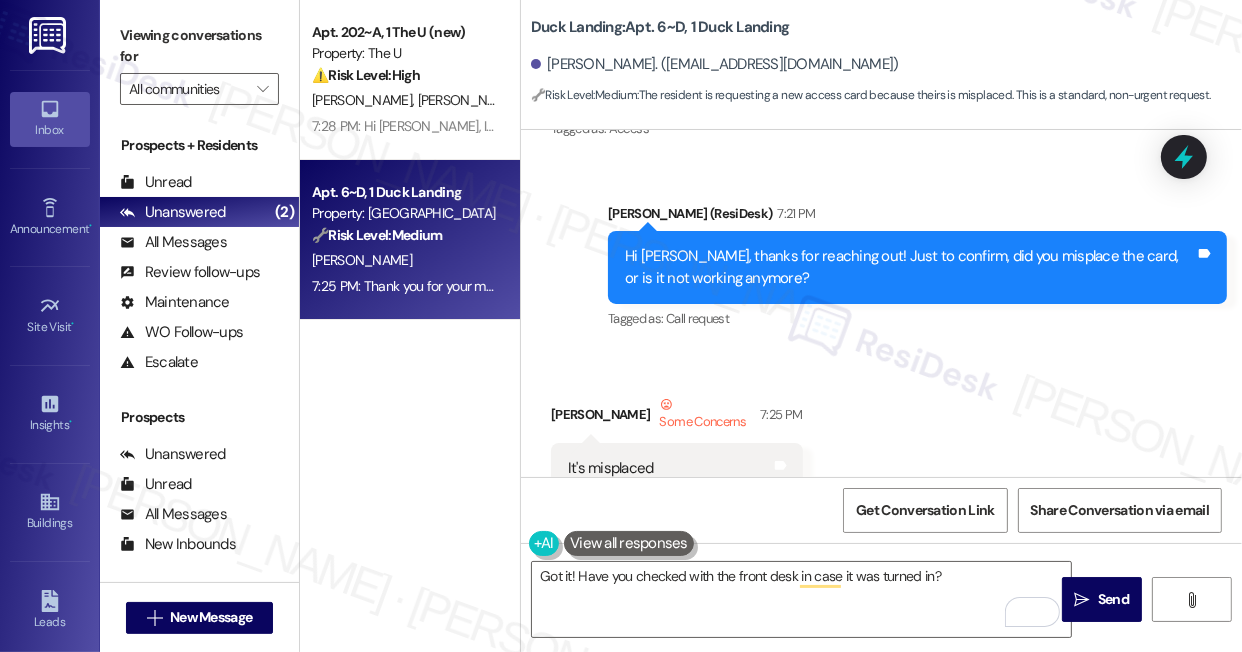 click on "Received via SMS Lauren Kocheny   Some Concerns 7:25 PM It's misplaced Tags and notes Tagged as:   Bad experience Click to highlight conversations about Bad experience" at bounding box center (881, 444) 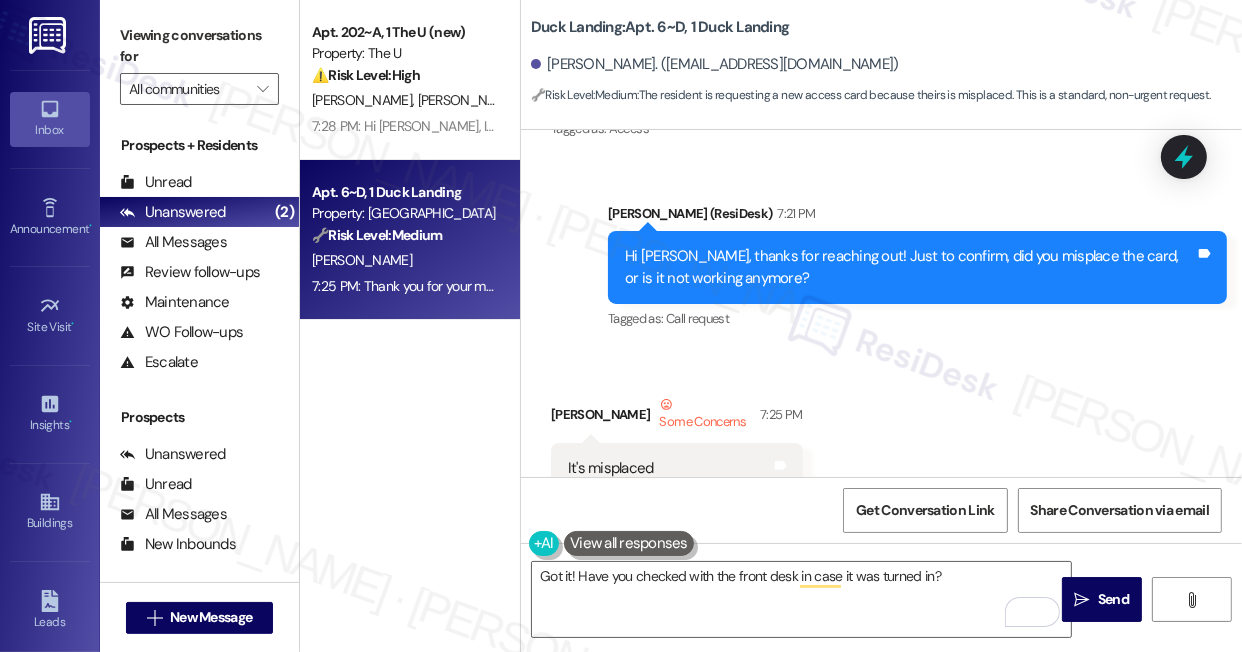 click on "Viewing conversations for" at bounding box center [199, 46] 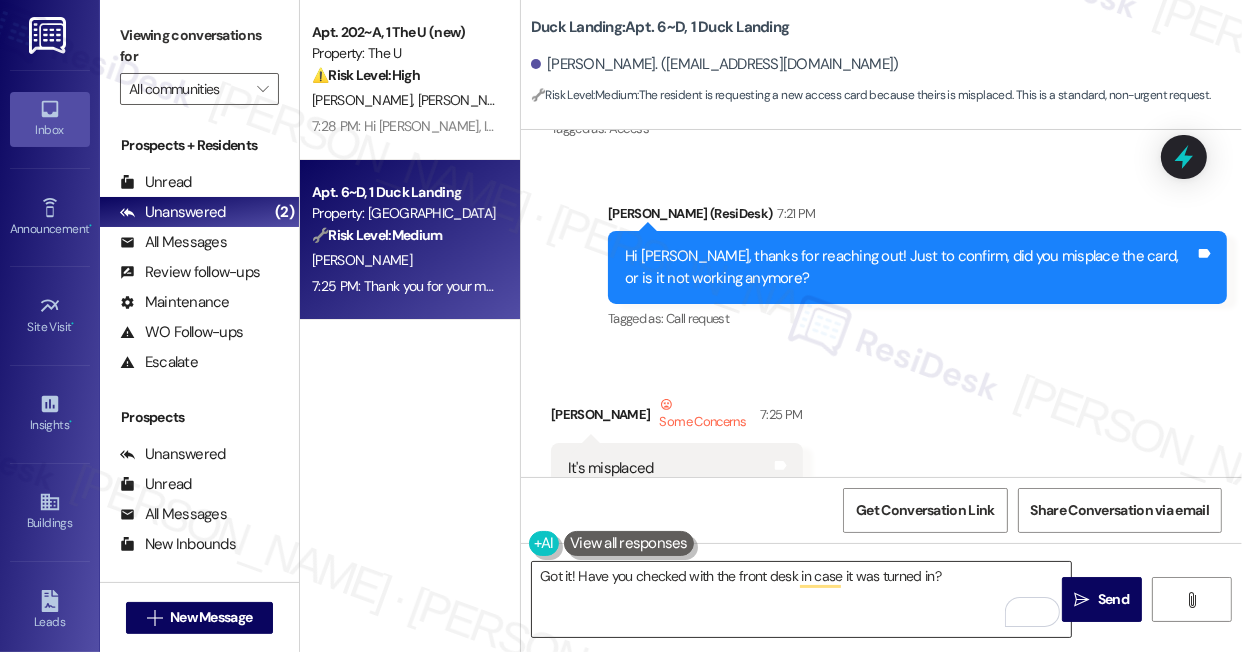 click on "Got it! Have you checked with the front desk in case it was turned in?" at bounding box center [801, 599] 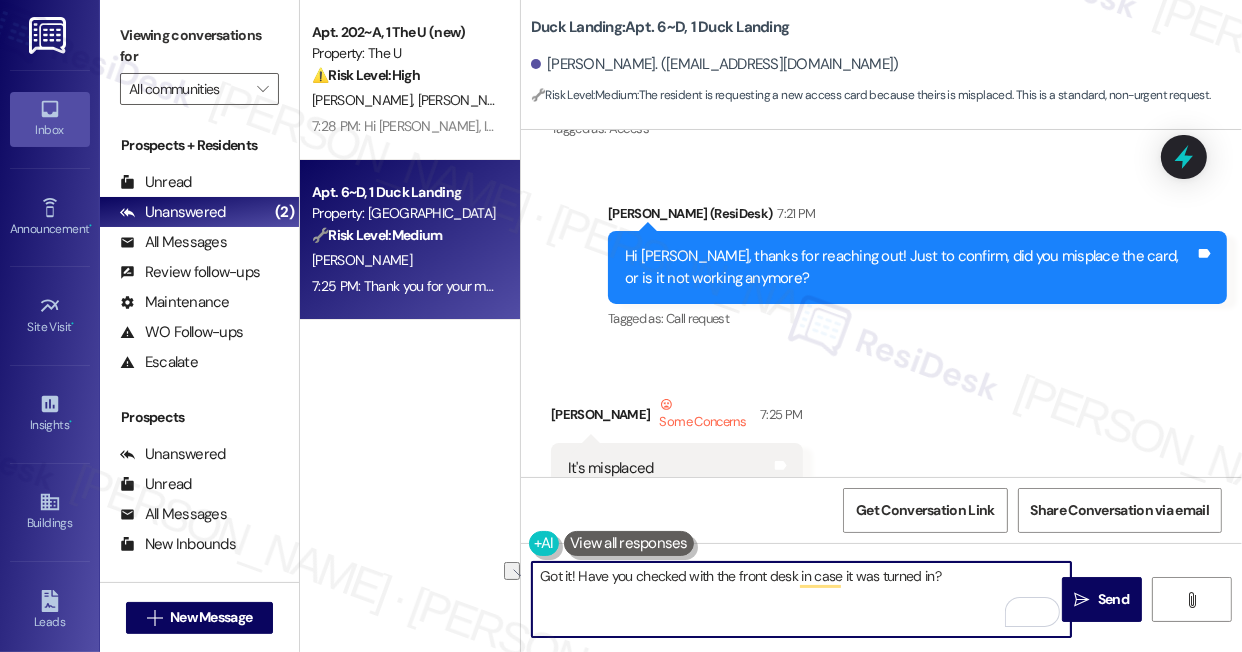 drag, startPoint x: 981, startPoint y: 577, endPoint x: 584, endPoint y: 577, distance: 397 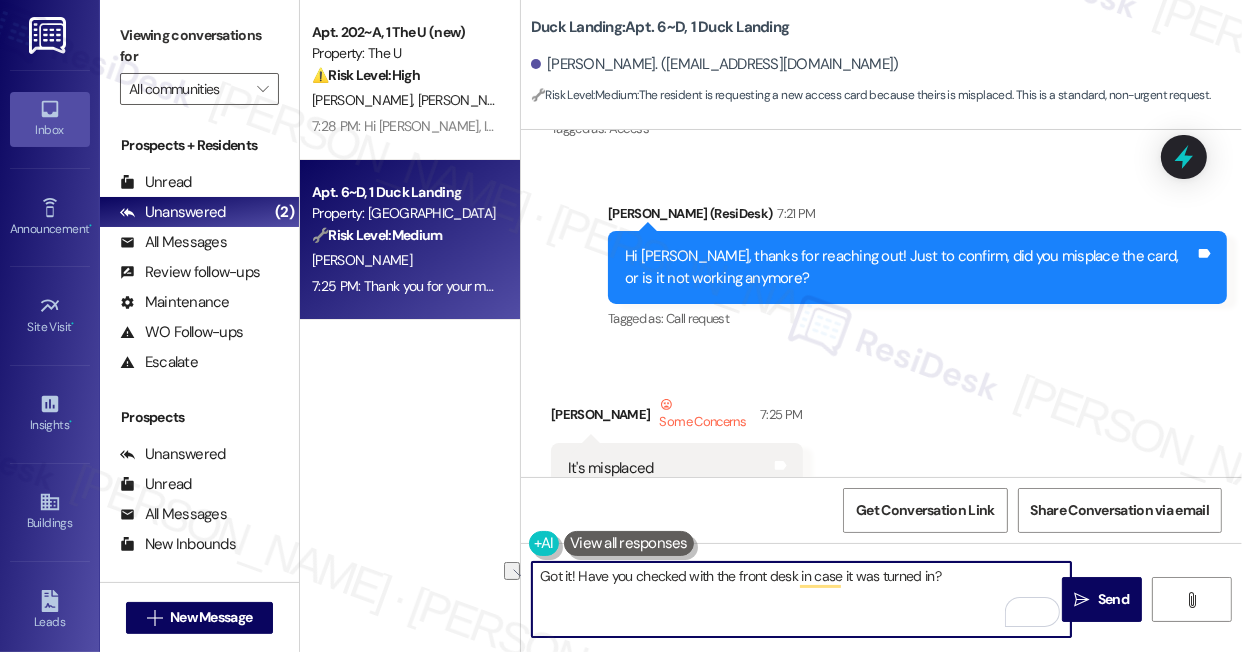 click on "Got it! Have you checked with the front desk in case it was turned in?" at bounding box center (801, 599) 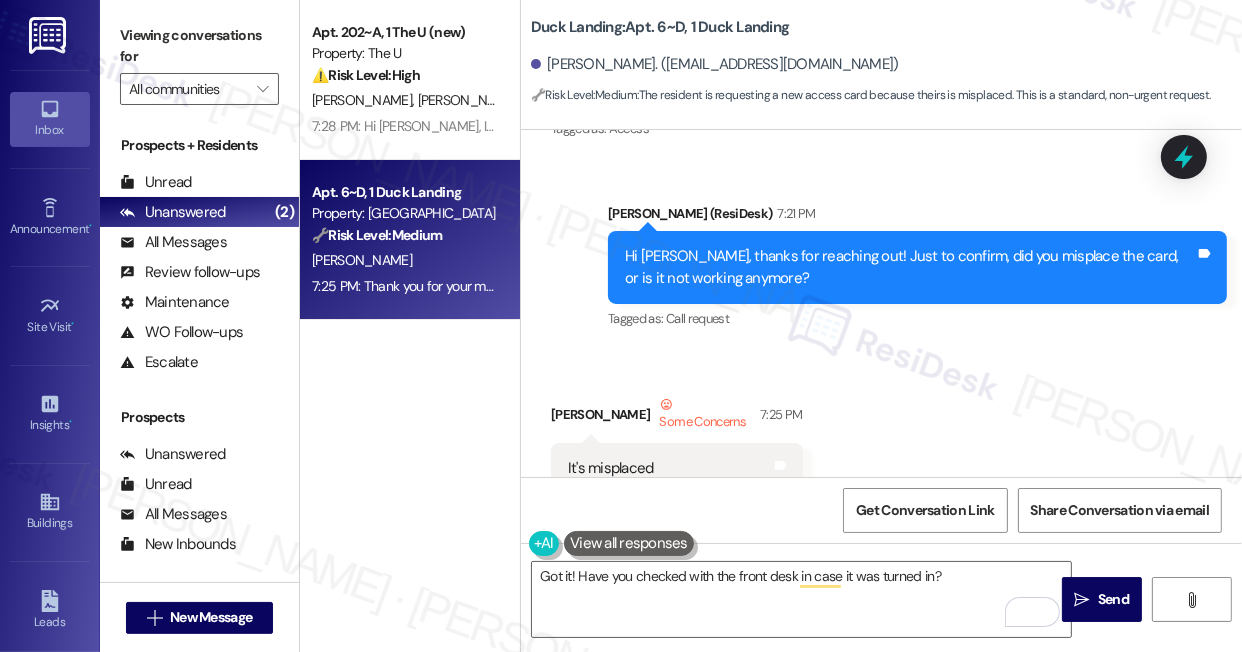 click on "Viewing conversations for" at bounding box center (199, 46) 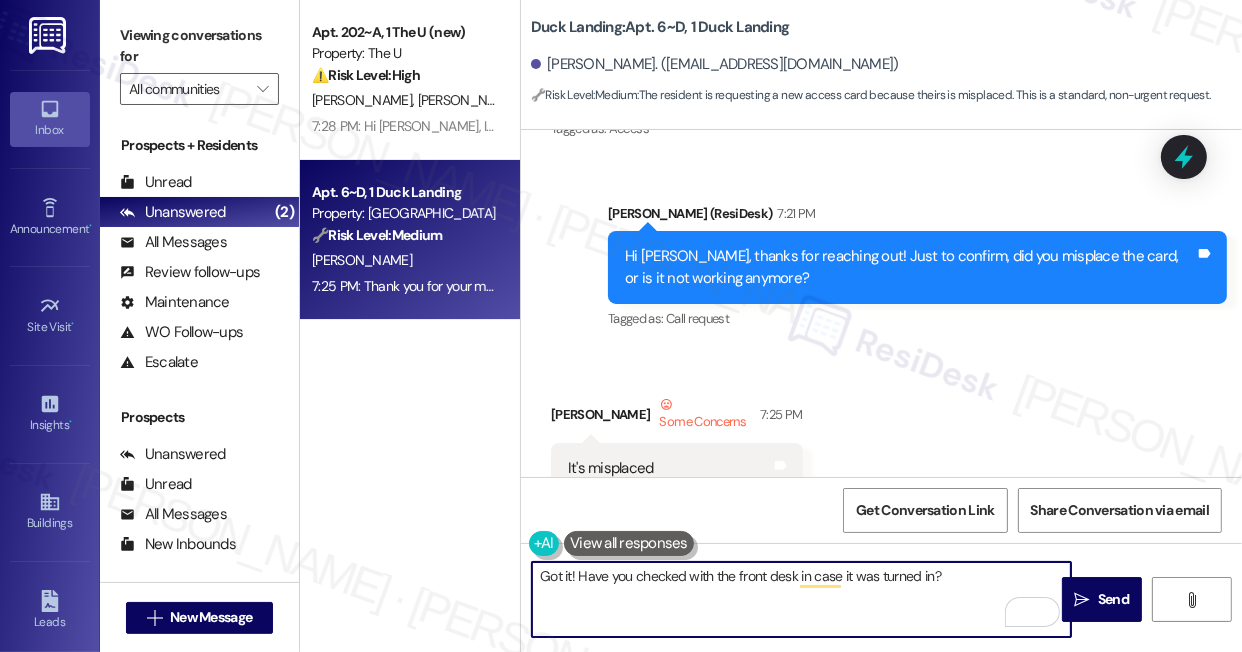 click on "Got it! Have you checked with the front desk in case it was turned in?" at bounding box center (801, 599) 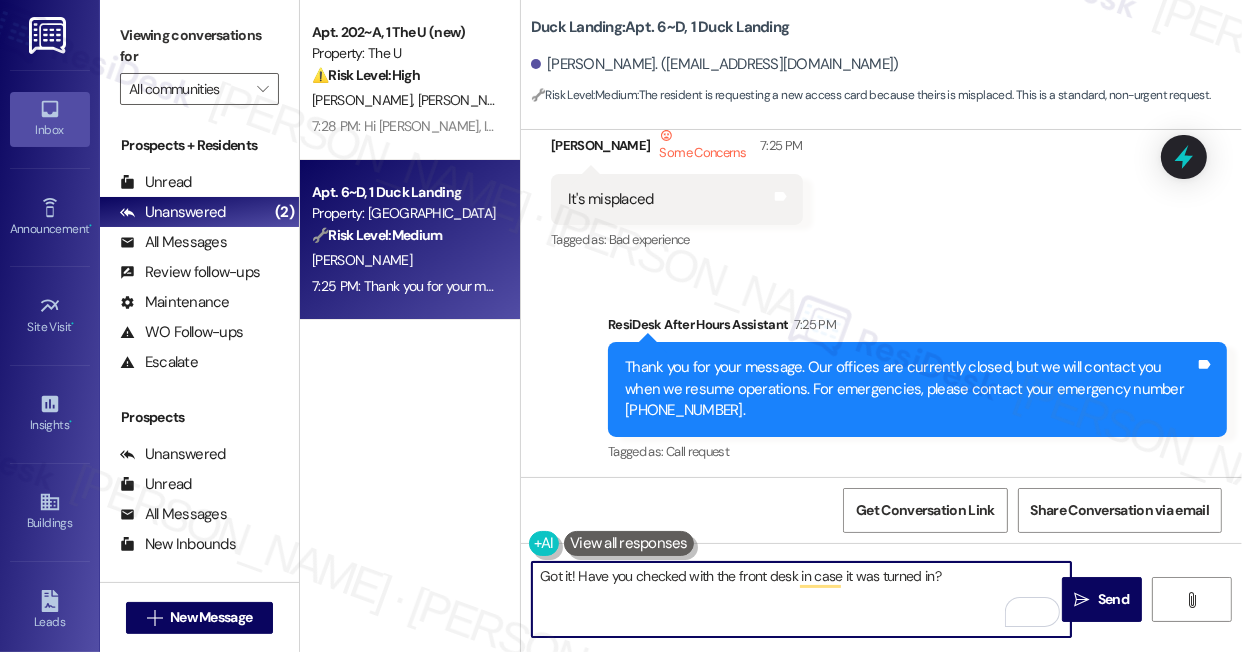 scroll, scrollTop: 5257, scrollLeft: 0, axis: vertical 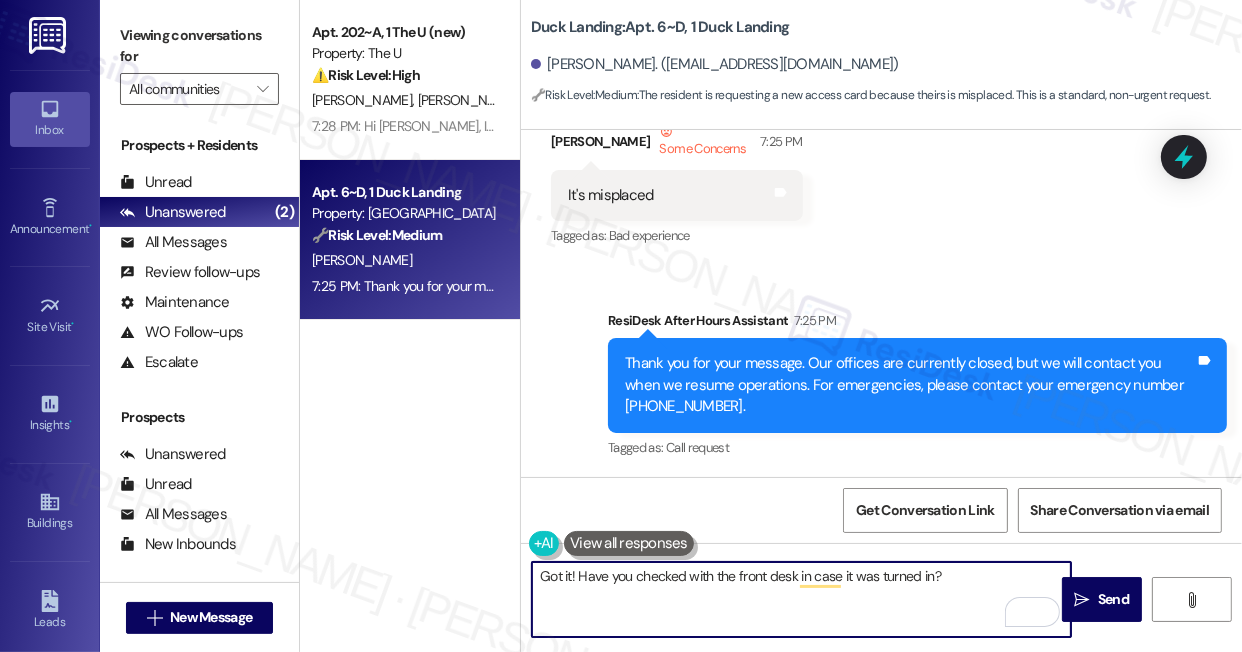 click on "Got it! Have you checked with the front desk in case it was turned in?" at bounding box center (801, 599) 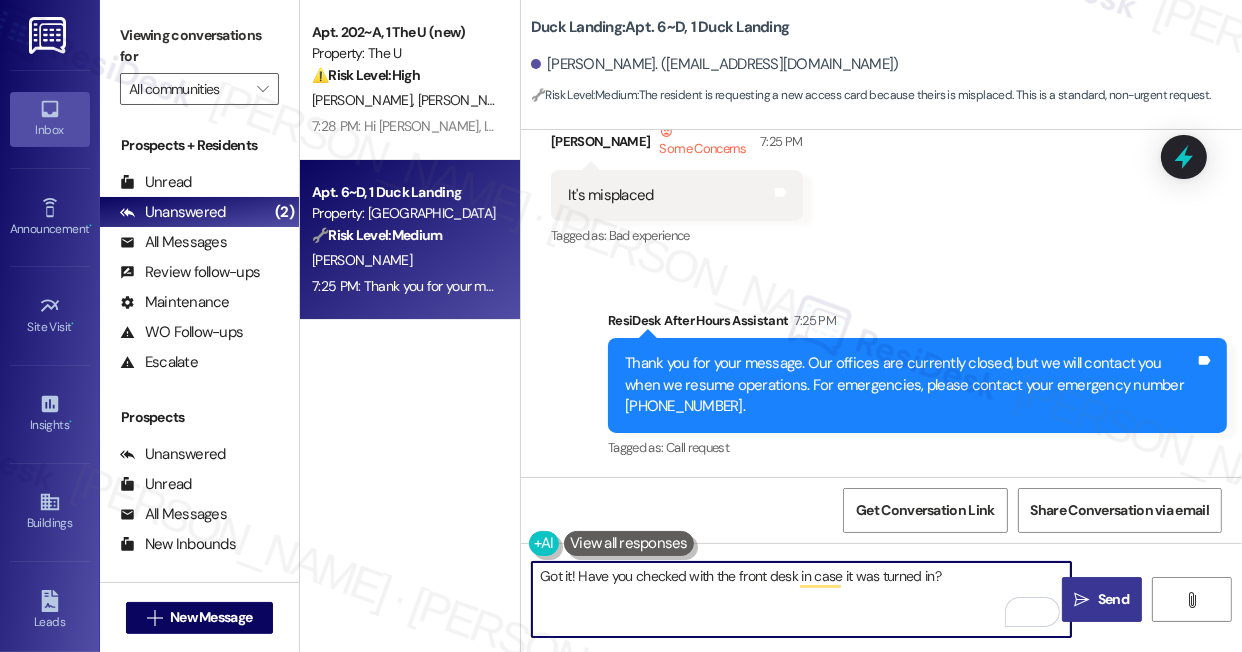 click on " Send" at bounding box center [1102, 599] 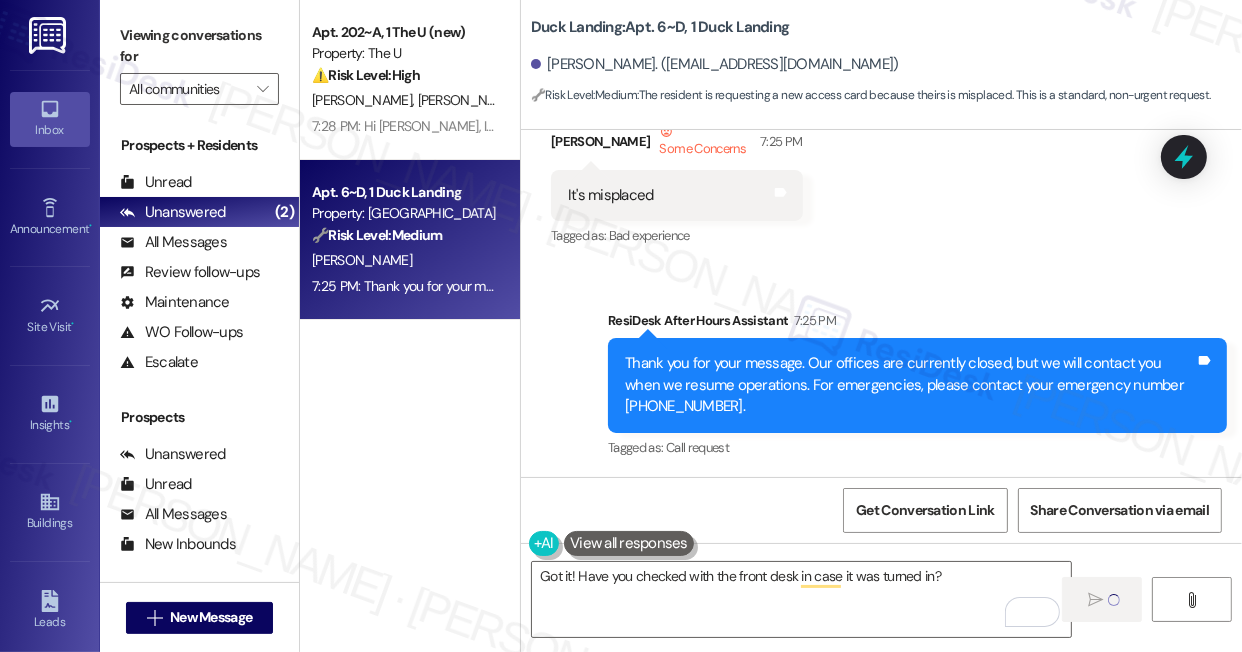type 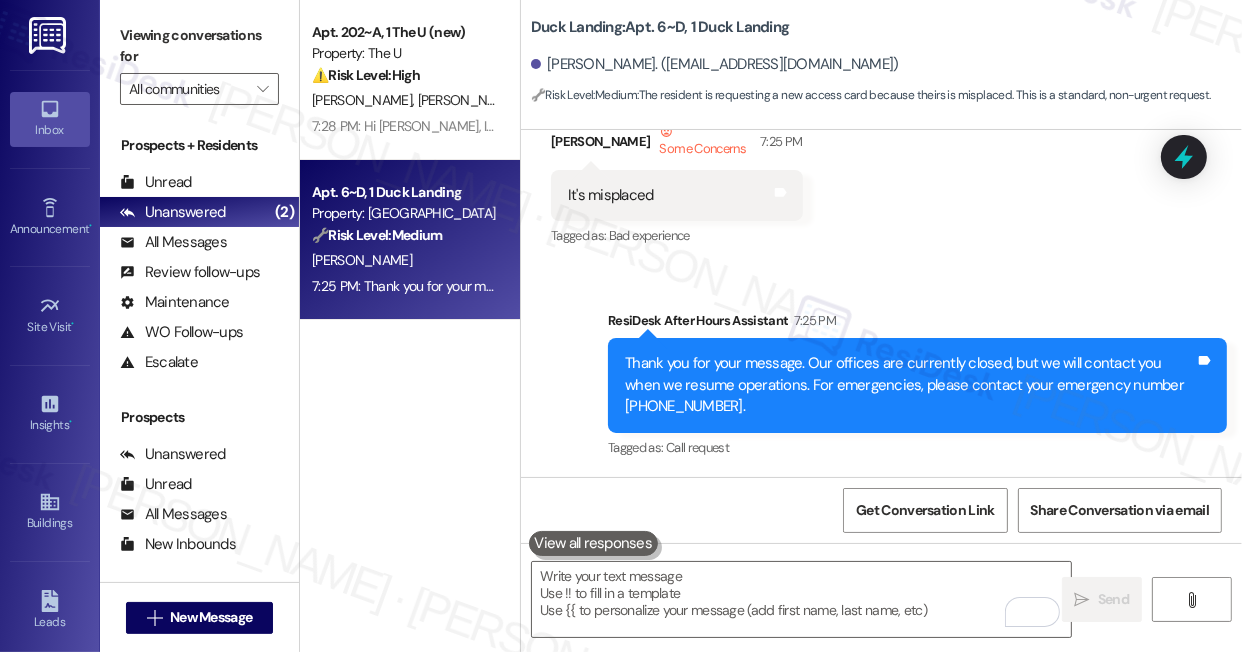 scroll, scrollTop: 5397, scrollLeft: 0, axis: vertical 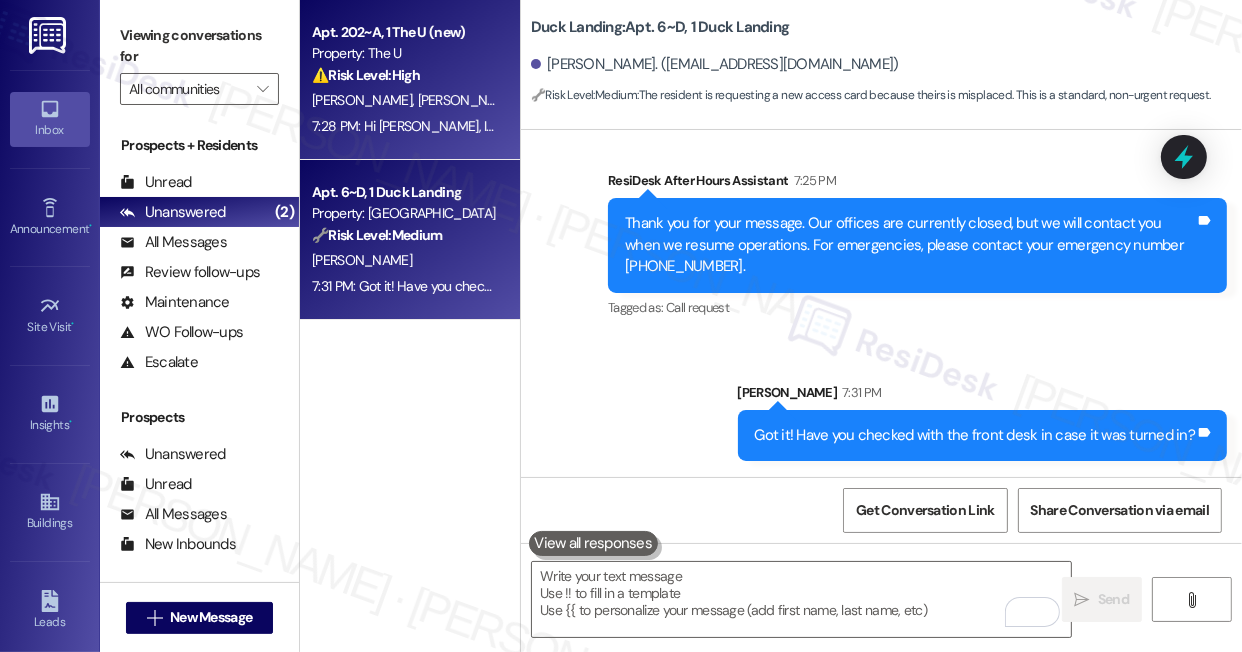 click on "⚠️  Risk Level:  High The message reports mold, which can be a health and safety concern and potentially cause property damage if left unaddressed. The resident is also concerned about being charged for pre-existing mold upon move-out, indicating a potential financial dispute. The request to address it before move-out adds urgency." at bounding box center (404, 75) 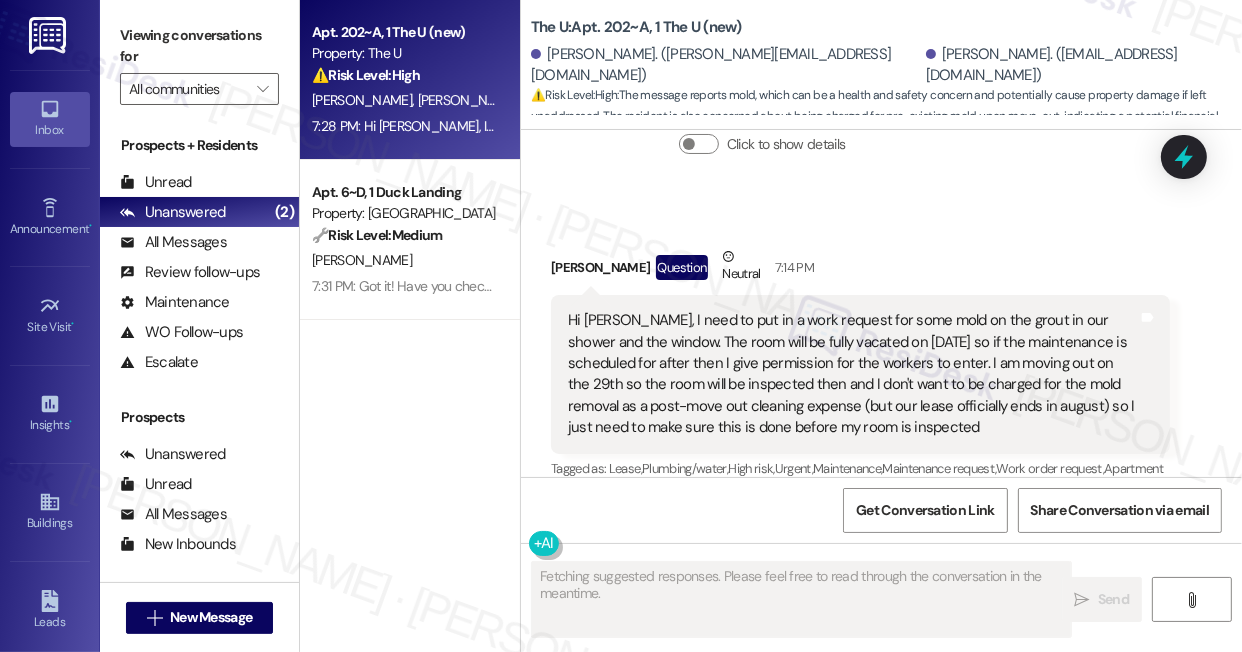 scroll, scrollTop: 13835, scrollLeft: 0, axis: vertical 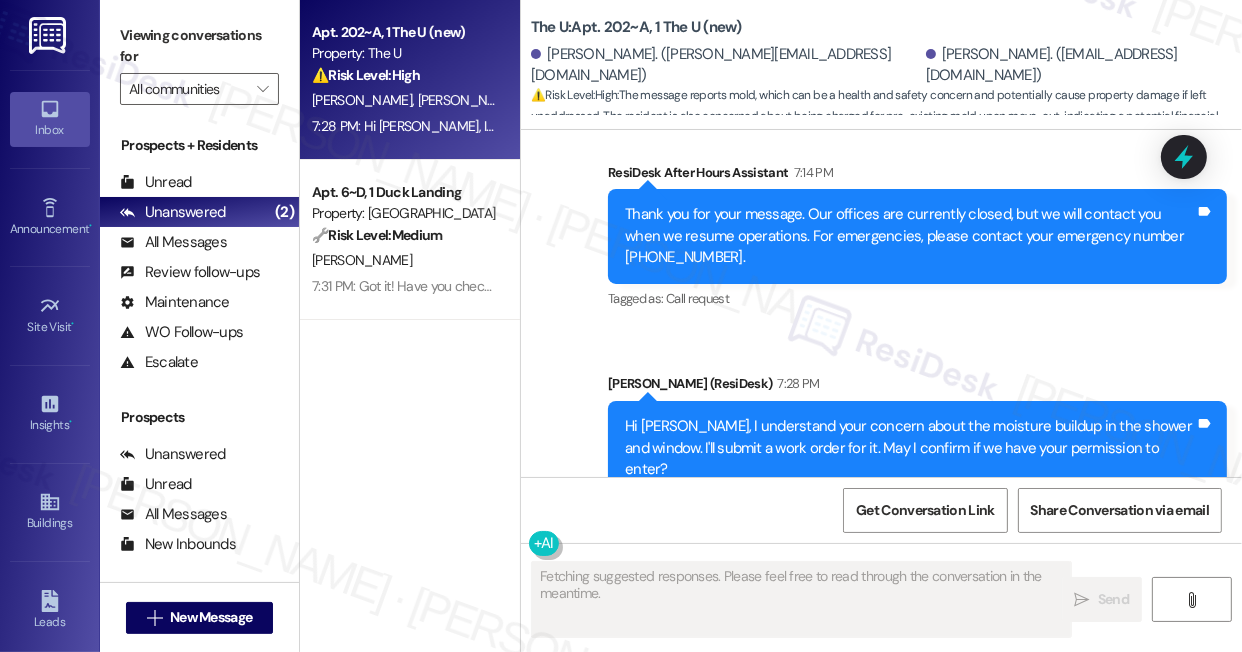 click on "Hi Claire, I understand your concern about the moisture buildup in the shower and window. I'll submit a work order for it. May I confirm if we have your permission to enter?" at bounding box center [910, 448] 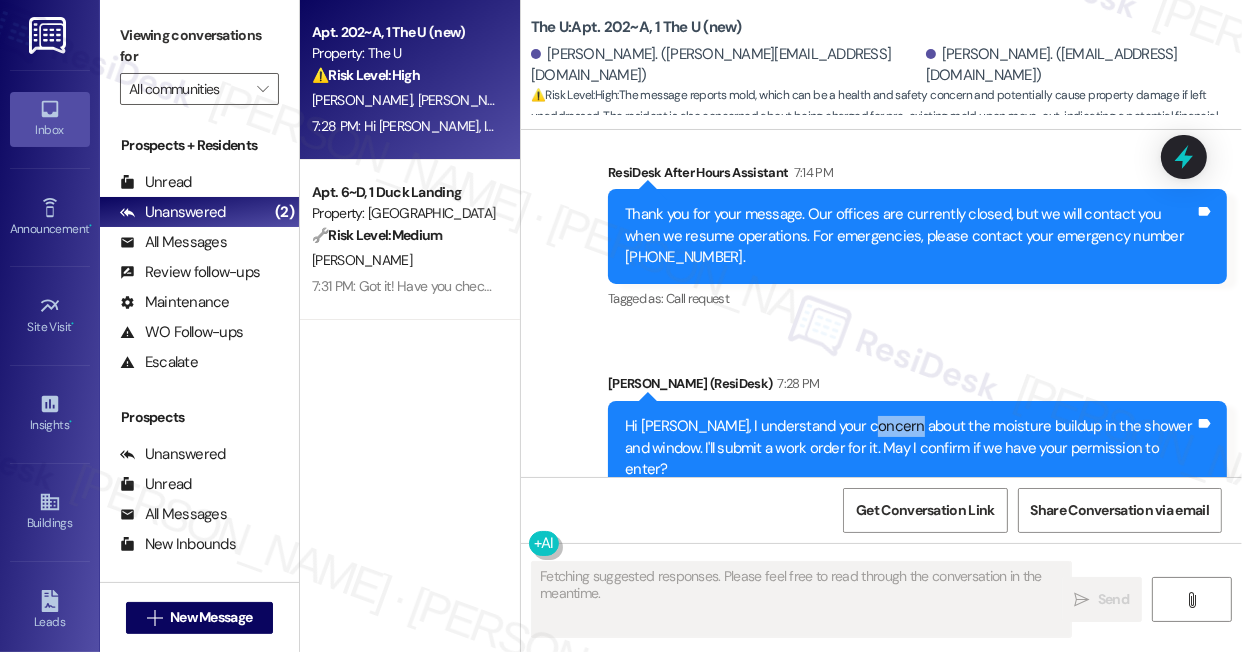 click on "Hi Claire, I understand your concern about the moisture buildup in the shower and window. I'll submit a work order for it. May I confirm if we have your permission to enter?" at bounding box center (910, 448) 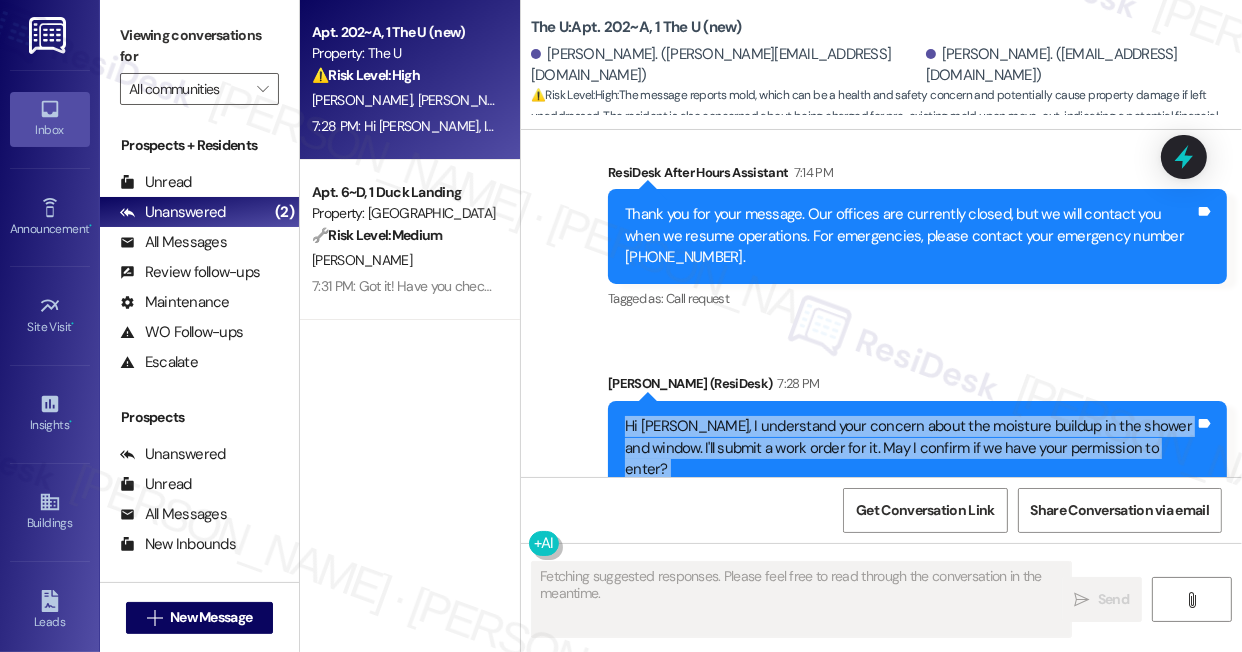 click on "Hi Claire, I understand your concern about the moisture buildup in the shower and window. I'll submit a work order for it. May I confirm if we have your permission to enter?" at bounding box center [910, 448] 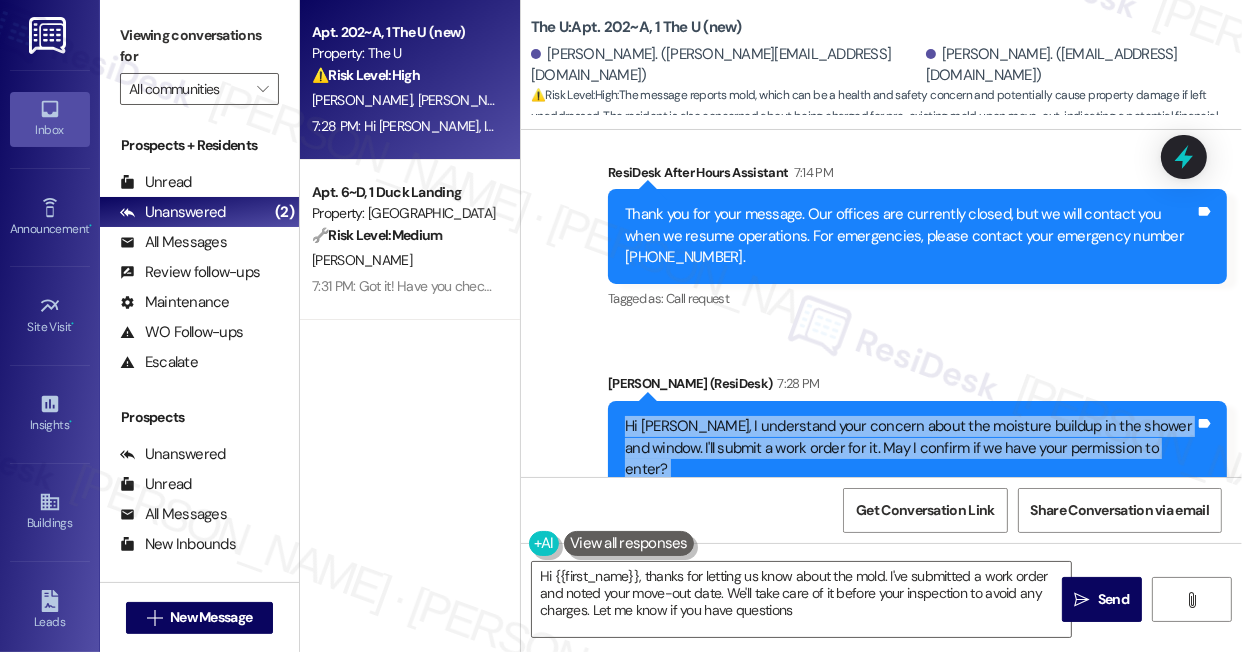 type on "Hi {{first_name}}, thanks for letting us know about the mold. I've submitted a work order and noted your move-out date. We'll take care of it before your inspection to avoid any charges. Let me know if you have questions!" 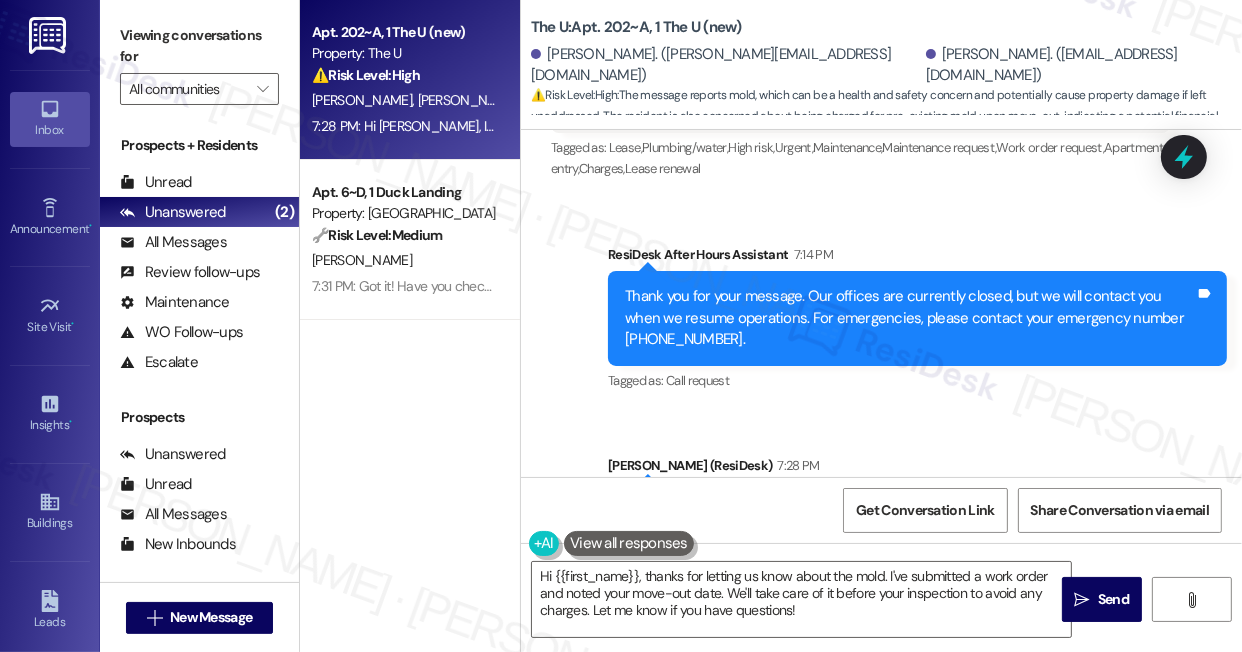 scroll, scrollTop: 13835, scrollLeft: 0, axis: vertical 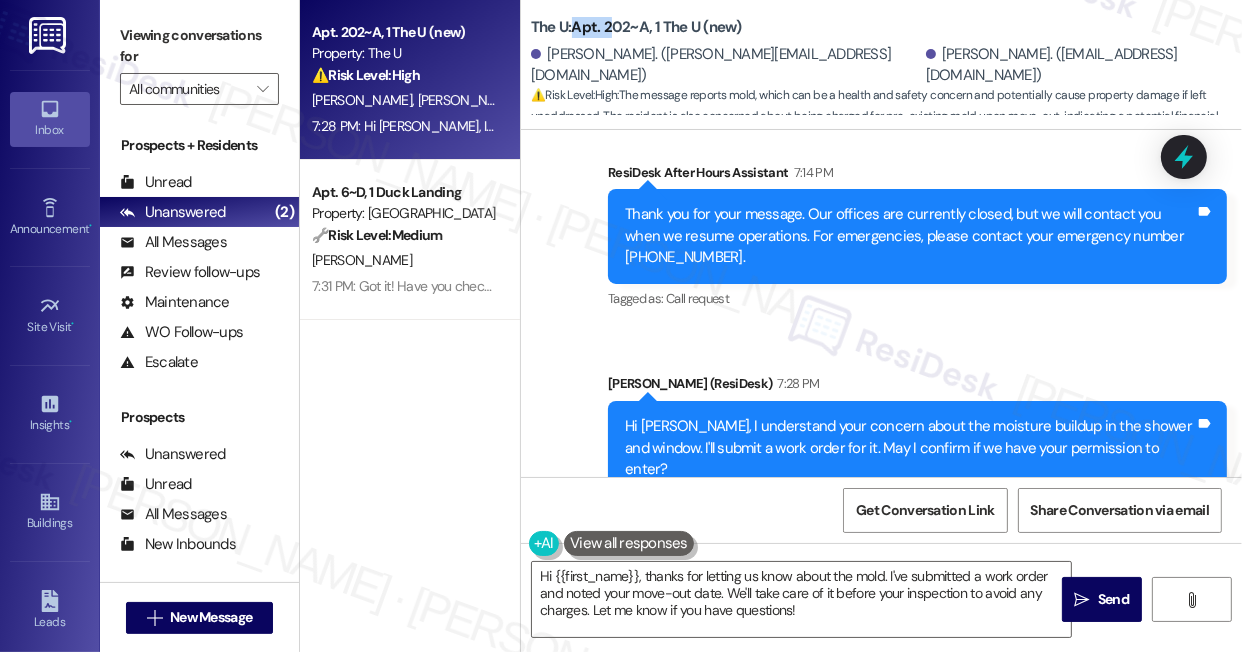 drag, startPoint x: 573, startPoint y: 24, endPoint x: 605, endPoint y: 26, distance: 32.06244 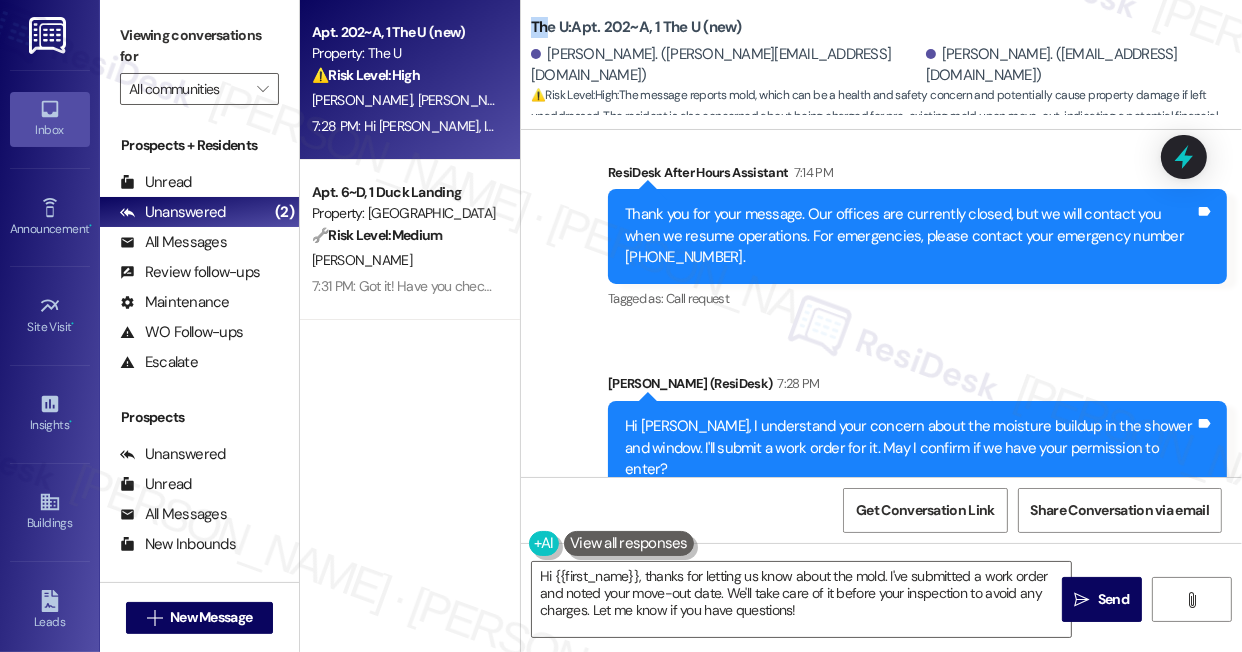 drag, startPoint x: 528, startPoint y: 26, endPoint x: 555, endPoint y: 25, distance: 27.018513 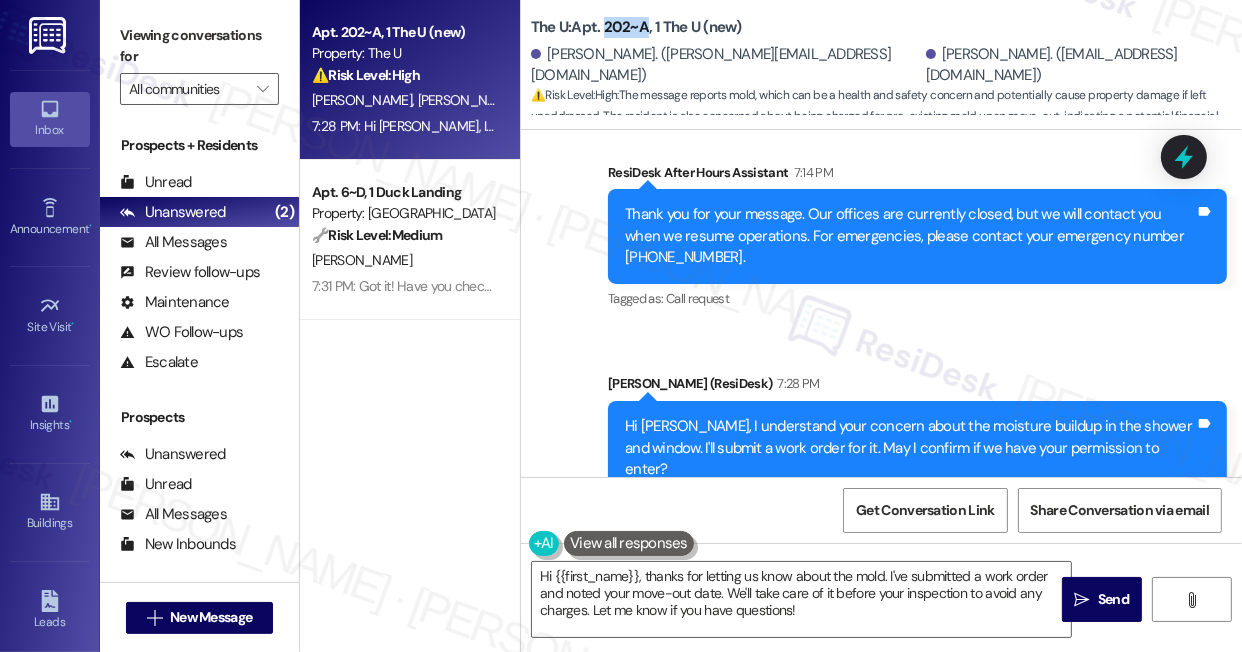 drag, startPoint x: 602, startPoint y: 27, endPoint x: 648, endPoint y: 29, distance: 46.043457 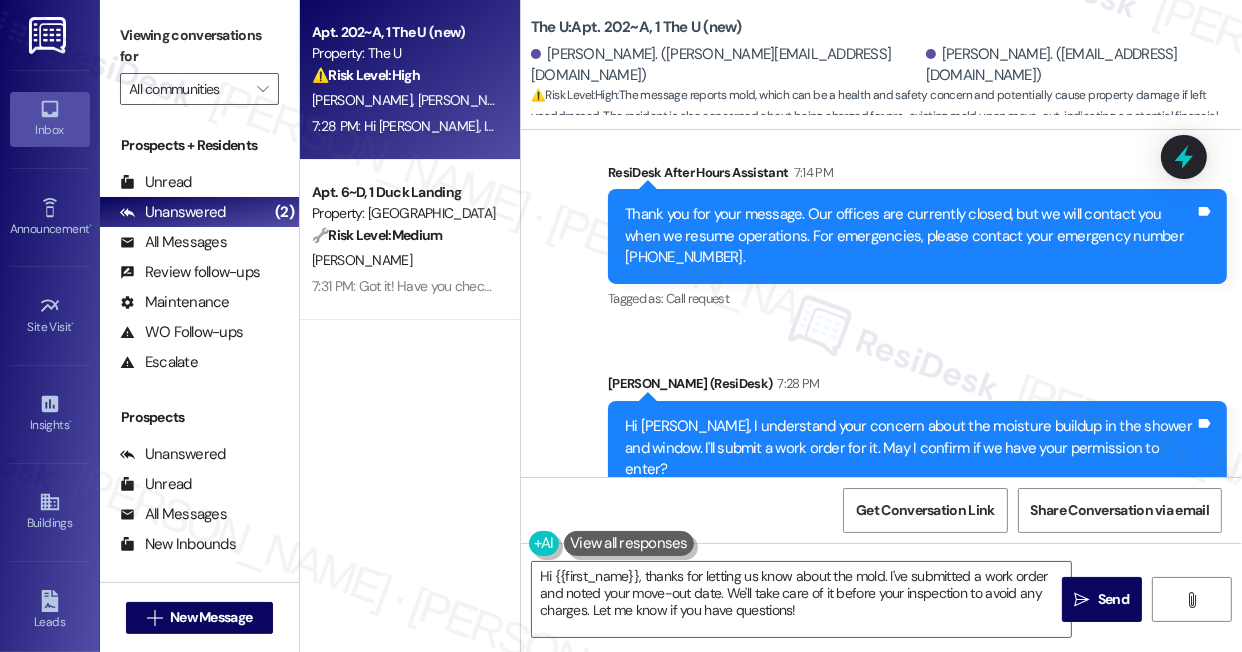click on "Viewing conversations for" at bounding box center [199, 46] 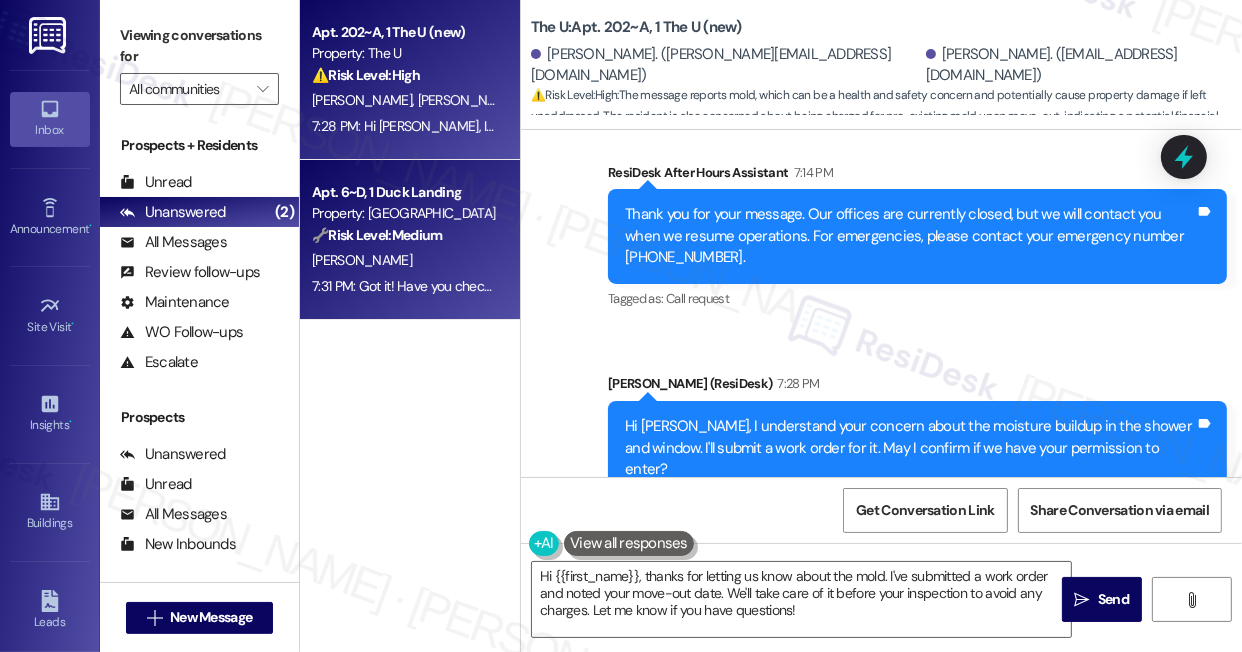 click on "7:31 PM: Got it! Have you checked with the front desk in case it was turned in? 7:31 PM: Got it! Have you checked with the front desk in case it was turned in?" at bounding box center [536, 286] 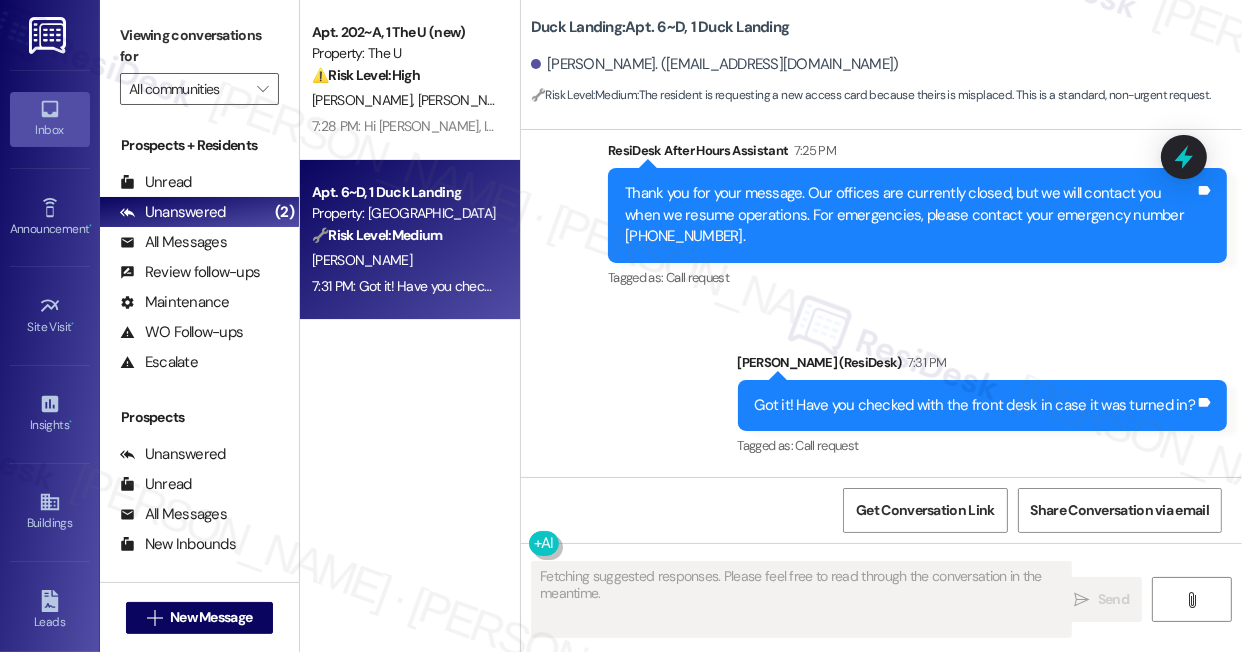 scroll, scrollTop: 5426, scrollLeft: 0, axis: vertical 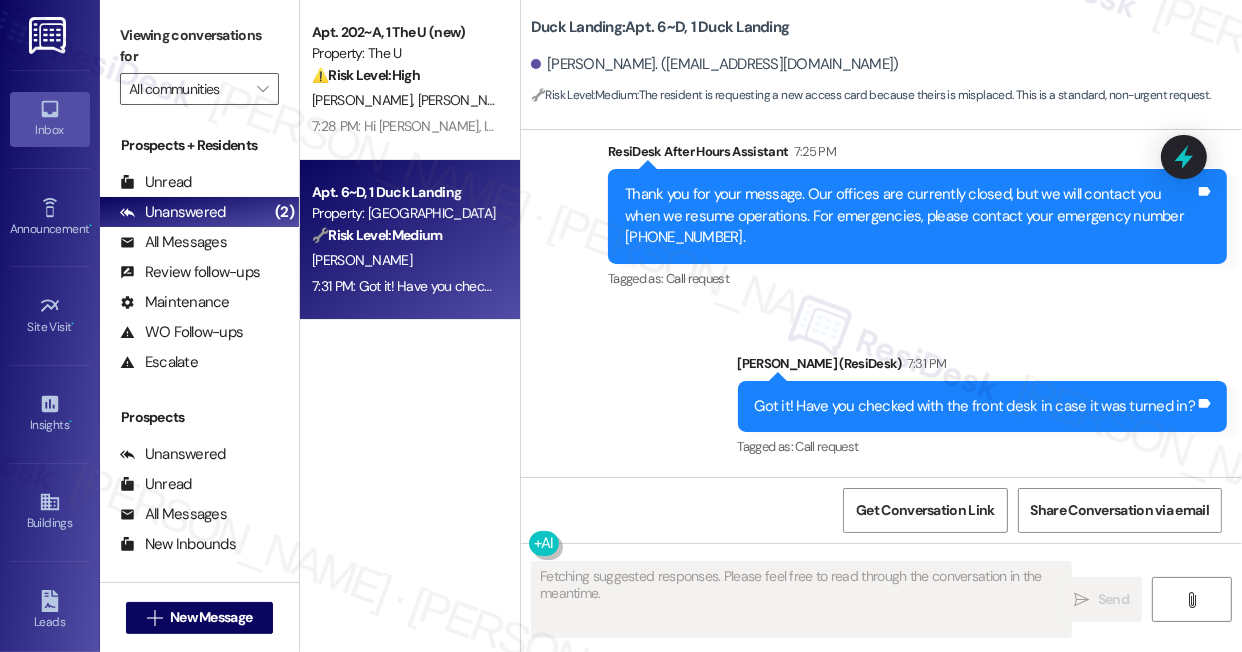 click on "Got it! Have you checked with the front desk in case it was turned in?" at bounding box center (975, 406) 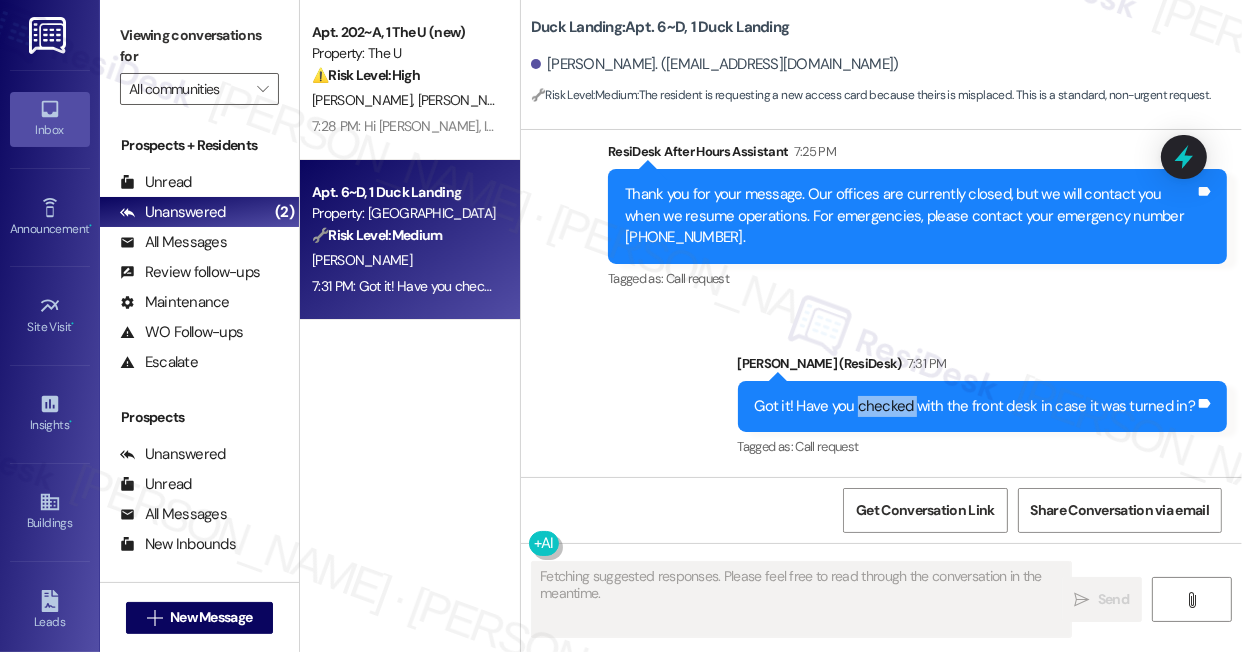 click on "Got it! Have you checked with the front desk in case it was turned in?" at bounding box center (975, 406) 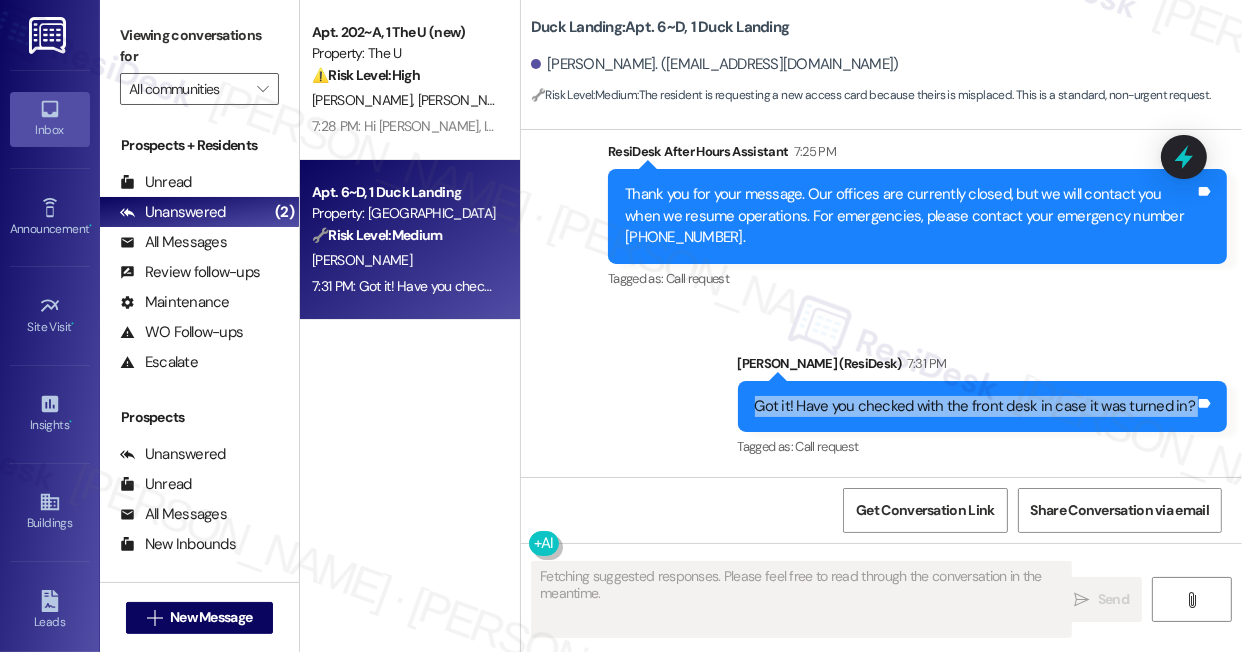 click on "Got it! Have you checked with the front desk in case it was turned in?" at bounding box center [975, 406] 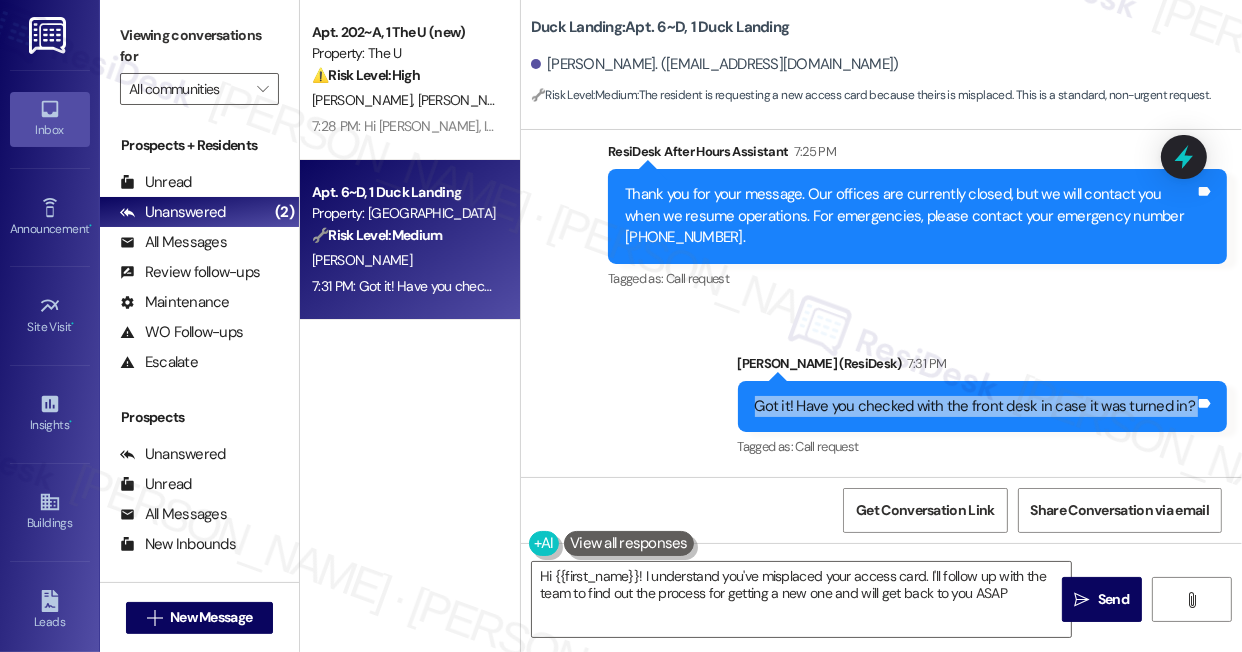 type on "Hi {{first_name}}! I understand you've misplaced your access card. I'll follow up with the team to find out the process for getting a new one and will get back to you ASAP!" 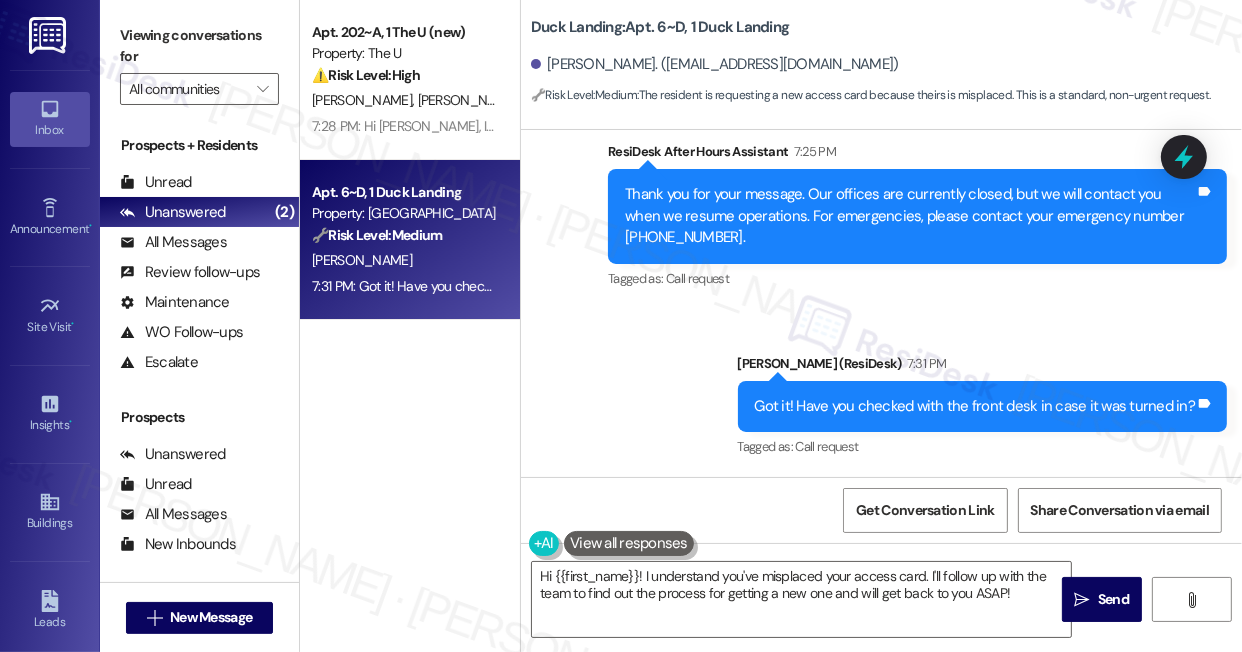 click on "Viewing conversations for" at bounding box center (199, 46) 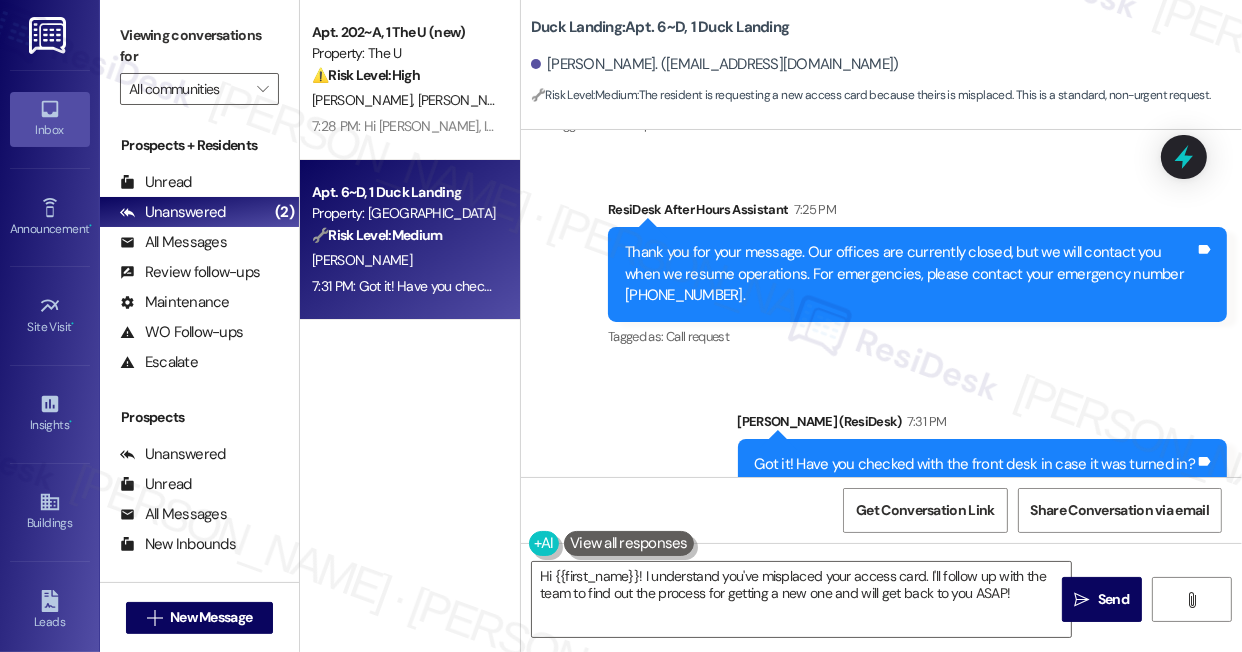 scroll, scrollTop: 5426, scrollLeft: 0, axis: vertical 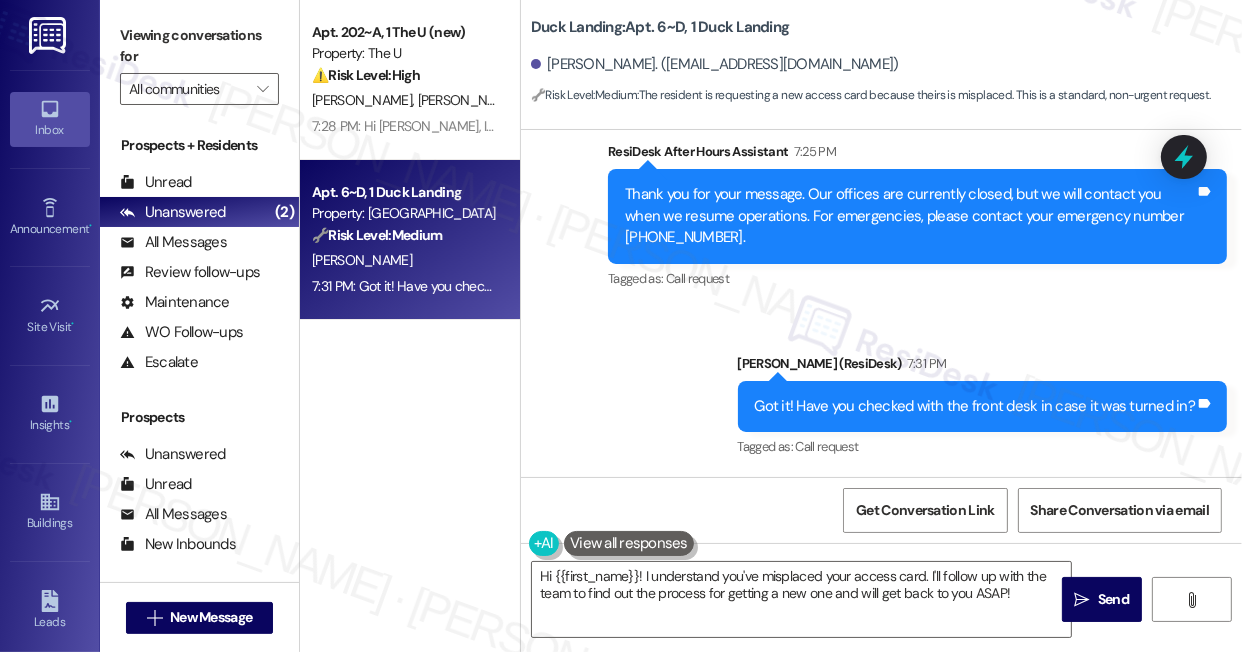 click on "Viewing conversations for" at bounding box center (199, 46) 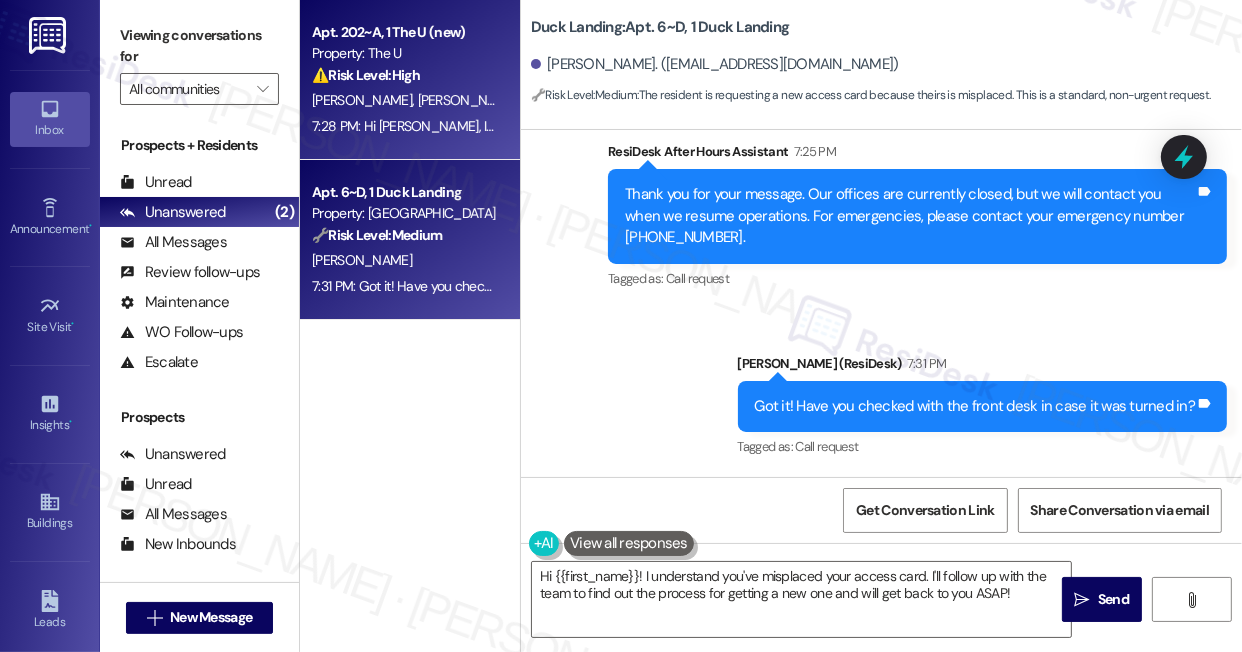 click on "⚠️  Risk Level:  High" at bounding box center [366, 75] 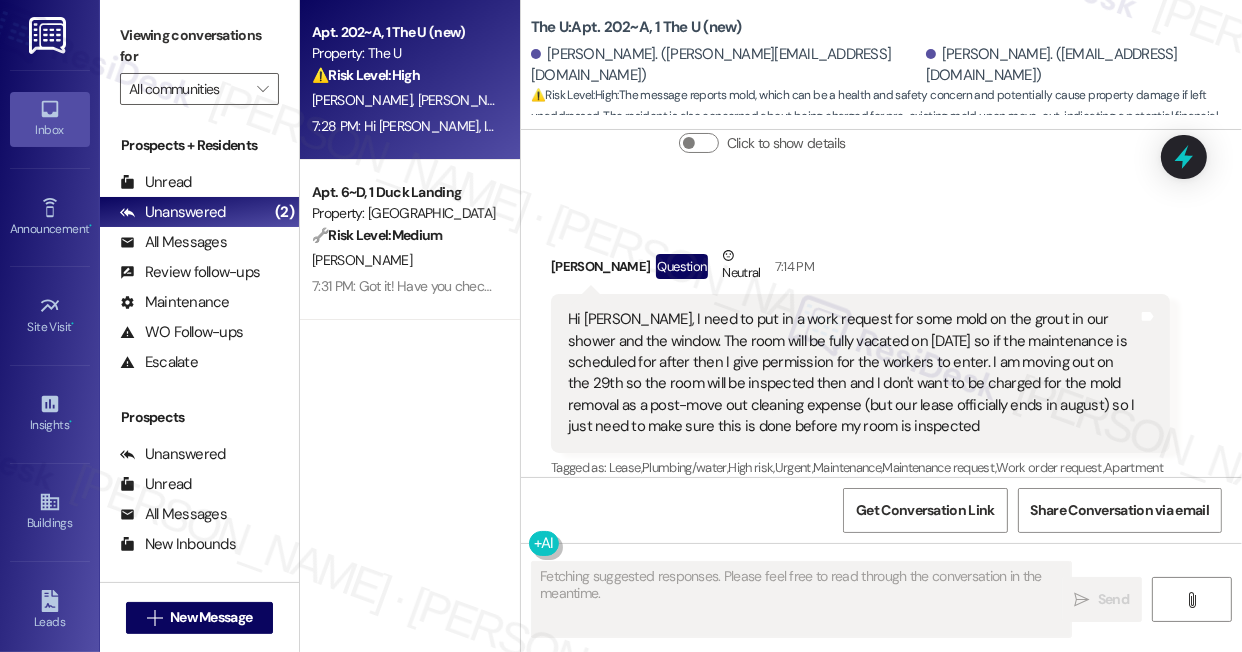scroll, scrollTop: 13432, scrollLeft: 0, axis: vertical 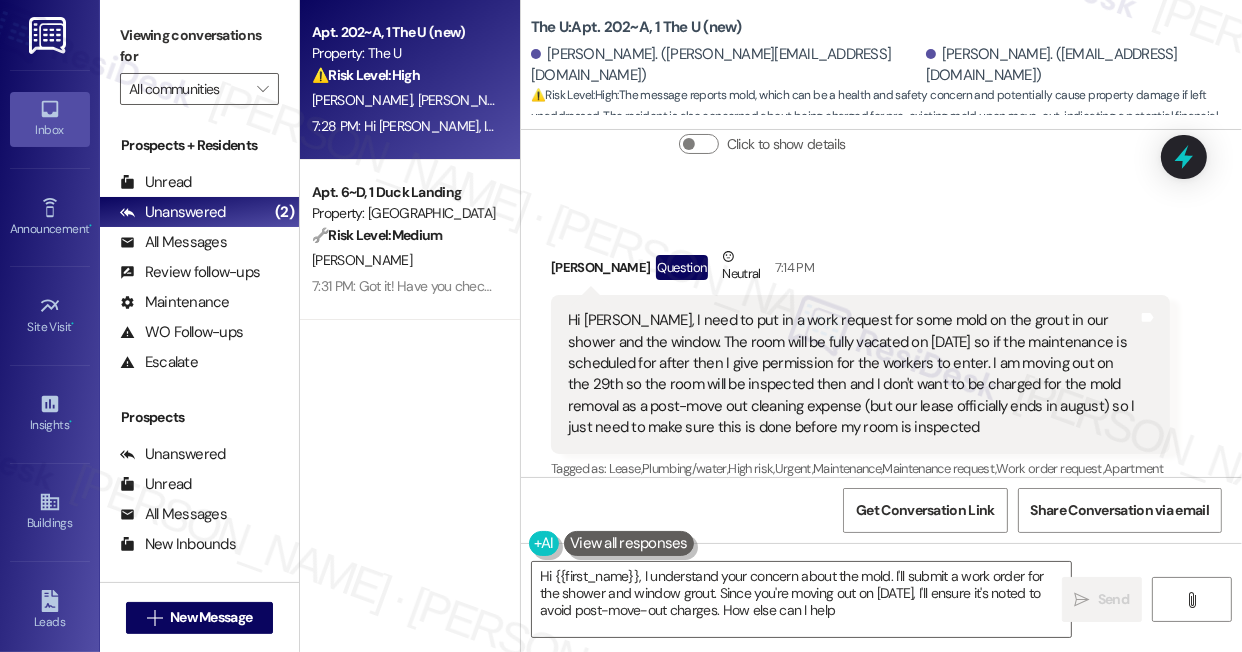 type on "Hi {{first_name}}, I understand your concern about the mold. I'll submit a work order for the shower and window grout. Since you're moving out on July 29th, I'll ensure it's noted to avoid post-move-out charges. How else can I help?" 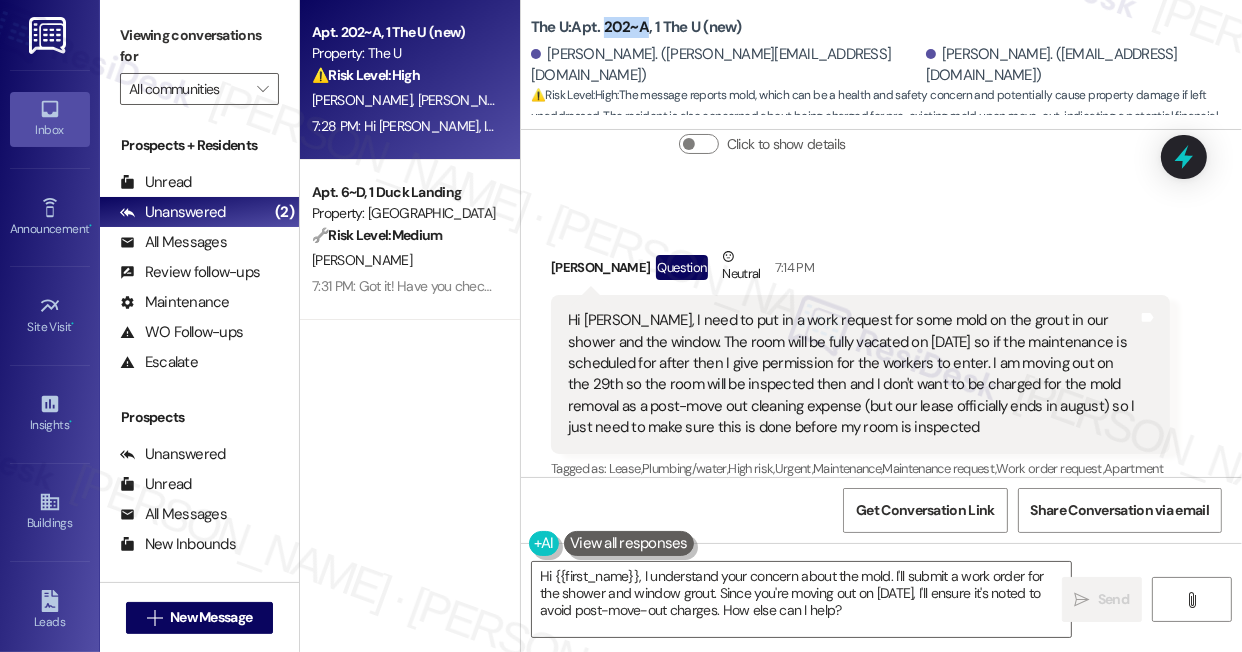 drag, startPoint x: 605, startPoint y: 27, endPoint x: 645, endPoint y: 25, distance: 40.04997 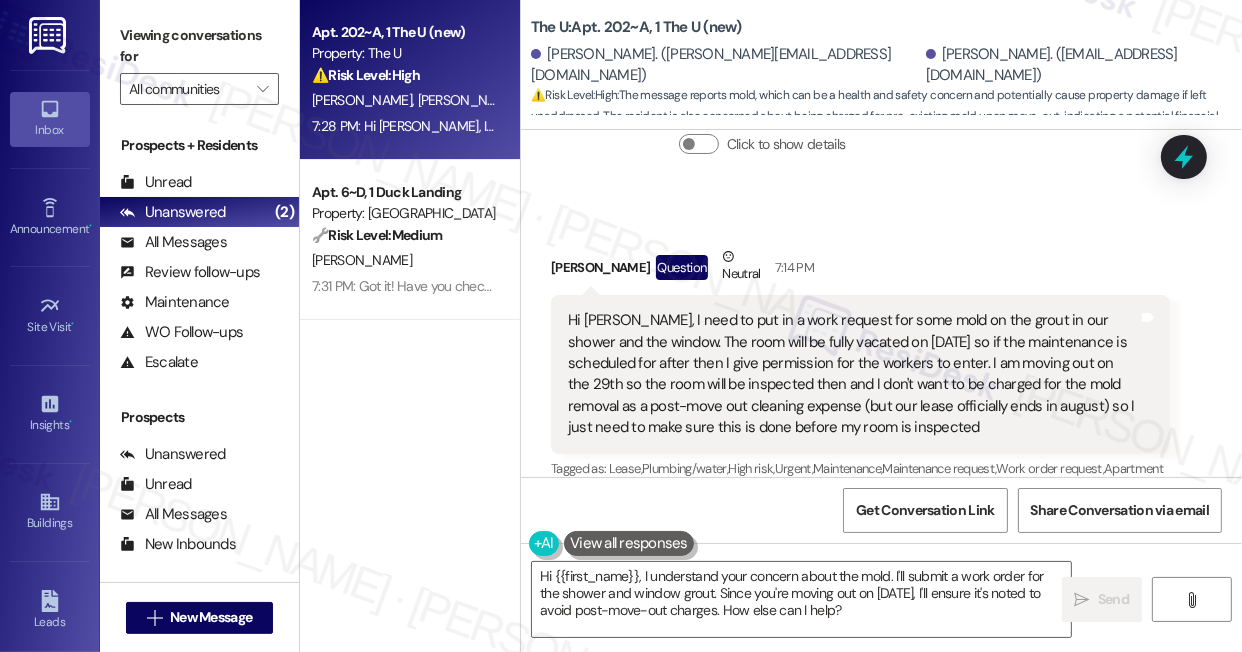 click on "Prospects + Residents Unread (0) Unread: Any message you haven't read yet will show up here Unanswered (2) Unanswered: ResiDesk identifies open questions and unanswered conversations so you can respond to them. All Messages (undefined) All Messages: This is your inbox. All of your tenant messages will show up here. Review follow-ups (undefined) Review follow-ups: ResiDesk identifies open review candidates and conversations so you can respond to them. Maintenance (undefined) Maintenance: ResiDesk identifies conversations around maintenance or work orders from the last 14 days so you can respond to them. WO Follow-ups (undefined) WO Follow-ups: ResiDesk identifies follow-ups around maintenance or work orders from the last 7 days so you can respond to them. Escalate (undefined) Escalate: ResiDesk identifies conversations that need to be escalated to the site team from the last 5 days so you can respond to them. Prospects Unanswered (0) Unread (0) All Messages (undefined) New Inbounds (0) Residents Unread (0) (2)" at bounding box center (199, 386) 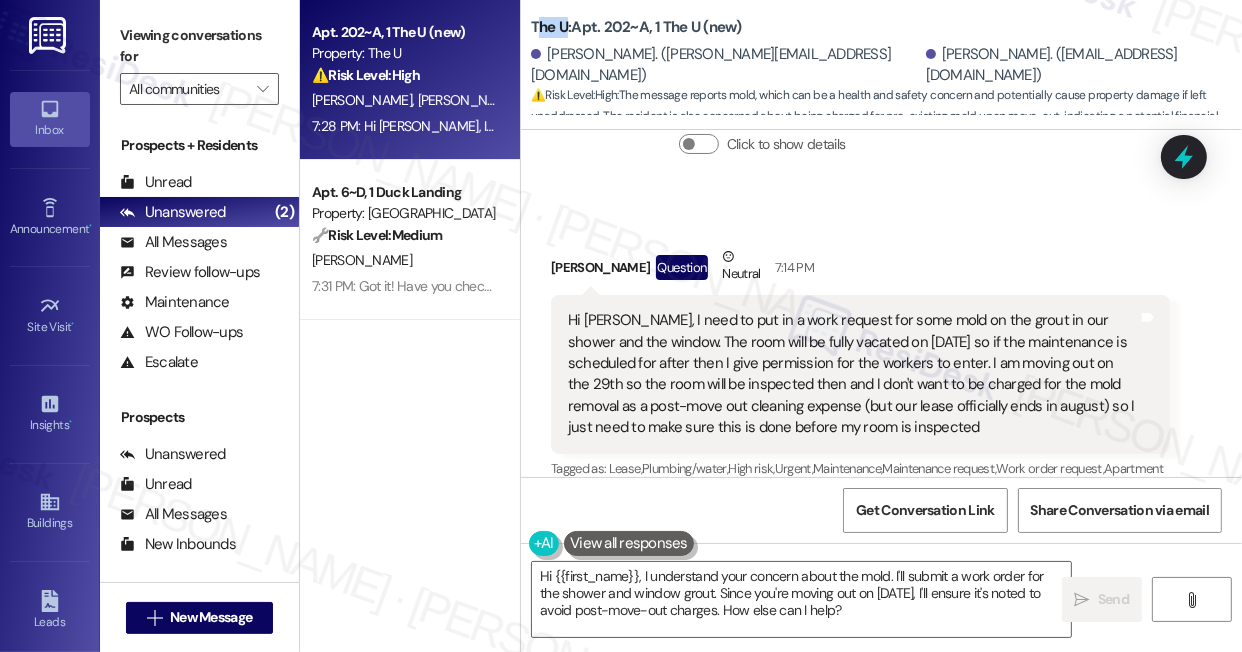 drag, startPoint x: 535, startPoint y: 27, endPoint x: 568, endPoint y: 25, distance: 33.06055 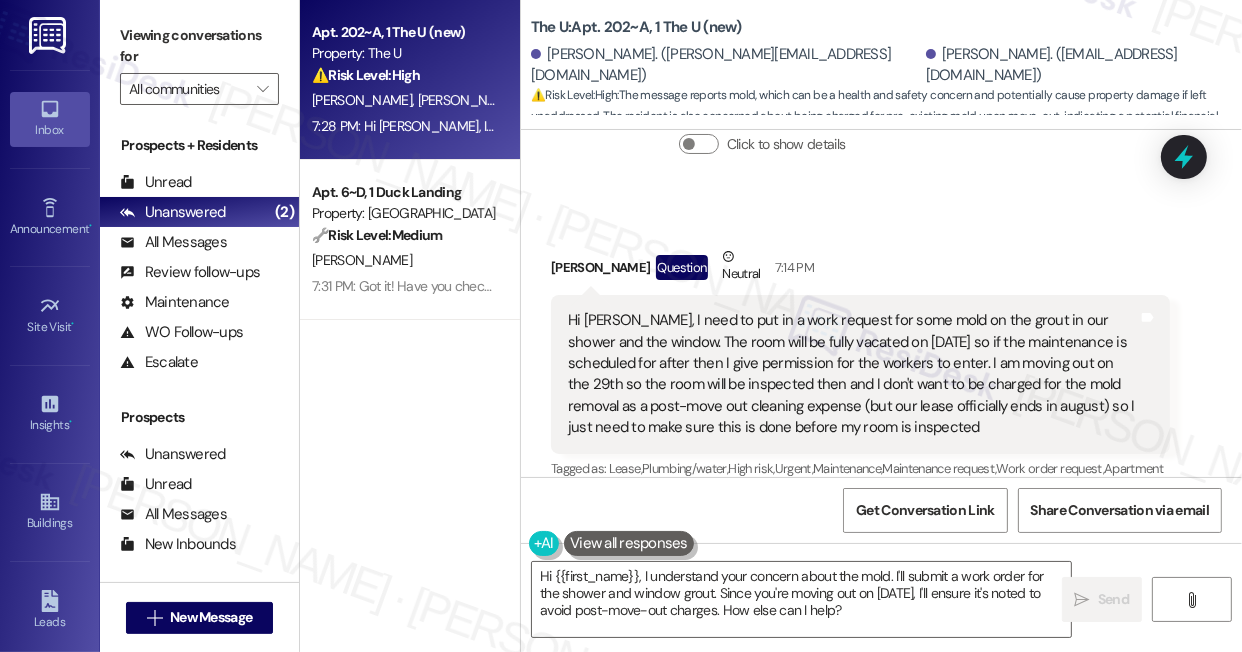 click on "Viewing conversations for" at bounding box center (199, 46) 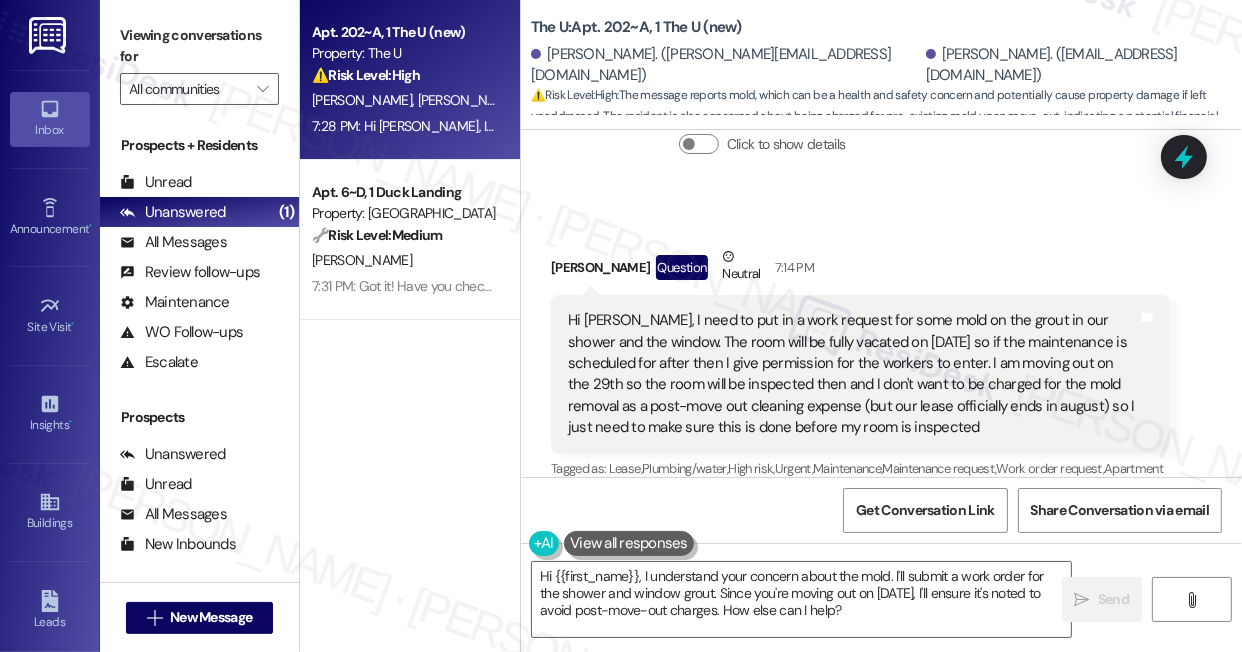 click on "Viewing conversations for" at bounding box center [199, 46] 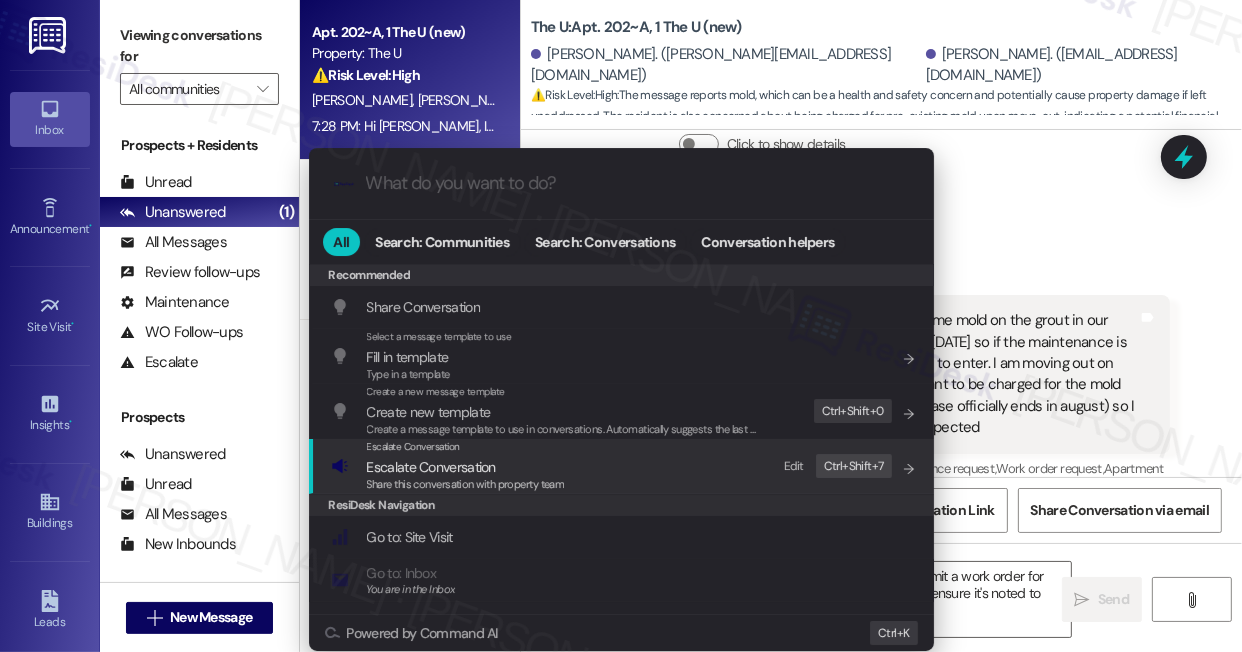 click on "Escalate Conversation" at bounding box center [431, 467] 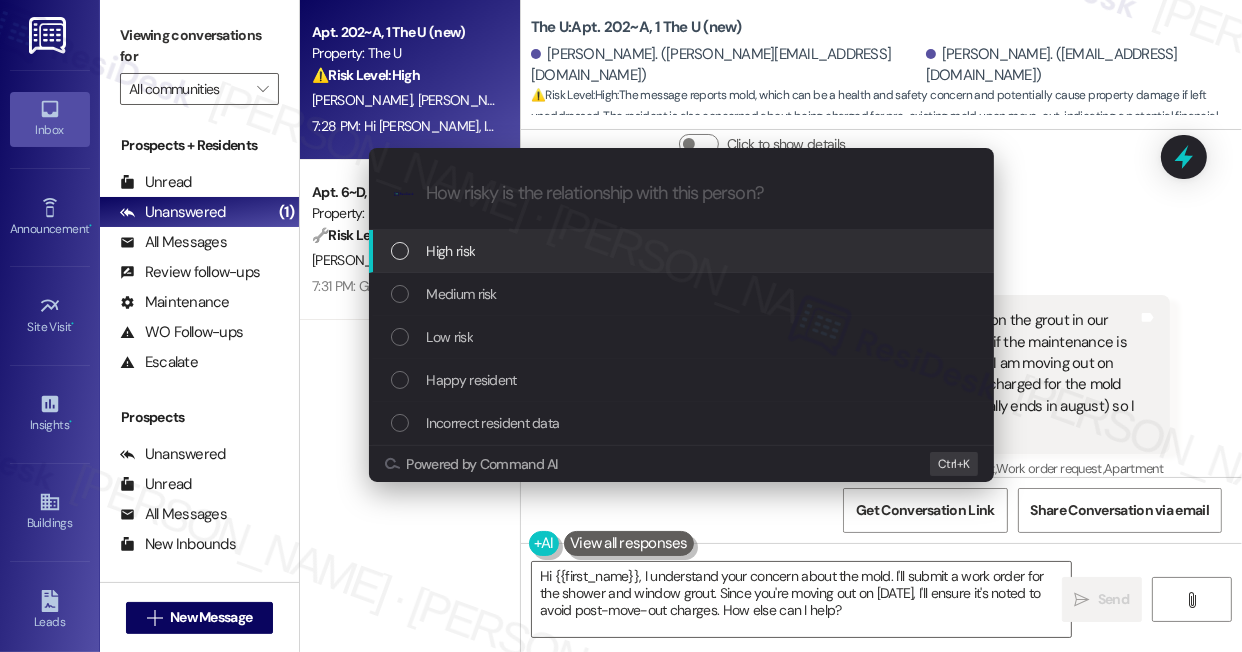 click on "Escalate Conversation How risky is the relationship with this person? Topics (e.g. broken fridge, delayed service) Any messages to highlight in the email? .cls-1{fill:#0a055f;}.cls-2{fill:#0cc4c4;} resideskLogoBlueOrange High risk Medium risk Low risk Happy resident Incorrect resident data Powered by Command AI Ctrl+ K" at bounding box center [621, 326] 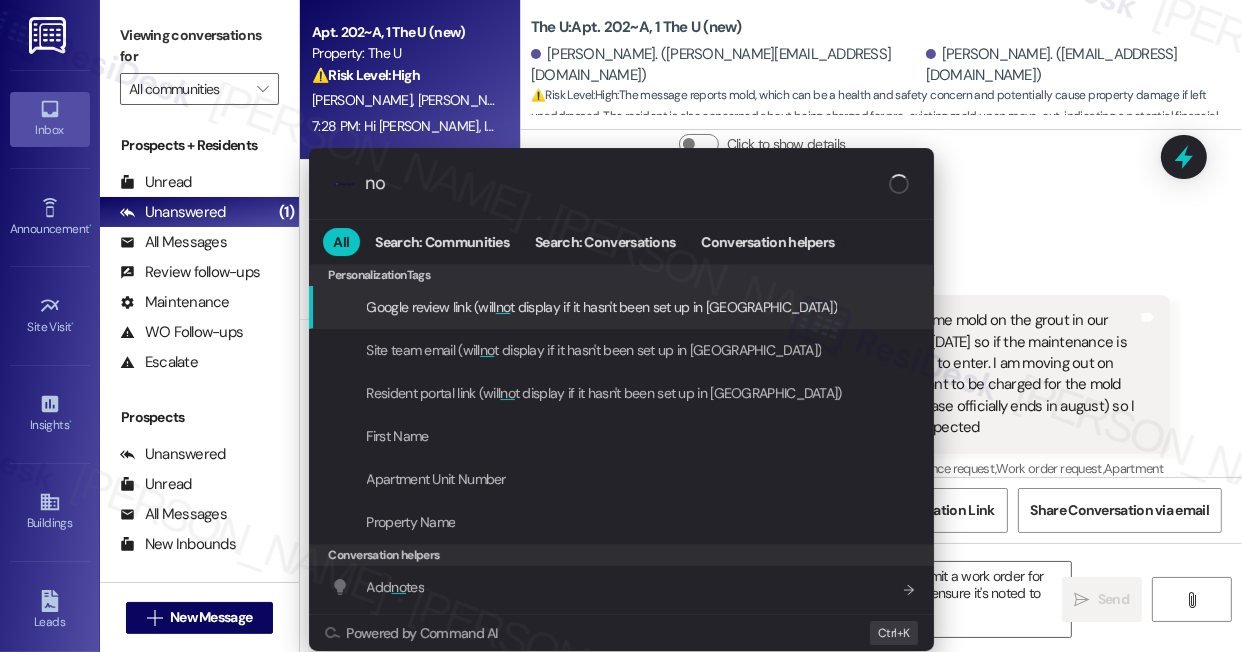 type on "n" 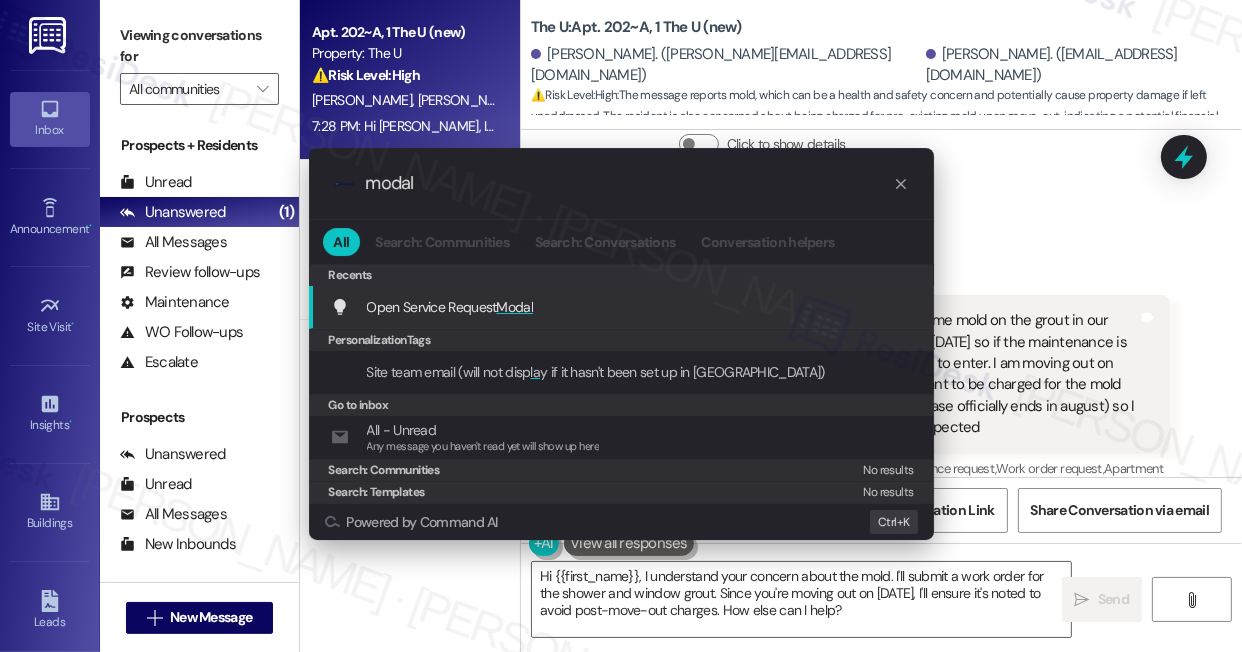click on "Open Service Request  Modal" at bounding box center (450, 307) 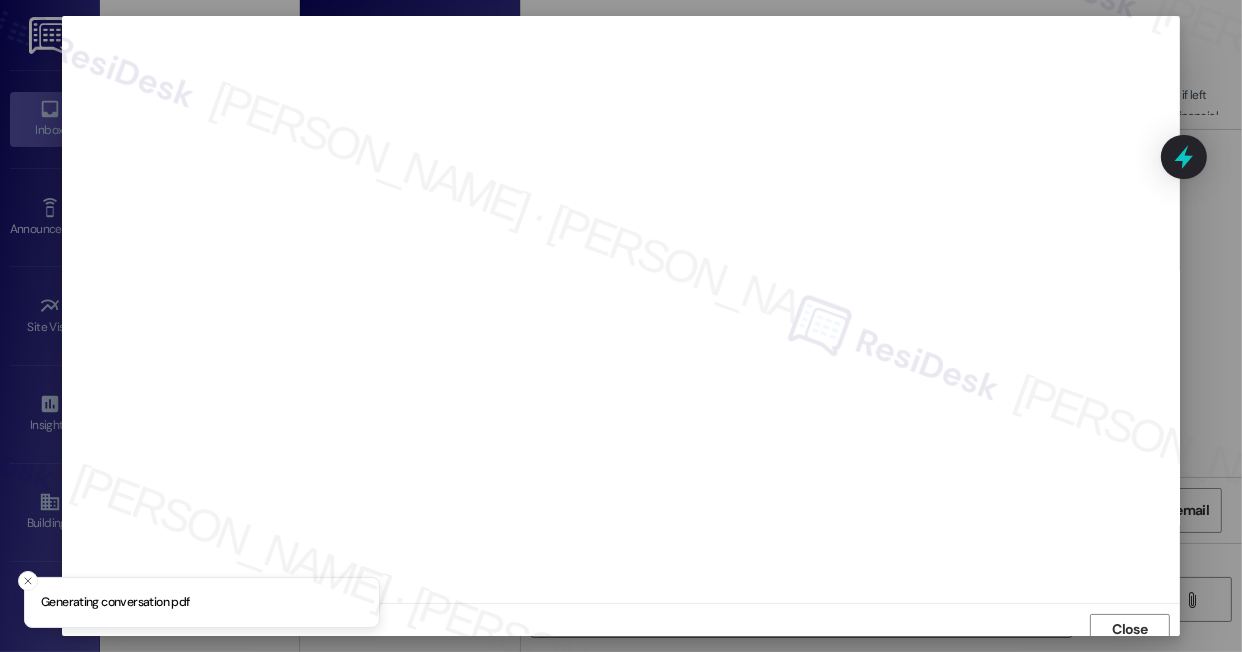scroll, scrollTop: 9, scrollLeft: 0, axis: vertical 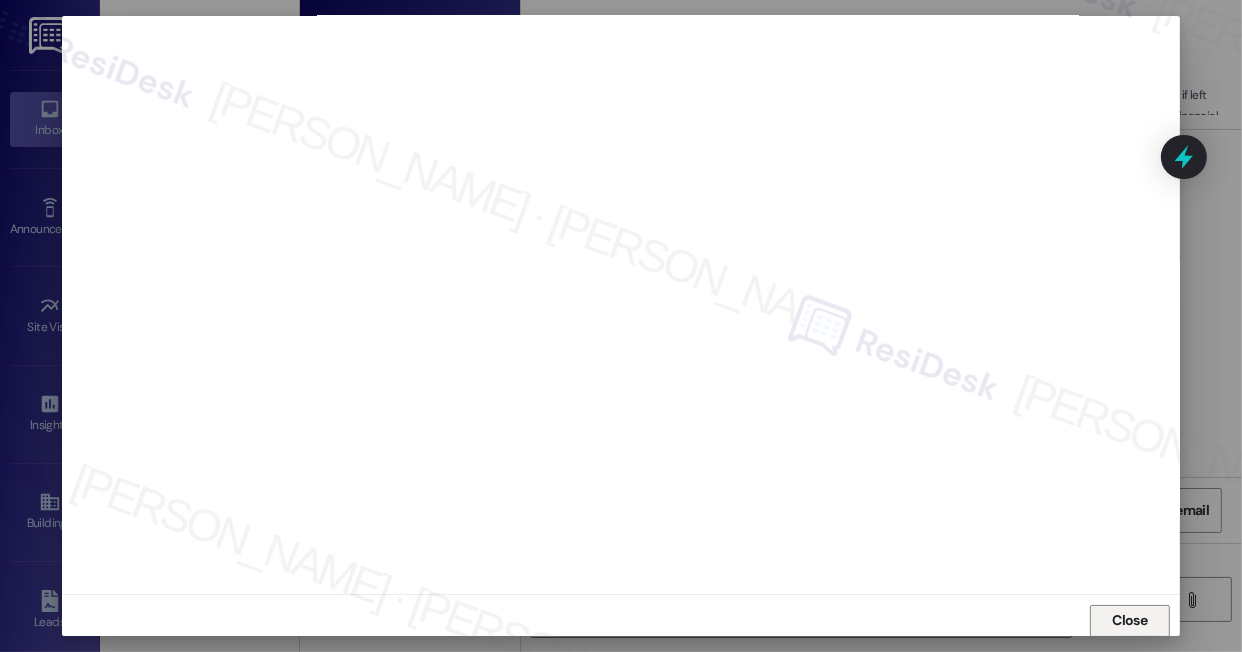 click on "Close" at bounding box center (1130, 621) 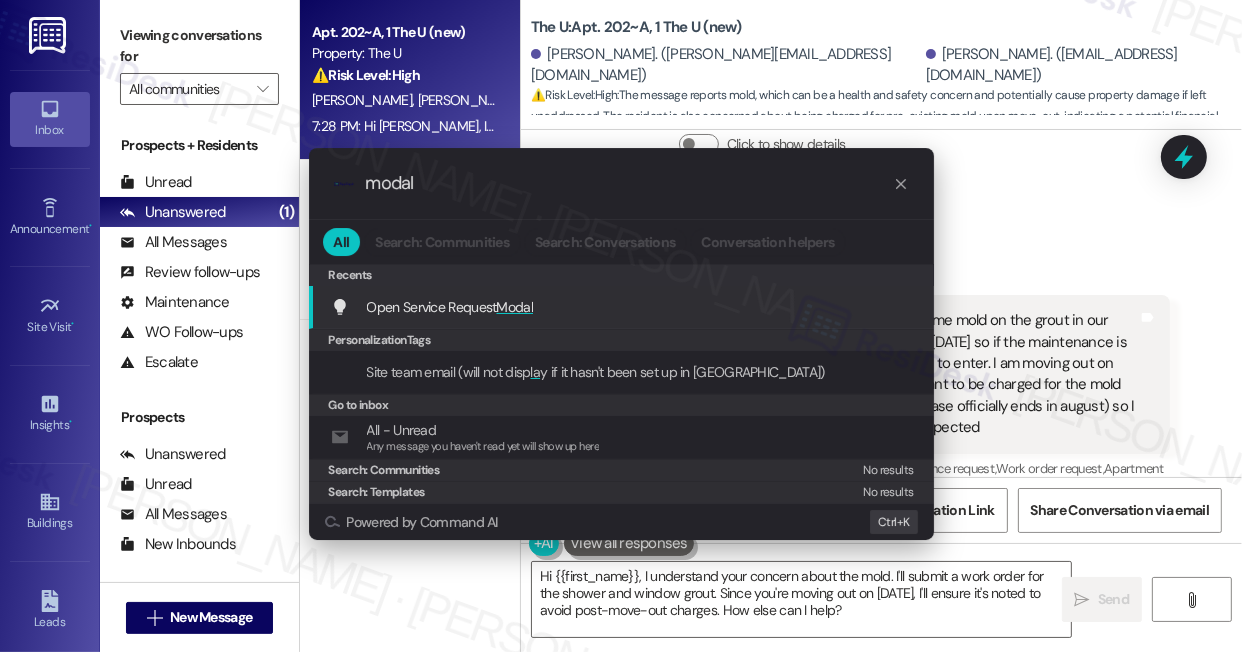 type on "modal" 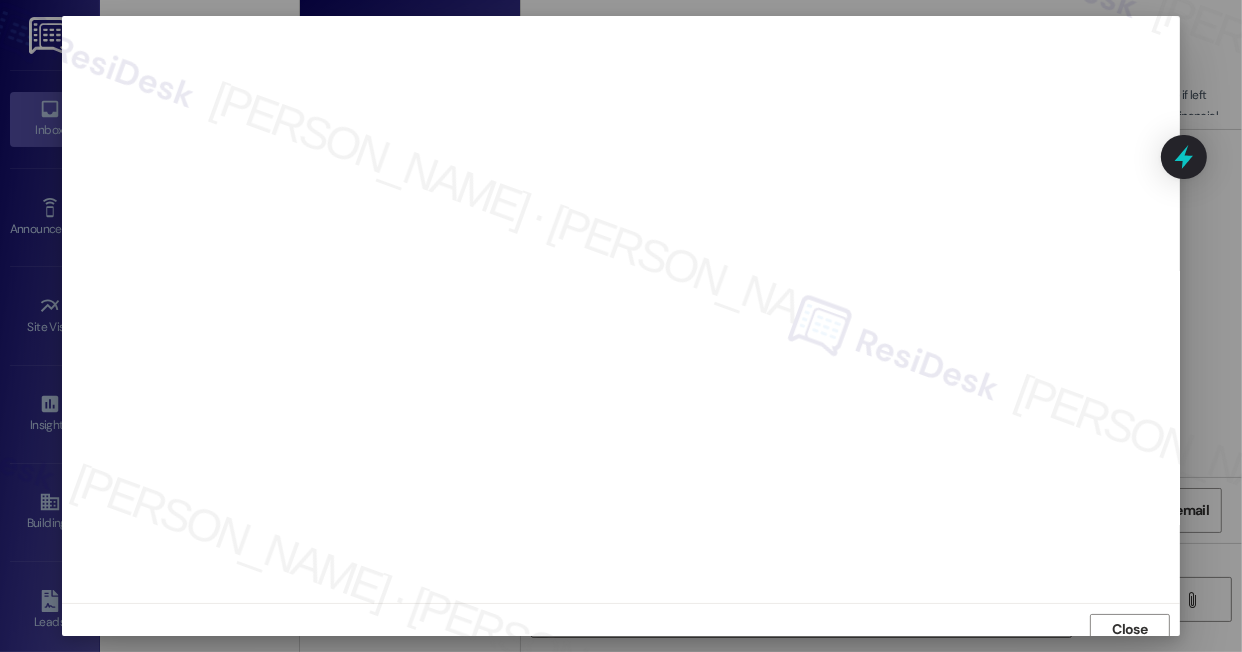 scroll, scrollTop: 19, scrollLeft: 0, axis: vertical 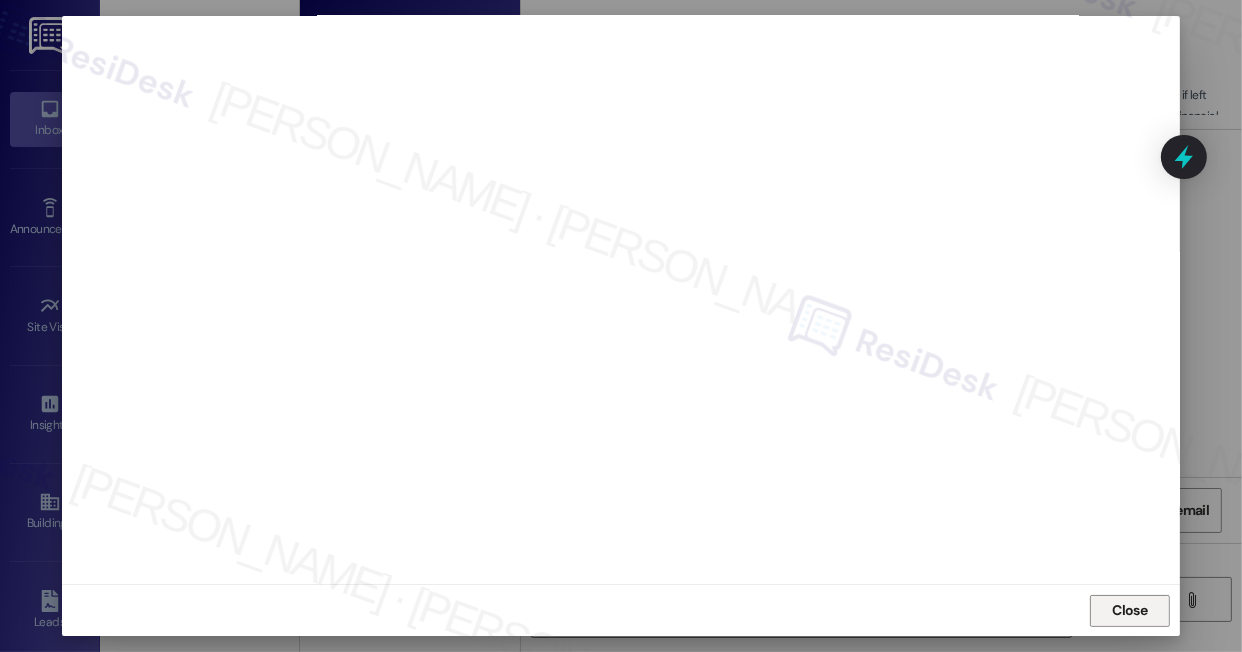 click on "Close" at bounding box center [1130, 611] 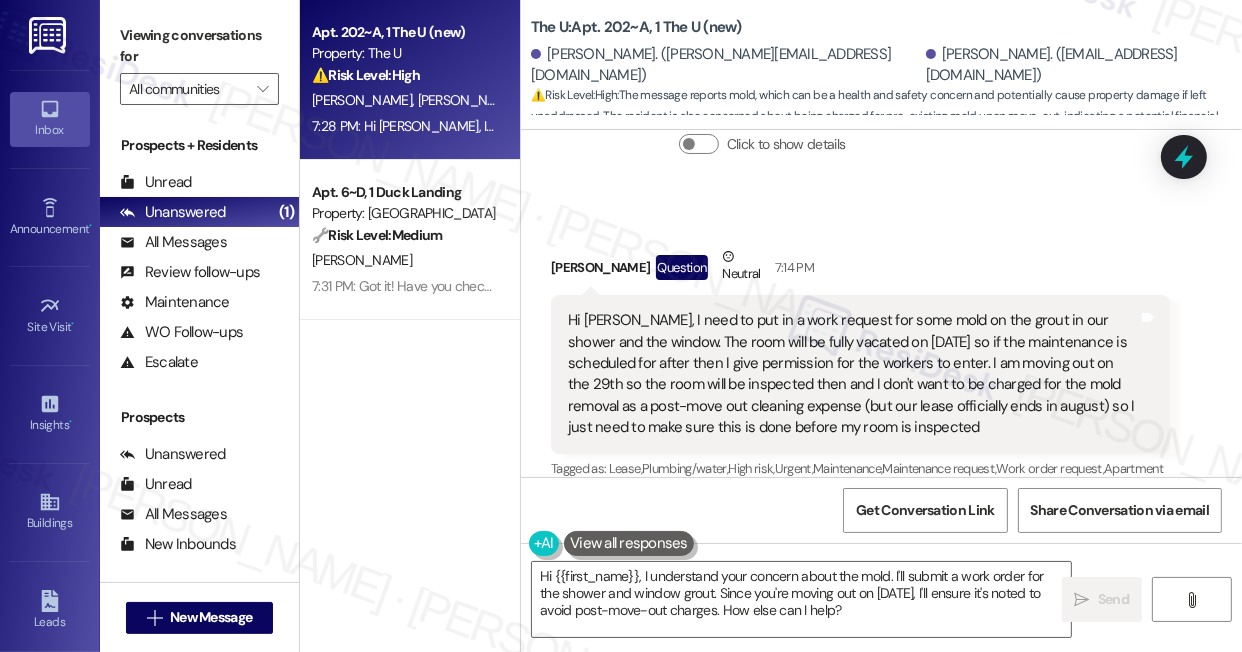 click on "Hi Sarah, I need to put in a work request for some mold on the grout in our shower and the window. The room will be fully vacated on July 29th so if the maintenance is scheduled for after then I give permission for the workers to enter. I am moving out on the 29th so the room will be inspected then and I don't want to be charged for the mold removal as a post-move out cleaning expense (but our lease officially ends in august) so I just need to make sure this is done before my room is inspected" at bounding box center (853, 374) 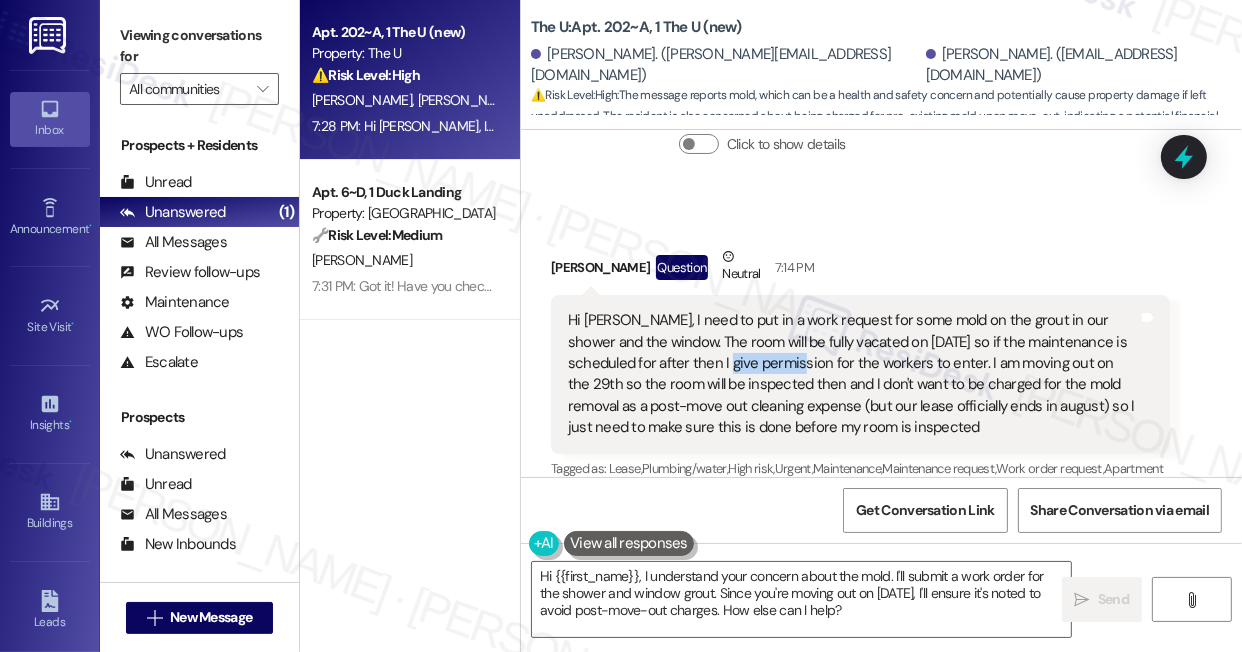 click on "Hi Sarah, I need to put in a work request for some mold on the grout in our shower and the window. The room will be fully vacated on July 29th so if the maintenance is scheduled for after then I give permission for the workers to enter. I am moving out on the 29th so the room will be inspected then and I don't want to be charged for the mold removal as a post-move out cleaning expense (but our lease officially ends in august) so I just need to make sure this is done before my room is inspected" at bounding box center [853, 374] 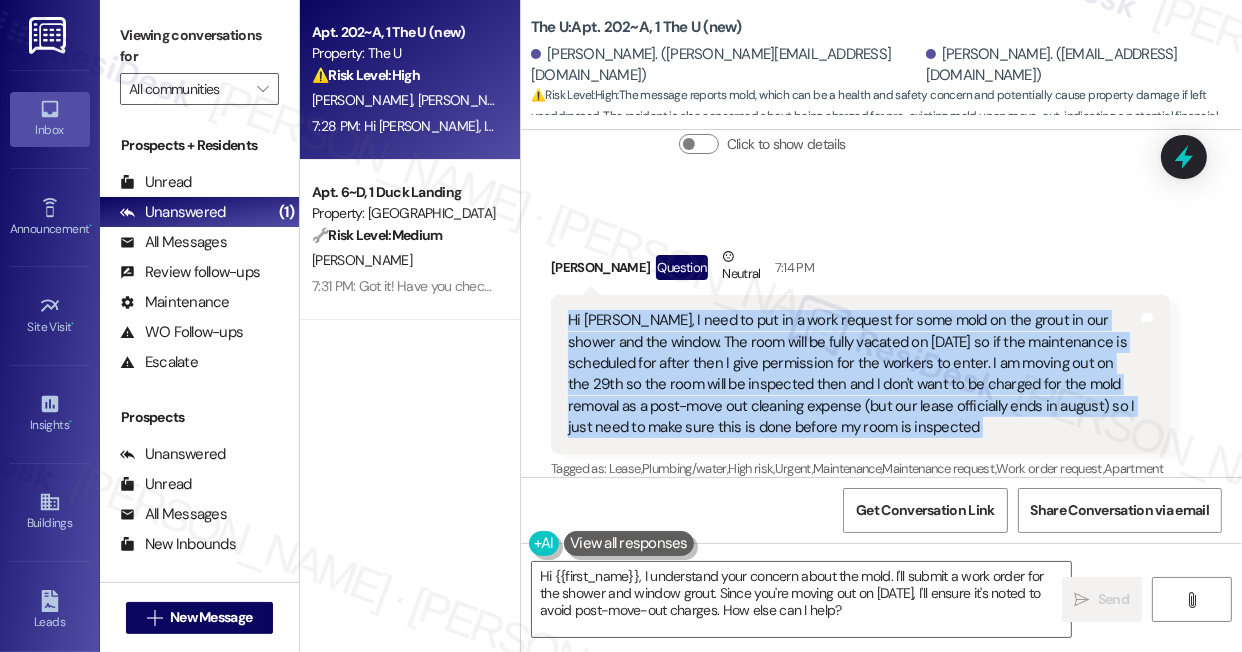 click on "Hi Sarah, I need to put in a work request for some mold on the grout in our shower and the window. The room will be fully vacated on July 29th so if the maintenance is scheduled for after then I give permission for the workers to enter. I am moving out on the 29th so the room will be inspected then and I don't want to be charged for the mold removal as a post-move out cleaning expense (but our lease officially ends in august) so I just need to make sure this is done before my room is inspected" at bounding box center (853, 374) 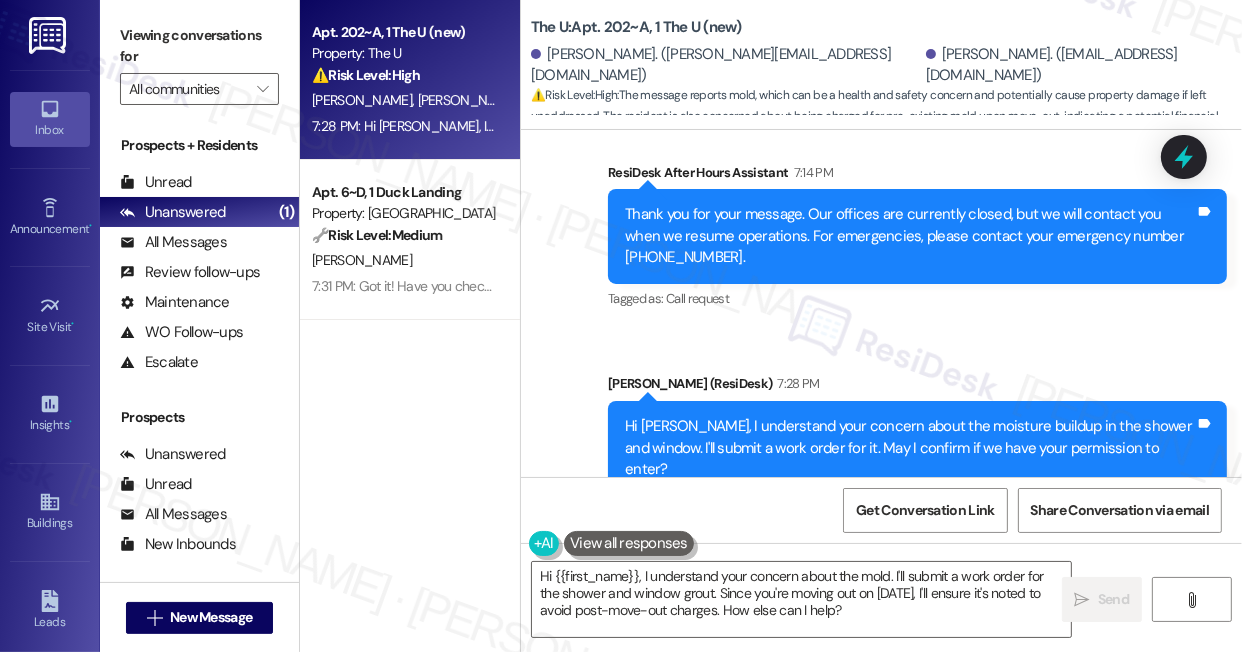 click on "Hi Claire, I understand your concern about the moisture buildup in the shower and window. I'll submit a work order for it. May I confirm if we have your permission to enter?" at bounding box center (910, 448) 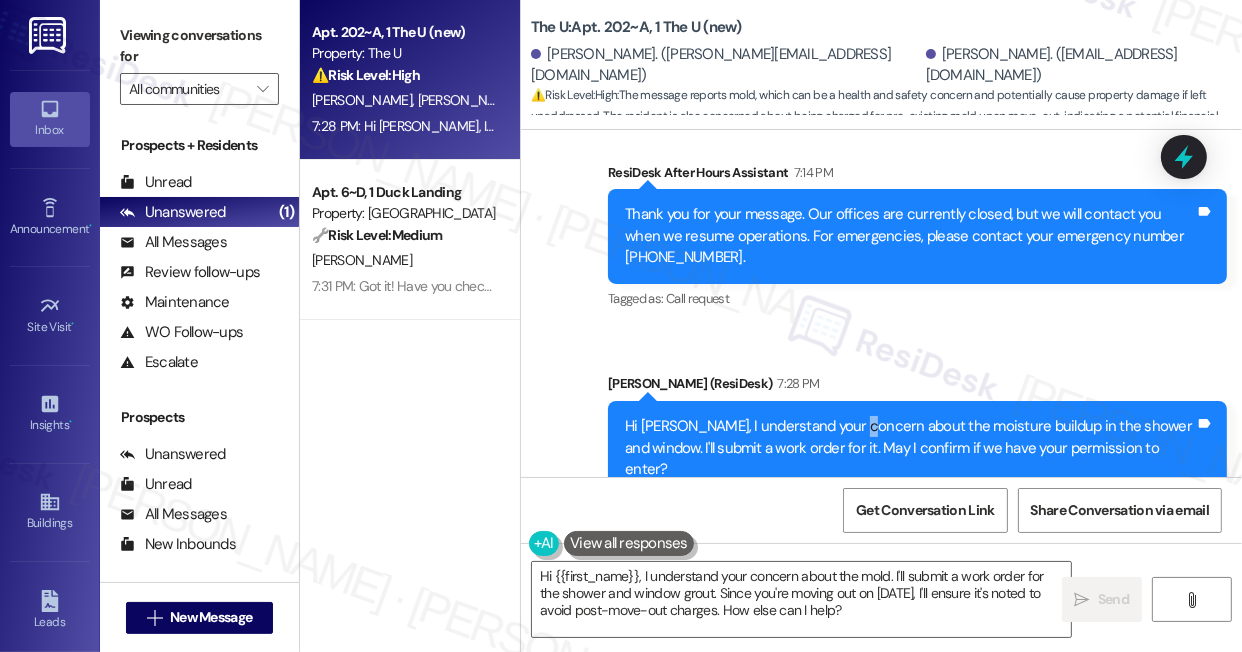 click on "Hi Claire, I understand your concern about the moisture buildup in the shower and window. I'll submit a work order for it. May I confirm if we have your permission to enter?" at bounding box center [910, 448] 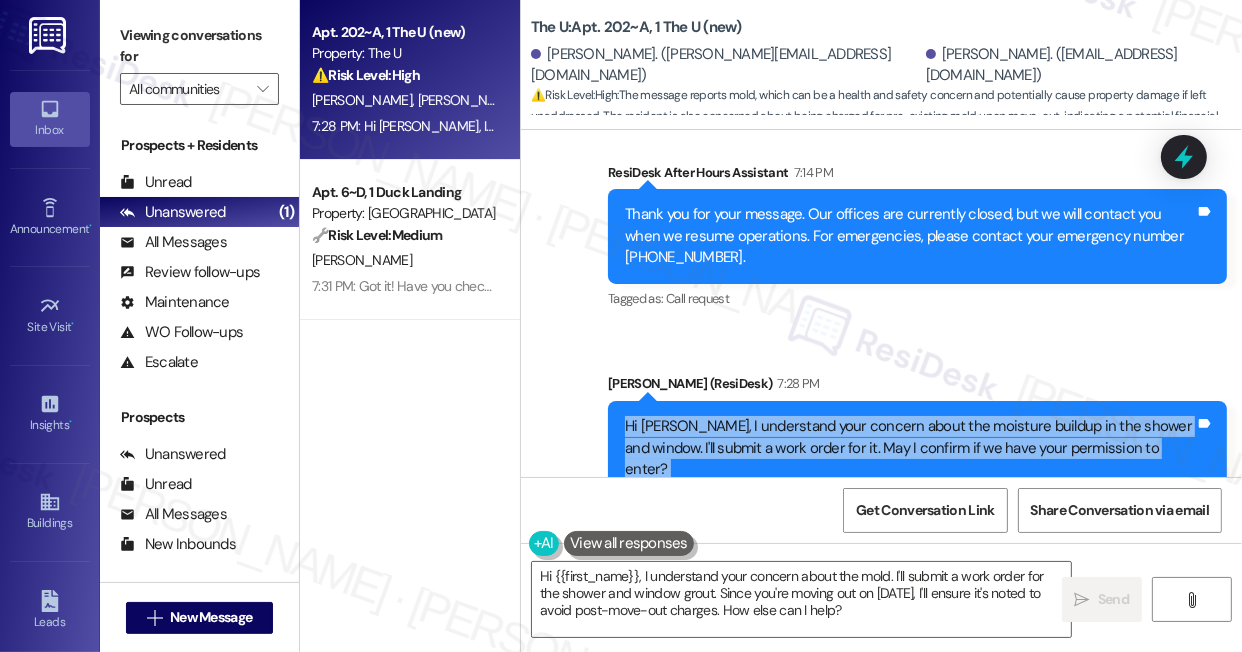 click on "Hi Claire, I understand your concern about the moisture buildup in the shower and window. I'll submit a work order for it. May I confirm if we have your permission to enter?" at bounding box center (910, 448) 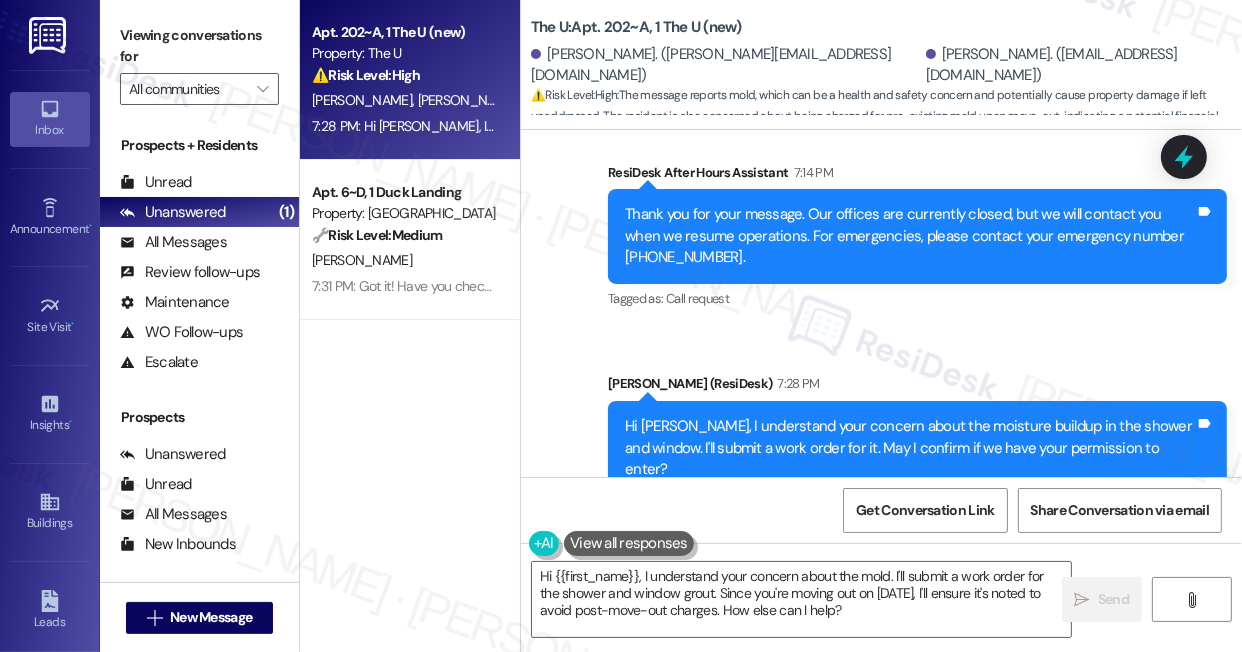click on "Sarah  (ResiDesk) 7:28 PM" at bounding box center [917, 387] 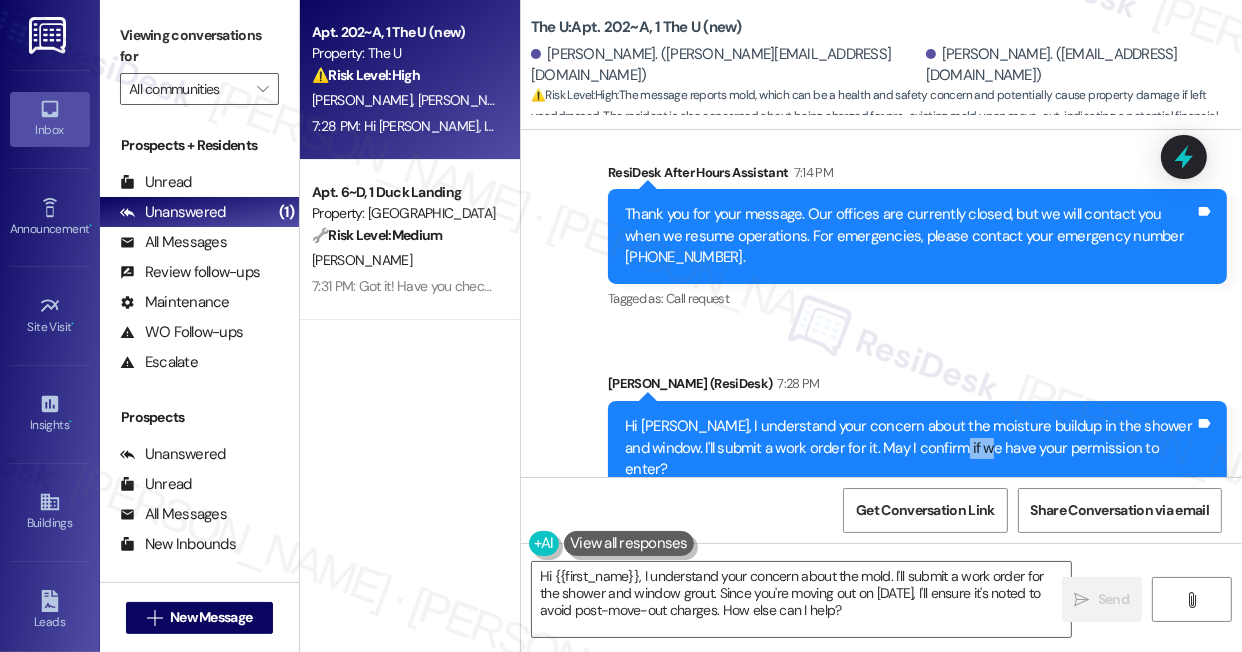click on "Hi Claire, I understand your concern about the moisture buildup in the shower and window. I'll submit a work order for it. May I confirm if we have your permission to enter?" at bounding box center [910, 448] 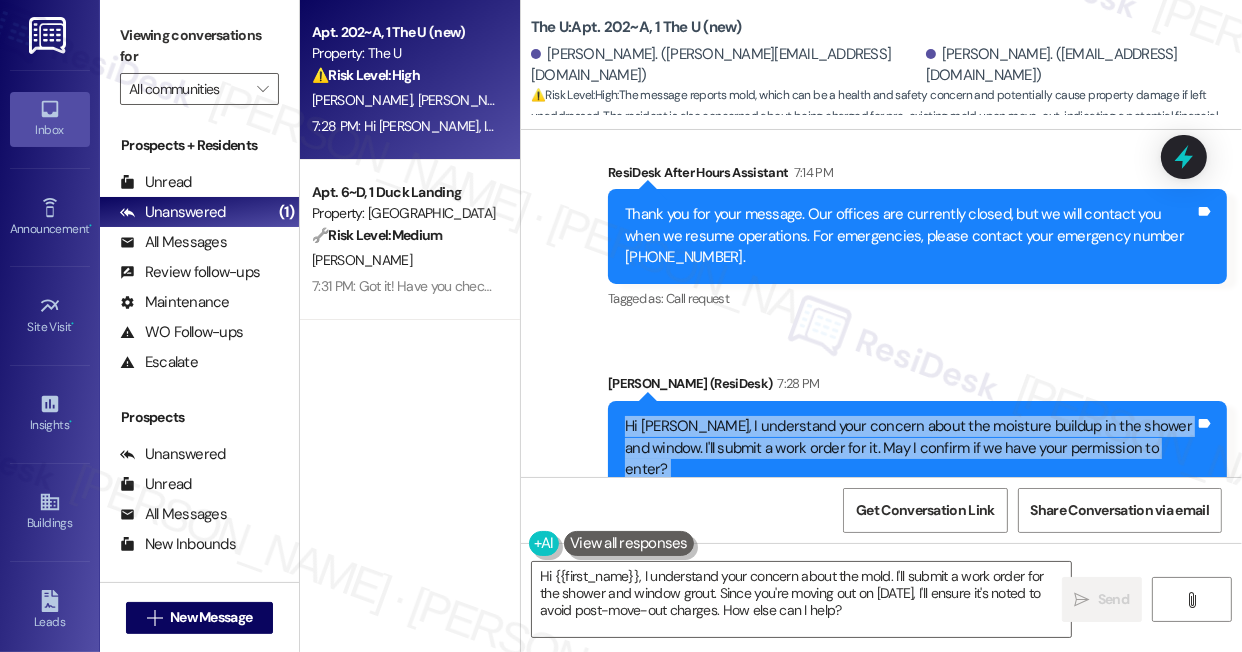 click on "Hi Claire, I understand your concern about the moisture buildup in the shower and window. I'll submit a work order for it. May I confirm if we have your permission to enter?" at bounding box center (910, 448) 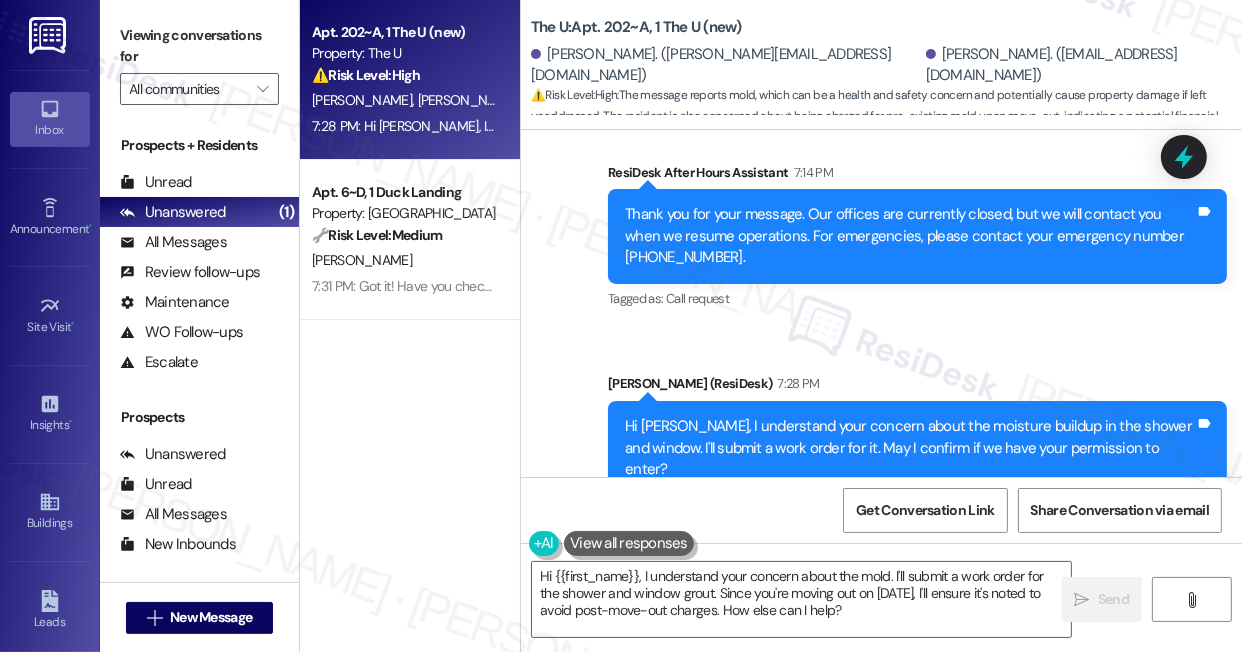 click on "Sarah  (ResiDesk) 7:28 PM" at bounding box center [917, 387] 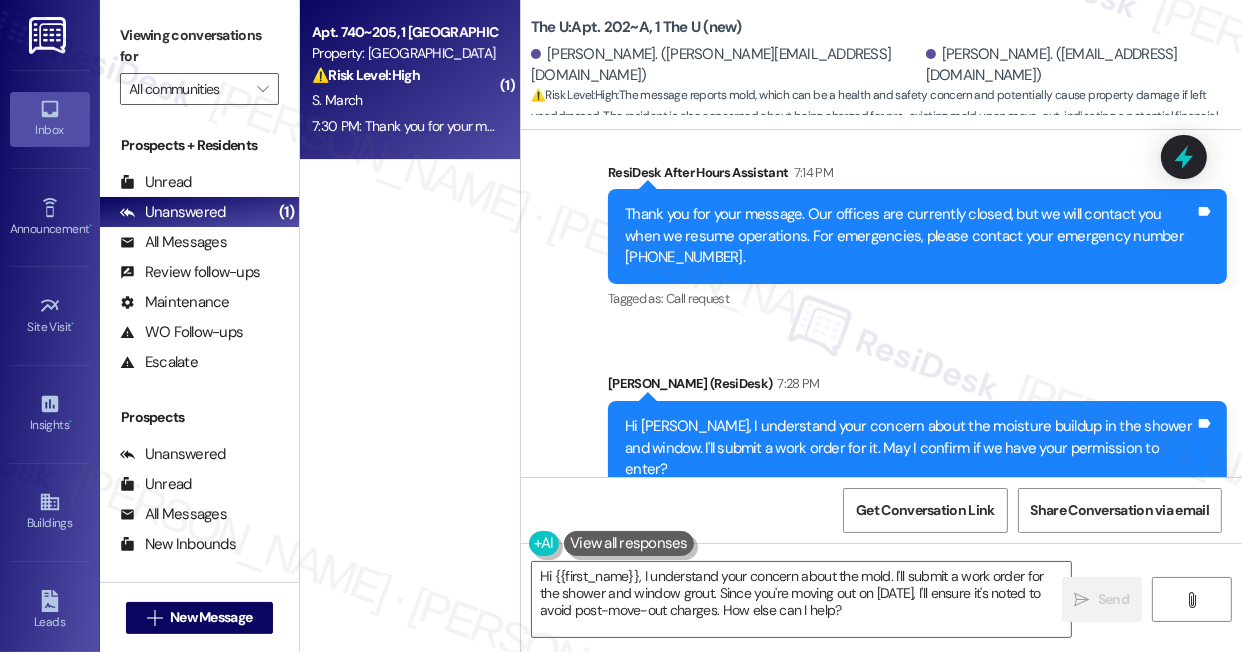 click on "Apt. 740~205, 1 Cascara Canyon Property: Cascara Canyon ⚠️  Risk Level:  High The resident expresses concern about the high cost of utility fees and questions the sustainability of their living situation. While not an immediate threat, this raises a financial concern and potential risk of non-renewal, requiring prompt attention." at bounding box center (404, 54) 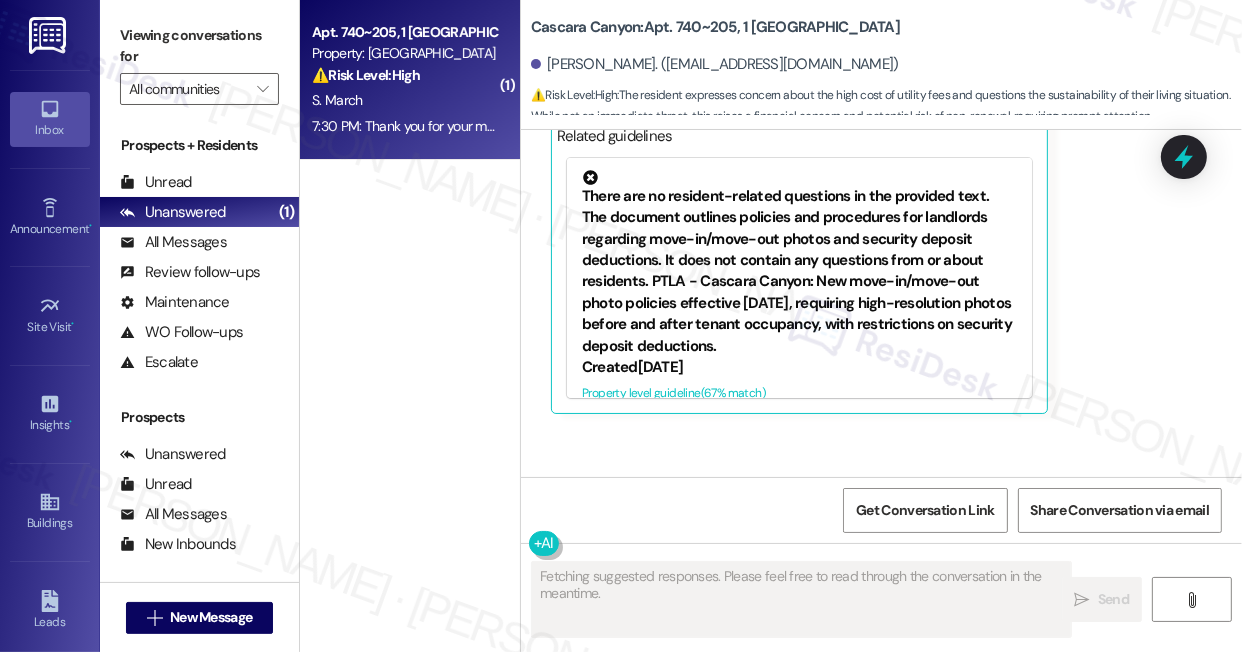 scroll, scrollTop: 1581, scrollLeft: 0, axis: vertical 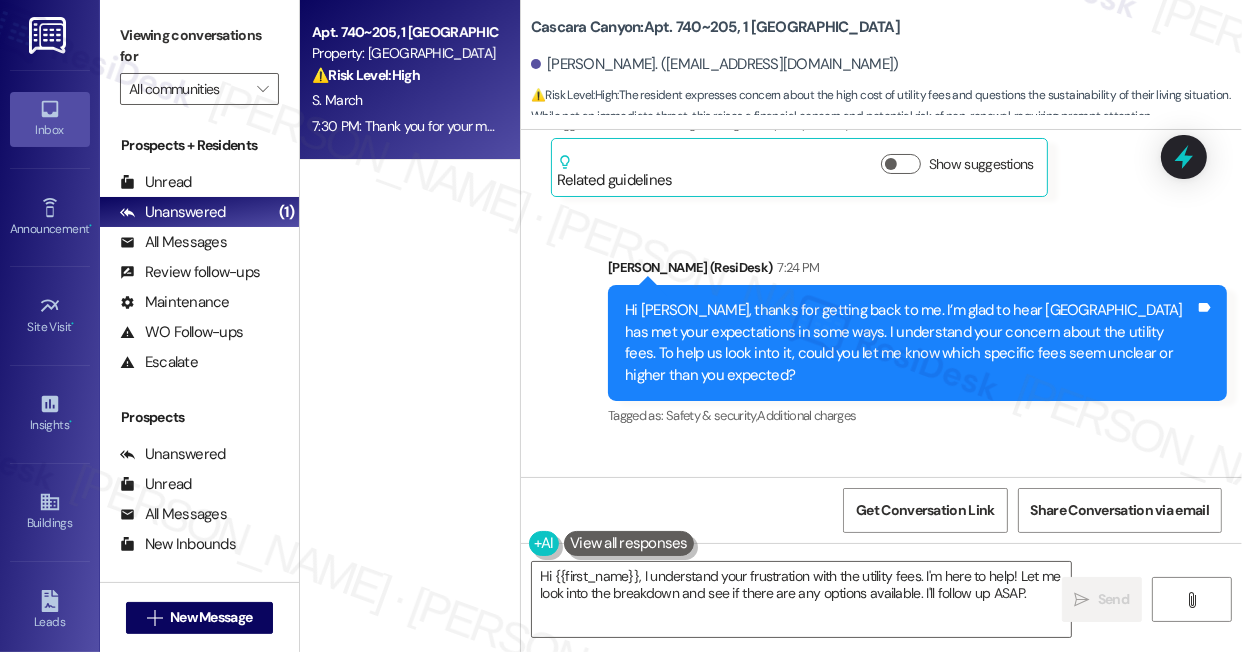 click on "Hi [PERSON_NAME], thanks for getting back to me. I’m glad to hear [GEOGRAPHIC_DATA] has met your expectations in some ways. I understand your concern about the utility fees. To help us look into it, could you let me know which specific fees seem unclear or higher than you expected?" at bounding box center [910, 343] 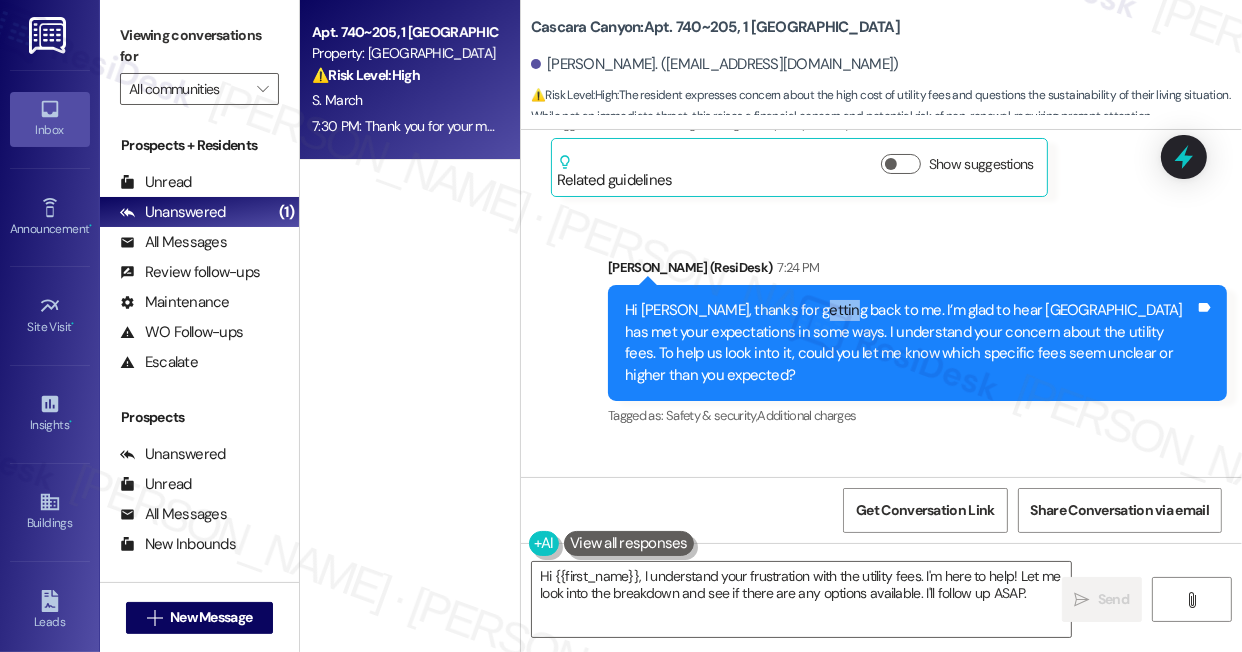 click on "Hi [PERSON_NAME], thanks for getting back to me. I’m glad to hear [GEOGRAPHIC_DATA] has met your expectations in some ways. I understand your concern about the utility fees. To help us look into it, could you let me know which specific fees seem unclear or higher than you expected?" at bounding box center (910, 343) 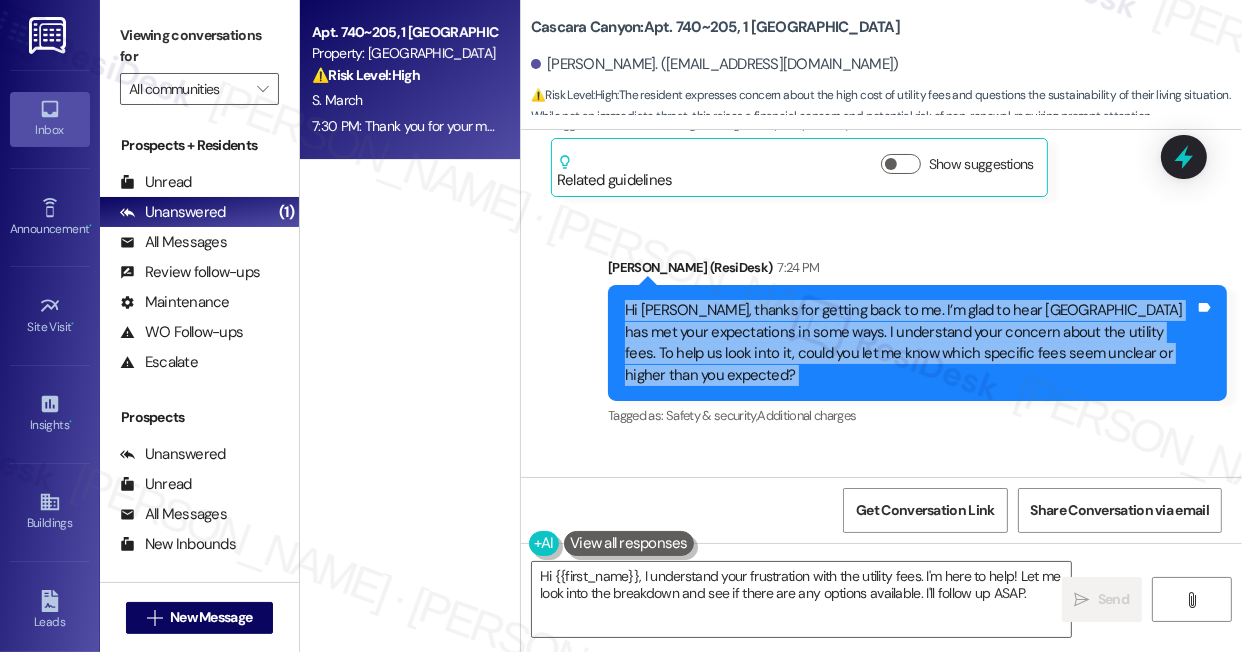 click on "Hi [PERSON_NAME], thanks for getting back to me. I’m glad to hear [GEOGRAPHIC_DATA] has met your expectations in some ways. I understand your concern about the utility fees. To help us look into it, could you let me know which specific fees seem unclear or higher than you expected?" at bounding box center (910, 343) 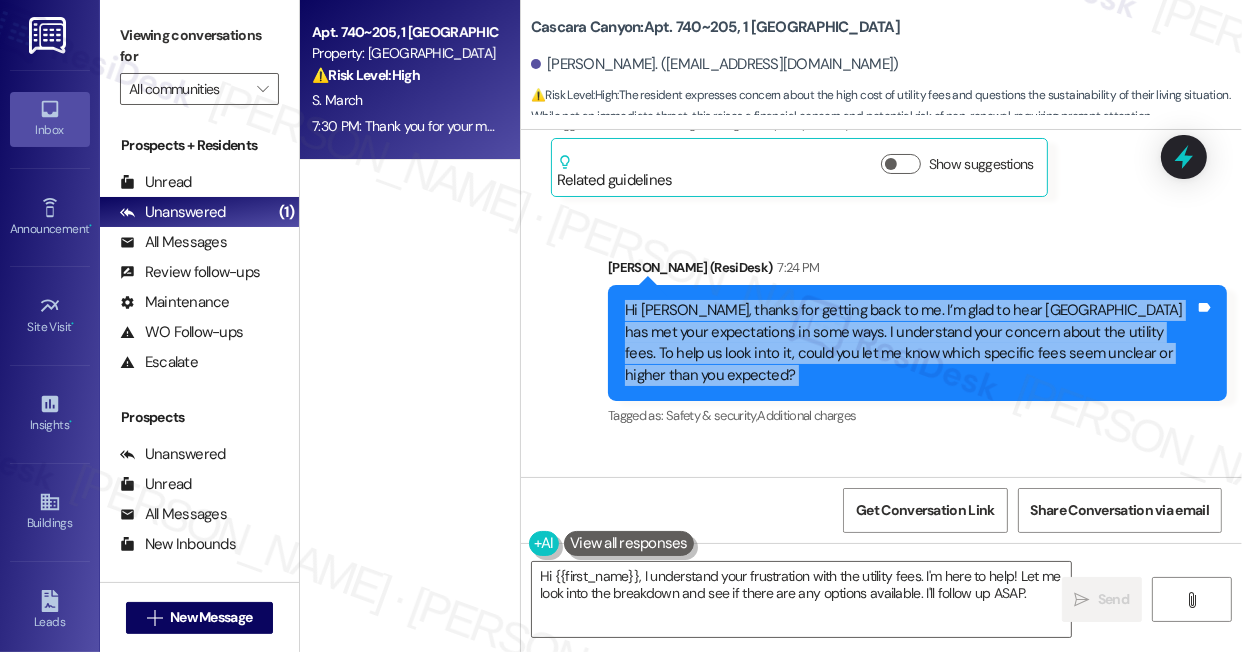 click on "Hi [PERSON_NAME], thanks for getting back to me. I’m glad to hear [GEOGRAPHIC_DATA] has met your expectations in some ways. I understand your concern about the utility fees. To help us look into it, could you let me know which specific fees seem unclear or higher than you expected?" at bounding box center (910, 343) 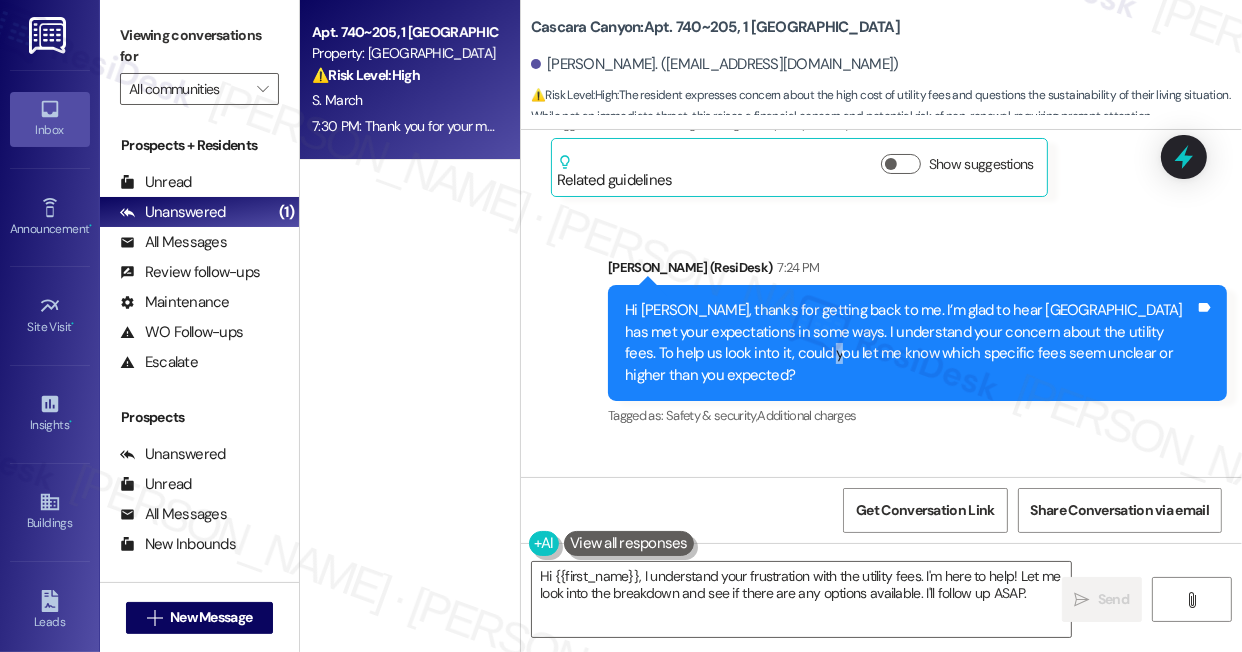 click on "Hi [PERSON_NAME], thanks for getting back to me. I’m glad to hear [GEOGRAPHIC_DATA] has met your expectations in some ways. I understand your concern about the utility fees. To help us look into it, could you let me know which specific fees seem unclear or higher than you expected?" at bounding box center (910, 343) 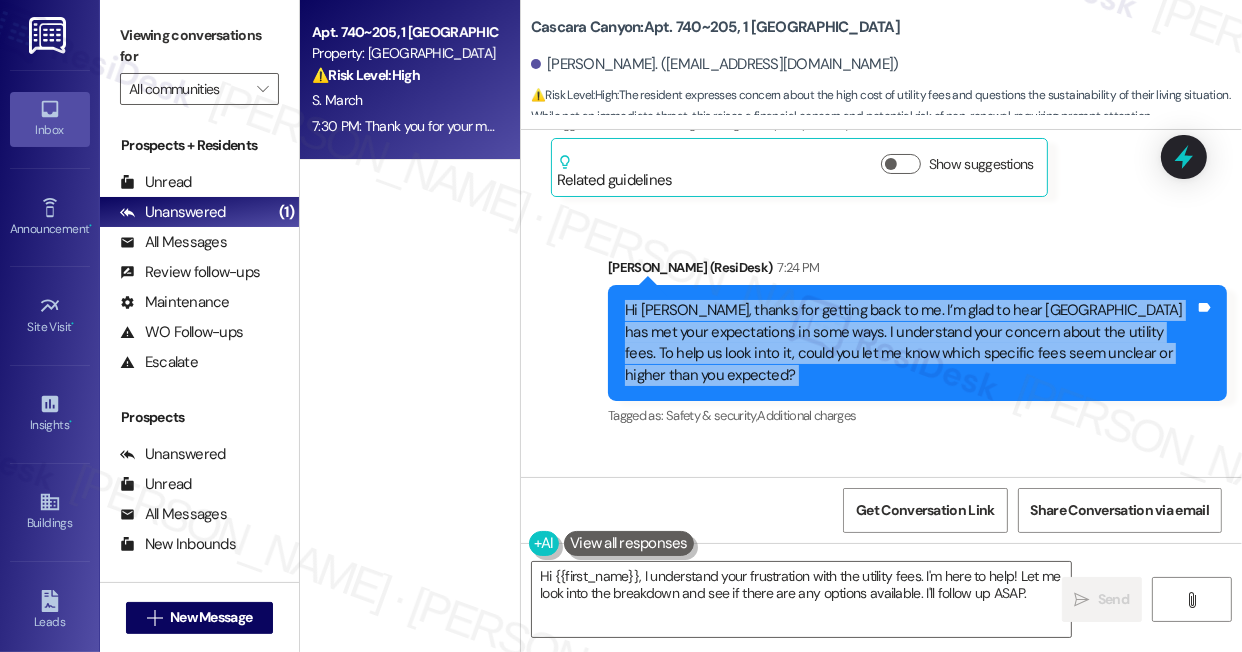 click on "Hi [PERSON_NAME], thanks for getting back to me. I’m glad to hear [GEOGRAPHIC_DATA] has met your expectations in some ways. I understand your concern about the utility fees. To help us look into it, could you let me know which specific fees seem unclear or higher than you expected?" at bounding box center [910, 343] 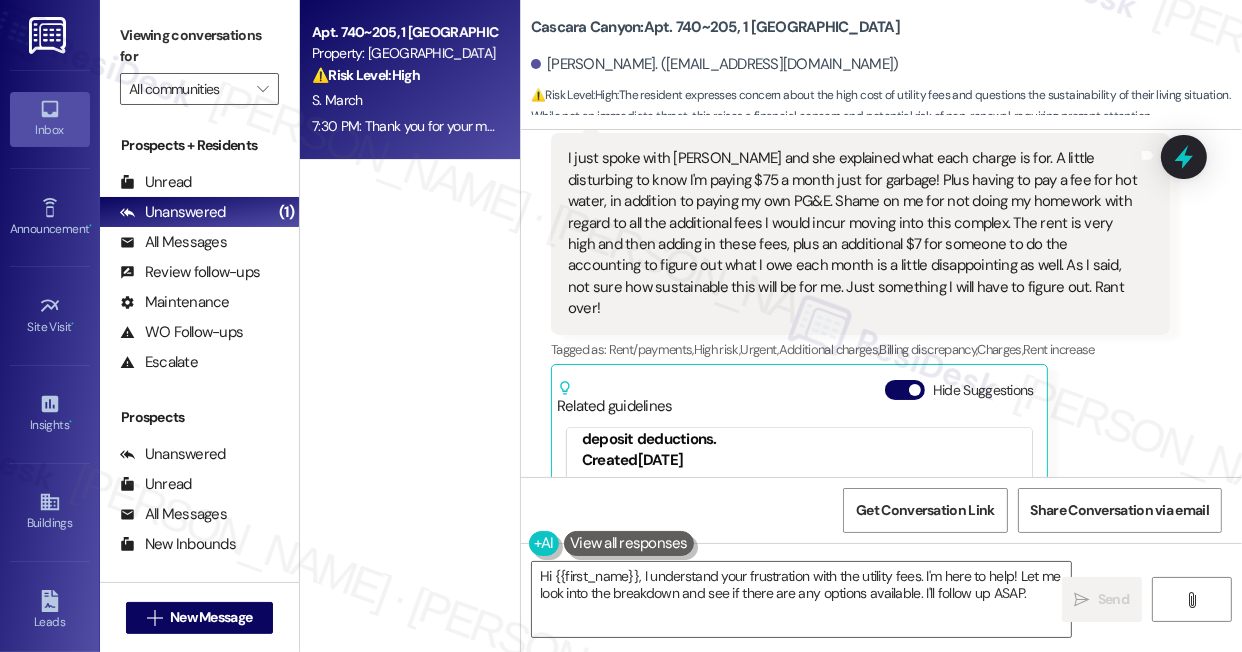 scroll, scrollTop: 1338, scrollLeft: 0, axis: vertical 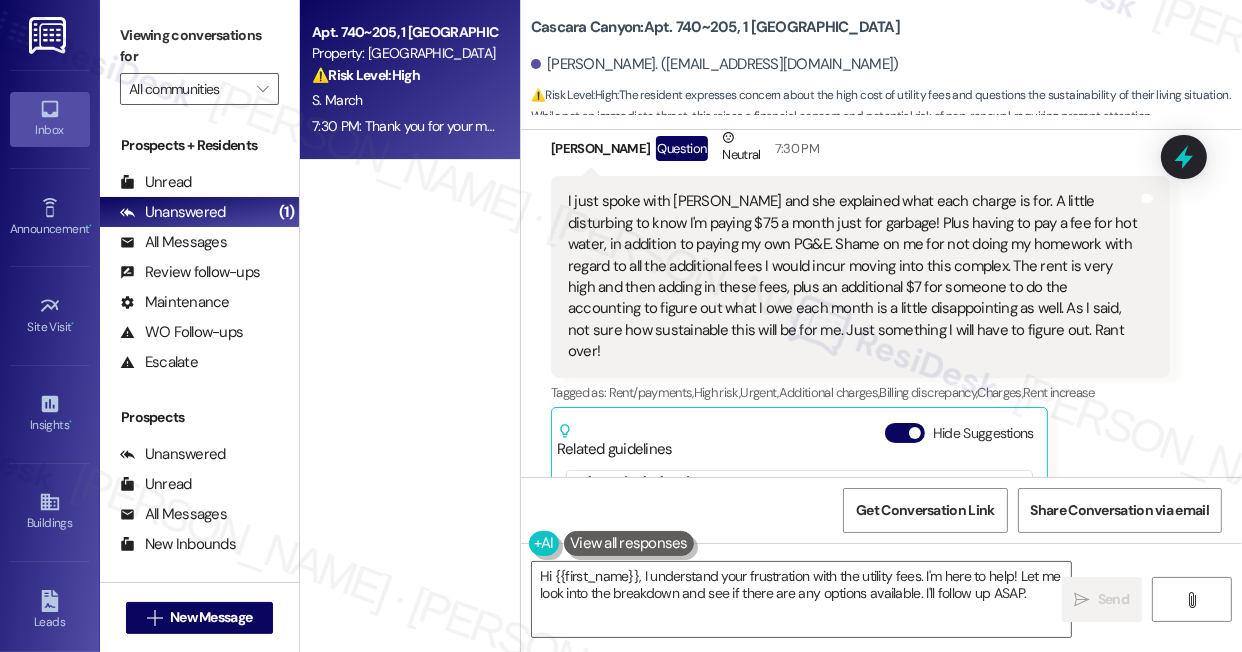 click on "I just spoke with [PERSON_NAME] and she explained what each charge is for.  A little disturbing to know I'm paying $75 a month just for garbage!  Plus having to pay a fee for hot water, in addition to paying my own PG&E. Shame on me for not doing my homework with regard to all the additional fees I would incur moving into this complex. The rent is very high and then adding in these fees, plus an additional $7 for someone to do the accounting to figure out what I owe each month is a little disappointing as well.  As I said, not sure how sustainable this will be for me.  Just something I will have to figure out.  Rant over!" at bounding box center [853, 276] 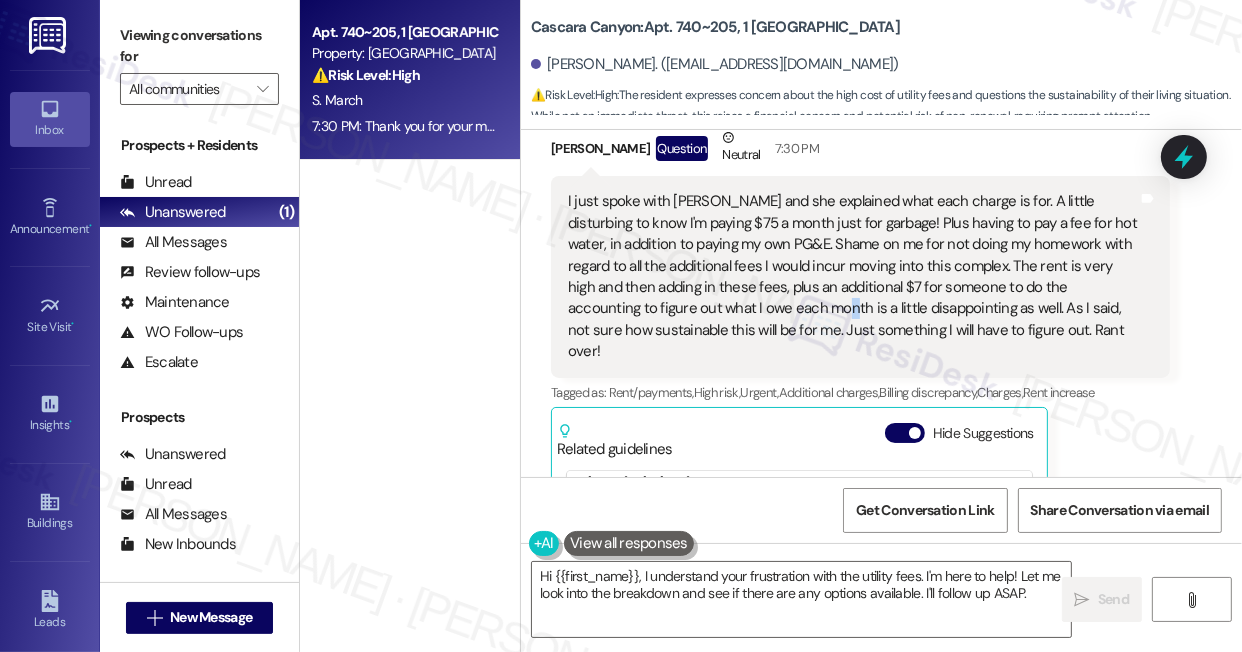 click on "I just spoke with [PERSON_NAME] and she explained what each charge is for.  A little disturbing to know I'm paying $75 a month just for garbage!  Plus having to pay a fee for hot water, in addition to paying my own PG&E. Shame on me for not doing my homework with regard to all the additional fees I would incur moving into this complex. The rent is very high and then adding in these fees, plus an additional $7 for someone to do the accounting to figure out what I owe each month is a little disappointing as well.  As I said, not sure how sustainable this will be for me.  Just something I will have to figure out.  Rant over!" at bounding box center (853, 276) 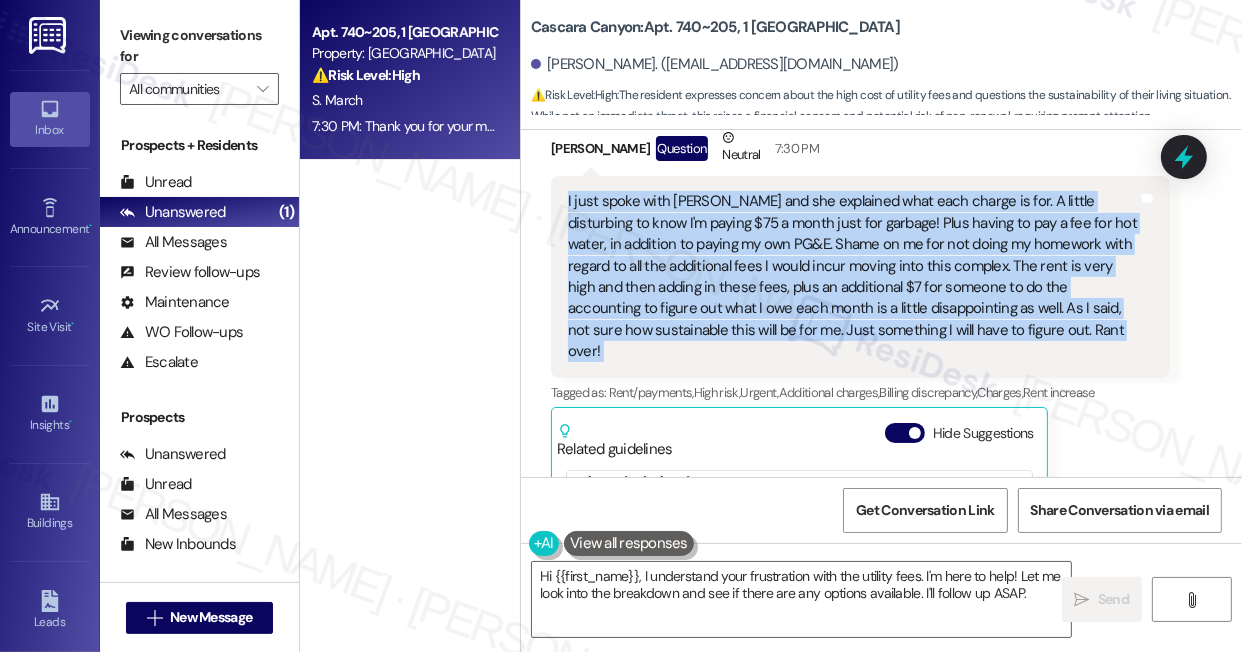 click on "I just spoke with [PERSON_NAME] and she explained what each charge is for.  A little disturbing to know I'm paying $75 a month just for garbage!  Plus having to pay a fee for hot water, in addition to paying my own PG&E. Shame on me for not doing my homework with regard to all the additional fees I would incur moving into this complex. The rent is very high and then adding in these fees, plus an additional $7 for someone to do the accounting to figure out what I owe each month is a little disappointing as well.  As I said, not sure how sustainable this will be for me.  Just something I will have to figure out.  Rant over!" at bounding box center [853, 276] 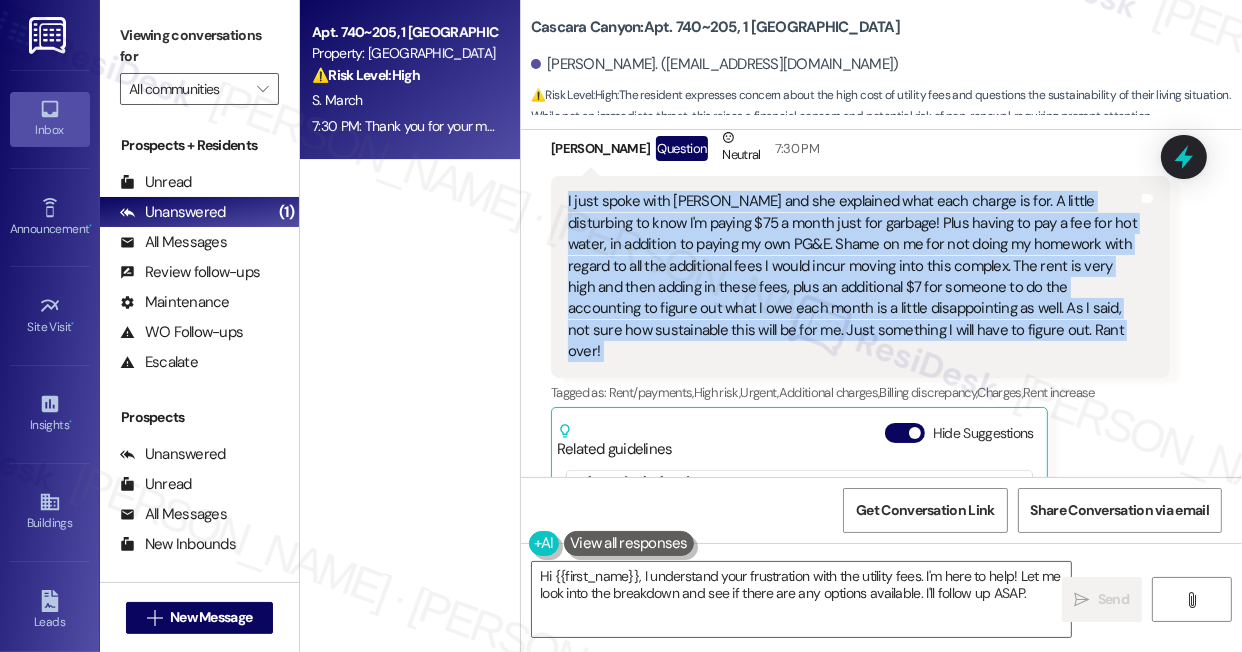 click on "I just spoke with [PERSON_NAME] and she explained what each charge is for.  A little disturbing to know I'm paying $75 a month just for garbage!  Plus having to pay a fee for hot water, in addition to paying my own PG&E. Shame on me for not doing my homework with regard to all the additional fees I would incur moving into this complex. The rent is very high and then adding in these fees, plus an additional $7 for someone to do the accounting to figure out what I owe each month is a little disappointing as well.  As I said, not sure how sustainable this will be for me.  Just something I will have to figure out.  Rant over!" at bounding box center (853, 276) 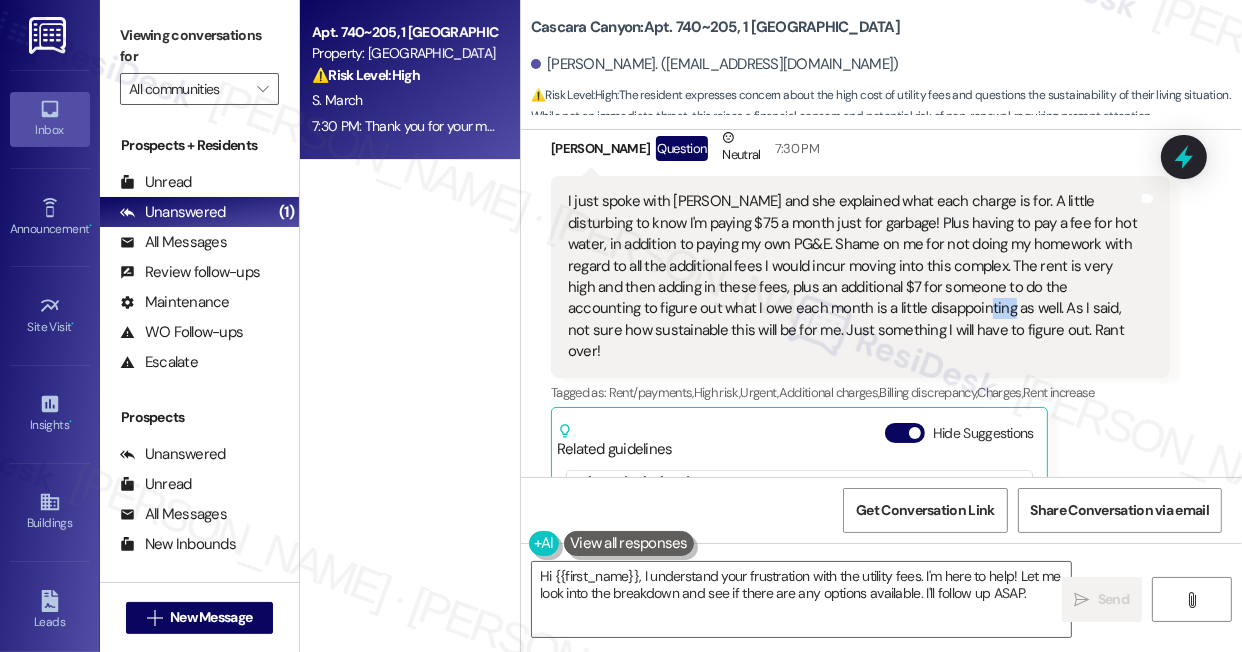 click on "I just spoke with [PERSON_NAME] and she explained what each charge is for.  A little disturbing to know I'm paying $75 a month just for garbage!  Plus having to pay a fee for hot water, in addition to paying my own PG&E. Shame on me for not doing my homework with regard to all the additional fees I would incur moving into this complex. The rent is very high and then adding in these fees, plus an additional $7 for someone to do the accounting to figure out what I owe each month is a little disappointing as well.  As I said, not sure how sustainable this will be for me.  Just something I will have to figure out.  Rant over!" at bounding box center (853, 276) 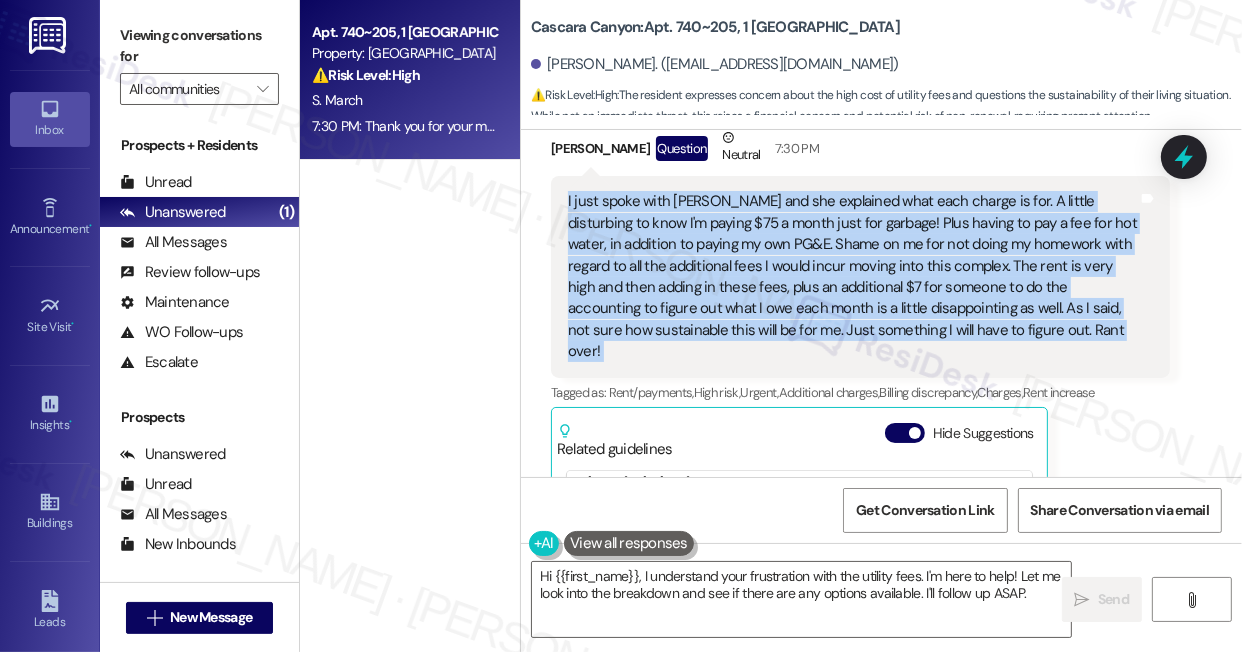 click on "I just spoke with [PERSON_NAME] and she explained what each charge is for.  A little disturbing to know I'm paying $75 a month just for garbage!  Plus having to pay a fee for hot water, in addition to paying my own PG&E. Shame on me for not doing my homework with regard to all the additional fees I would incur moving into this complex. The rent is very high and then adding in these fees, plus an additional $7 for someone to do the accounting to figure out what I owe each month is a little disappointing as well.  As I said, not sure how sustainable this will be for me.  Just something I will have to figure out.  Rant over!" at bounding box center [853, 276] 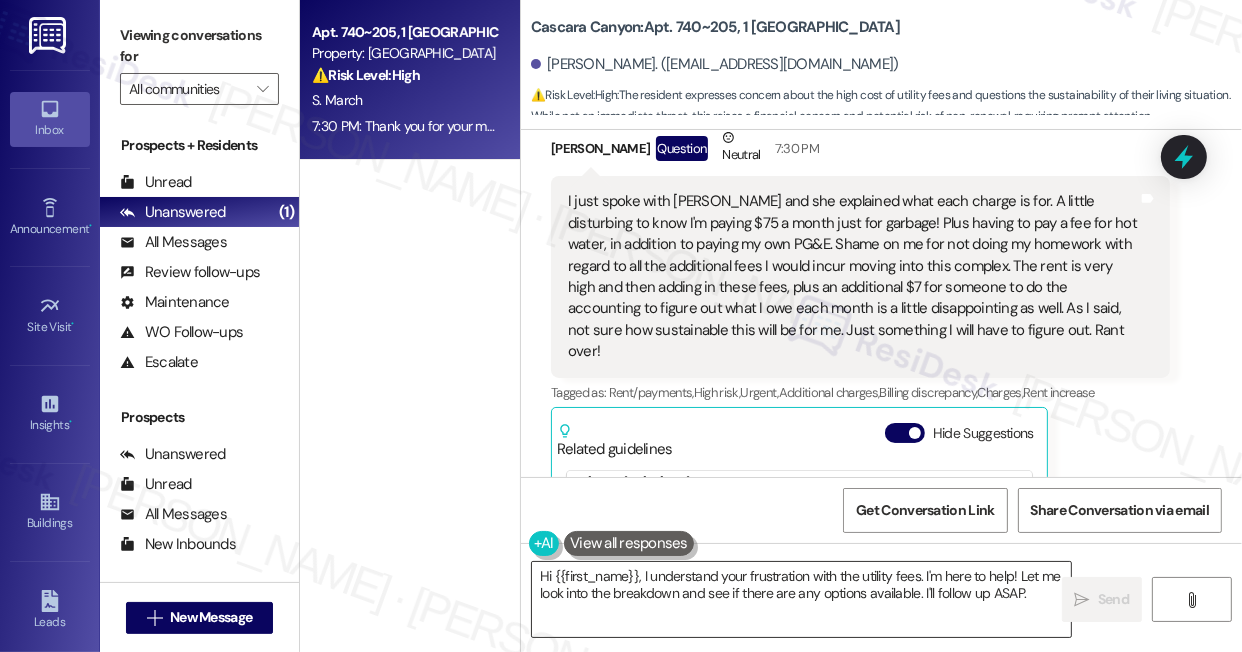 click on "Hi {{first_name}}, I understand your frustration with the utility fees. I'm here to help! Let me look into the breakdown and see if there are any options available. I'll follow up ASAP." at bounding box center [801, 599] 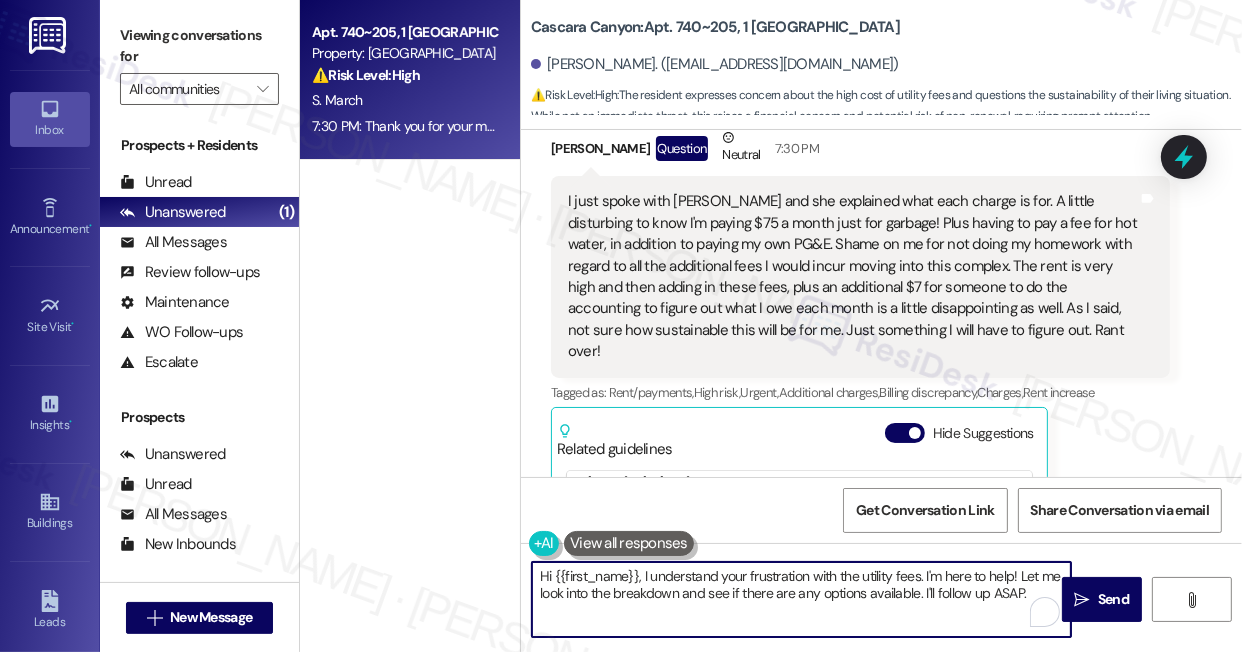 click on "Hi {{first_name}}, I understand your frustration with the utility fees. I'm here to help! Let me look into the breakdown and see if there are any options available. I'll follow up ASAP." at bounding box center (801, 599) 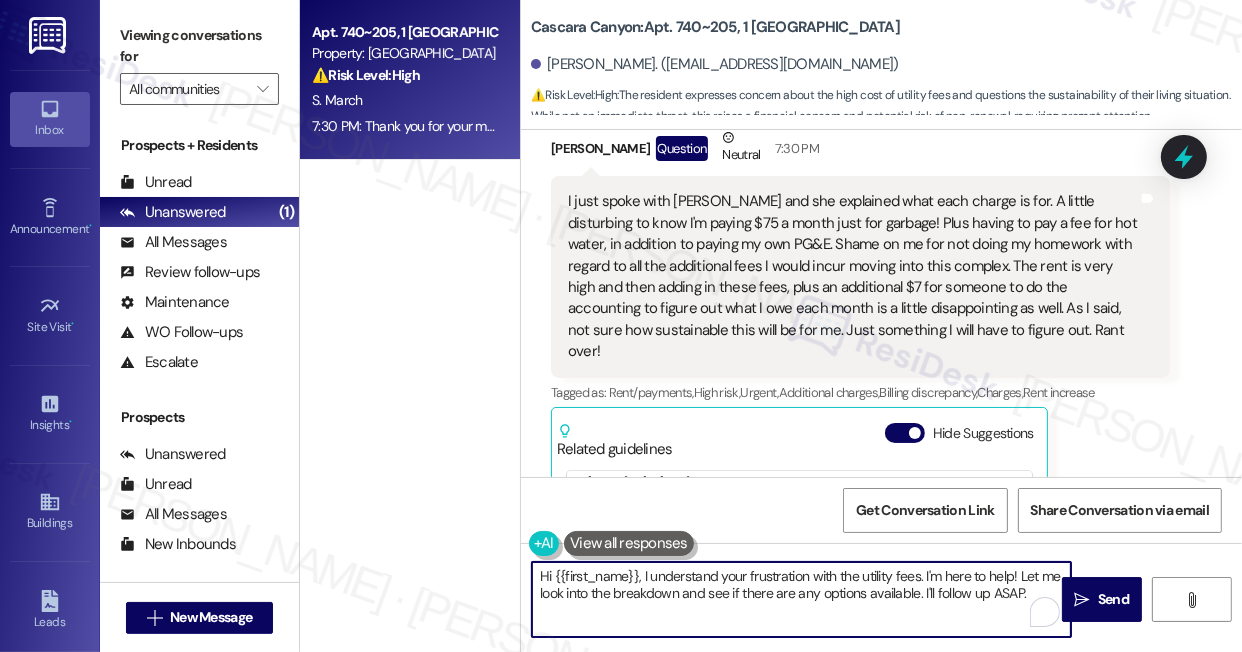 paste on ", thanks for being so open about how you're feeling—I completely understand how frustrating it can be to face unexpected charges, especially on top of already high rent. It’s totally valid to feel overwhelmed, and I’m really sorry this has been your experience. If anything else comes up or if you'd like me to double-check anything further with the team, I’m here to help however I can" 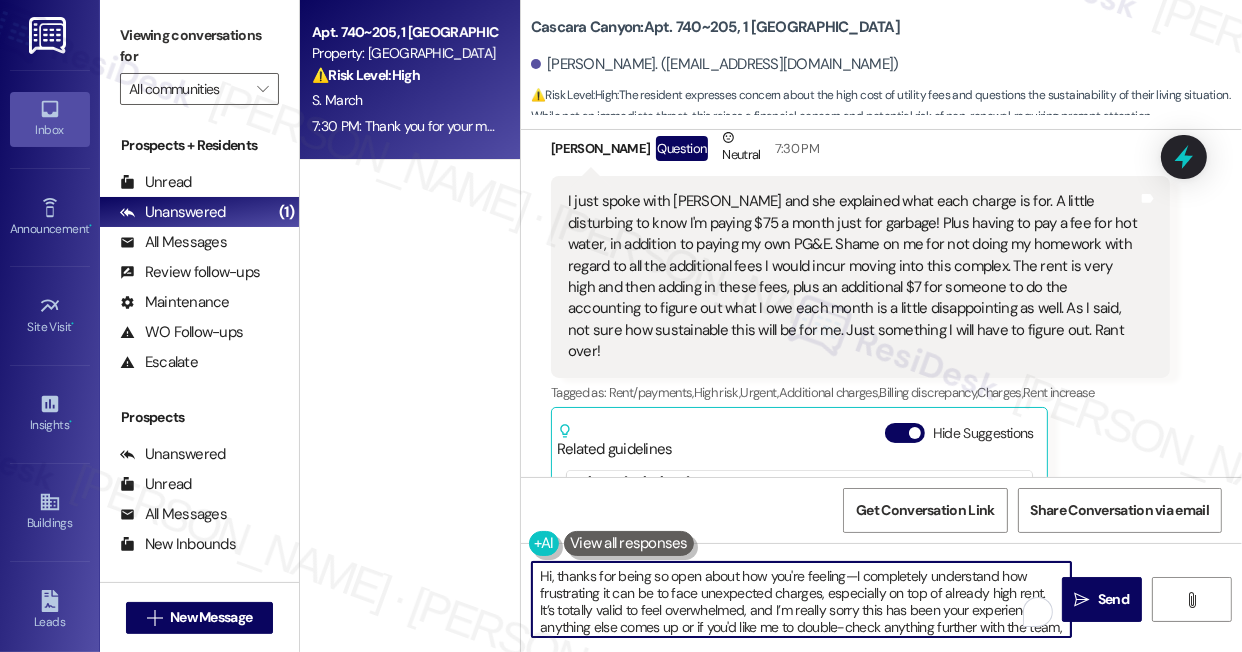 scroll, scrollTop: 16, scrollLeft: 0, axis: vertical 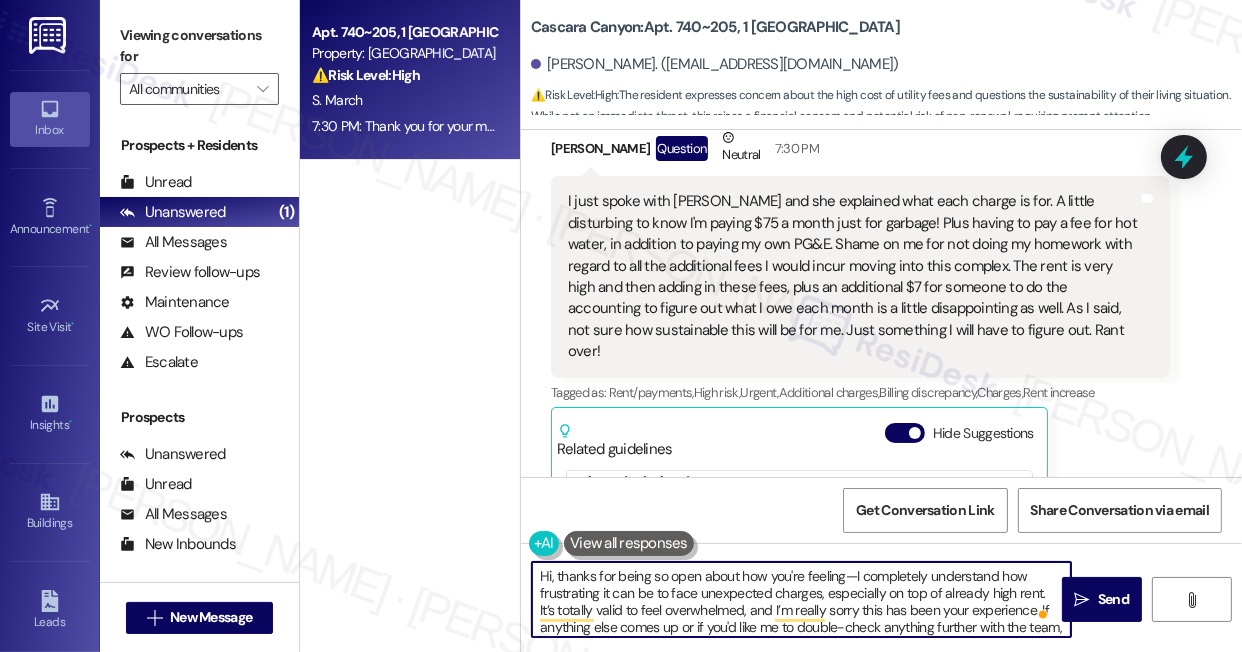 drag, startPoint x: 557, startPoint y: 576, endPoint x: 511, endPoint y: 571, distance: 46.270943 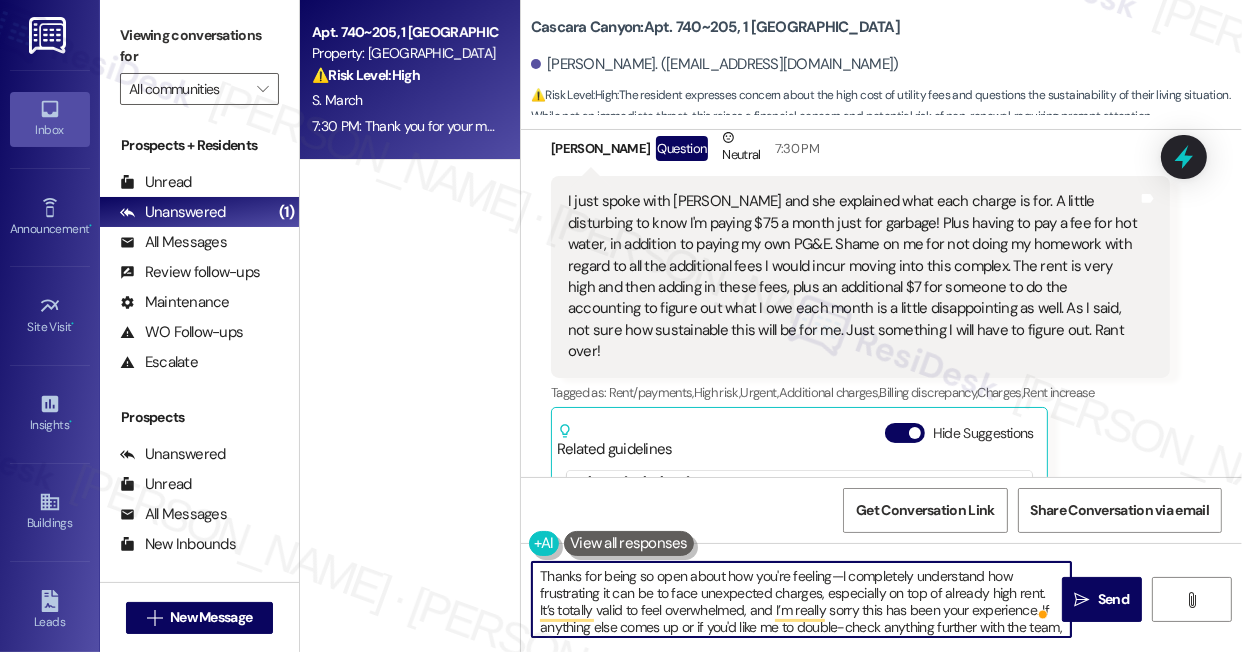 drag, startPoint x: 837, startPoint y: 574, endPoint x: 824, endPoint y: 571, distance: 13.341664 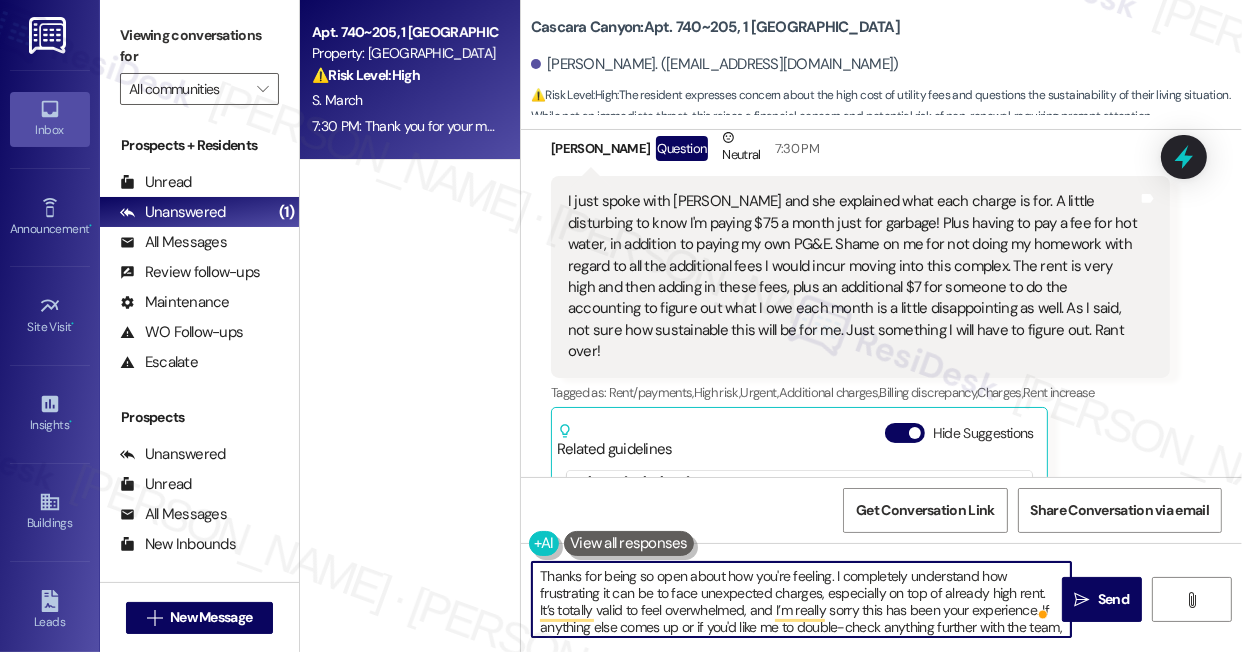click on "Thanks for being so open about how you're feeling. I completely understand how frustrating it can be to face unexpected charges, especially on top of already high rent. It’s totally valid to feel overwhelmed, and I’m really sorry this has been your experience. If anything else comes up or if you'd like me to double-check anything further with the team, I’m here to help however I can." at bounding box center [801, 599] 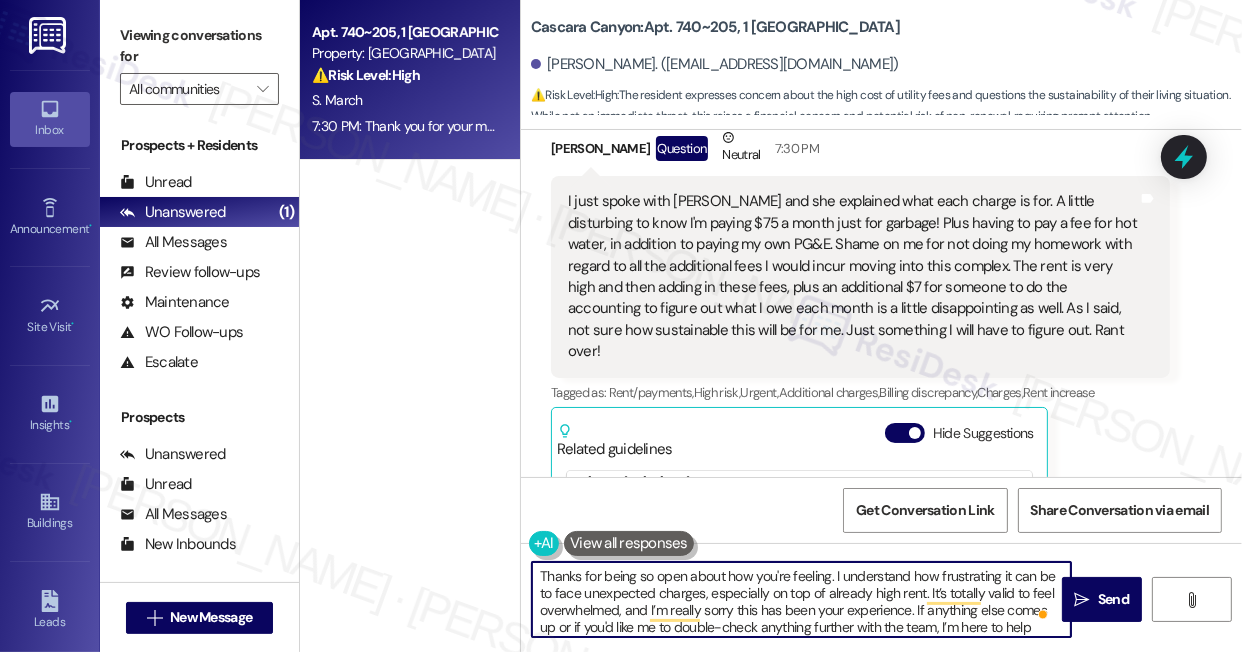 click on "Thanks for being so open about how you're feeling. I understand how frustrating it can be to face unexpected charges, especially on top of already high rent. It’s totally valid to feel overwhelmed, and I’m really sorry this has been your experience. If anything else comes up or if you'd like me to double-check anything further with the team, I’m here to help however I can." at bounding box center [801, 599] 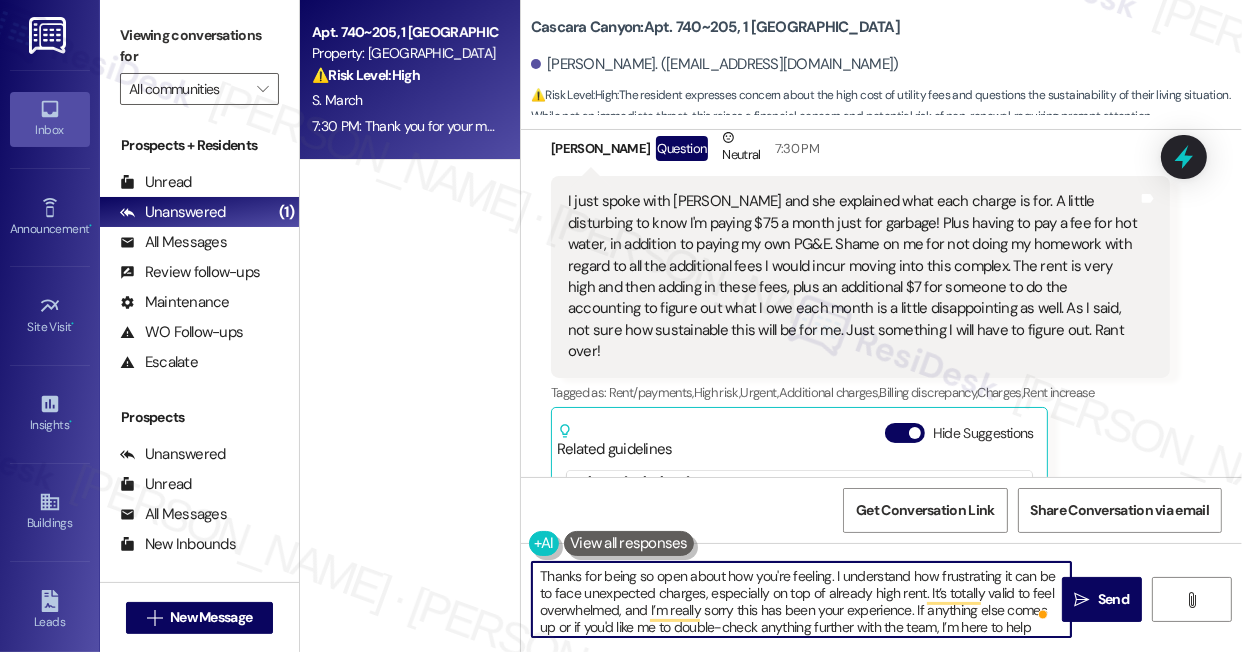 click on "Thanks for being so open about how you're feeling. I understand how frustrating it can be to face unexpected charges, especially on top of already high rent. It’s totally valid to feel overwhelmed, and I’m really sorry this has been your experience. If anything else comes up or if you'd like me to double-check anything further with the team, I’m here to help however I can." at bounding box center [801, 599] 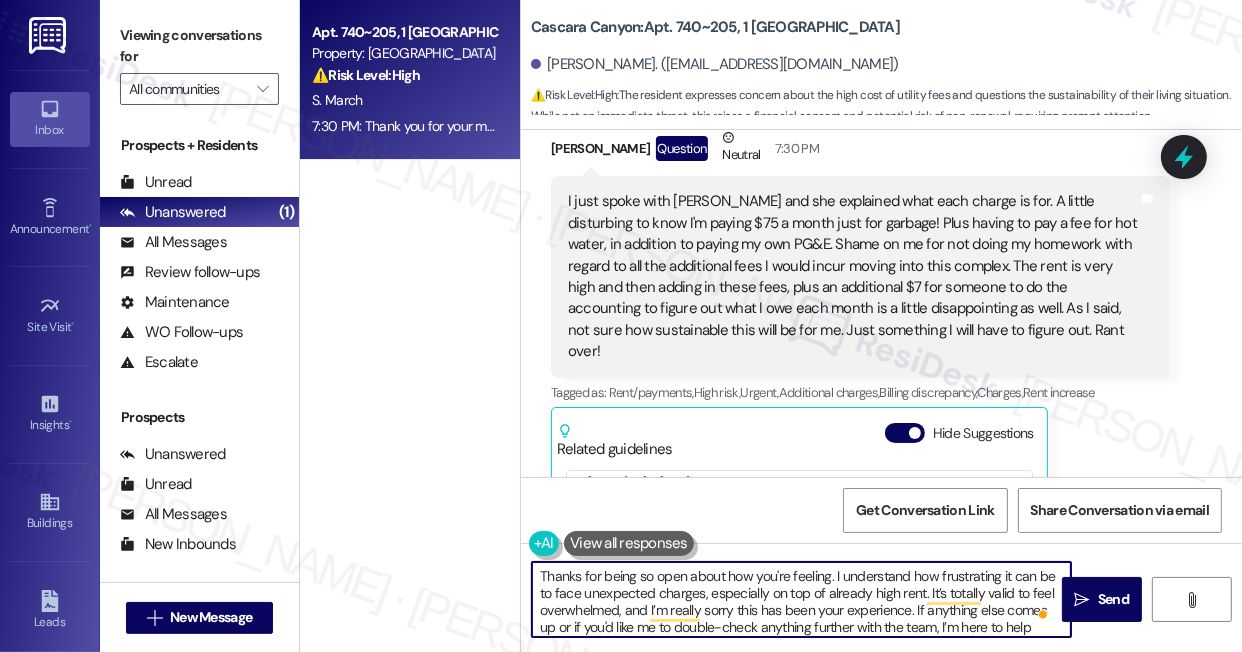 click on "Thanks for being so open about how you're feeling. I understand how frustrating it can be to face unexpected charges, especially on top of already high rent. It’s totally valid to feel overwhelmed, and I’m really sorry this has been your experience. If anything else comes up or if you'd like me to double-check anything further with the team, I’m here to help however I can." at bounding box center [801, 599] 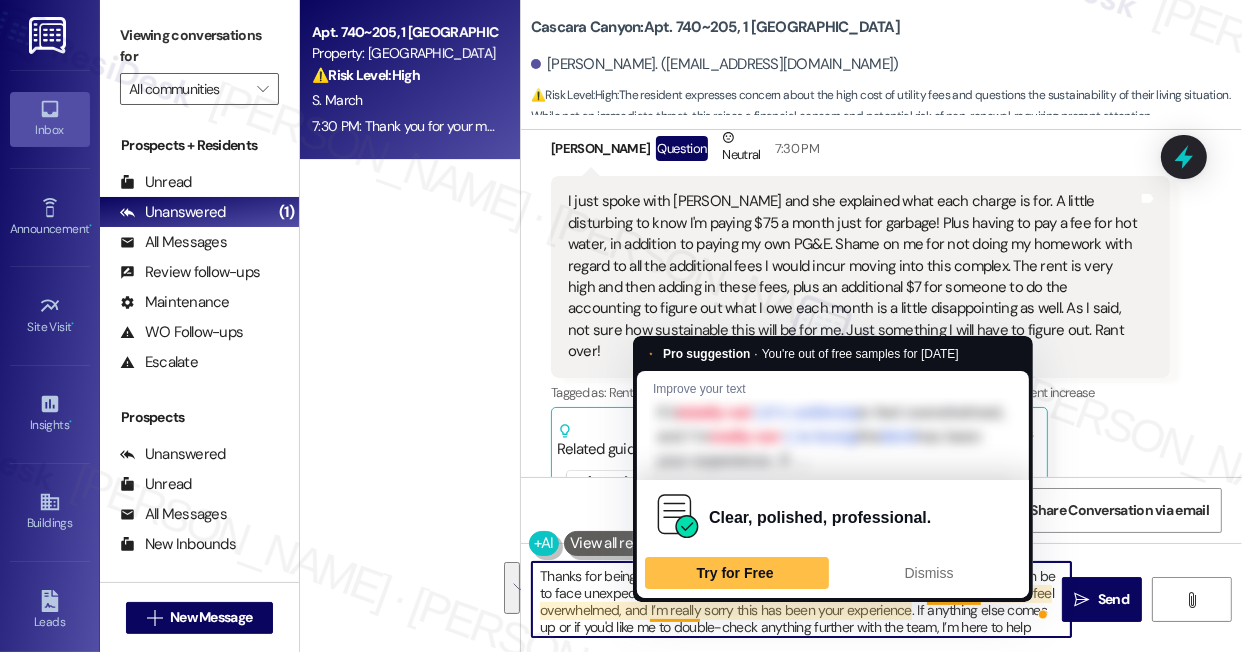 drag, startPoint x: 833, startPoint y: 573, endPoint x: 626, endPoint y: 611, distance: 210.45901 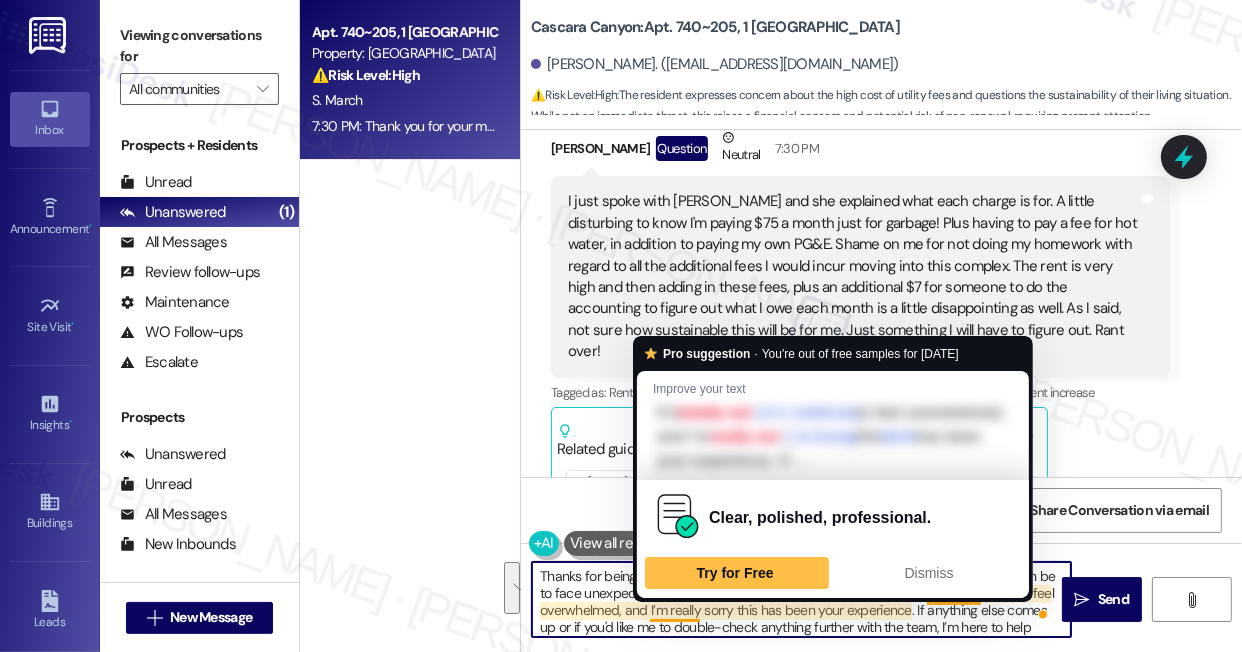 click on "Thanks for being so open about how you're feeling. I understand how frustrating it can be to face unexpected charges, especially on top of already high rent. It’s totally valid to feel overwhelmed, and I’m really sorry this has been your experience. If anything else comes up or if you'd like me to double-check anything further with the team, I’m here to help however I can." at bounding box center (801, 599) 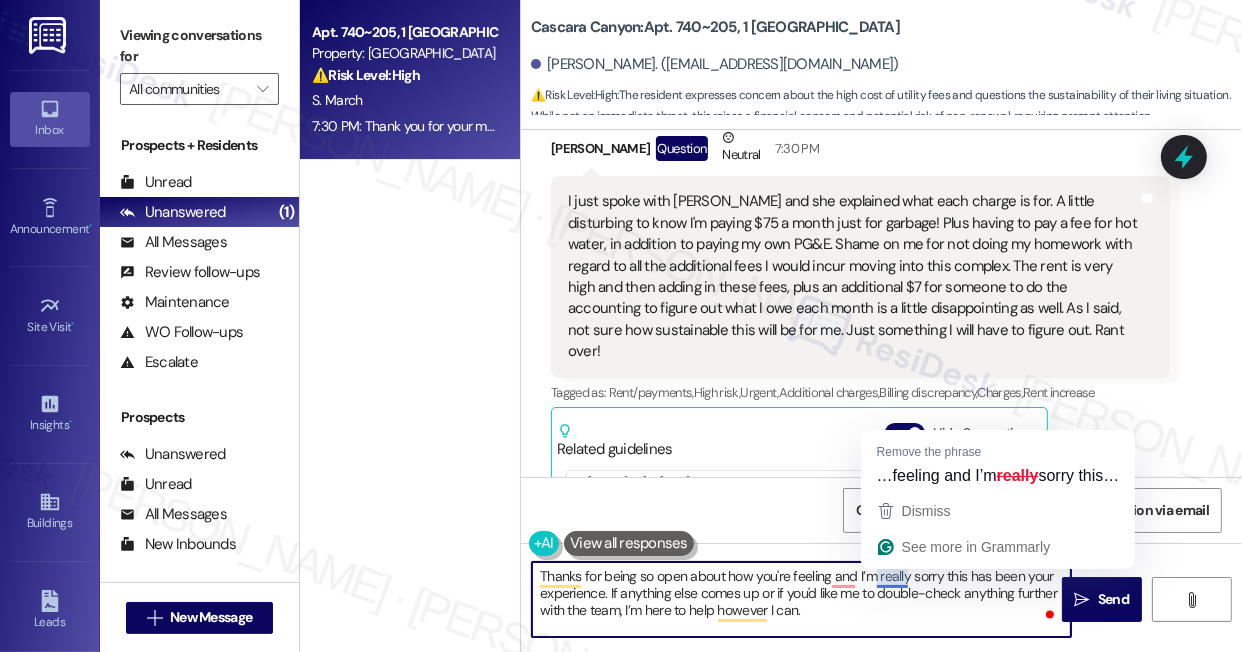 click on "Thanks for being so open about how you're feeling and I’m really sorry this has been your experience. If anything else comes up or if you'd like me to double-check anything further with the team, I’m here to help however I can." at bounding box center (801, 599) 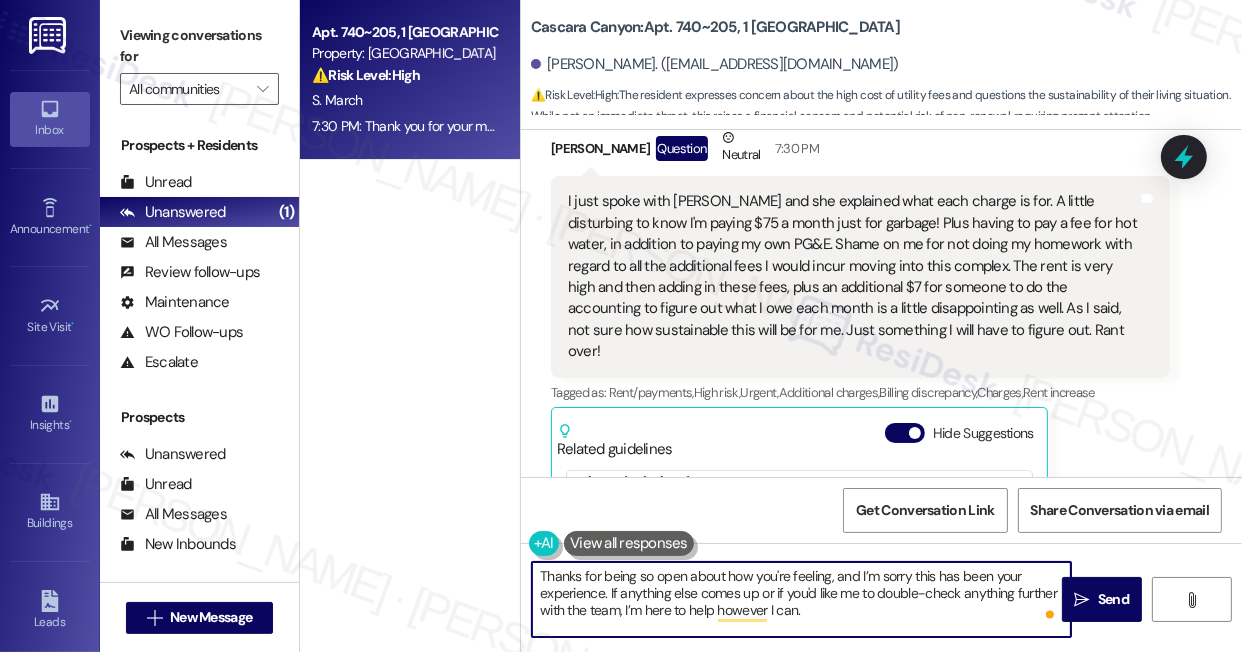 click on "Thanks for being so open about how you're feeling, and I’m sorry this has been your experience. If anything else comes up or if you'd like me to double-check anything further with the team, I’m here to help however I can." at bounding box center [801, 599] 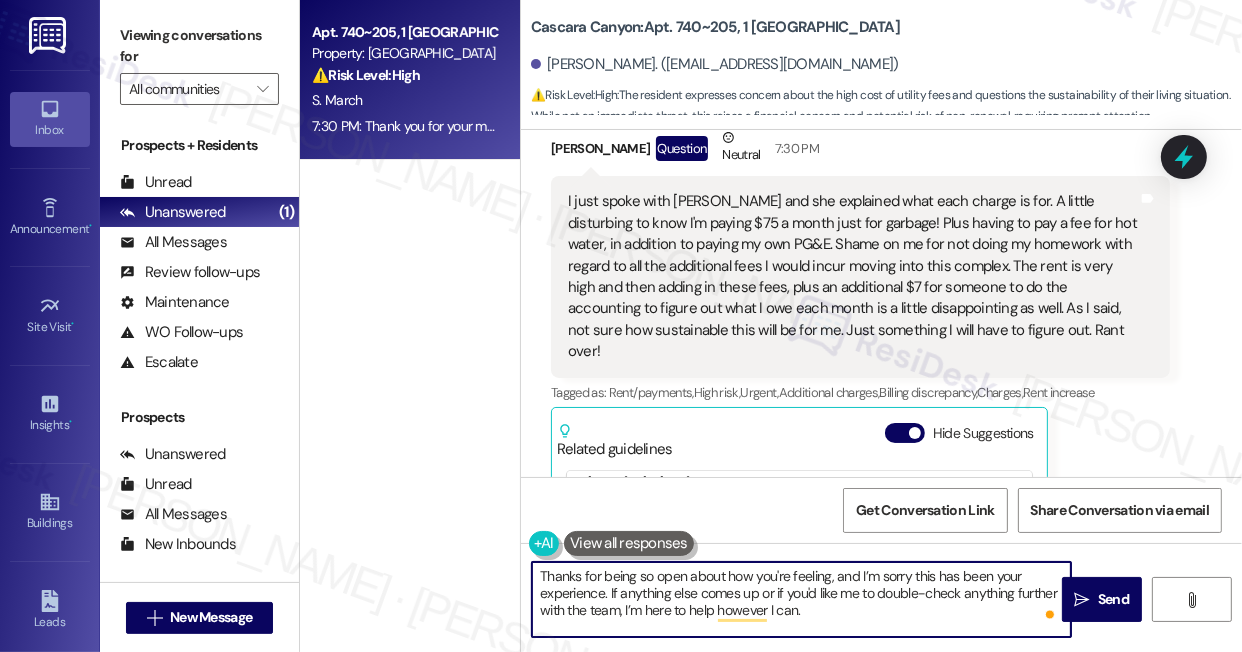 click on "Thanks for being so open about how you're feeling, and I’m sorry this has been your experience. If anything else comes up or if you'd like me to double-check anything further with the team, I’m here to help however I can." at bounding box center (801, 599) 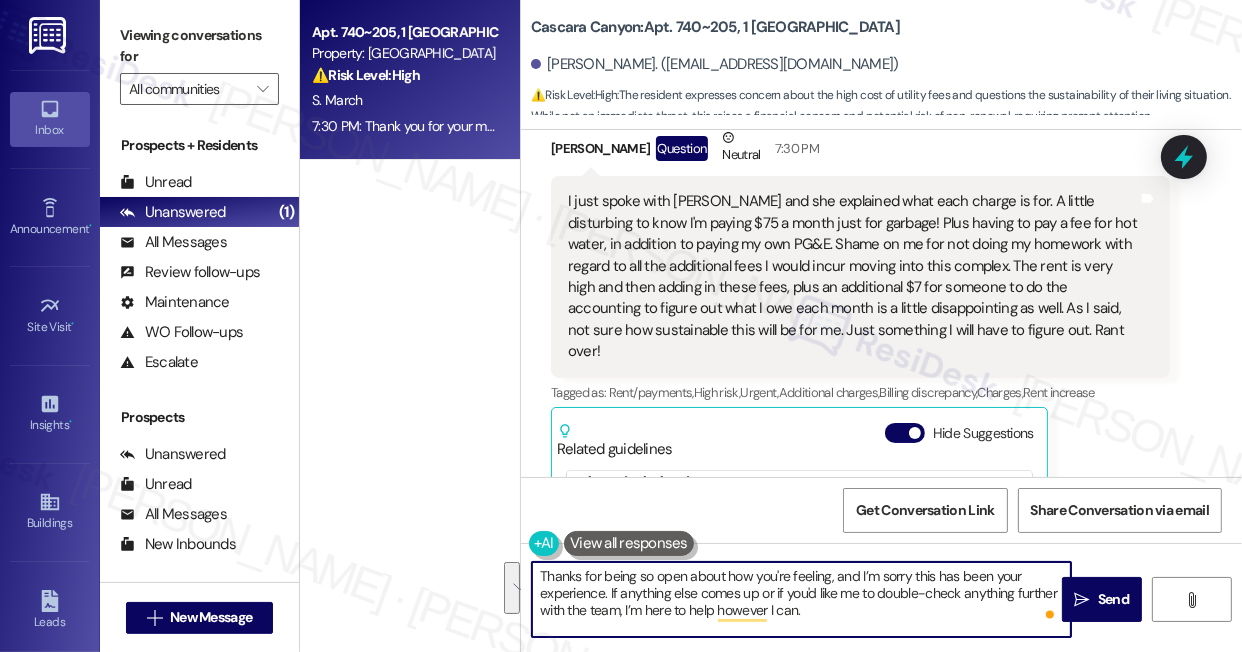 click on "Thanks for being so open about how you're feeling, and I’m sorry this has been your experience. If anything else comes up or if you'd like me to double-check anything further with the team, I’m here to help however I can." at bounding box center [801, 599] 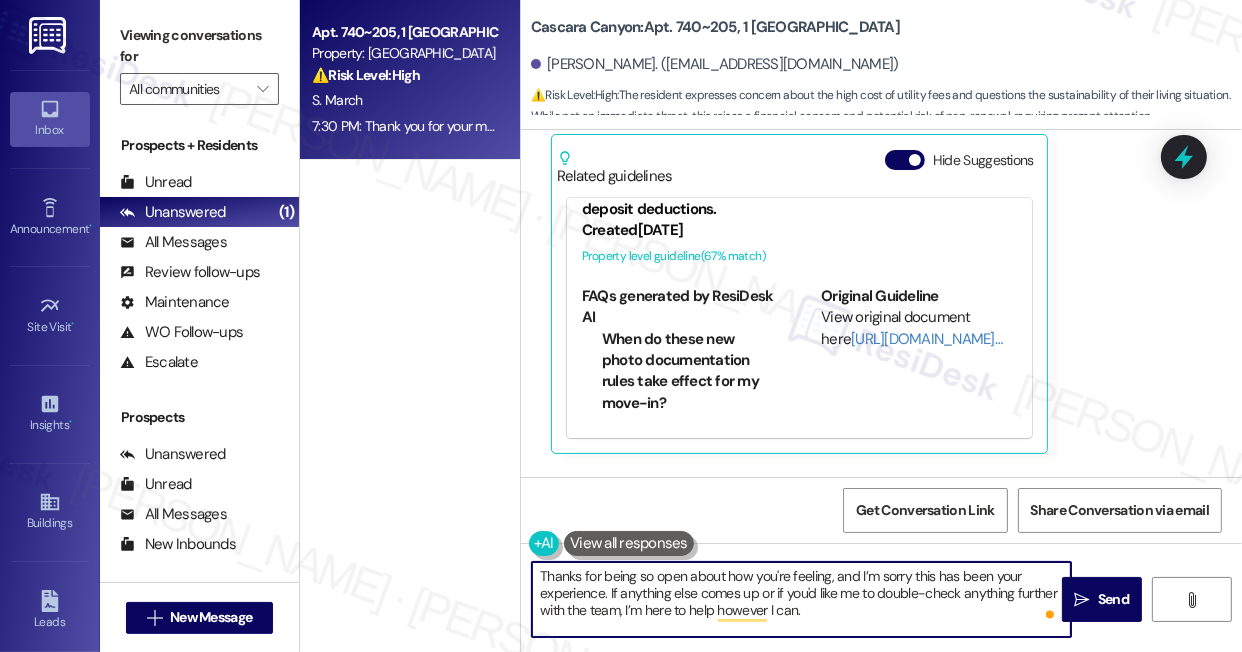 scroll, scrollTop: 1520, scrollLeft: 0, axis: vertical 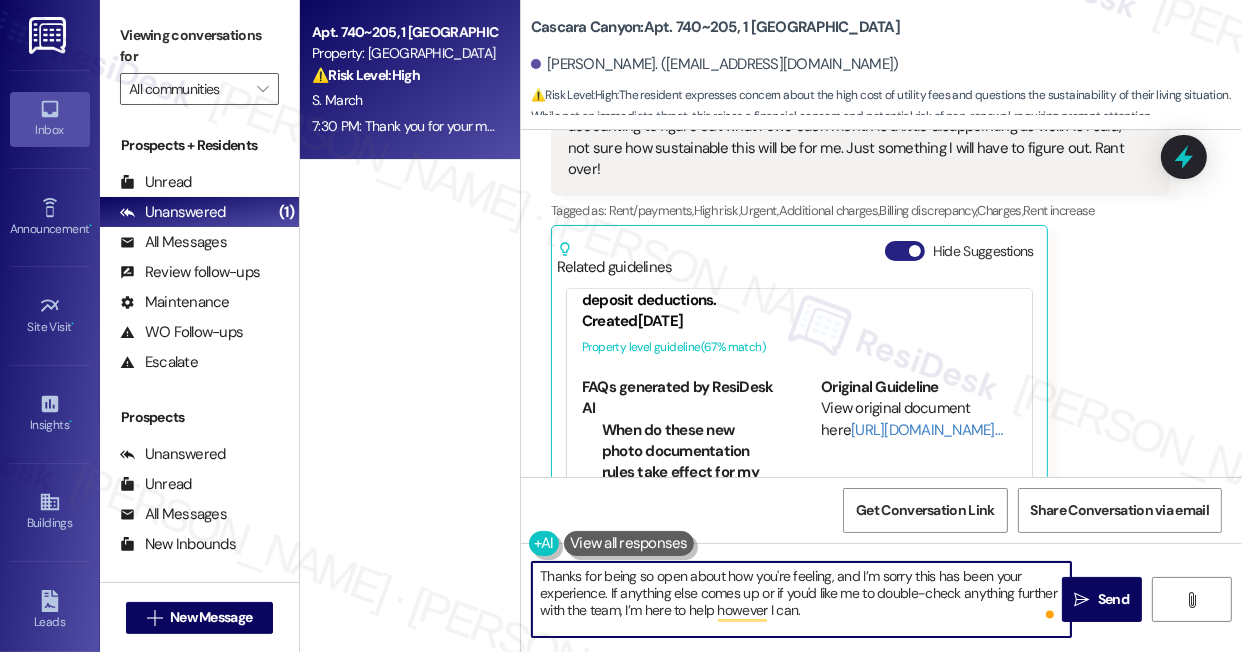 type on "Thanks for being so open about how you're feeling, and I’m sorry this has been your experience. If anything else comes up or if you'd like me to double-check anything further with the team, I’m here to help however I can." 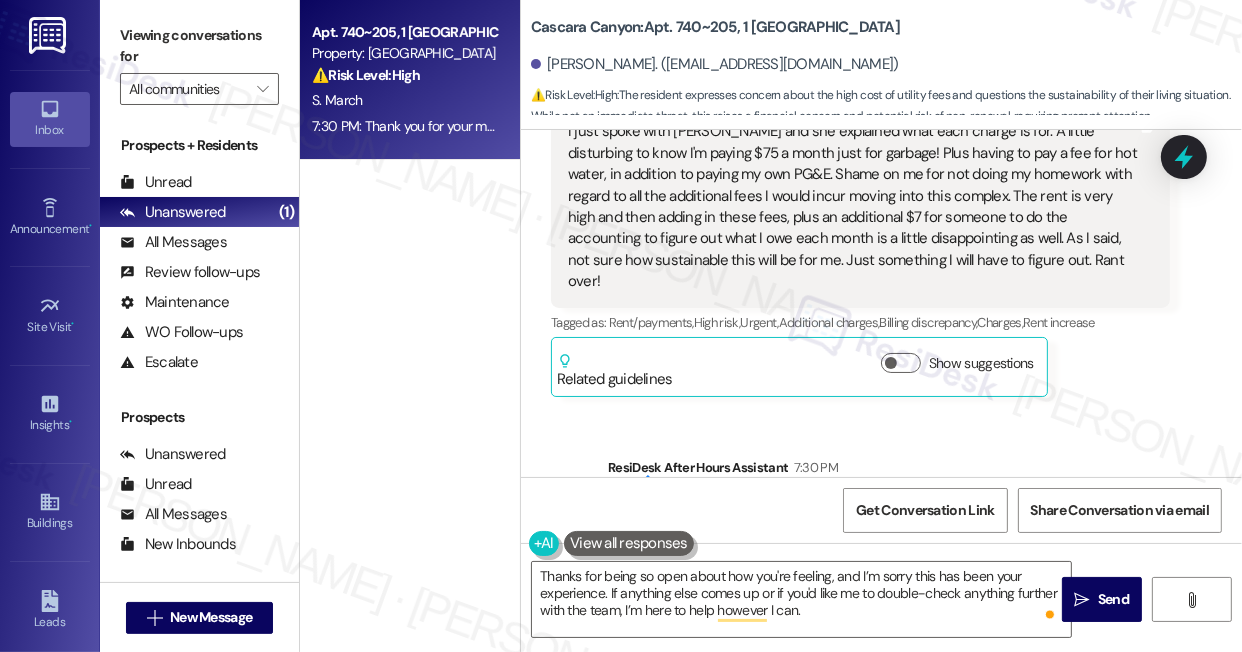 scroll, scrollTop: 1248, scrollLeft: 0, axis: vertical 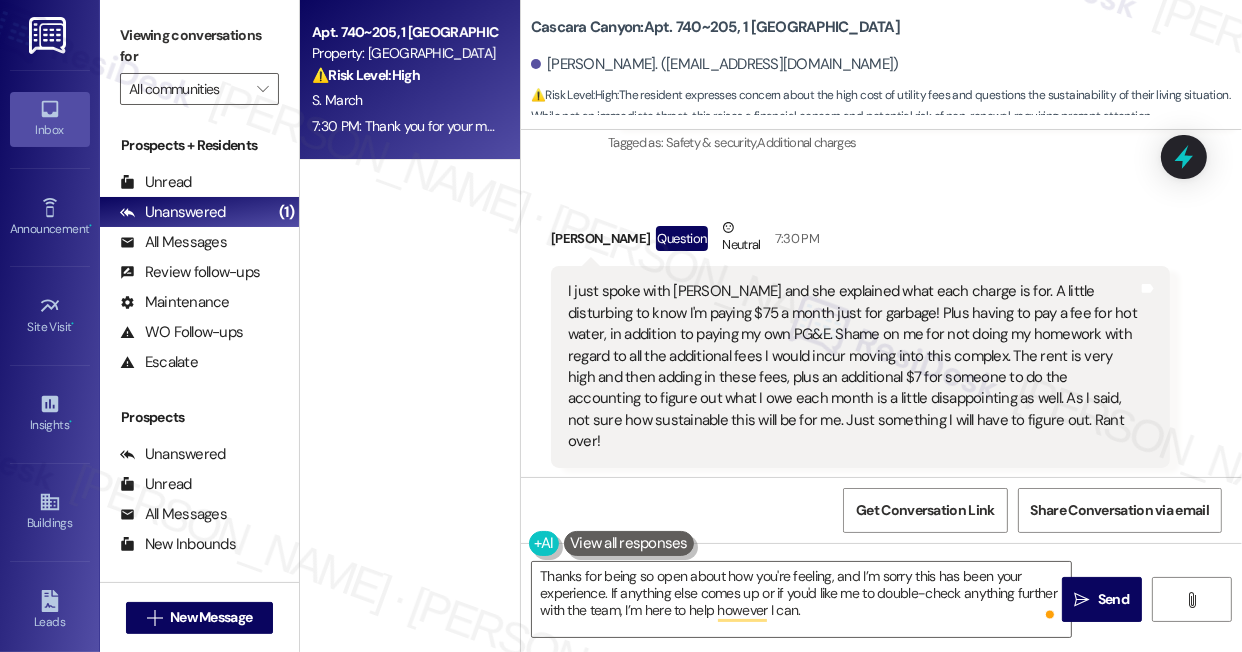 click on "I just spoke with [PERSON_NAME] and she explained what each charge is for.  A little disturbing to know I'm paying $75 a month just for garbage!  Plus having to pay a fee for hot water, in addition to paying my own PG&E. Shame on me for not doing my homework with regard to all the additional fees I would incur moving into this complex. The rent is very high and then adding in these fees, plus an additional $7 for someone to do the accounting to figure out what I owe each month is a little disappointing as well.  As I said, not sure how sustainable this will be for me.  Just something I will have to figure out.  Rant over!" at bounding box center [853, 366] 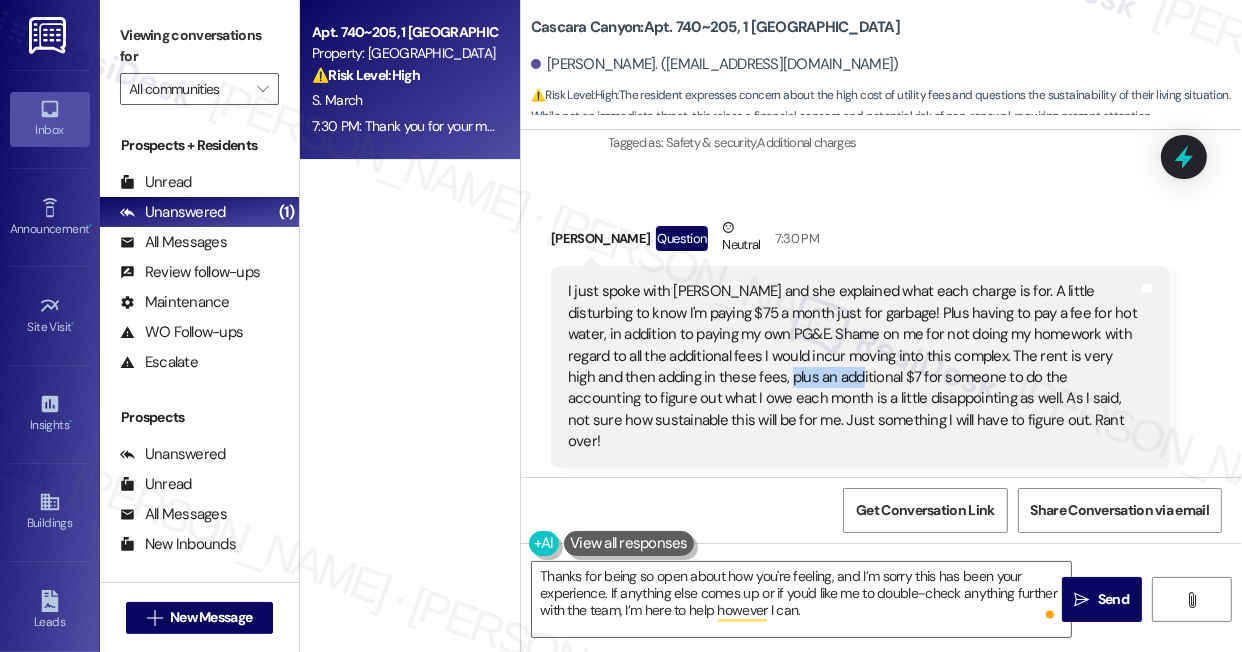 click on "I just spoke with [PERSON_NAME] and she explained what each charge is for.  A little disturbing to know I'm paying $75 a month just for garbage!  Plus having to pay a fee for hot water, in addition to paying my own PG&E. Shame on me for not doing my homework with regard to all the additional fees I would incur moving into this complex. The rent is very high and then adding in these fees, plus an additional $7 for someone to do the accounting to figure out what I owe each month is a little disappointing as well.  As I said, not sure how sustainable this will be for me.  Just something I will have to figure out.  Rant over!" at bounding box center (853, 366) 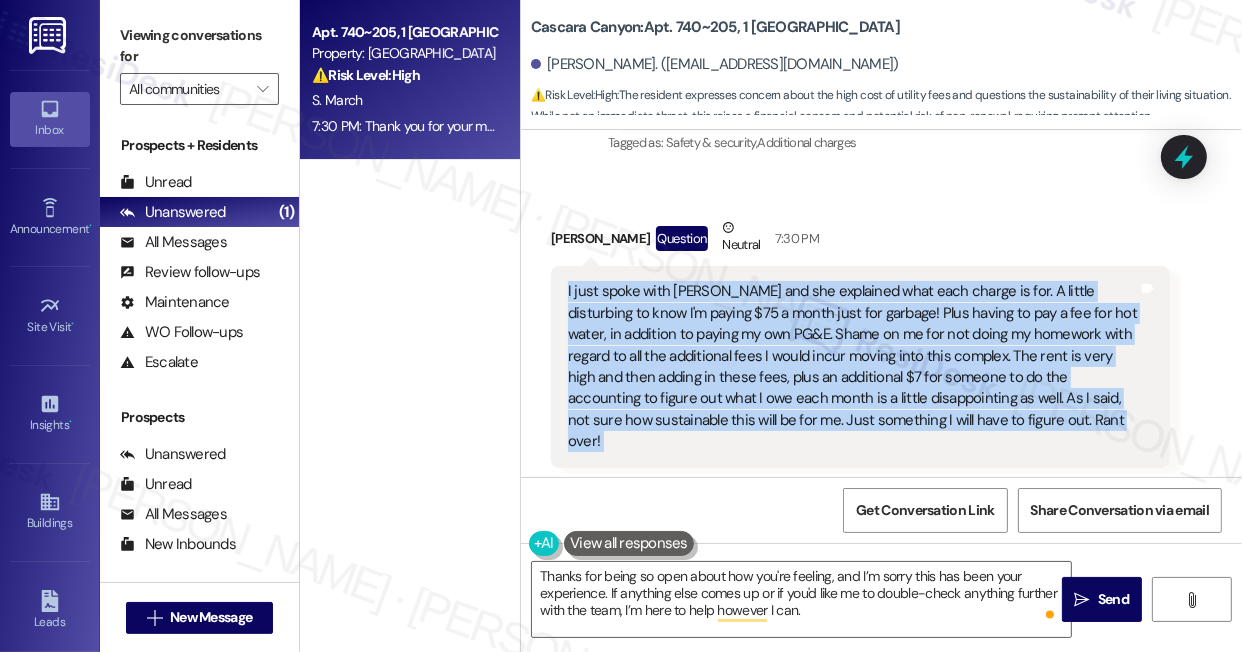 click on "I just spoke with [PERSON_NAME] and she explained what each charge is for.  A little disturbing to know I'm paying $75 a month just for garbage!  Plus having to pay a fee for hot water, in addition to paying my own PG&E. Shame on me for not doing my homework with regard to all the additional fees I would incur moving into this complex. The rent is very high and then adding in these fees, plus an additional $7 for someone to do the accounting to figure out what I owe each month is a little disappointing as well.  As I said, not sure how sustainable this will be for me.  Just something I will have to figure out.  Rant over!" at bounding box center [853, 366] 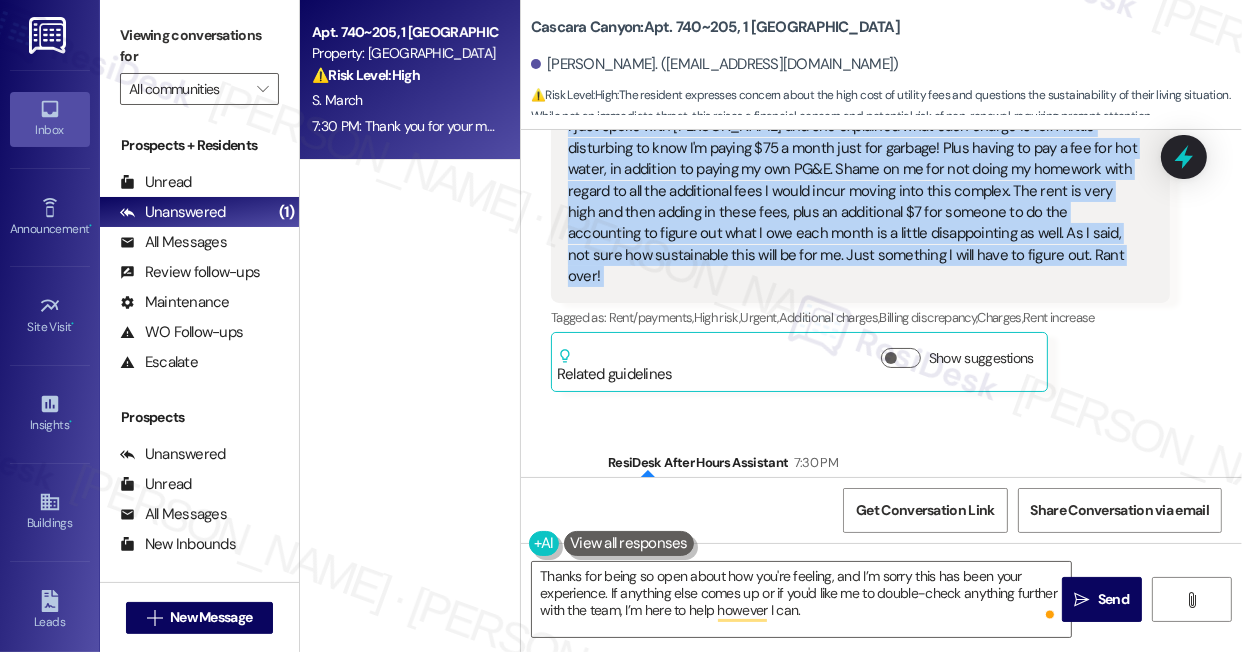 scroll, scrollTop: 1532, scrollLeft: 0, axis: vertical 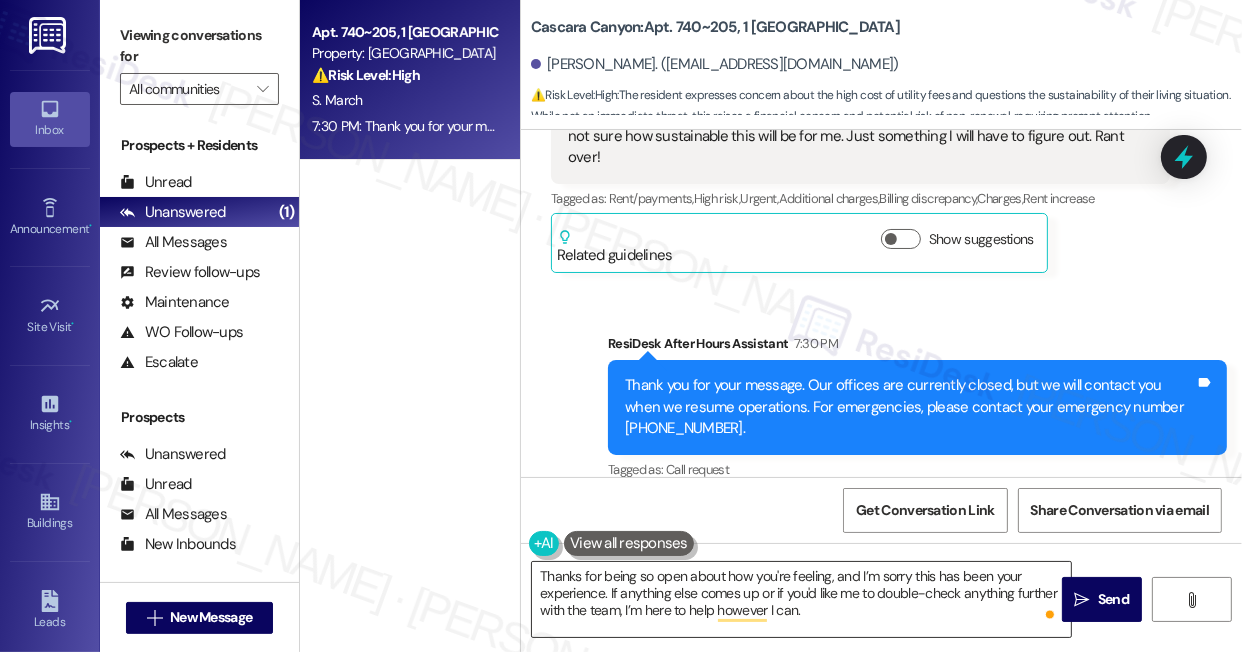 click on "Thanks for being so open about how you're feeling, and I’m sorry this has been your experience. If anything else comes up or if you'd like me to double-check anything further with the team, I’m here to help however I can." at bounding box center (801, 599) 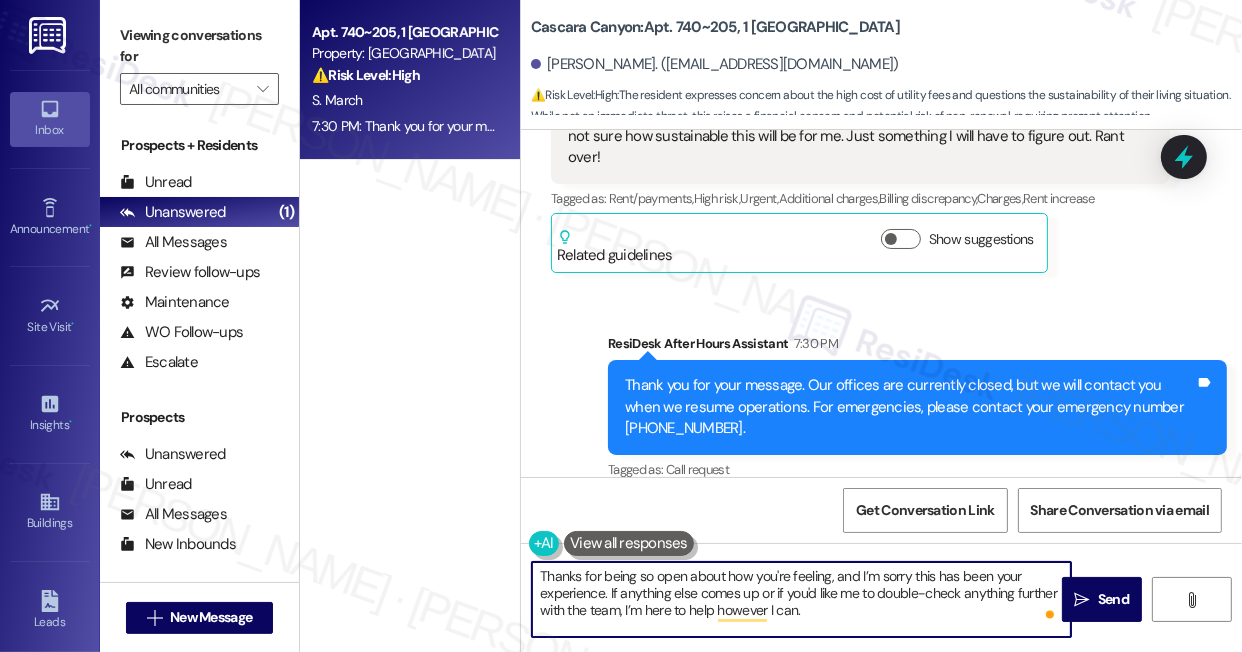 click on "Thanks for being so open about how you're feeling, and I’m sorry this has been your experience. If anything else comes up or if you'd like me to double-check anything further with the team, I’m here to help however I can." at bounding box center [801, 599] 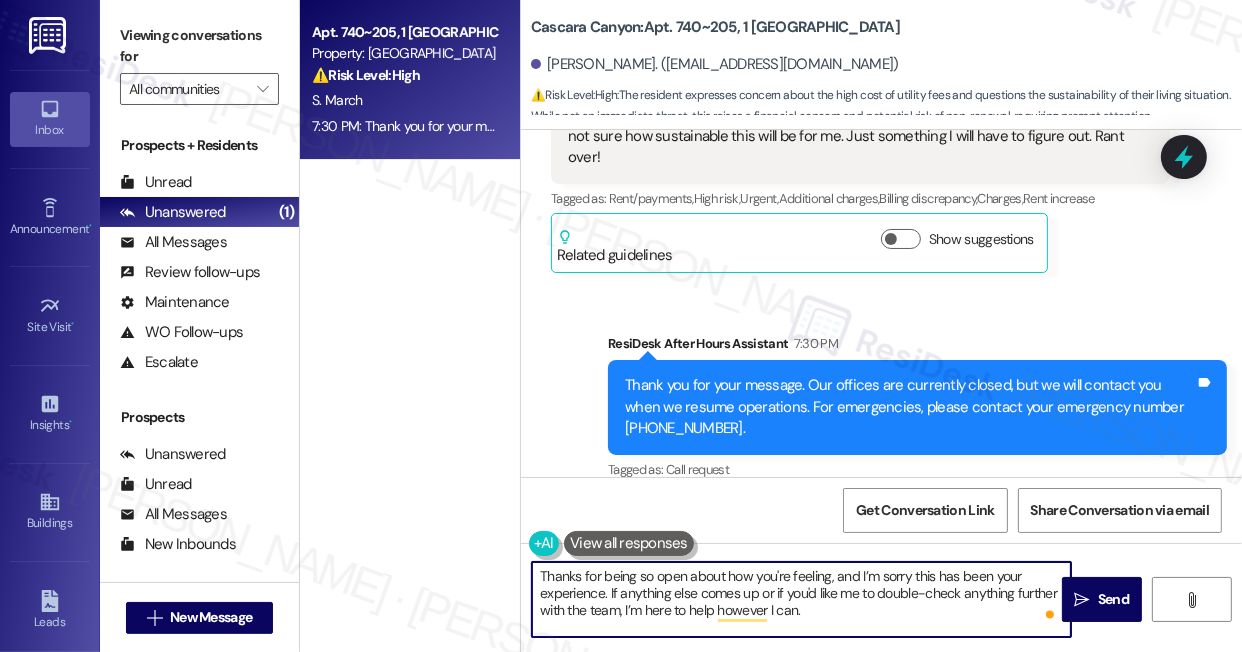 click on "Thanks for being so open about how you're feeling, and I’m sorry this has been your experience. If anything else comes up or if you'd like me to double-check anything further with the team, I’m here to help however I can." at bounding box center [801, 599] 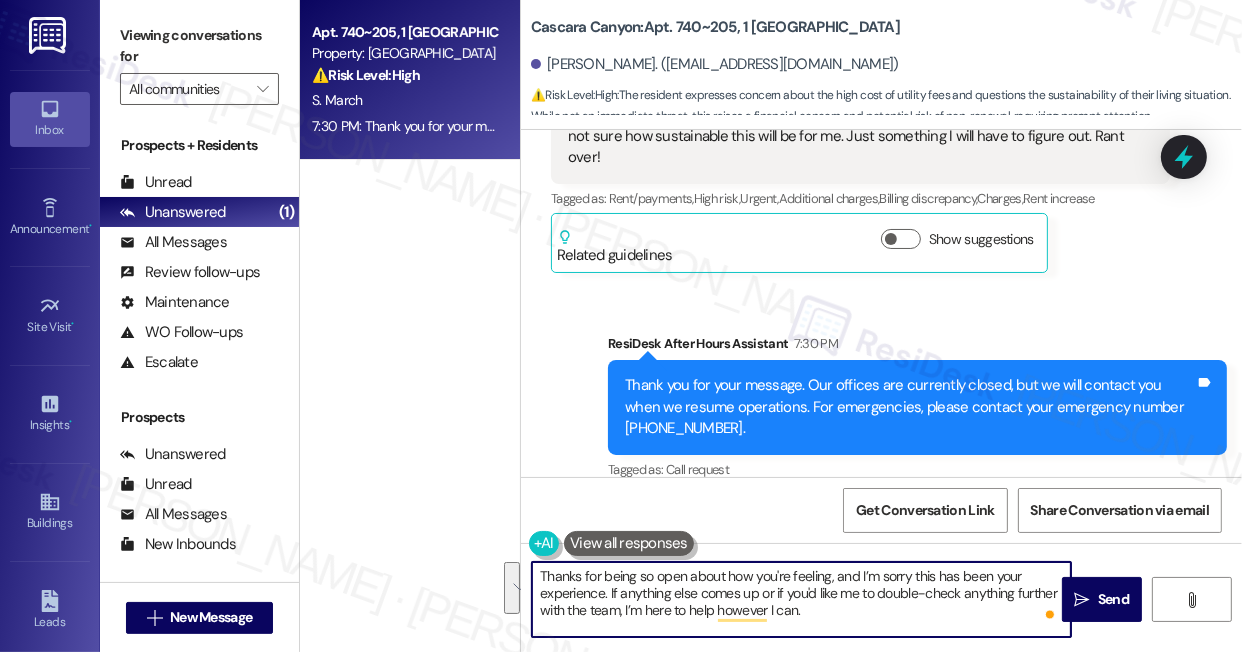 click on "Thanks for being so open about how you're feeling, and I’m sorry this has been your experience. If anything else comes up or if you'd like me to double-check anything further with the team, I’m here to help however I can." at bounding box center [801, 599] 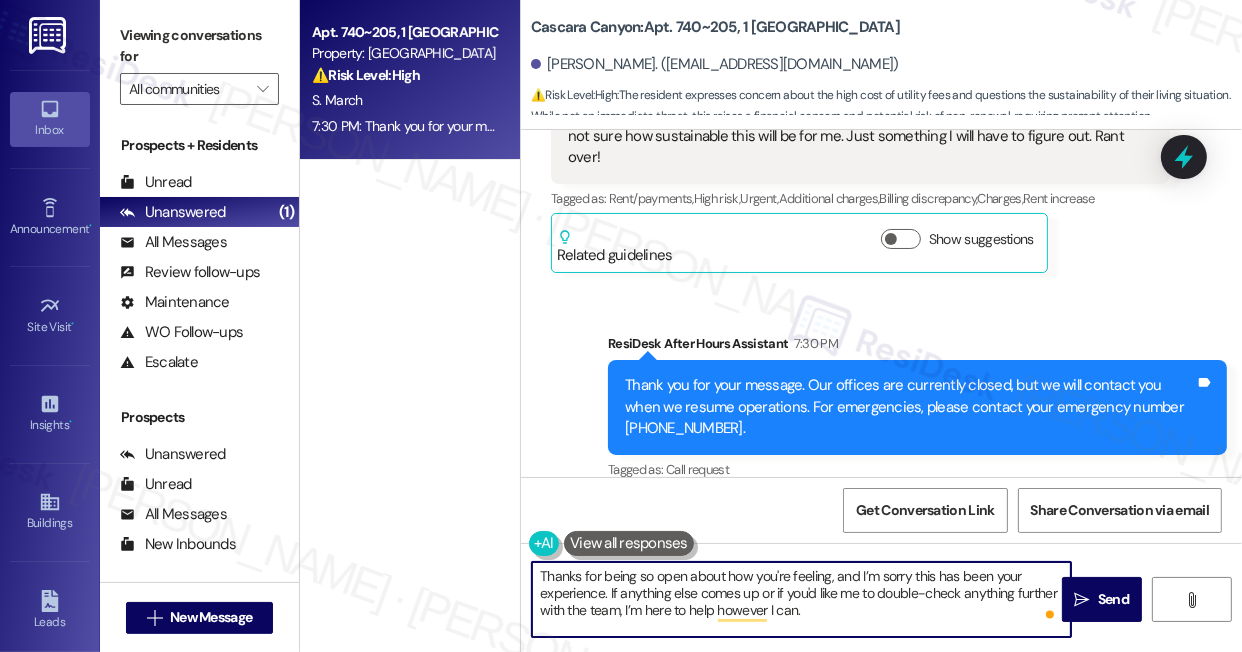 click on "Thanks for being so open about how you're feeling, and I’m sorry this has been your experience. If anything else comes up or if you'd like me to double-check anything further with the team, I’m here to help however I can." at bounding box center (801, 599) 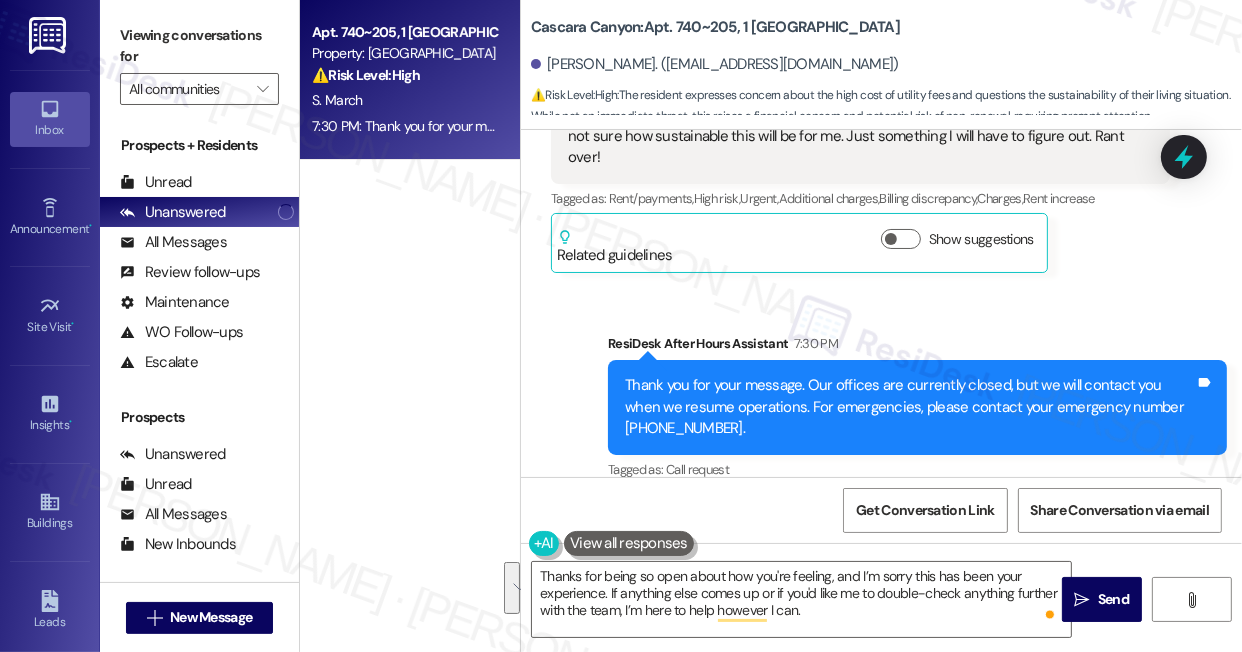 click on "Get Conversation Link Share Conversation via email" at bounding box center [881, 510] 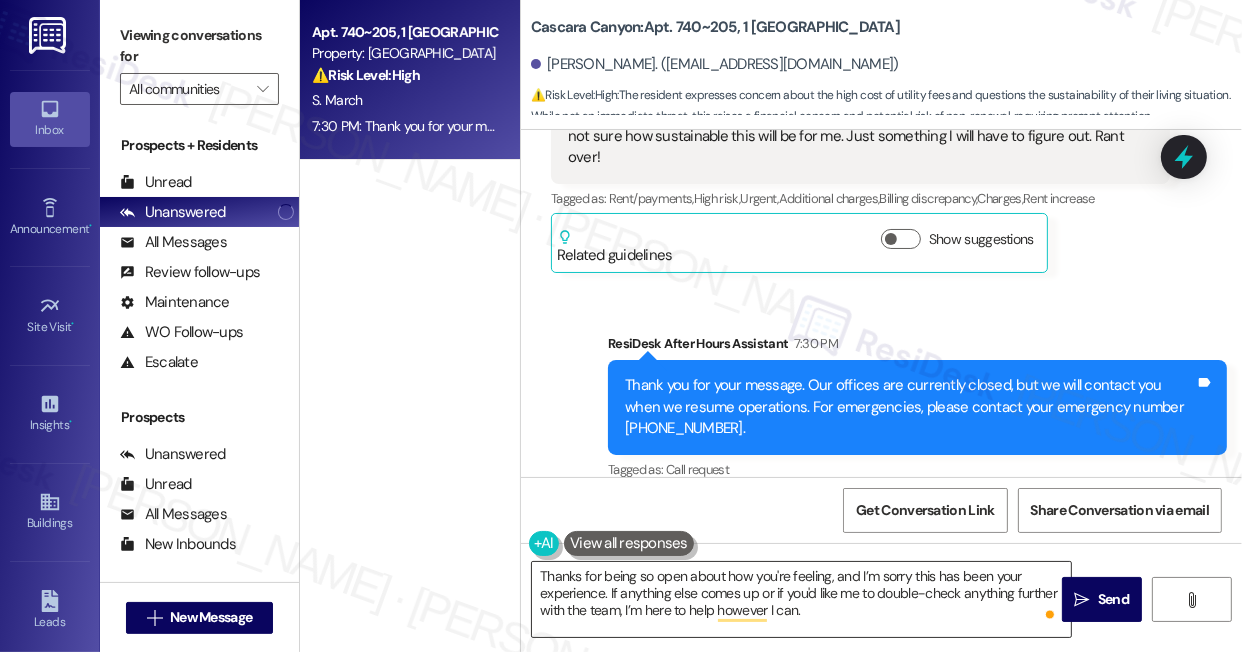 click on "Thanks for being so open about how you're feeling, and I’m sorry this has been your experience. If anything else comes up or if you'd like me to double-check anything further with the team, I’m here to help however I can." at bounding box center (801, 599) 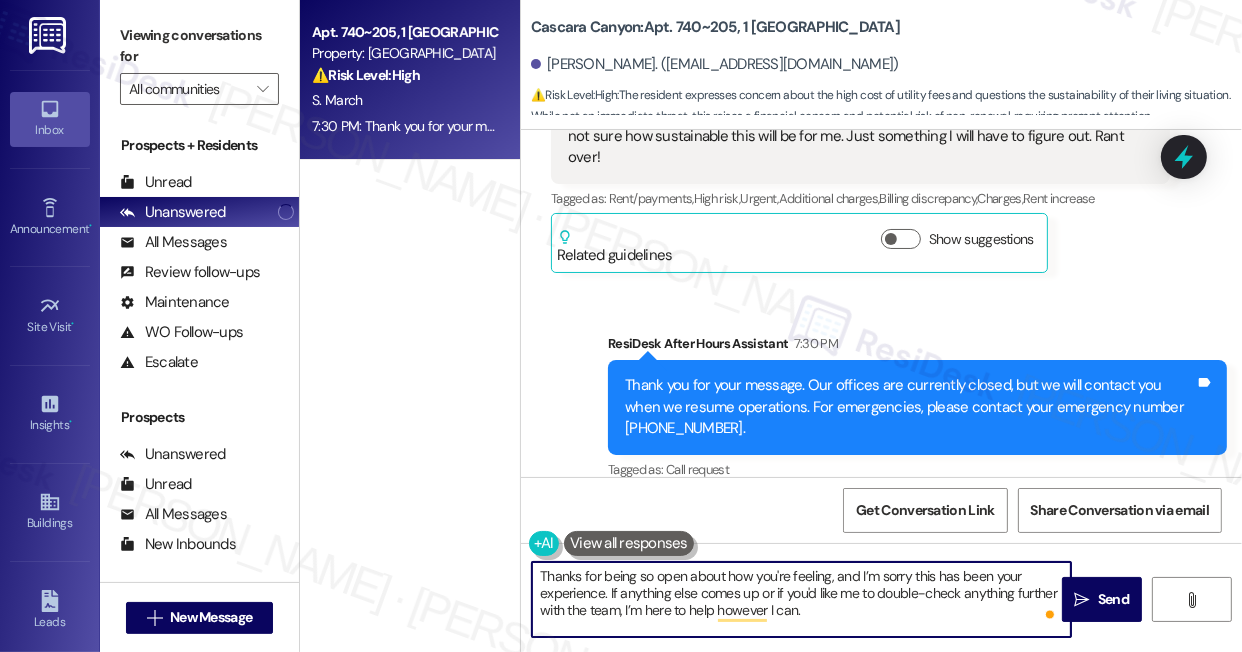 click on "Thanks for being so open about how you're feeling, and I’m sorry this has been your experience. If anything else comes up or if you'd like me to double-check anything further with the team, I’m here to help however I can." at bounding box center (801, 599) 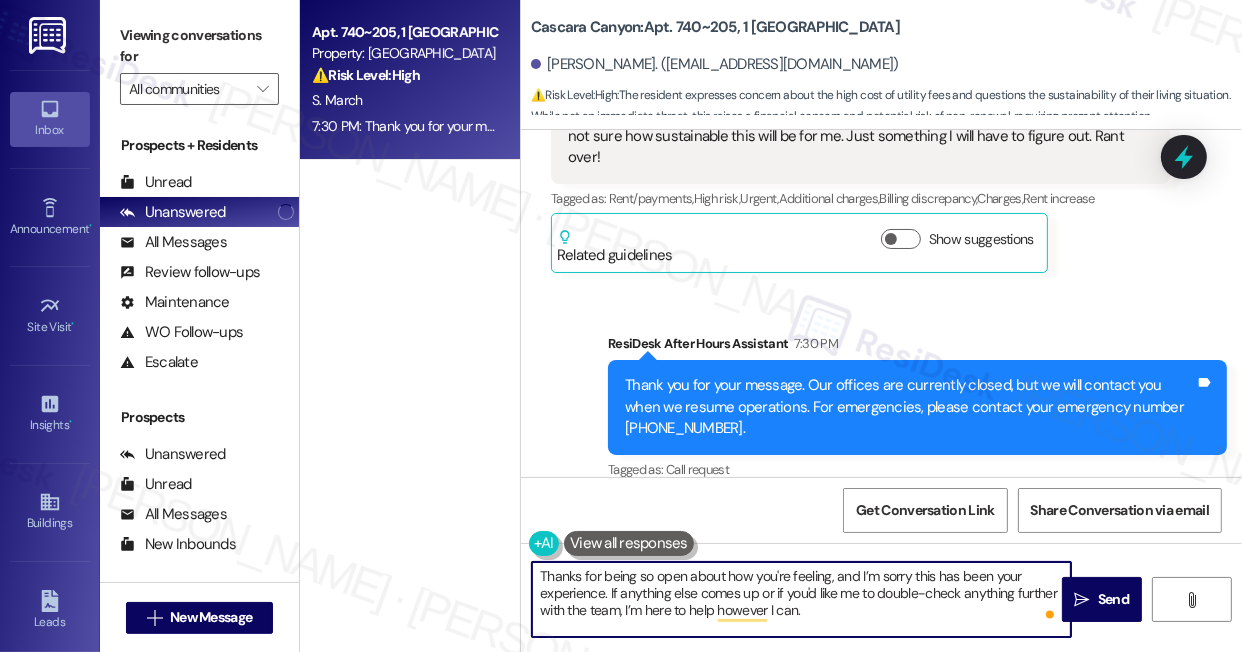 click on "Thanks for being so open about how you're feeling, and I’m sorry this has been your experience. If anything else comes up or if you'd like me to double-check anything further with the team, I’m here to help however I can." at bounding box center [801, 599] 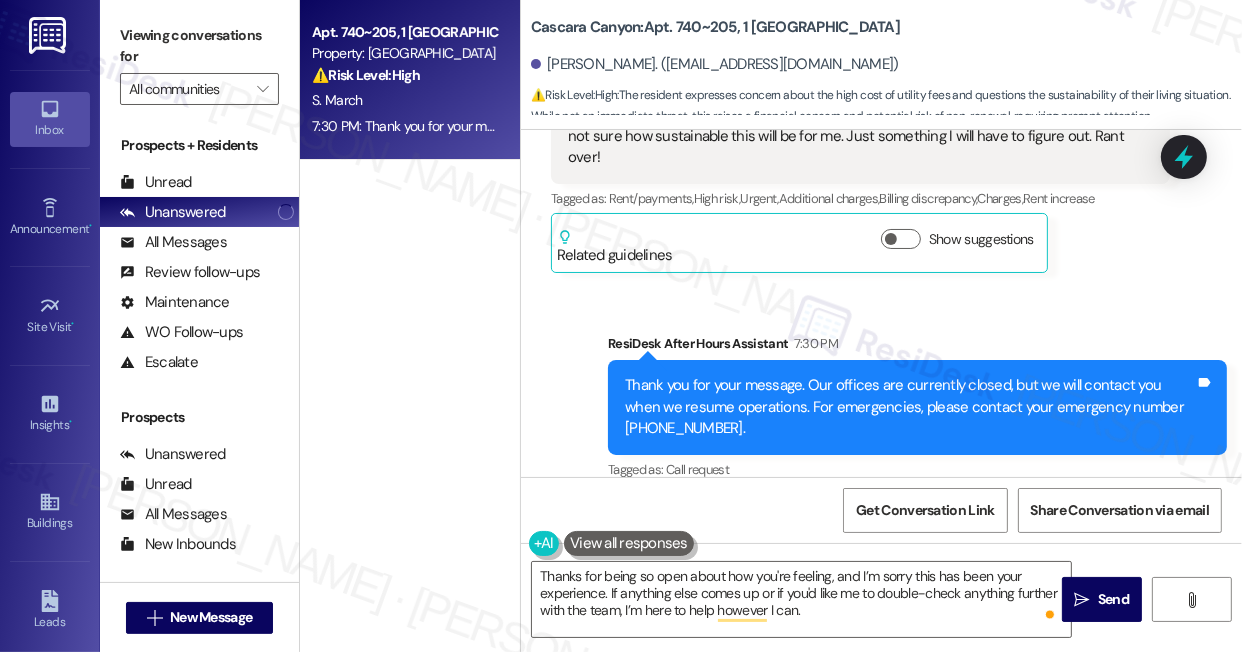 click on "Get Conversation Link Share Conversation via email" at bounding box center [881, 510] 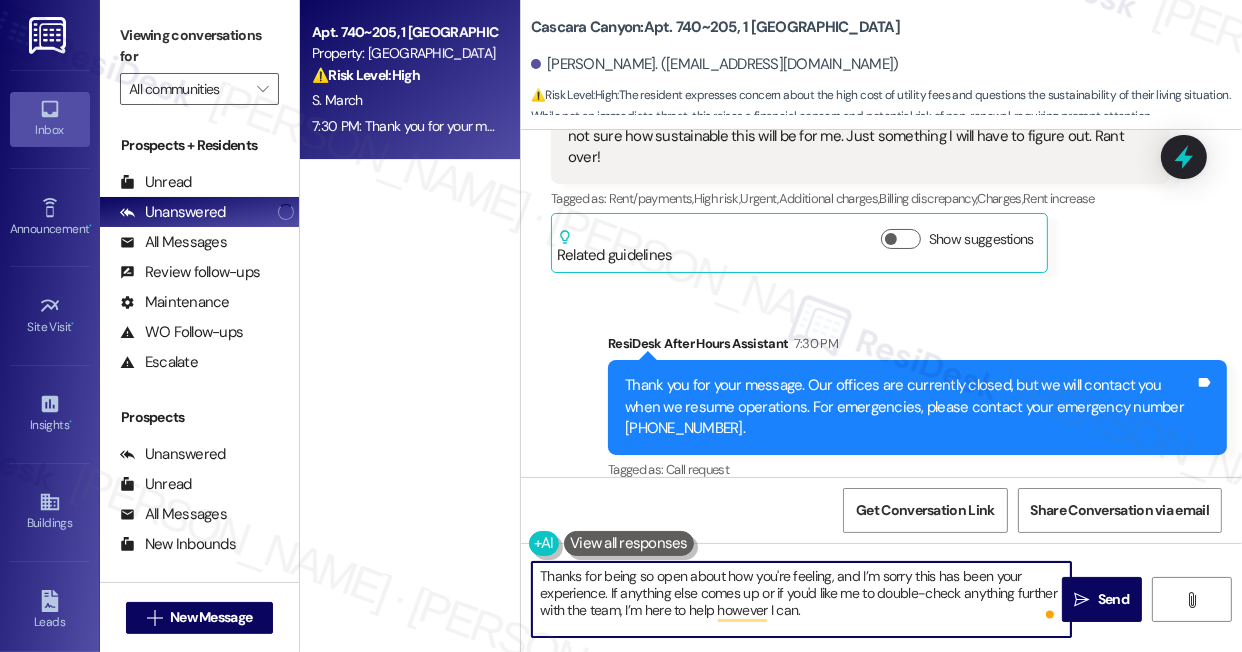 click on "Thanks for being so open about how you're feeling, and I’m sorry this has been your experience. If anything else comes up or if you'd like me to double-check anything further with the team, I’m here to help however I can." at bounding box center [801, 599] 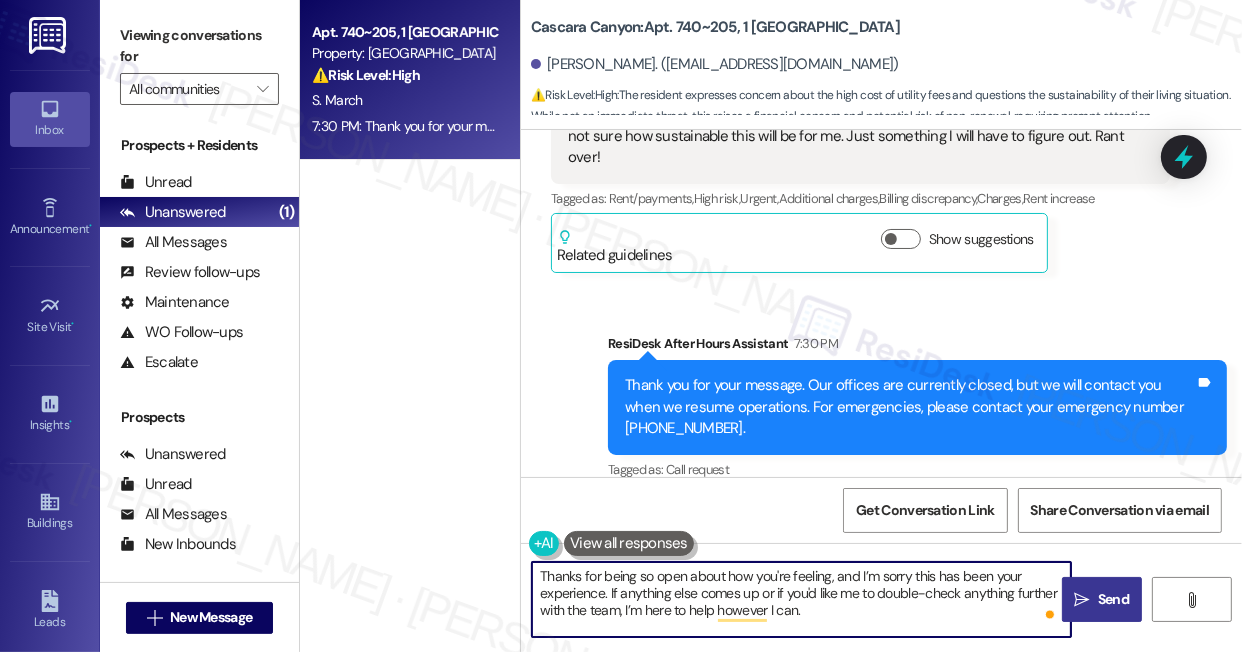 click on " Send" at bounding box center (1102, 599) 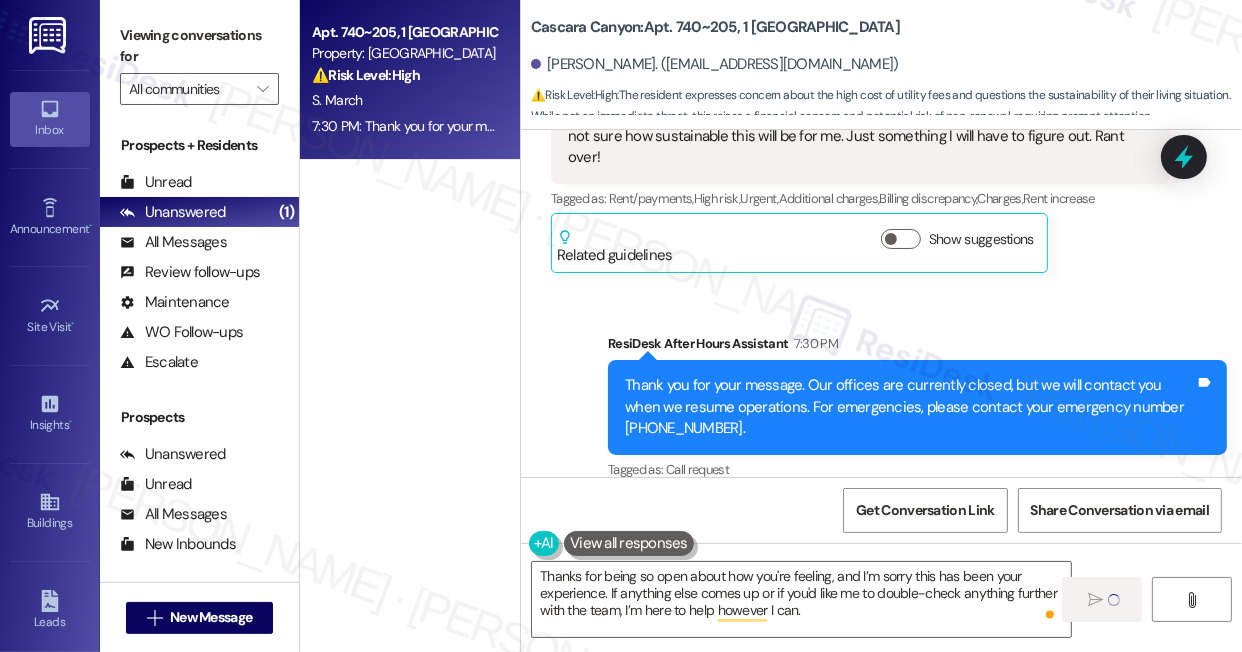 type 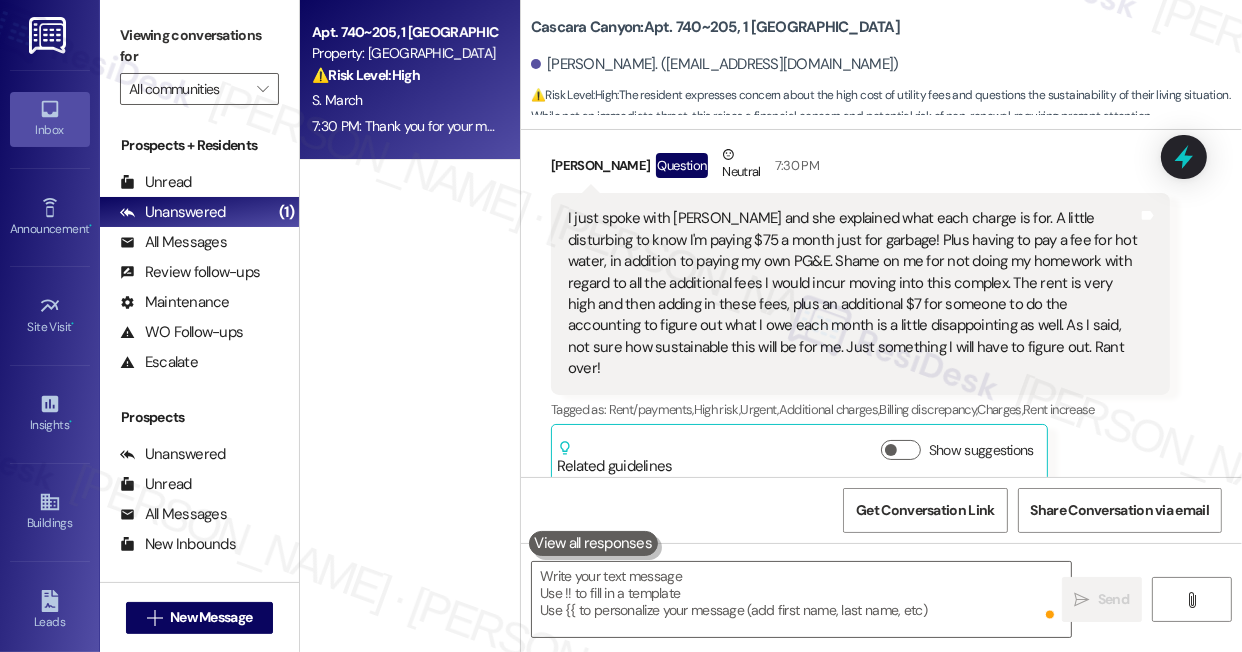 scroll, scrollTop: 1320, scrollLeft: 0, axis: vertical 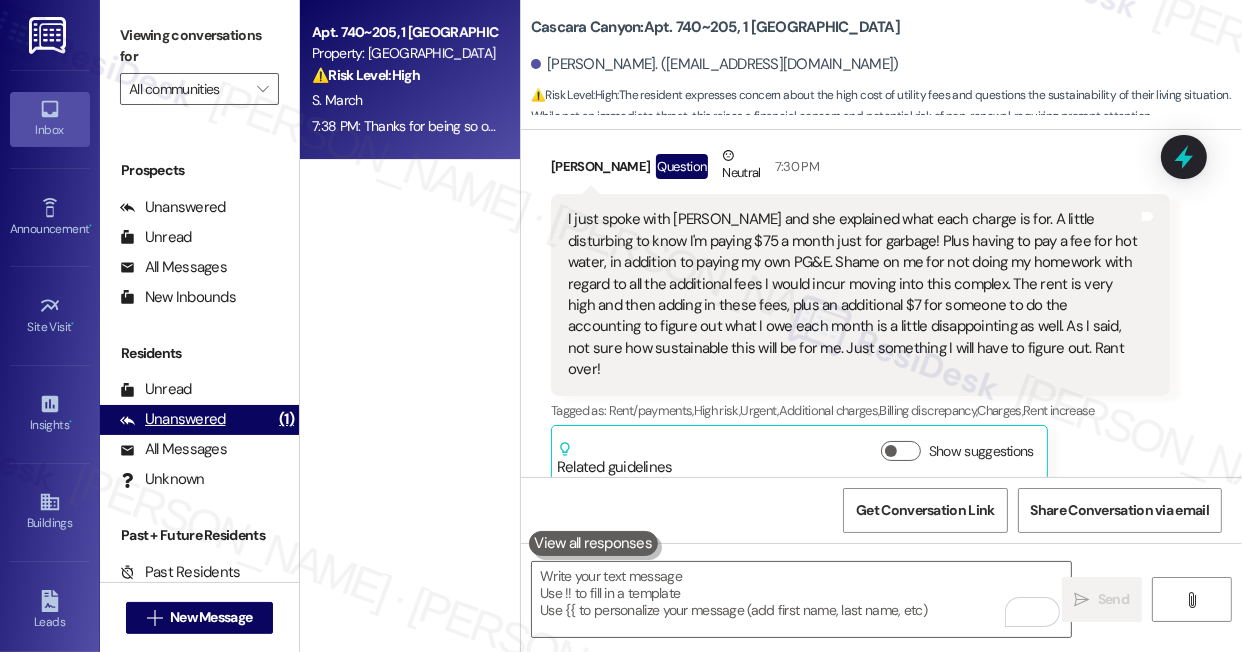 click on "Unanswered (1)" at bounding box center [199, 420] 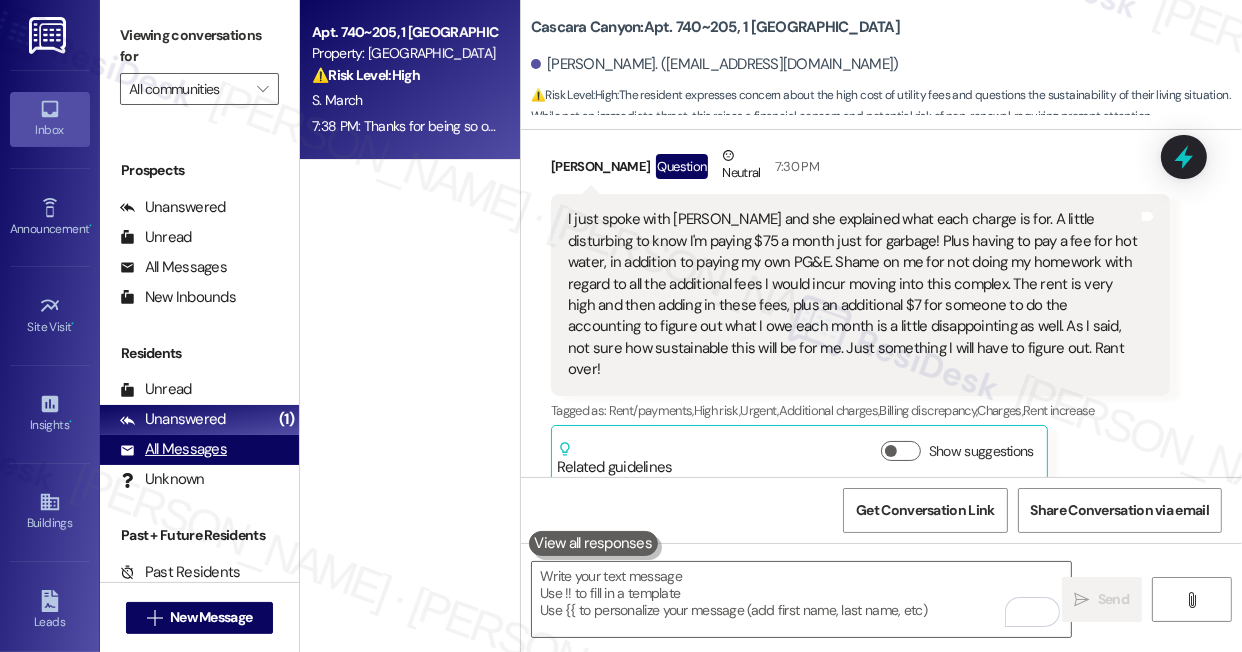 click on "All Messages" at bounding box center (173, 449) 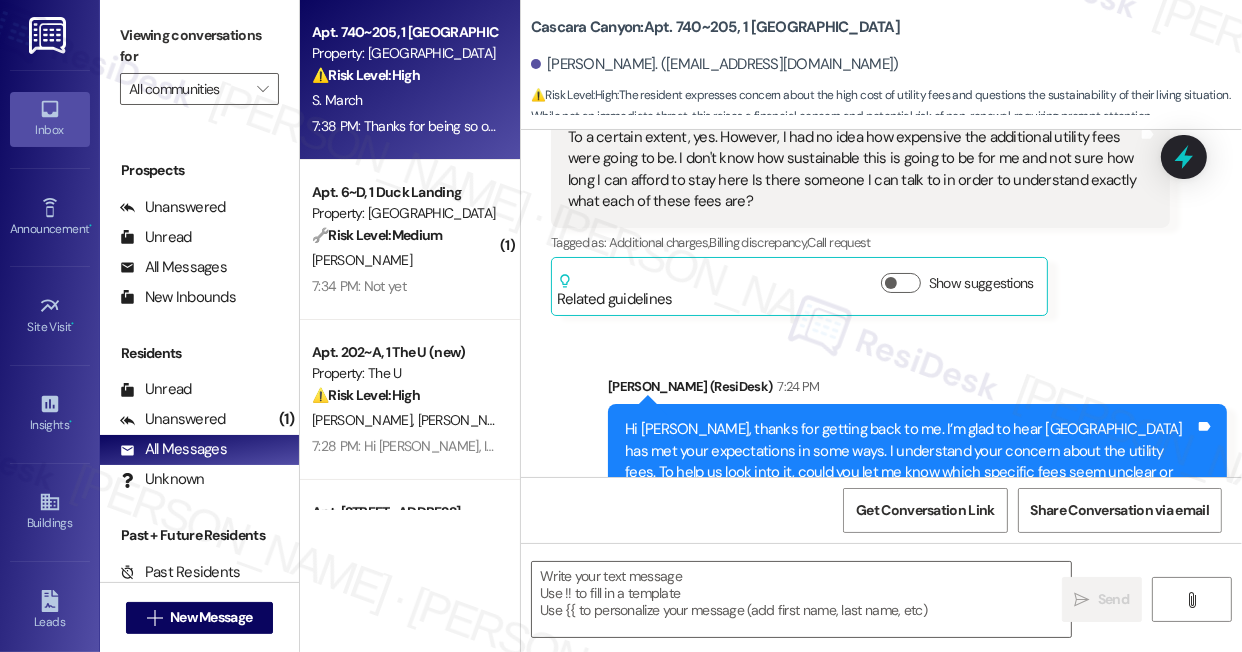 type on "Fetching suggested responses. Please feel free to read through the conversation in the meantime." 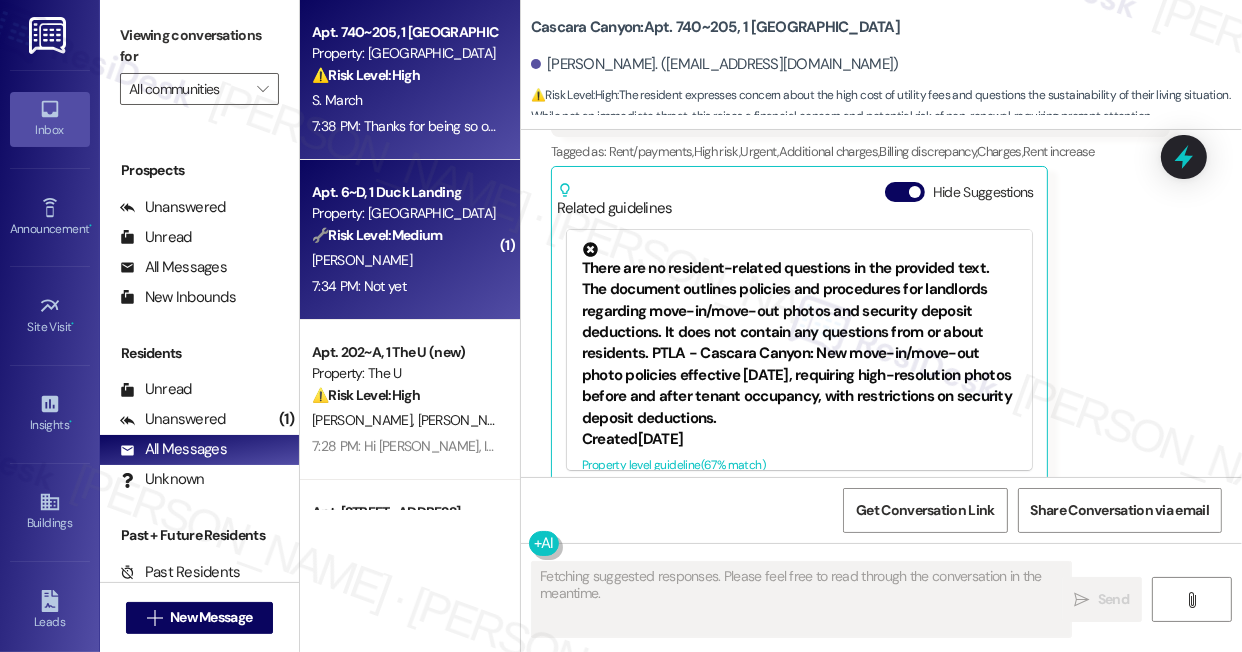 scroll, scrollTop: 1581, scrollLeft: 0, axis: vertical 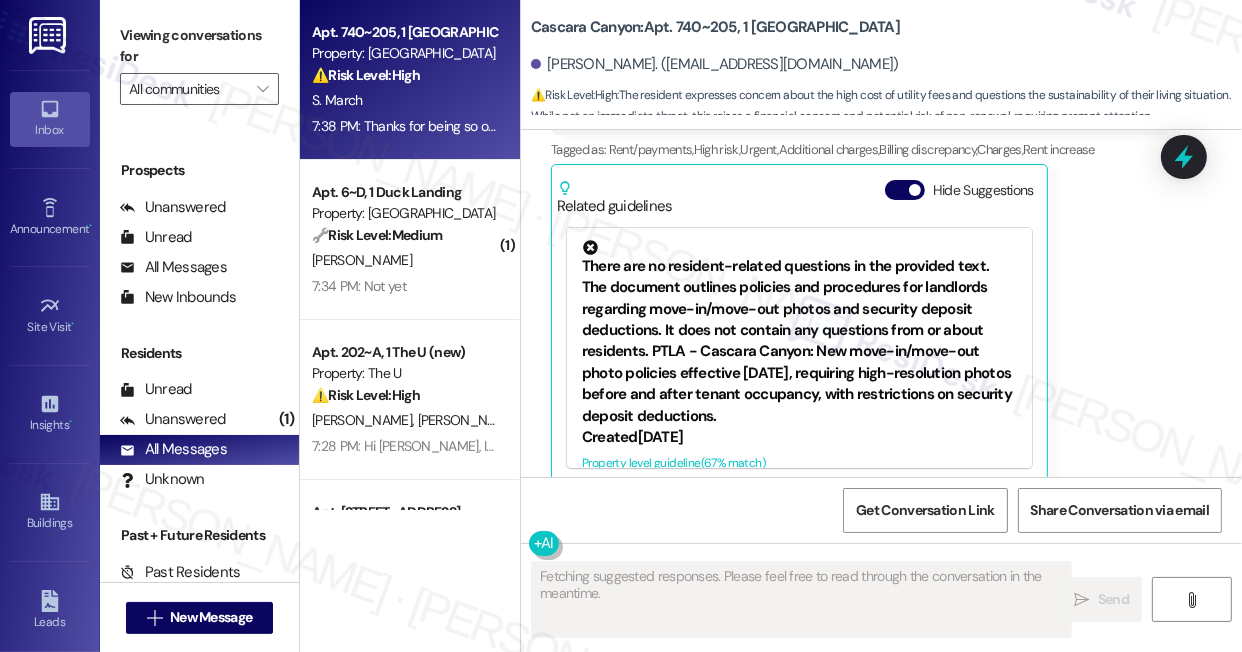 click on "🔧  Risk Level:  Medium" at bounding box center (377, 235) 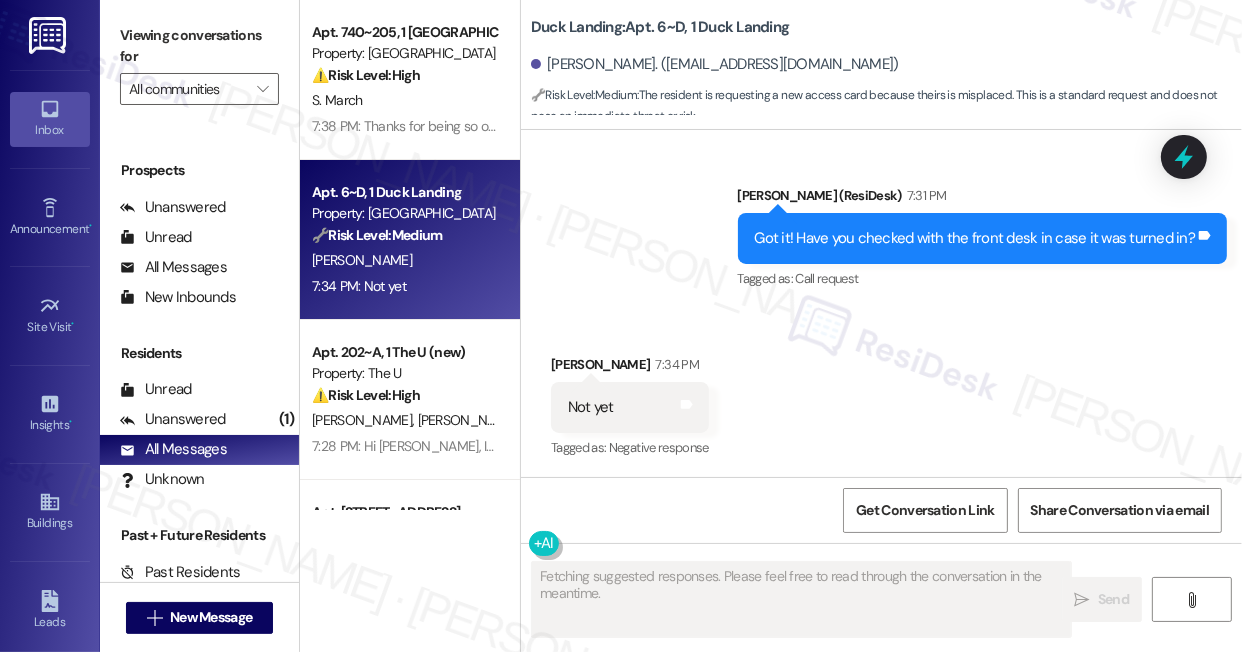 scroll, scrollTop: 5594, scrollLeft: 0, axis: vertical 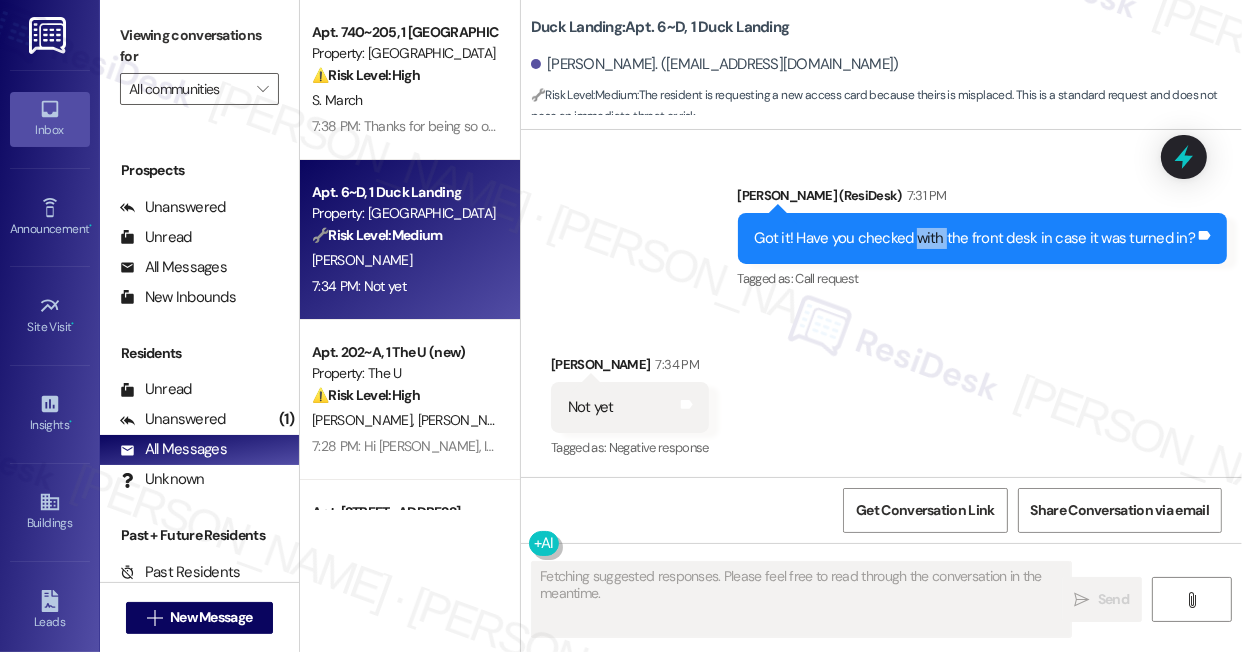 click on "Got it! Have you checked with the front desk in case it was turned in?" at bounding box center (975, 238) 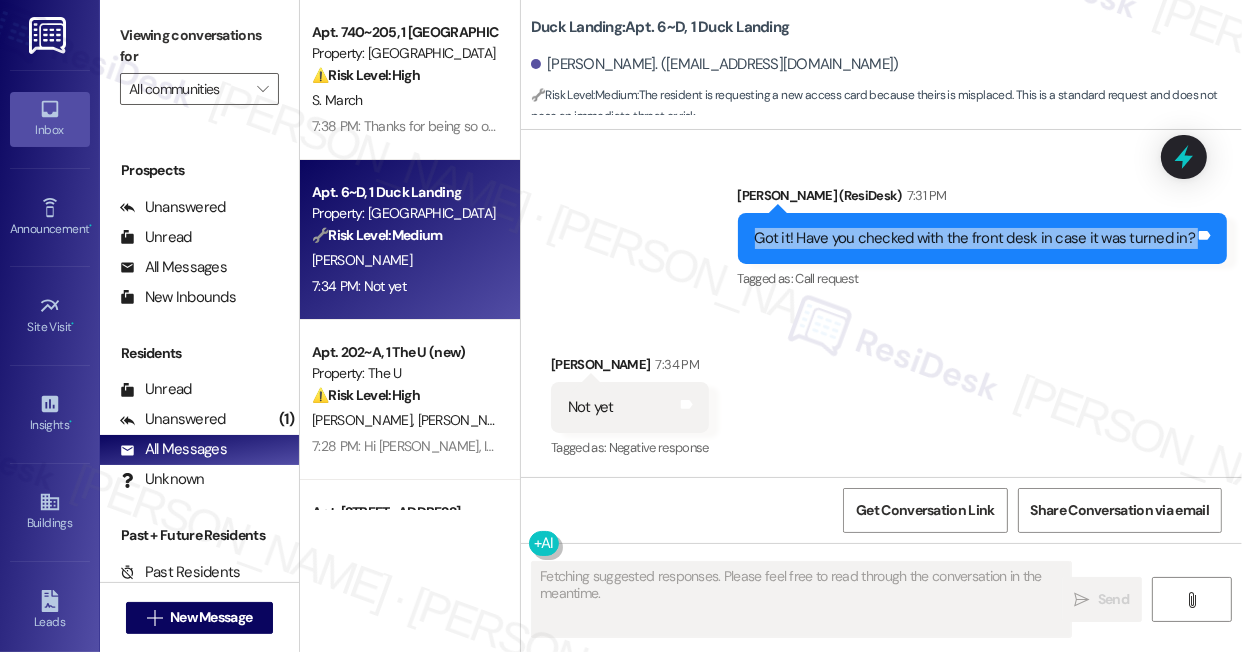 click on "Got it! Have you checked with the front desk in case it was turned in?" at bounding box center (975, 238) 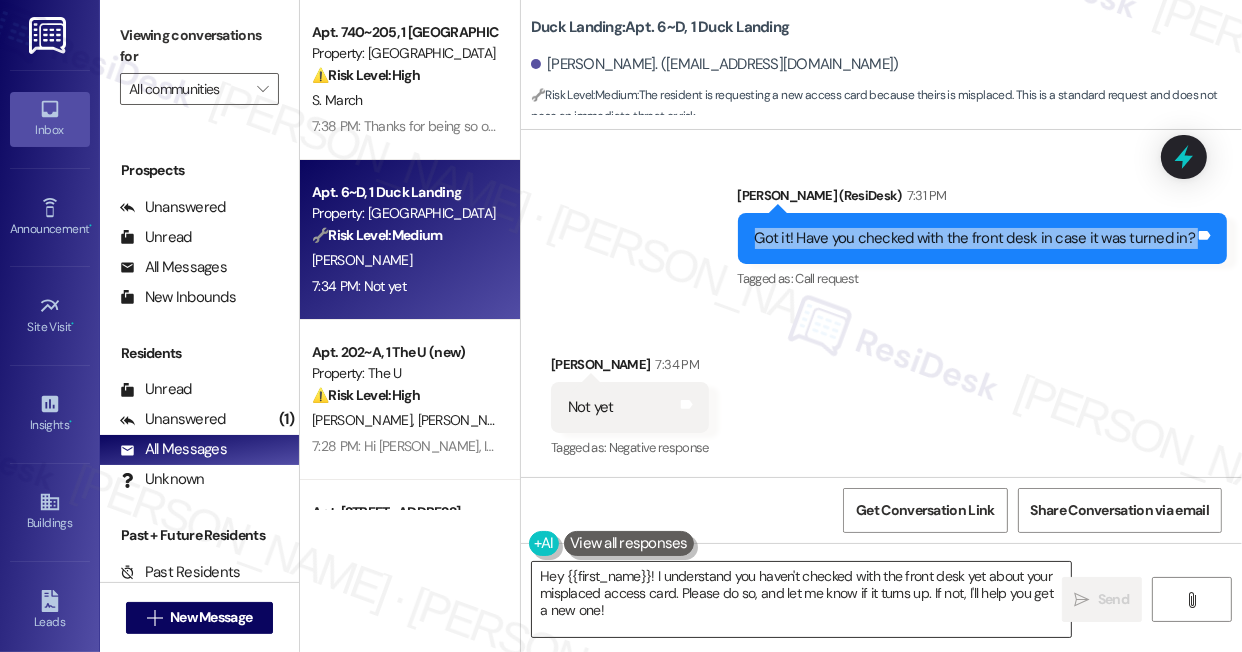 click on "Hey {{first_name}}! I understand you haven't checked with the front desk yet about your misplaced access card. Please do so, and let me know if it turns up. If not, I'll help you get a new one!" at bounding box center [801, 599] 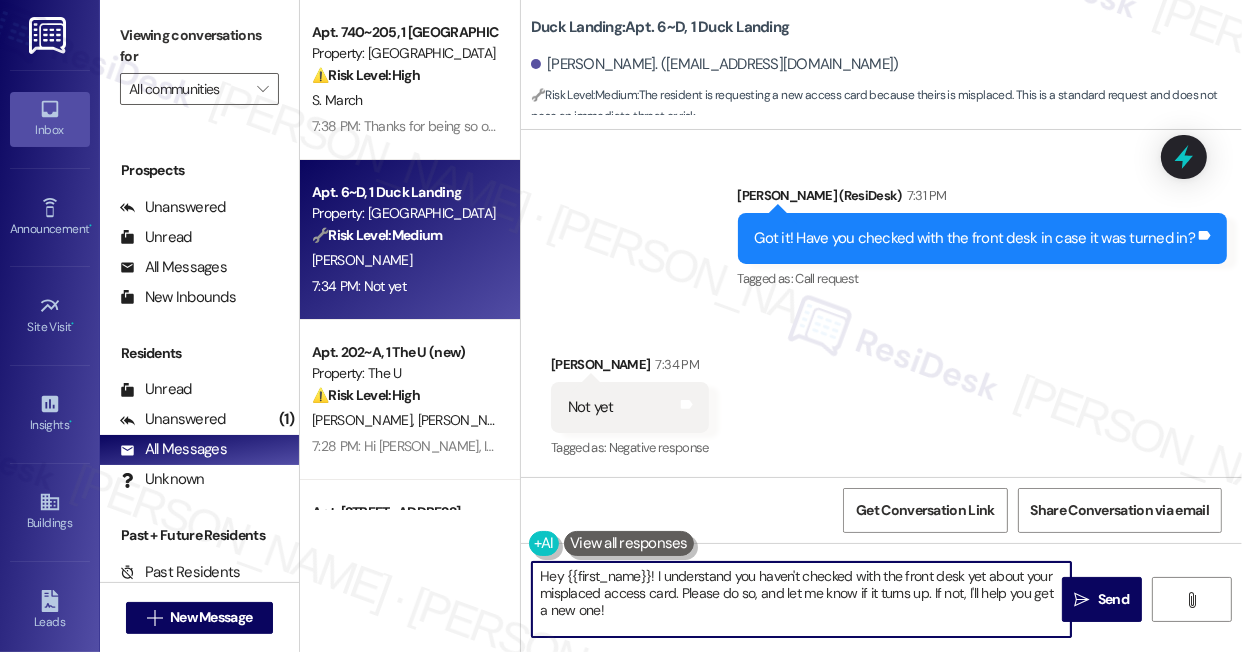 click on "Hey {{first_name}}! I understand you haven't checked with the front desk yet about your misplaced access card. Please do so, and let me know if it turns up. If not, I'll help you get a new one!" at bounding box center [801, 599] 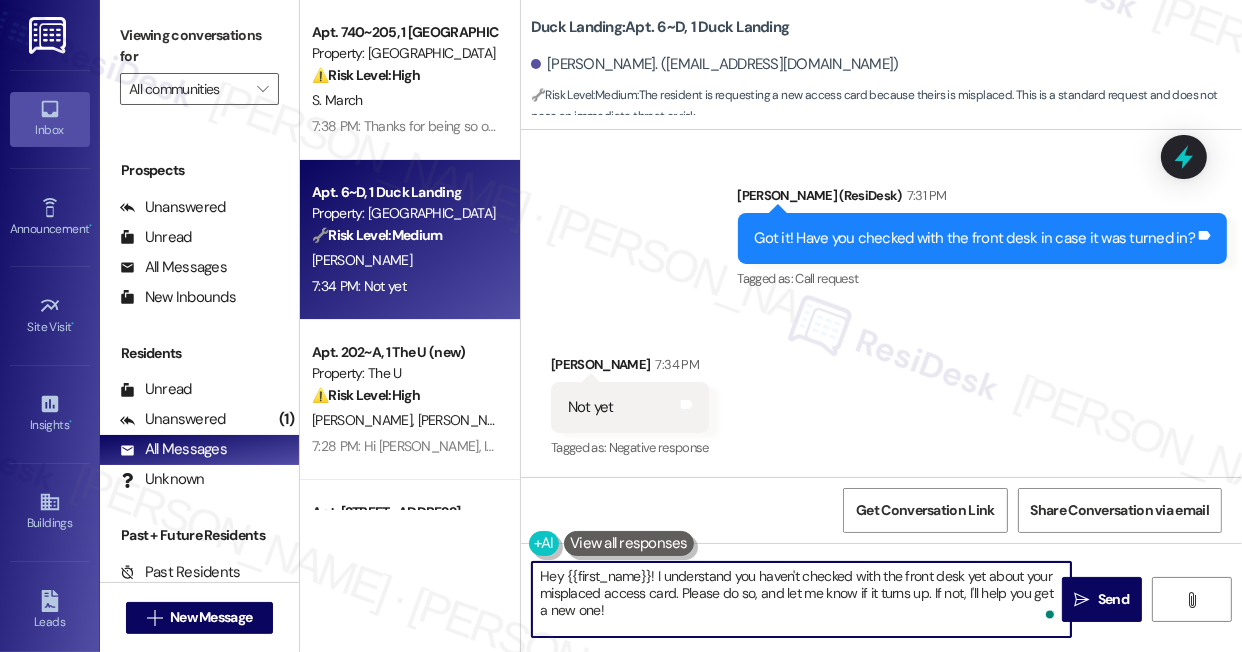 click on "Hey {{first_name}}! I understand you haven't checked with the front desk yet about your misplaced access card. Please do so, and let me know if it turns up. If not, I'll help you get a new one!" at bounding box center (801, 599) 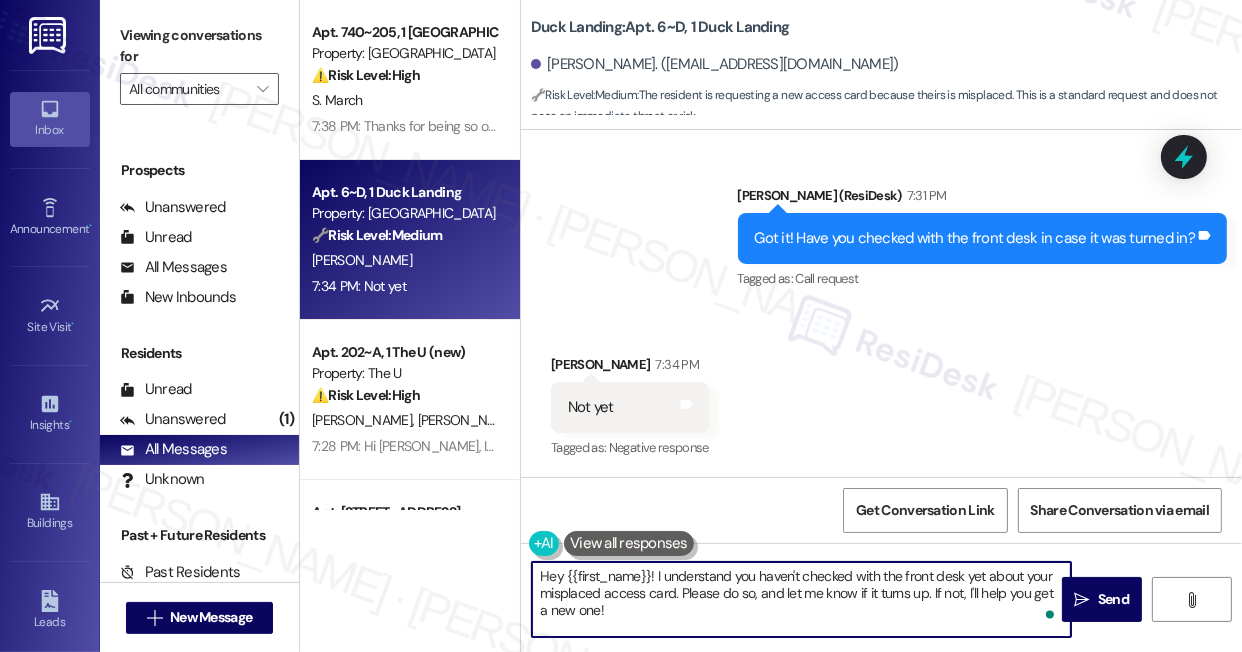 click on "Hey {{first_name}}! I understand you haven't checked with the front desk yet about your misplaced access card. Please do so, and let me know if it turns up. If not, I'll help you get a new one!" at bounding box center (801, 599) 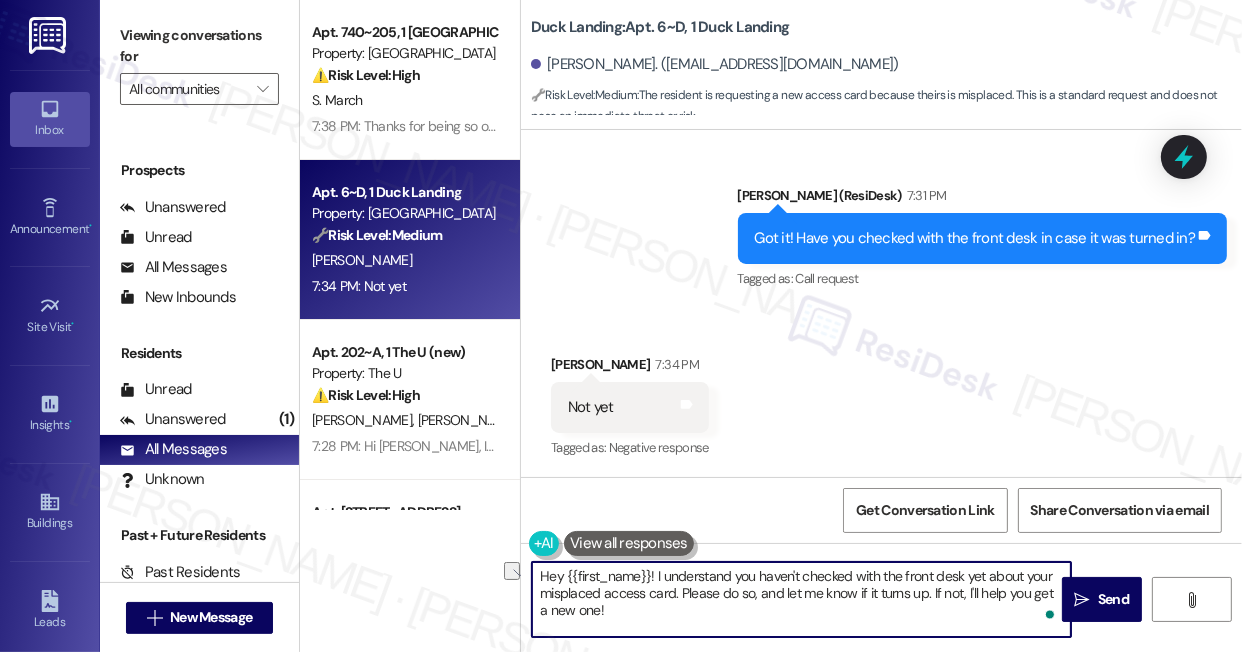 drag, startPoint x: 648, startPoint y: 574, endPoint x: 497, endPoint y: 567, distance: 151.16217 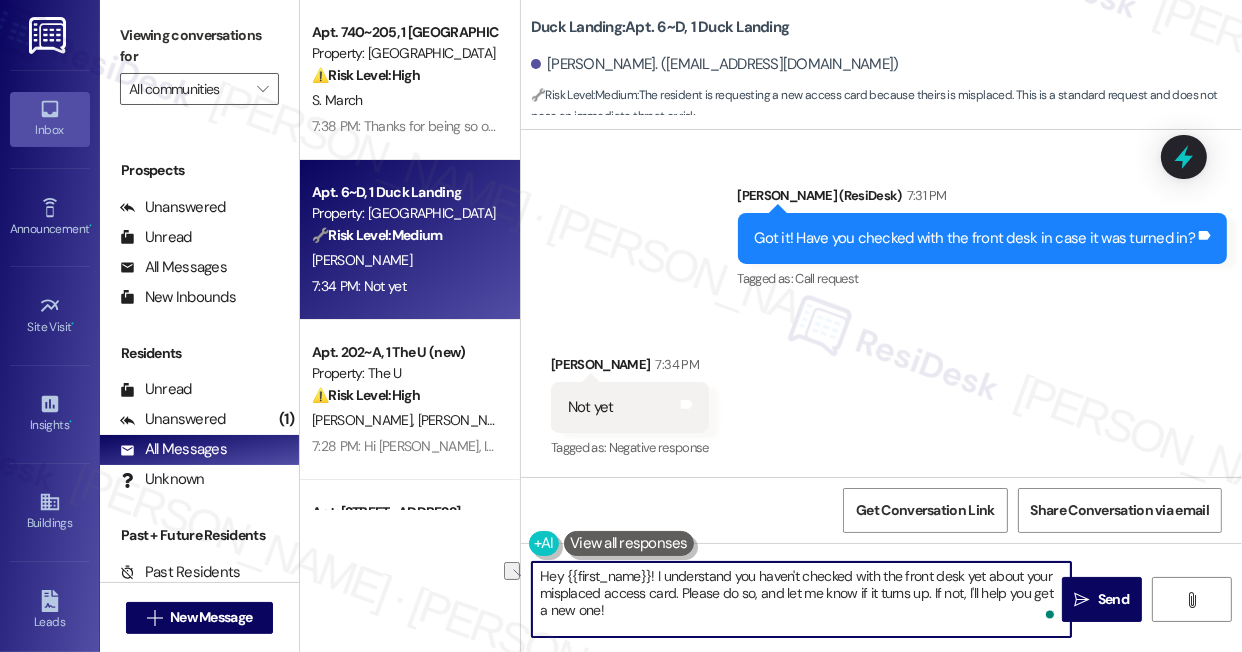 click on "Got it! Have you checked with the front desk in case it was turned in?" at bounding box center (975, 238) 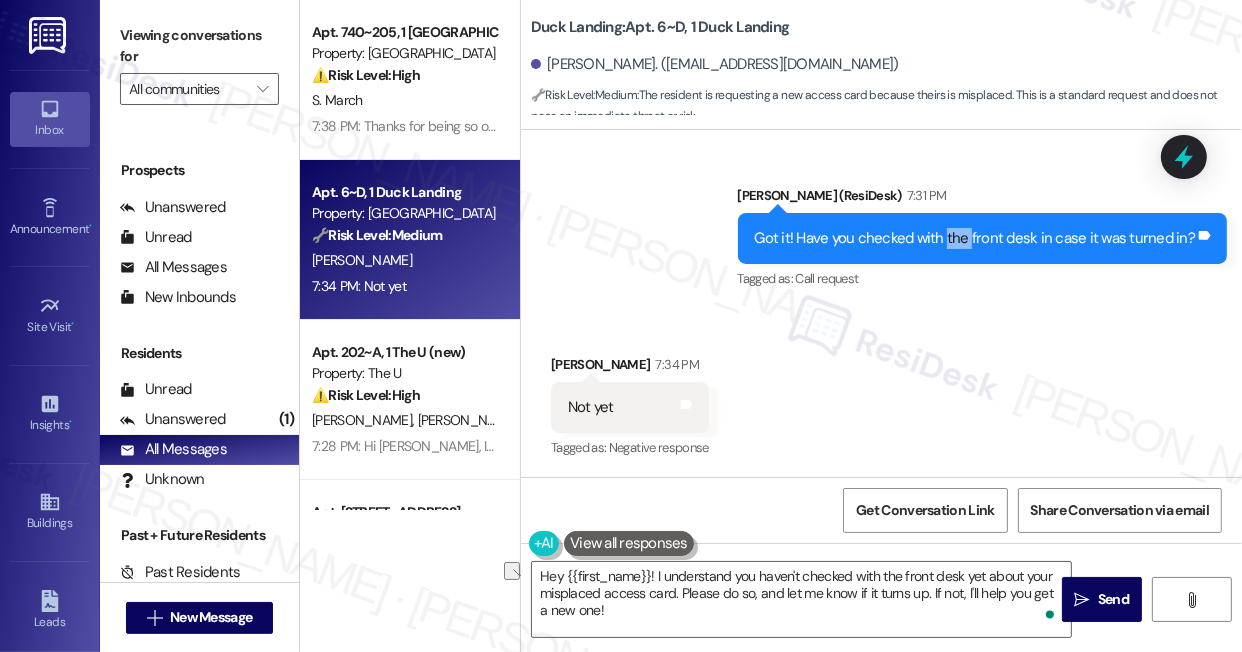 click on "Got it! Have you checked with the front desk in case it was turned in?" at bounding box center [975, 238] 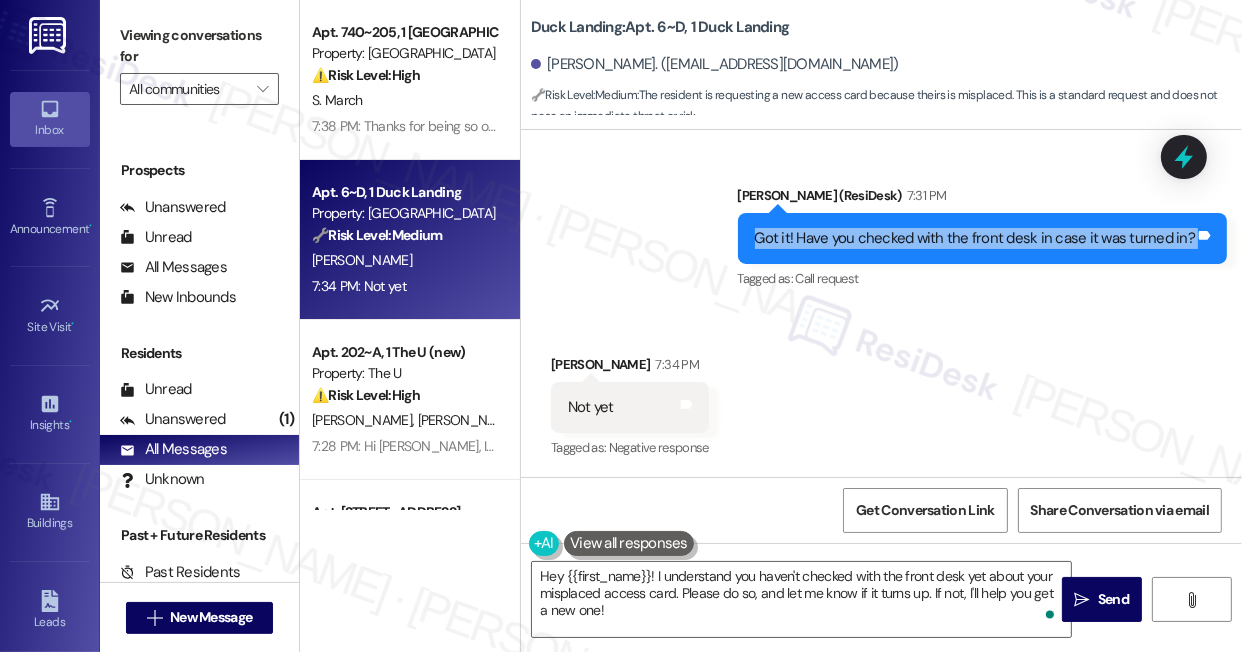 click on "Got it! Have you checked with the front desk in case it was turned in?" at bounding box center [975, 238] 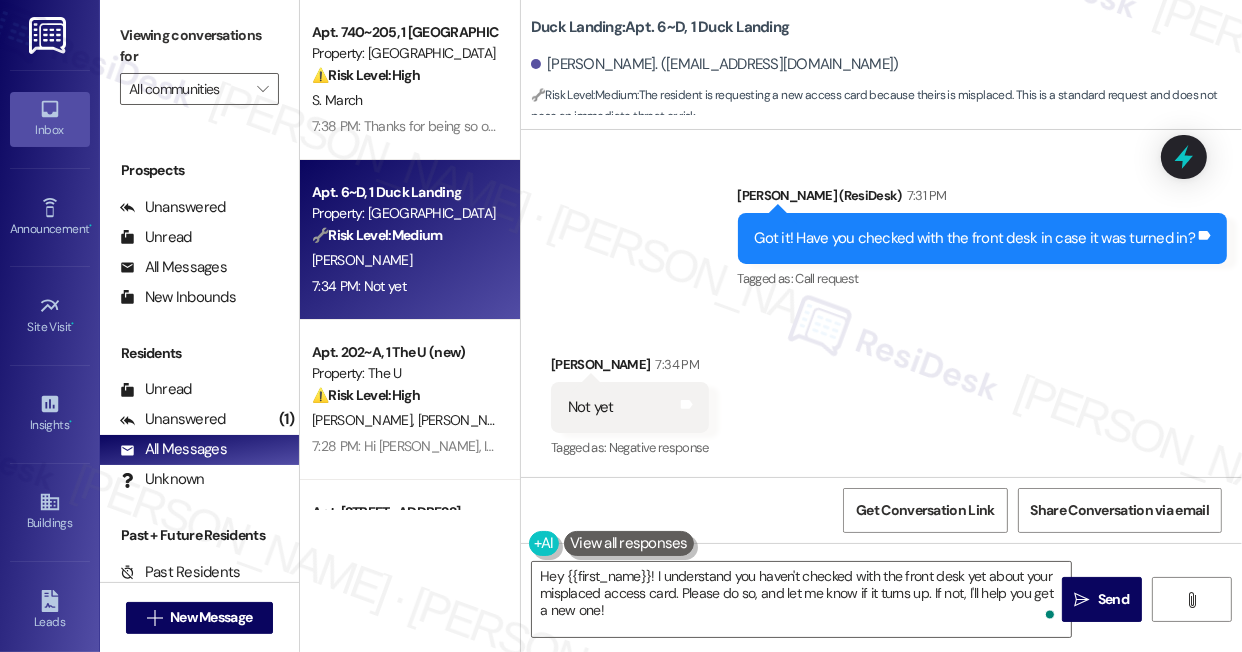 click on "Not yet Tags and notes" at bounding box center [630, 407] 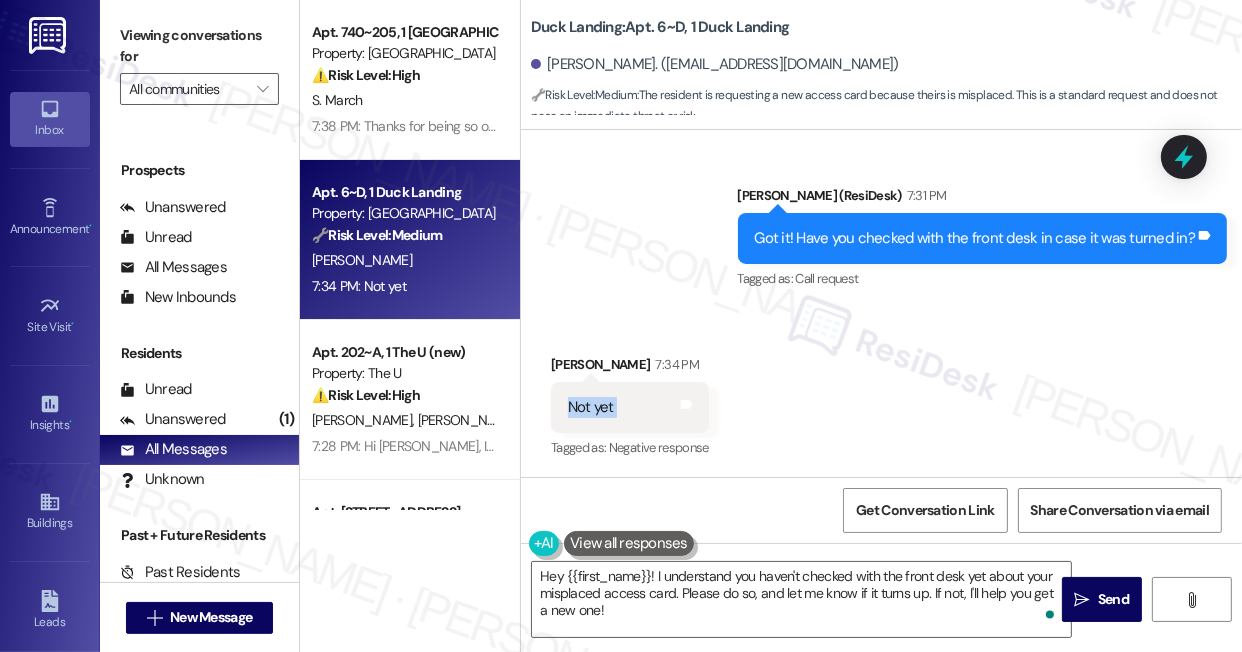click on "Not yet Tags and notes" at bounding box center (630, 407) 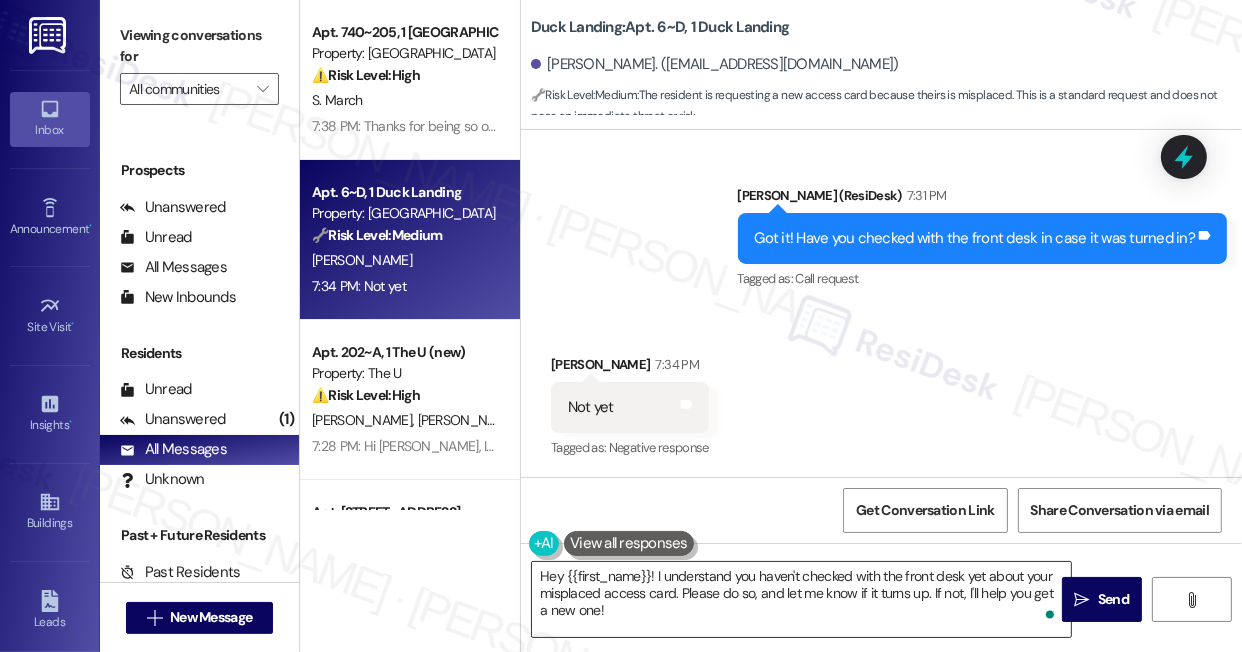 click on "Hey {{first_name}}! I understand you haven't checked with the front desk yet about your misplaced access card. Please do so, and let me know if it turns up. If not, I'll help you get a new one!" at bounding box center (801, 599) 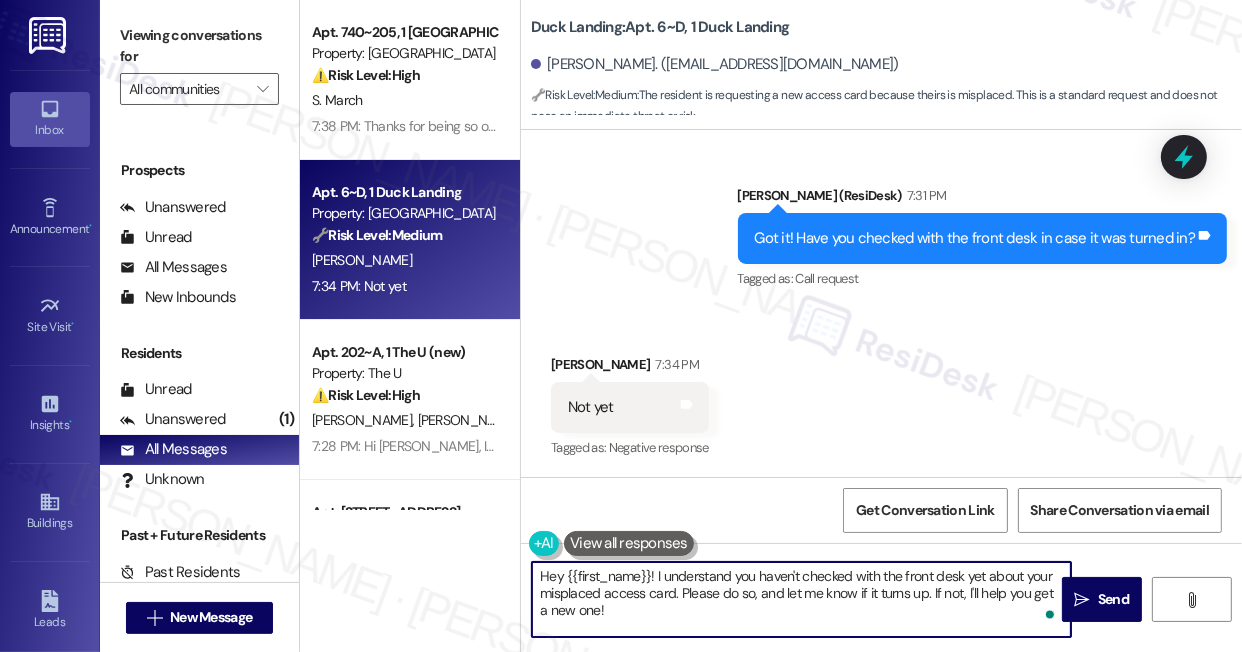 click on "Hey {{first_name}}! I understand you haven't checked with the front desk yet about your misplaced access card. Please do so, and let me know if it turns up. If not, I'll help you get a new one!" at bounding box center [801, 599] 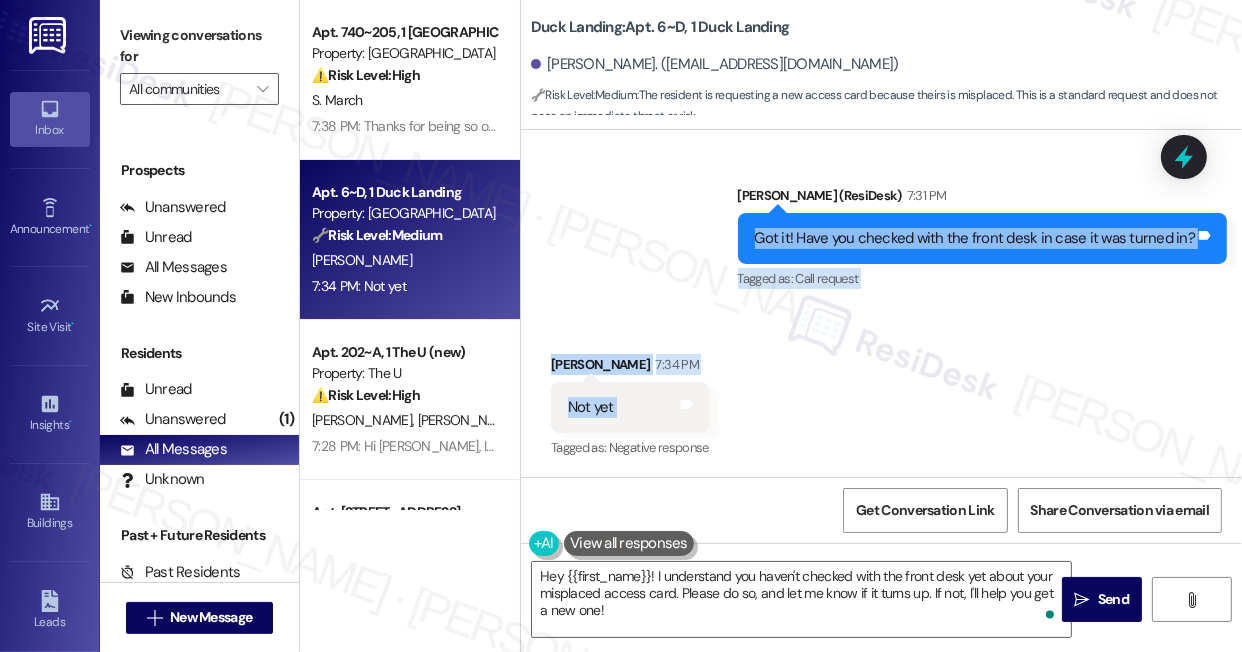 drag, startPoint x: 706, startPoint y: 243, endPoint x: 803, endPoint y: 392, distance: 177.792 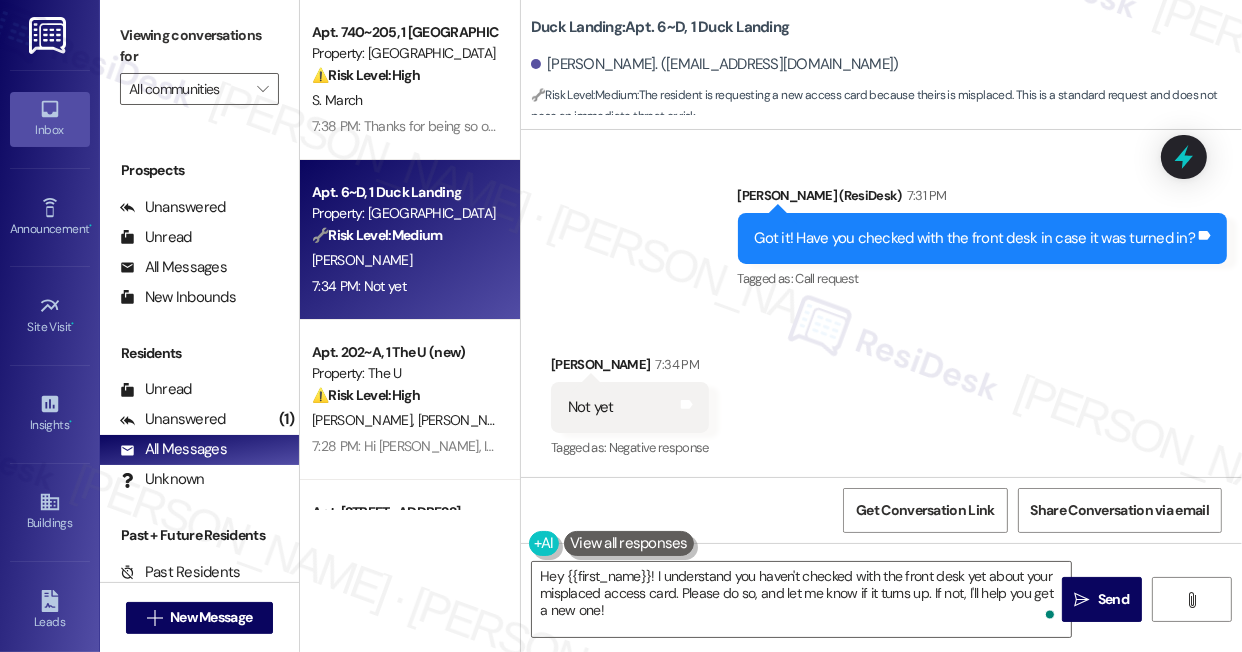 drag, startPoint x: 169, startPoint y: 11, endPoint x: 190, endPoint y: 27, distance: 26.400757 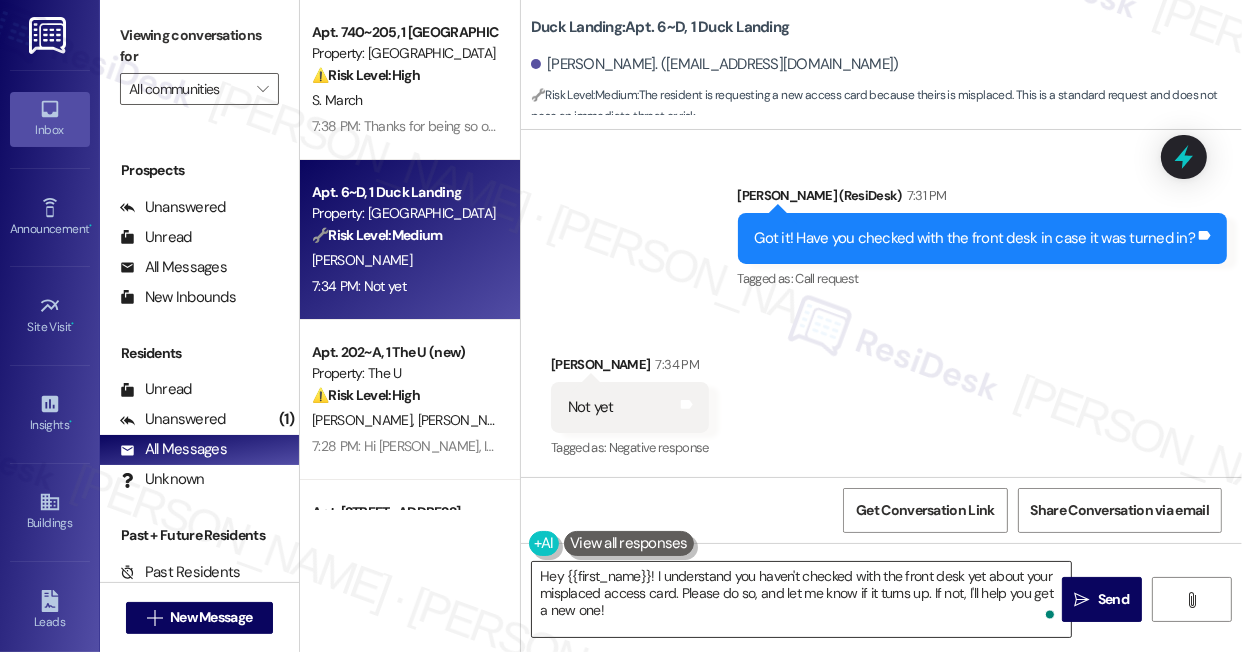 click on "Hey {{first_name}}! I understand you haven't checked with the front desk yet about your misplaced access card. Please do so, and let me know if it turns up. If not, I'll help you get a new one!" at bounding box center (801, 599) 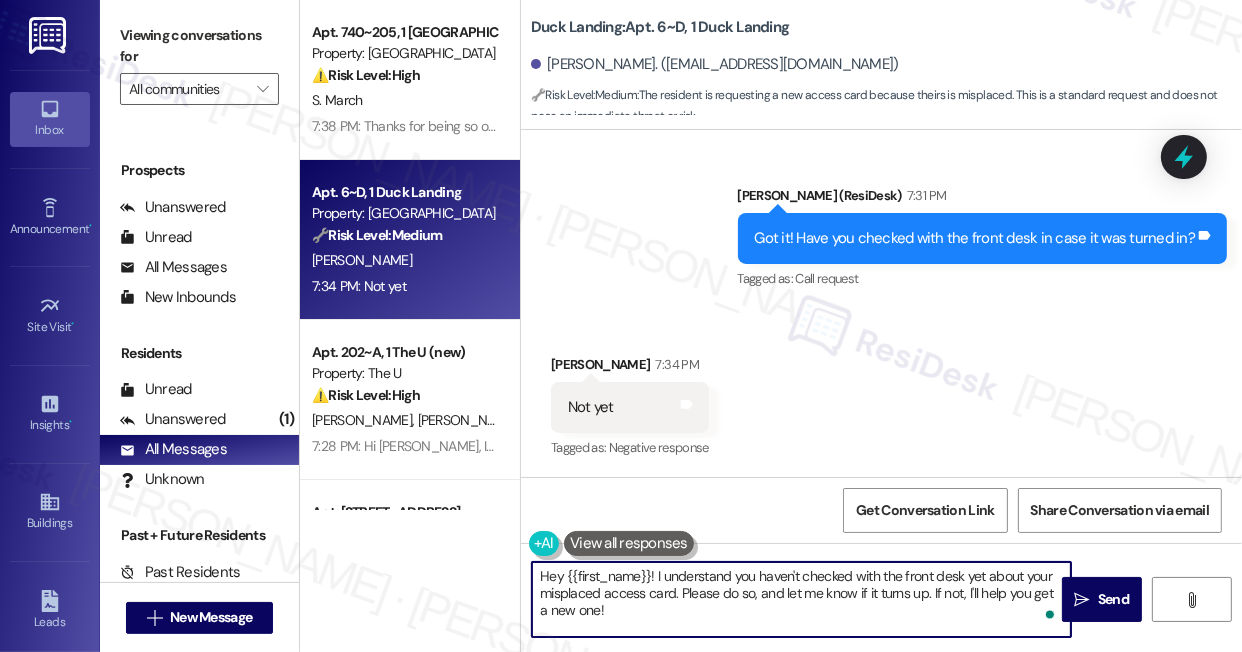 click on "Hey {{first_name}}! I understand you haven't checked with the front desk yet about your misplaced access card. Please do so, and let me know if it turns up. If not, I'll help you get a new one!" at bounding box center (801, 599) 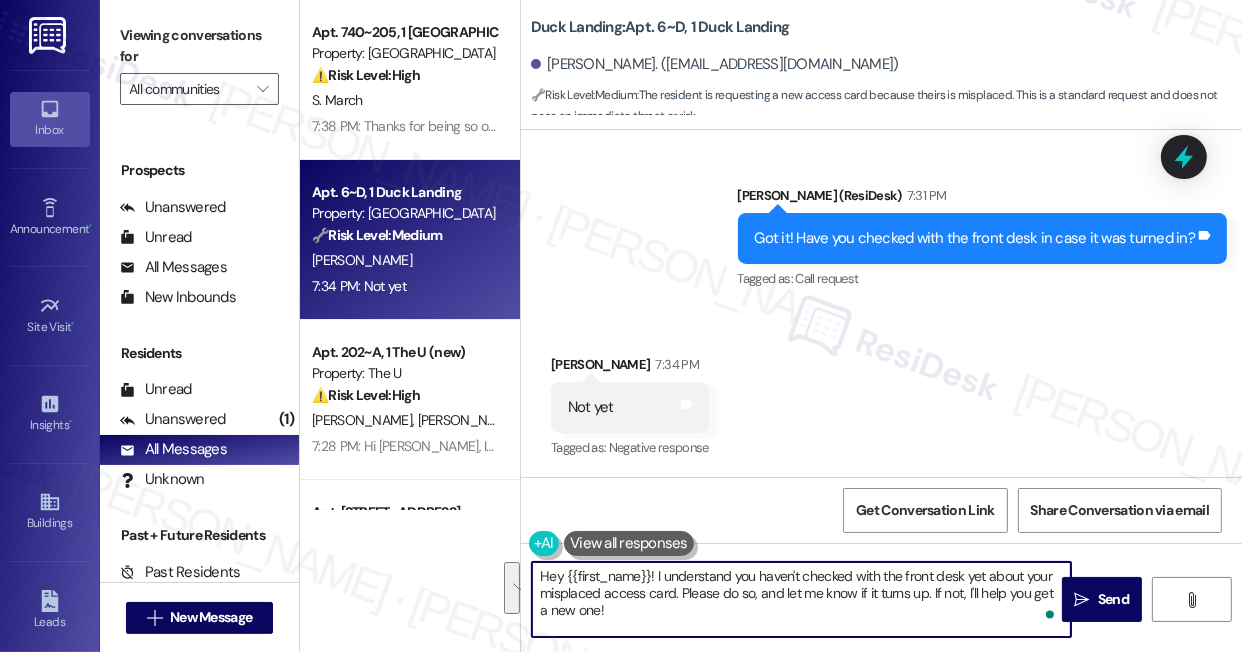 paste on "Got it—thanks for letting me know! It might be worth checking with the front desk when you get a chance, just in case someone turned it in. In the meantime, I’ll still reach out to the site team about the replacement process and let you know once I hear back. Let me know if anything else comes up" 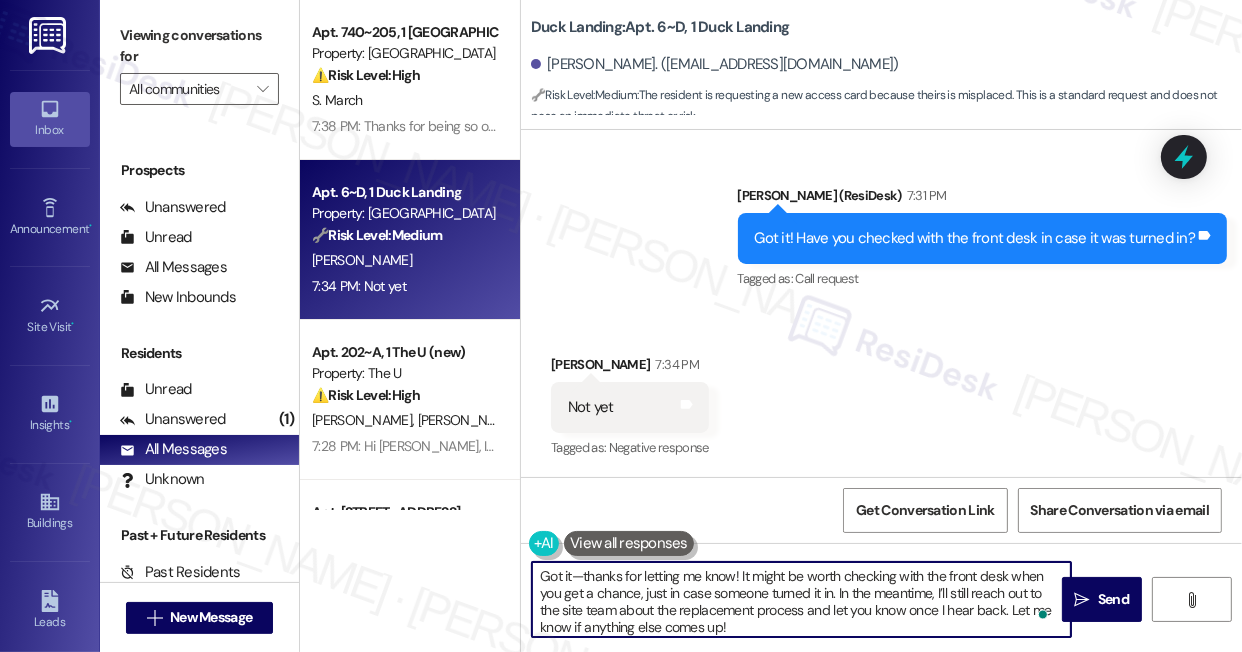 drag, startPoint x: 587, startPoint y: 574, endPoint x: 496, endPoint y: 570, distance: 91.08787 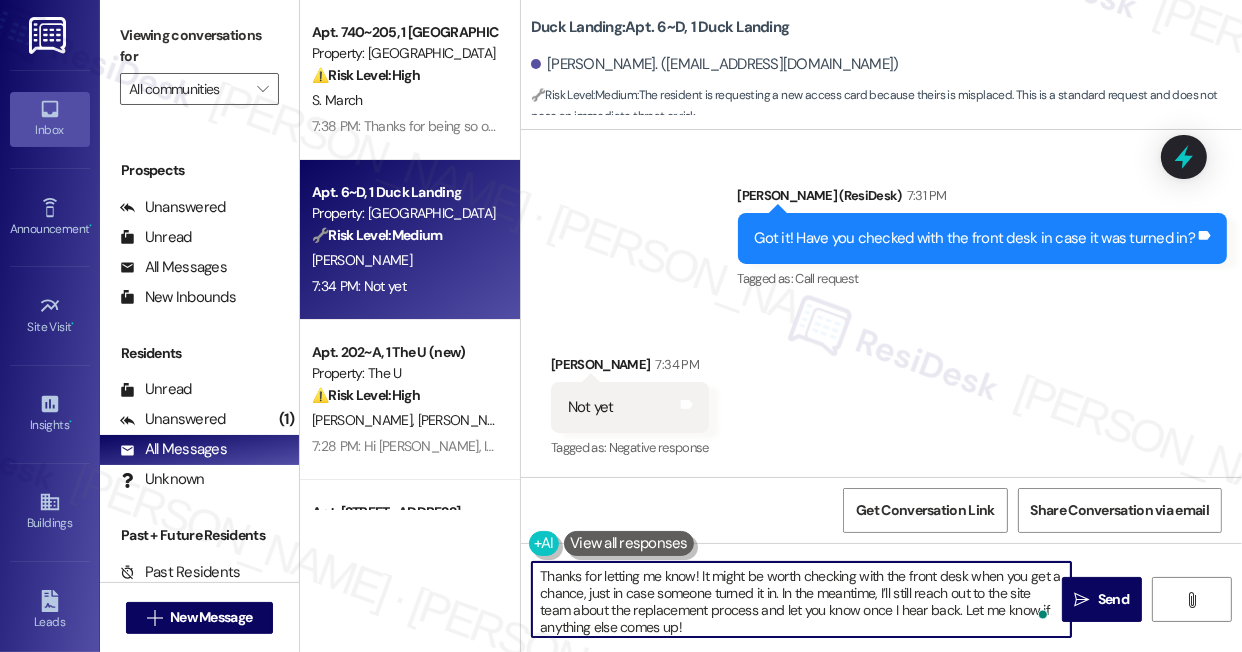 click on "Thanks for letting me know! It might be worth checking with the front desk when you get a chance, just in case someone turned it in. In the meantime, I’ll still reach out to the site team about the replacement process and let you know once I hear back. Let me know if anything else comes up!" at bounding box center [801, 599] 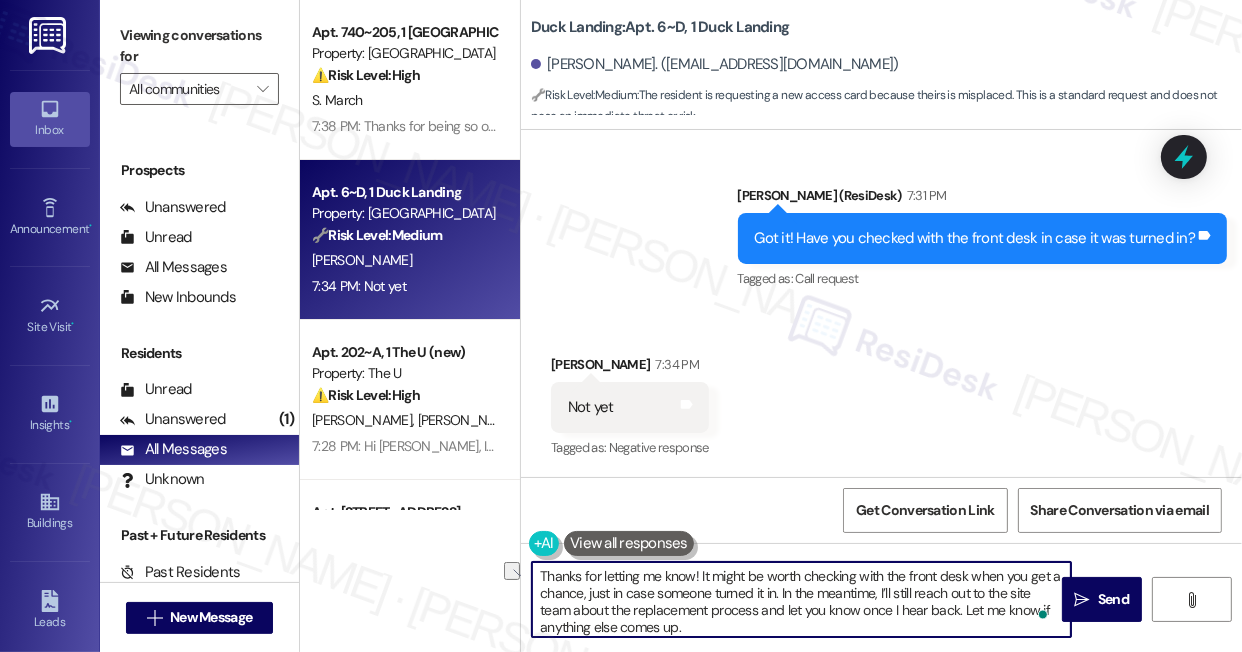 drag, startPoint x: 696, startPoint y: 574, endPoint x: 187, endPoint y: 527, distance: 511.16534 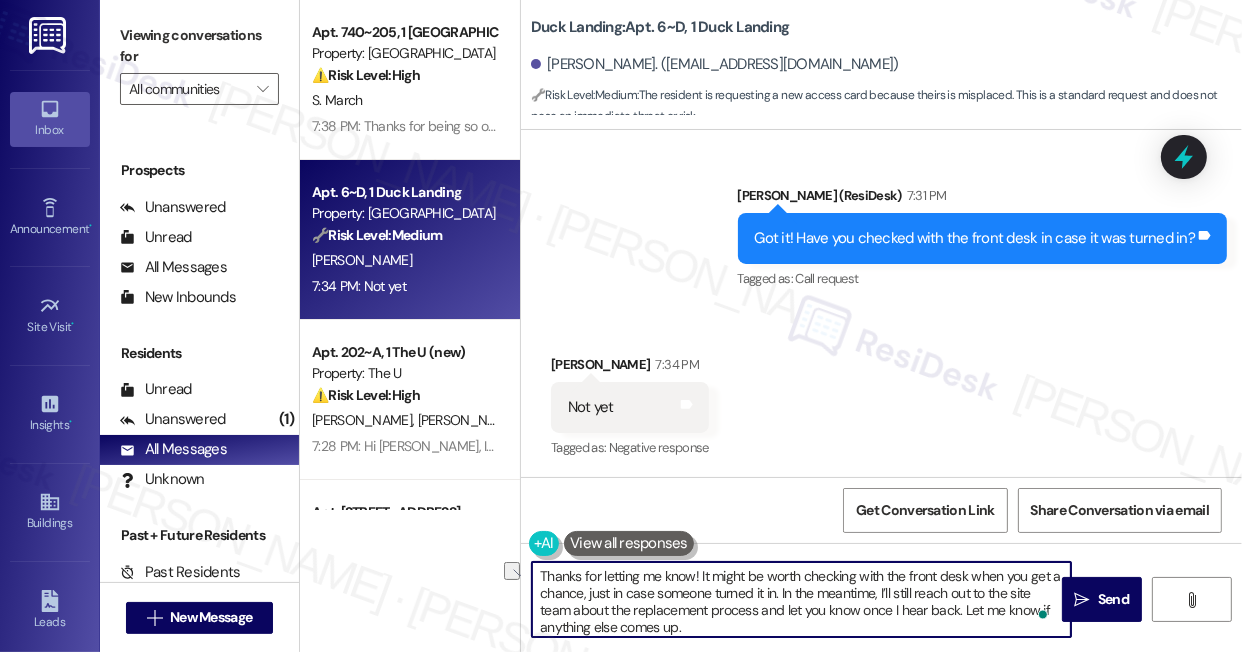 click on "Thanks for letting me know! It might be worth checking with the front desk when you get a chance, just in case someone turned it in. In the meantime, I’ll still reach out to the site team about the replacement process and let you know once I hear back. Let me know if anything else comes up." at bounding box center [801, 599] 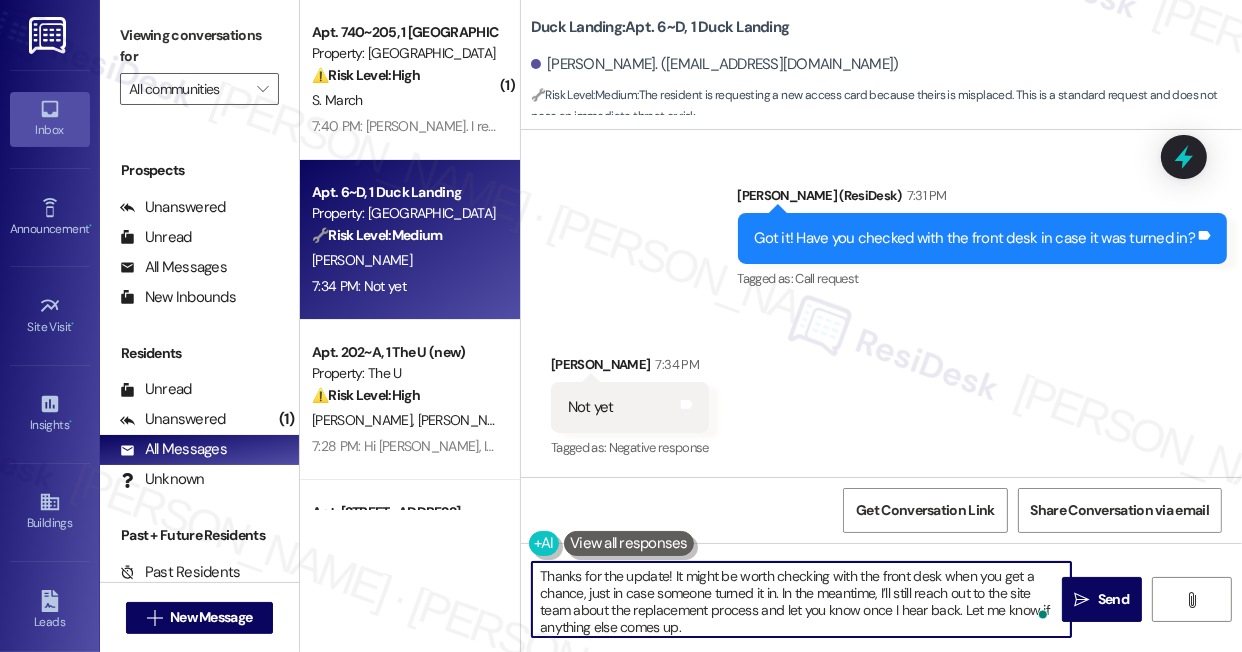 scroll, scrollTop: 3, scrollLeft: 0, axis: vertical 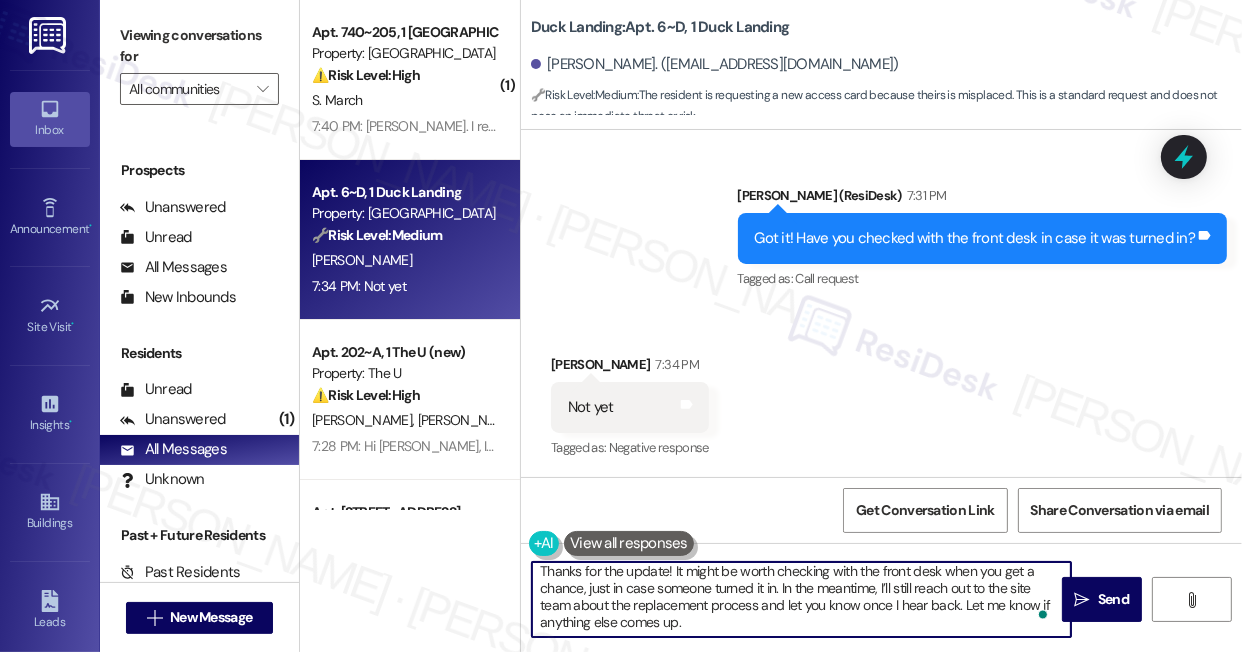 click on "Thanks for the update! It might be worth checking with the front desk when you get a chance, just in case someone turned it in. In the meantime, I’ll still reach out to the site team about the replacement process and let you know once I hear back. Let me know if anything else comes up." at bounding box center (801, 599) 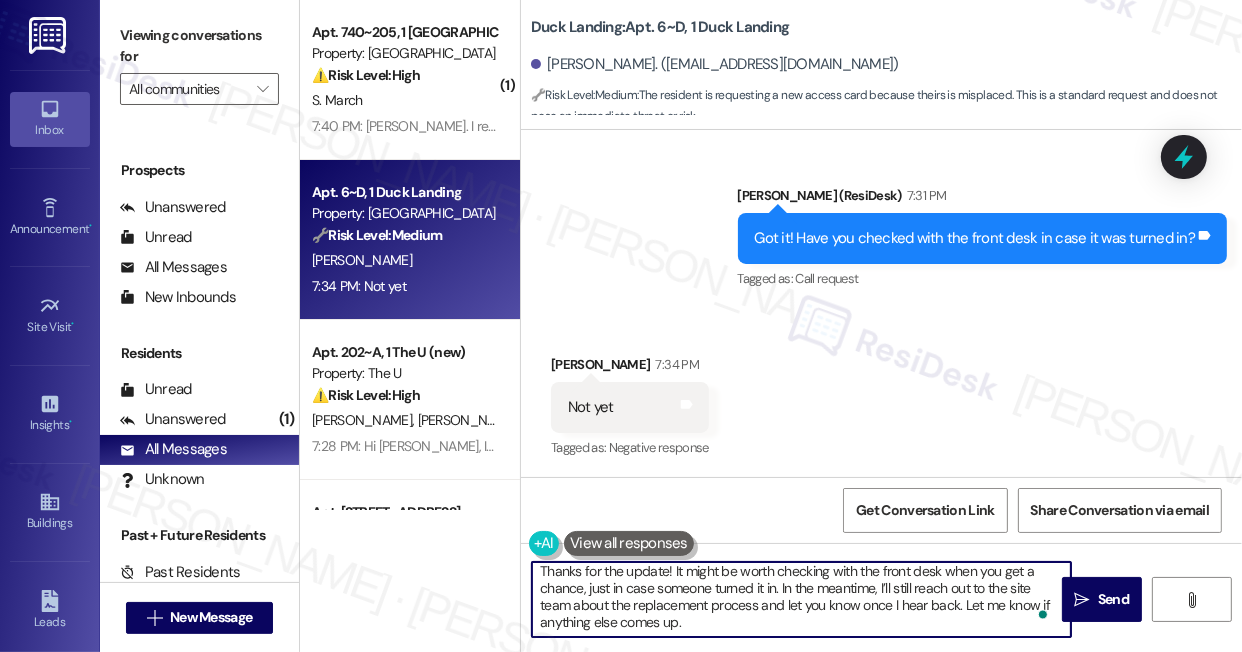 scroll, scrollTop: 0, scrollLeft: 0, axis: both 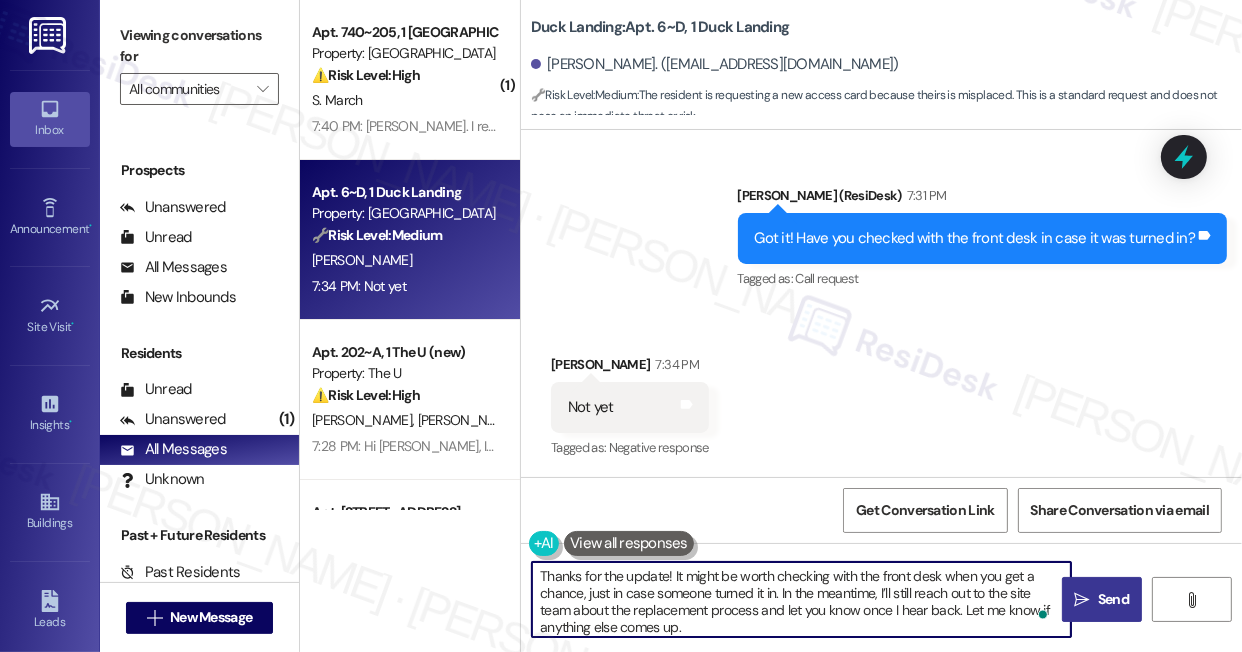 type on "Thanks for the update! It might be worth checking with the front desk when you get a chance, just in case someone turned it in. In the meantime, I’ll still reach out to the site team about the replacement process and let you know once I hear back. Let me know if anything else comes up." 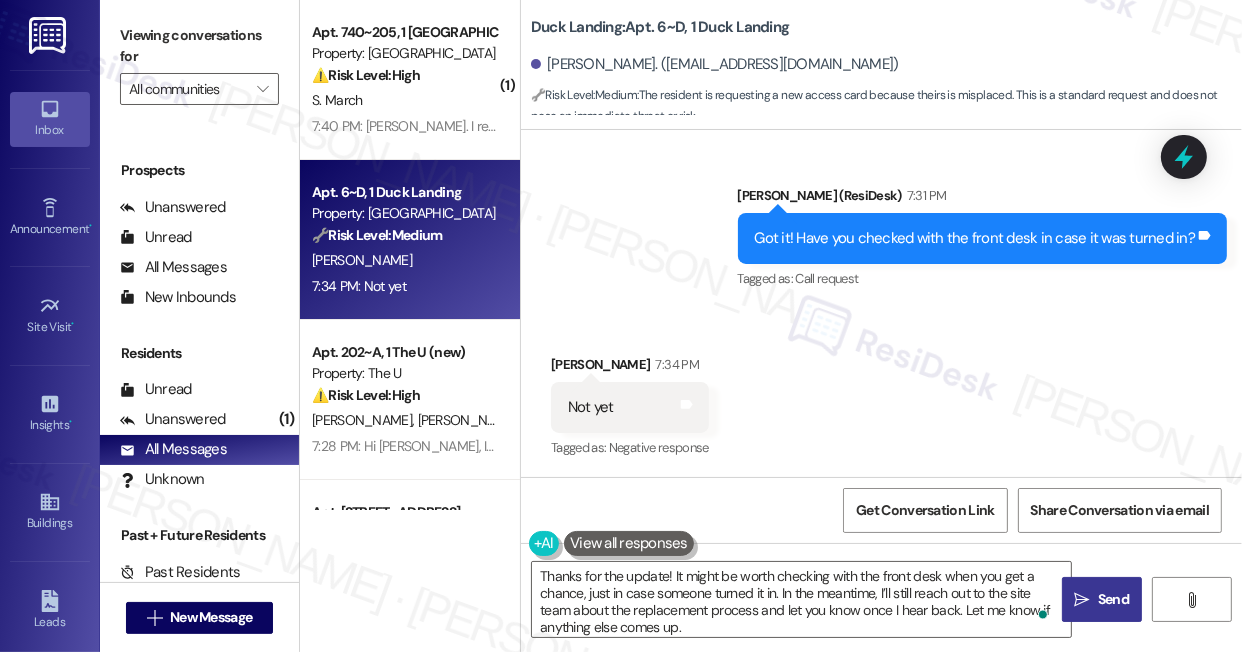 click on "Send" at bounding box center (1113, 599) 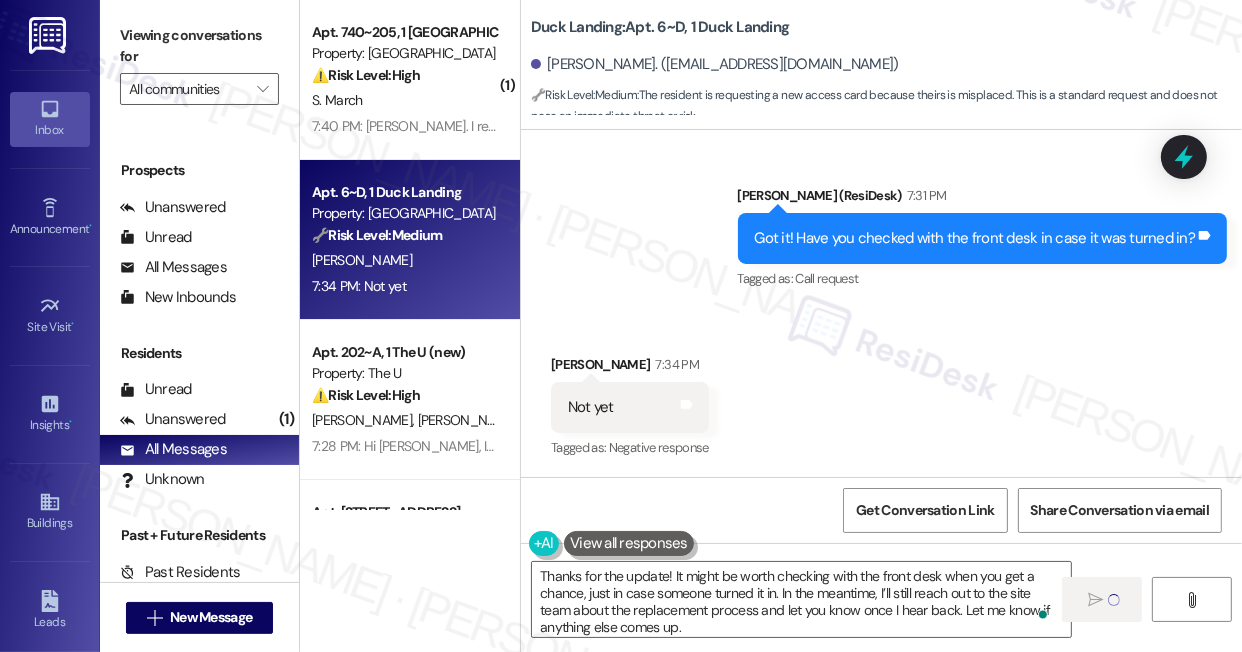 type 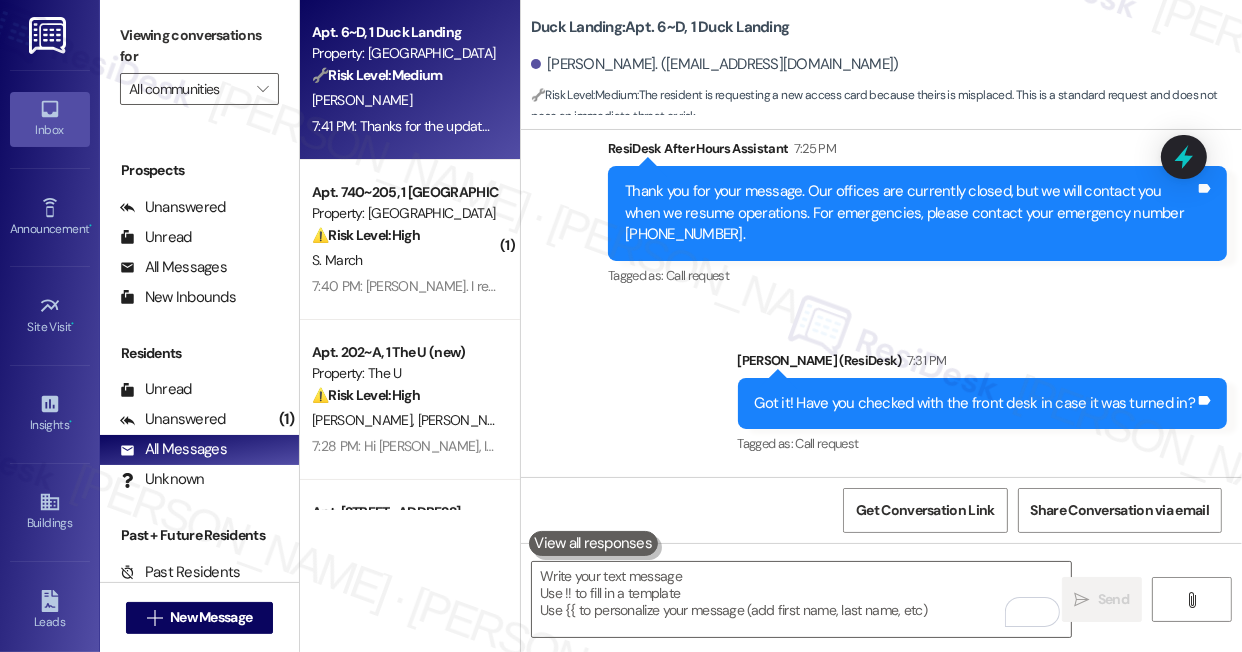 scroll, scrollTop: 5253, scrollLeft: 0, axis: vertical 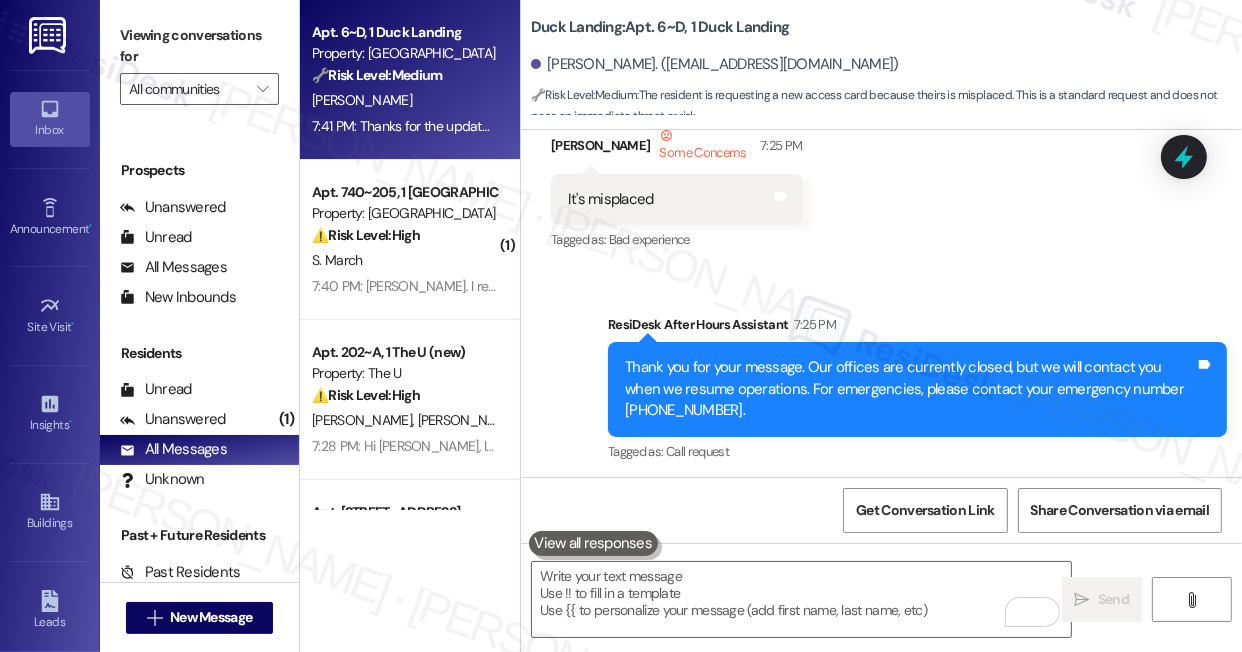 click on "It's misplaced" at bounding box center [611, 199] 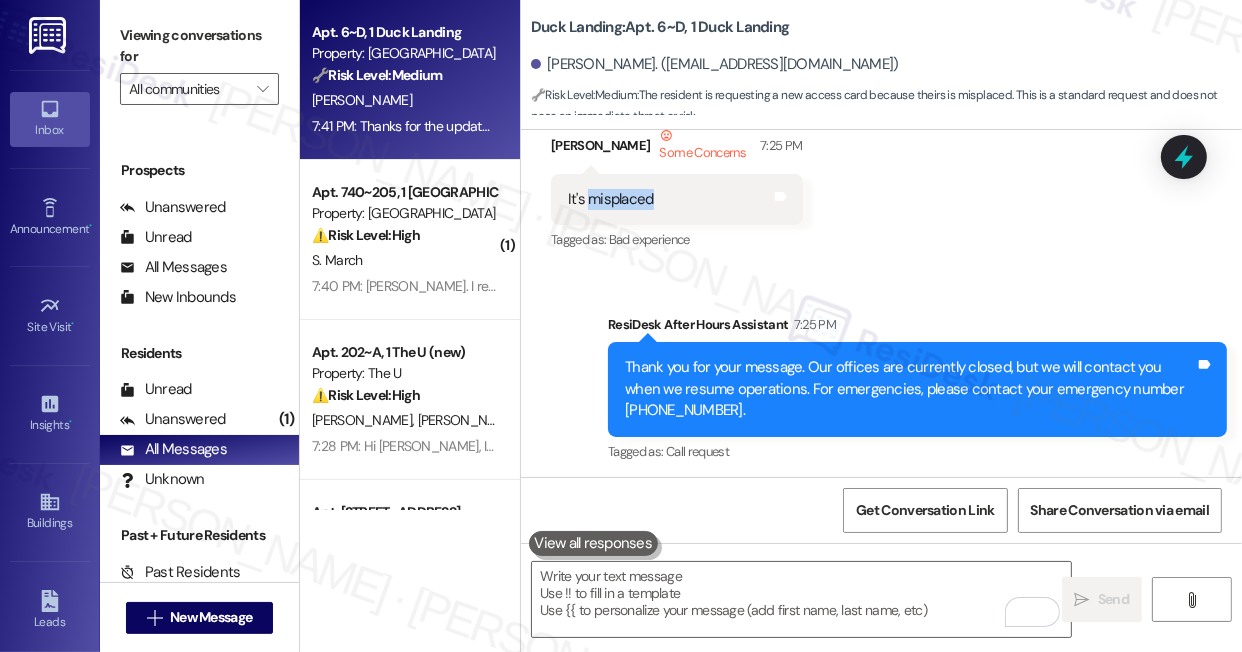 click on "It's misplaced" at bounding box center (611, 199) 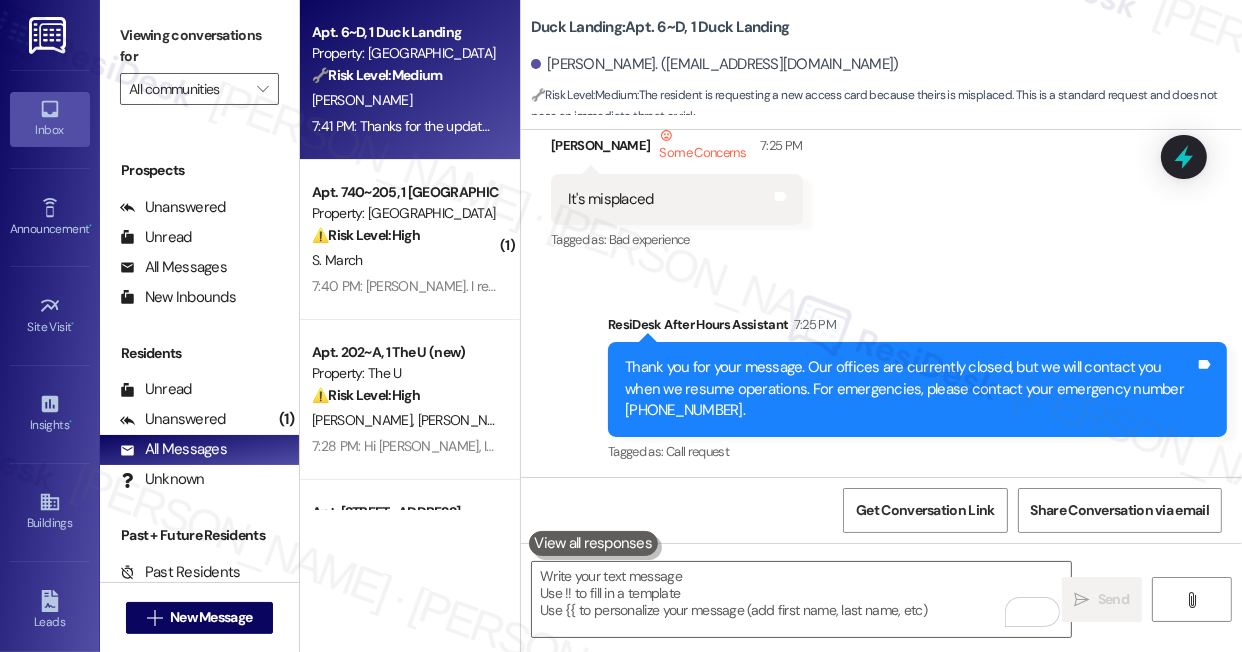 click on "Viewing conversations for" at bounding box center [199, 46] 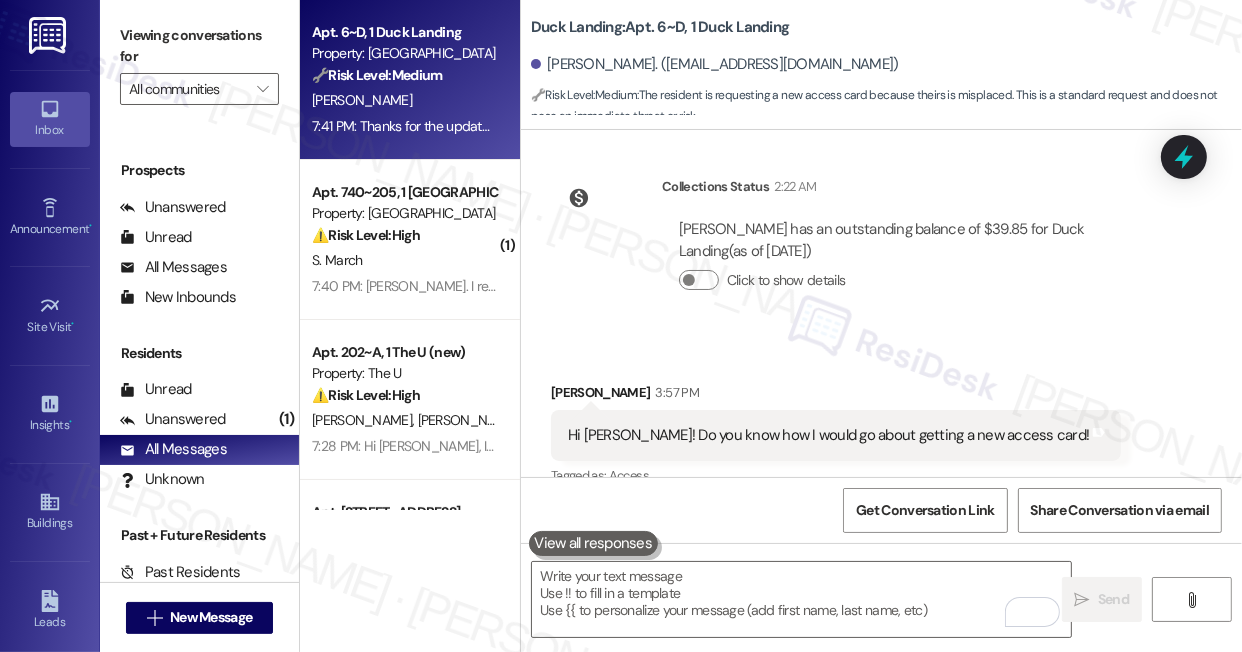 scroll, scrollTop: 4798, scrollLeft: 0, axis: vertical 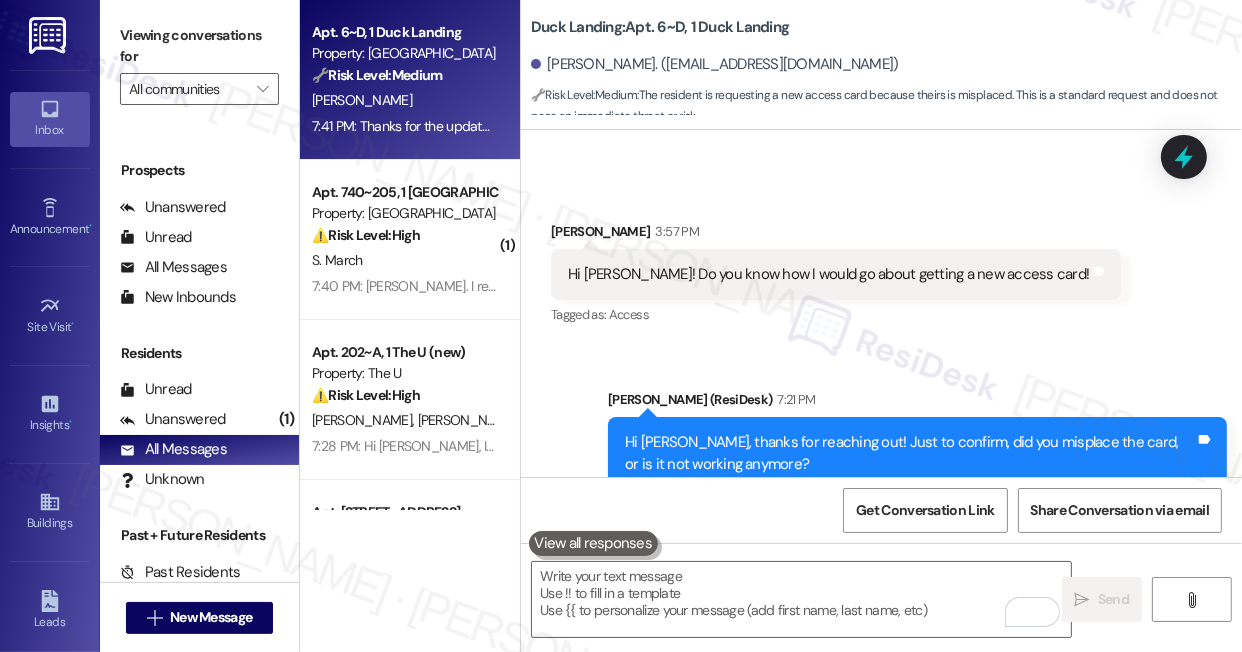 click on "Hi [PERSON_NAME]! Do you know how I would go about getting a new access card!" at bounding box center (828, 274) 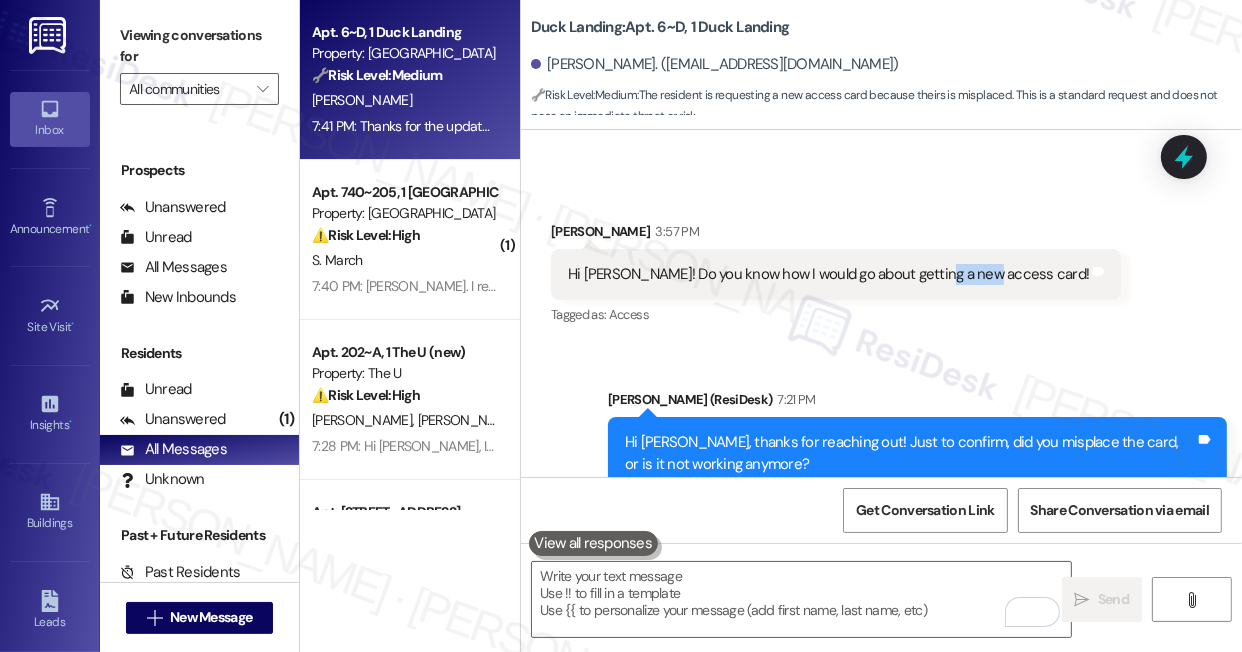 click on "Hi [PERSON_NAME]! Do you know how I would go about getting a new access card!" at bounding box center [828, 274] 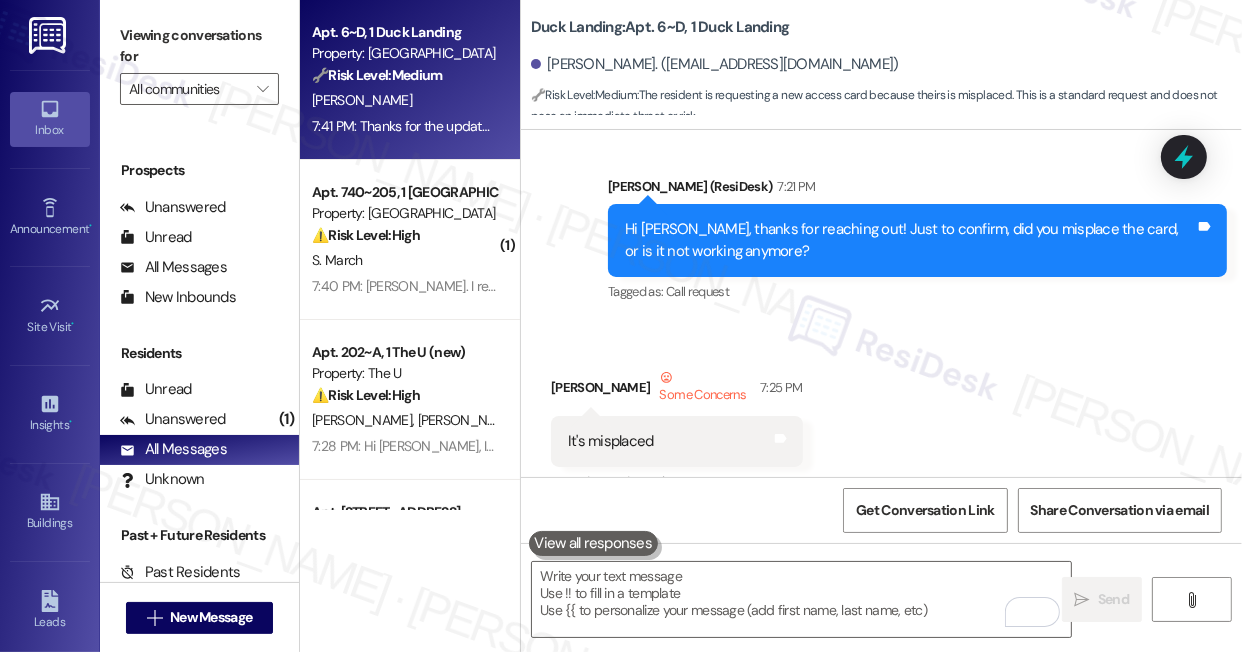 scroll, scrollTop: 4980, scrollLeft: 0, axis: vertical 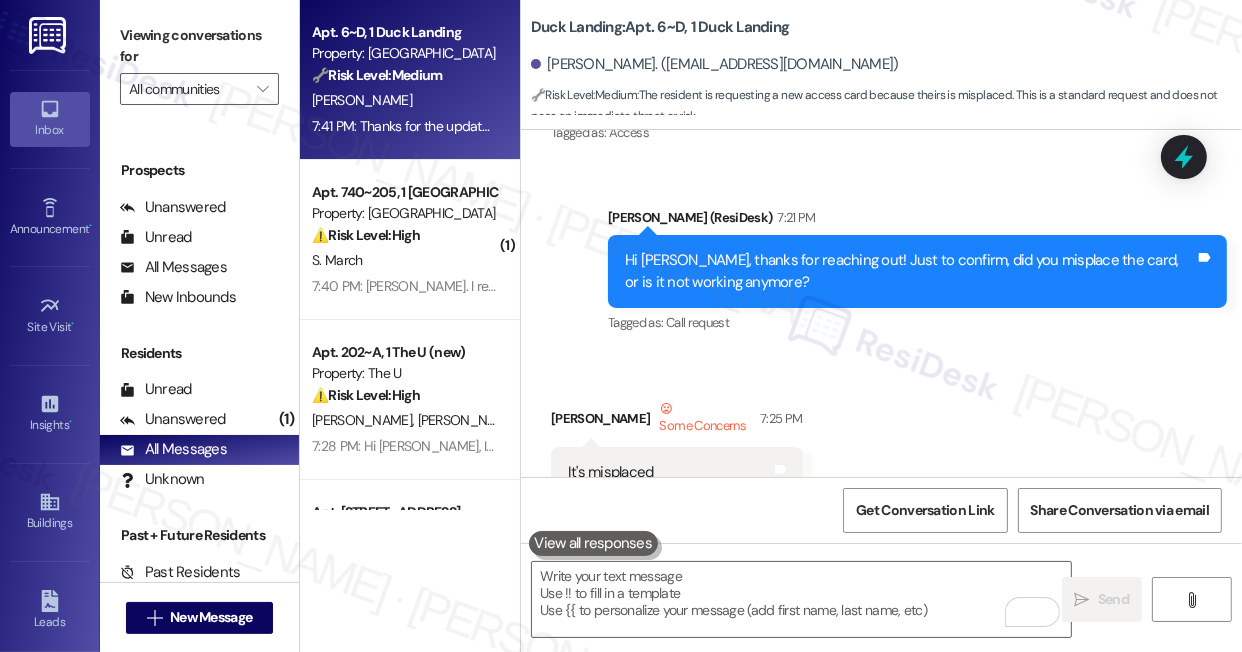 click on "Hi [PERSON_NAME], thanks for reaching out! Just to confirm, did you misplace the card, or is it not working anymore?" at bounding box center [910, 271] 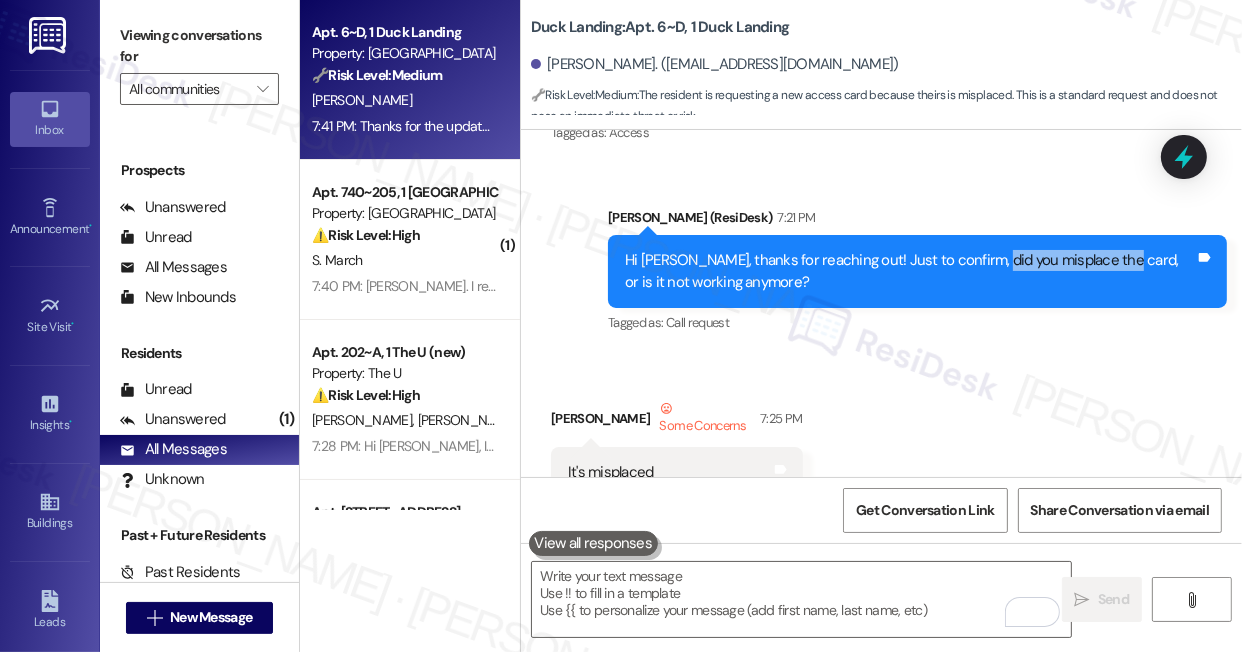 drag, startPoint x: 983, startPoint y: 257, endPoint x: 1103, endPoint y: 256, distance: 120.004166 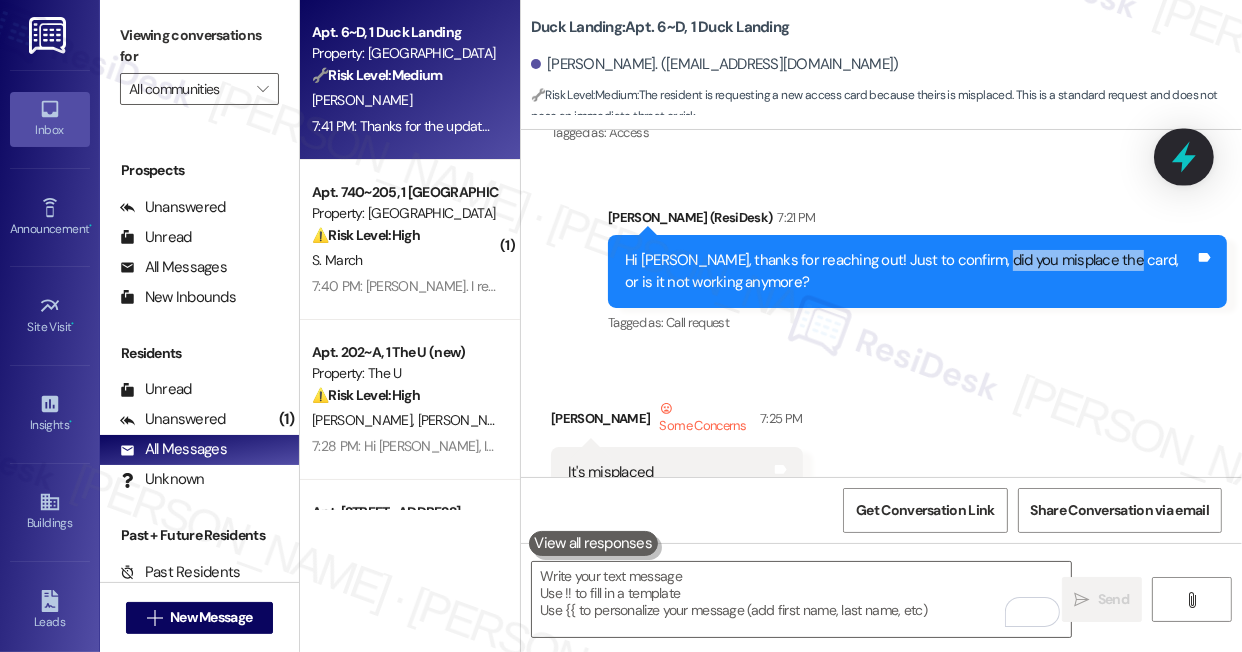 click 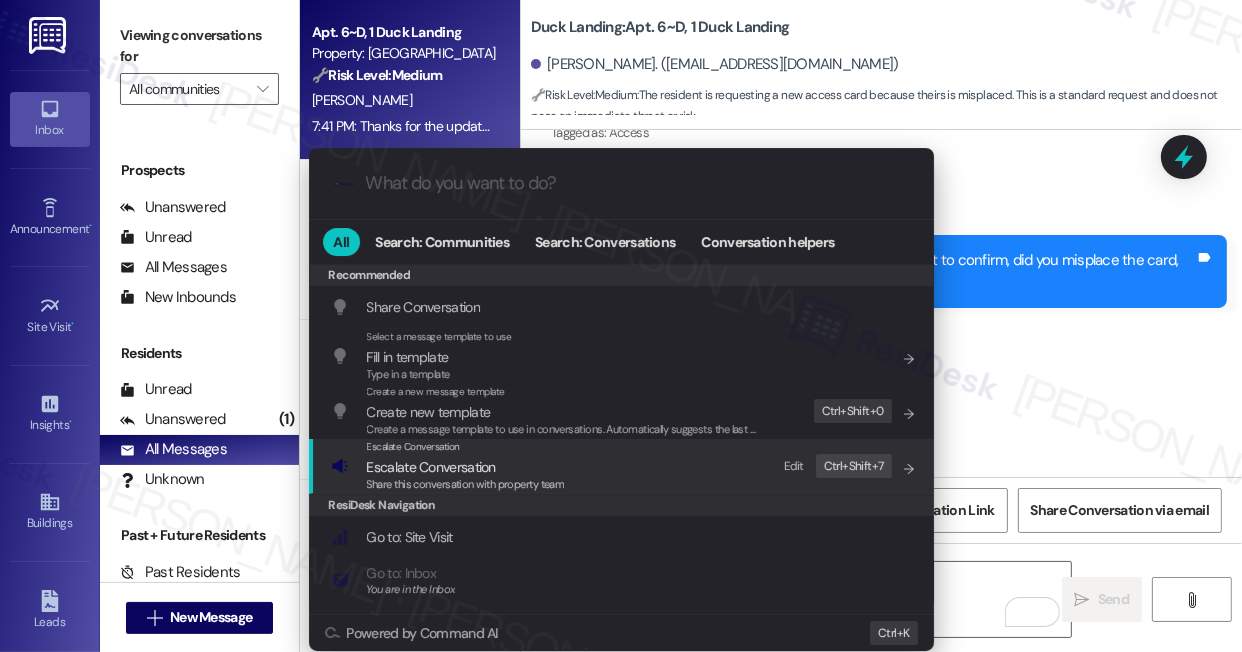 click on "Escalate Conversation Escalate Conversation Share this conversation with property team Edit Ctrl+ Shift+ 7" at bounding box center [623, 466] 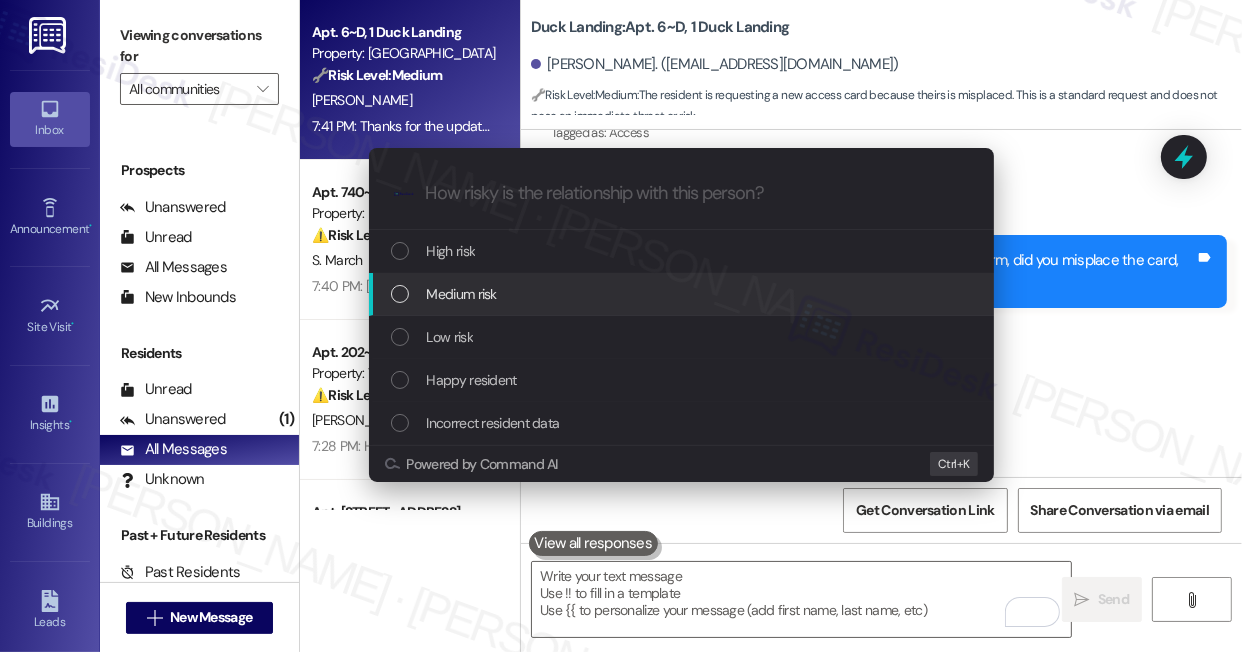 click on "Medium risk" at bounding box center (683, 294) 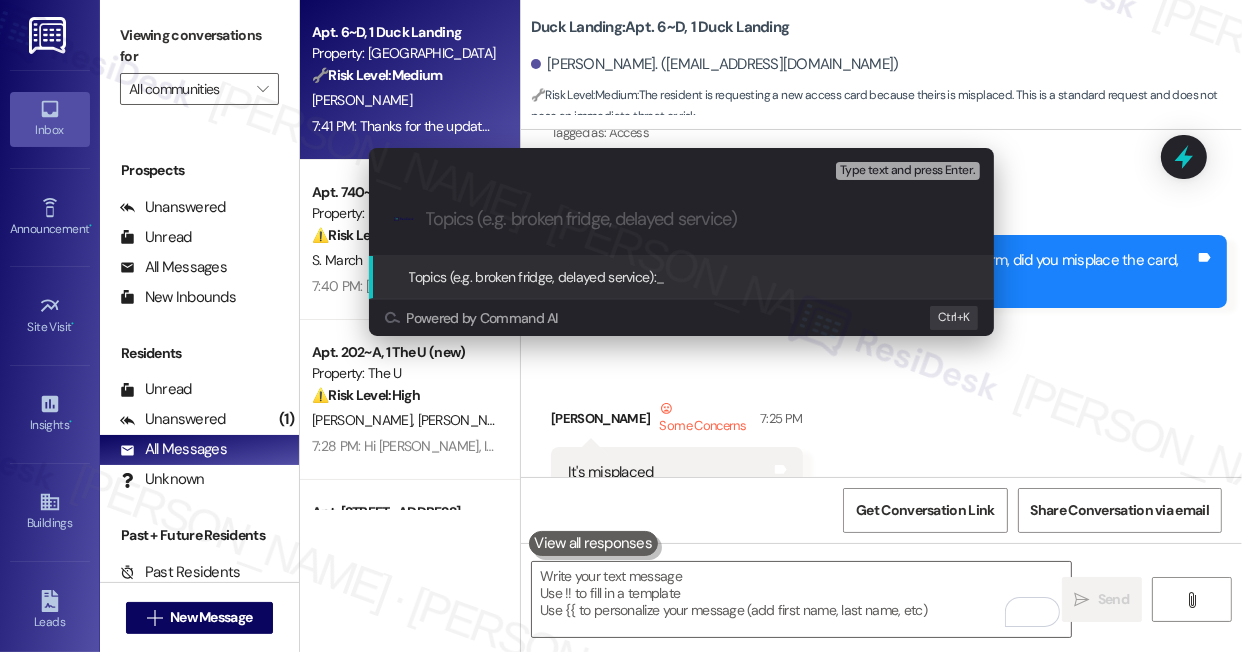paste on "misplace the card," 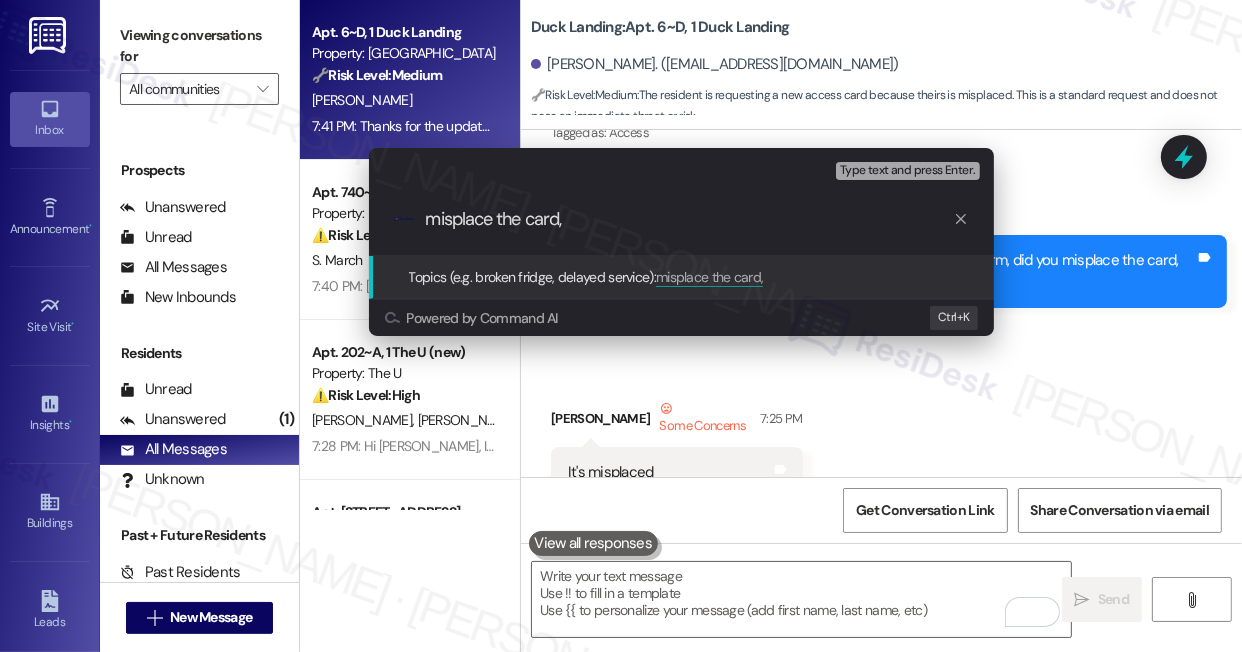click on "misplace the card," at bounding box center [689, 219] 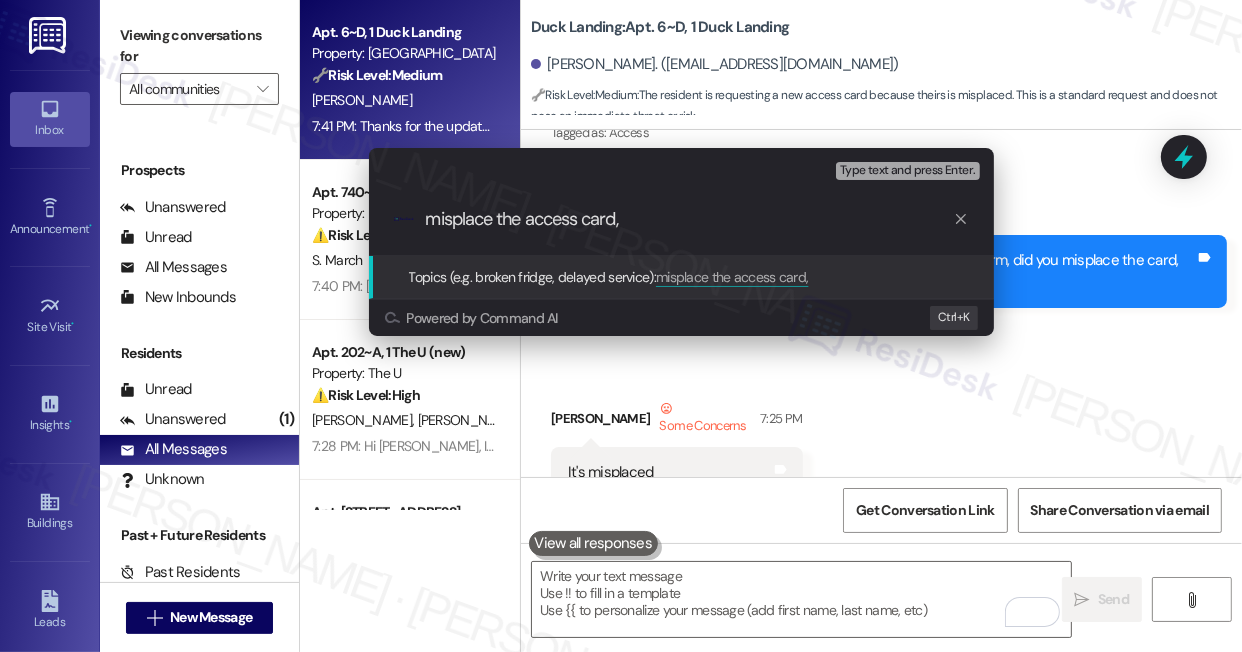 click on "misplace the access card," at bounding box center [689, 219] 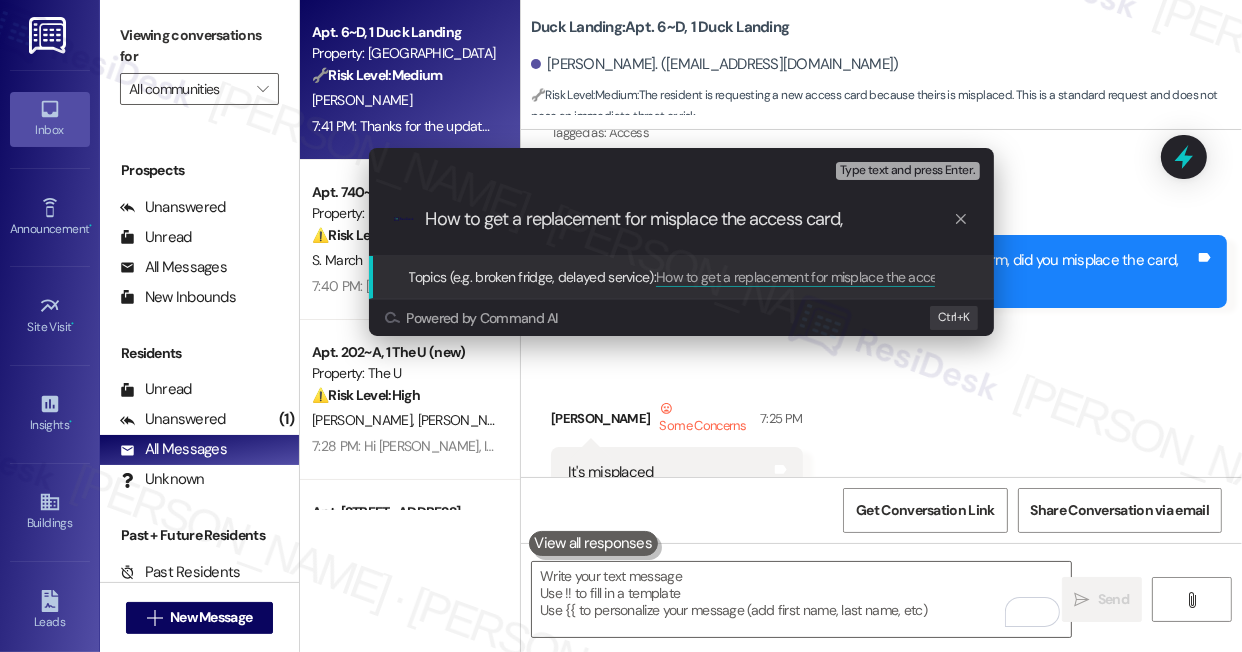 click on "How to get a replacement for misplace the access card," at bounding box center (689, 219) 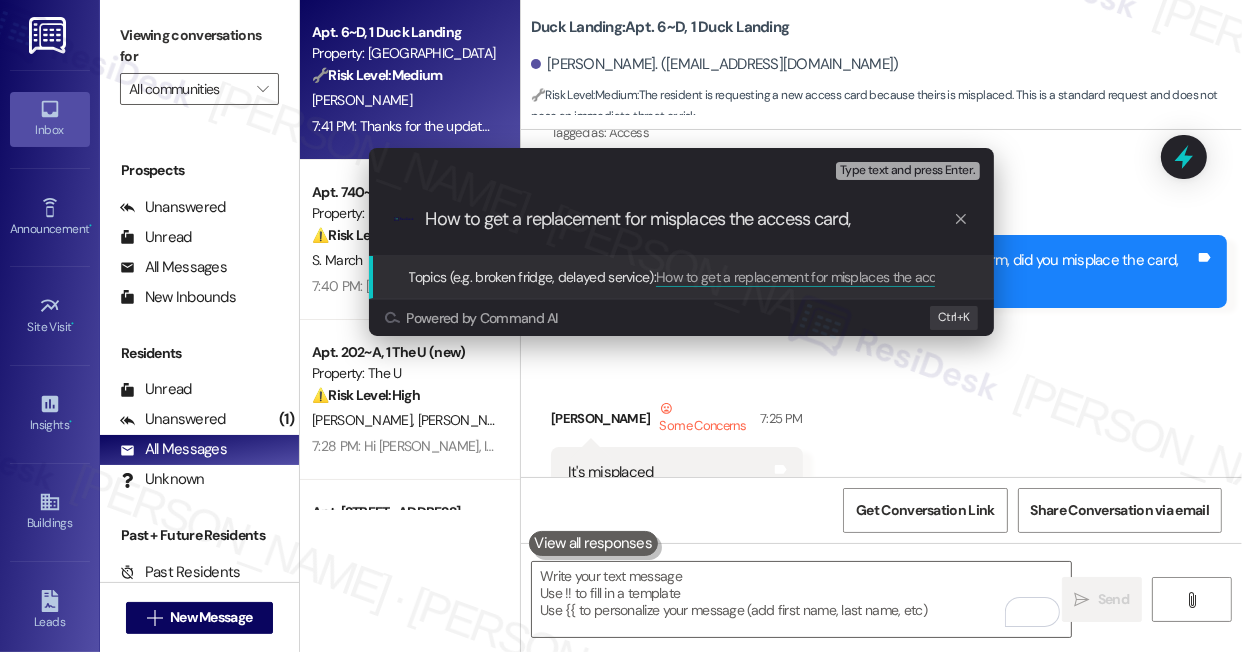 click on "How to get a replacement for misplaces the access card," at bounding box center (689, 219) 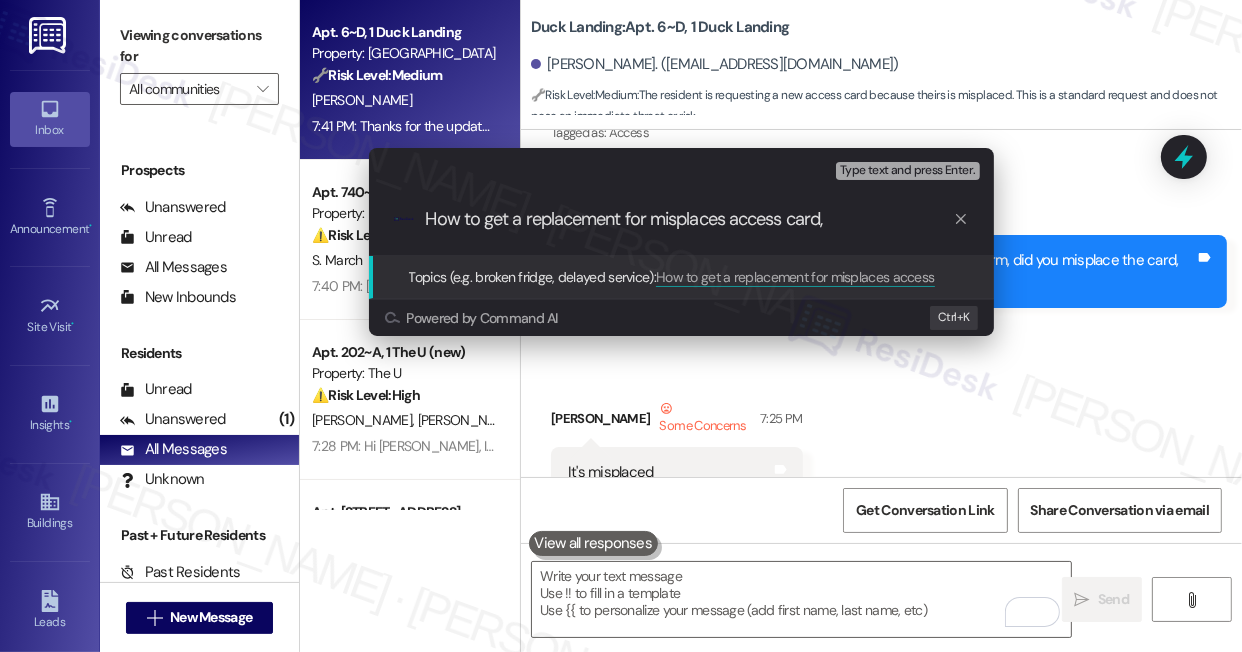 click on "How to get a replacement for misplaces access card," at bounding box center [689, 219] 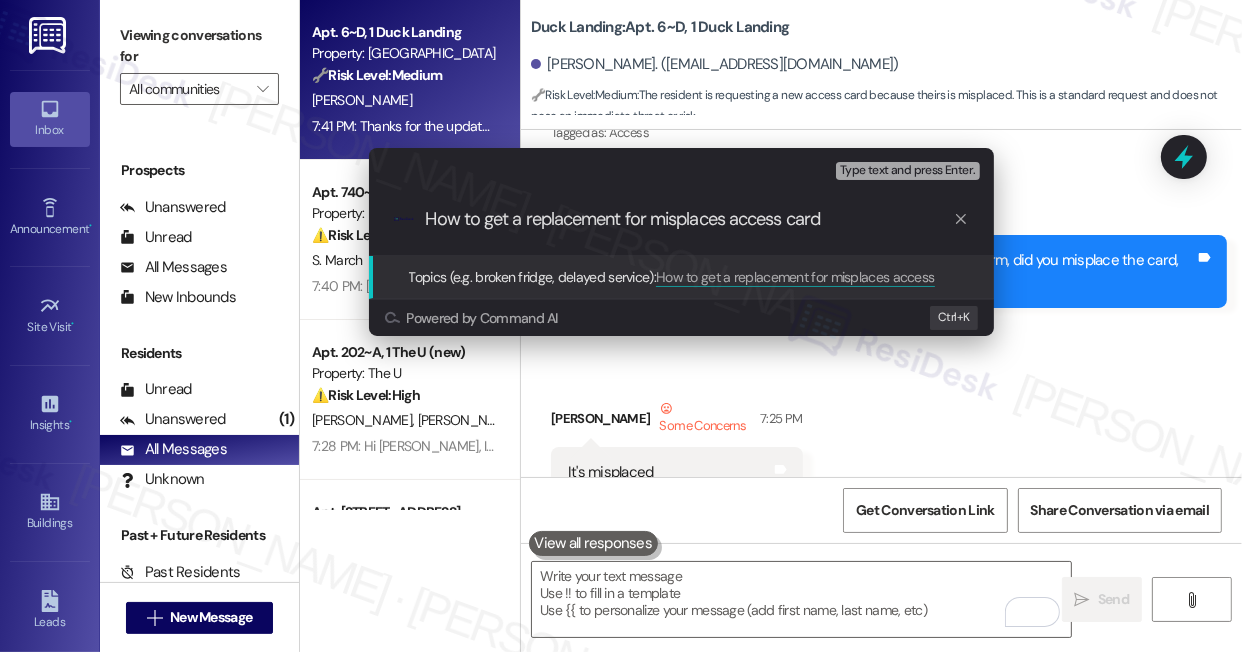drag, startPoint x: 925, startPoint y: 176, endPoint x: 757, endPoint y: 224, distance: 174.72264 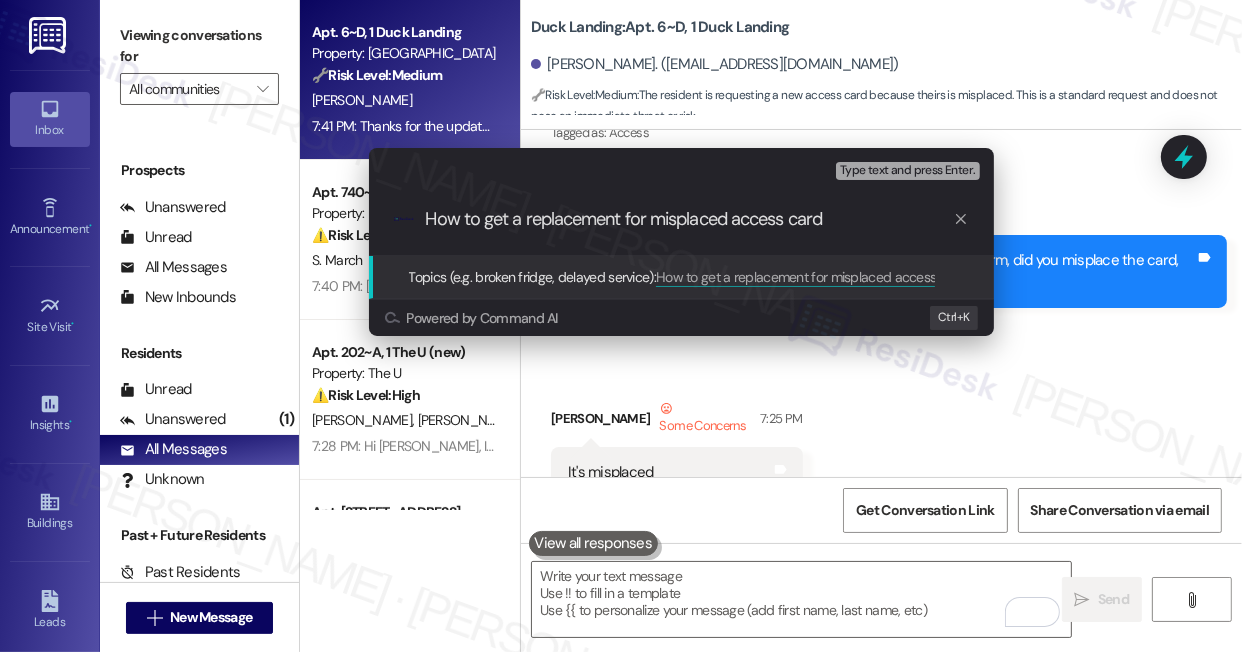 click on "How to get a replacement for misplaced access card" at bounding box center (689, 219) 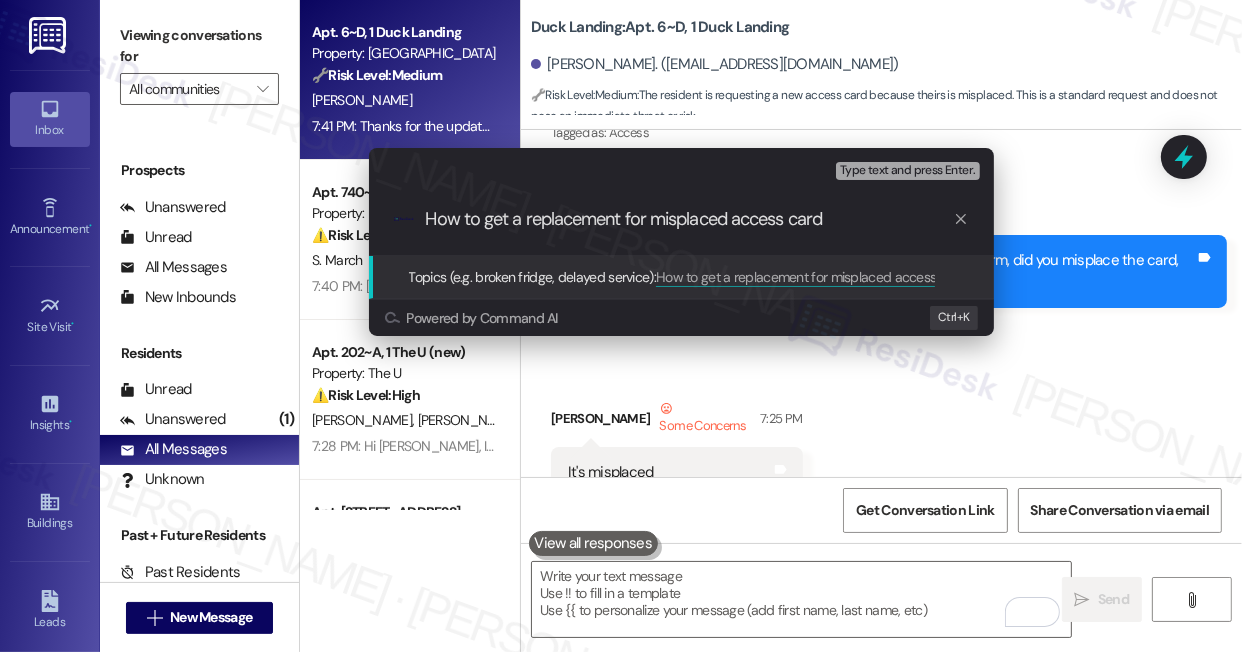 drag, startPoint x: 525, startPoint y: 216, endPoint x: 741, endPoint y: 214, distance: 216.00926 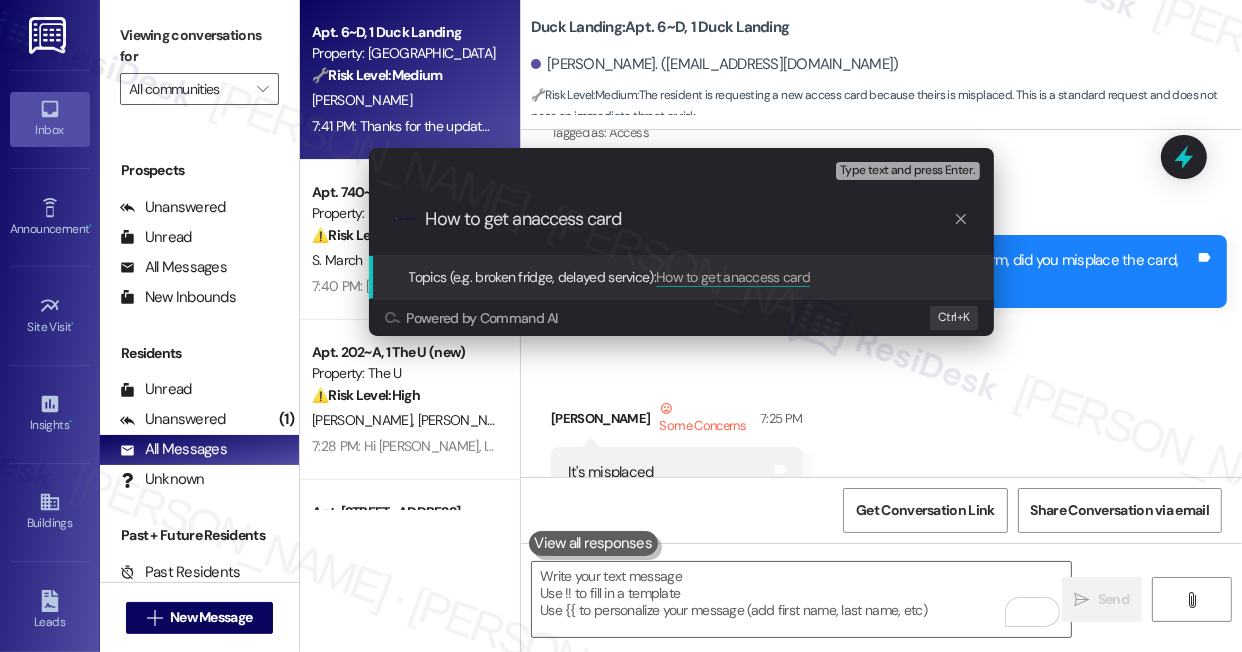 type on "How to get an access card" 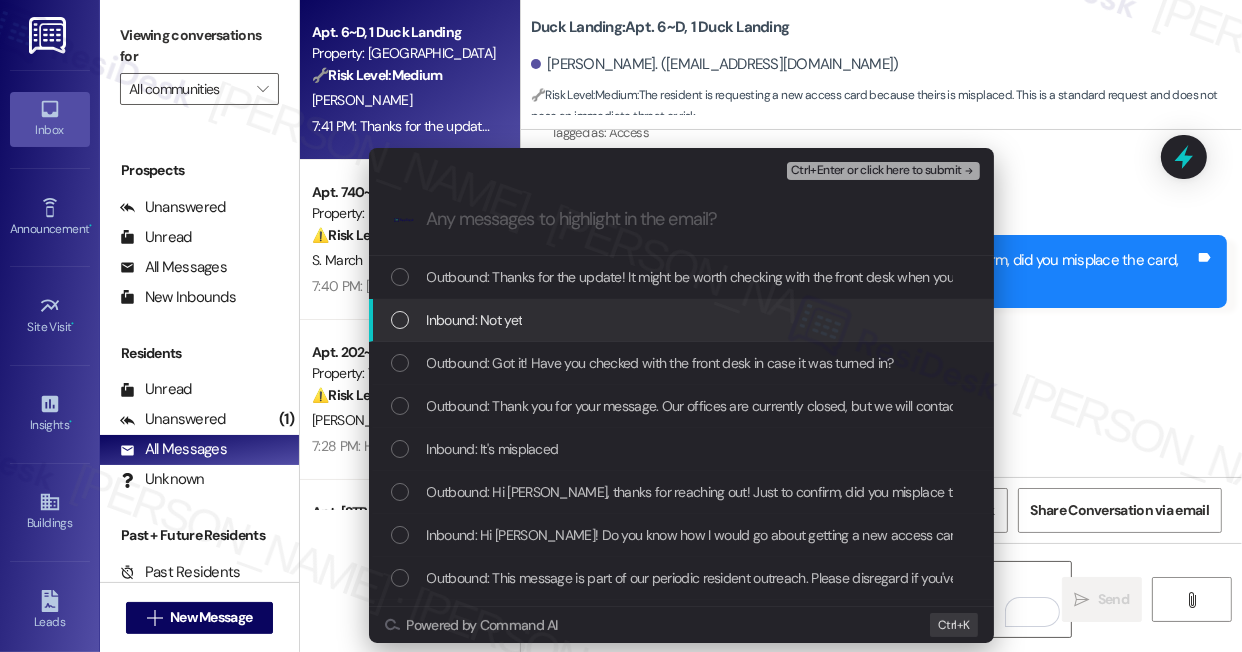 type 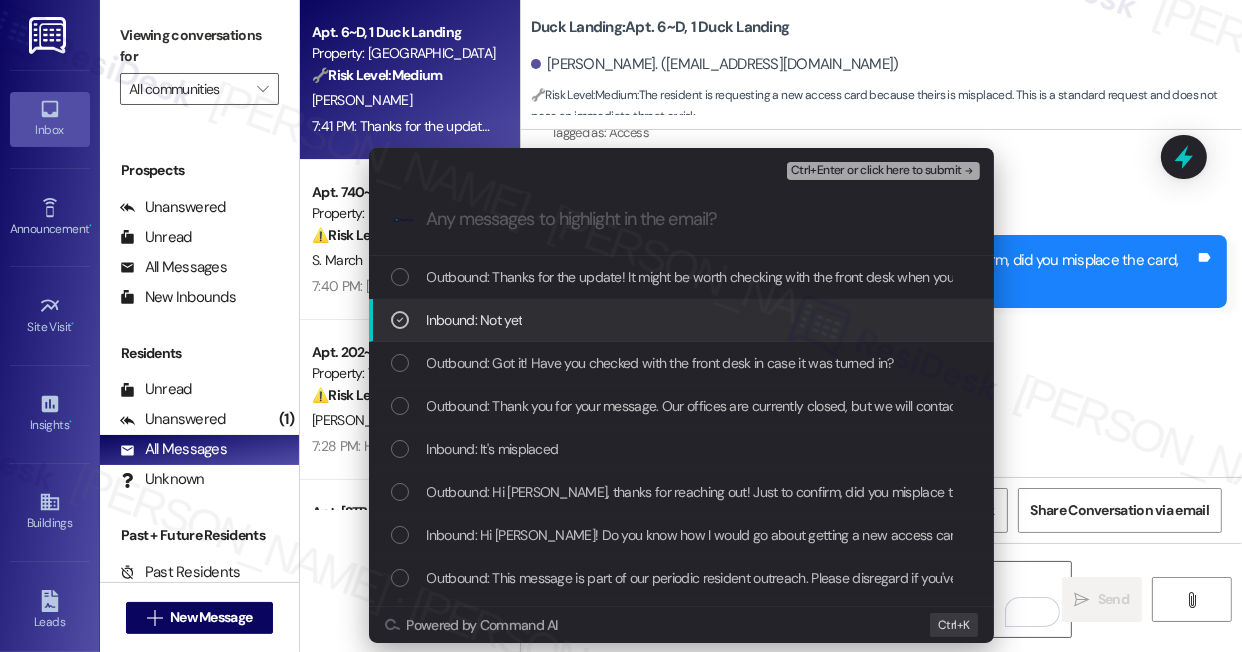 click on "Inbound: Not yet" at bounding box center [681, 320] 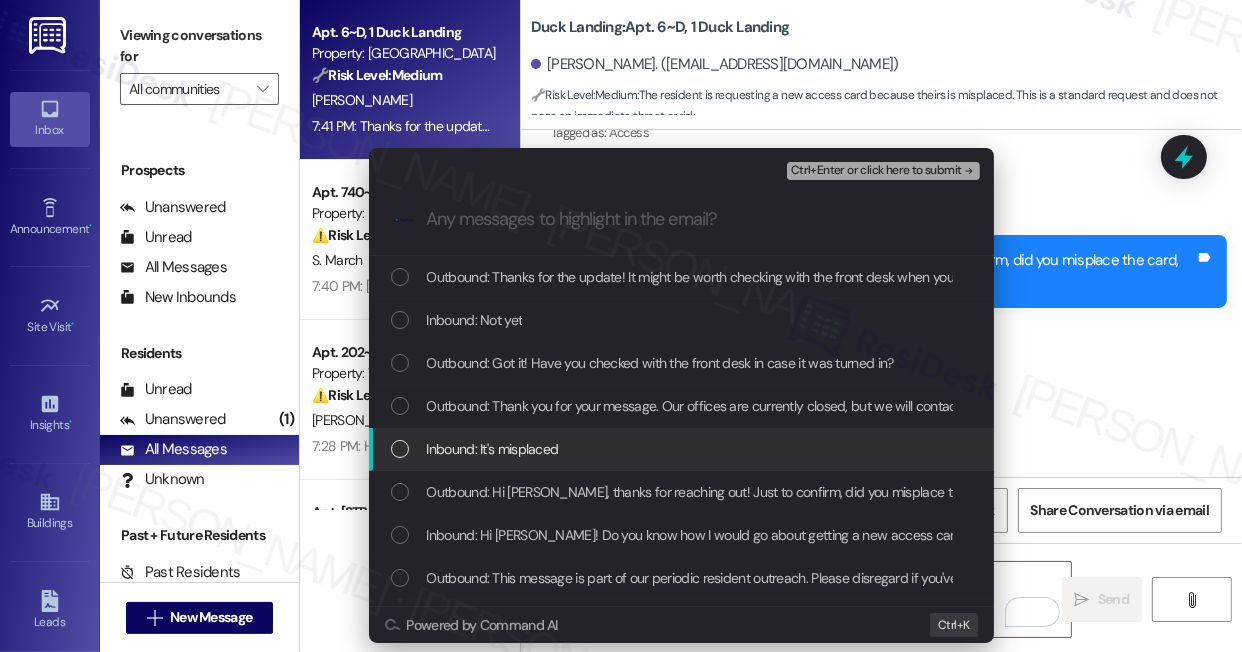 click on "Inbound: It's misplaced" at bounding box center [493, 449] 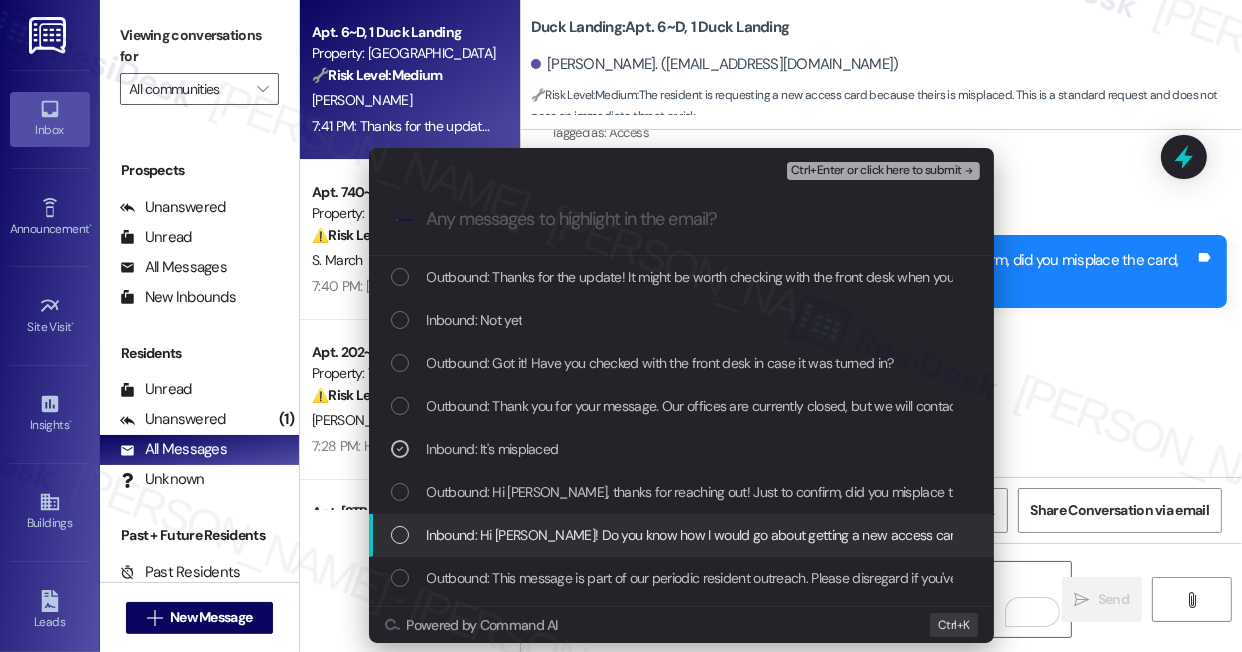 click on "Inbound: Hi [PERSON_NAME]! Do you know how I would go about getting a new access card!" at bounding box center (697, 535) 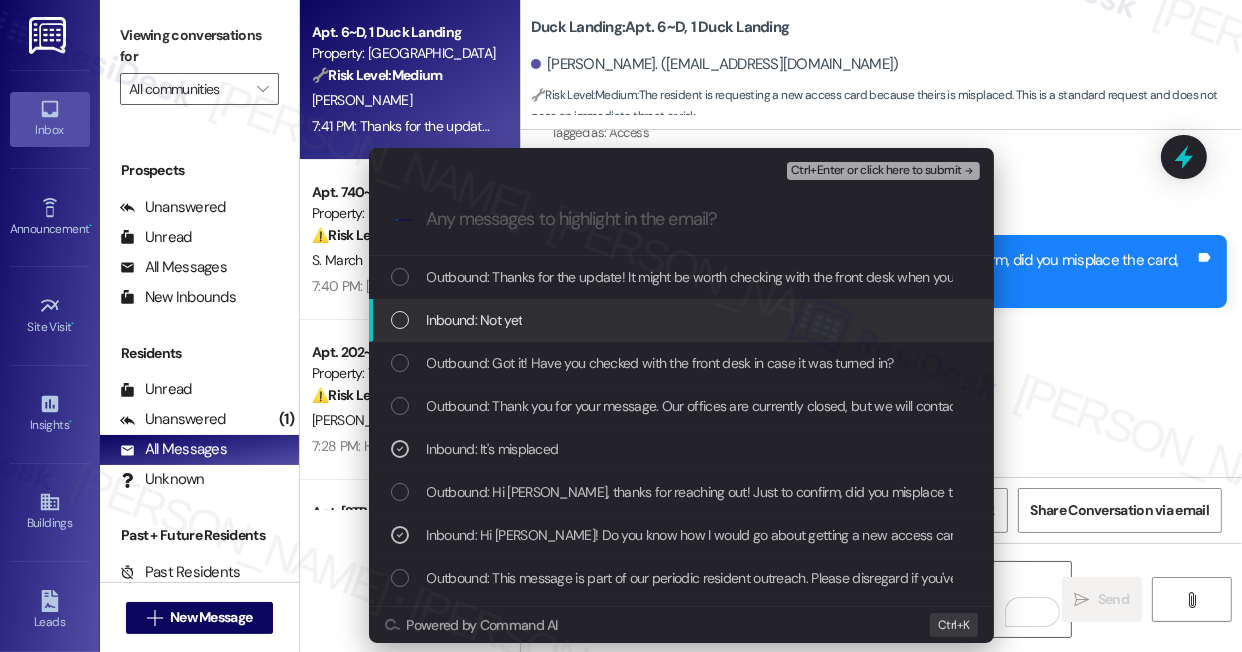 click on "Ctrl+Enter or click here to submit" at bounding box center [876, 171] 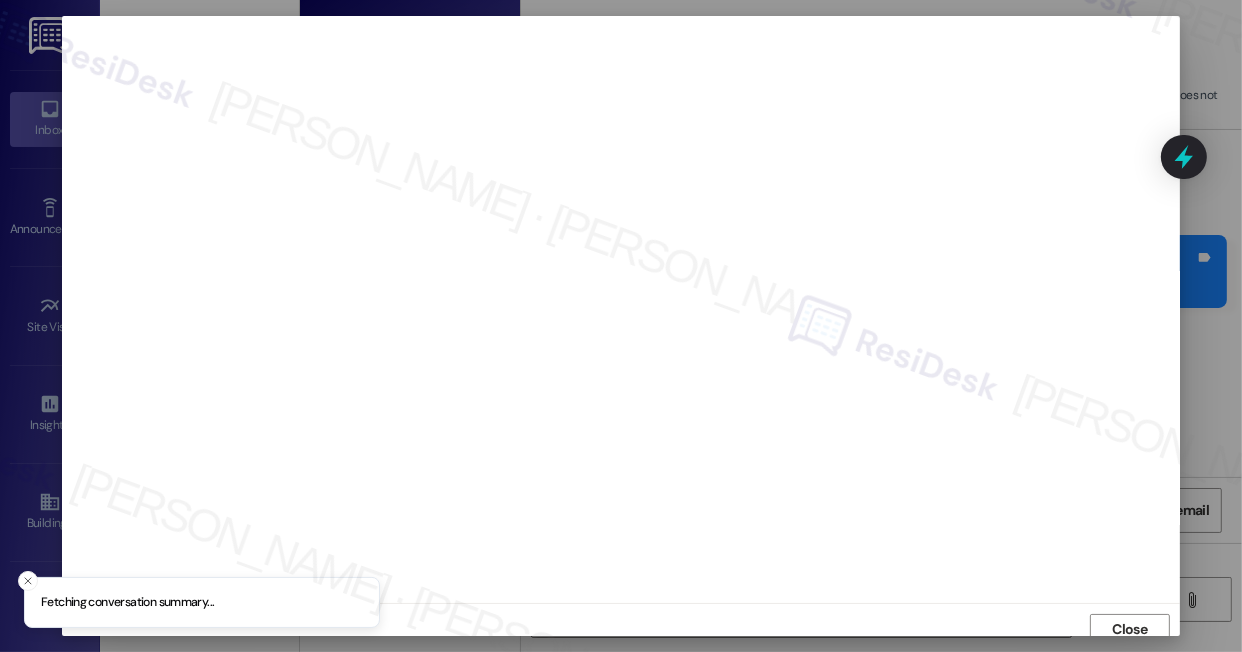 scroll, scrollTop: 9, scrollLeft: 0, axis: vertical 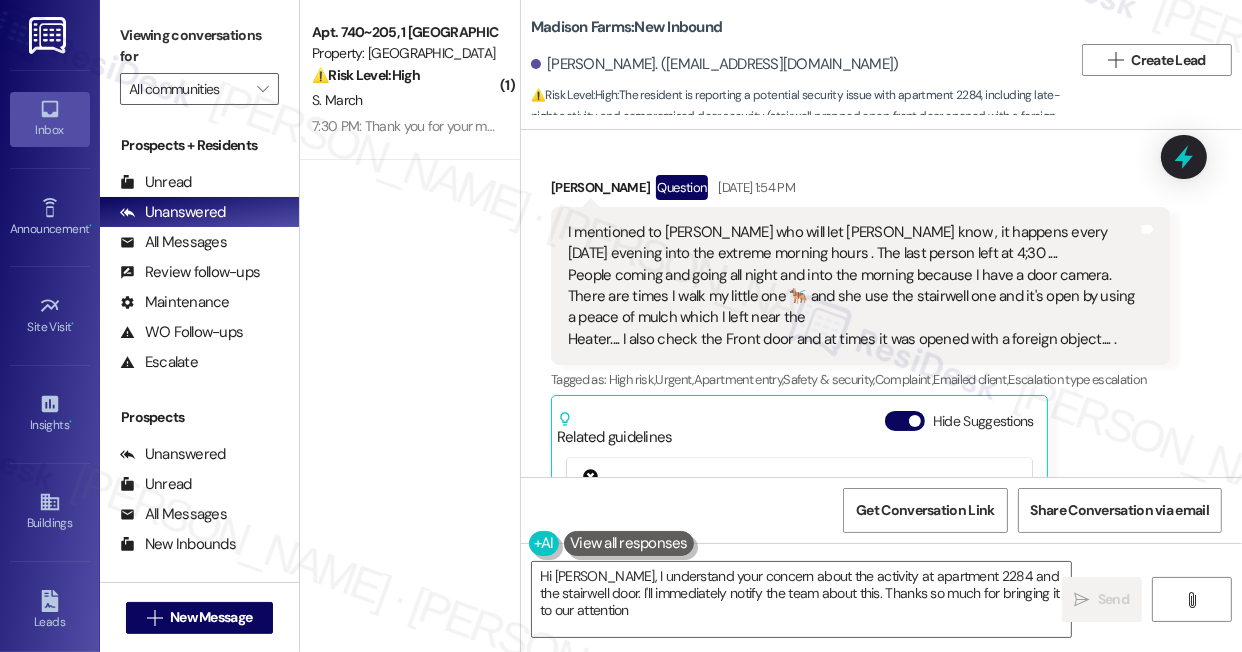type on "Hi [PERSON_NAME], I understand your concern about the activity at apartment 2284 and the stairwell door. I'll immediately notify the team about this. Thanks so much for bringing it to our attention!" 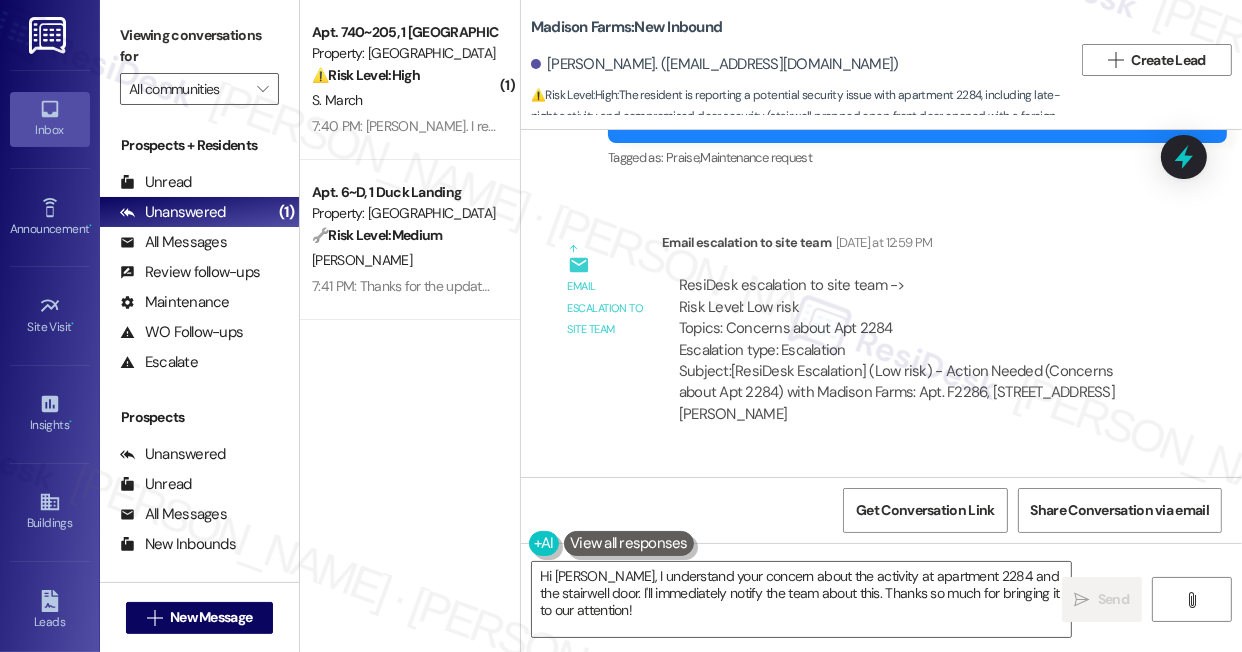 scroll, scrollTop: 4242, scrollLeft: 0, axis: vertical 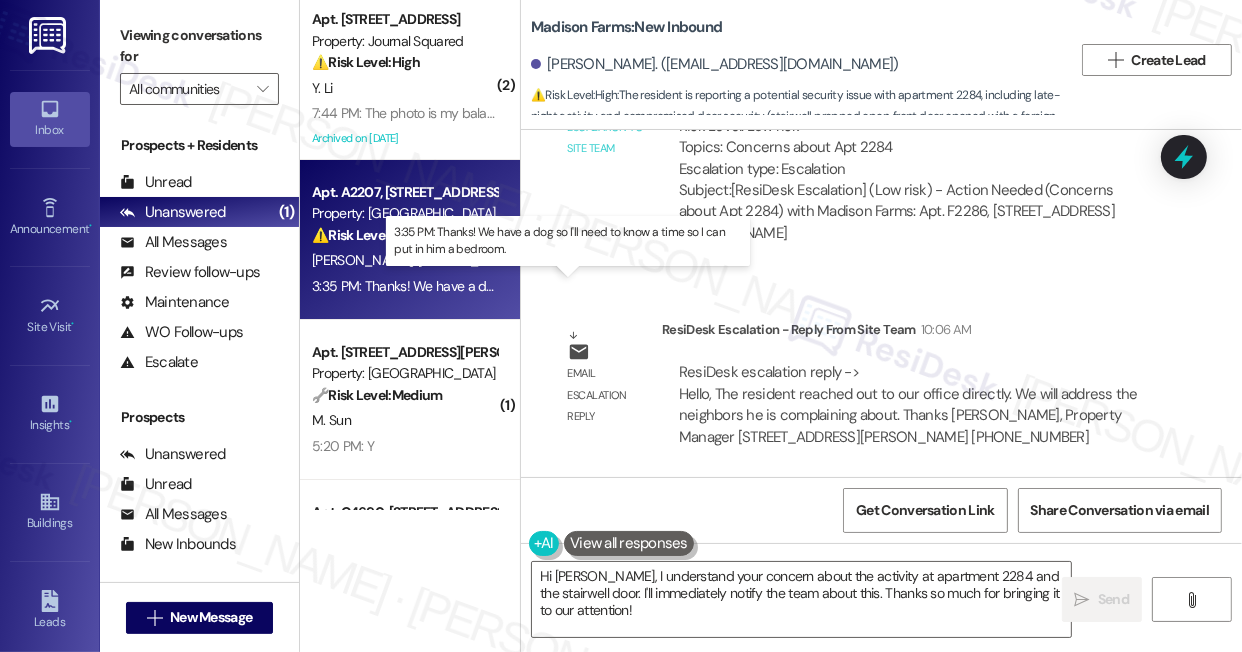 click on "3:35 PM: Thanks! We have a dog so I'll need to know a time so I can put in him a bedroom.  3:35 PM: Thanks! We have a dog so I'll need to know a time so I can put in him a bedroom." at bounding box center (571, 286) 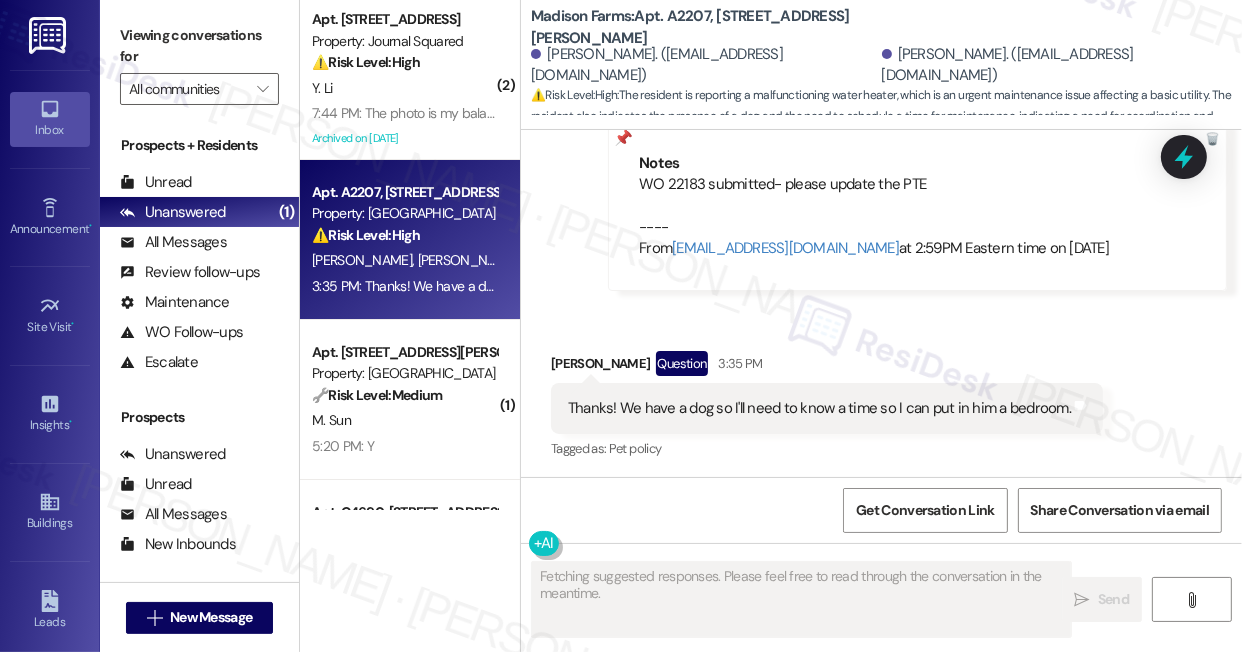 scroll, scrollTop: 1915, scrollLeft: 0, axis: vertical 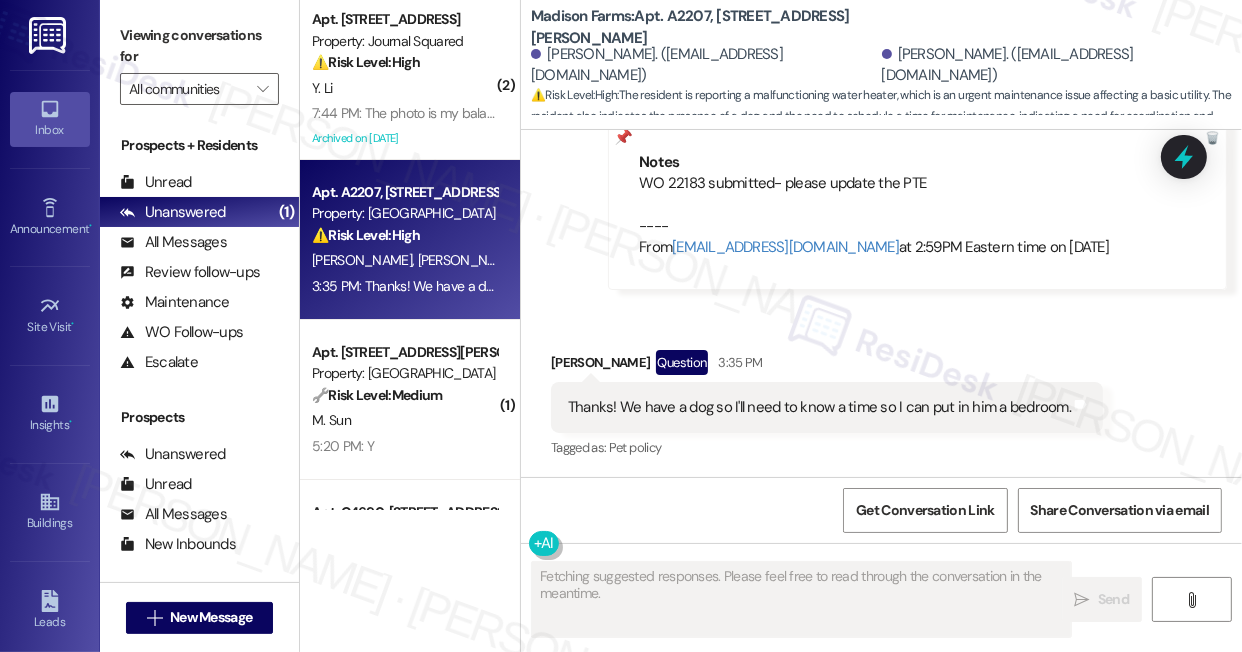 click on "Thanks! We have a dog so I'll need to know a time so I can put in him a bedroom." at bounding box center (819, 407) 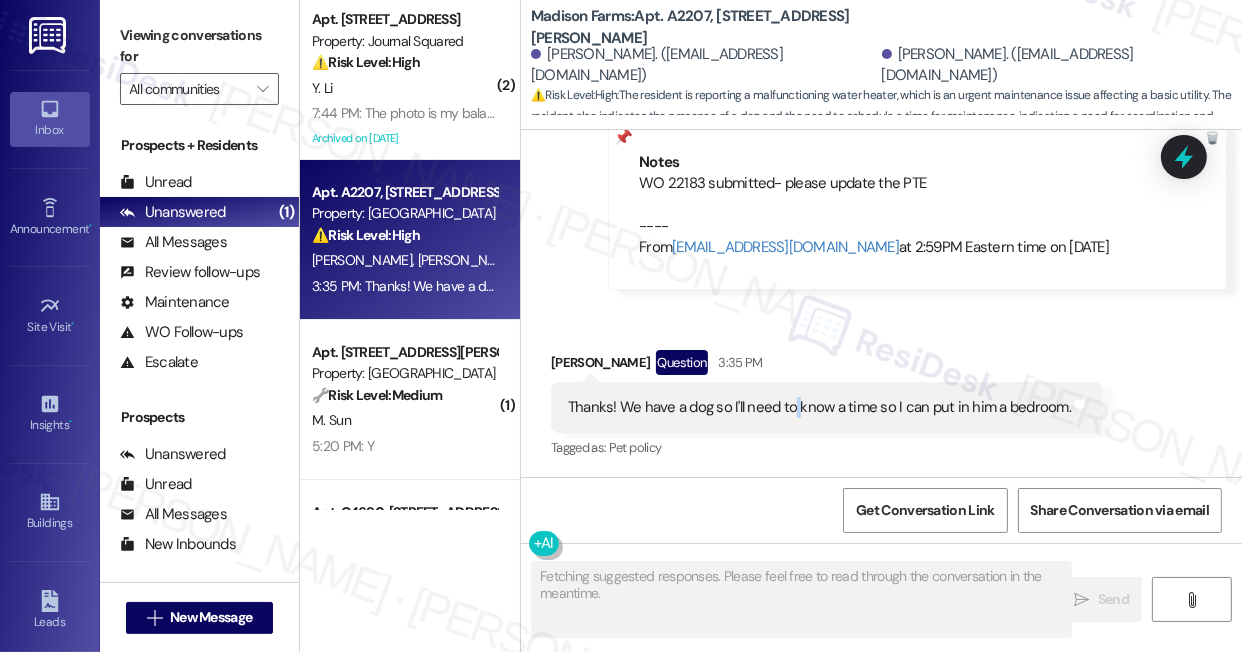 click on "Thanks! We have a dog so I'll need to know a time so I can put in him a bedroom." at bounding box center [819, 407] 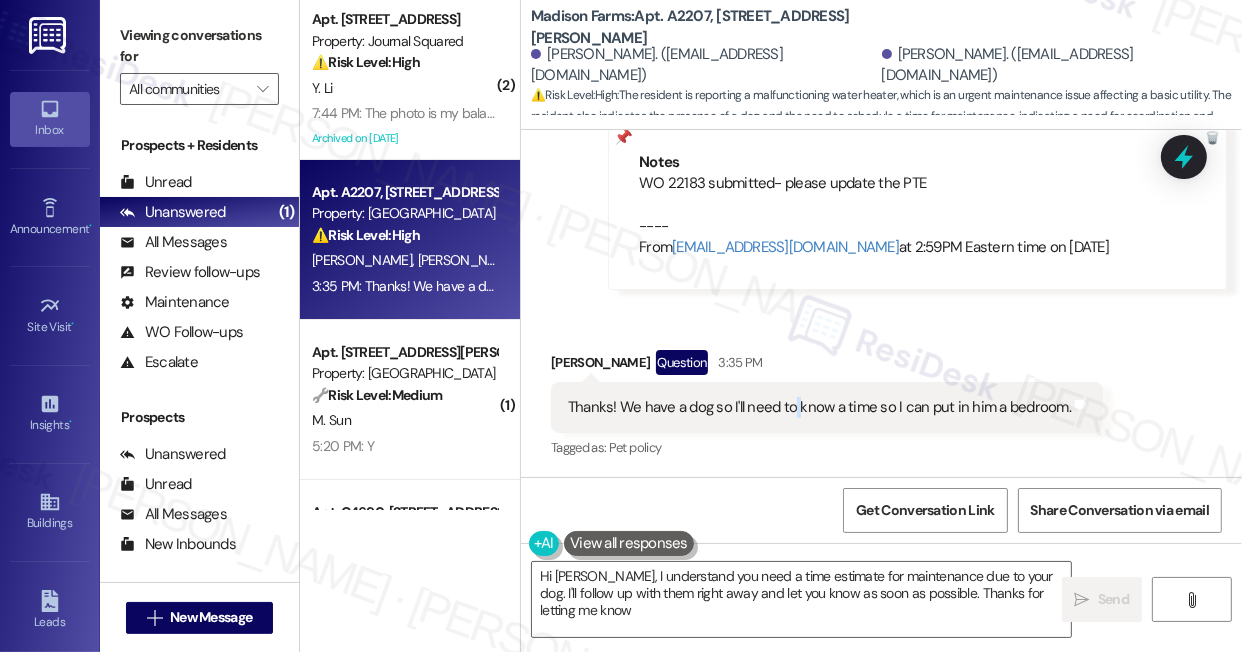 type on "Hi Alyssa, I understand you need a time estimate for maintenance due to your dog. I'll follow up with them right away and let you know as soon as possible. Thanks for letting me know!" 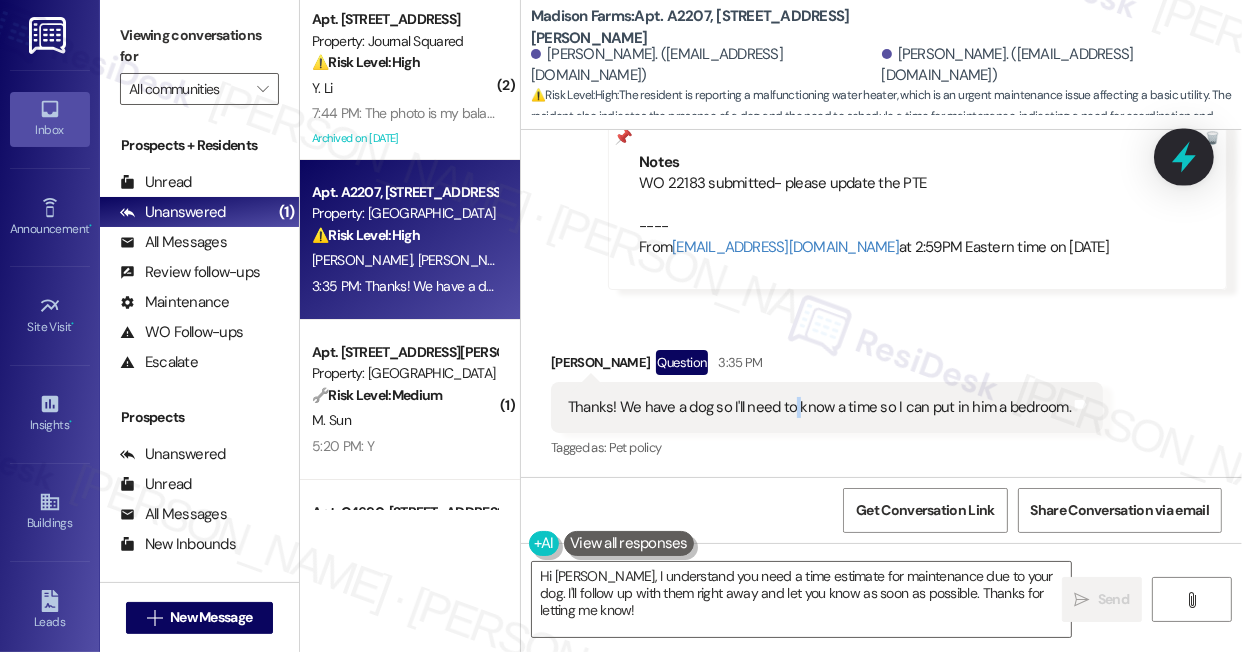 click 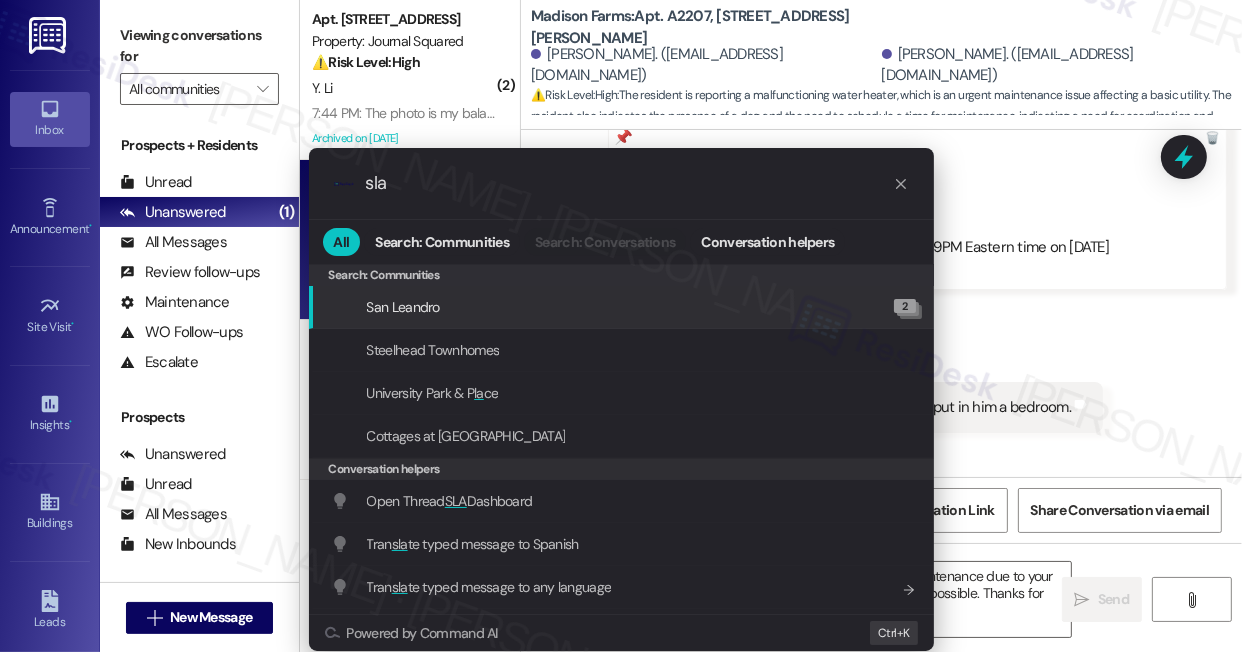 type on "sla" 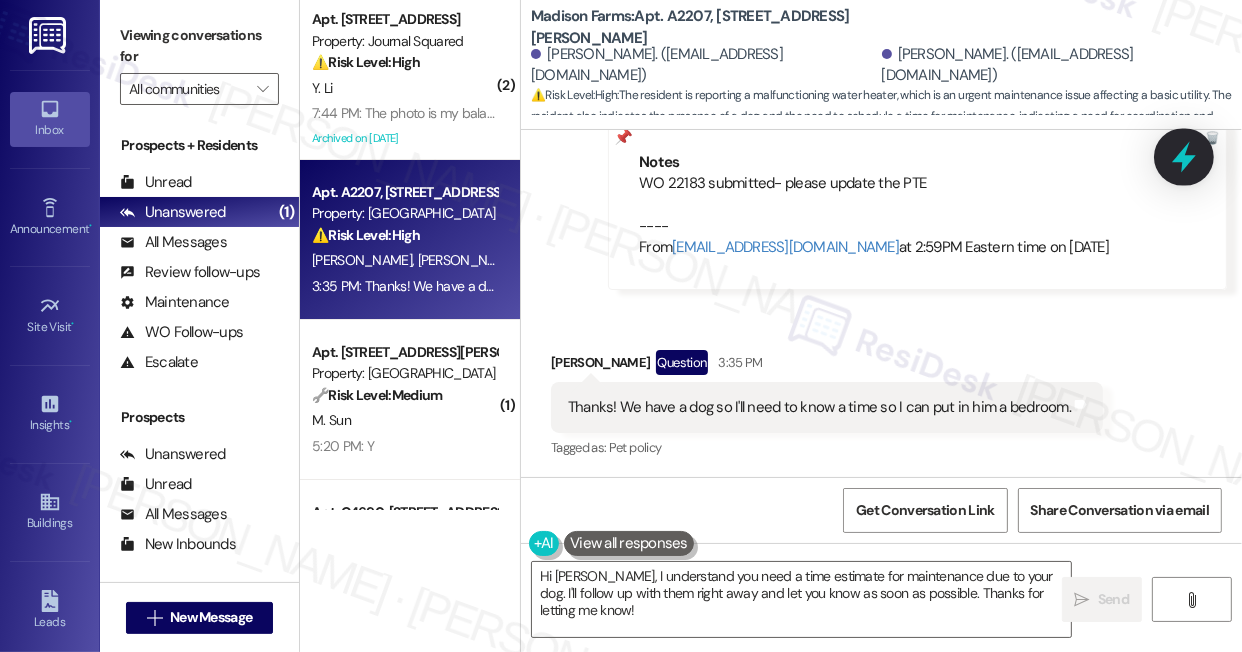 click 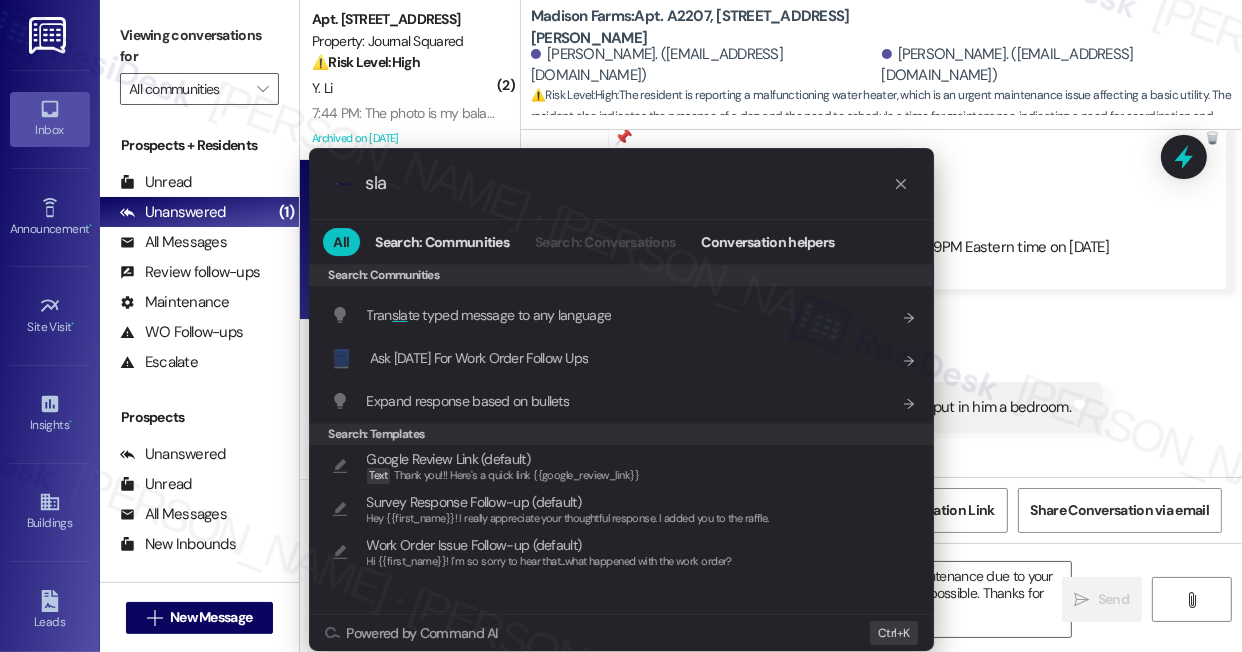 scroll, scrollTop: 0, scrollLeft: 0, axis: both 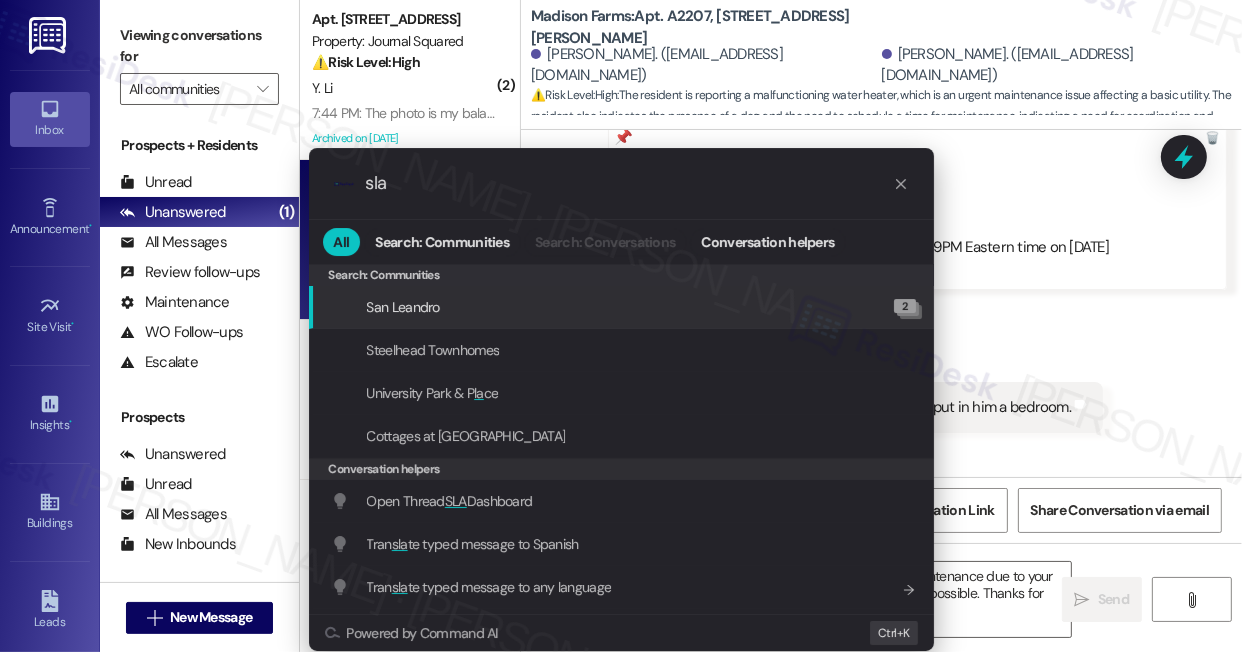 click on "sla" at bounding box center [629, 183] 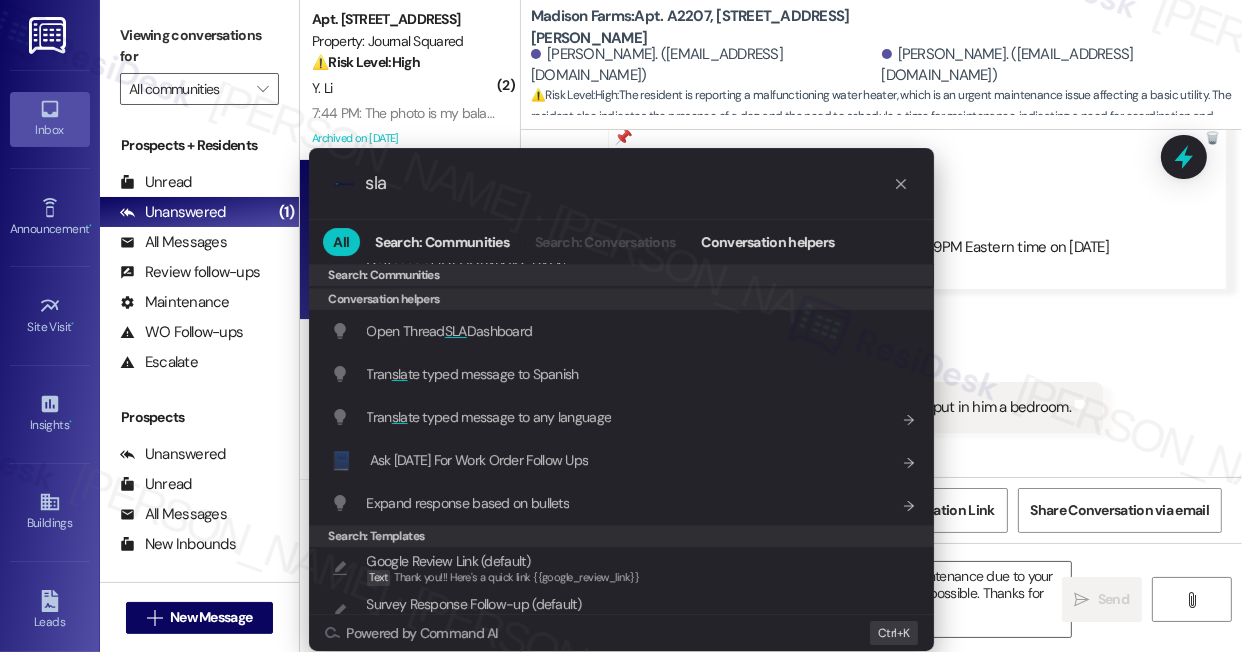 scroll, scrollTop: 181, scrollLeft: 0, axis: vertical 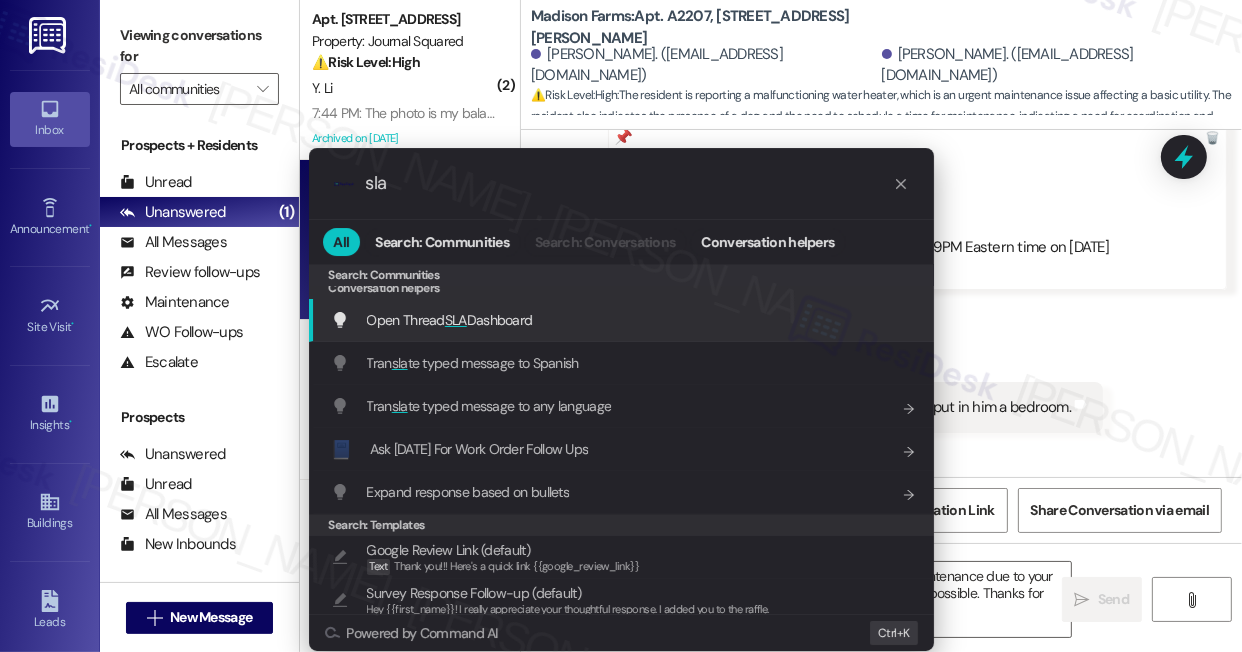 type on "sla" 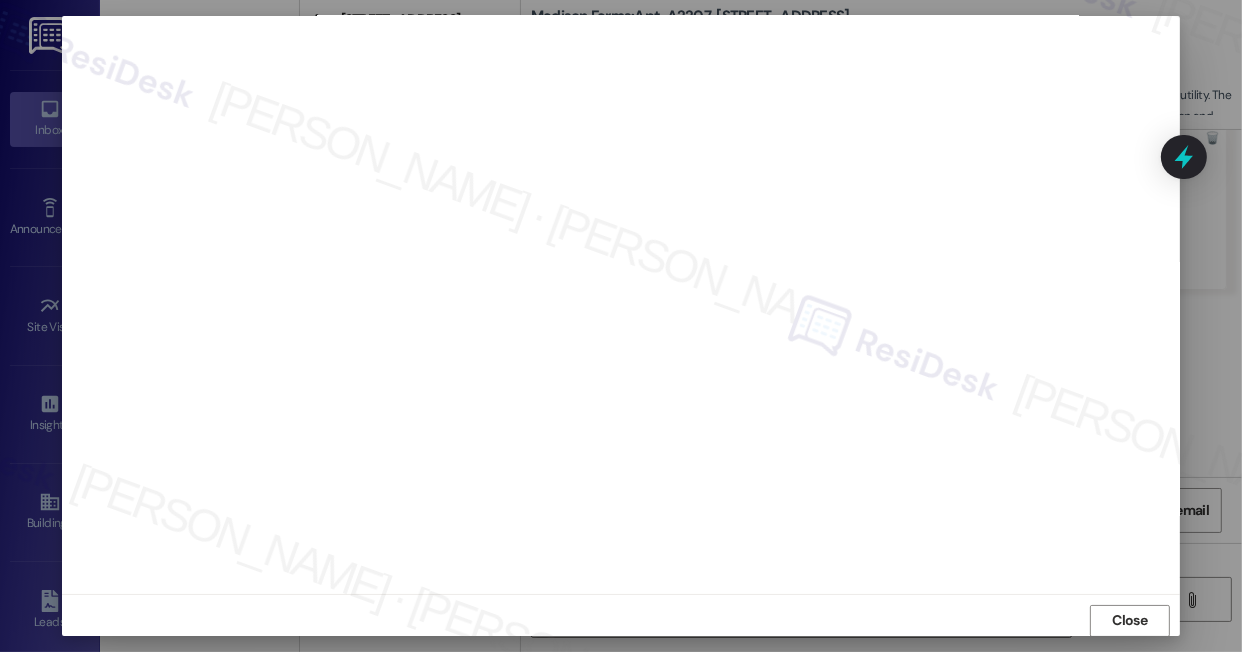 scroll, scrollTop: 0, scrollLeft: 0, axis: both 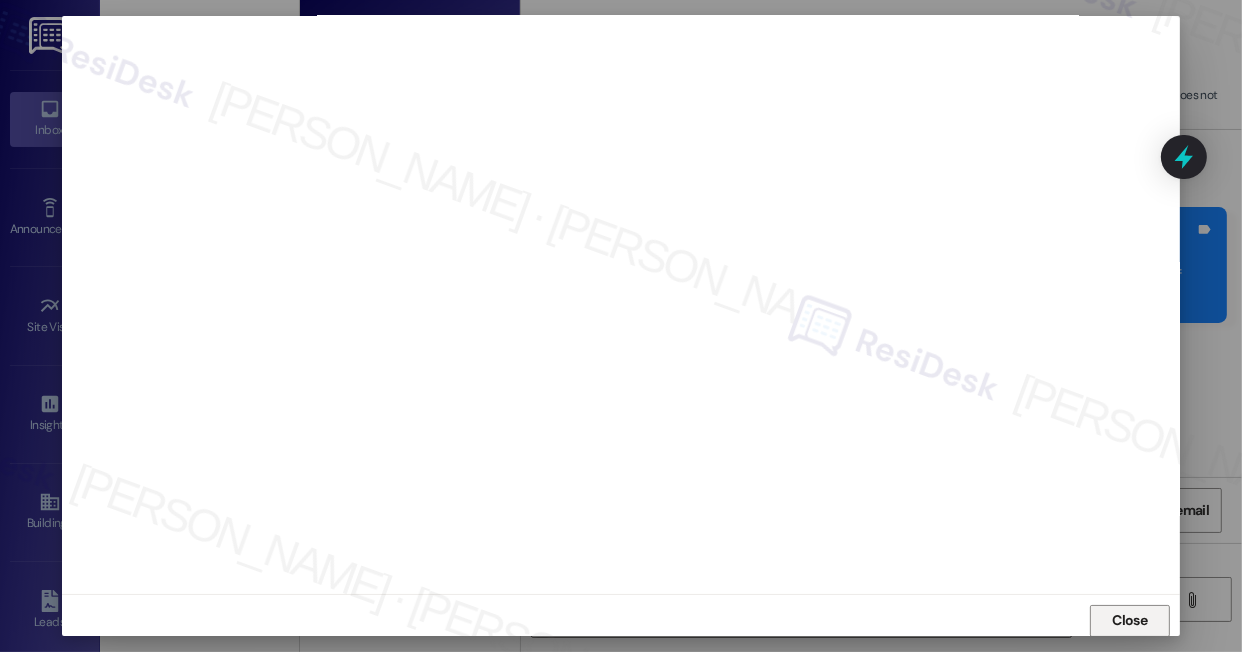click on "Close" at bounding box center [1130, 620] 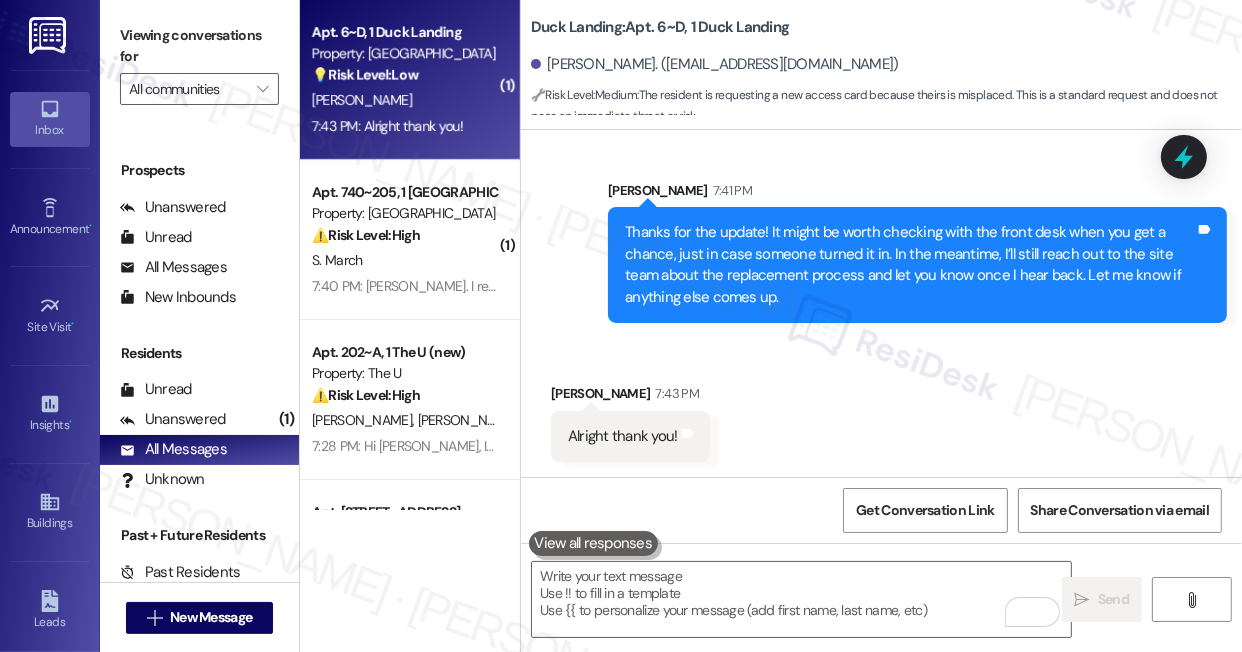 click on "Received via SMS [PERSON_NAME] 7:43 PM Alright thank you! Tags and notes" at bounding box center [881, 407] 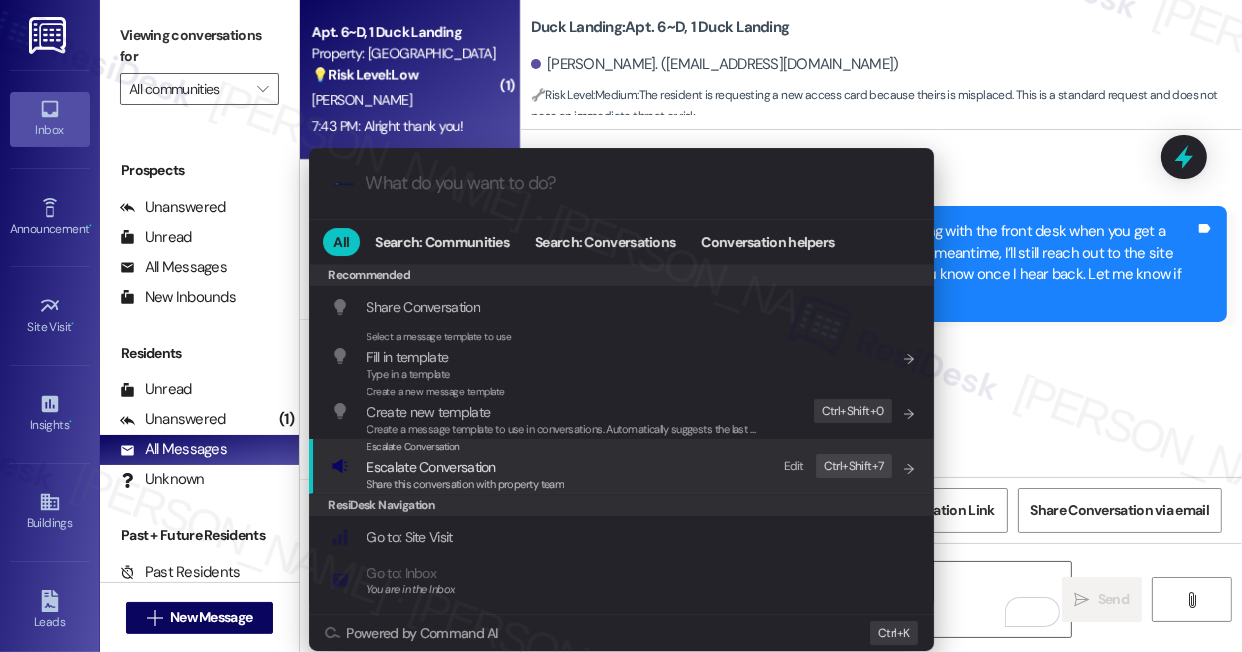 click on "Escalate Conversation Escalate Conversation Share this conversation with property team Edit Ctrl+ Shift+ 7" at bounding box center [623, 466] 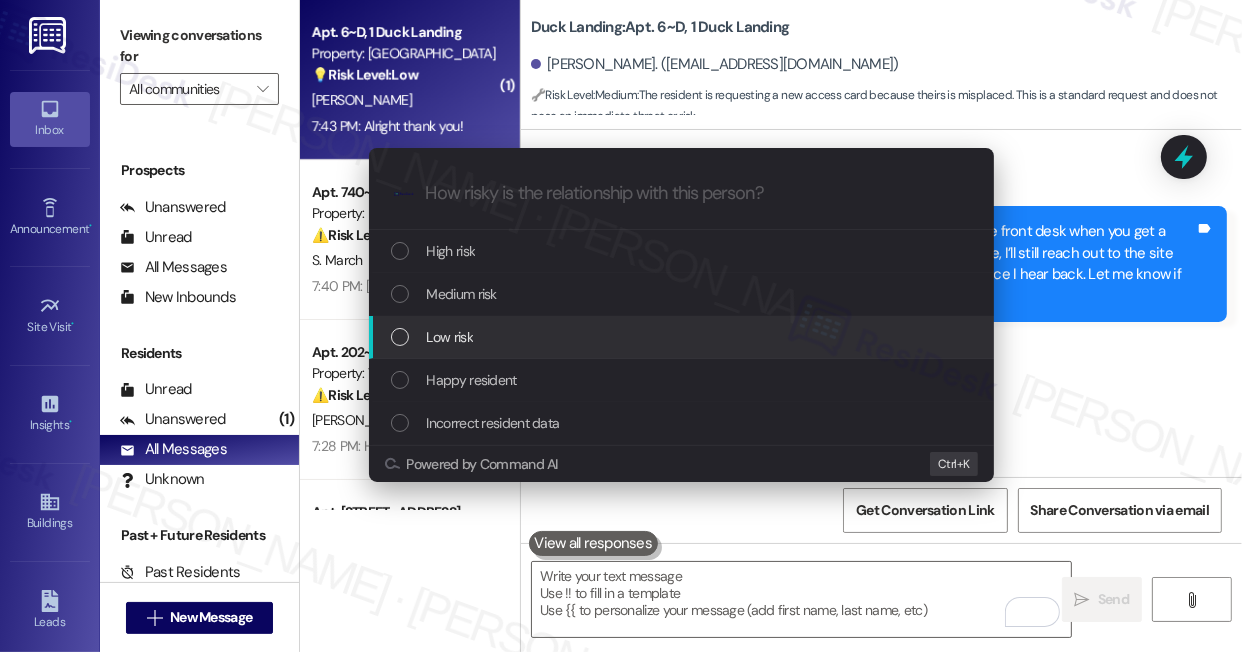 click on "Low risk" at bounding box center (681, 337) 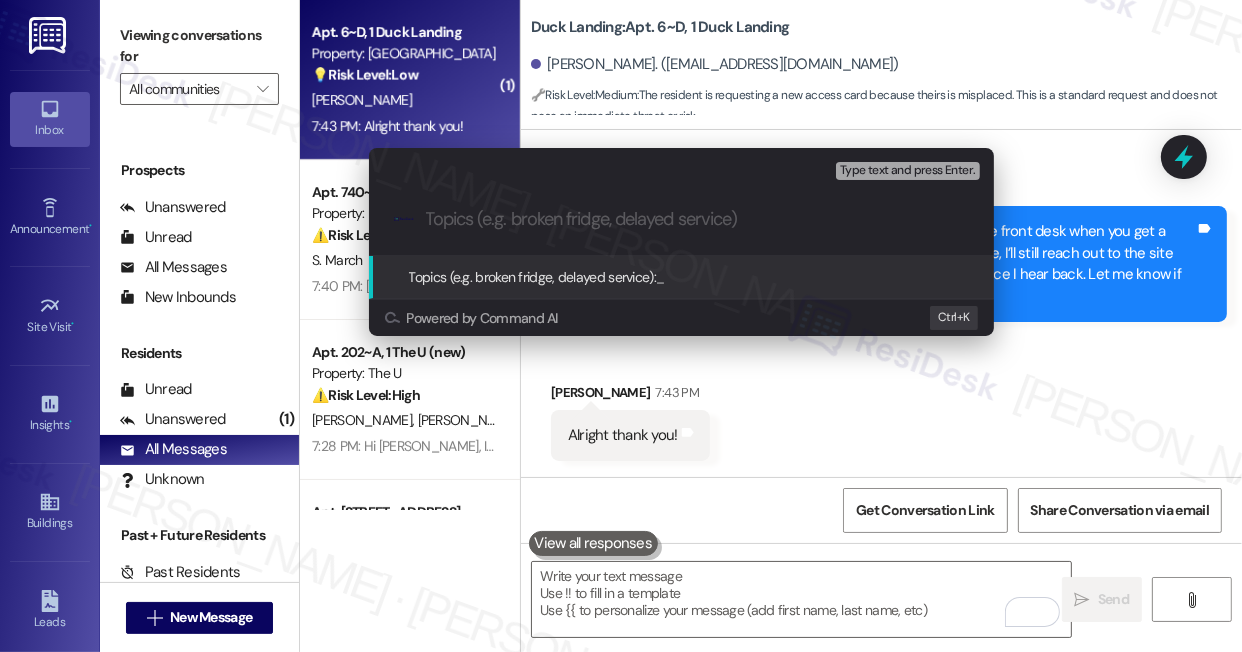 paste on "How to get an access card" 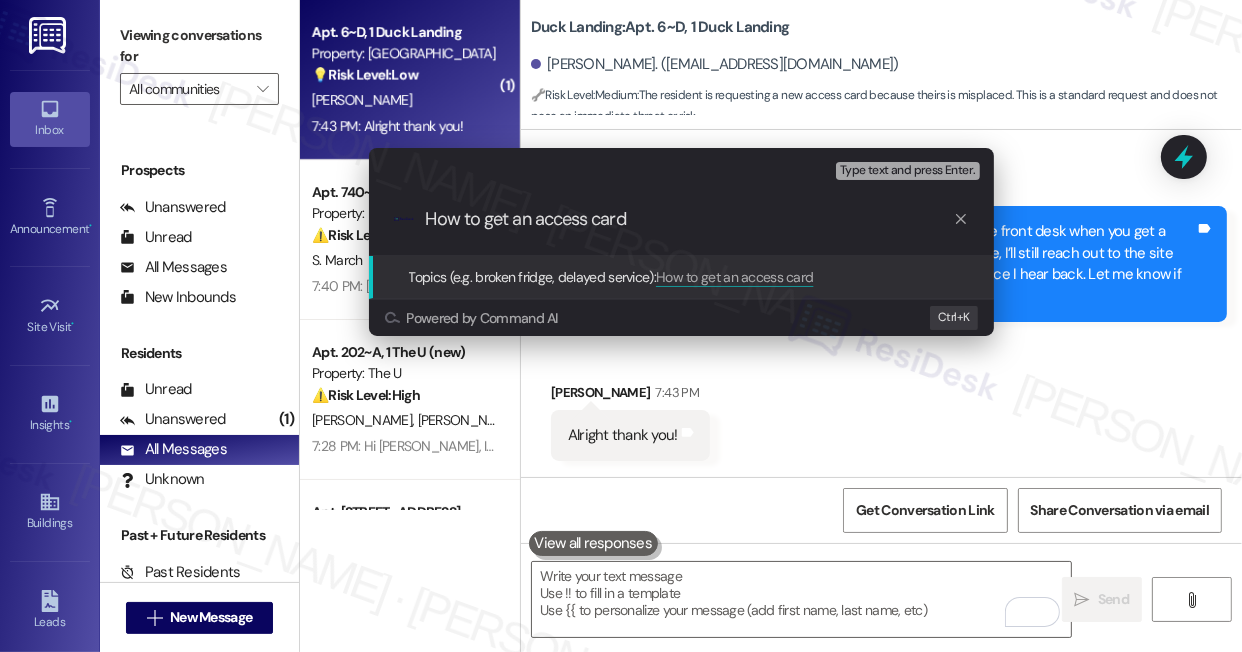 type 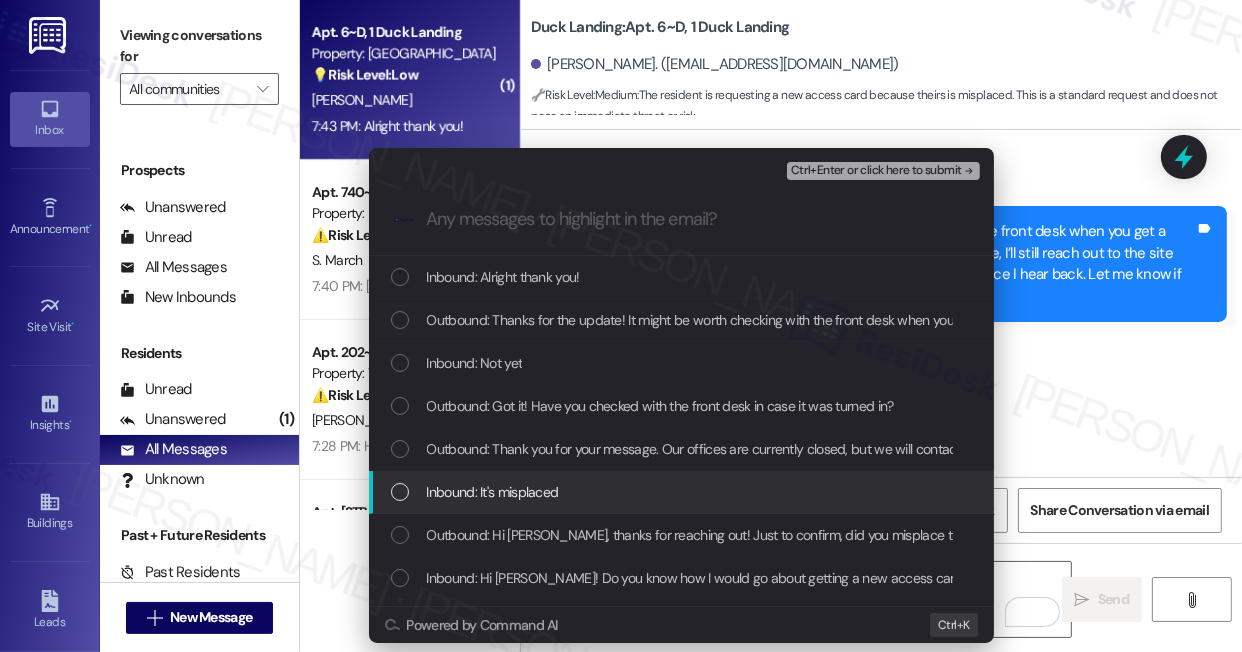 click on "Inbound: It's misplaced" at bounding box center [683, 492] 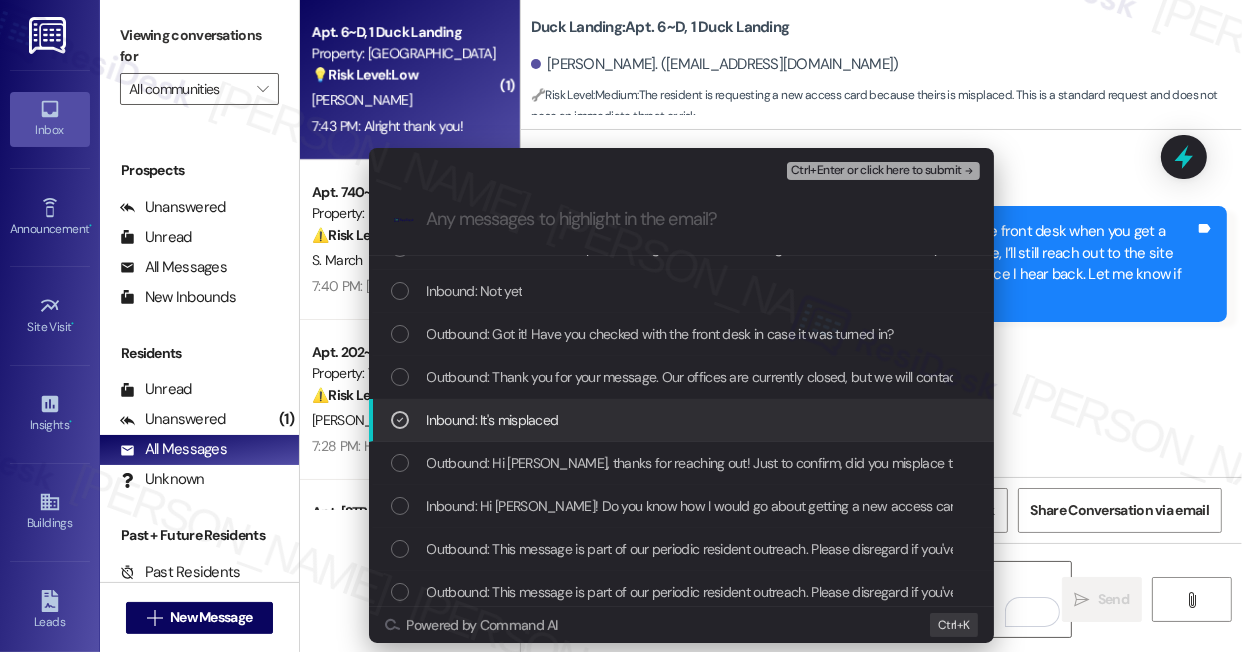 scroll, scrollTop: 181, scrollLeft: 0, axis: vertical 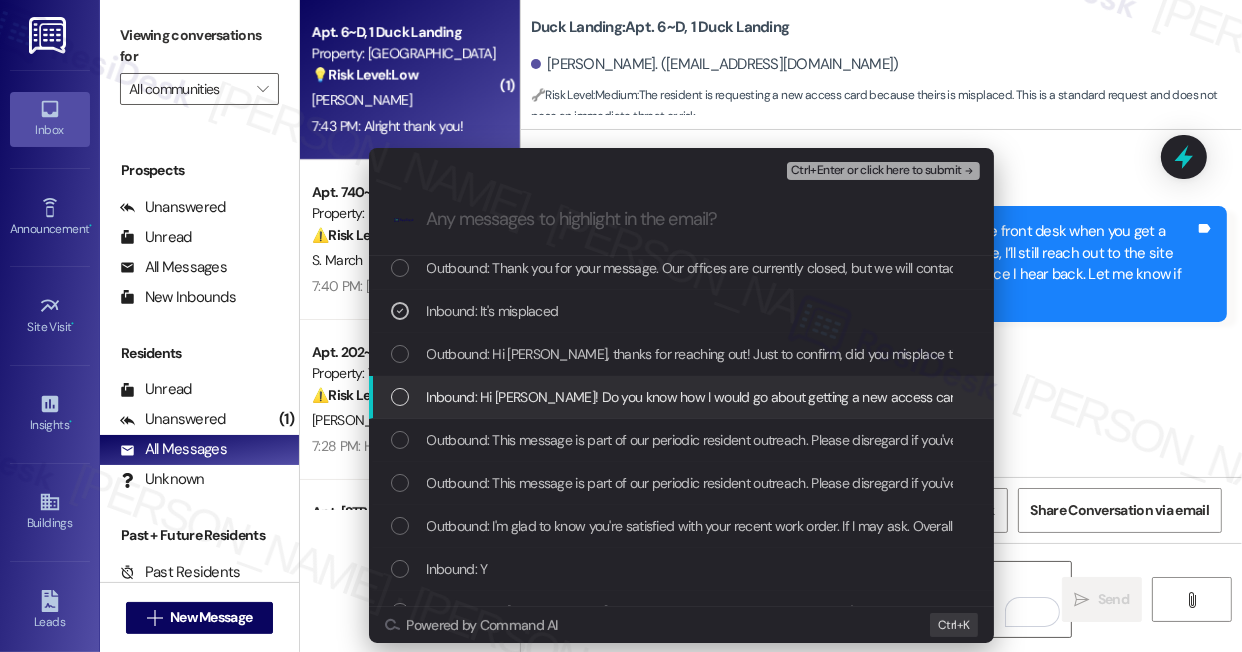 click on "Inbound: Hi [PERSON_NAME]! Do you know how I would go about getting a new access card!" at bounding box center (681, 397) 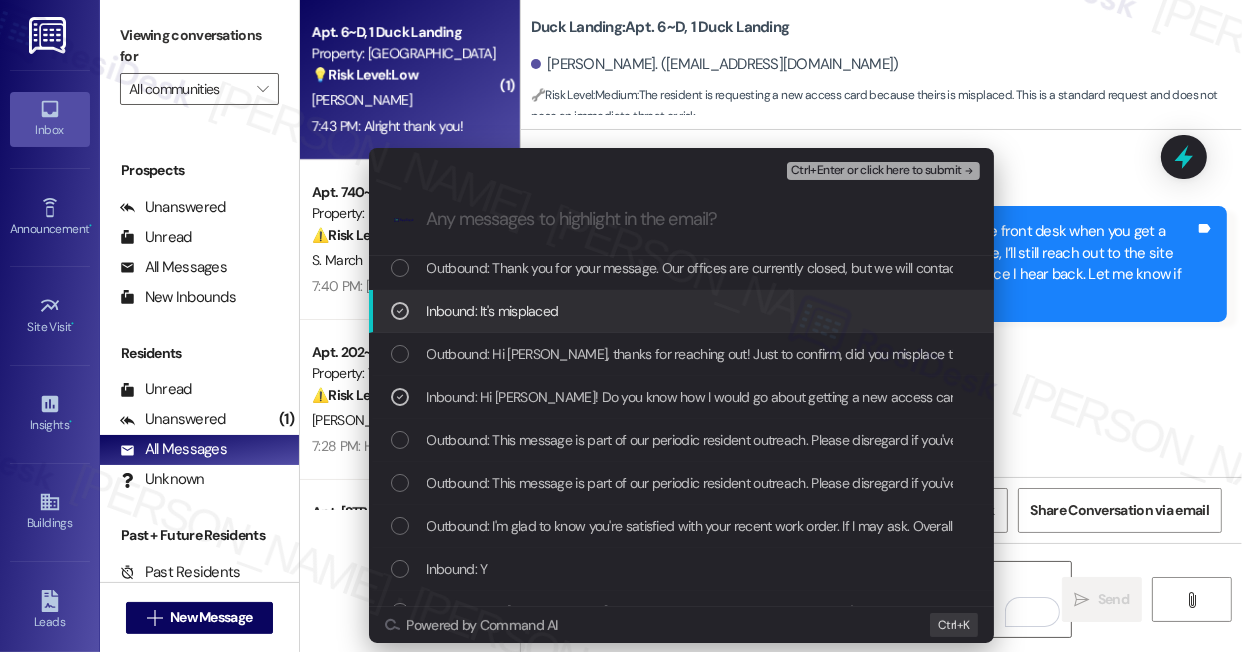 click on "Ctrl+Enter or click here to submit" at bounding box center (876, 171) 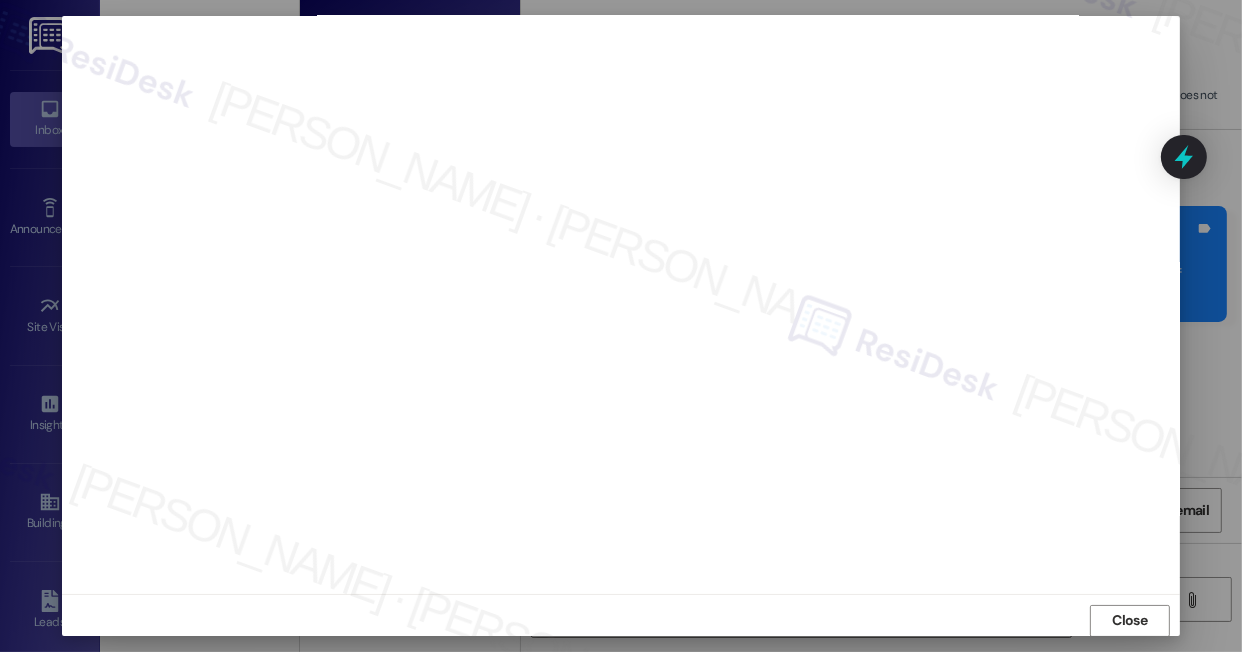 scroll, scrollTop: 0, scrollLeft: 0, axis: both 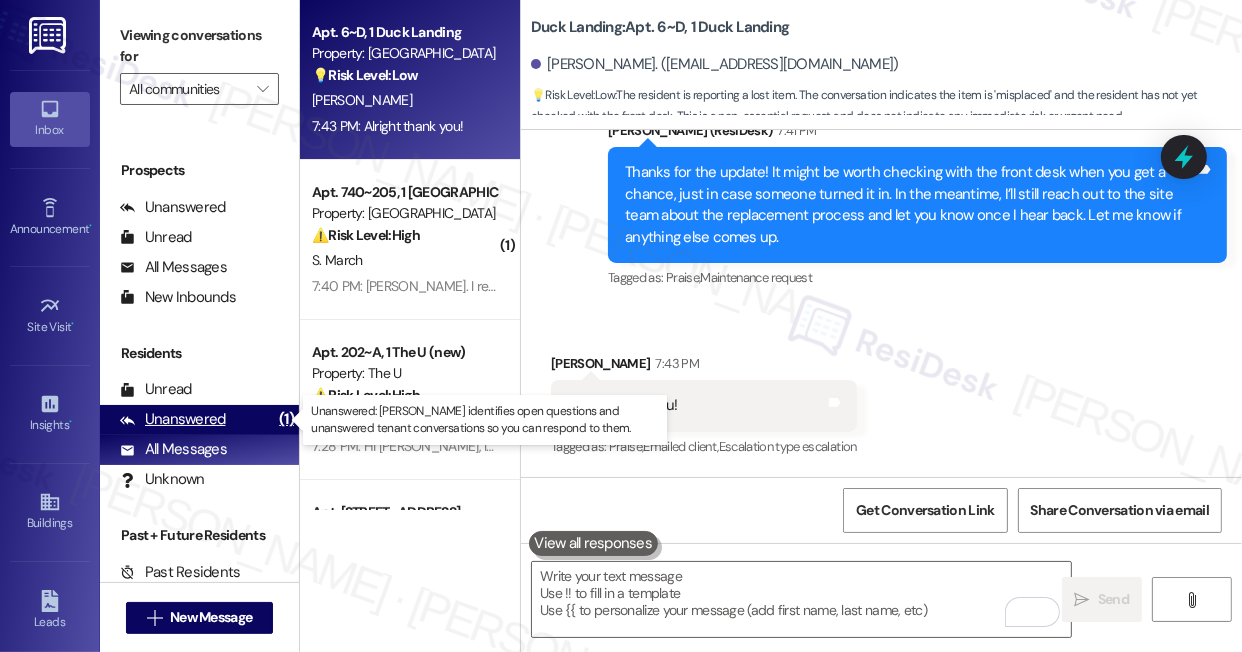 click on "Unanswered (1)" at bounding box center (199, 420) 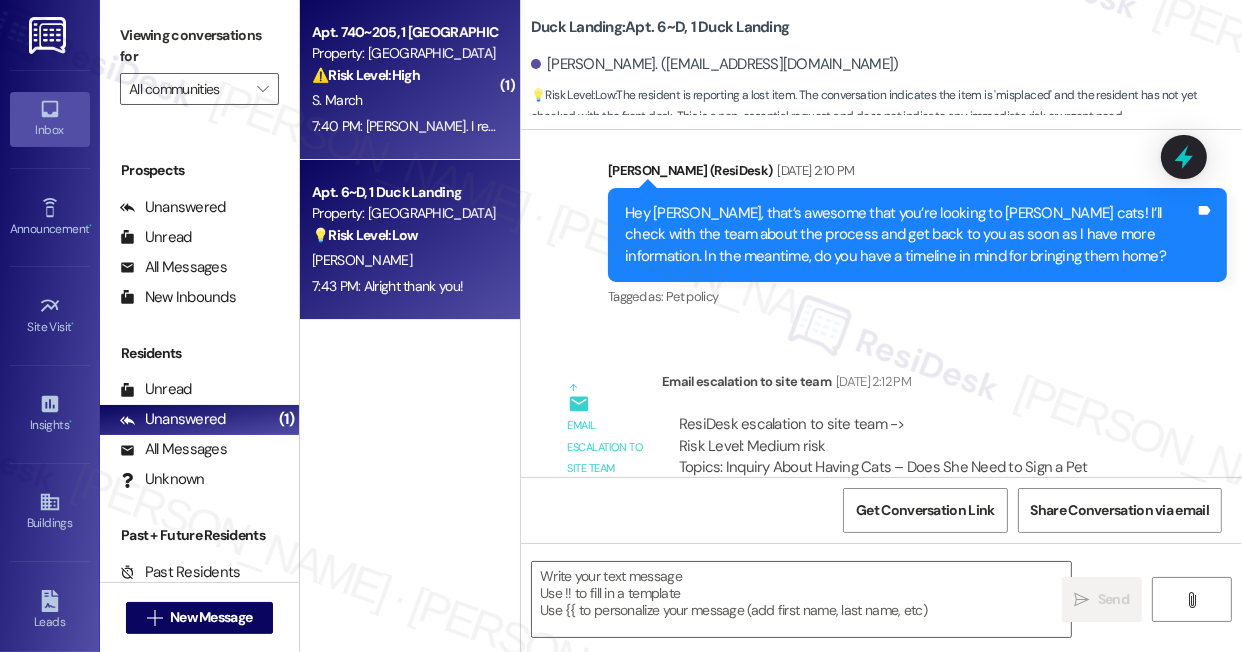 click on "S. March" at bounding box center [404, 100] 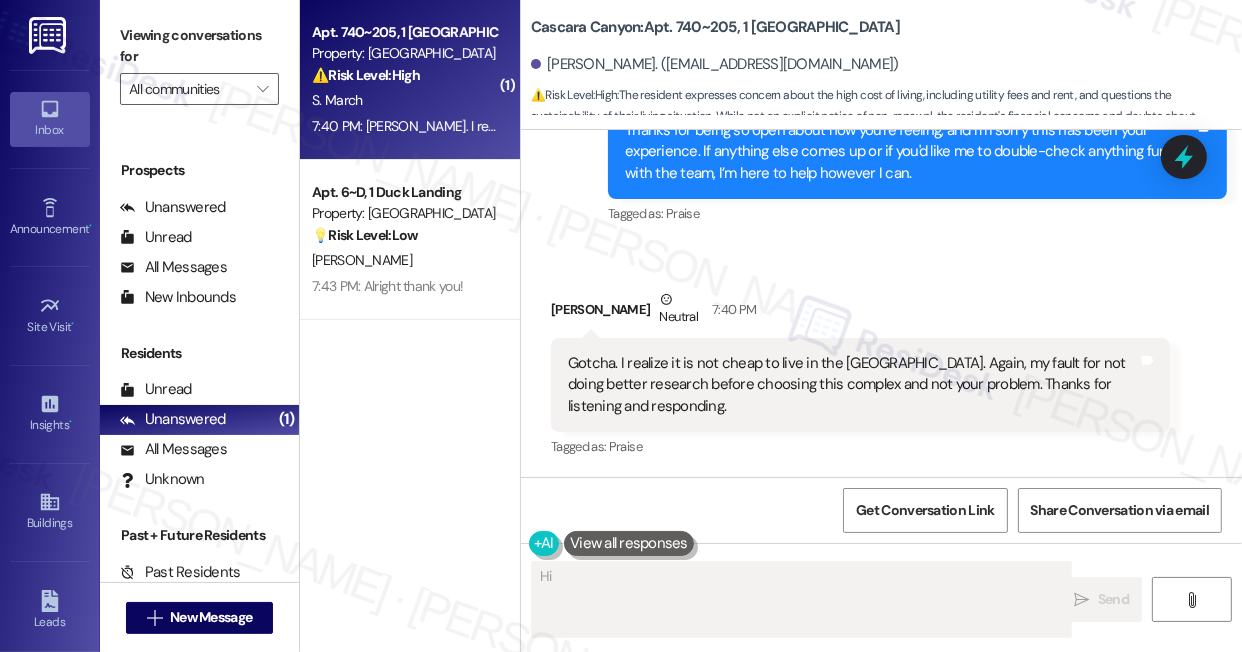 scroll, scrollTop: 1976, scrollLeft: 0, axis: vertical 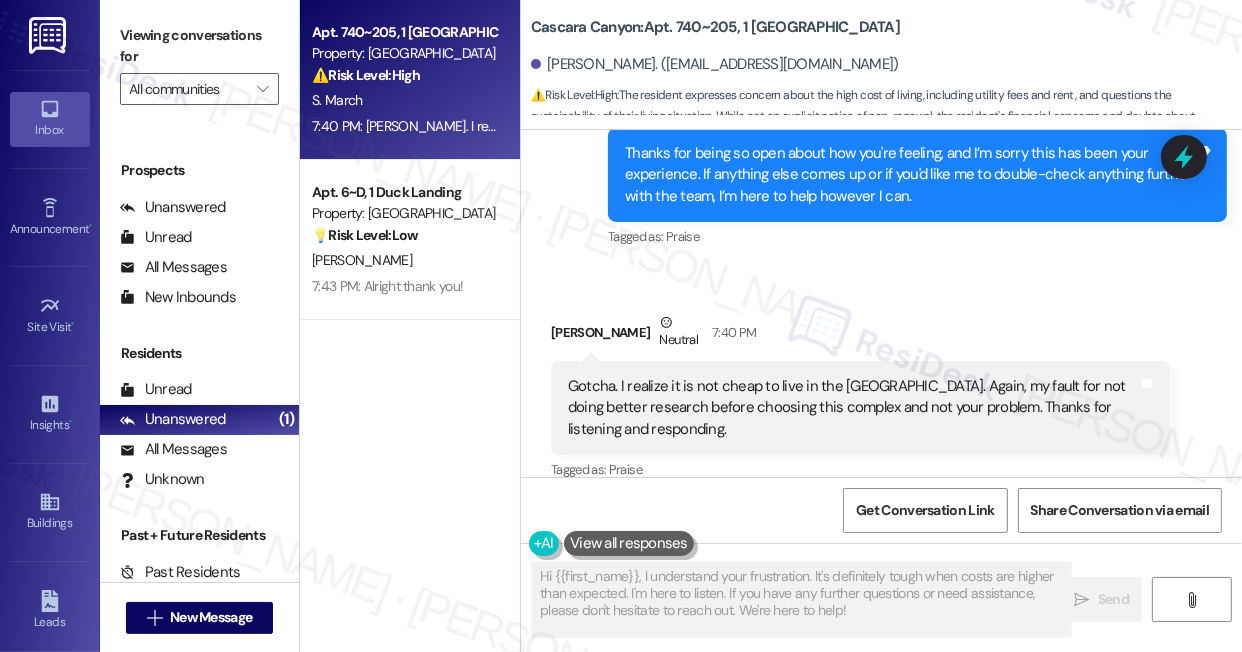 click on "Gotcha. I realize it is not cheap to live in the [GEOGRAPHIC_DATA].  Again, my fault for not doing better research before choosing this complex and not your problem. Thanks for listening and responding." at bounding box center [853, 408] 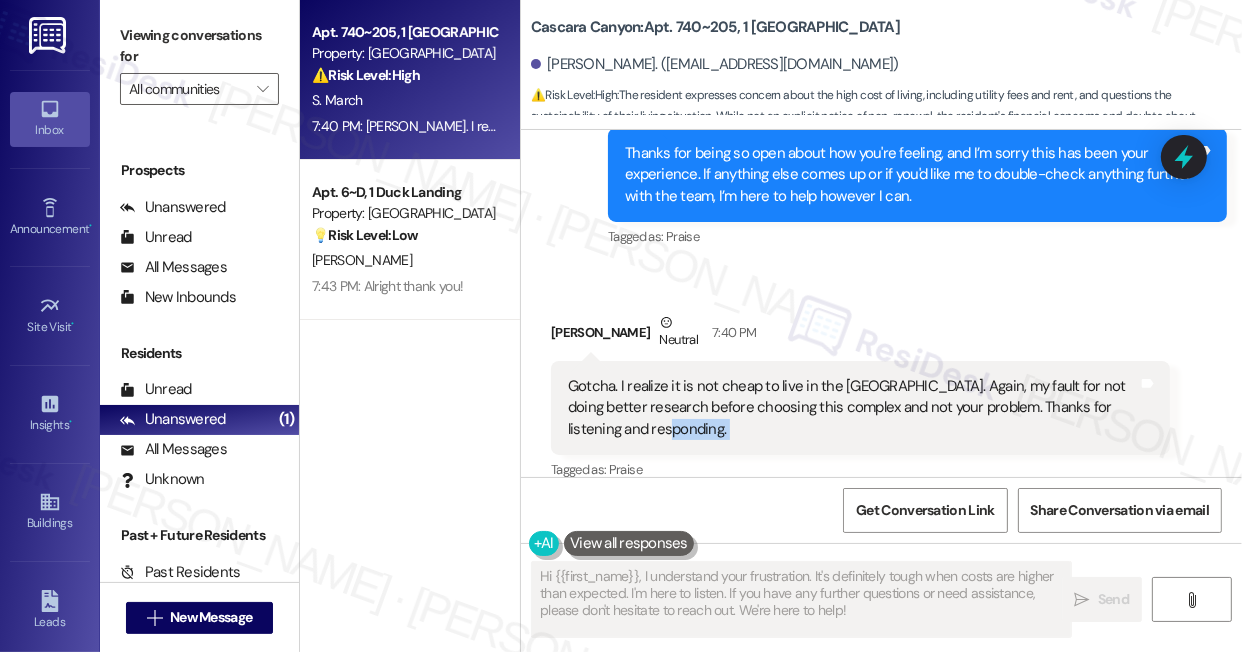 click on "Gotcha. I realize it is not cheap to live in the [GEOGRAPHIC_DATA].  Again, my fault for not doing better research before choosing this complex and not your problem. Thanks for listening and responding." at bounding box center (853, 408) 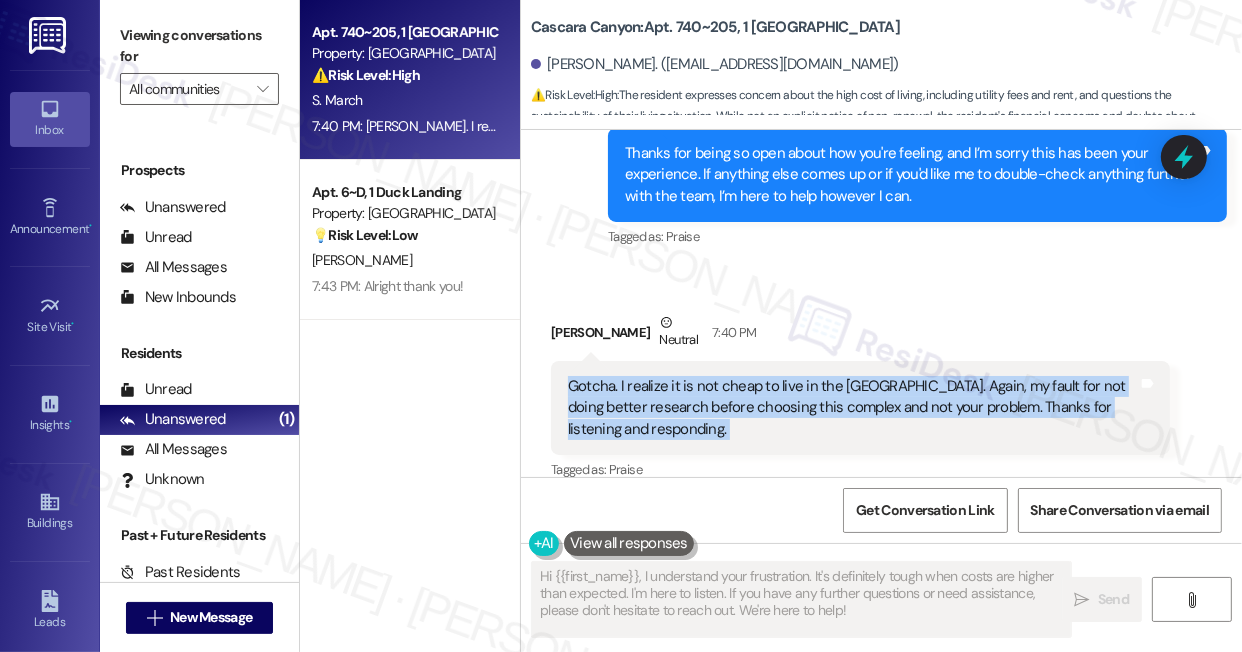 click on "Gotcha. I realize it is not cheap to live in the [GEOGRAPHIC_DATA].  Again, my fault for not doing better research before choosing this complex and not your problem. Thanks for listening and responding." at bounding box center (853, 408) 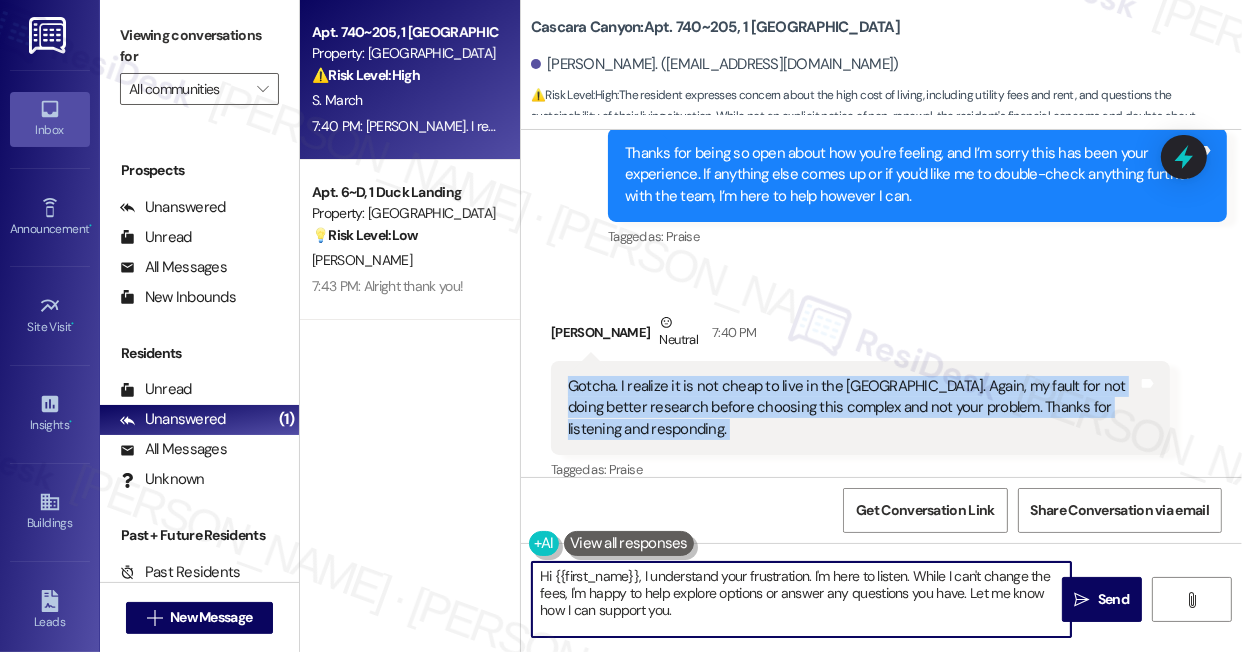 click on "Hi {{first_name}}, I understand your frustration. I'm here to listen. While I can't change the fees, I'm happy to help explore options or answer any questions you have. Let me know how I can support you." at bounding box center [801, 599] 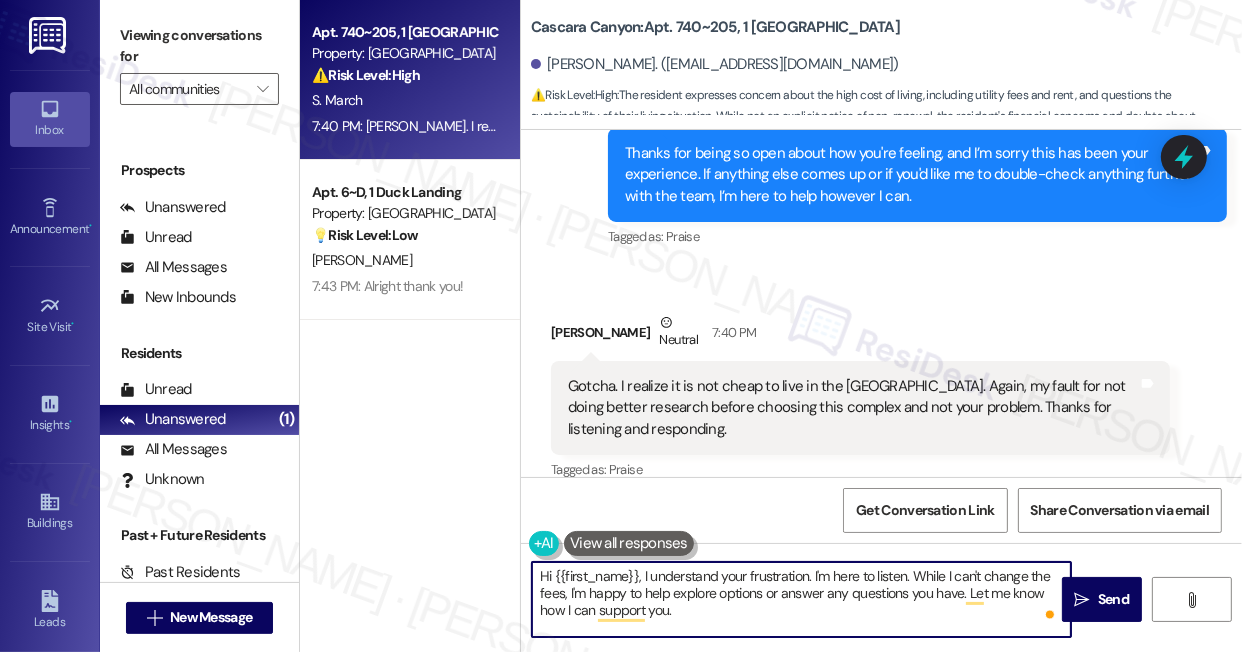 drag, startPoint x: 911, startPoint y: 575, endPoint x: 417, endPoint y: 558, distance: 494.29242 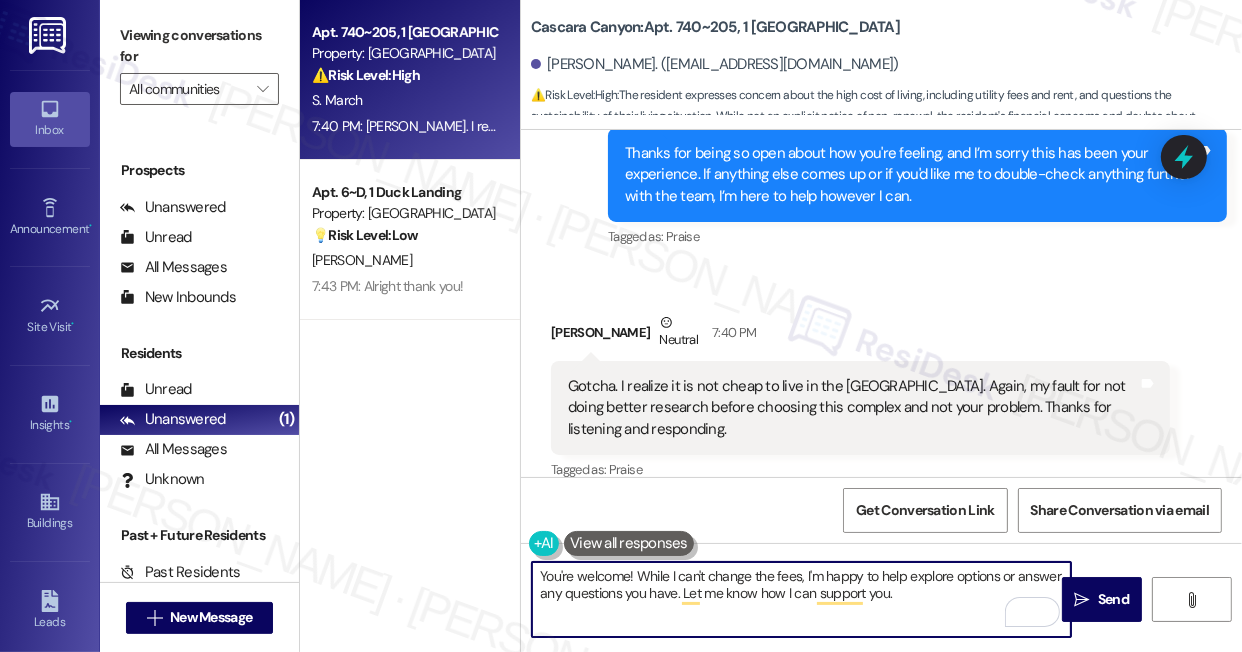 click on "Gotcha. I realize it is not cheap to live in the [GEOGRAPHIC_DATA].  Again, my fault for not doing better research before choosing this complex and not your problem. Thanks for listening and responding." at bounding box center [853, 408] 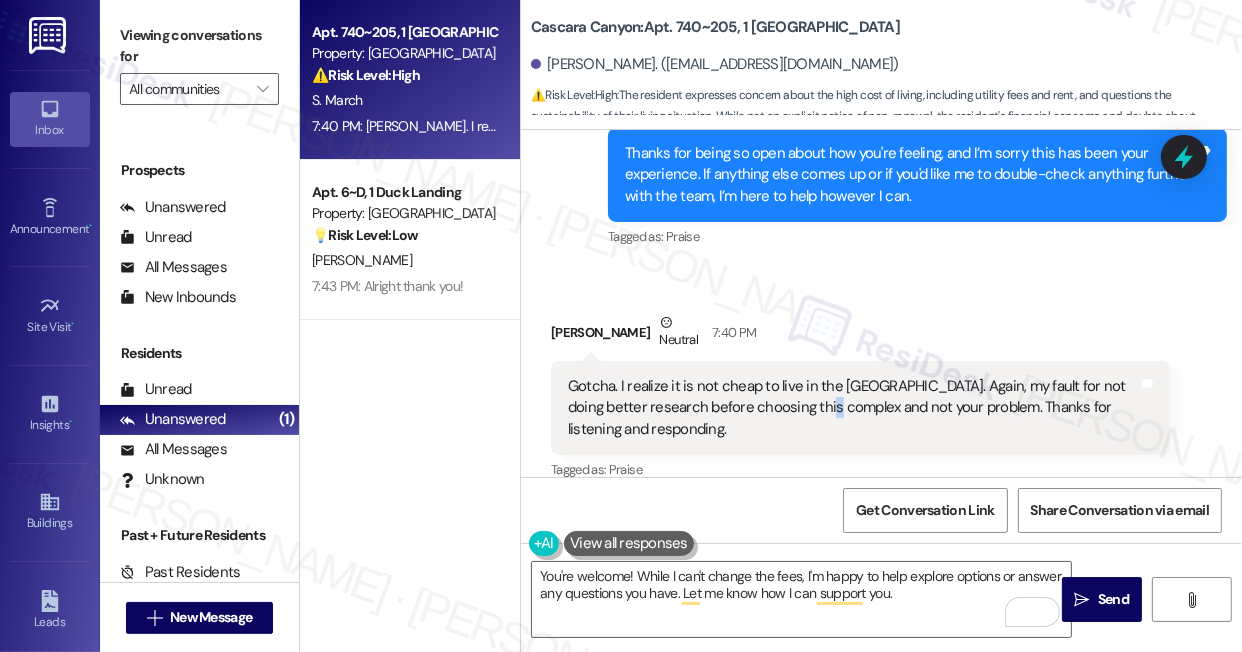click on "Gotcha. I realize it is not cheap to live in the [GEOGRAPHIC_DATA].  Again, my fault for not doing better research before choosing this complex and not your problem. Thanks for listening and responding." at bounding box center [853, 408] 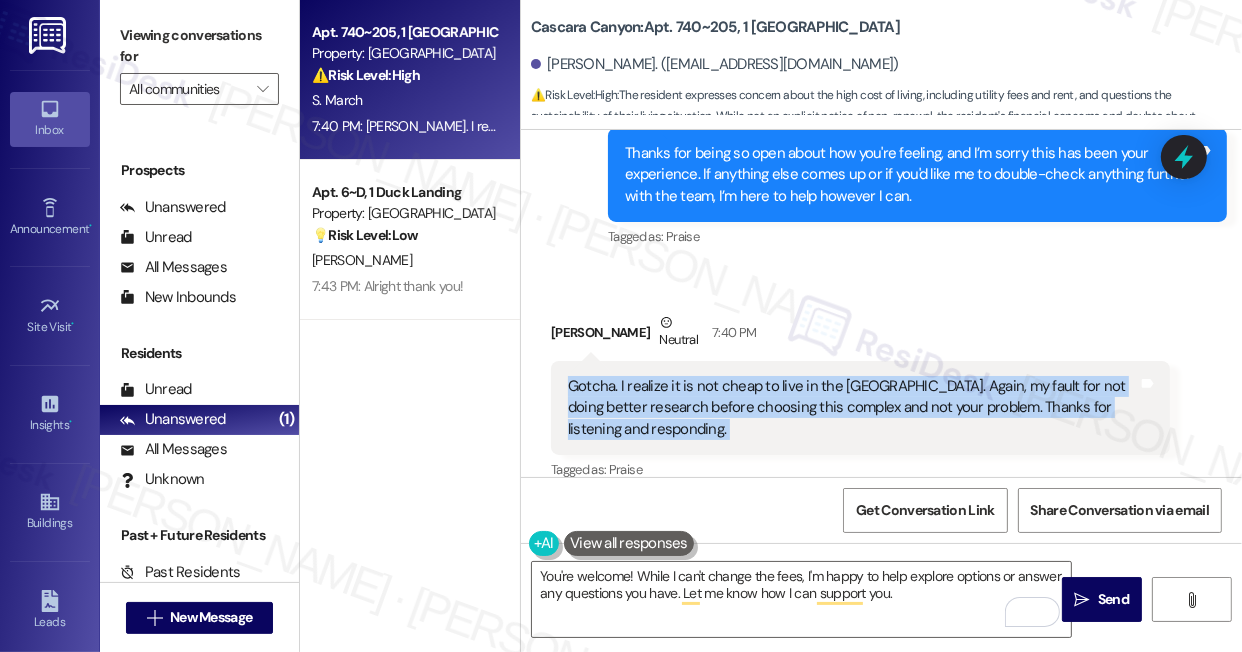 click on "Gotcha. I realize it is not cheap to live in the [GEOGRAPHIC_DATA].  Again, my fault for not doing better research before choosing this complex and not your problem. Thanks for listening and responding." at bounding box center [853, 408] 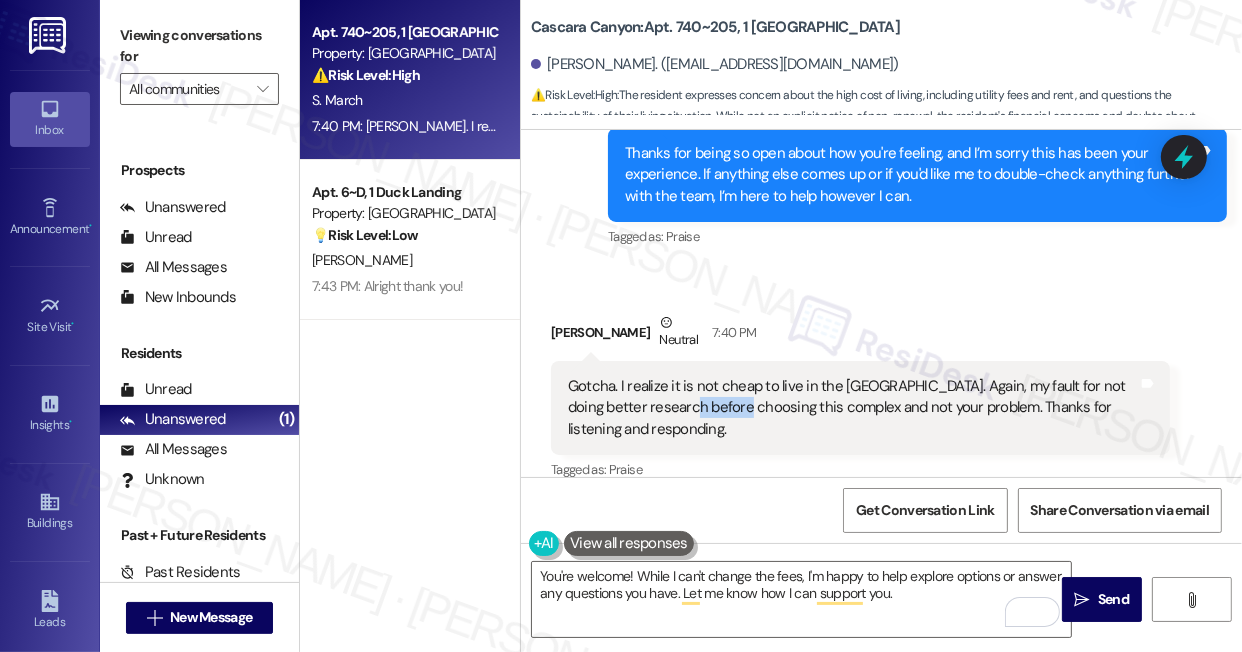 click on "Gotcha. I realize it is not cheap to live in the [GEOGRAPHIC_DATA].  Again, my fault for not doing better research before choosing this complex and not your problem. Thanks for listening and responding." at bounding box center (853, 408) 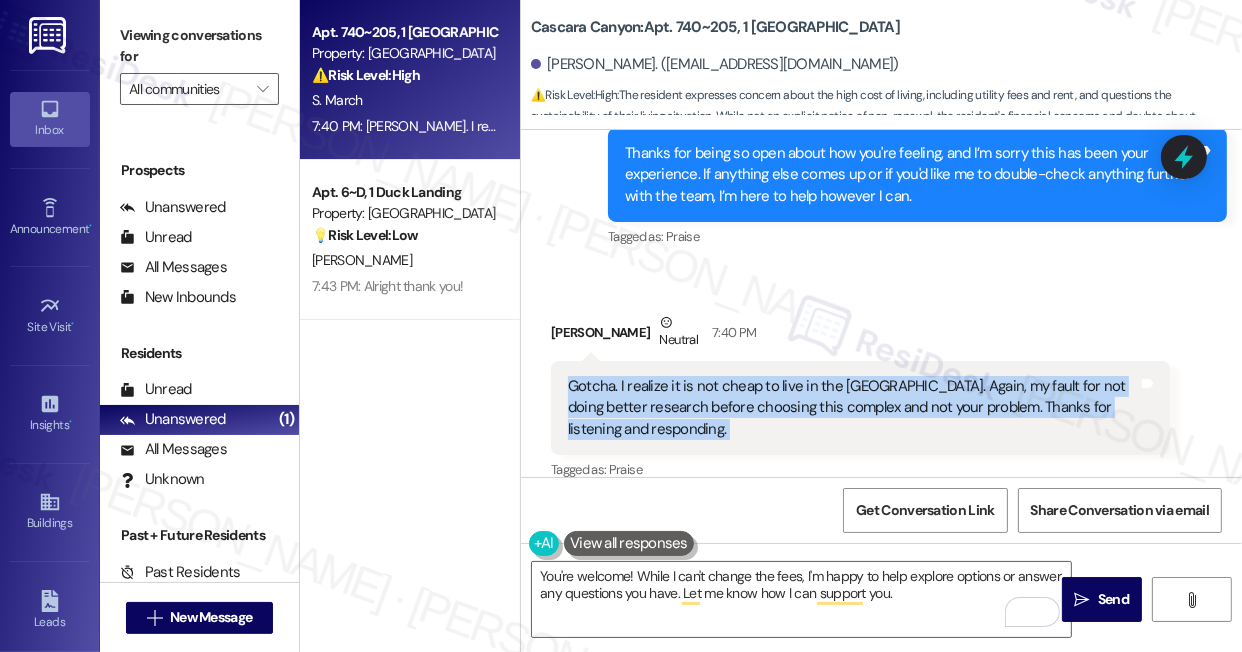 click on "Gotcha. I realize it is not cheap to live in the [GEOGRAPHIC_DATA].  Again, my fault for not doing better research before choosing this complex and not your problem. Thanks for listening and responding." at bounding box center [853, 408] 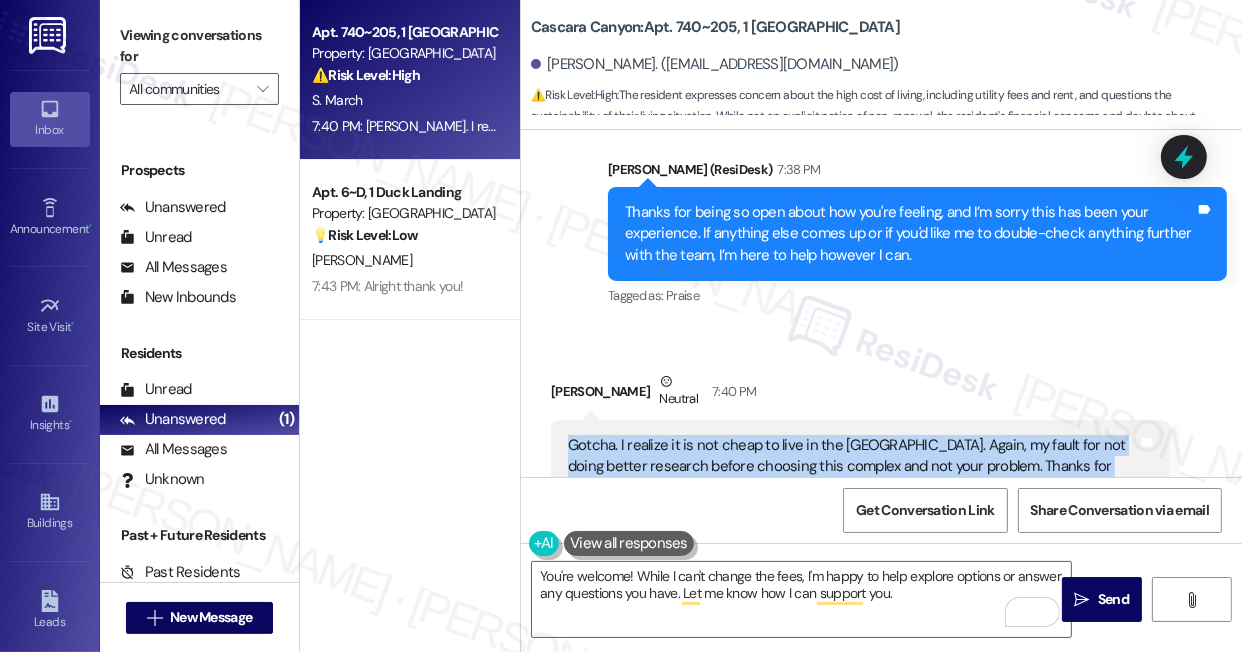 scroll, scrollTop: 1885, scrollLeft: 0, axis: vertical 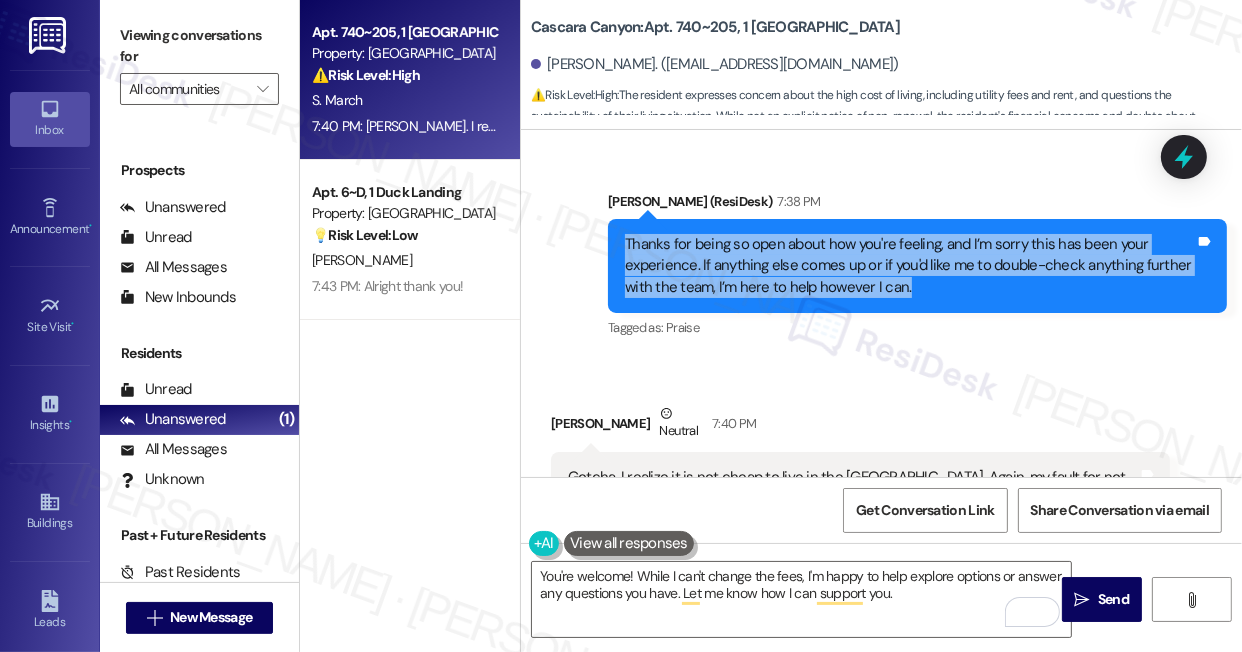 drag, startPoint x: 617, startPoint y: 215, endPoint x: 915, endPoint y: 276, distance: 304.17923 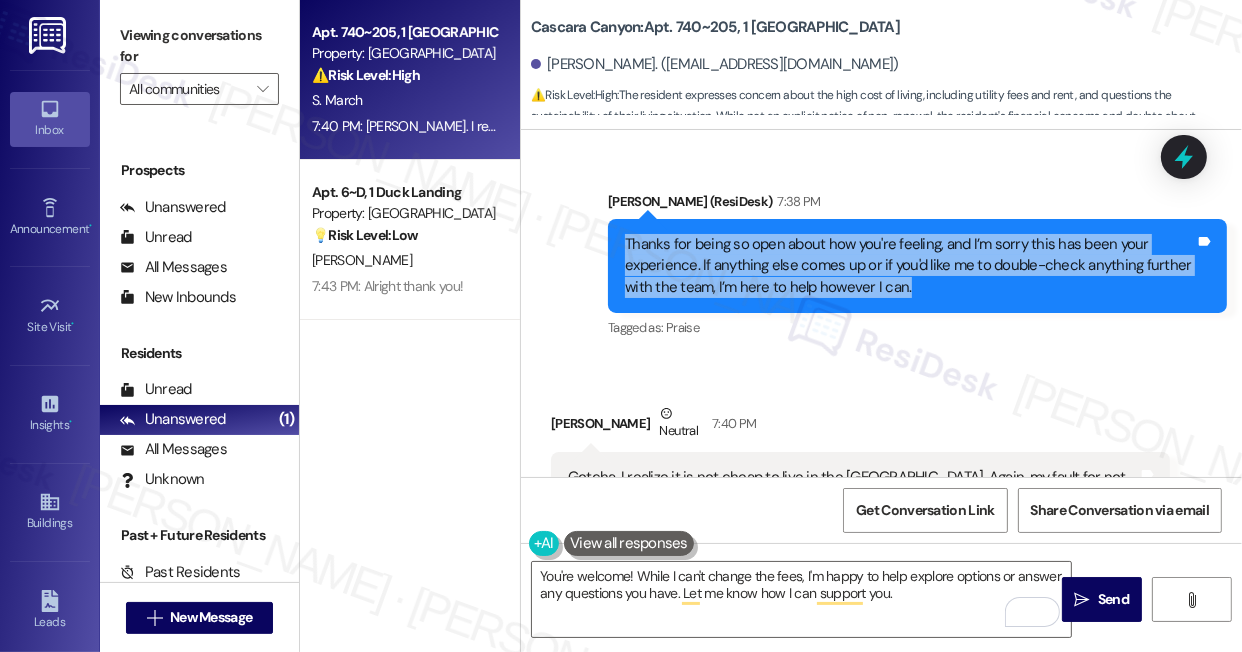 click on "Thanks for being so open about how you're feeling, and I’m sorry this has been your experience. If anything else comes up or if you'd like me to double-check anything further with the team, I’m here to help however I can. Tags and notes" at bounding box center [917, 266] 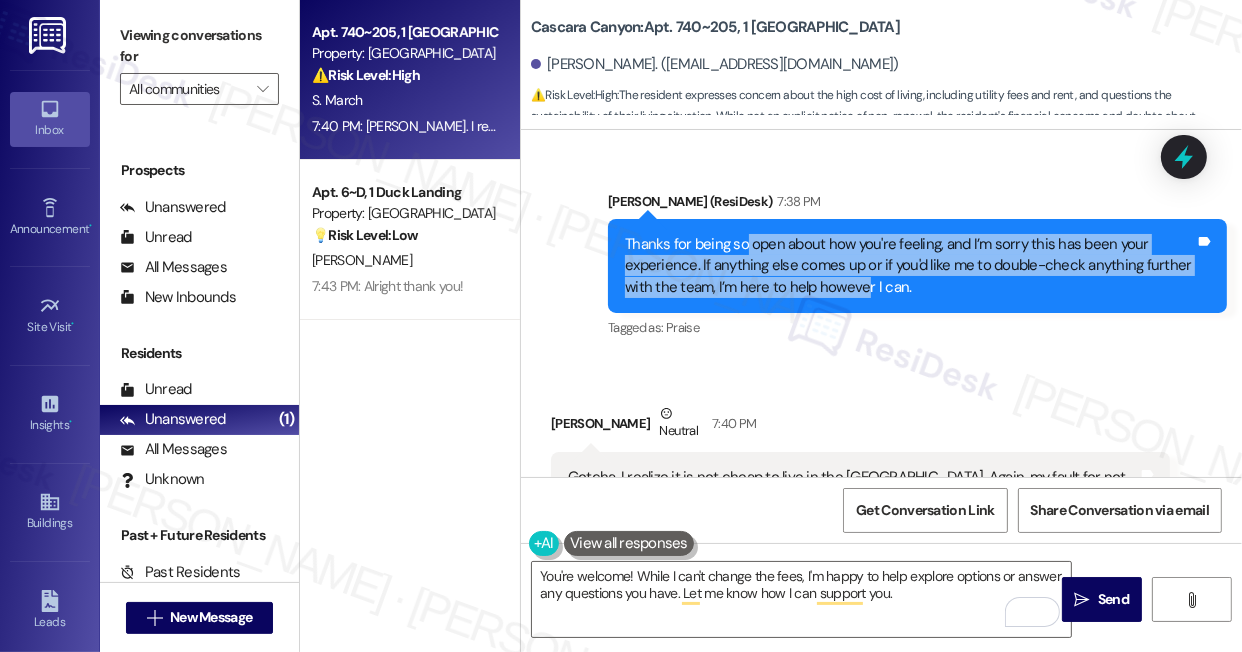 drag, startPoint x: 741, startPoint y: 223, endPoint x: 864, endPoint y: 257, distance: 127.61269 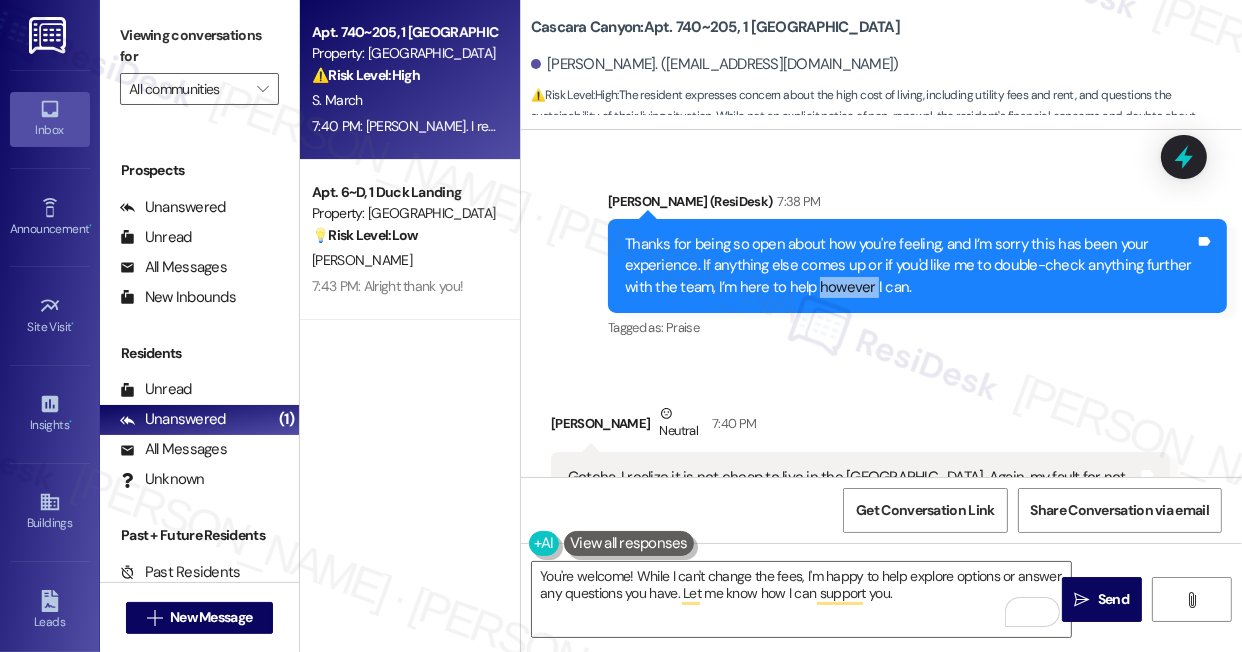click on "Thanks for being so open about how you're feeling, and I’m sorry this has been your experience. If anything else comes up or if you'd like me to double-check anything further with the team, I’m here to help however I can." at bounding box center [910, 266] 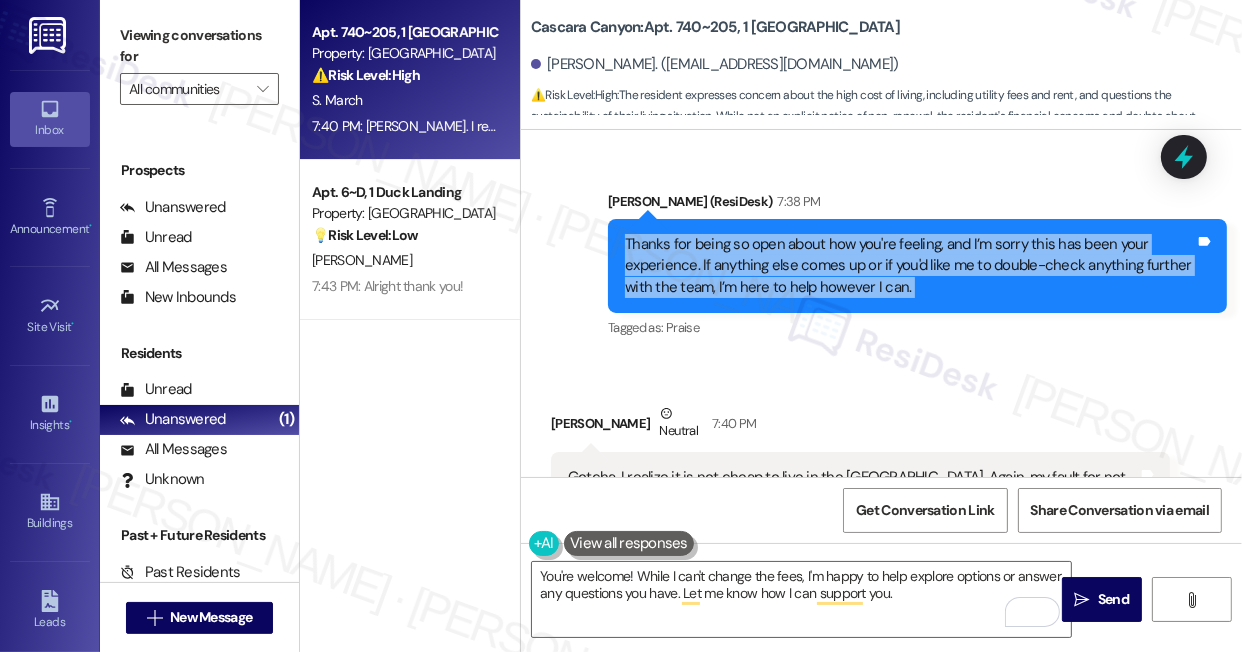 click on "Thanks for being so open about how you're feeling, and I’m sorry this has been your experience. If anything else comes up or if you'd like me to double-check anything further with the team, I’m here to help however I can." at bounding box center (910, 266) 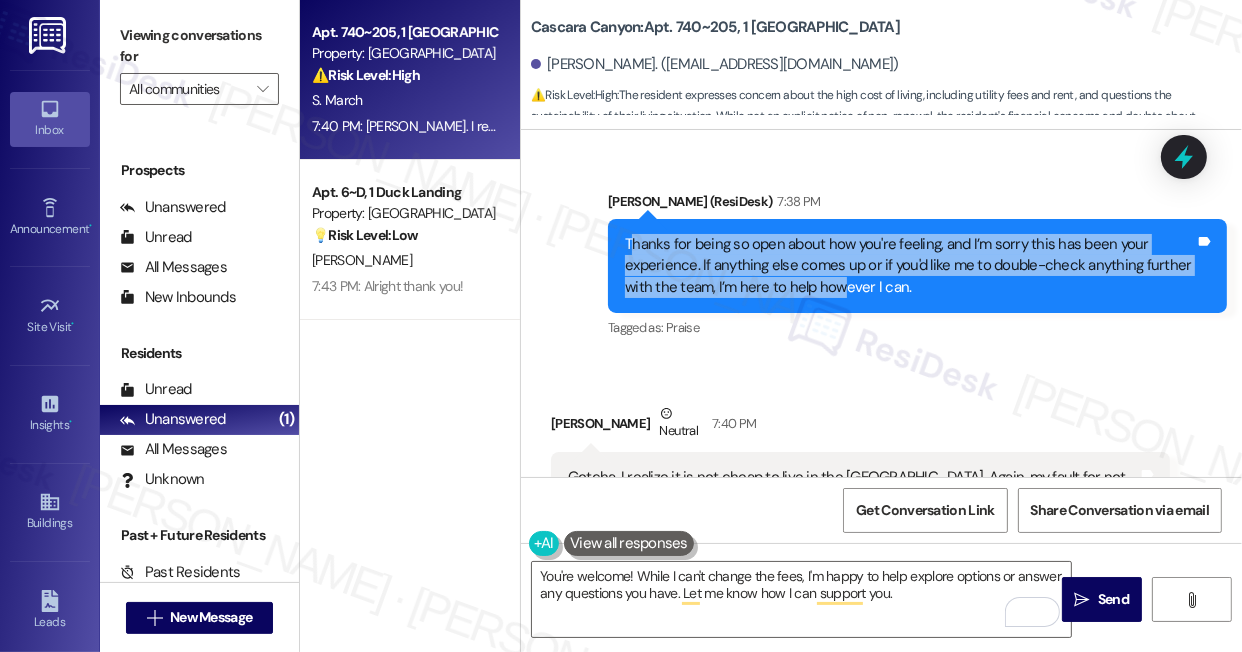 drag, startPoint x: 628, startPoint y: 221, endPoint x: 842, endPoint y: 256, distance: 216.84326 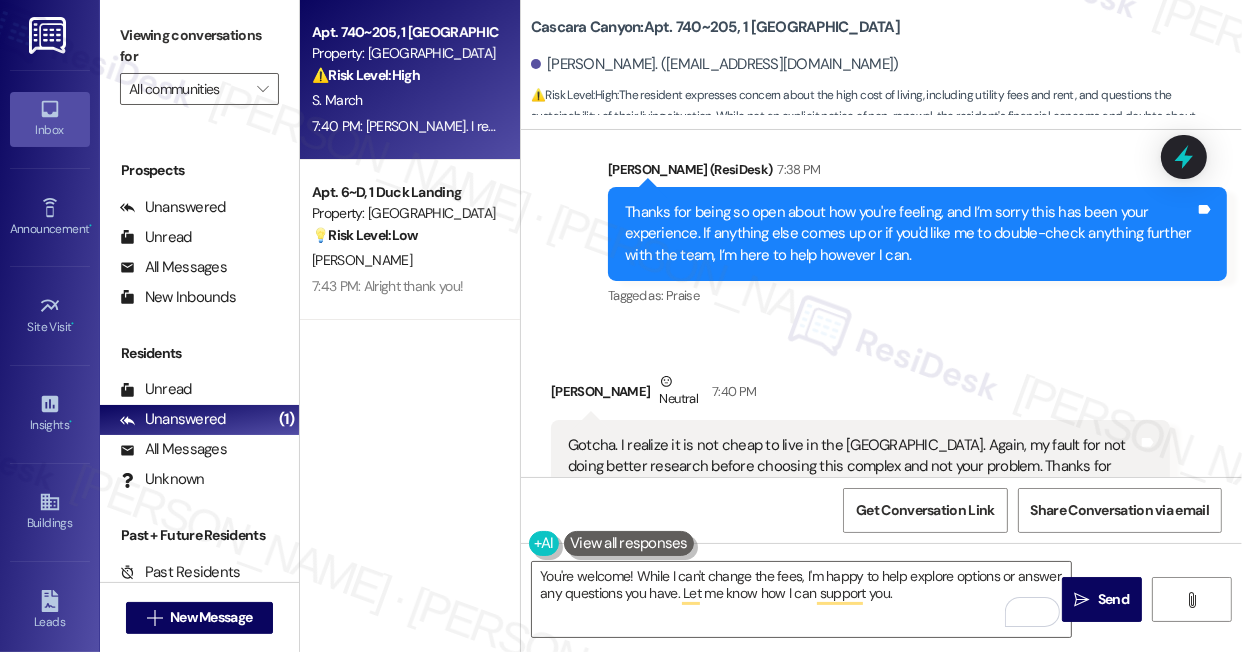 scroll, scrollTop: 1885, scrollLeft: 0, axis: vertical 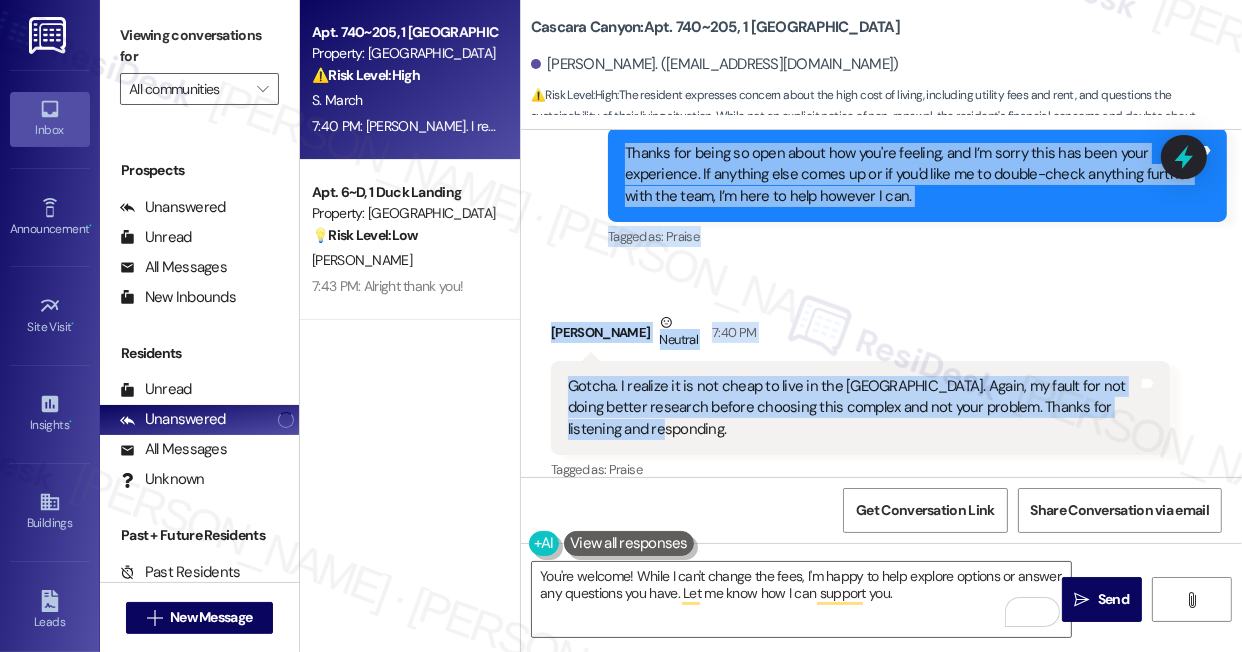 drag, startPoint x: 618, startPoint y: 206, endPoint x: 886, endPoint y: 406, distance: 334.40097 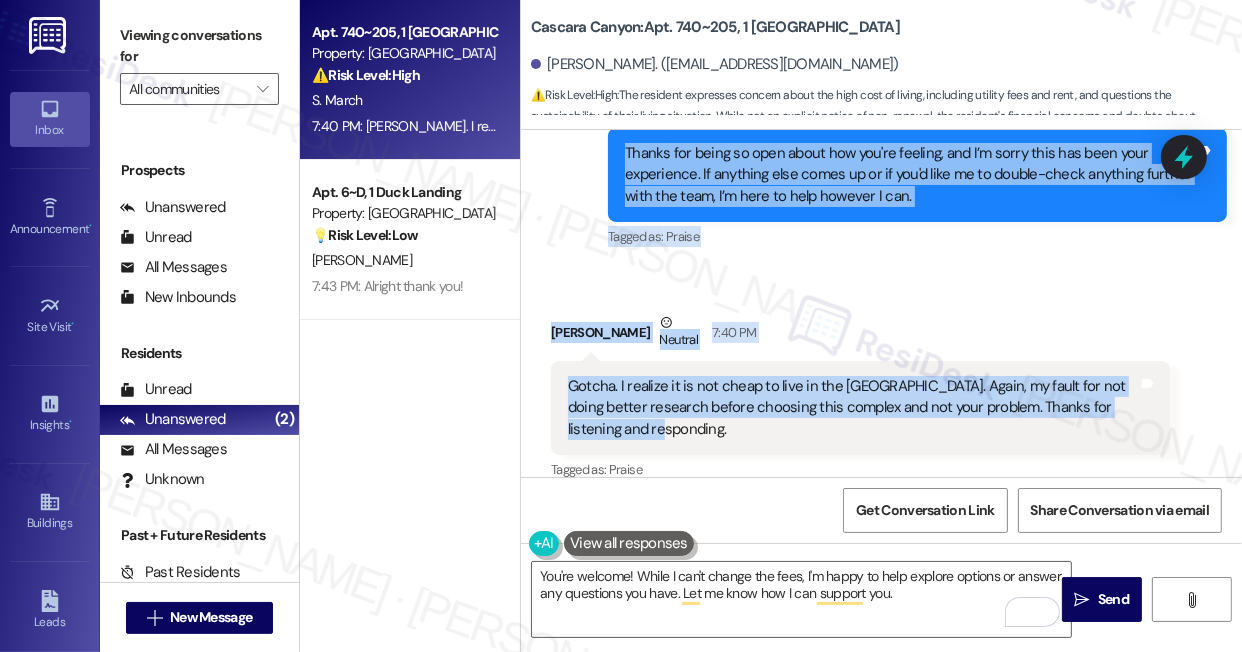 drag, startPoint x: 144, startPoint y: 22, endPoint x: 170, endPoint y: 39, distance: 31.06445 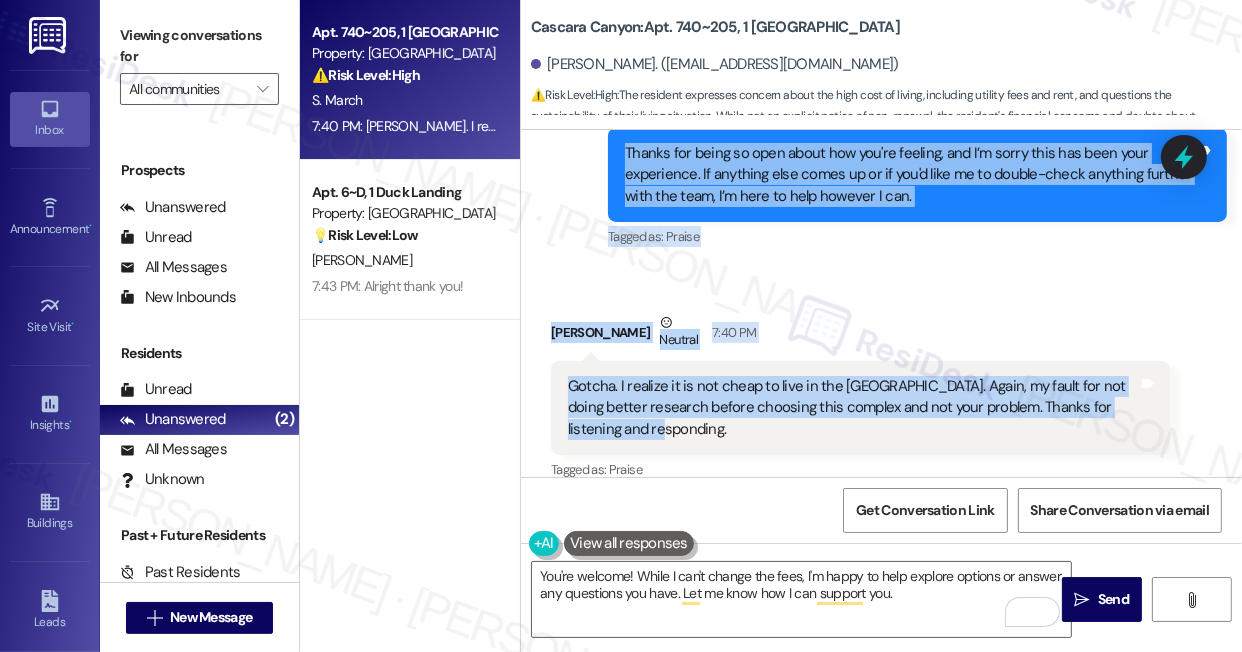 click on "Viewing conversations for" at bounding box center (199, 46) 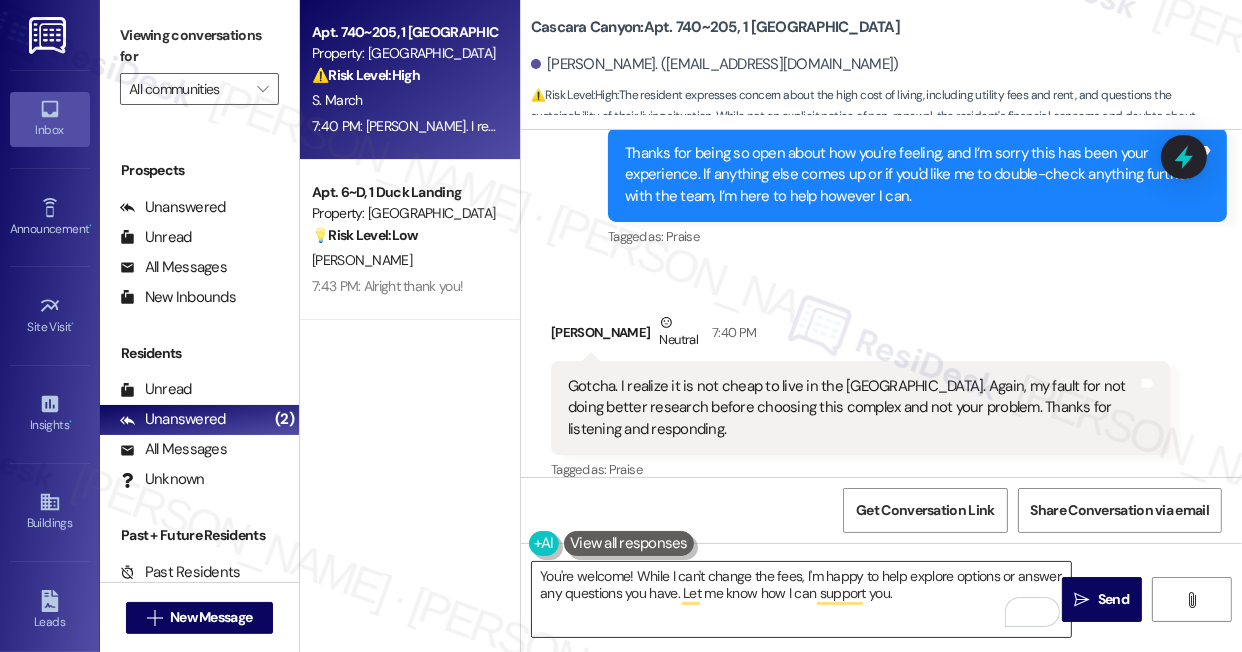 click on "You're welcome! While I can't change the fees, I'm happy to help explore options or answer any questions you have. Let me know how I can support you." at bounding box center (801, 599) 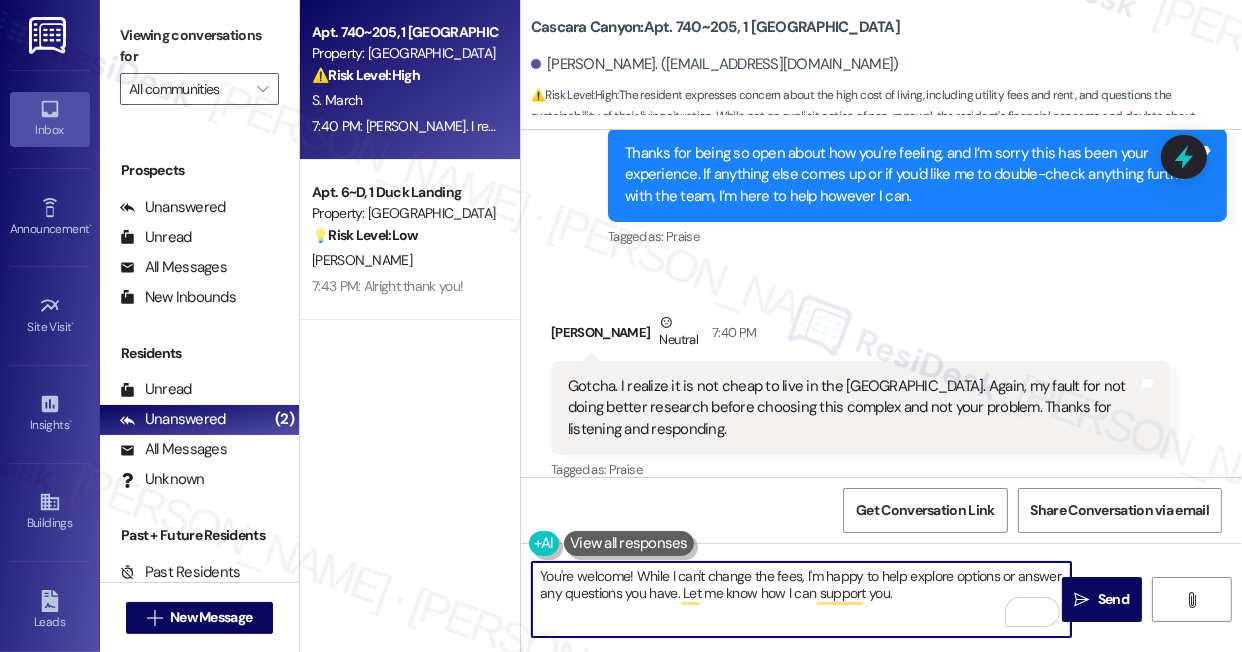 click on "You're welcome! While I can't change the fees, I'm happy to help explore options or answer any questions you have. Let me know how I can support you." at bounding box center [801, 599] 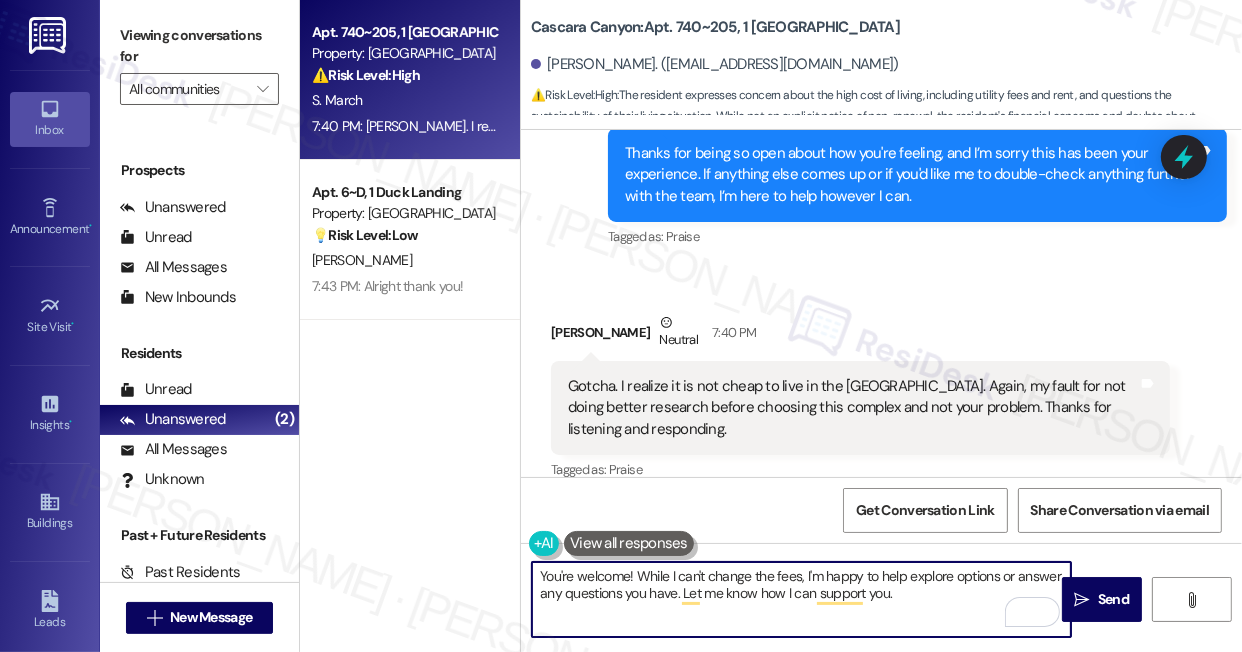 click on "You're welcome! While I can't change the fees, I'm happy to help explore options or answer any questions you have. Let me know how I can support you." at bounding box center [801, 599] 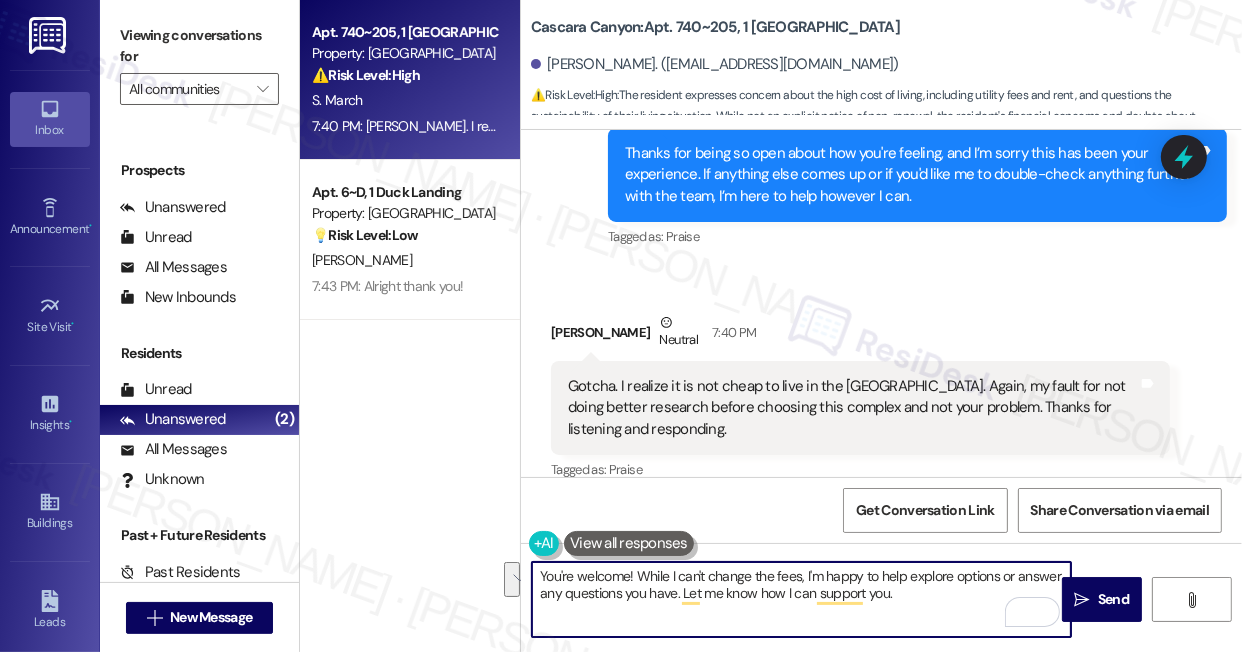 click on "You're welcome! While I can't change the fees, I'm happy to help explore options or answer any questions you have. Let me know how I can support you." at bounding box center (801, 599) 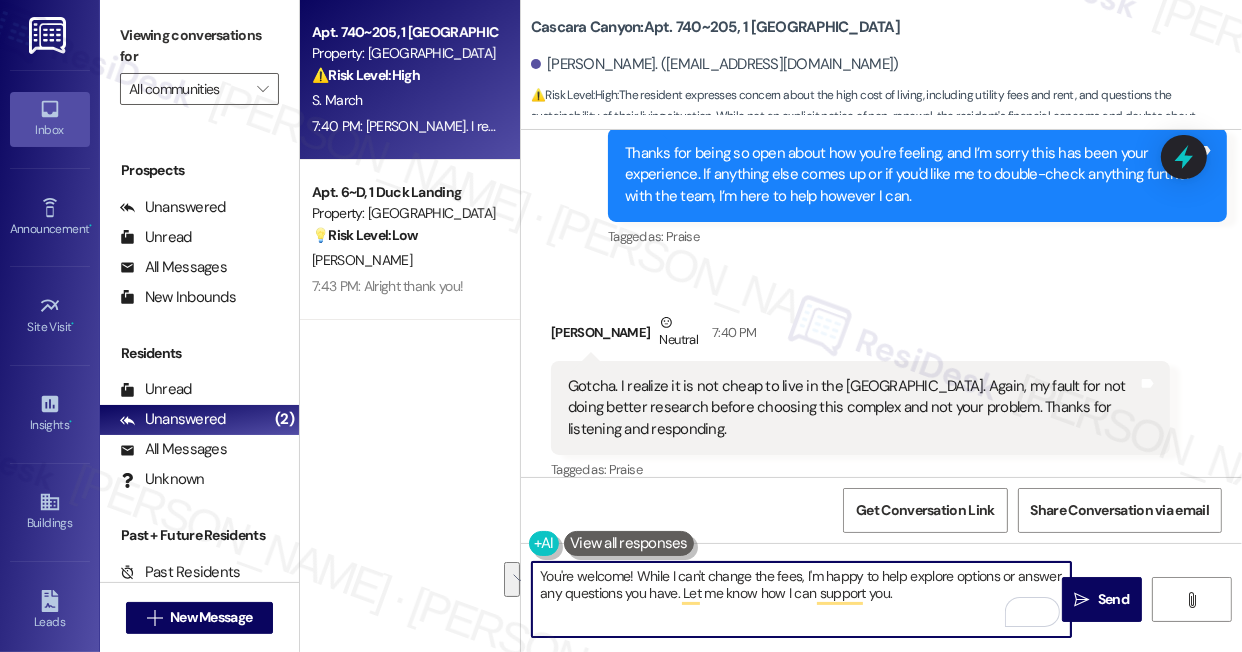 drag, startPoint x: 808, startPoint y: 591, endPoint x: 636, endPoint y: 571, distance: 173.15889 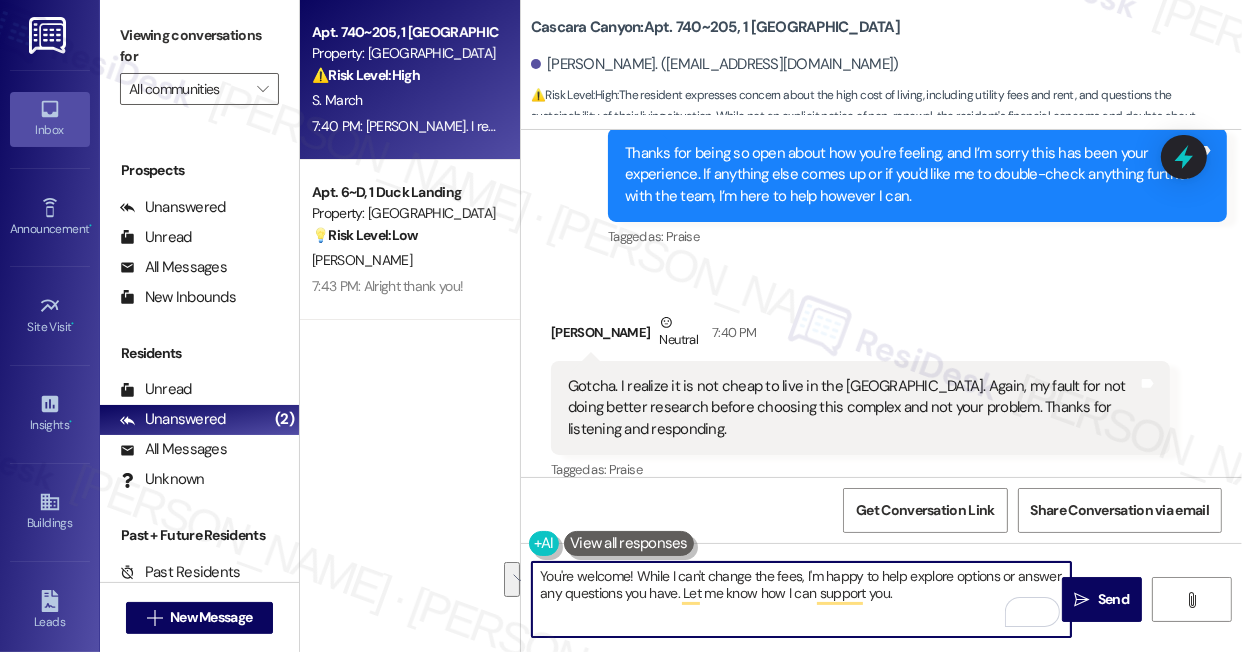 click on "You're welcome! While I can't change the fees, I'm happy to help explore options or answer any questions you have. Let me know how I can support you." at bounding box center (801, 599) 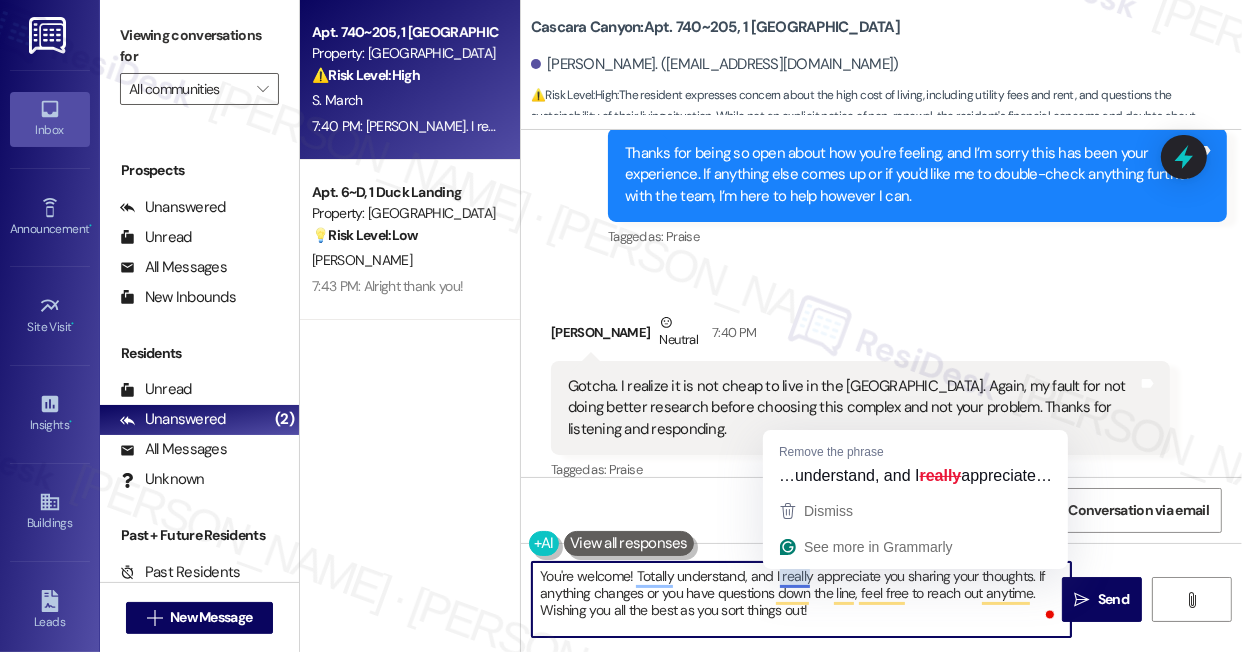 click on "You're welcome! Totally understand, and I really appreciate you sharing your thoughts. If anything changes or you have questions down the line, feel free to reach out anytime. Wishing you all the best as you sort things out!" at bounding box center [801, 599] 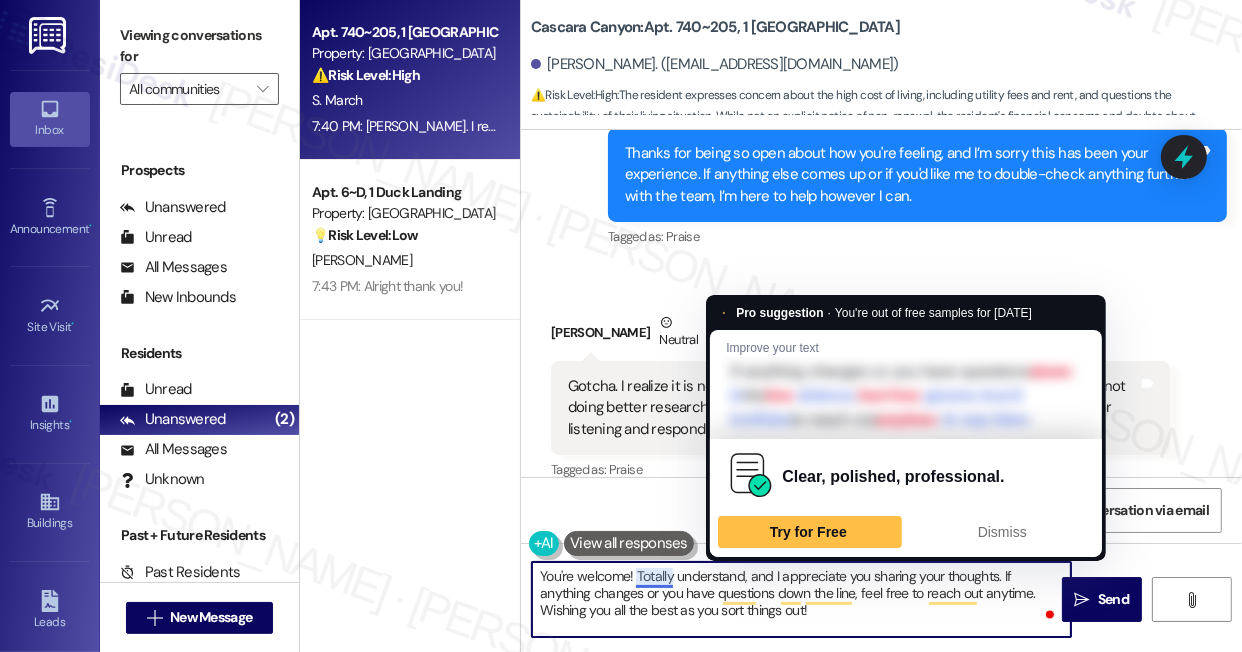 click on "You're welcome! Totally understand, and I appreciate you sharing your thoughts. If anything changes or you have questions down the line, feel free to reach out anytime. Wishing you all the best as you sort things out!" at bounding box center (801, 599) 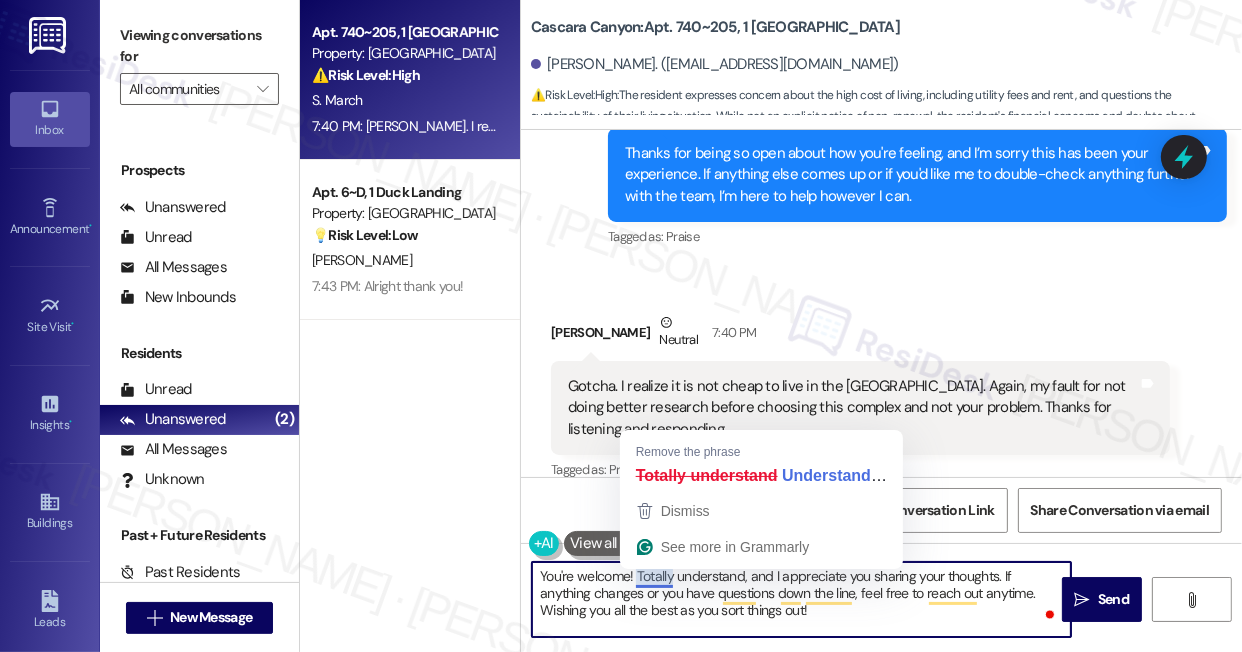 click on "You're welcome! Totally understand, and I appreciate you sharing your thoughts. If anything changes or you have questions down the line, feel free to reach out anytime. Wishing you all the best as you sort things out!" at bounding box center [801, 599] 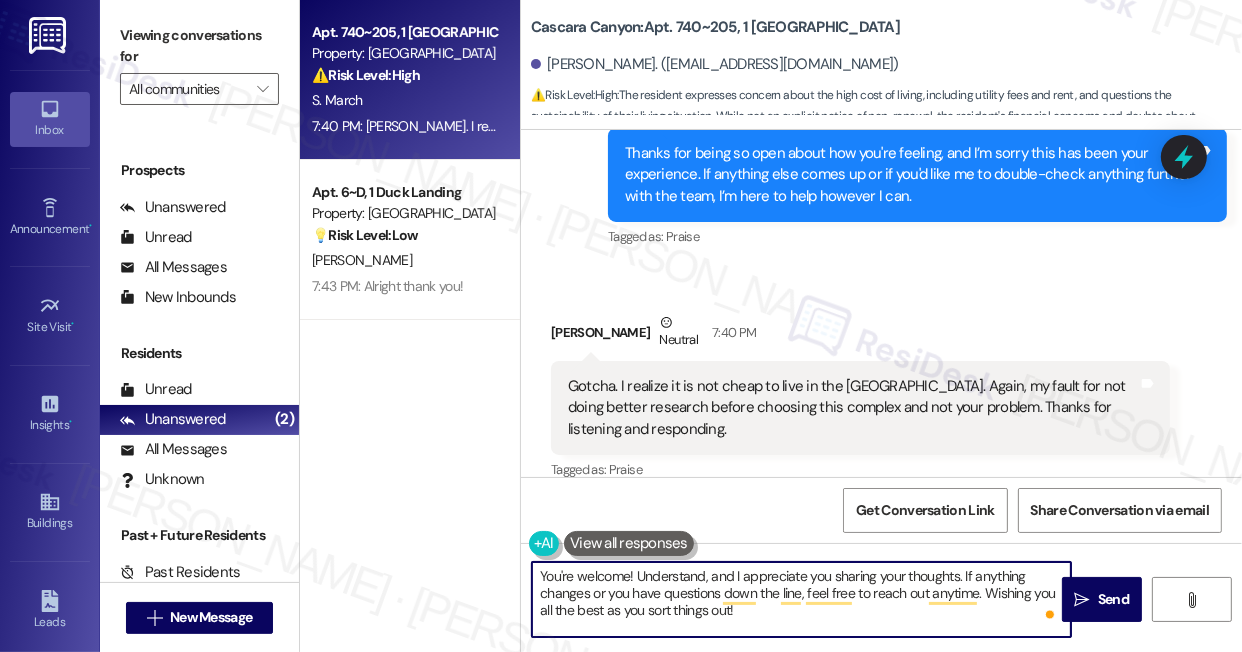click on "You're welcome! Understand, and I appreciate you sharing your thoughts. If anything changes or you have questions down the line, feel free to reach out anytime. Wishing you all the best as you sort things out!" at bounding box center (801, 599) 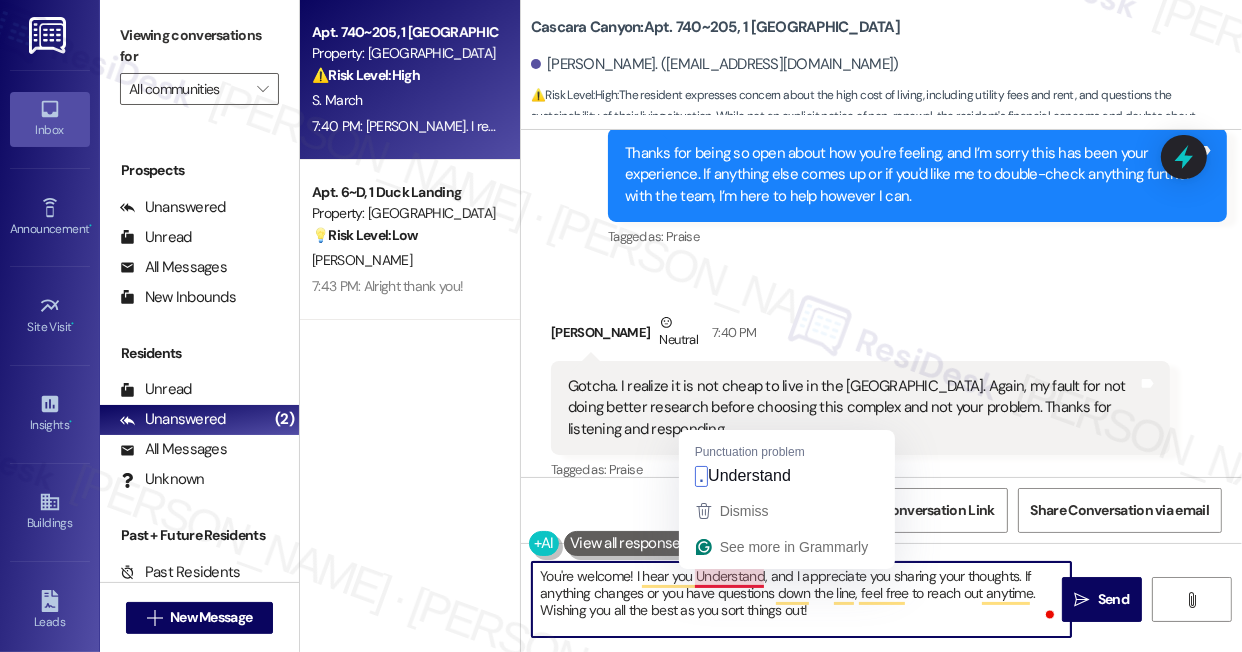 click on "You're welcome! I hear you Understand, and I appreciate you sharing your thoughts. If anything changes or you have questions down the line, feel free to reach out anytime. Wishing you all the best as you sort things out!" at bounding box center (801, 599) 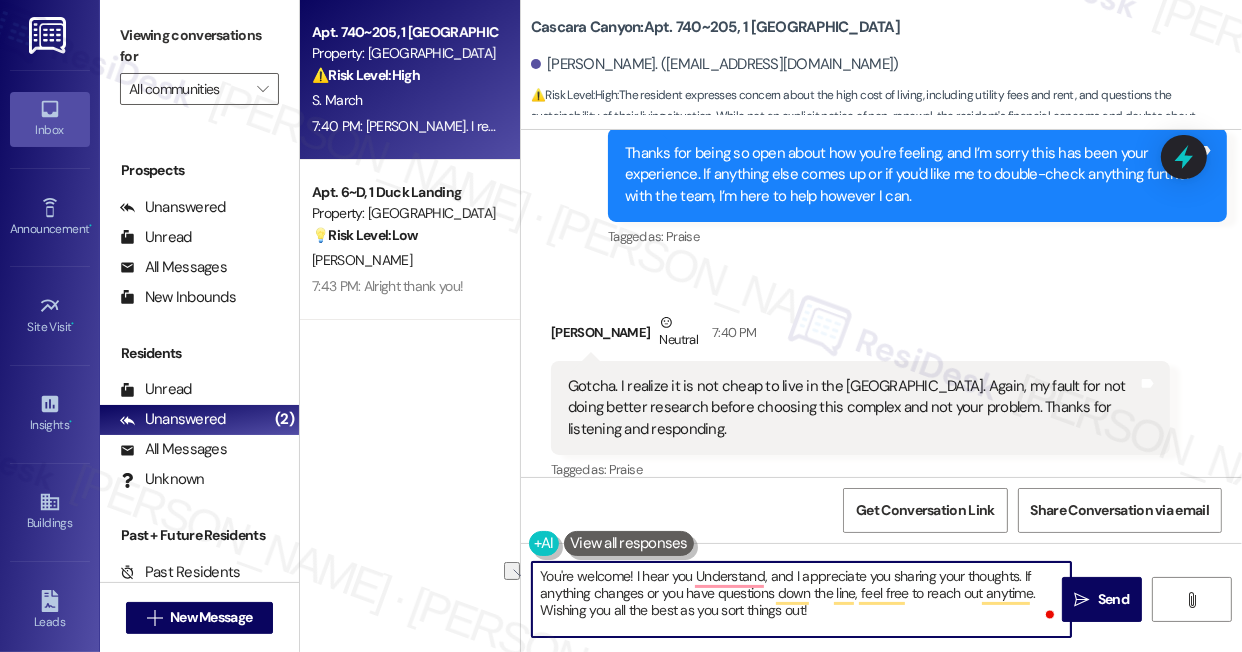 drag, startPoint x: 1021, startPoint y: 574, endPoint x: 638, endPoint y: 582, distance: 383.08353 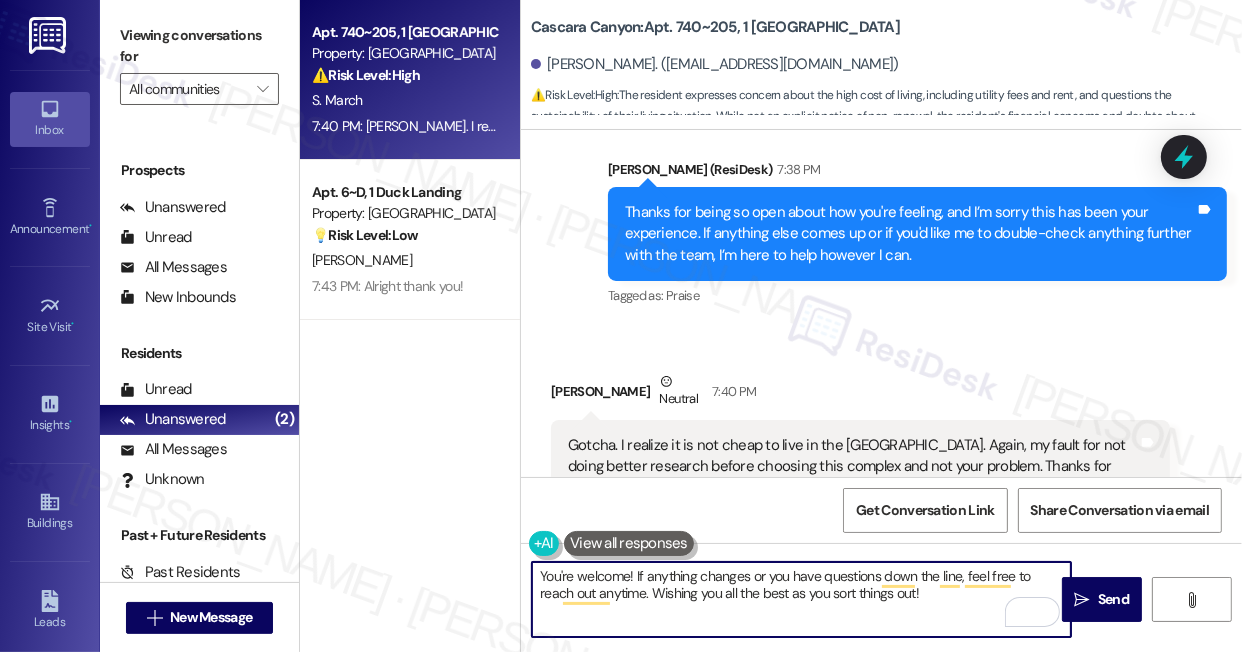 scroll, scrollTop: 1885, scrollLeft: 0, axis: vertical 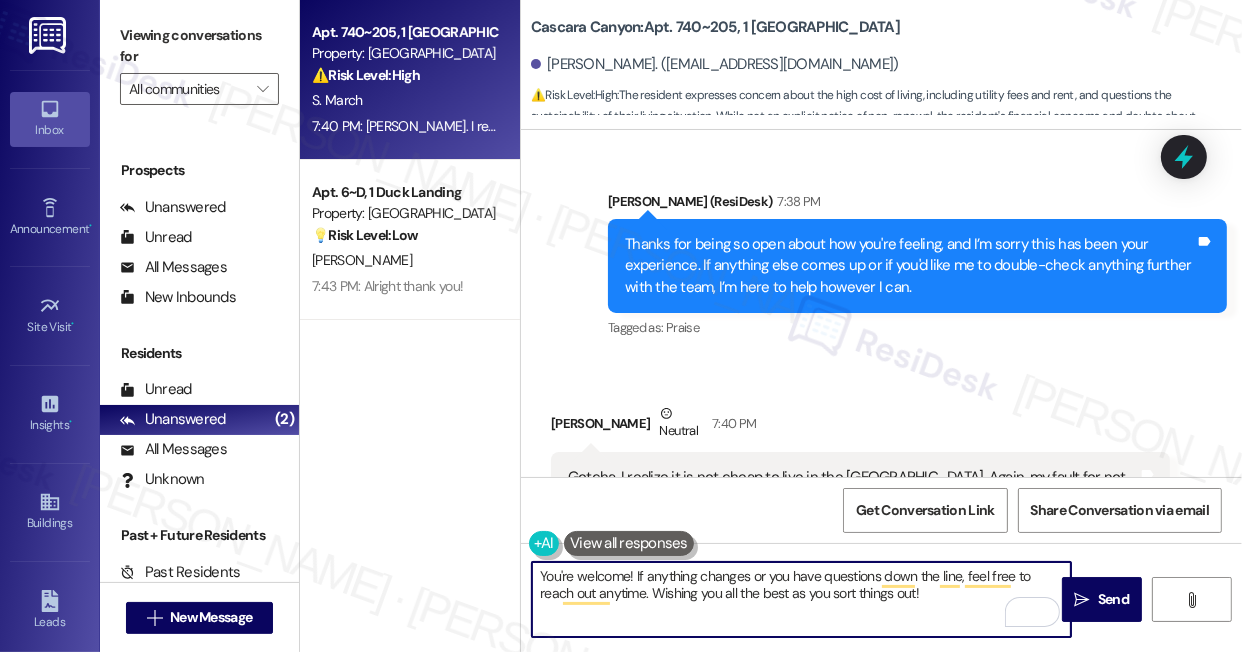 click on "You're welcome! If anything changes or you have questions down the line, feel free to reach out anytime. Wishing you all the best as you sort things out!" at bounding box center (801, 599) 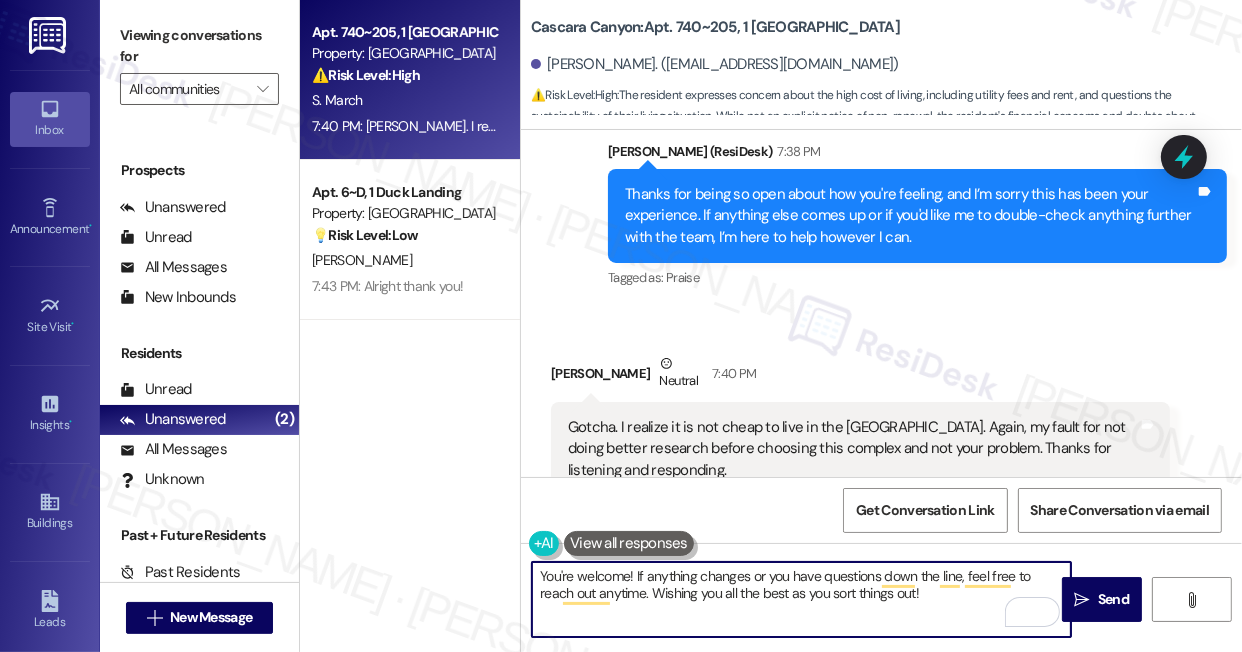 scroll, scrollTop: 1976, scrollLeft: 0, axis: vertical 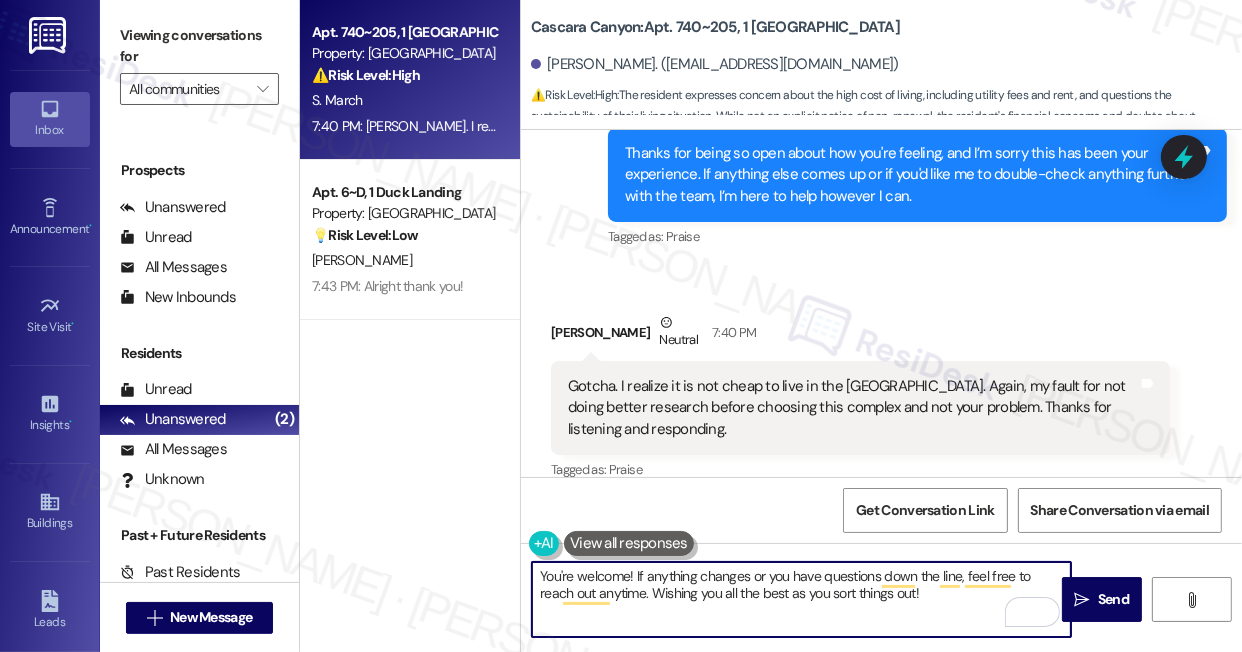 click on "You're welcome! If anything changes or you have questions down the line, feel free to reach out anytime. Wishing you all the best as you sort things out!" at bounding box center (801, 599) 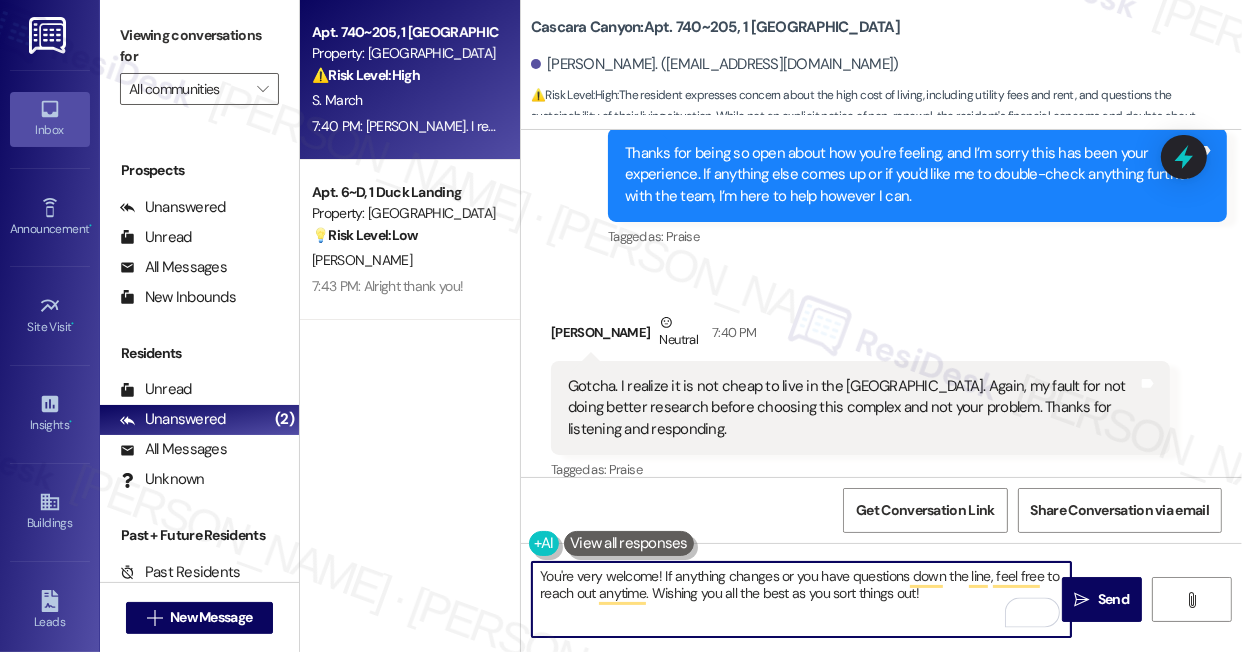 click on "You're very welcome! If anything changes or you have questions down the line, feel free to reach out anytime. Wishing you all the best as you sort things out!" at bounding box center (801, 599) 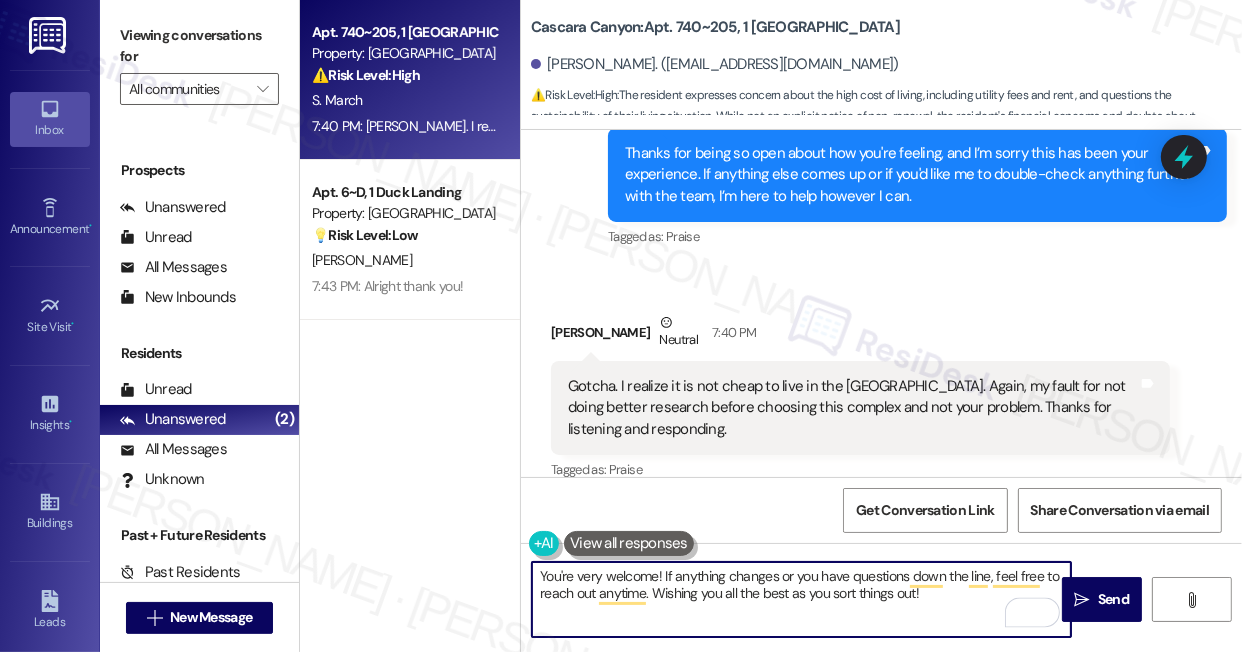 click on "You're very welcome! If anything changes or you have questions down the line, feel free to reach out anytime. Wishing you all the best as you sort things out!" at bounding box center (801, 599) 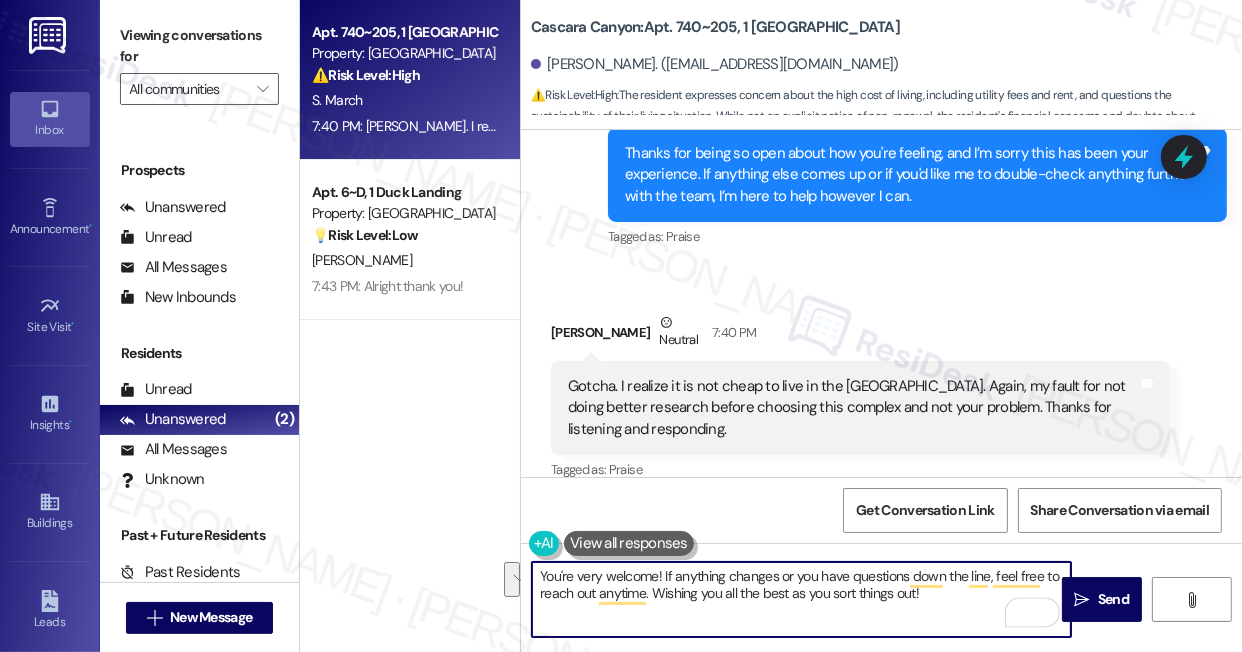 click on "You're very welcome! If anything changes or you have questions down the line, feel free to reach out anytime. Wishing you all the best as you sort things out!" at bounding box center [801, 599] 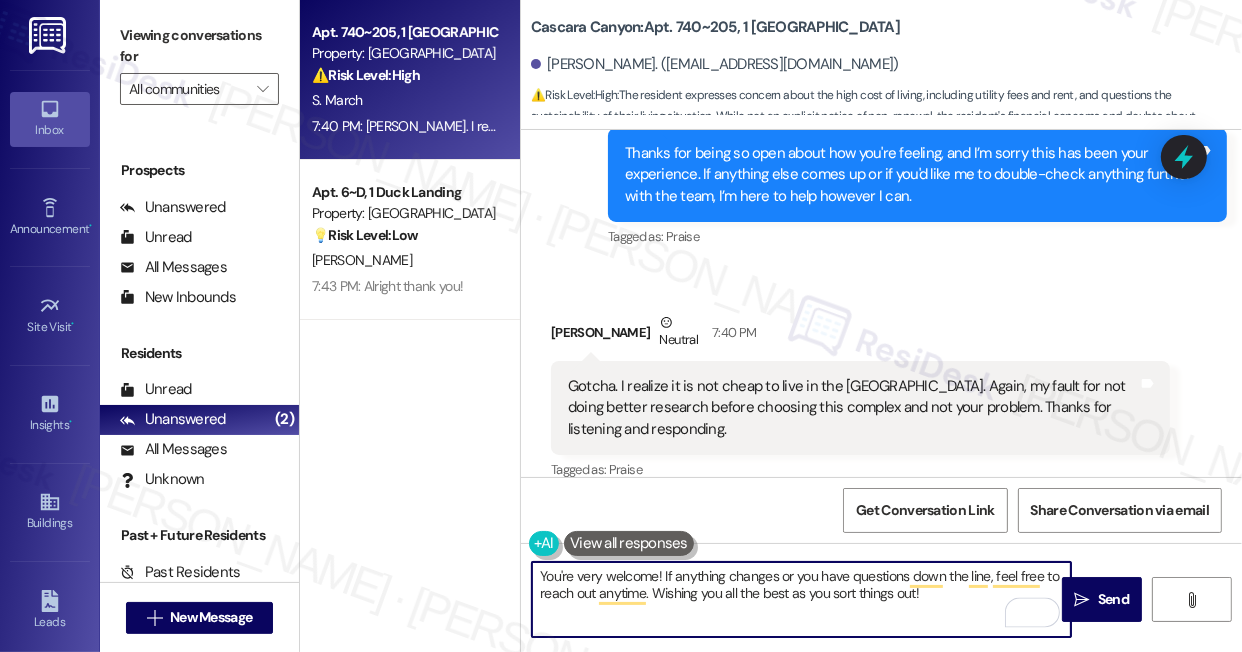 click on "You're very welcome! If anything changes or you have questions down the line, feel free to reach out anytime. Wishing you all the best as you sort things out!" at bounding box center (801, 599) 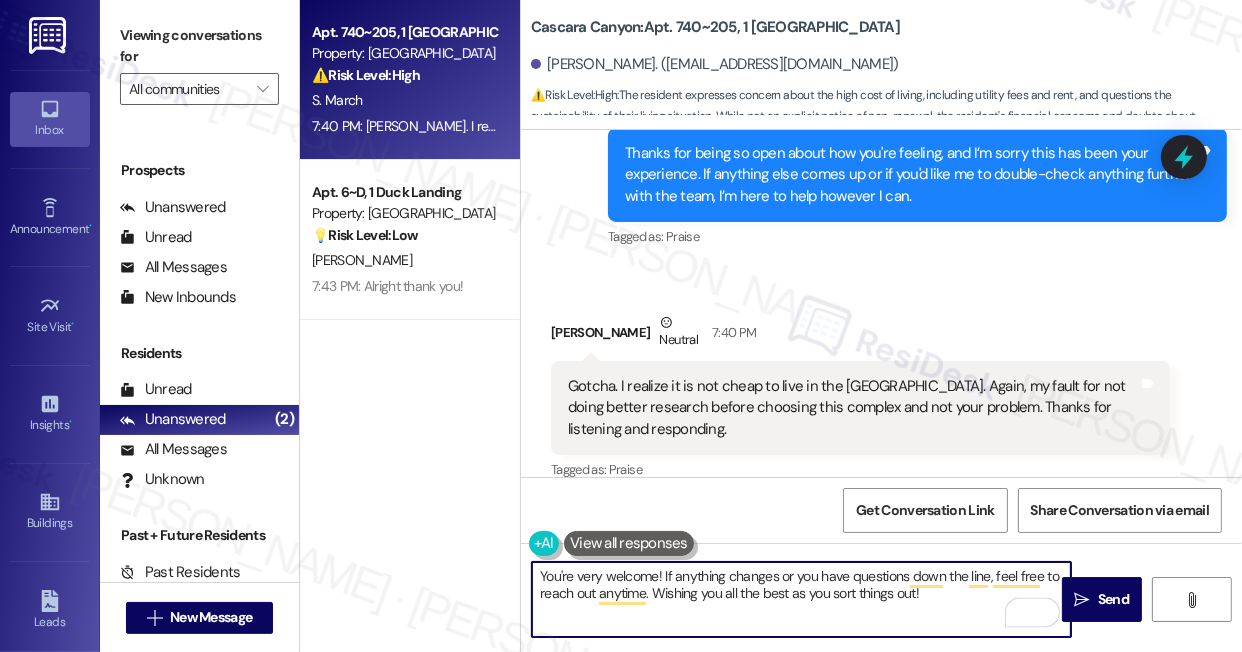 click on "You're very welcome! If anything changes or you have questions down the line, feel free to reach out anytime. Wishing you all the best as you sort things out!" at bounding box center [801, 599] 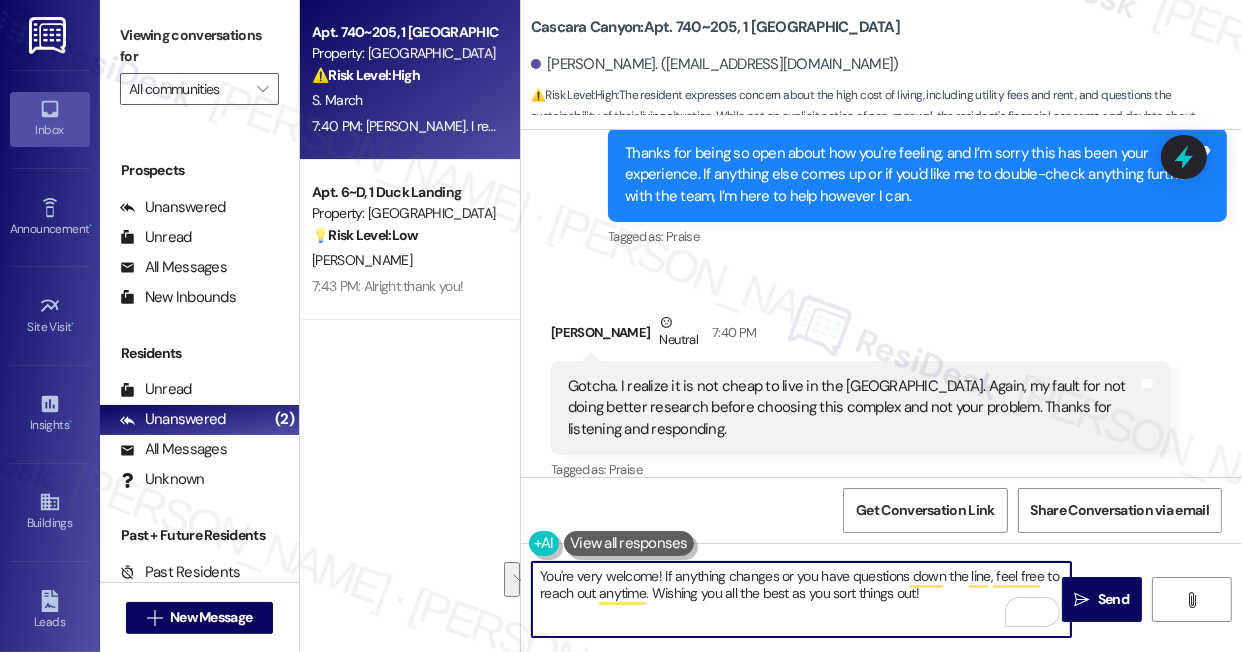 click on "You're very welcome! If anything changes or you have questions down the line, feel free to reach out anytime. Wishing you all the best as you sort things out!" at bounding box center [801, 599] 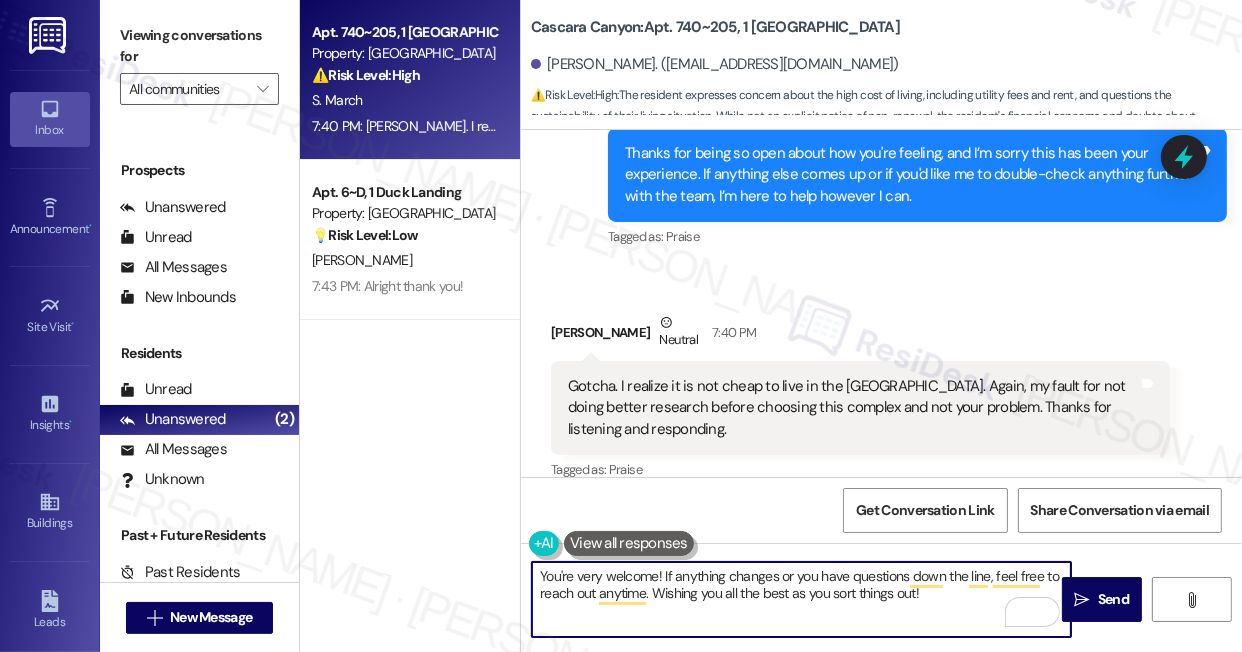 click on "You're very welcome! If anything changes or you have questions down the line, feel free to reach out anytime. Wishing you all the best as you sort things out!" at bounding box center [801, 599] 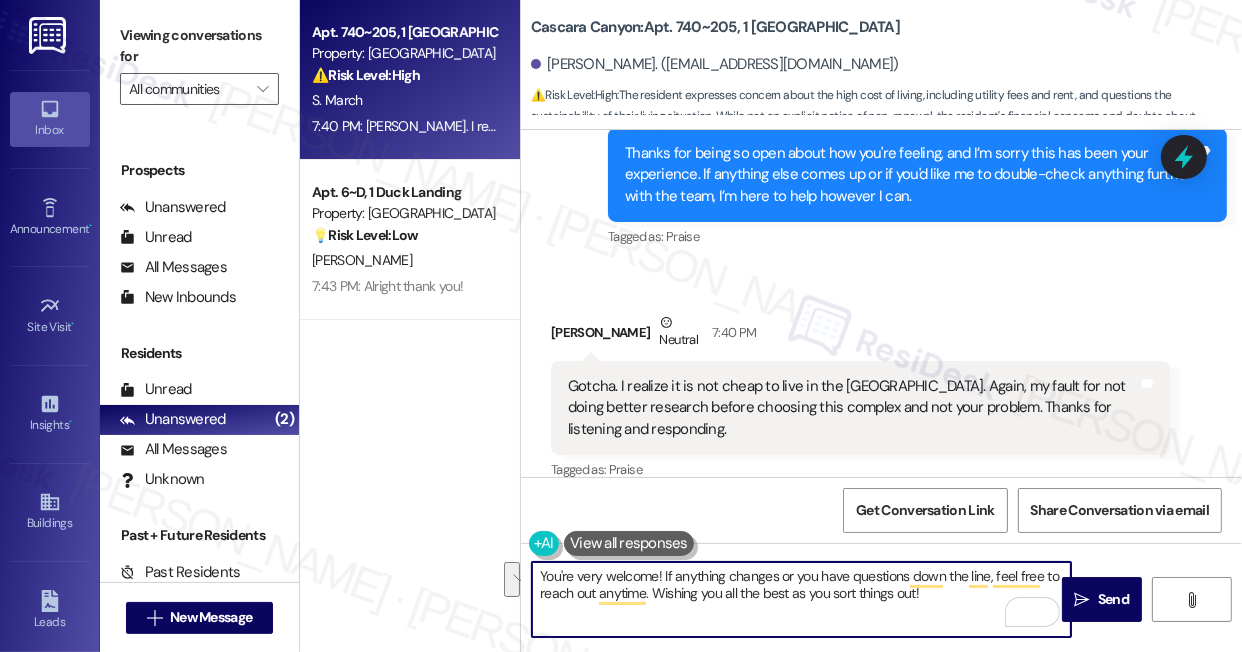 type on "You're very welcome! If anything changes or you have questions down the line, feel free to reach out anytime. Wishing you all the best as you sort things out!" 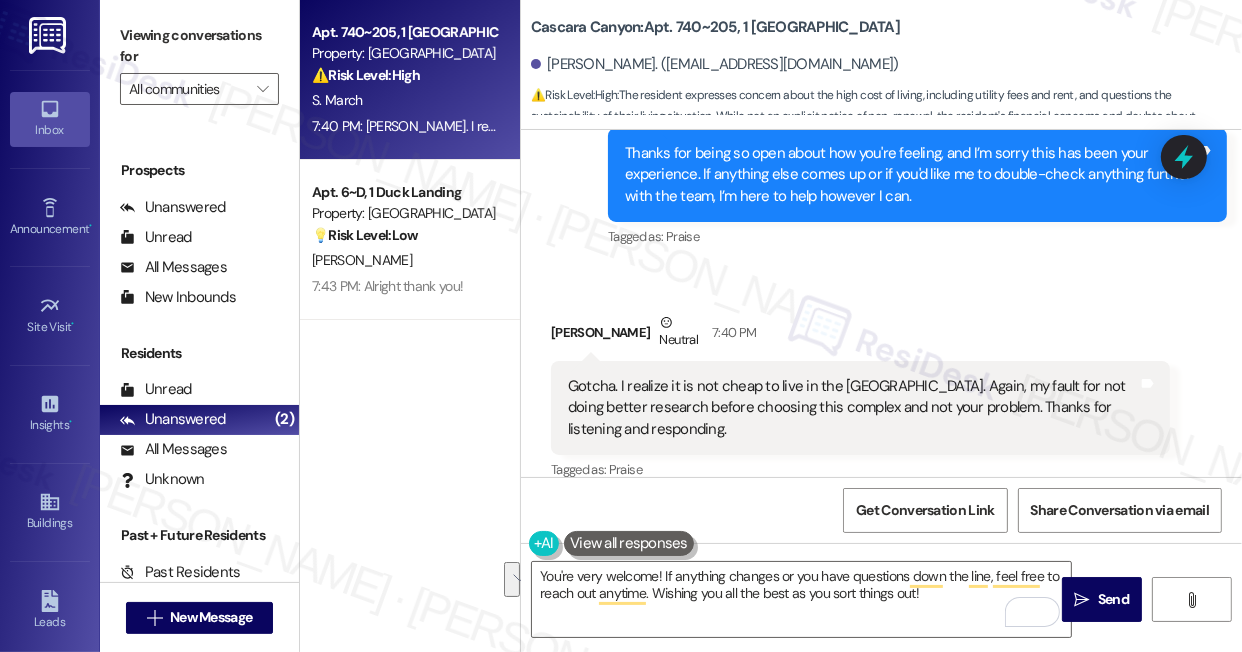 click on "Received via SMS [PERSON_NAME] March   Neutral 7:40 PM [PERSON_NAME]. I realize it is not cheap to live in the [GEOGRAPHIC_DATA].  Again, my fault for not doing better research before choosing this complex and not your problem. Thanks for listening and responding.  Tags and notes Tagged as:   Praise Click to highlight conversations about Praise" at bounding box center [860, 398] 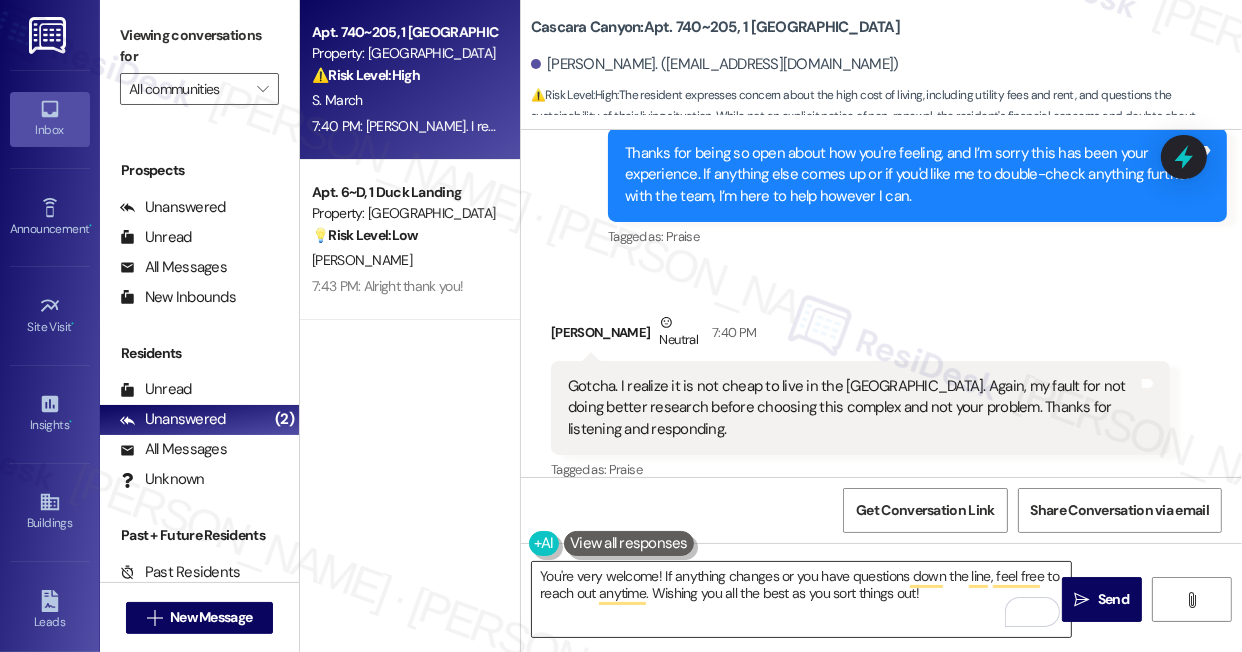 click on "You're very welcome! If anything changes or you have questions down the line, feel free to reach out anytime. Wishing you all the best as you sort things out!" at bounding box center [801, 599] 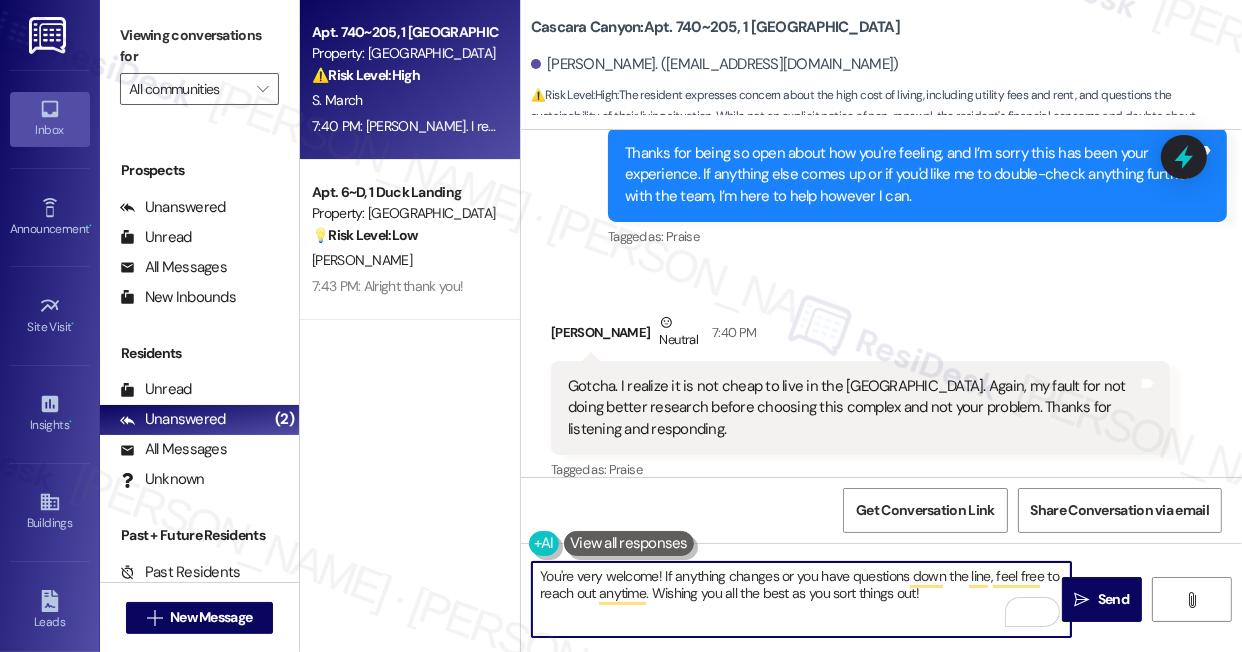 click on "You're very welcome! If anything changes or you have questions down the line, feel free to reach out anytime. Wishing you all the best as you sort things out!" at bounding box center (801, 599) 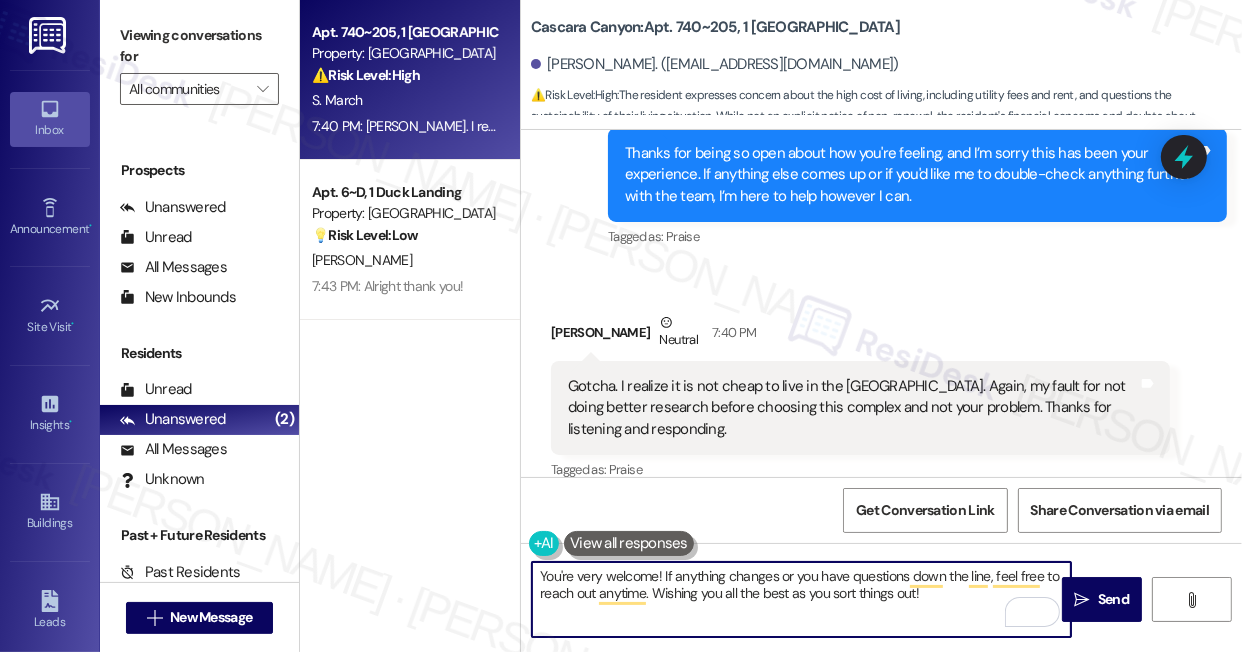 click on "You're very welcome! If anything changes or you have questions down the line, feel free to reach out anytime. Wishing you all the best as you sort things out!" at bounding box center (801, 599) 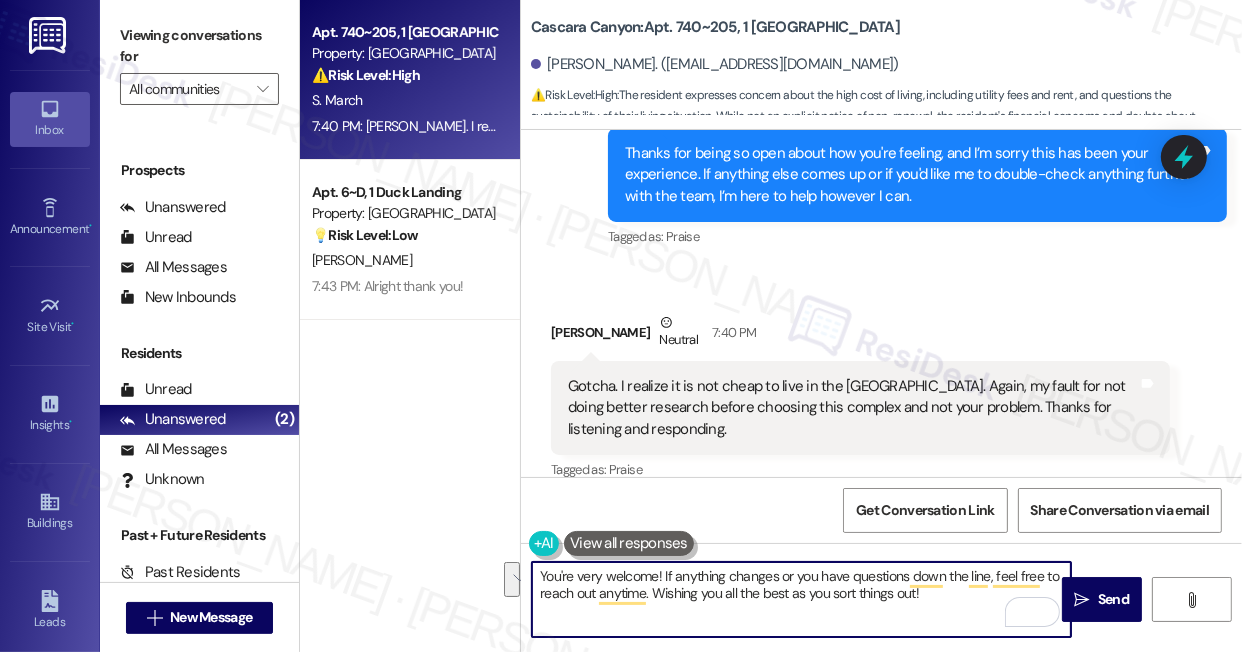 click on "Get Conversation Link Share Conversation via email" at bounding box center (881, 510) 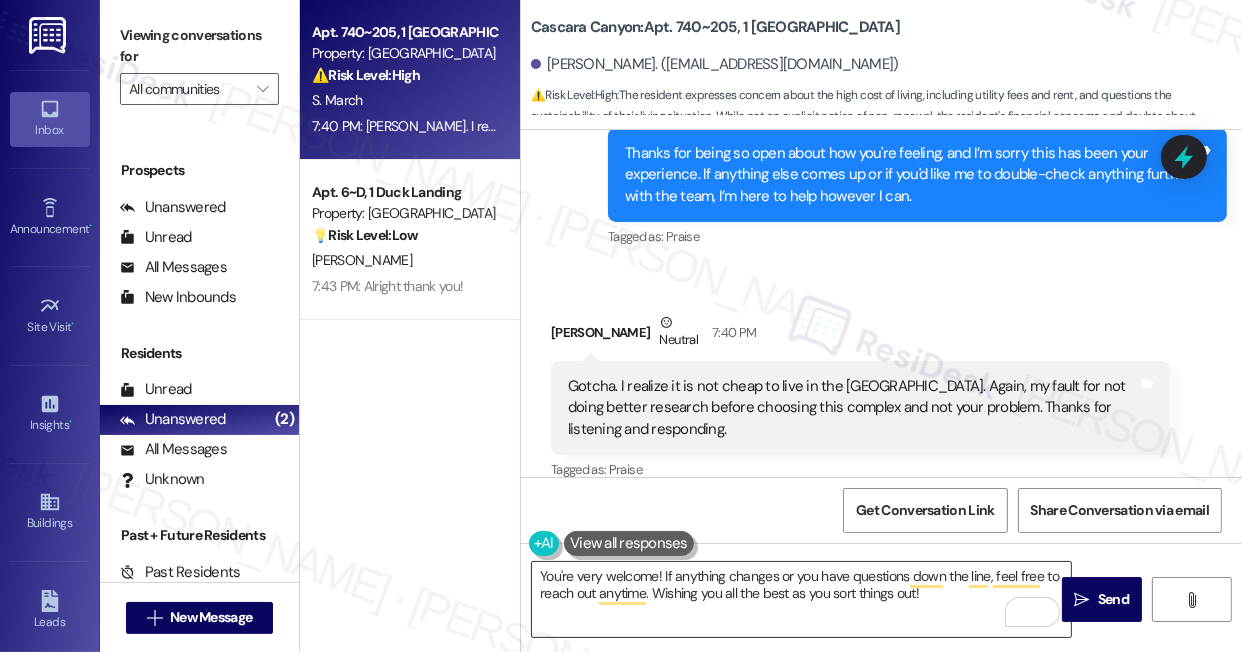 click on "You're very welcome! If anything changes or you have questions down the line, feel free to reach out anytime. Wishing you all the best as you sort things out!" at bounding box center [801, 599] 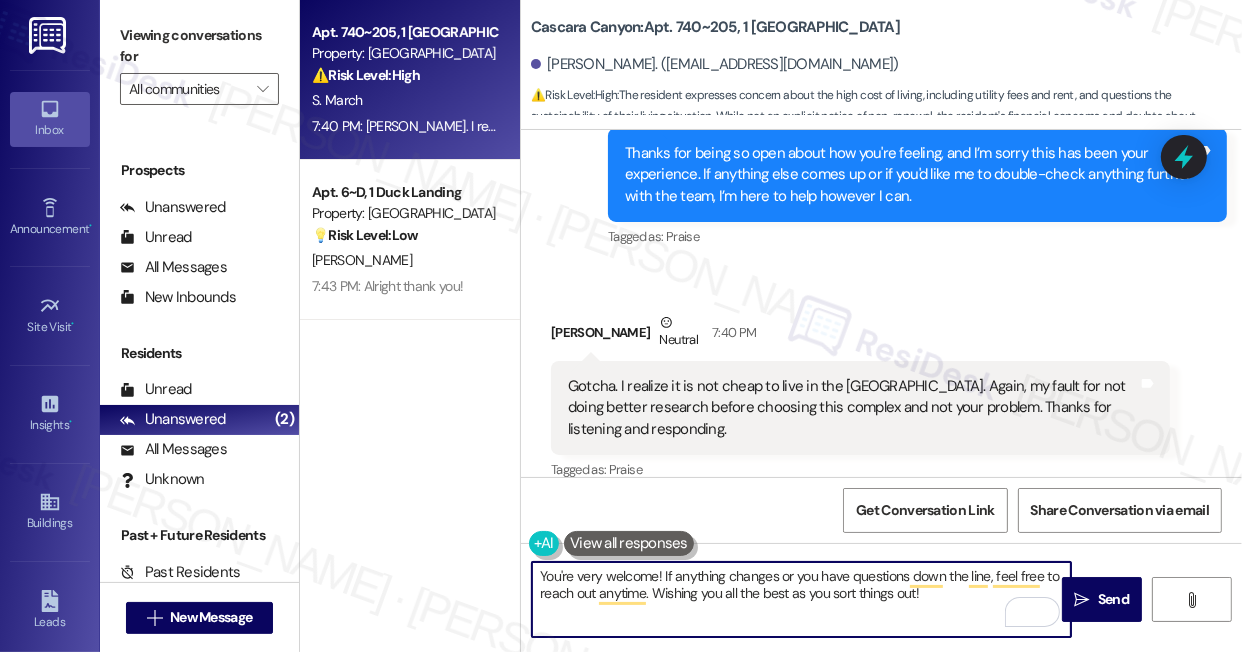 click on "You're very welcome! If anything changes or you have questions down the line, feel free to reach out anytime. Wishing you all the best as you sort things out!" at bounding box center [801, 599] 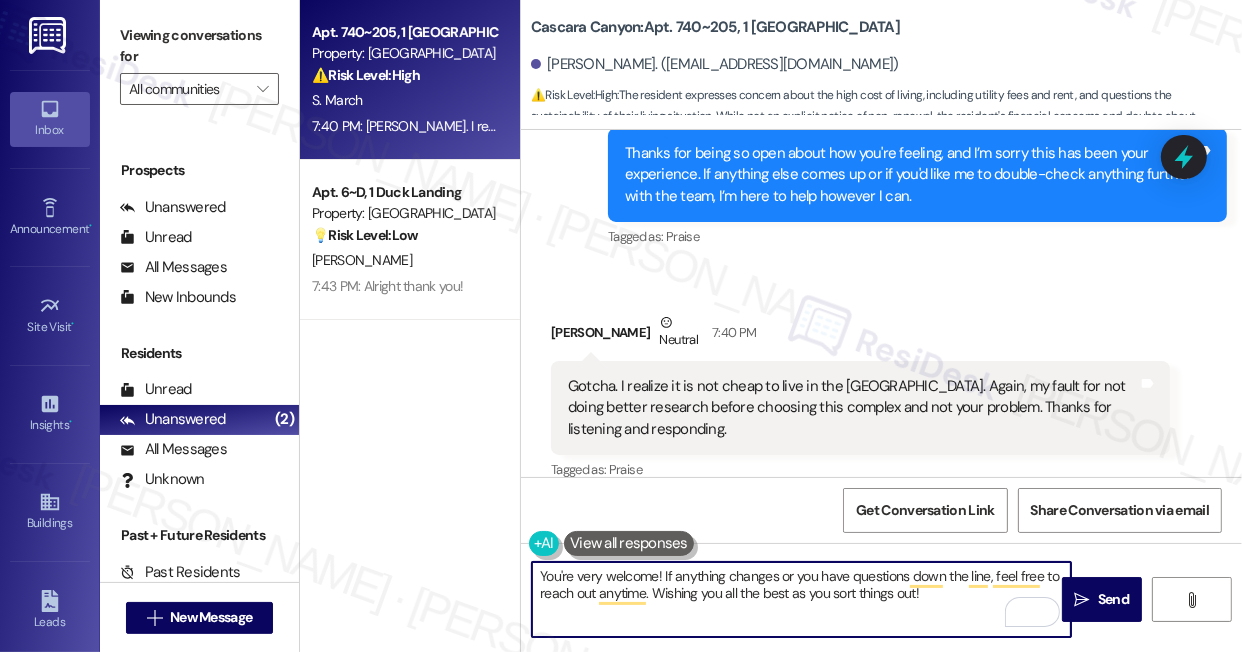 click on "You're very welcome! If anything changes or you have questions down the line, feel free to reach out anytime. Wishing you all the best as you sort things out!" at bounding box center [801, 599] 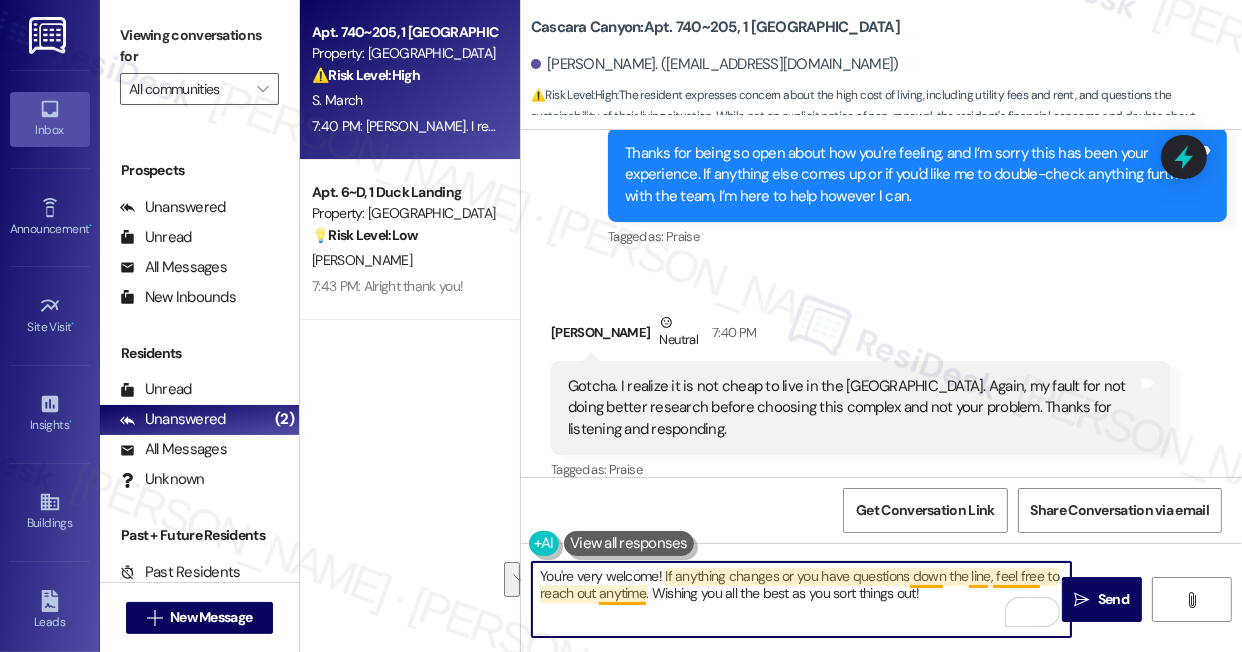 click on "You're very welcome! If anything changes or you have questions down the line, feel free to reach out anytime. Wishing you all the best as you sort things out!" at bounding box center (801, 599) 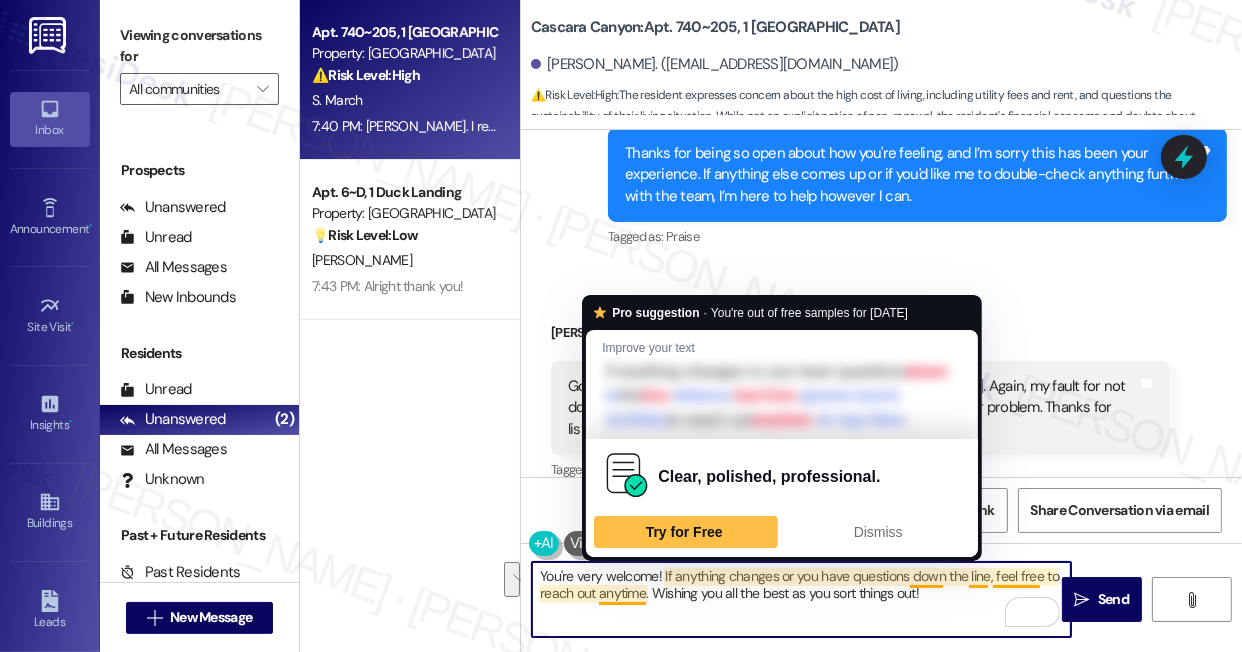 click on "You're very welcome! If anything changes or you have questions down the line, feel free to reach out anytime. Wishing you all the best as you sort things out!" at bounding box center [801, 599] 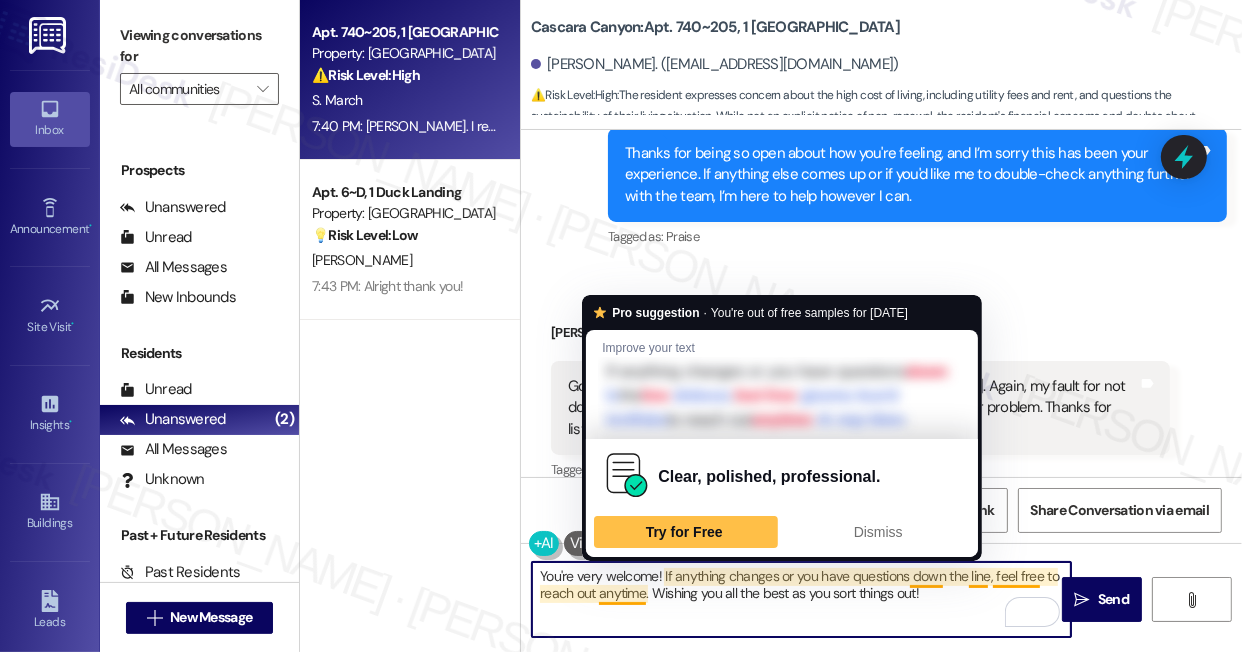 click on "You're very welcome! If anything changes or you have questions down the line, feel free to reach out anytime. Wishing you all the best as you sort things out!" at bounding box center (801, 599) 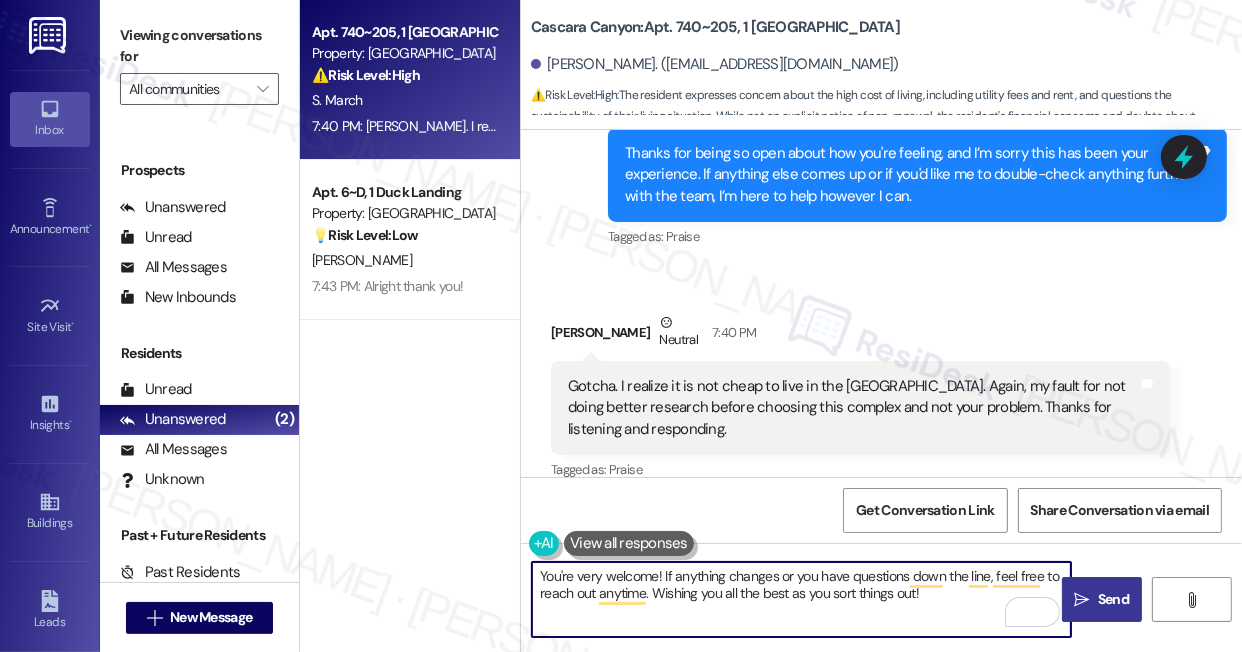 click on " Send" at bounding box center [1102, 599] 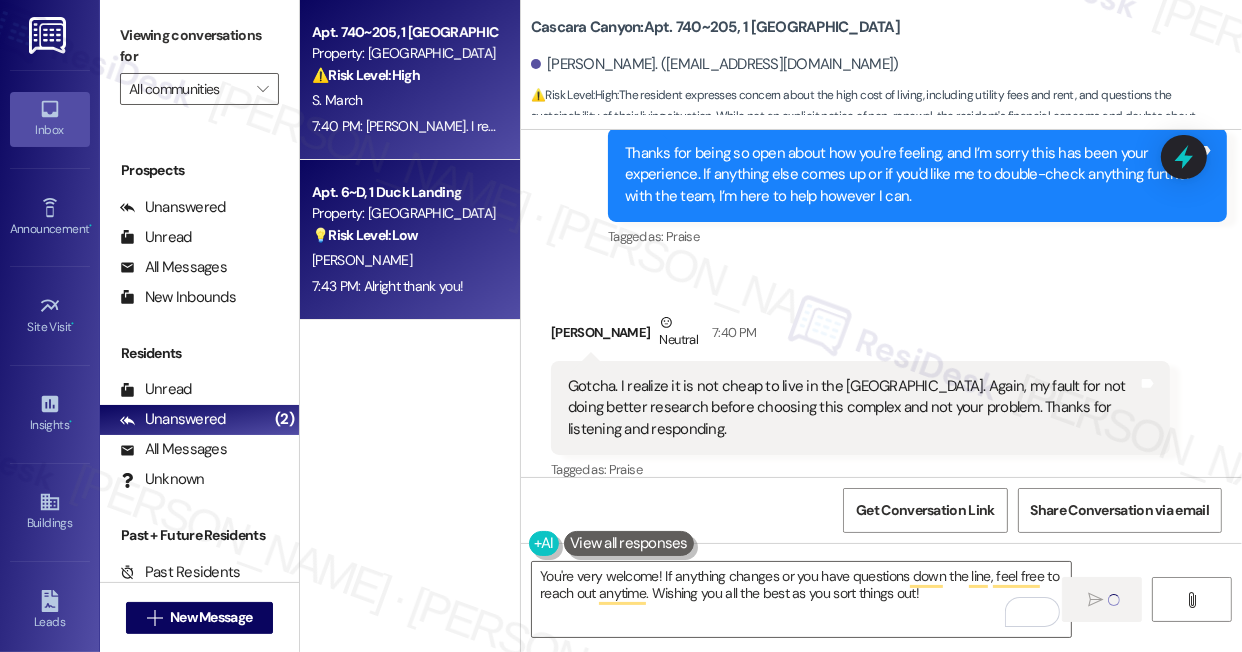 click on "💡  Risk Level:  Low" at bounding box center [365, 235] 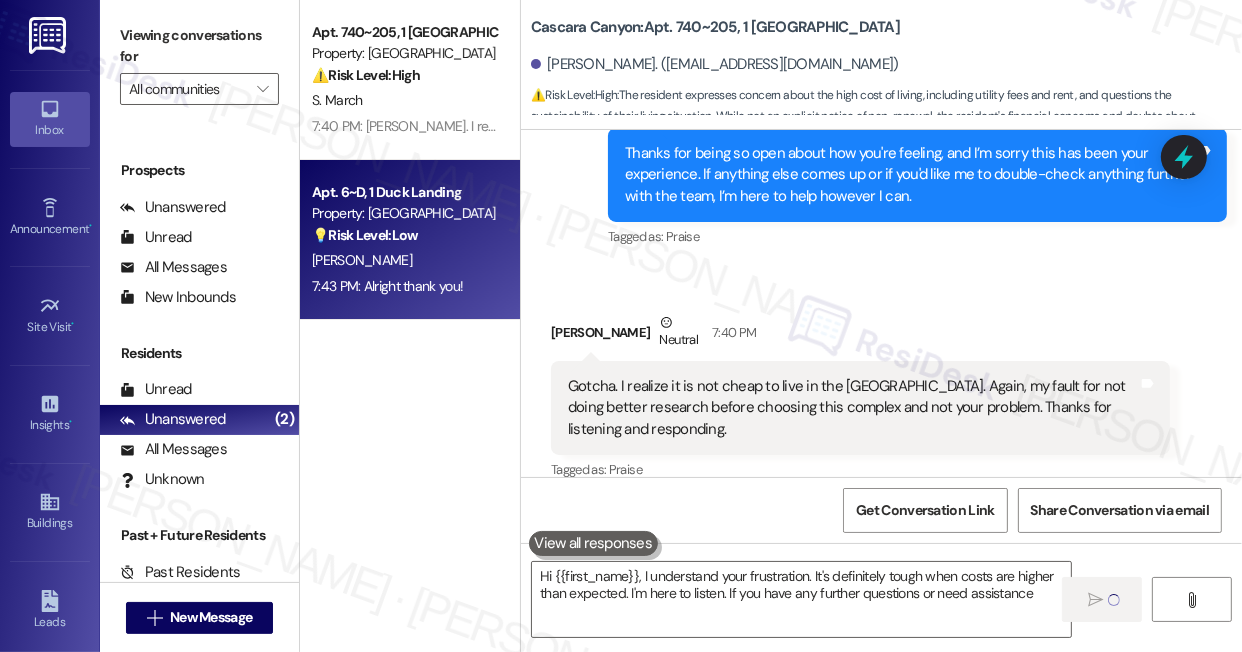 type on "Hi {{first_name}}, I understand your frustration. It's definitely tough when costs are higher than expected. I'm here to listen. If you have any further questions or need assistance," 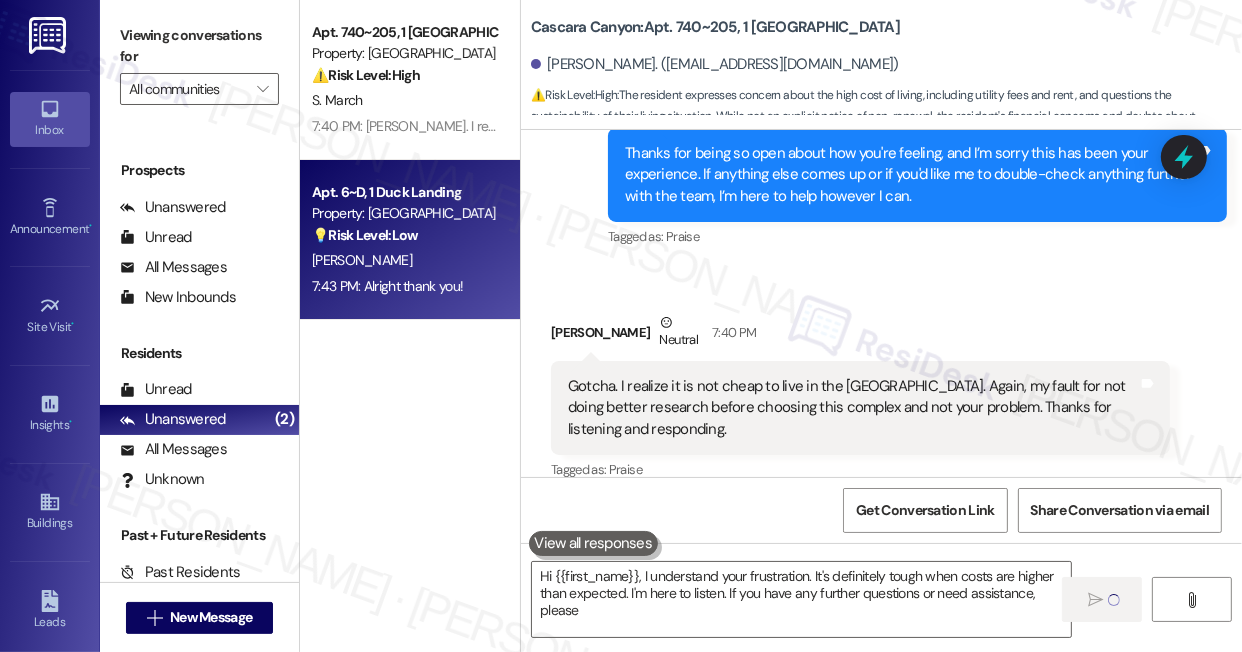 type on "Hi {{first_name}}, I understand your frustration. It's definitely tough when costs are higher than expected. I'm here to listen. If you have any further questions or need assistance, please don't" 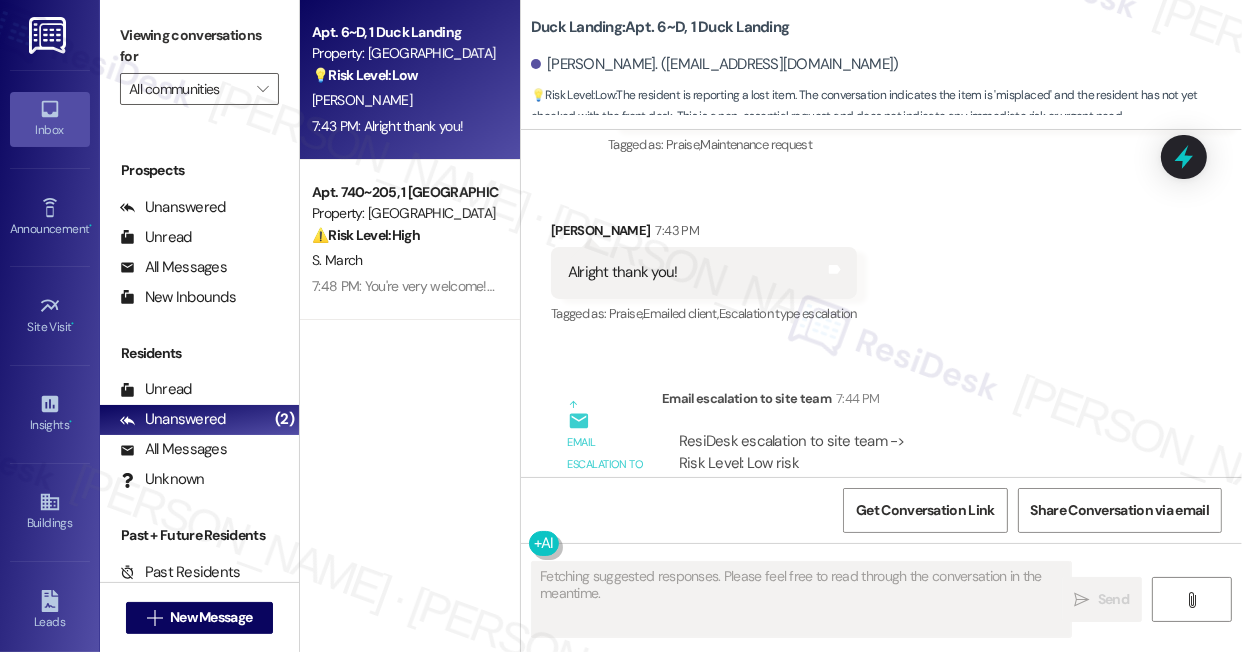 scroll, scrollTop: 6243, scrollLeft: 0, axis: vertical 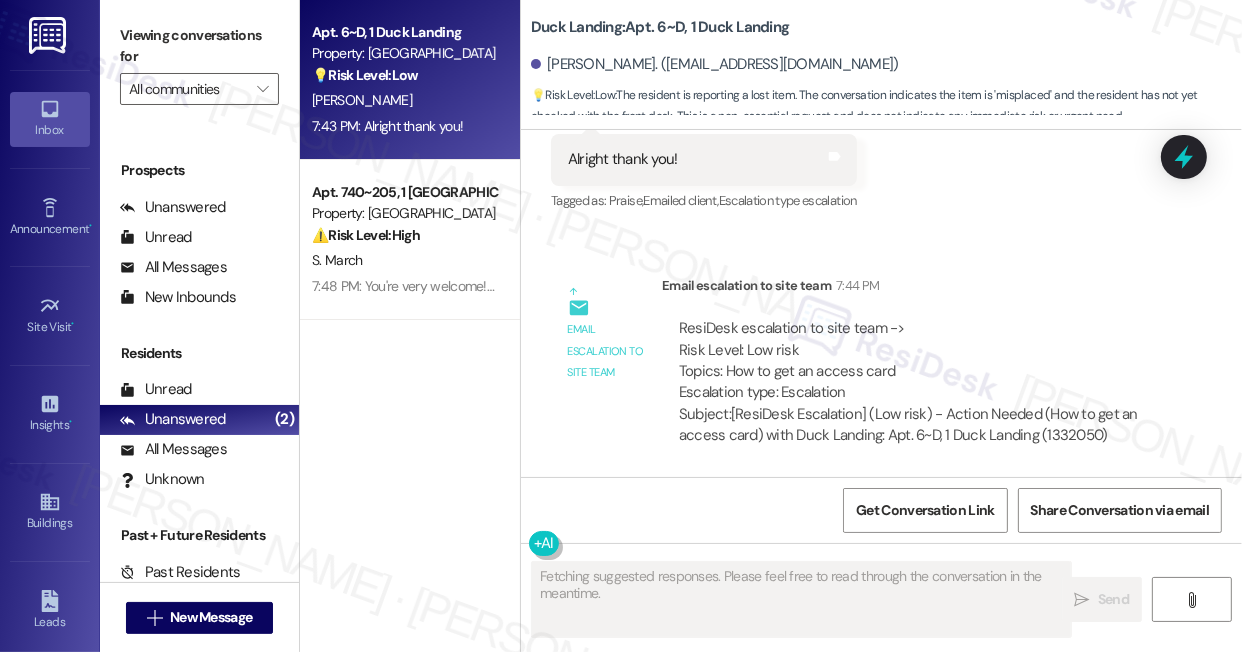 click on "ResiDesk escalation to site team ->
Risk Level: Low risk
Topics: How to get an access card
Escalation type: Escalation" at bounding box center [916, 361] 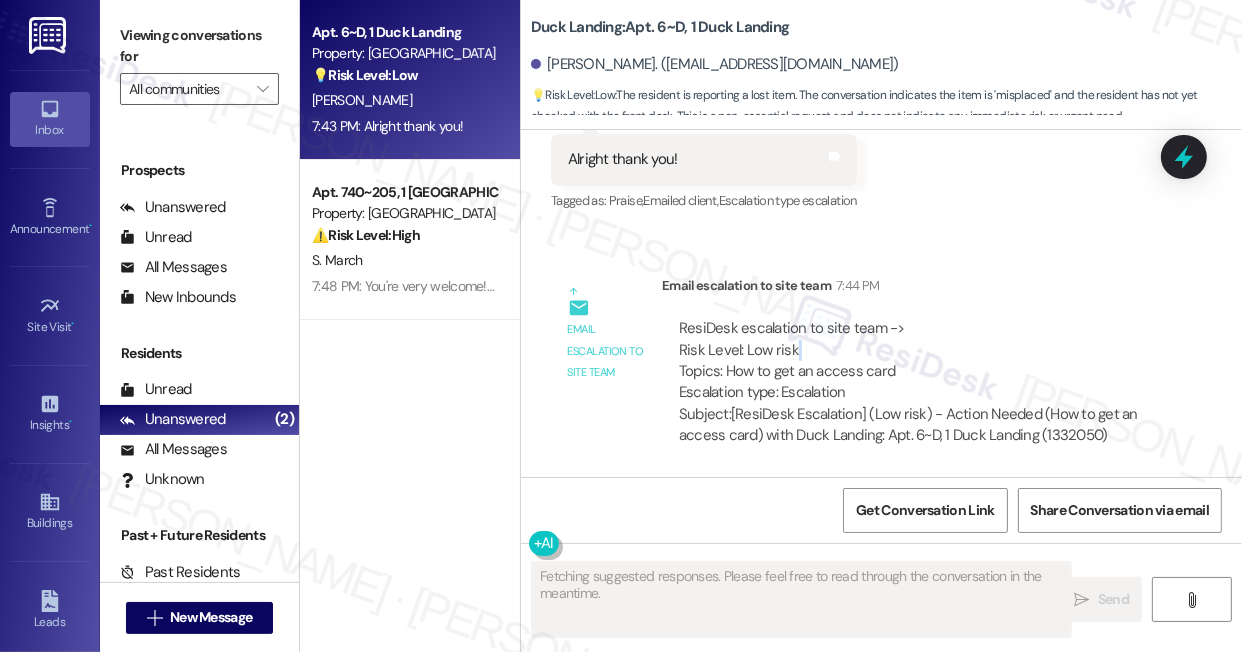 click on "ResiDesk escalation to site team ->
Risk Level: Low risk
Topics: How to get an access card
Escalation type: Escalation" at bounding box center (916, 361) 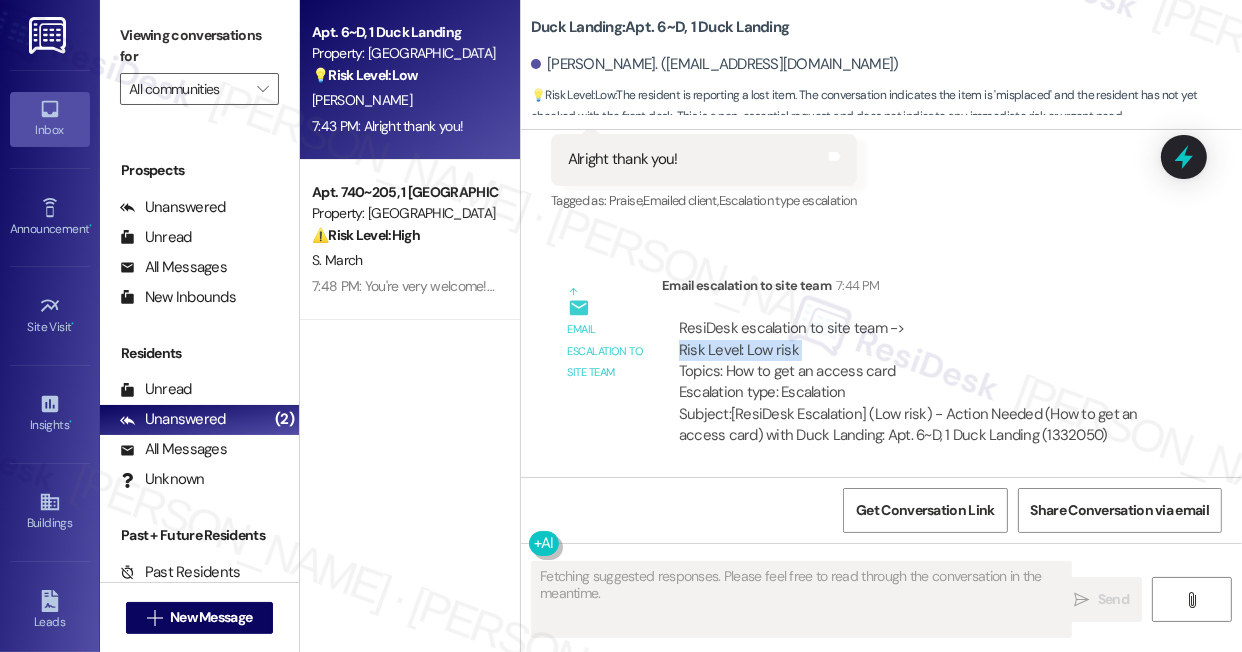 click on "ResiDesk escalation to site team ->
Risk Level: Low risk
Topics: How to get an access card
Escalation type: Escalation" at bounding box center [916, 361] 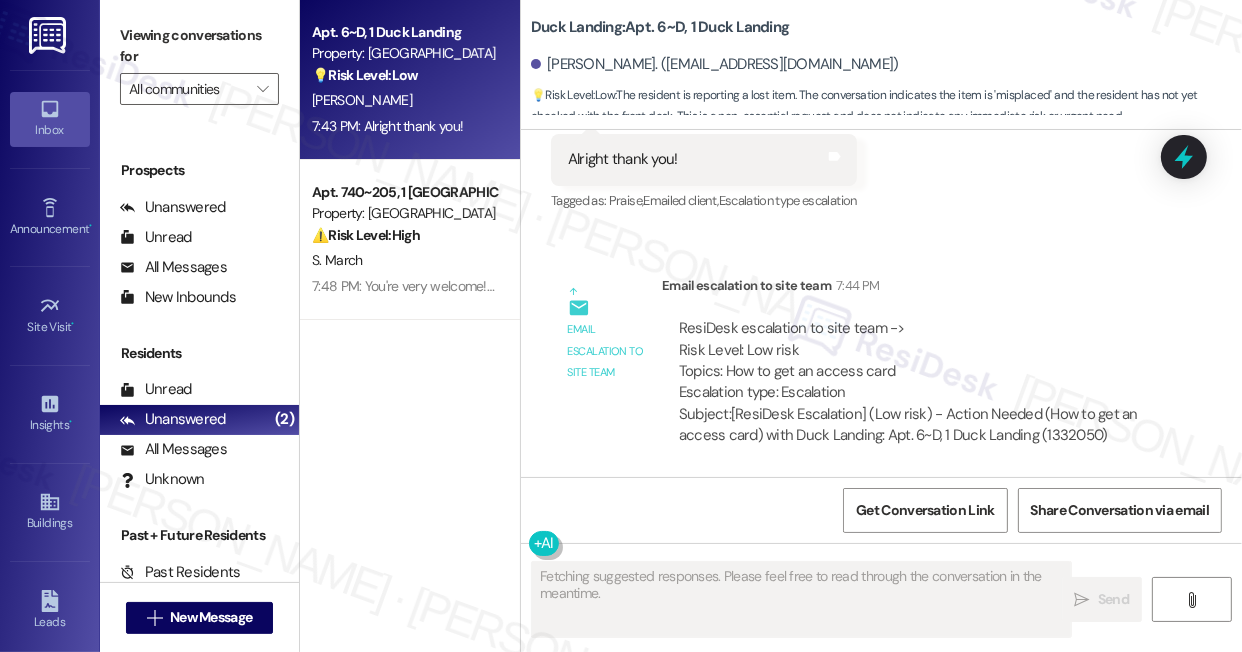 click on "ResiDesk escalation to site team ->
Risk Level: Low risk
Topics: How to get an access card
Escalation type: Escalation" at bounding box center (916, 361) 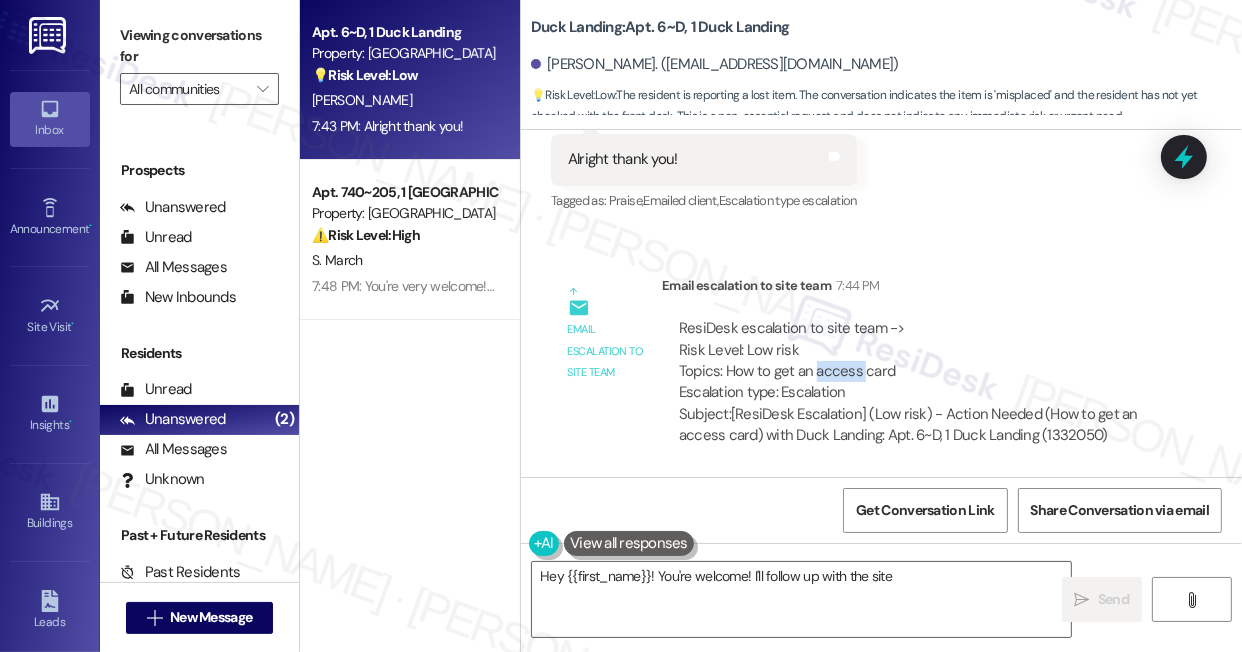 click on "ResiDesk escalation to site team ->
Risk Level: Low risk
Topics: How to get an access card
Escalation type: Escalation" at bounding box center (916, 361) 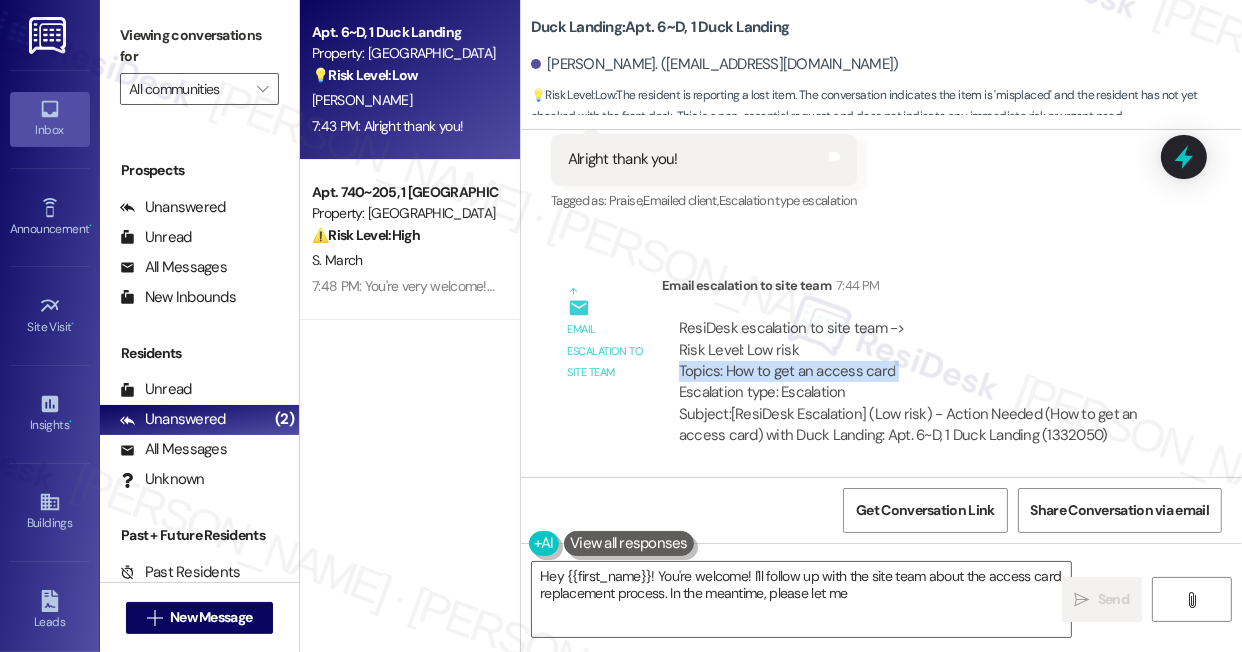 click on "ResiDesk escalation to site team ->
Risk Level: Low risk
Topics: How to get an access card
Escalation type: Escalation" at bounding box center [916, 361] 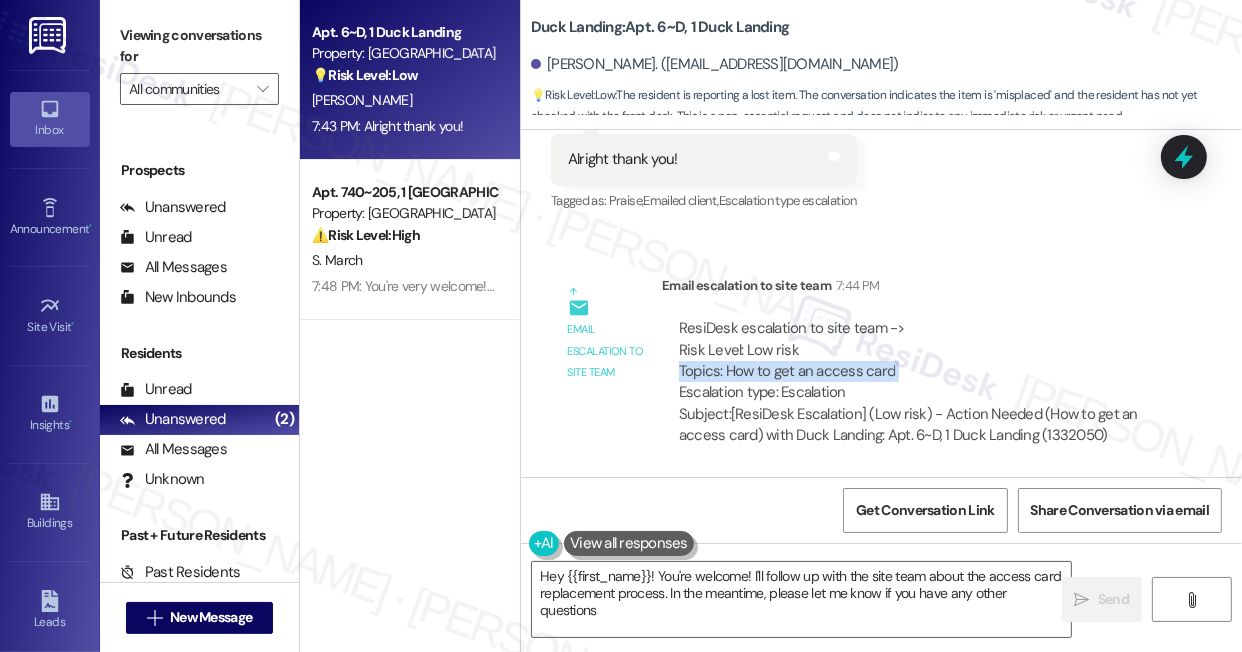 type on "Hey {{first_name}}! You're welcome! I'll follow up with the site team about the access card replacement process. In the meantime, please let me know if you have any other questions!" 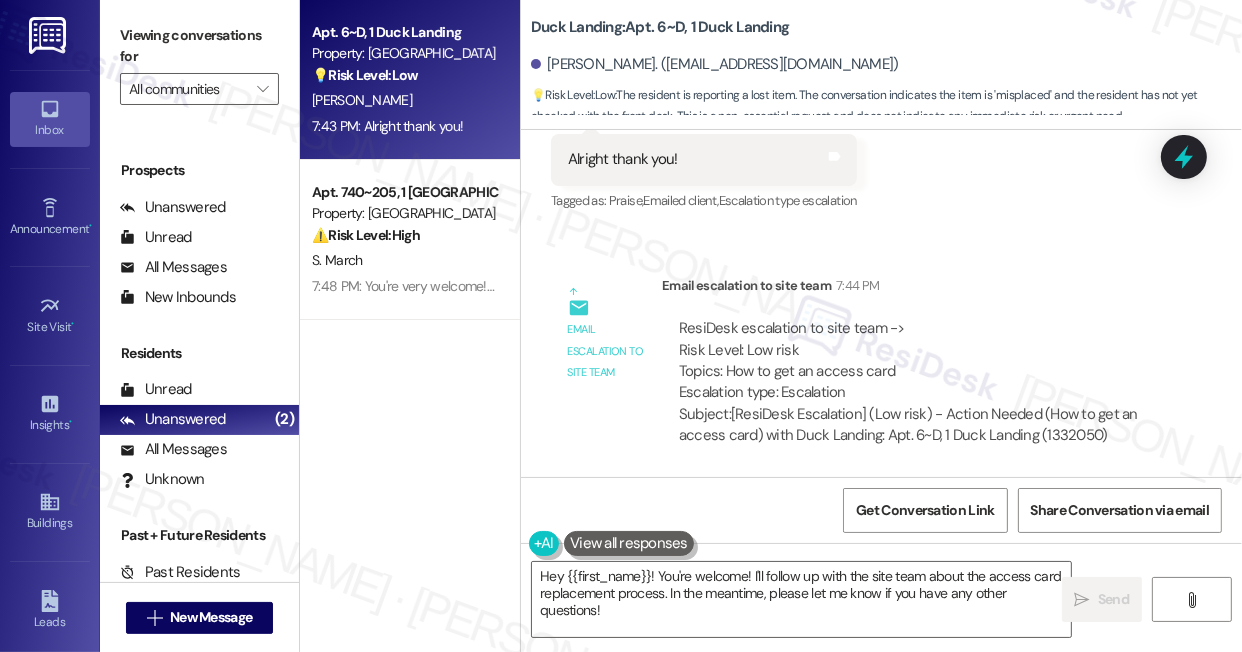 click on "Viewing conversations for" at bounding box center [199, 46] 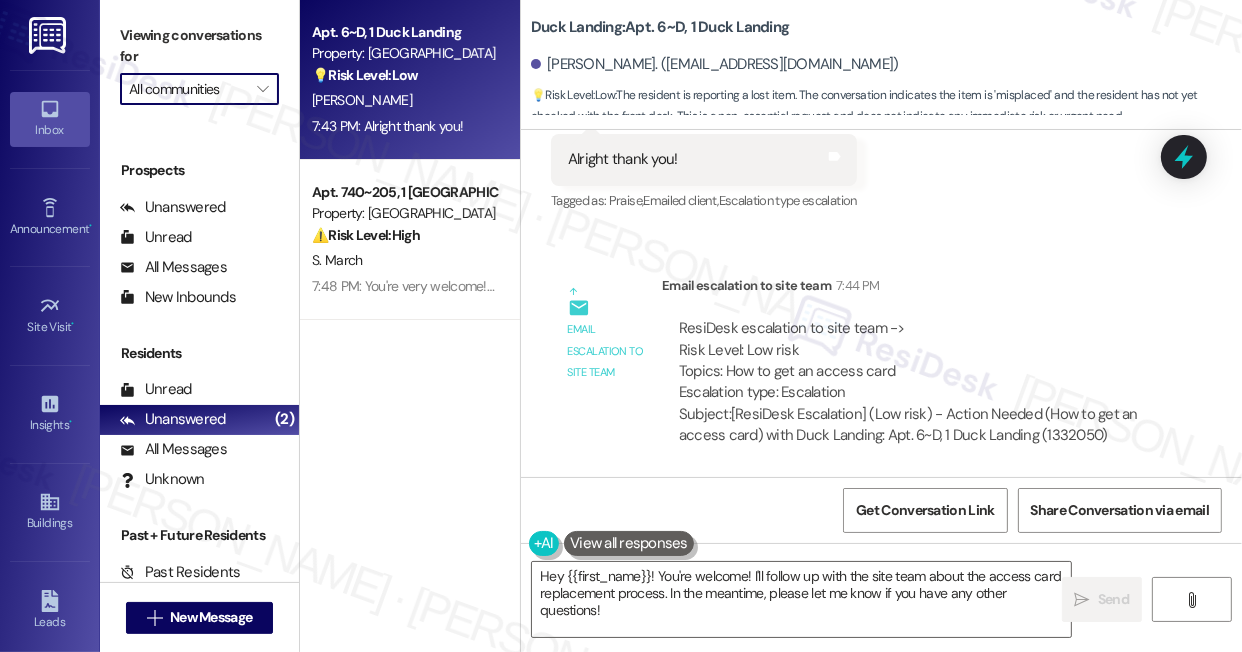 click on "All communities" at bounding box center [188, 89] 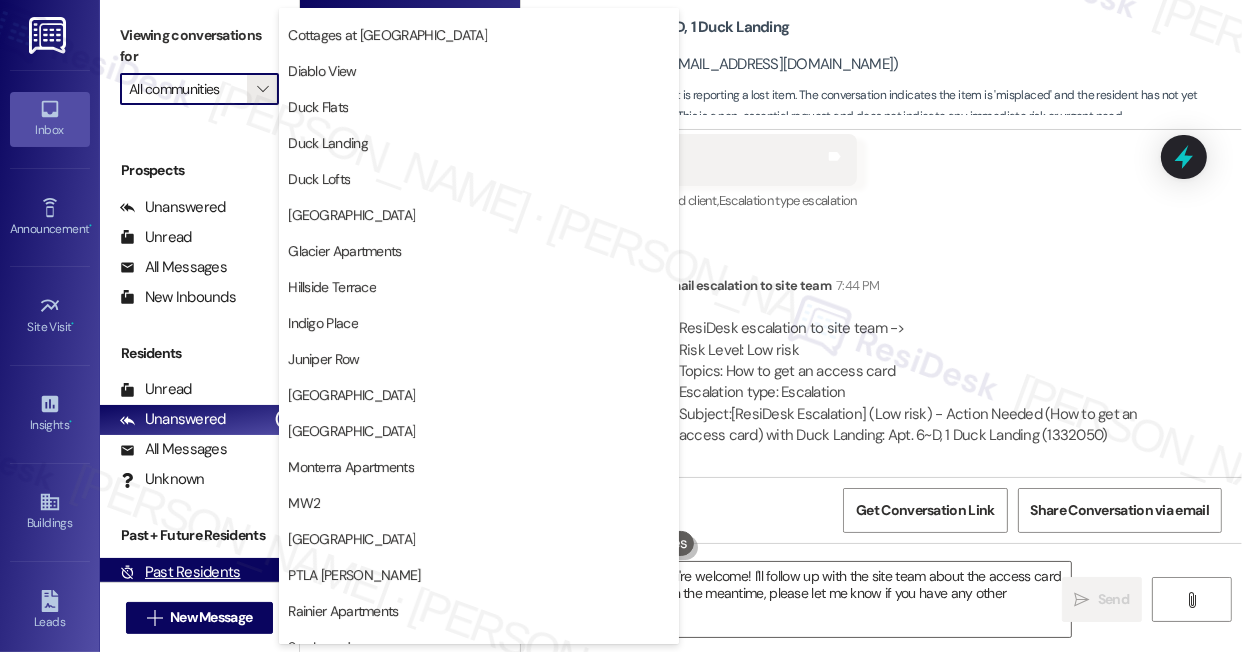 scroll, scrollTop: 545, scrollLeft: 0, axis: vertical 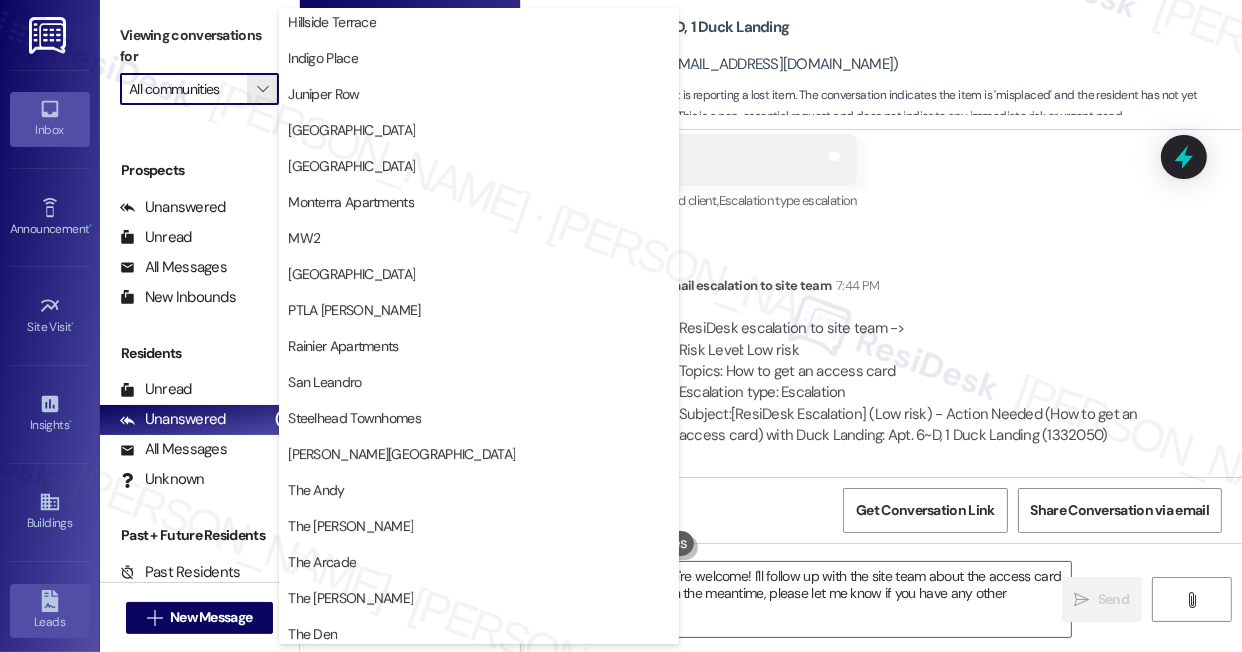 click on "Leads" at bounding box center (50, 622) 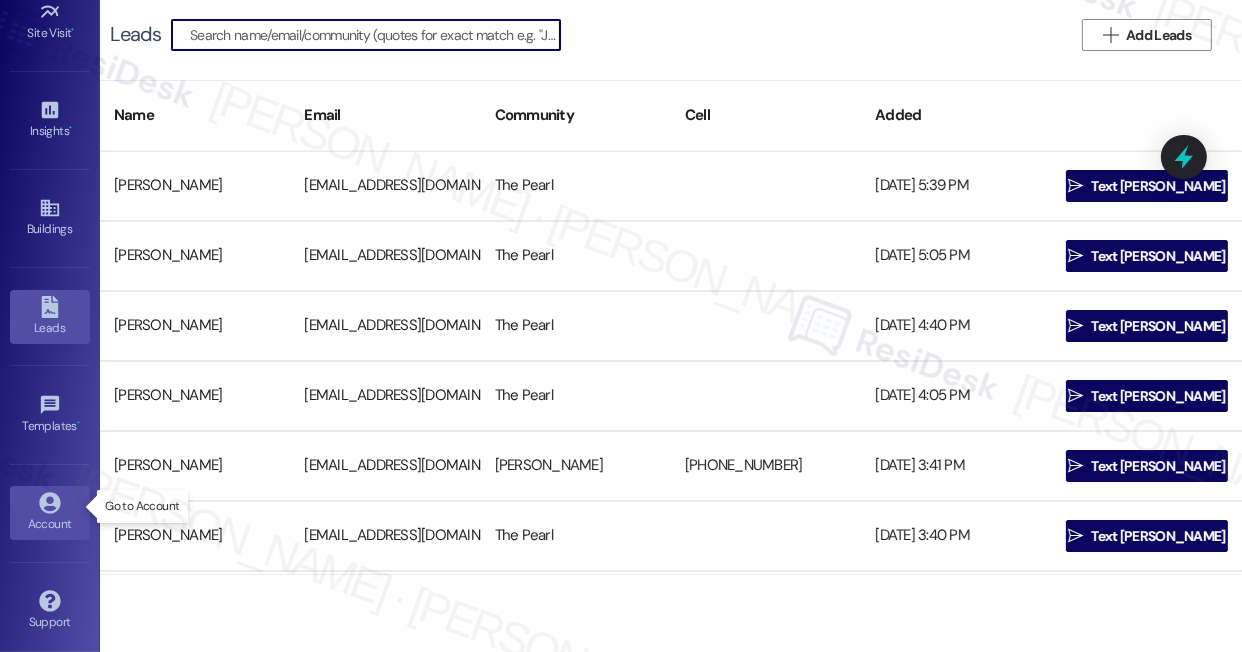 click 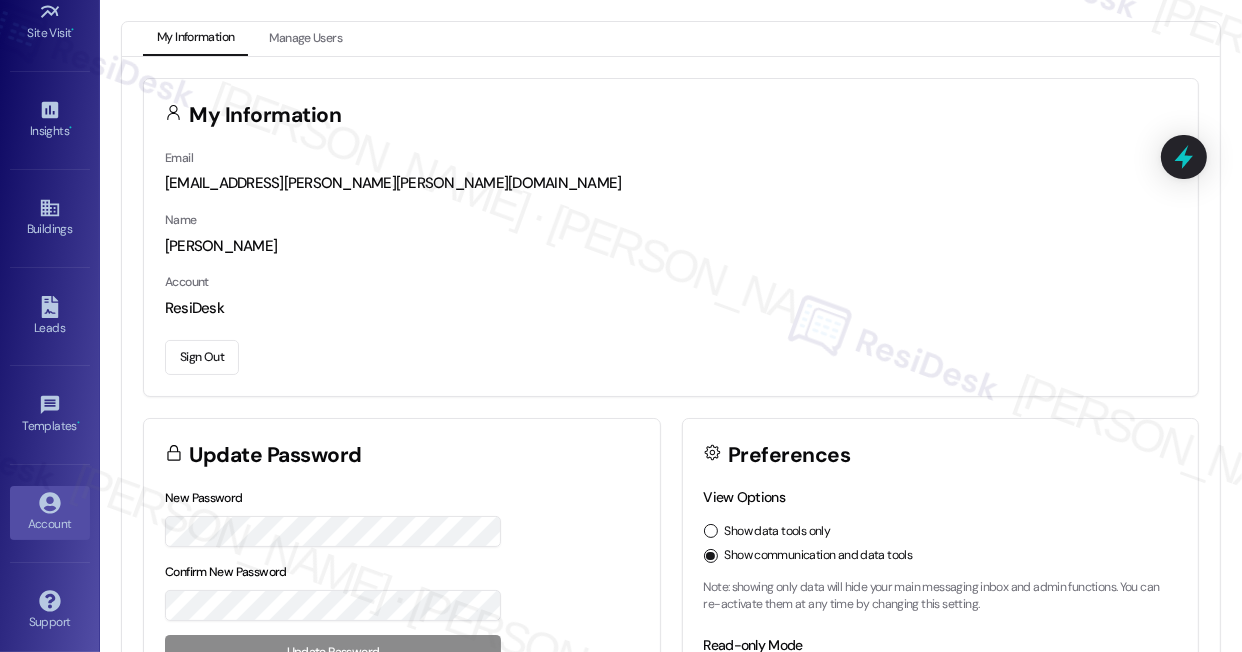 click on "Sign Out" at bounding box center (202, 357) 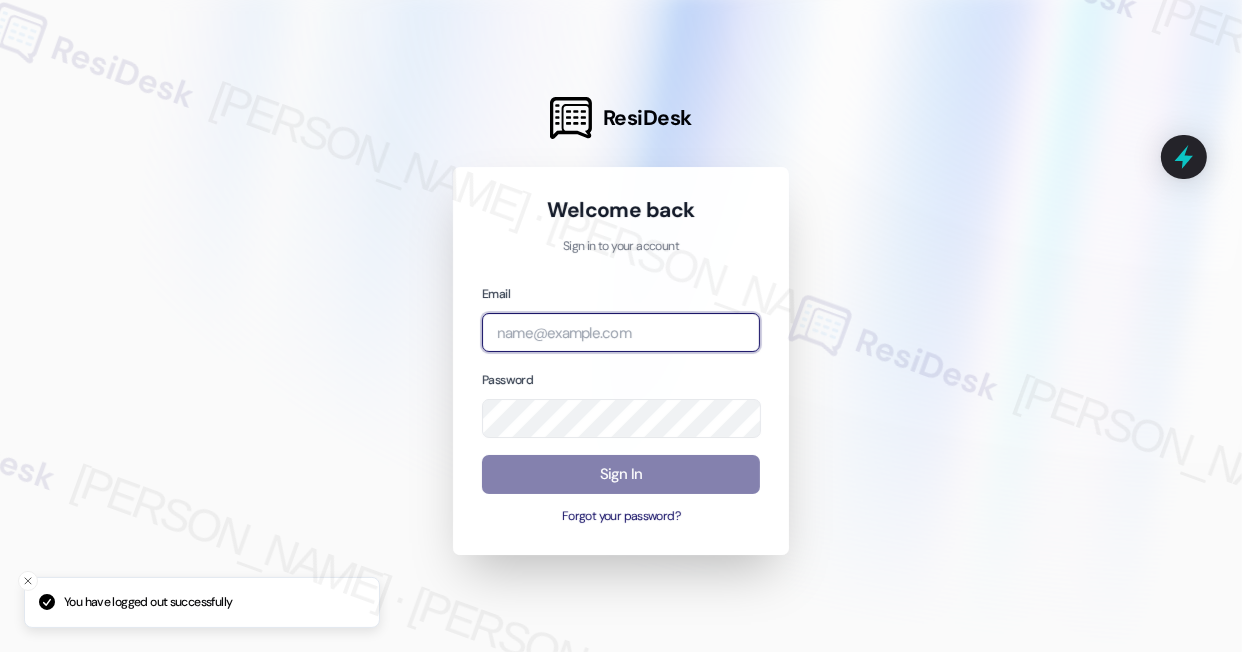 click at bounding box center (621, 332) 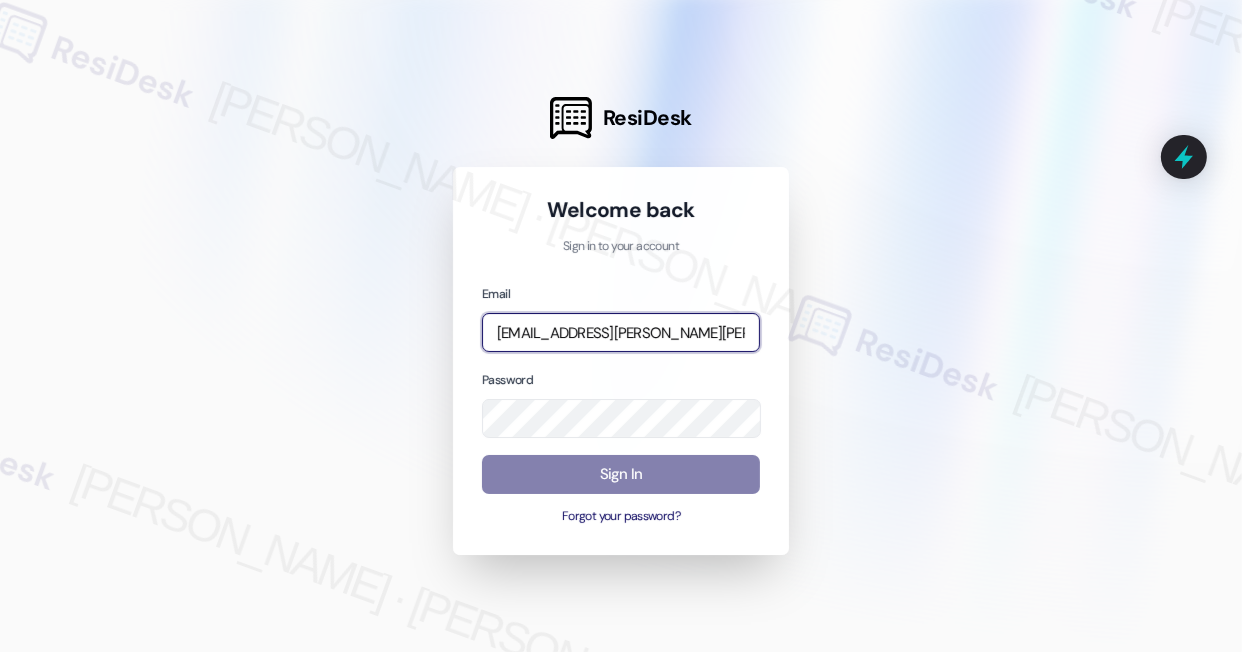 type on "[EMAIL_ADDRESS][PERSON_NAME][PERSON_NAME][DOMAIN_NAME]" 